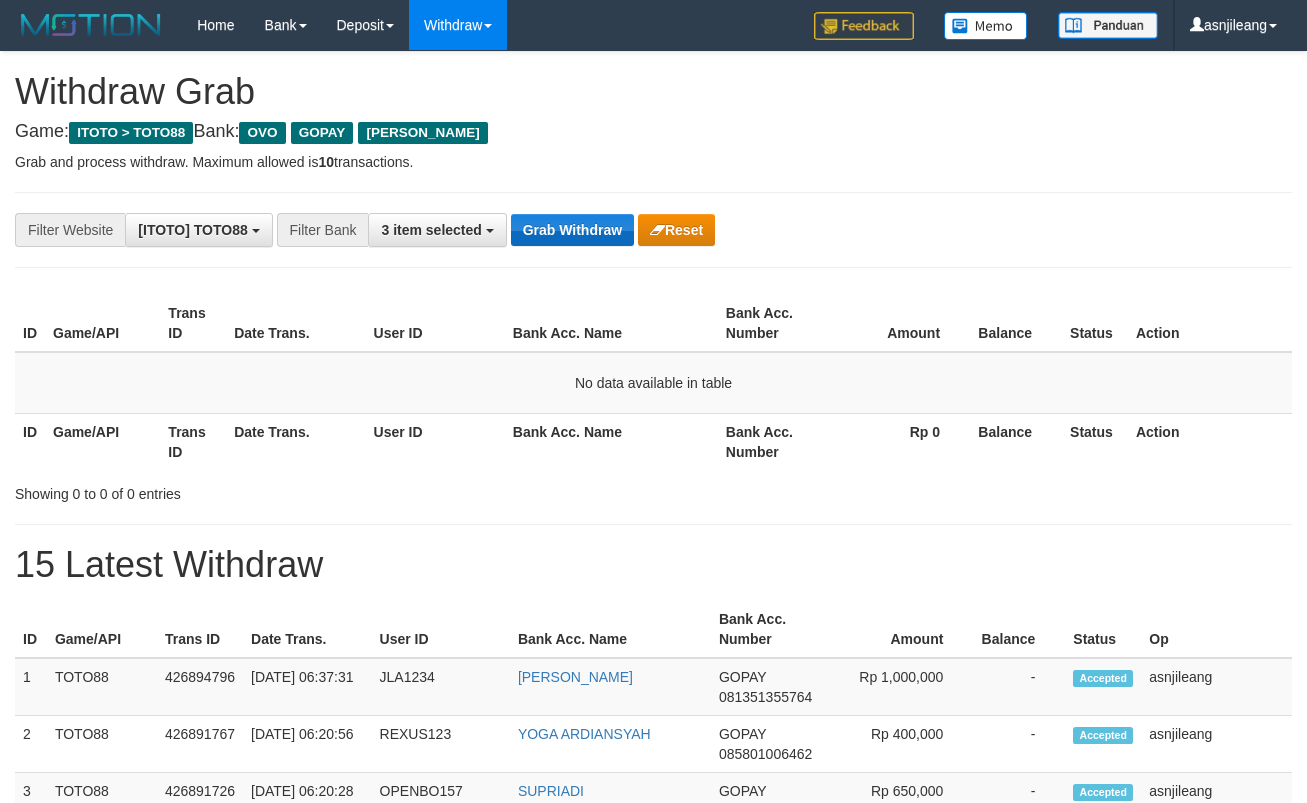 scroll, scrollTop: 0, scrollLeft: 0, axis: both 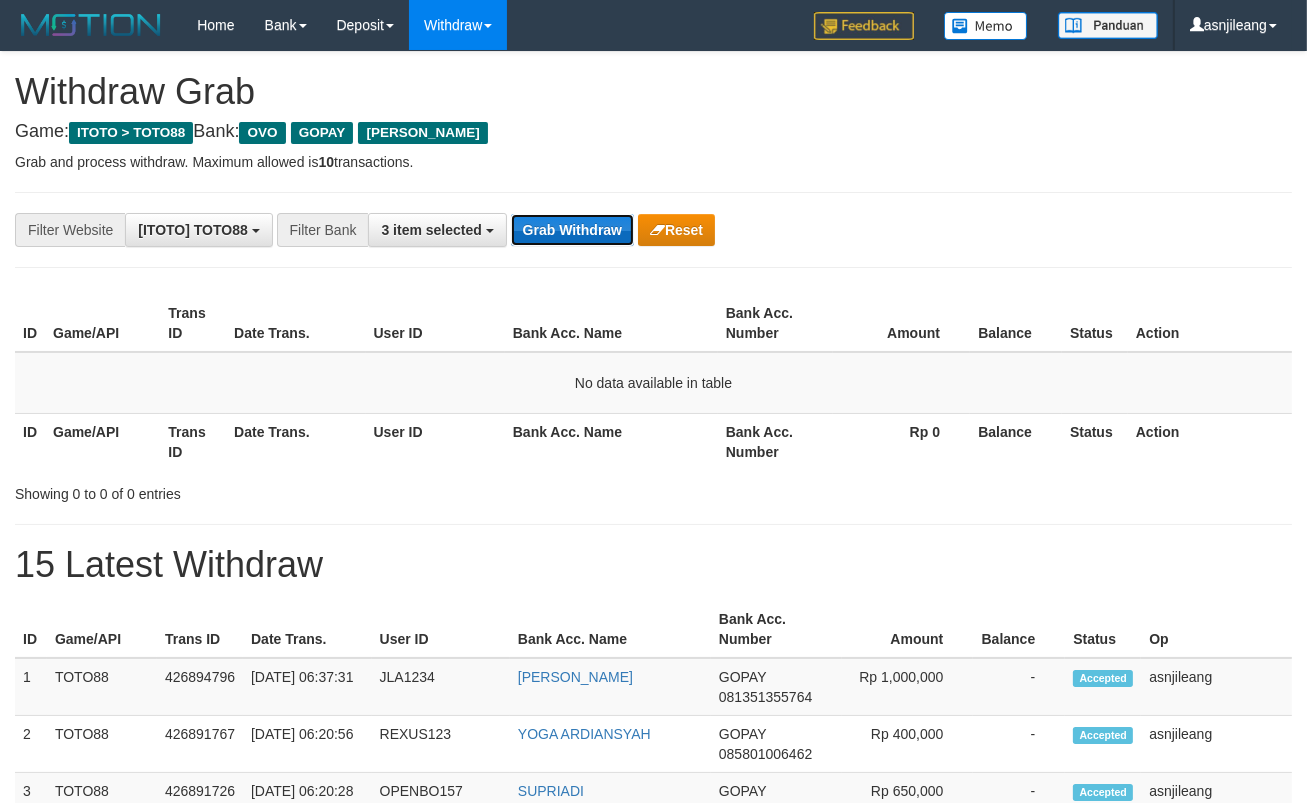 click on "Grab Withdraw" at bounding box center (572, 230) 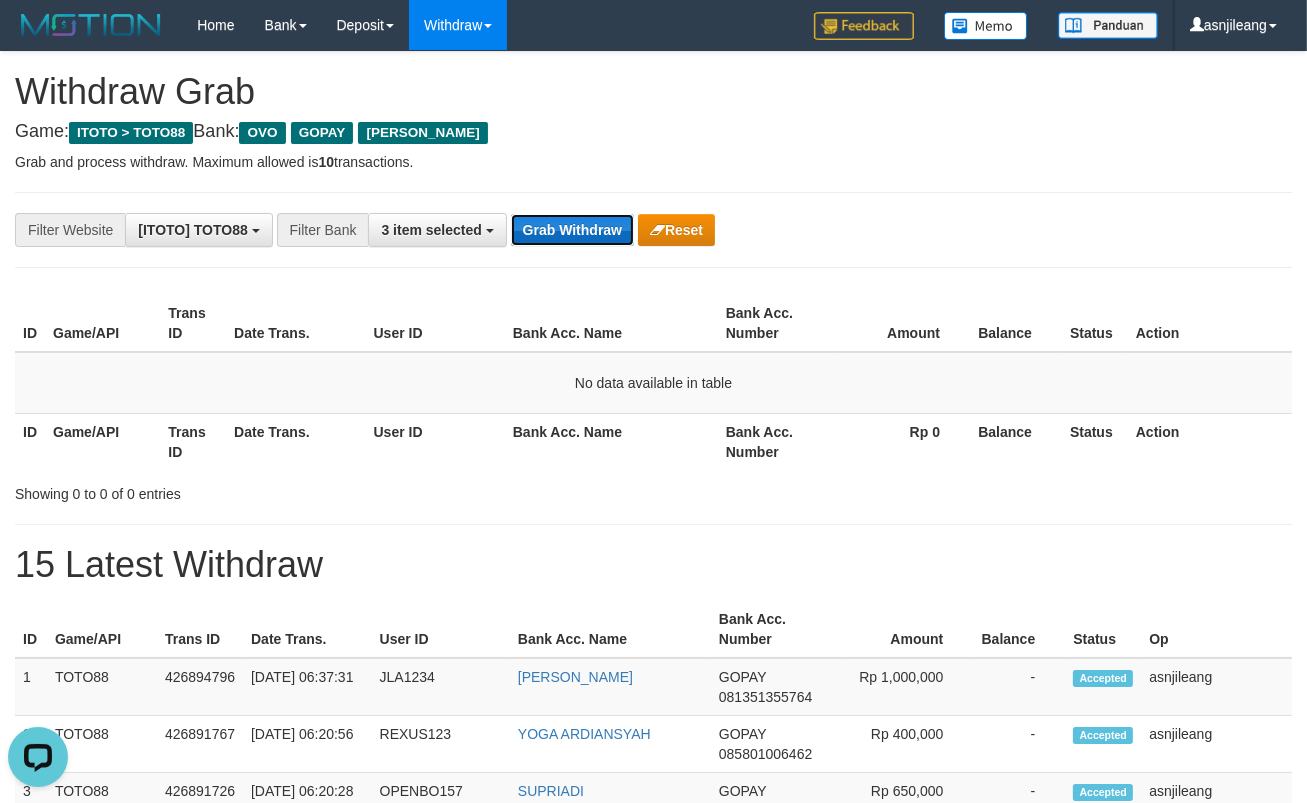 scroll, scrollTop: 0, scrollLeft: 0, axis: both 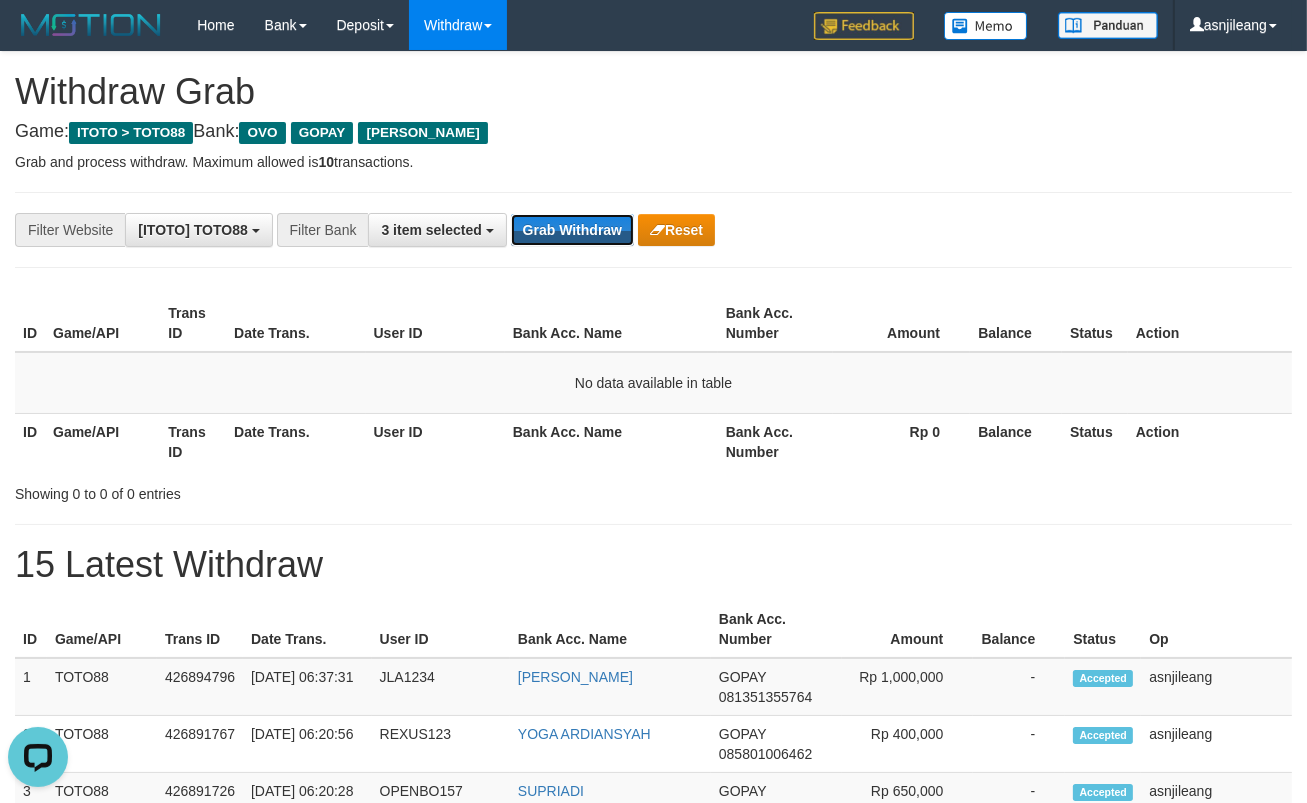 click on "Grab Withdraw" at bounding box center [572, 230] 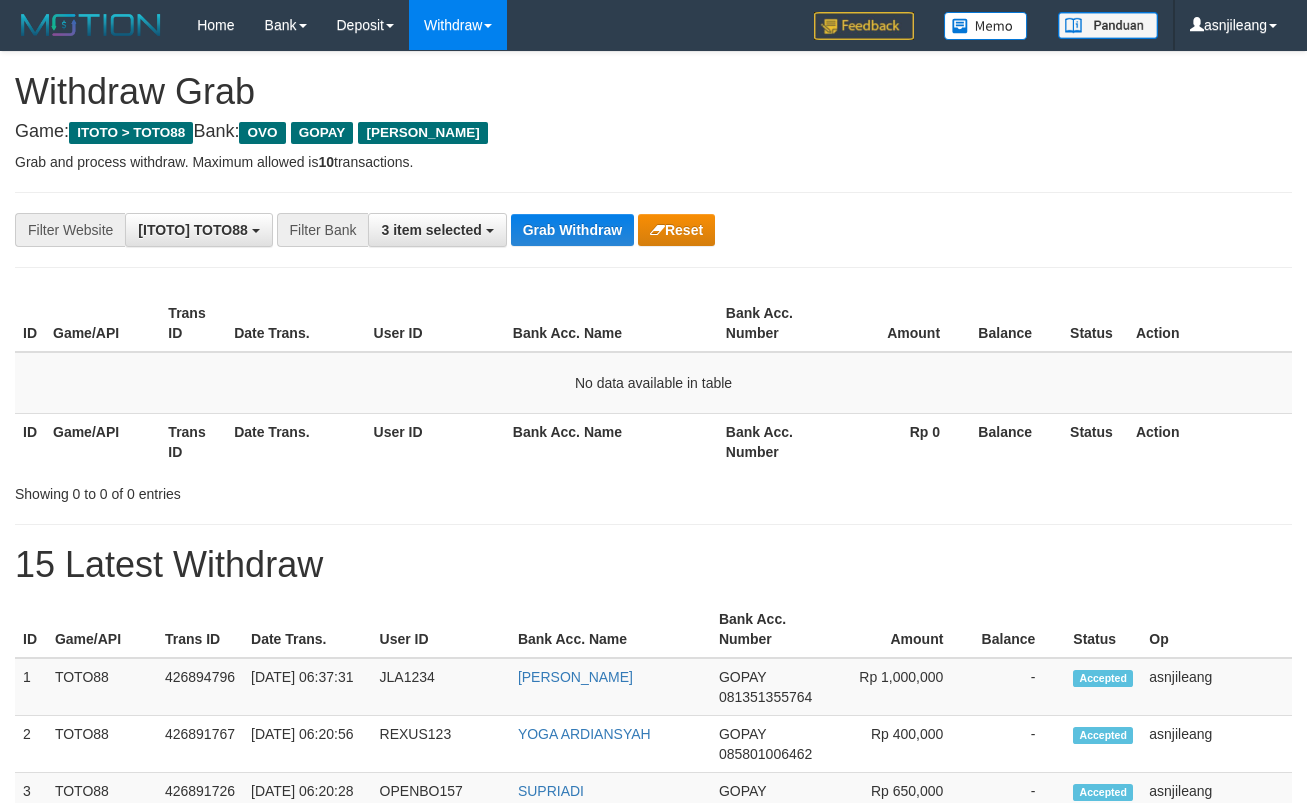 scroll, scrollTop: 0, scrollLeft: 0, axis: both 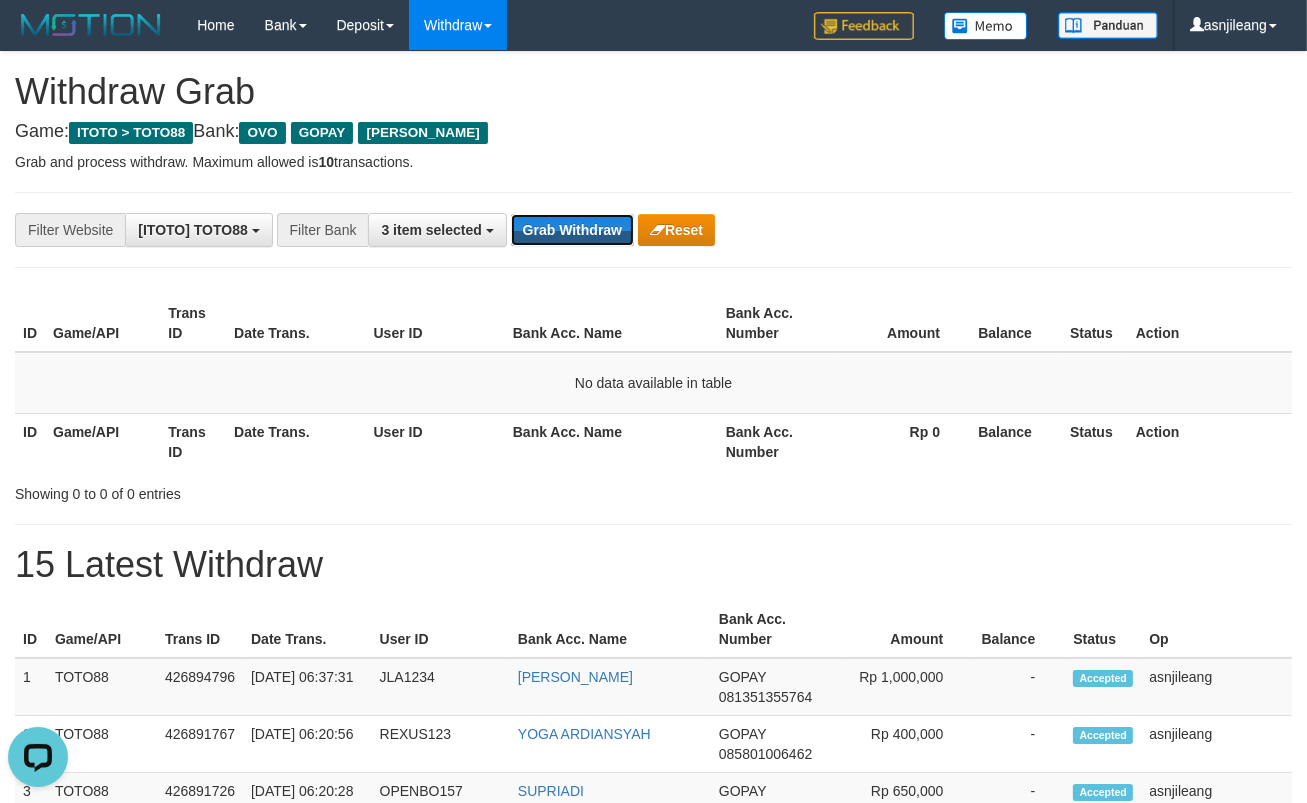 click on "Grab Withdraw" at bounding box center (572, 230) 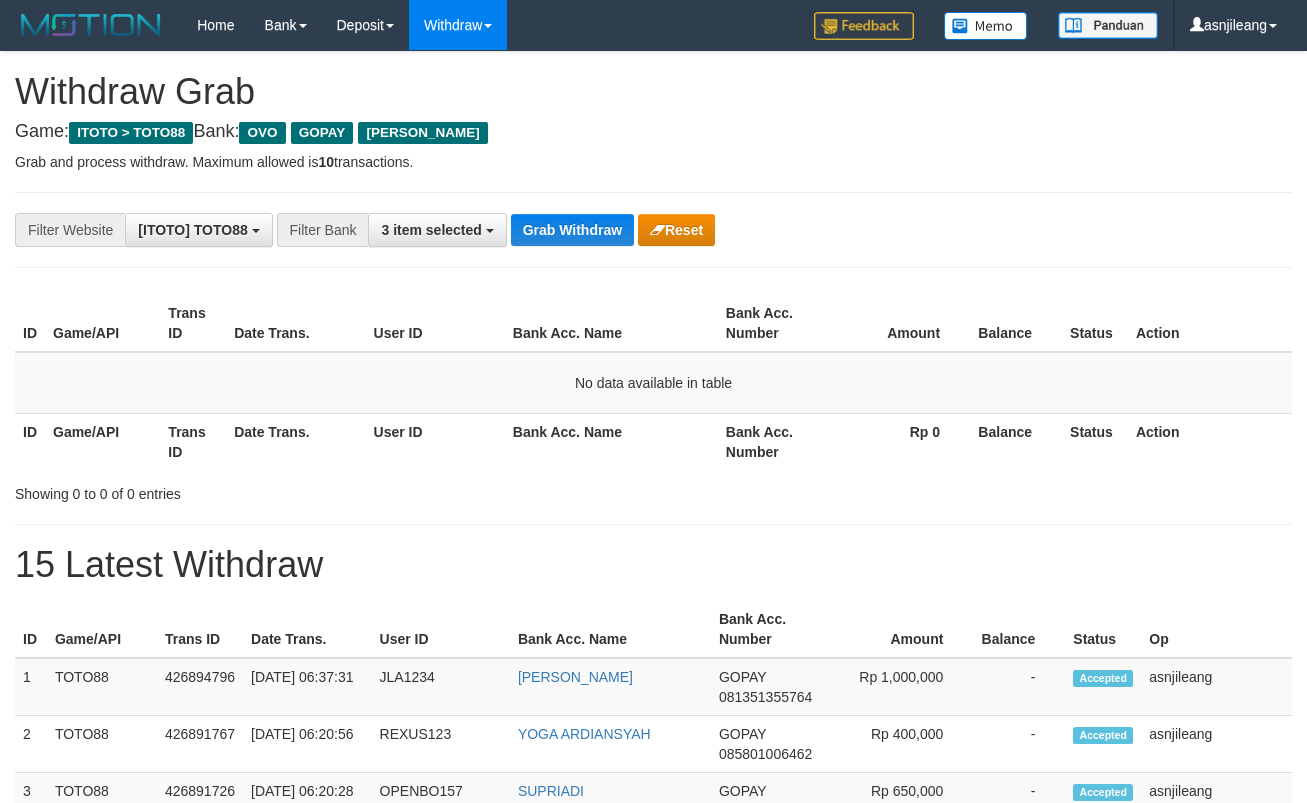 scroll, scrollTop: 0, scrollLeft: 0, axis: both 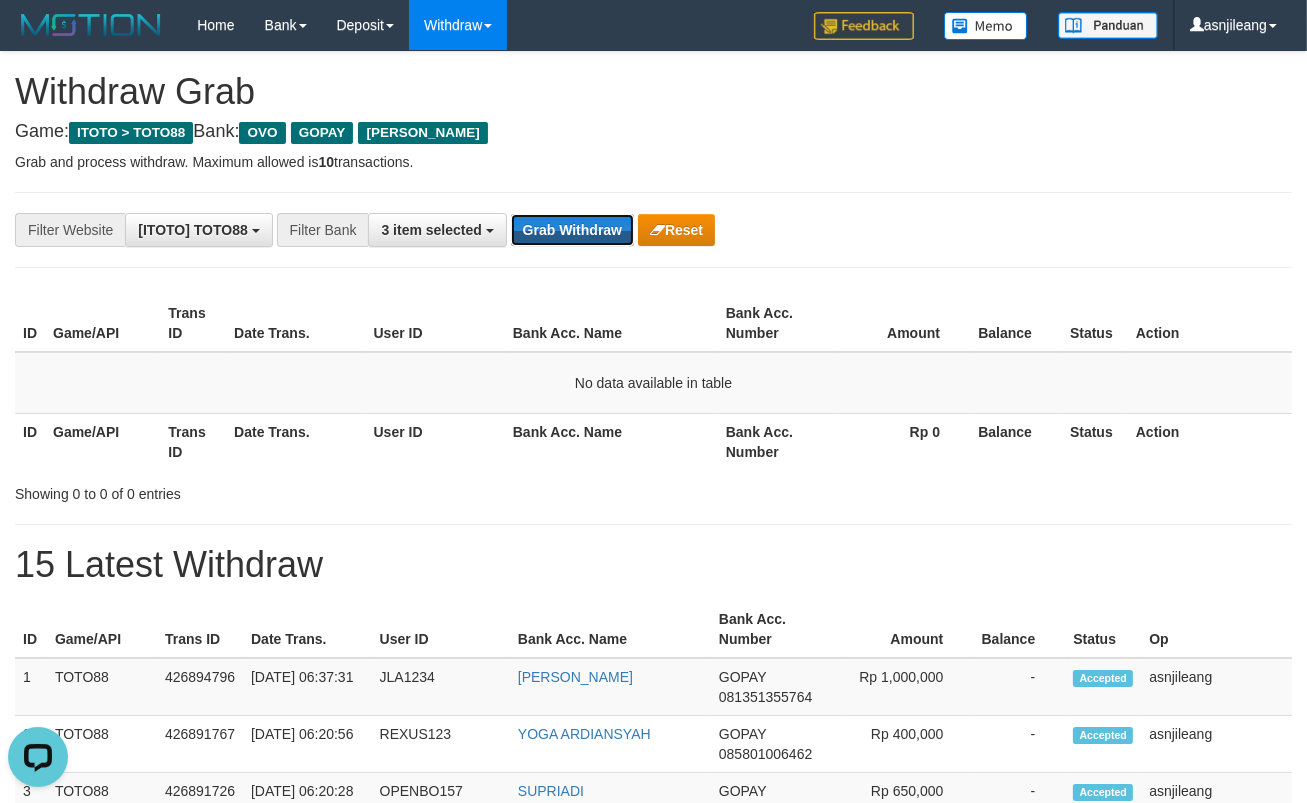 click on "Grab Withdraw" at bounding box center (572, 230) 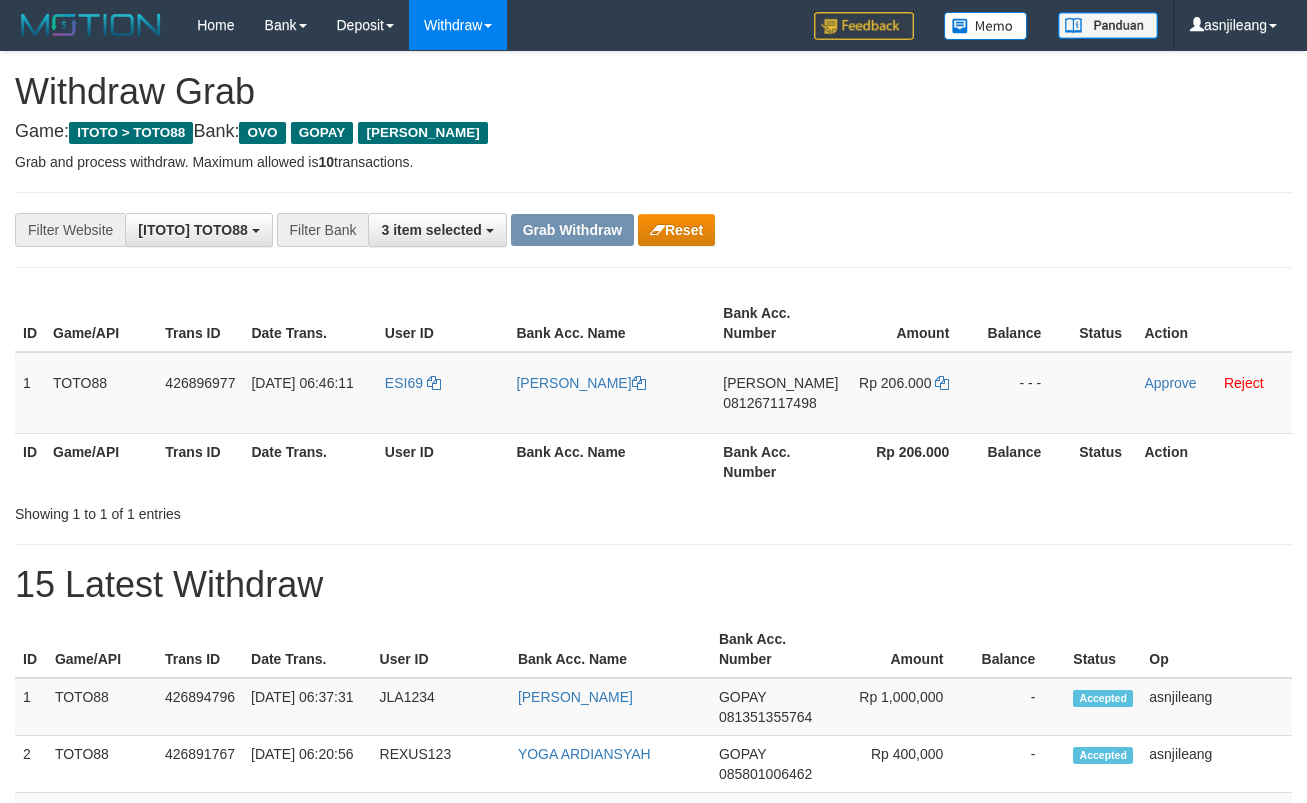 scroll, scrollTop: 0, scrollLeft: 0, axis: both 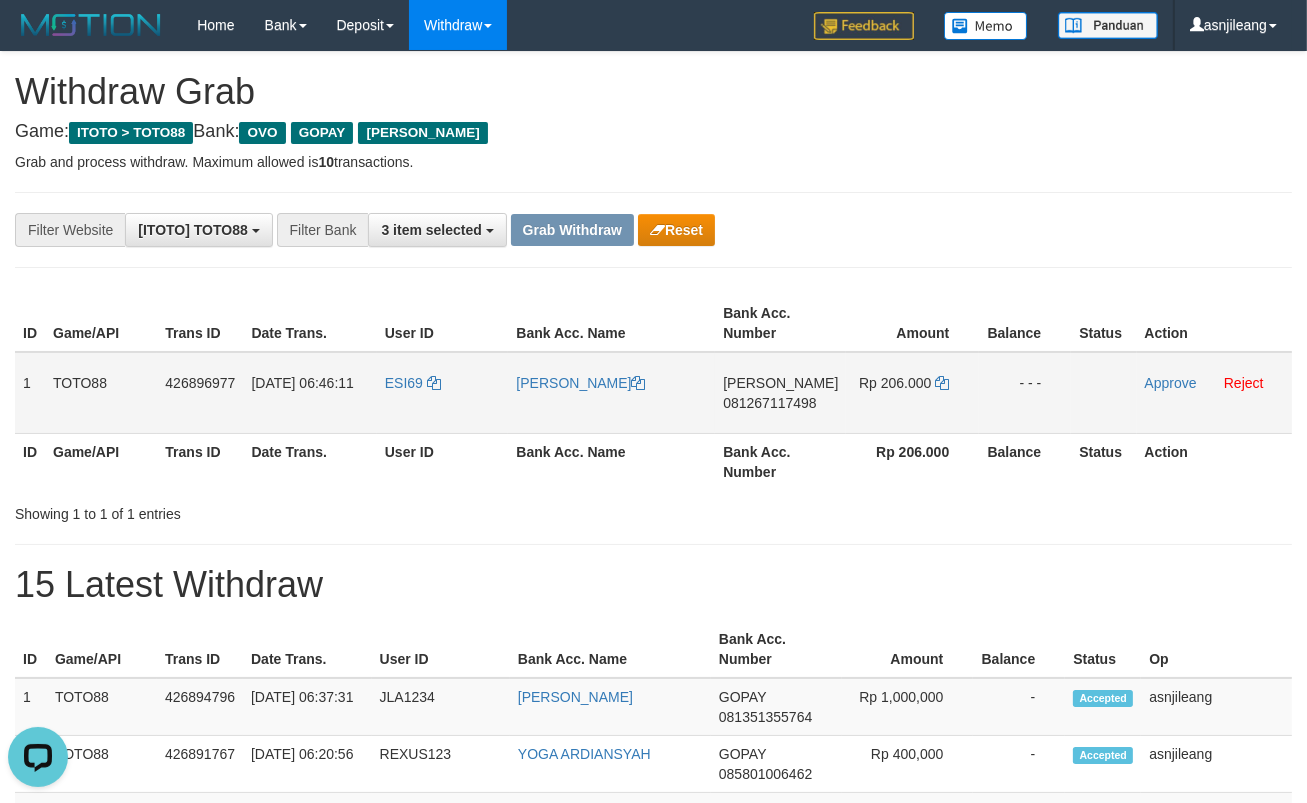 click on "[PERSON_NAME]
081267117498" at bounding box center (780, 393) 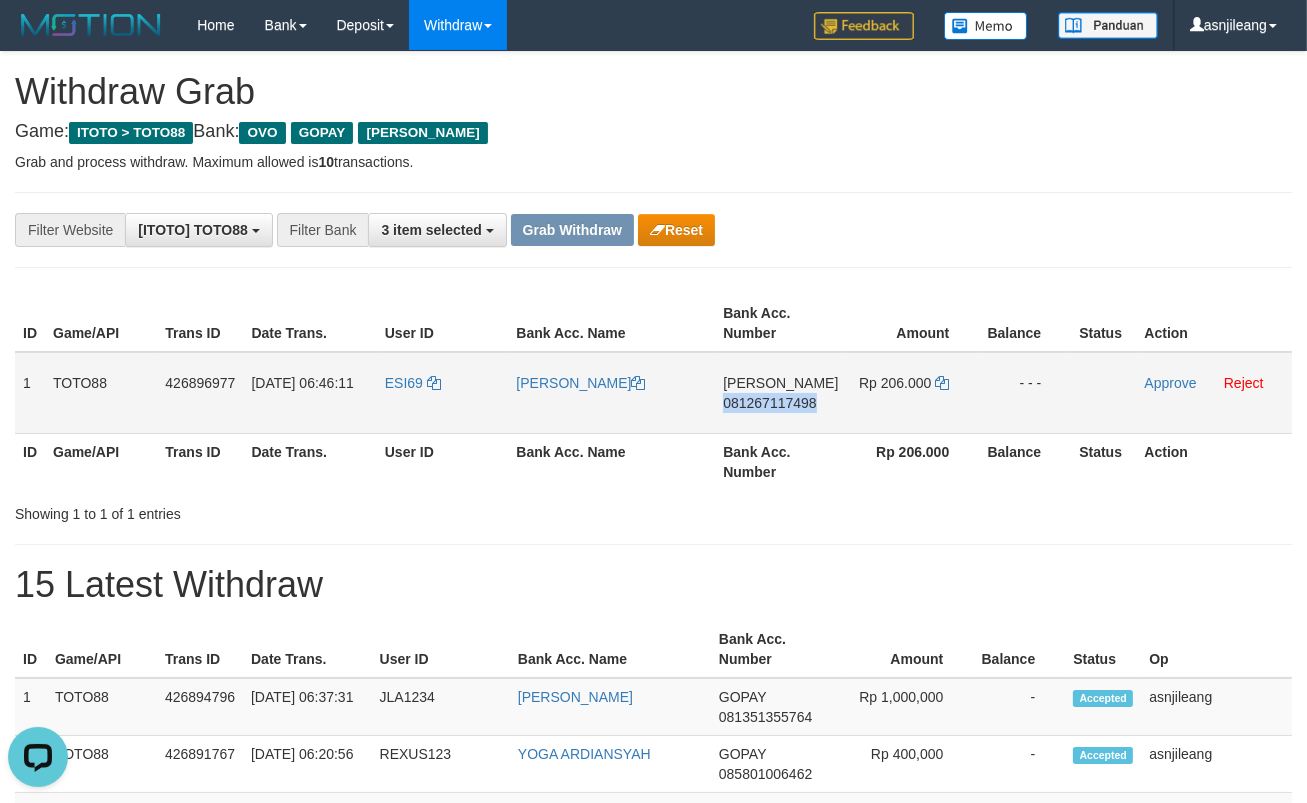 click on "[PERSON_NAME]
081267117498" at bounding box center (780, 393) 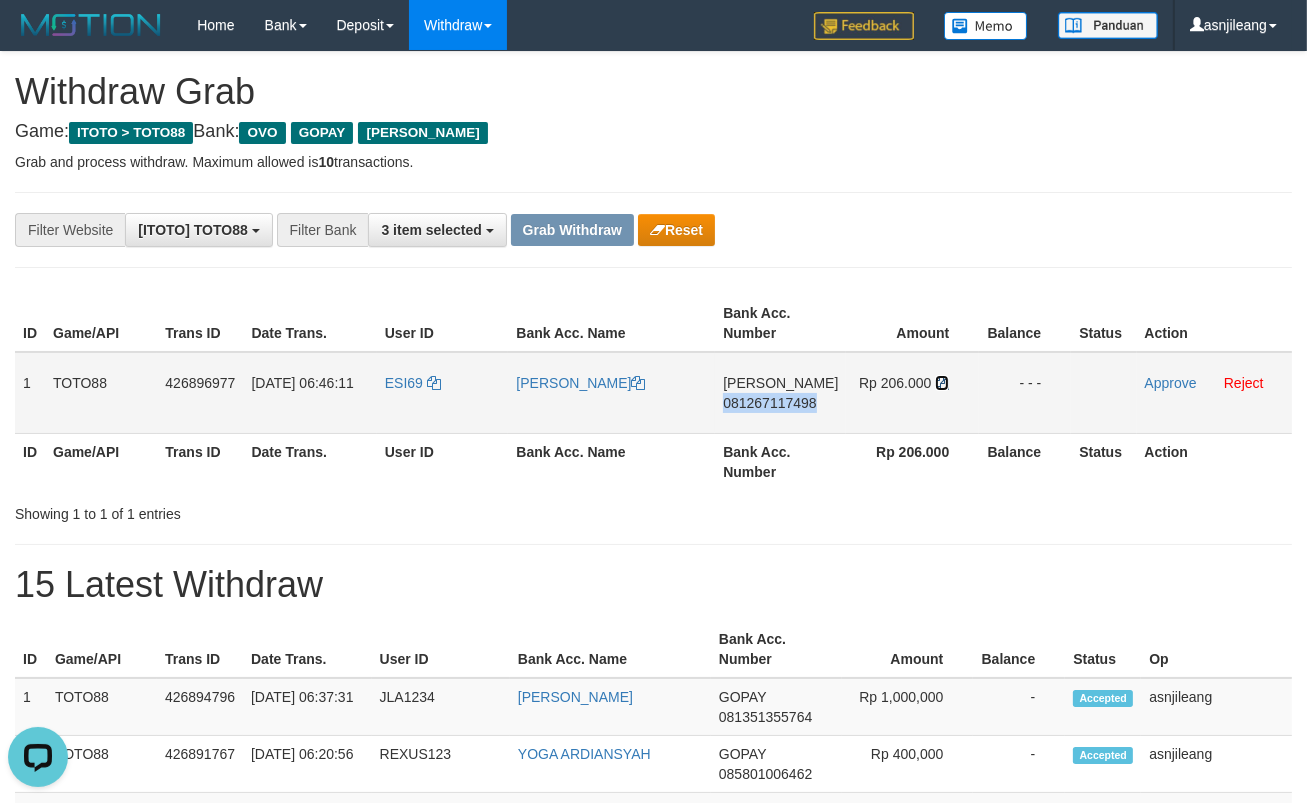 click at bounding box center [942, 383] 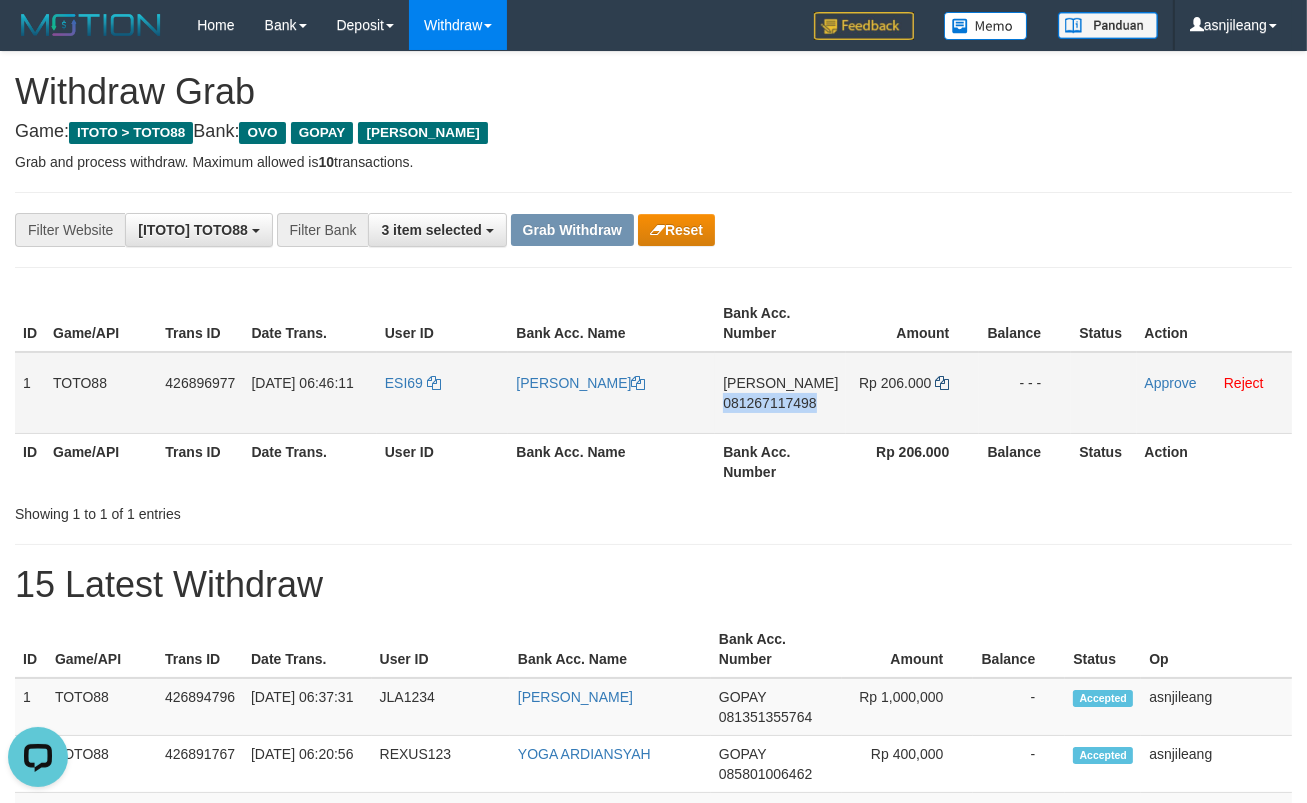 copy on "081267117498" 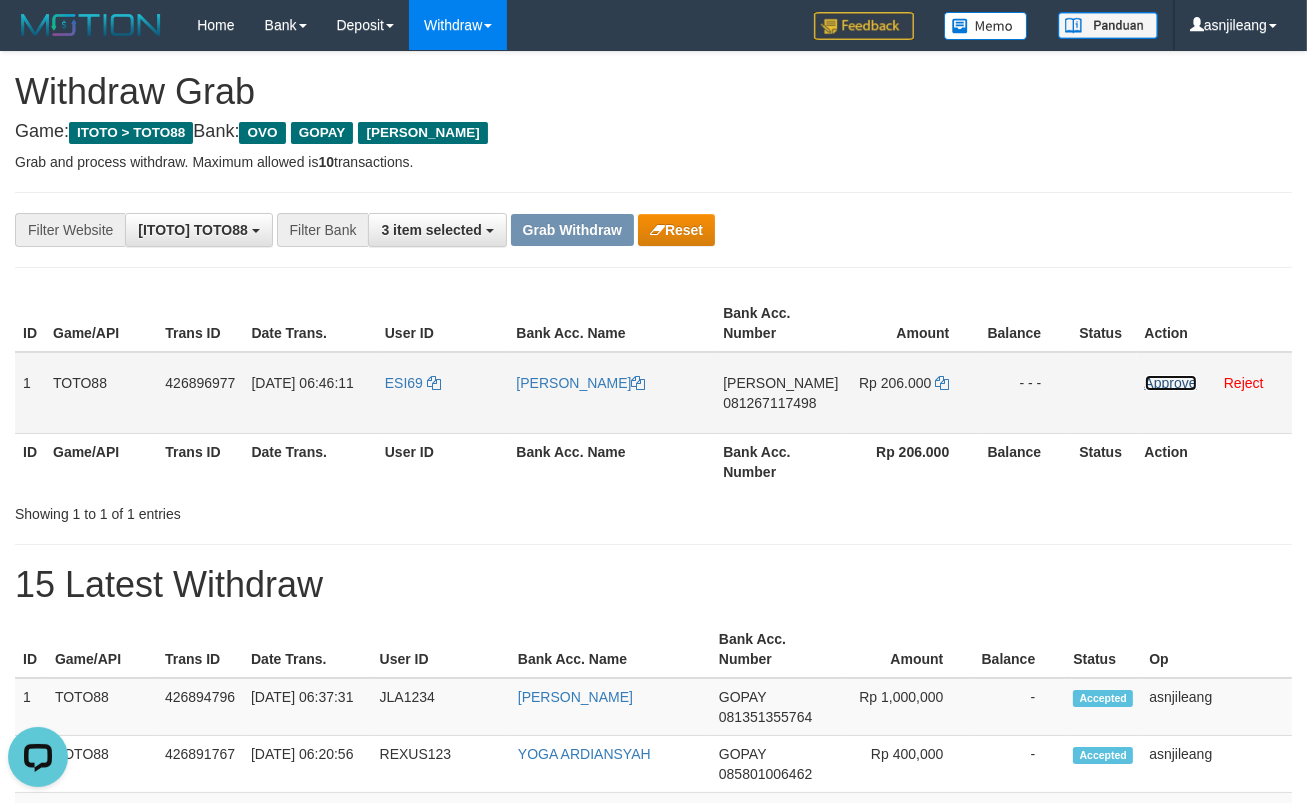 click on "Approve" at bounding box center (1171, 383) 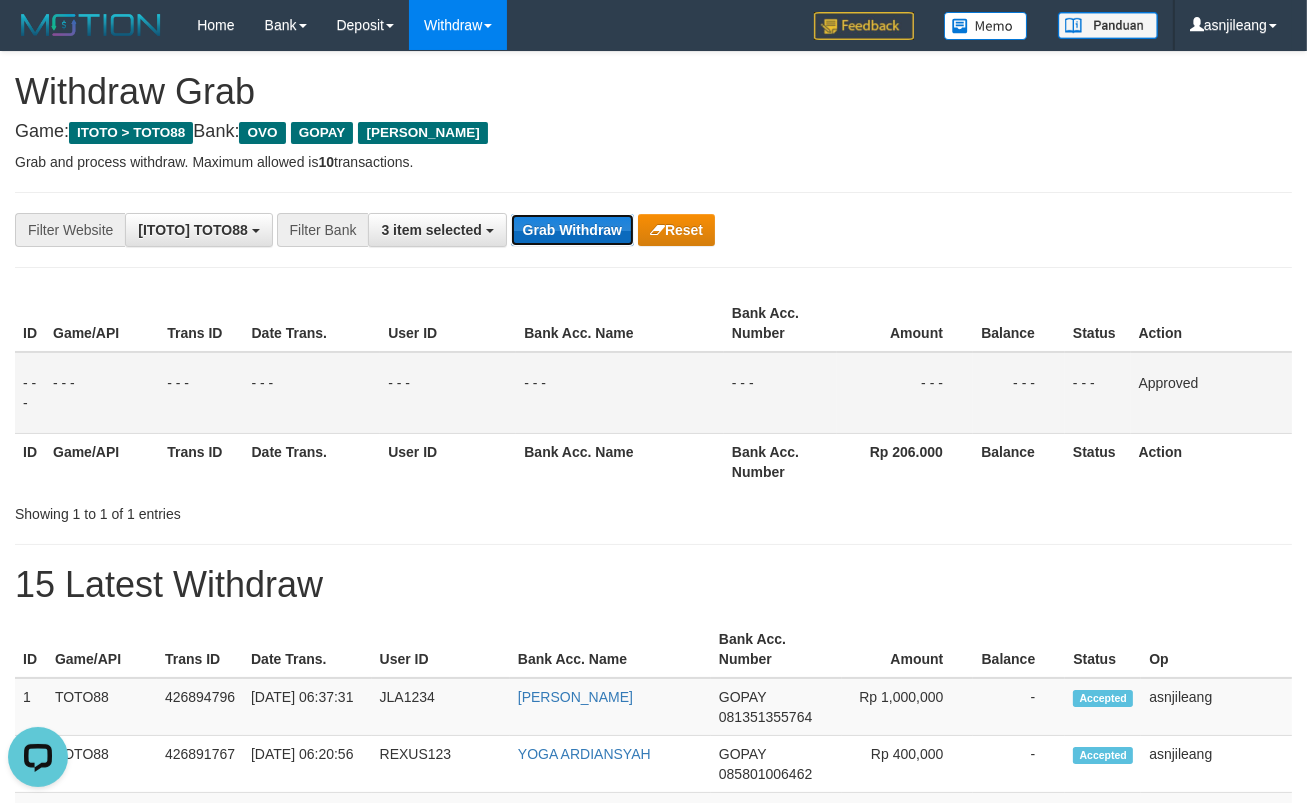 click on "Grab Withdraw" at bounding box center [572, 230] 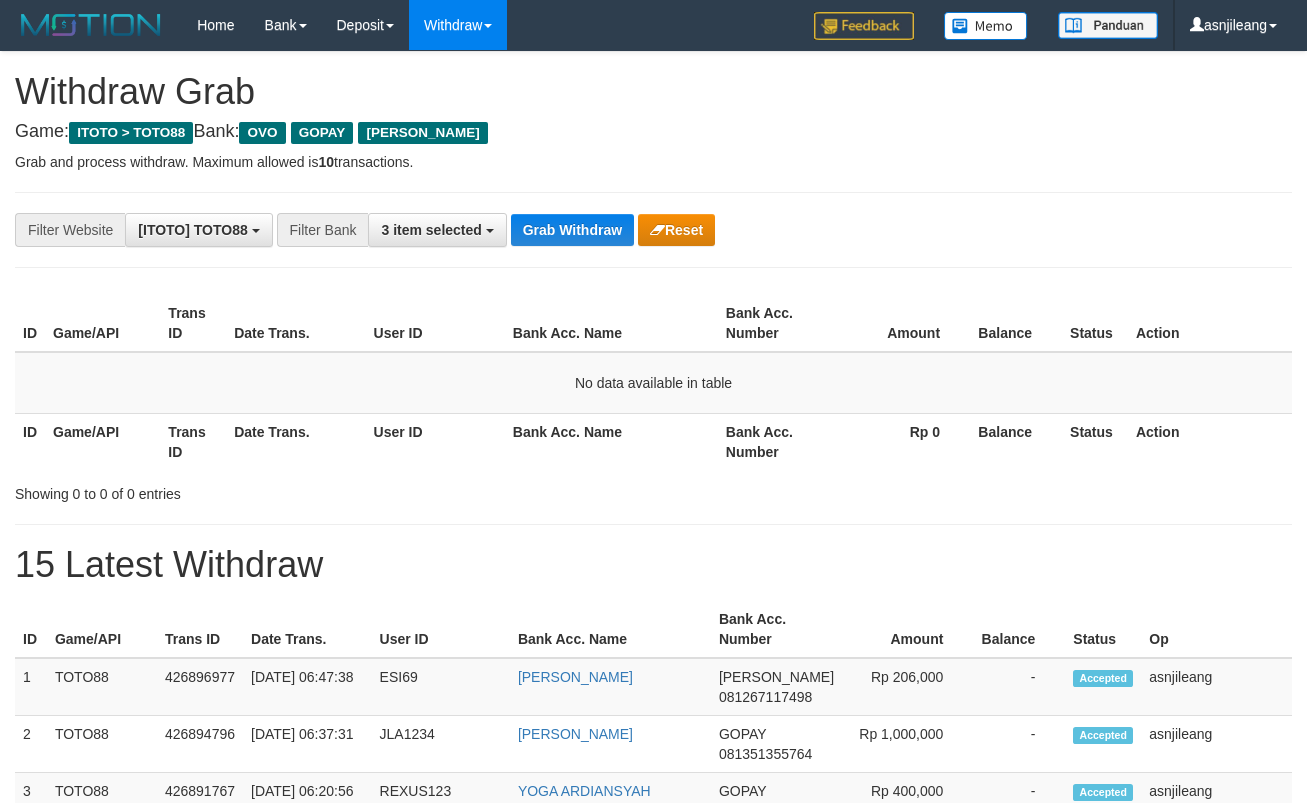 scroll, scrollTop: 0, scrollLeft: 0, axis: both 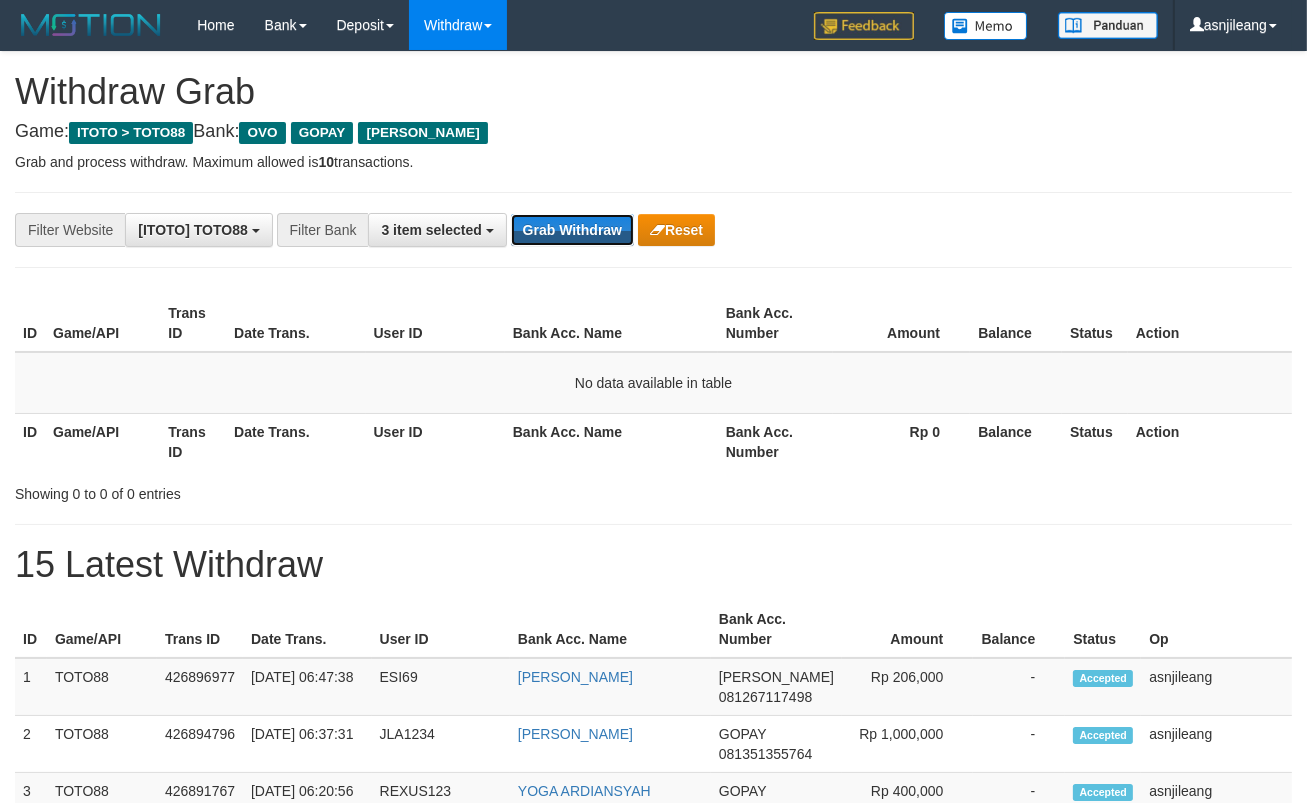 click on "Grab Withdraw" at bounding box center [572, 230] 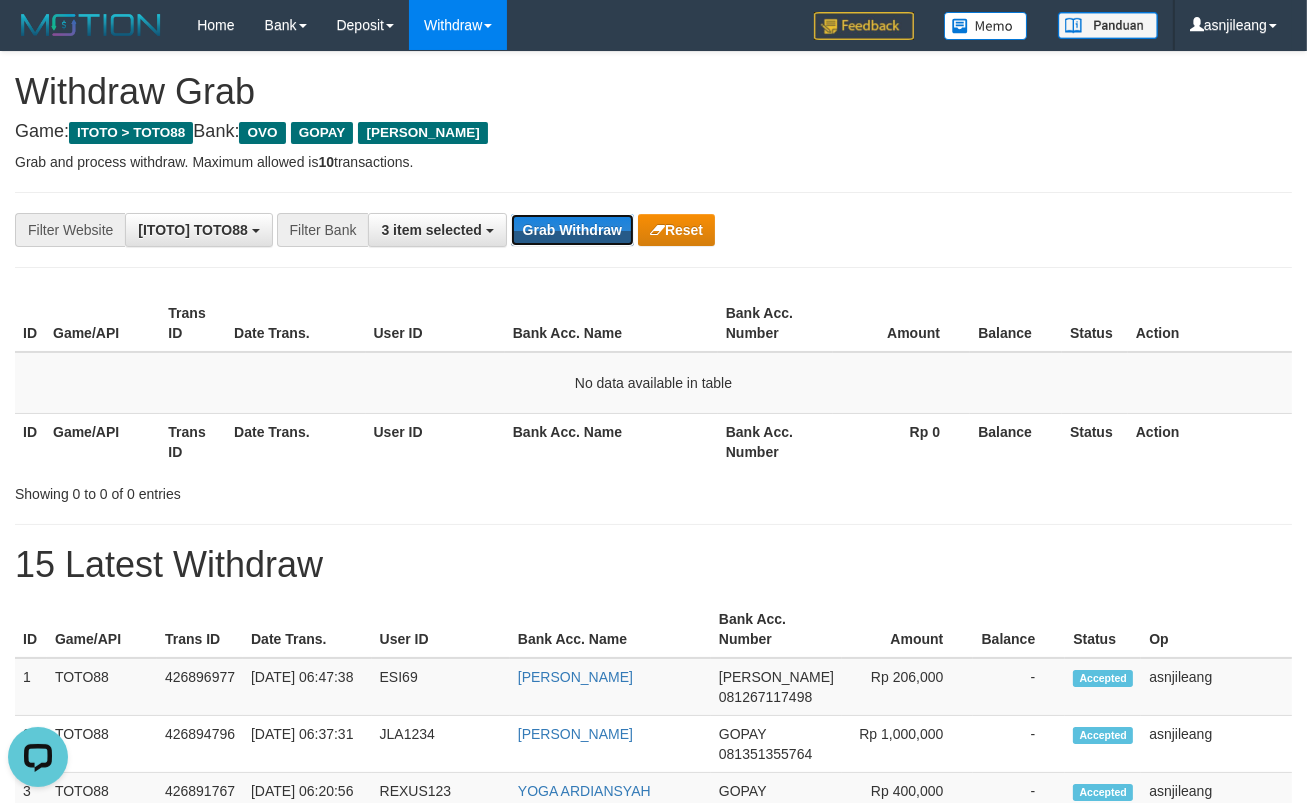 scroll, scrollTop: 0, scrollLeft: 0, axis: both 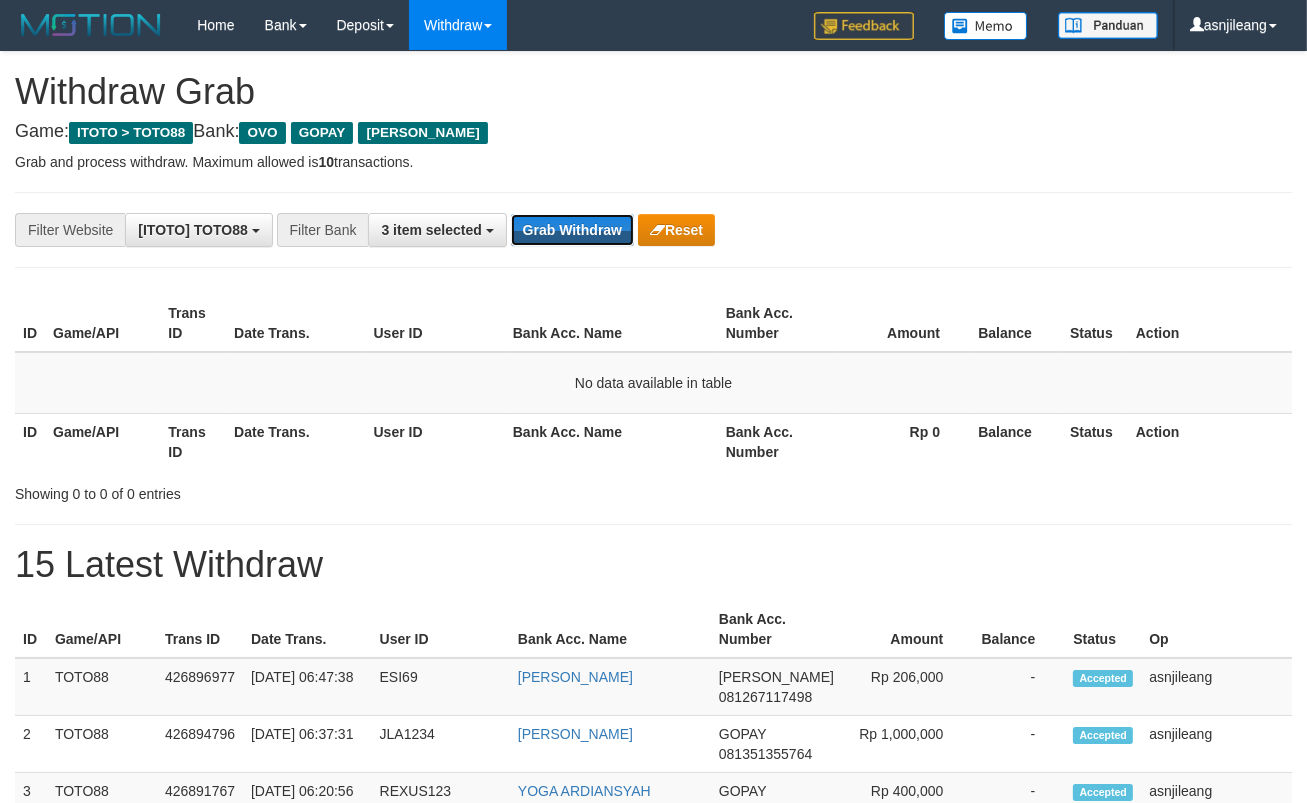 click on "Grab Withdraw" at bounding box center (572, 230) 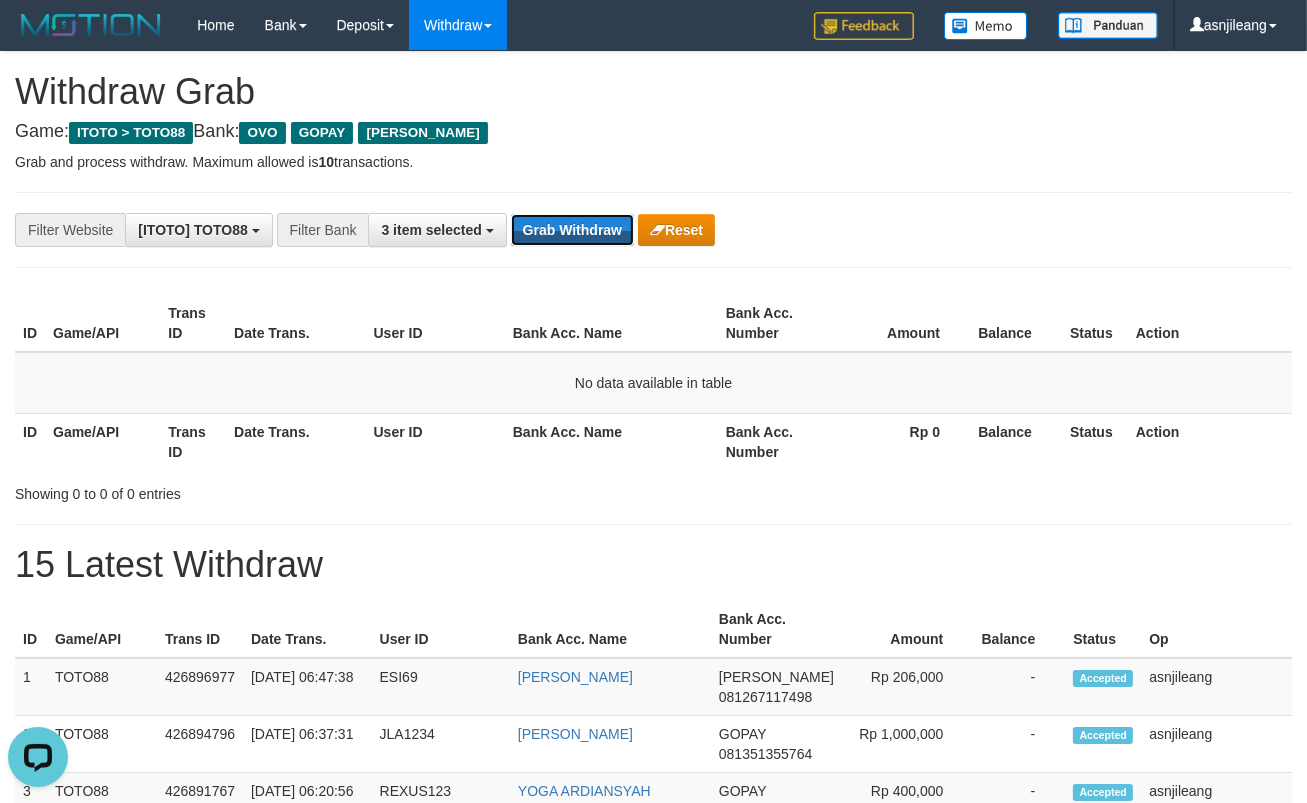scroll, scrollTop: 0, scrollLeft: 0, axis: both 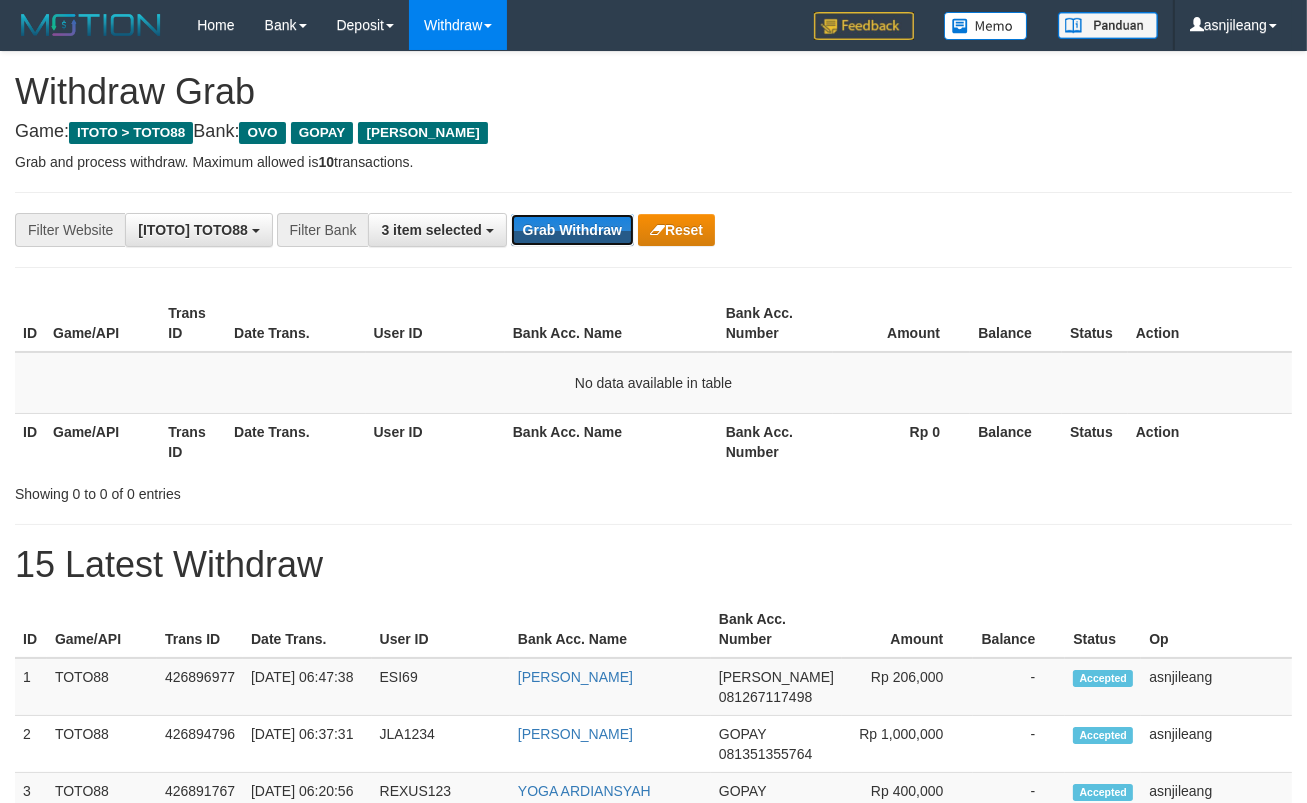 click on "Grab Withdraw" at bounding box center (572, 230) 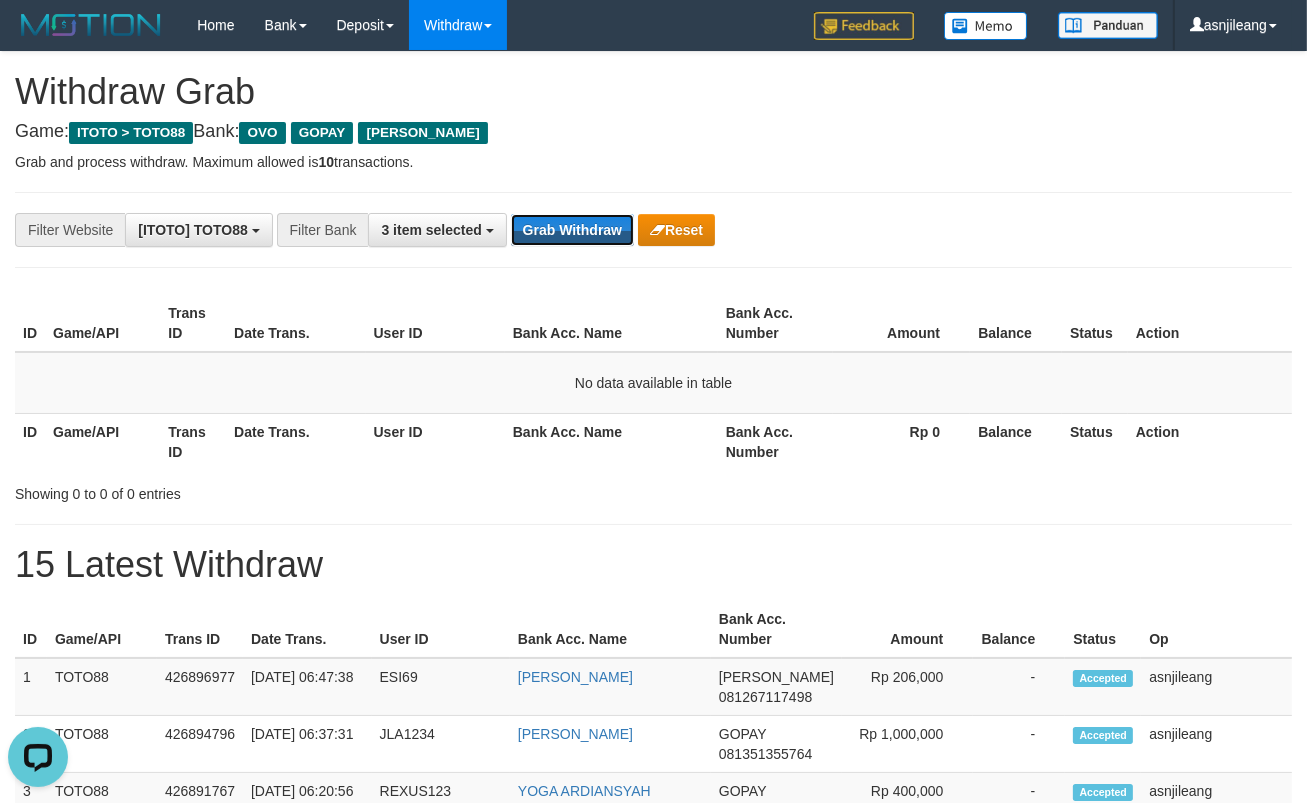 scroll, scrollTop: 0, scrollLeft: 0, axis: both 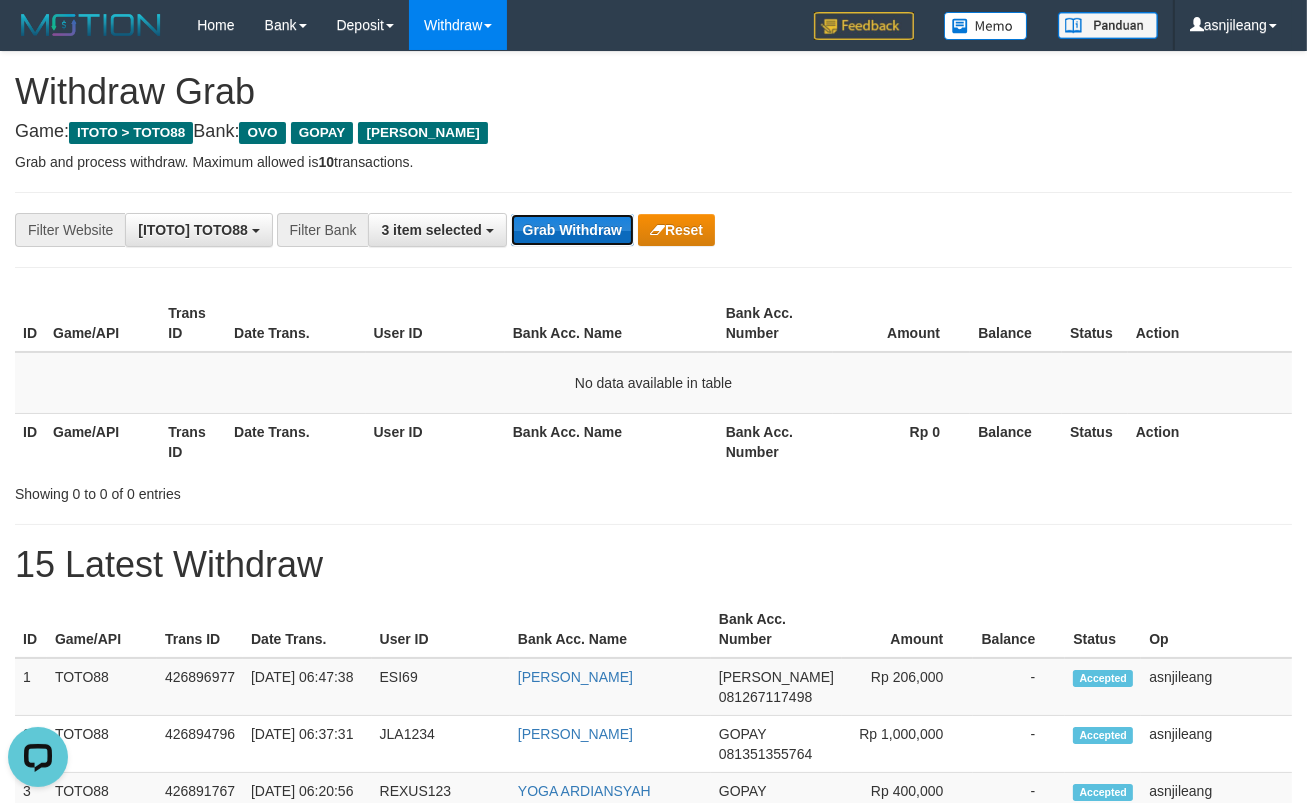 click on "Grab Withdraw" at bounding box center [572, 230] 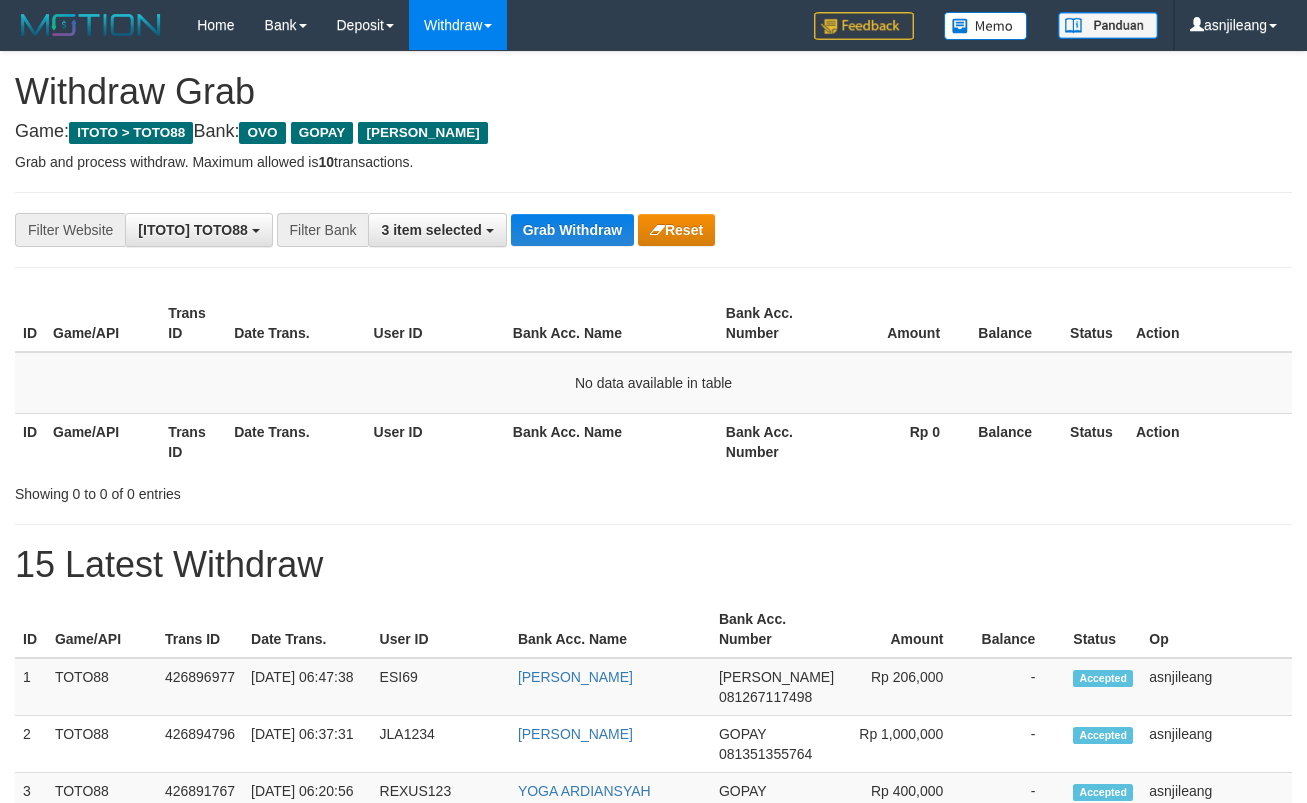 scroll, scrollTop: 0, scrollLeft: 0, axis: both 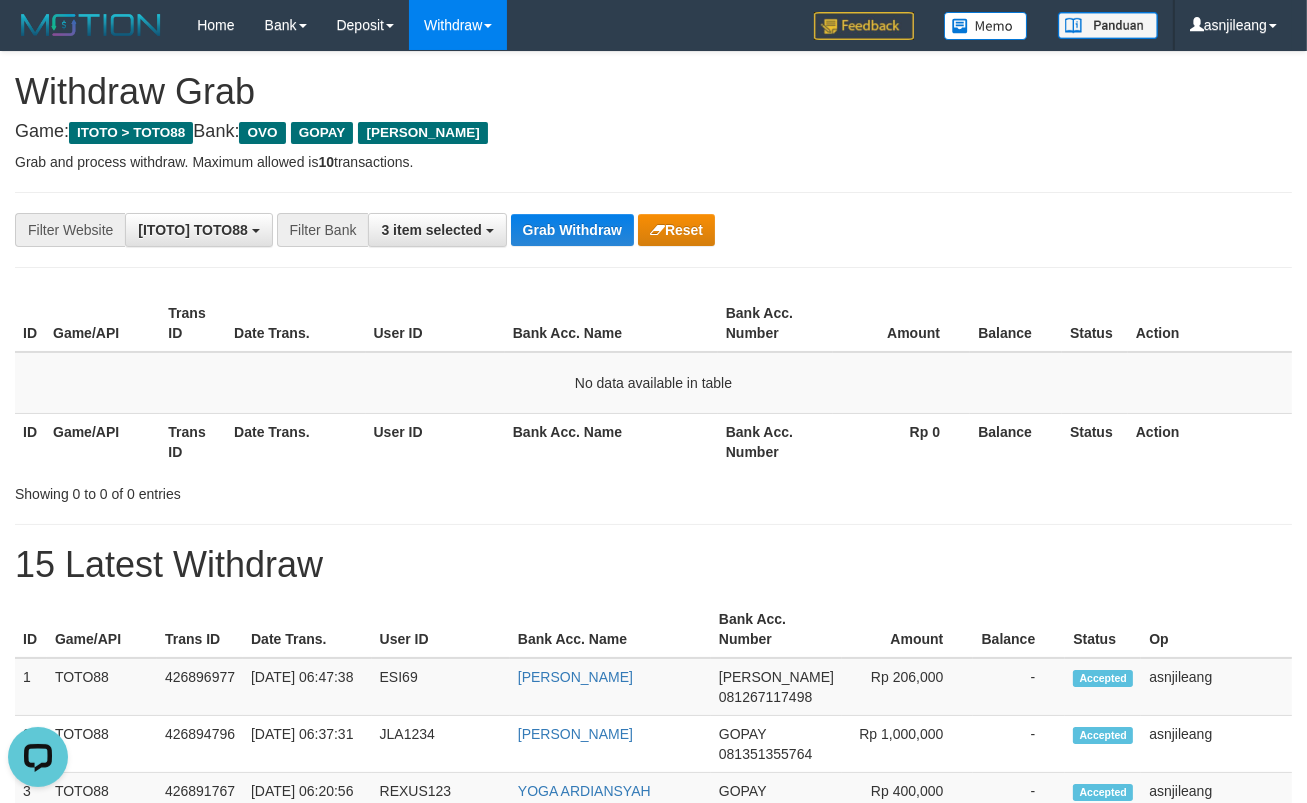 click on "**********" at bounding box center (653, 1113) 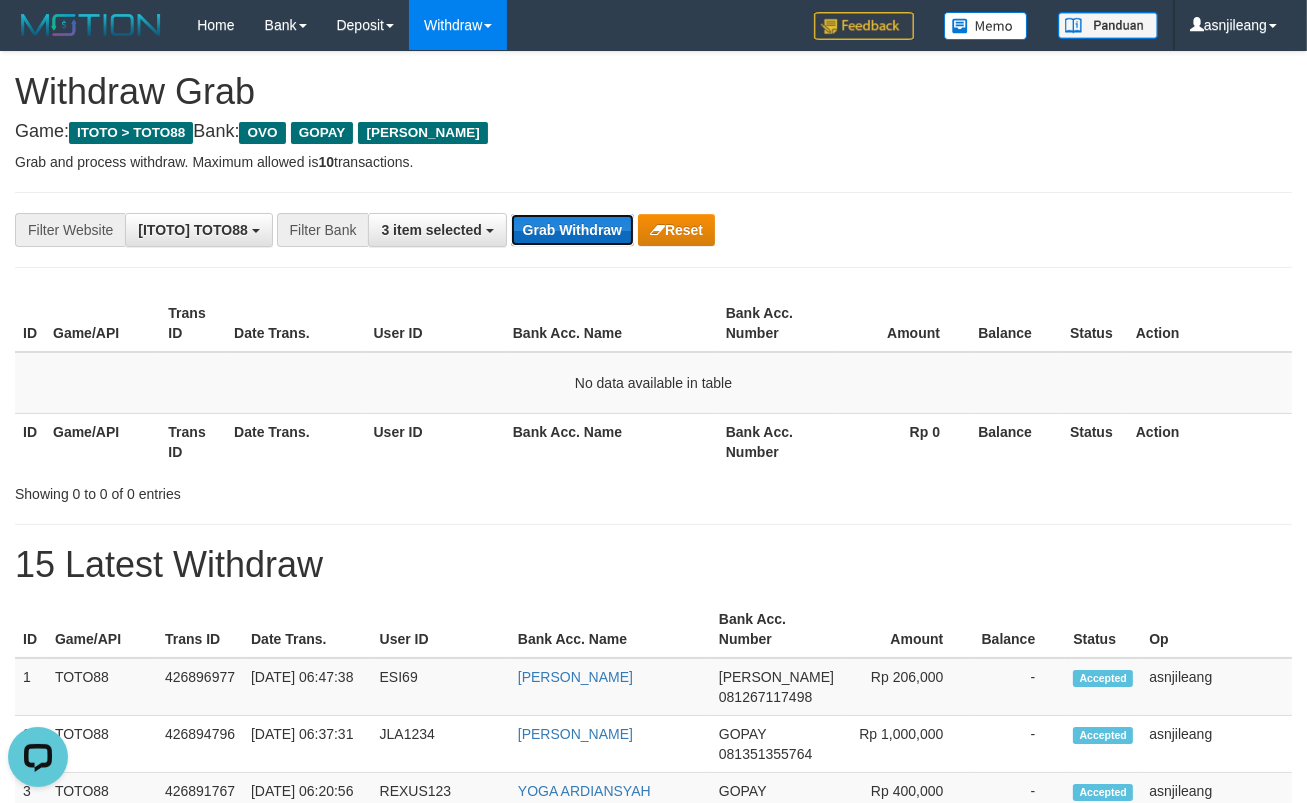 click on "Grab Withdraw" at bounding box center (572, 230) 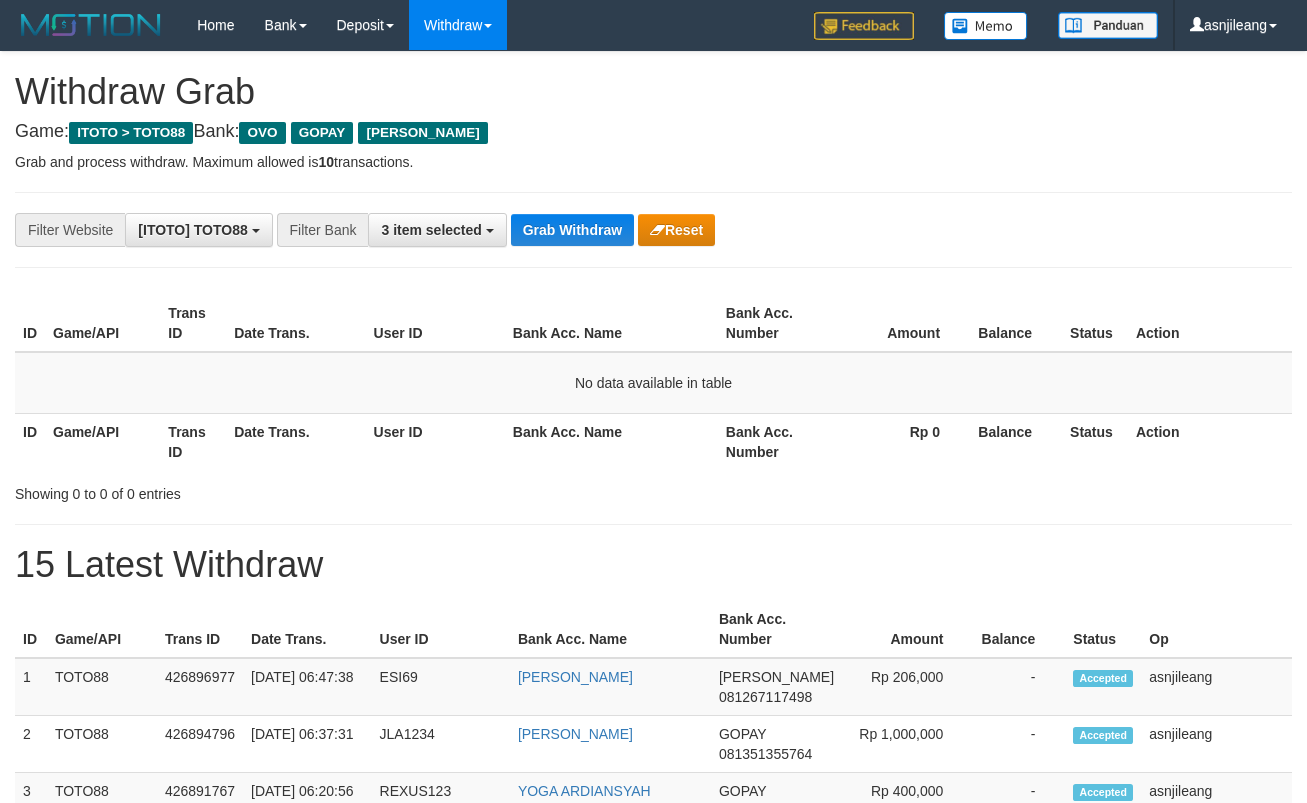 scroll, scrollTop: 0, scrollLeft: 0, axis: both 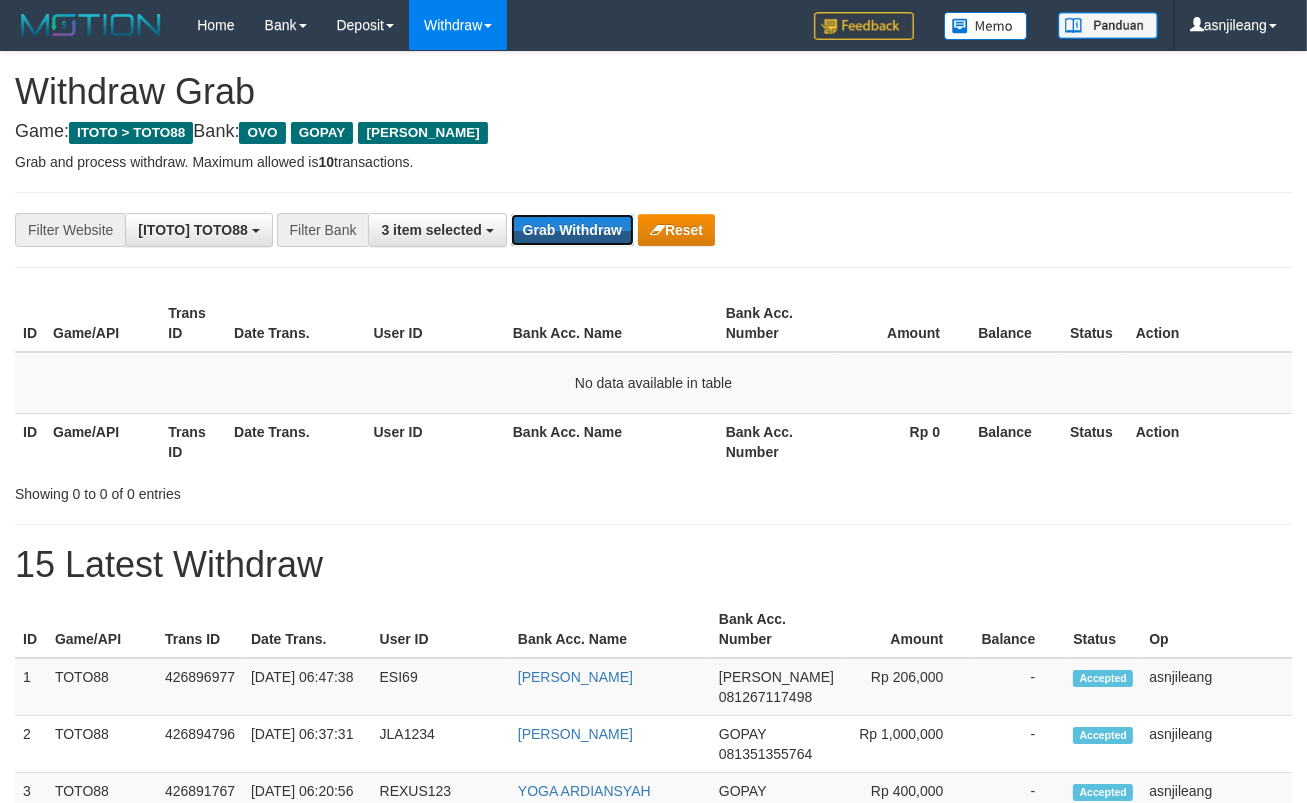 click on "Grab Withdraw" at bounding box center (572, 230) 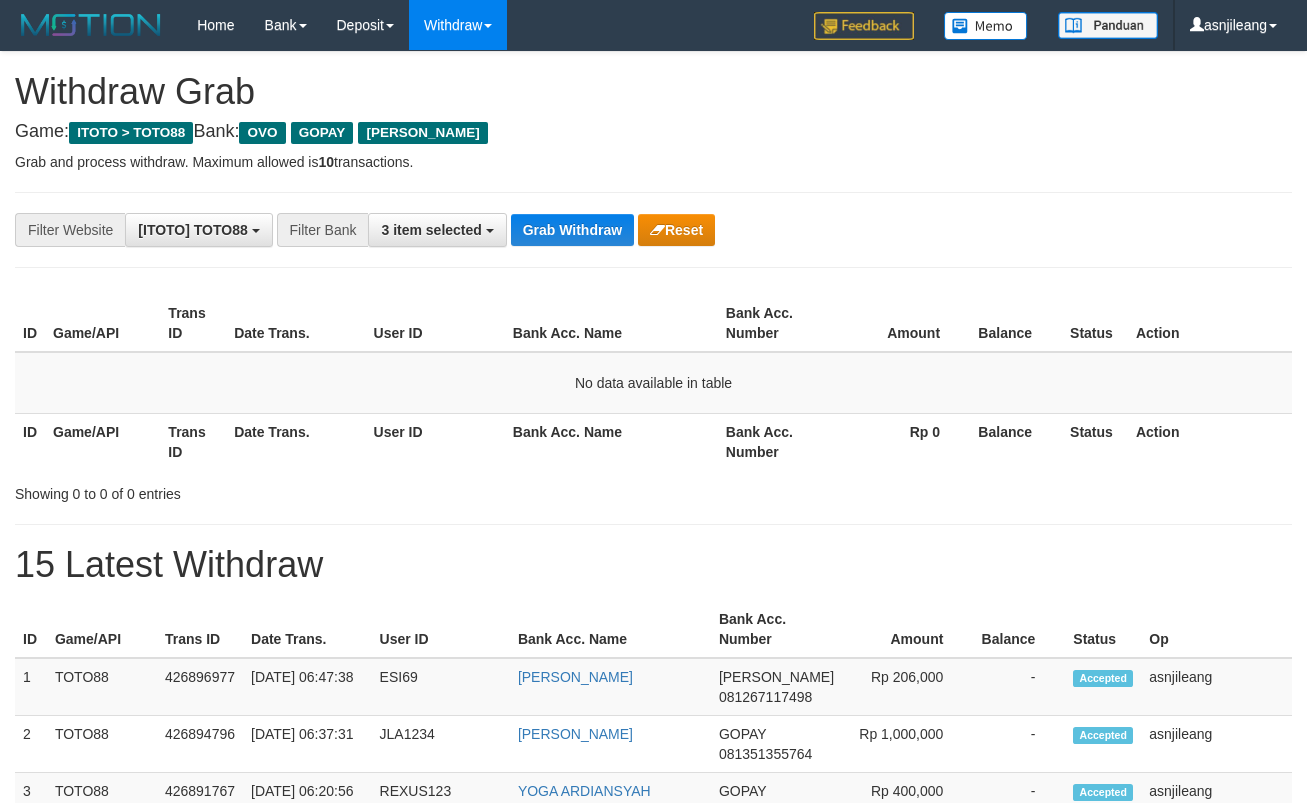 scroll, scrollTop: 0, scrollLeft: 0, axis: both 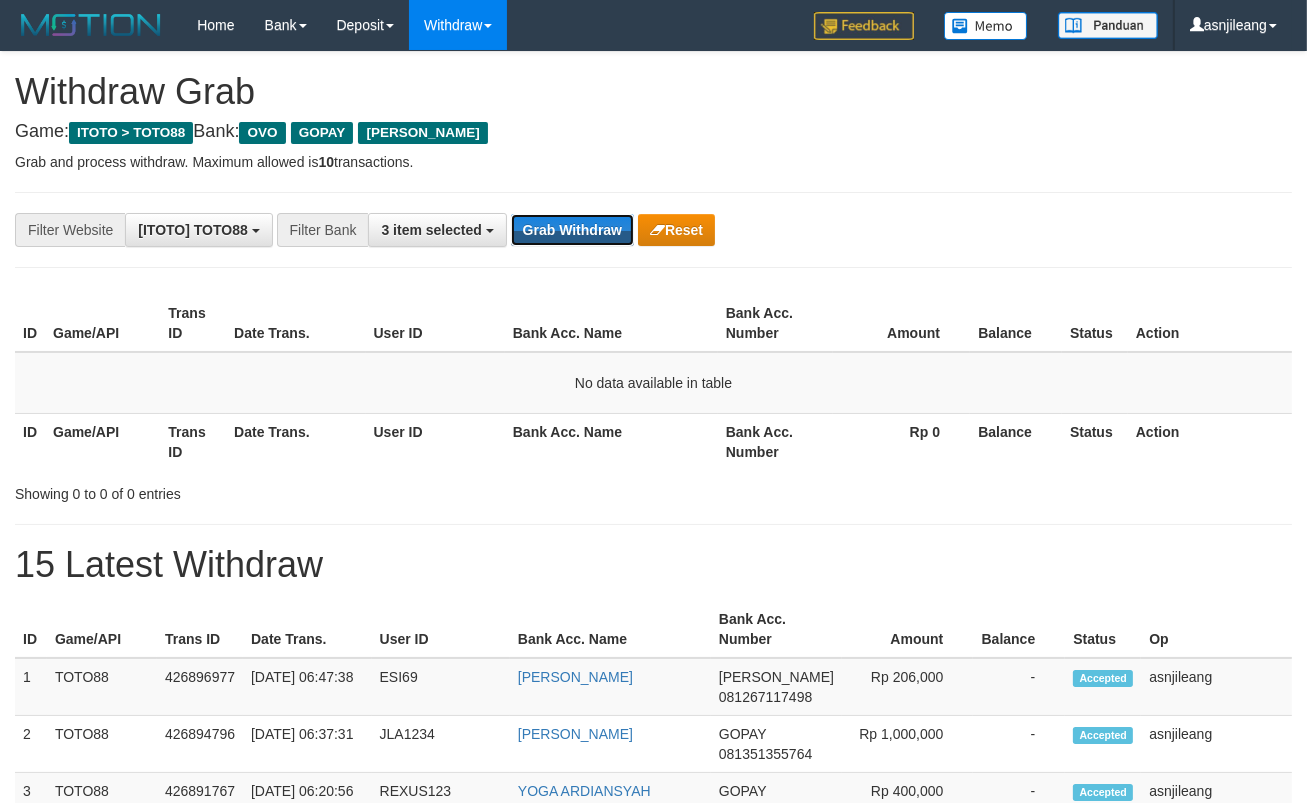 click on "Grab Withdraw" at bounding box center [572, 230] 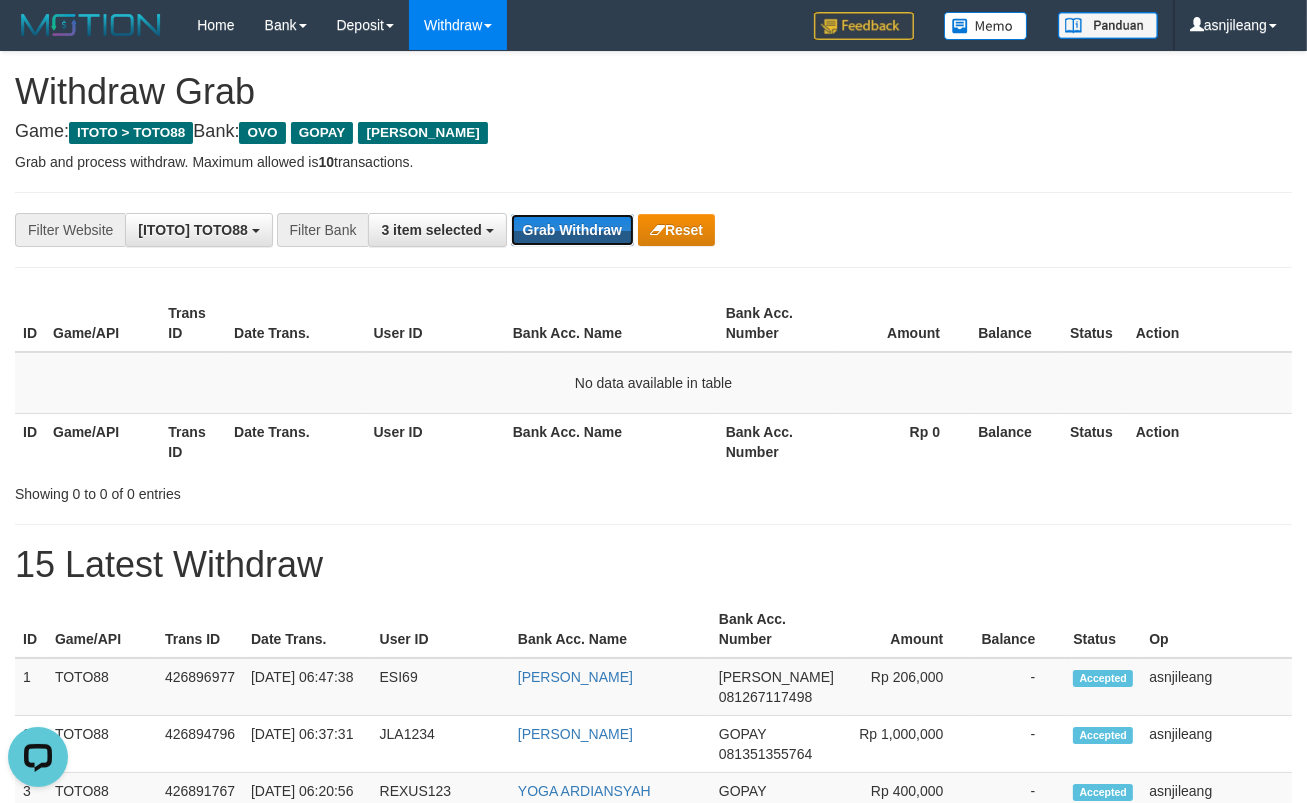 scroll, scrollTop: 0, scrollLeft: 0, axis: both 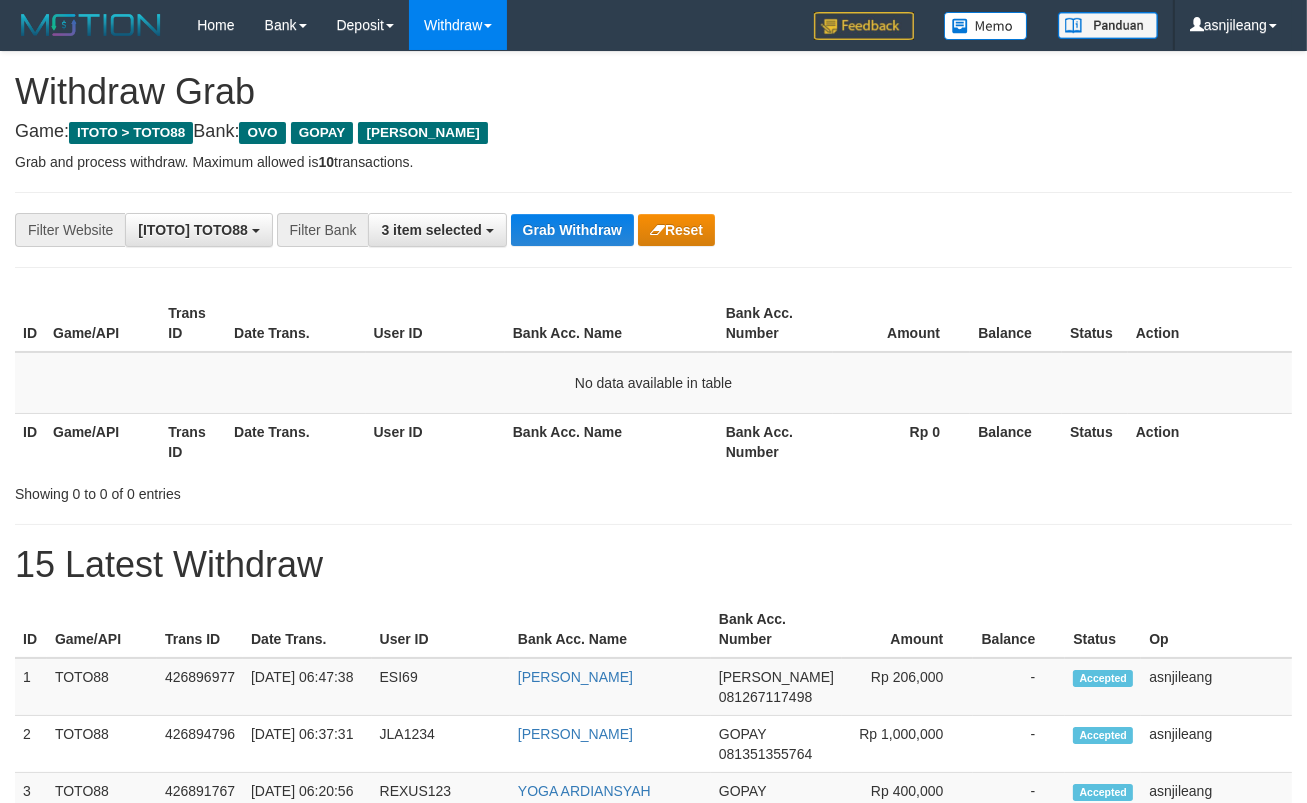 click on "Grab Withdraw" at bounding box center [572, 230] 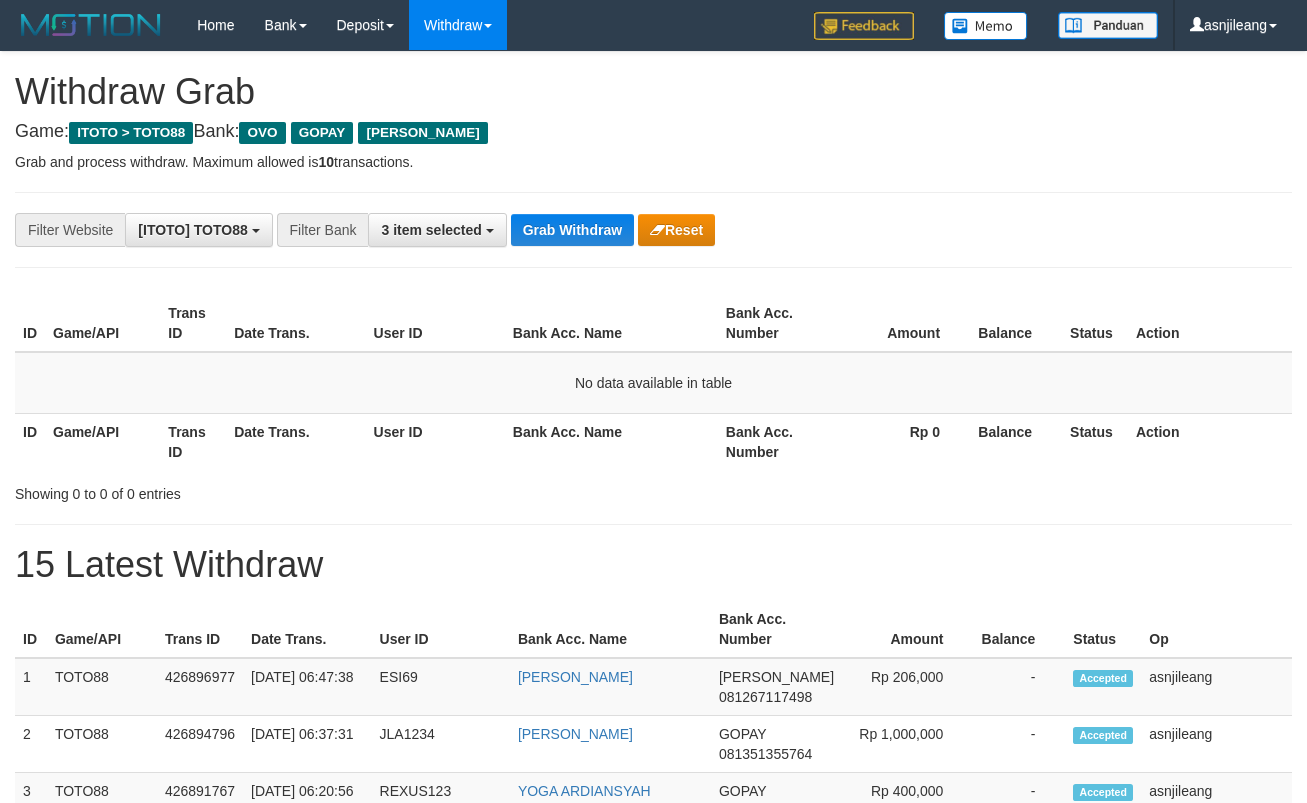 click on "Grab Withdraw" at bounding box center [572, 230] 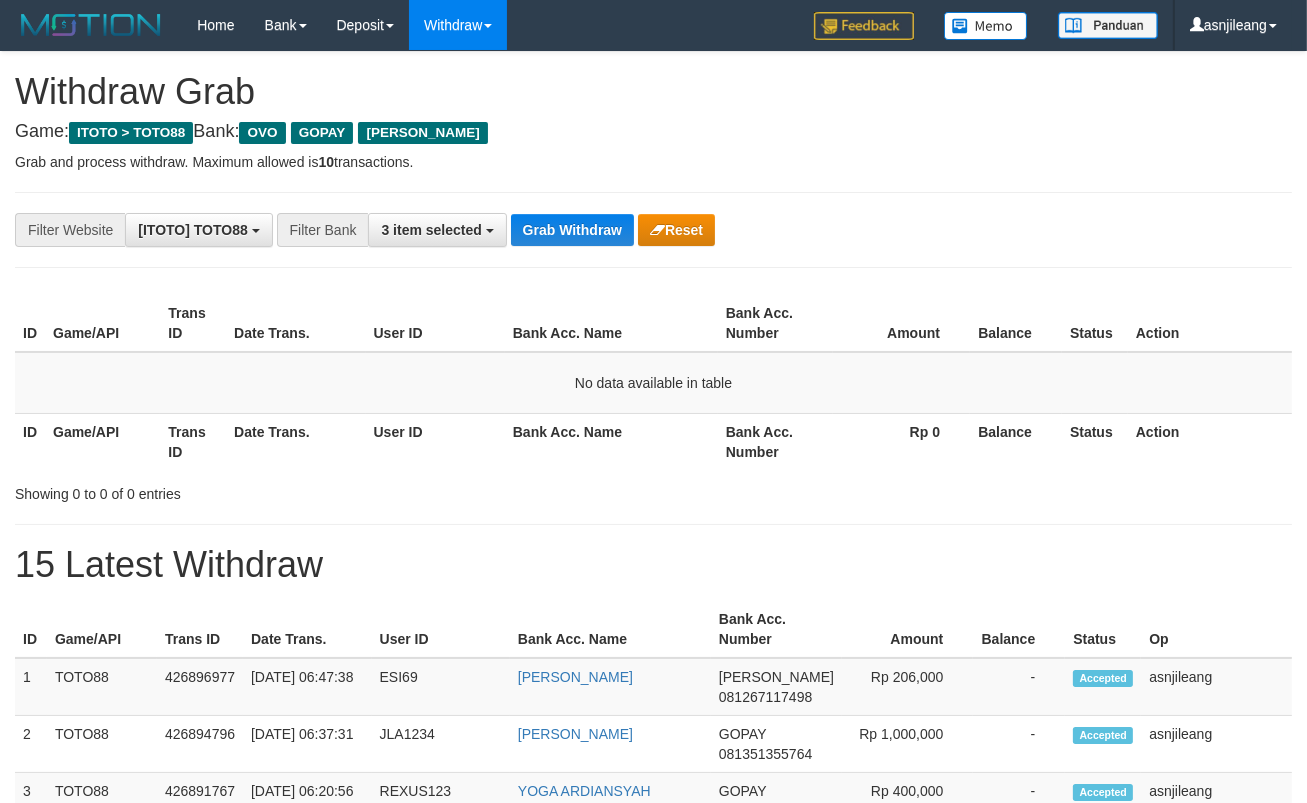 scroll, scrollTop: 17, scrollLeft: 0, axis: vertical 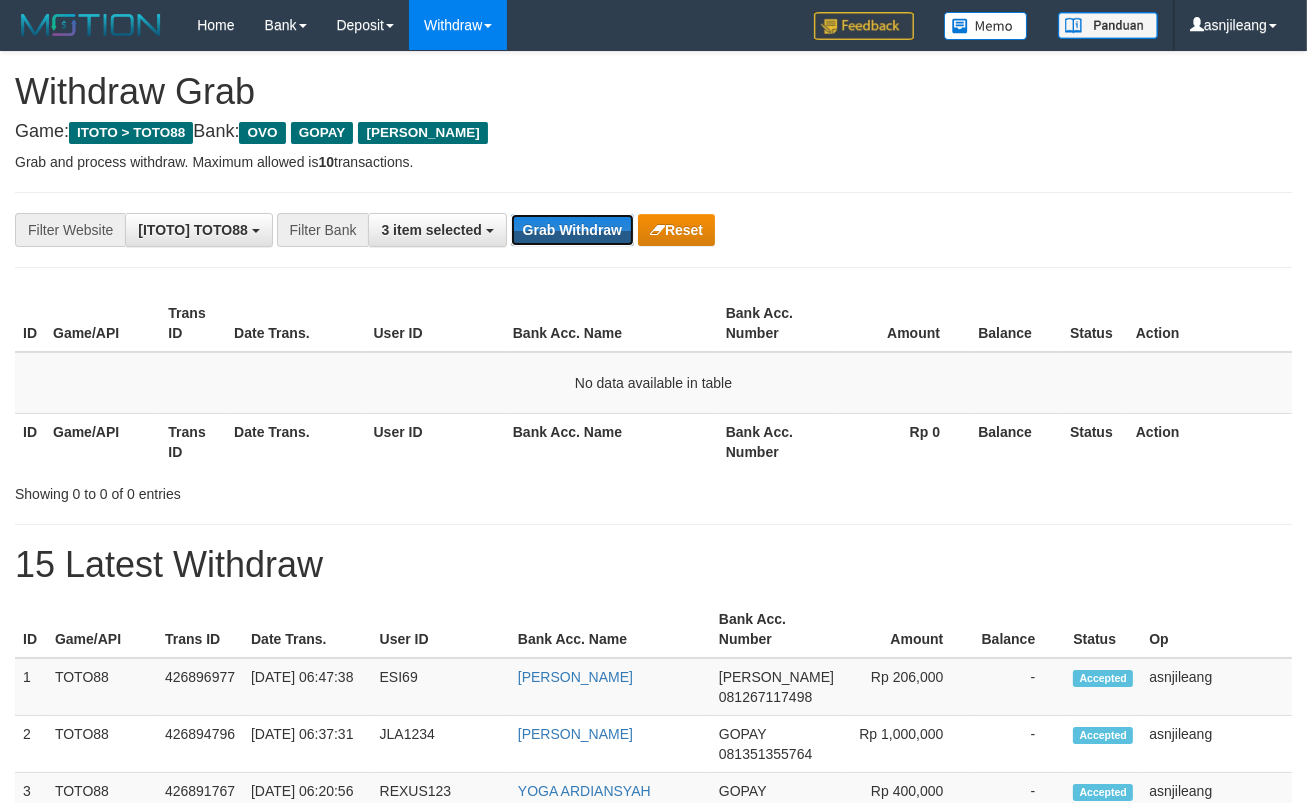 click on "Grab Withdraw" at bounding box center [572, 230] 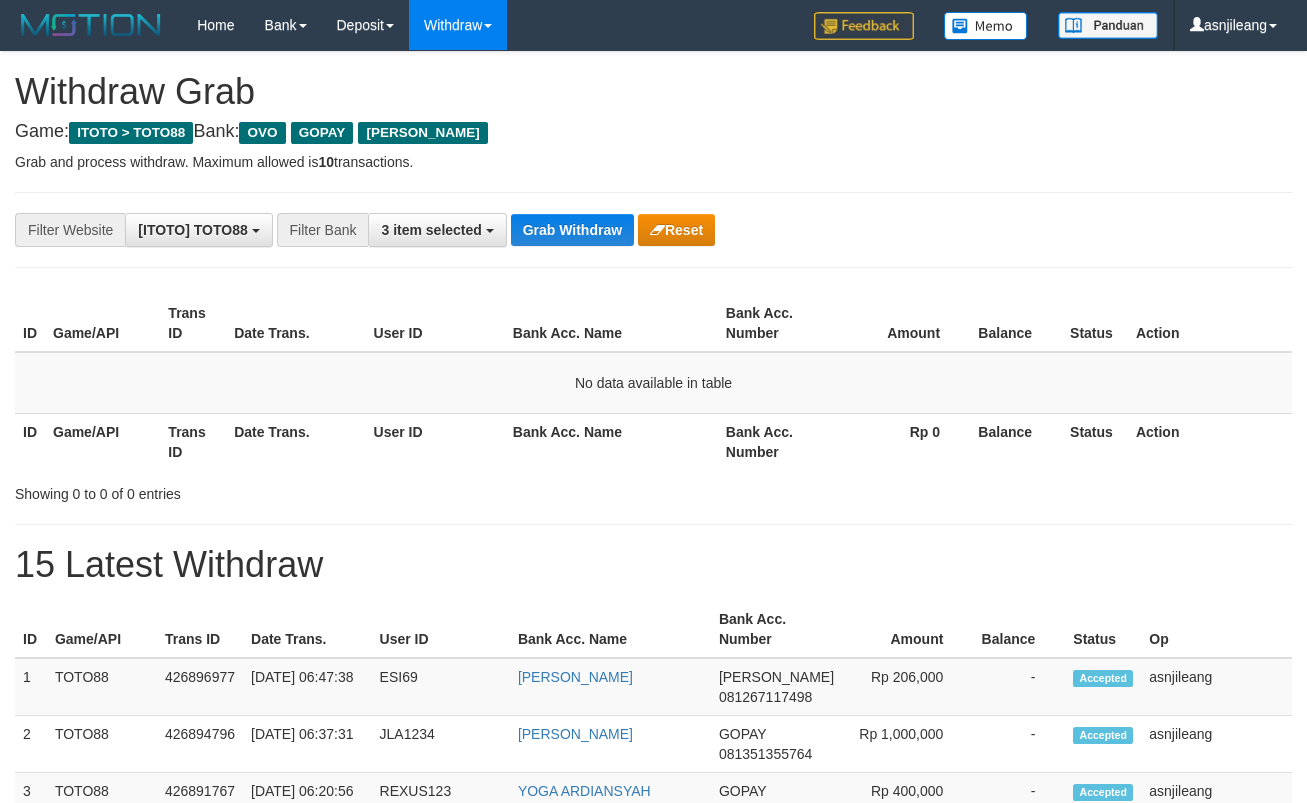 scroll, scrollTop: 0, scrollLeft: 0, axis: both 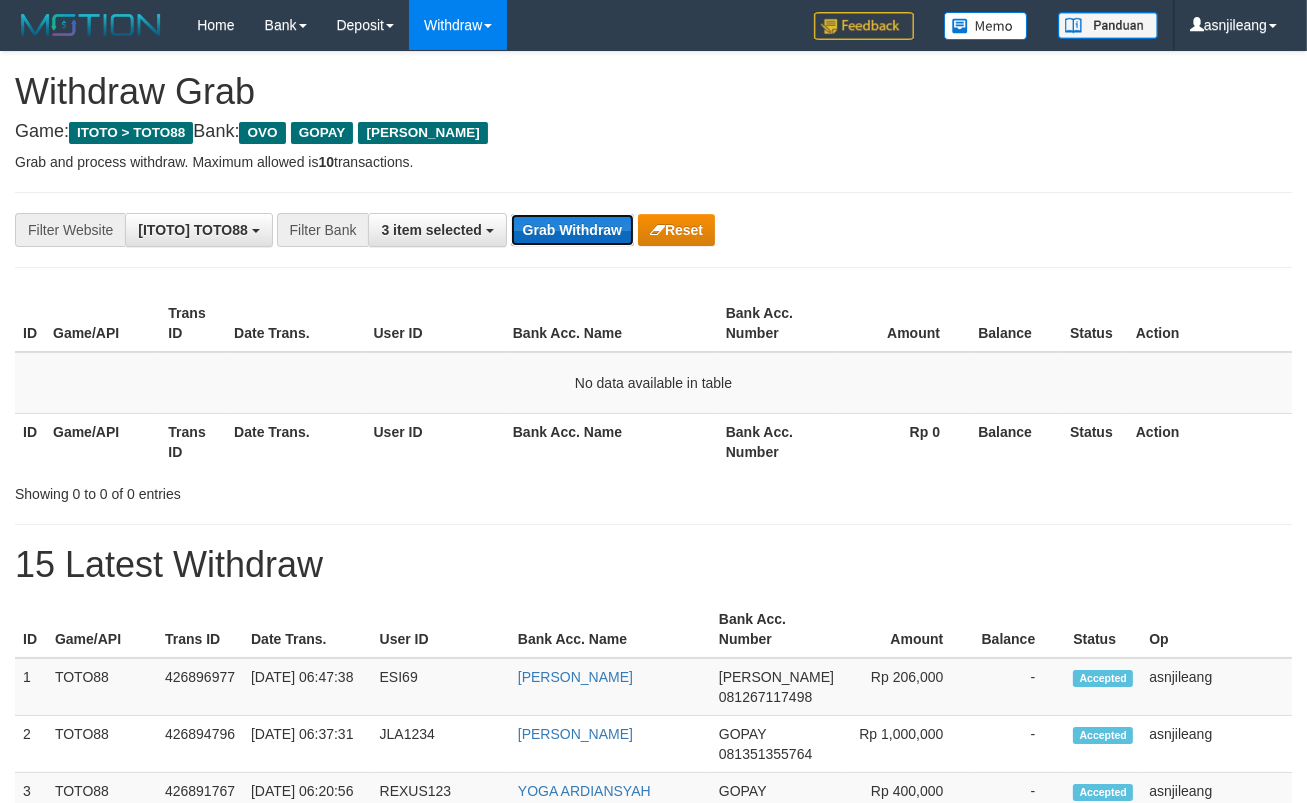 click on "Grab Withdraw" at bounding box center [572, 230] 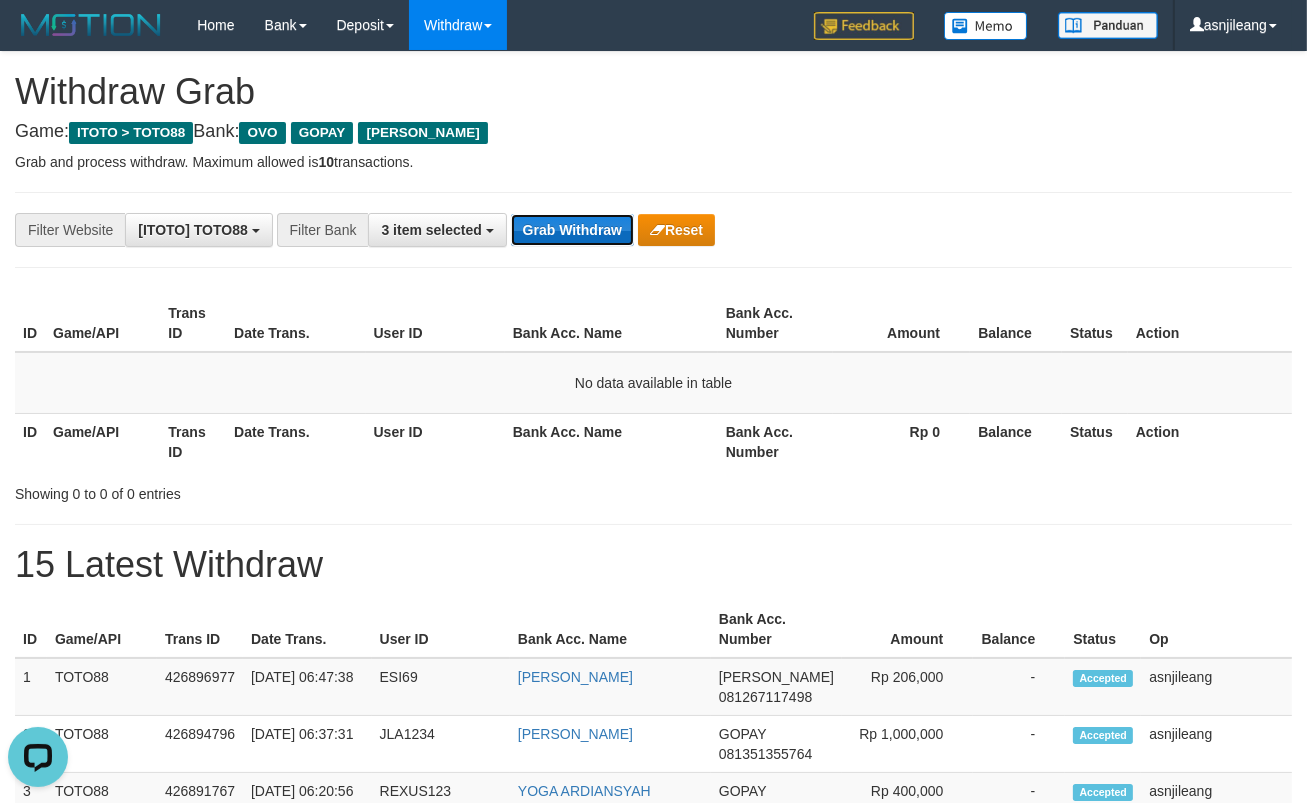 scroll, scrollTop: 0, scrollLeft: 0, axis: both 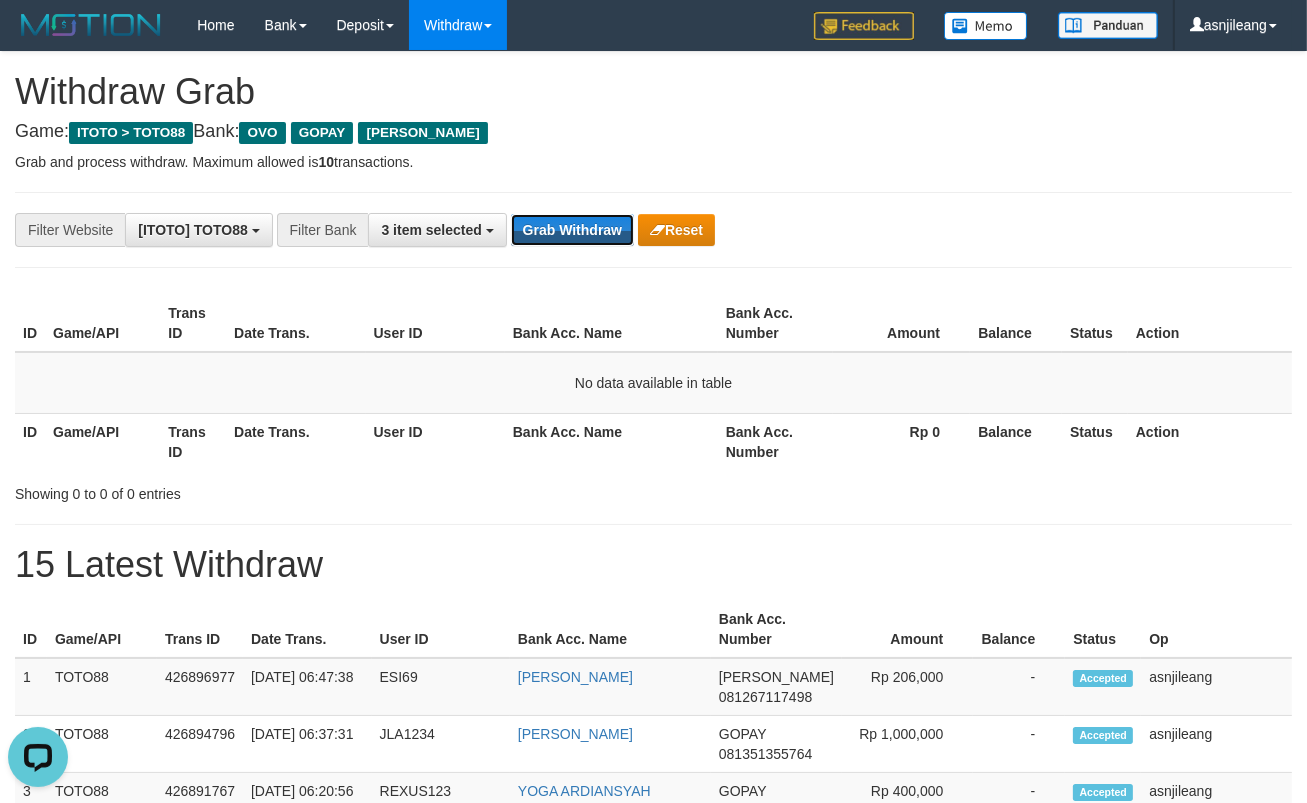 click on "Grab Withdraw" at bounding box center (572, 230) 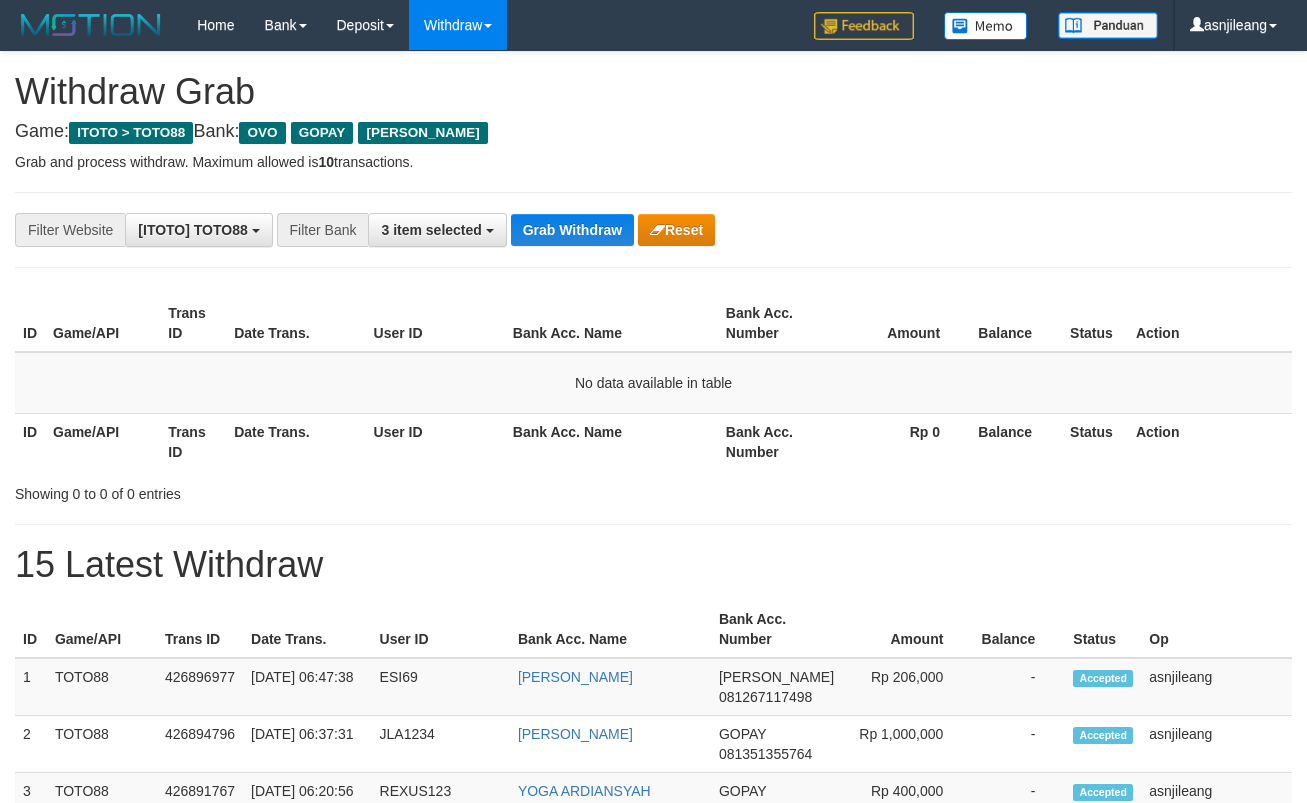 scroll, scrollTop: 0, scrollLeft: 0, axis: both 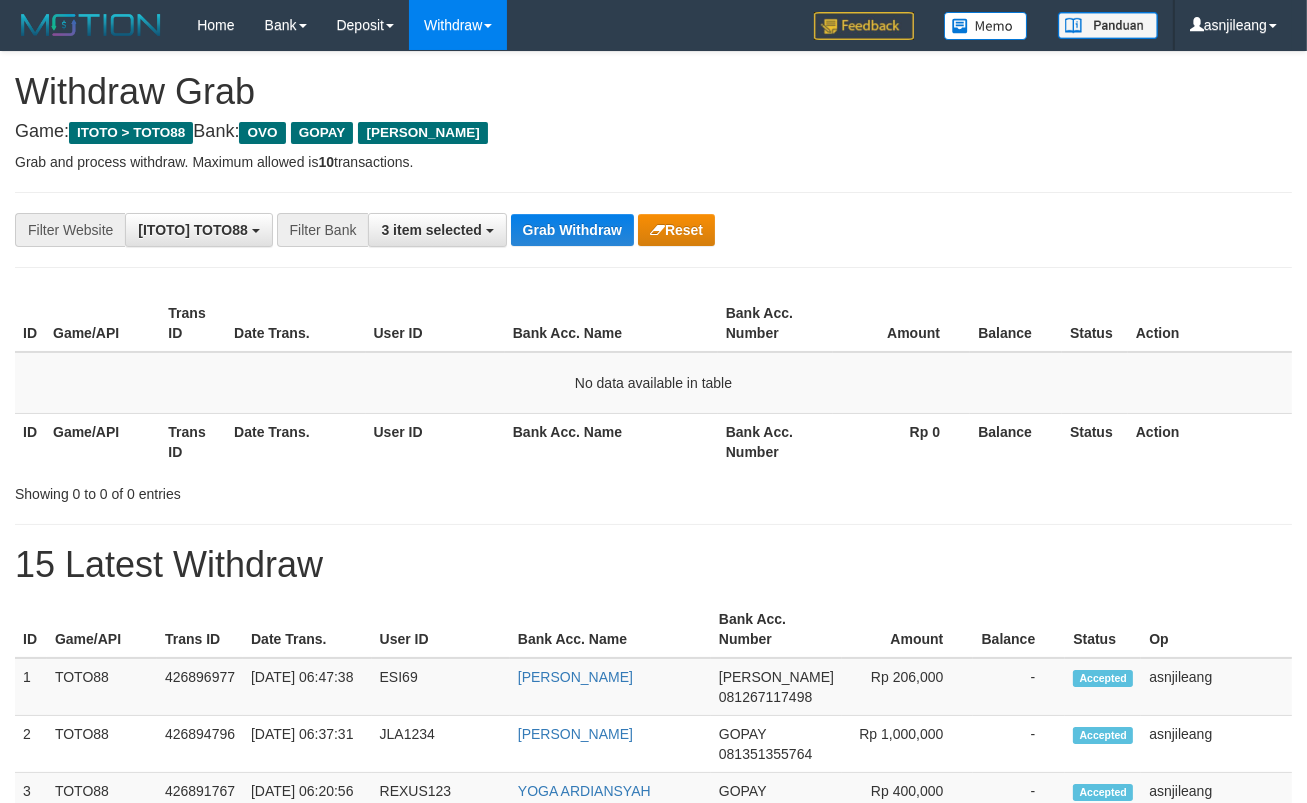 click on "Grab Withdraw" at bounding box center [572, 230] 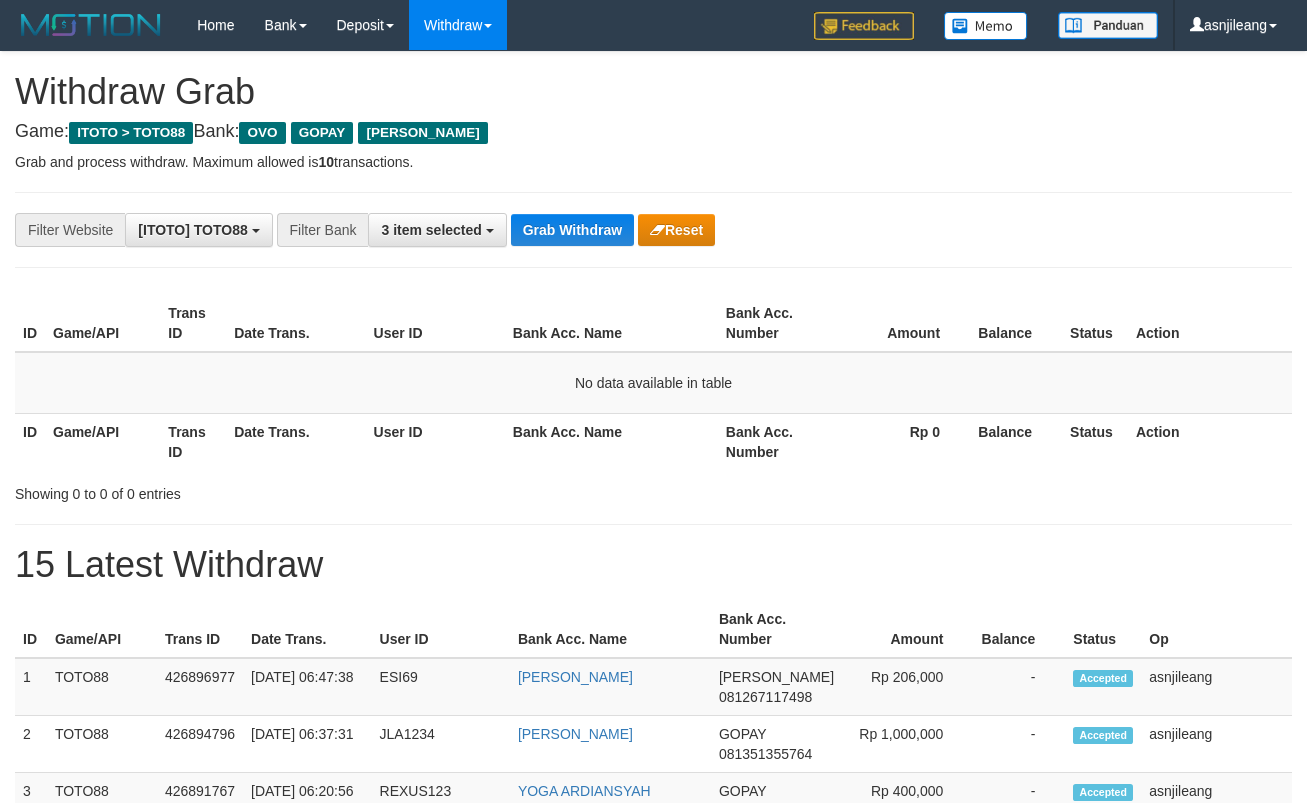 scroll, scrollTop: 0, scrollLeft: 0, axis: both 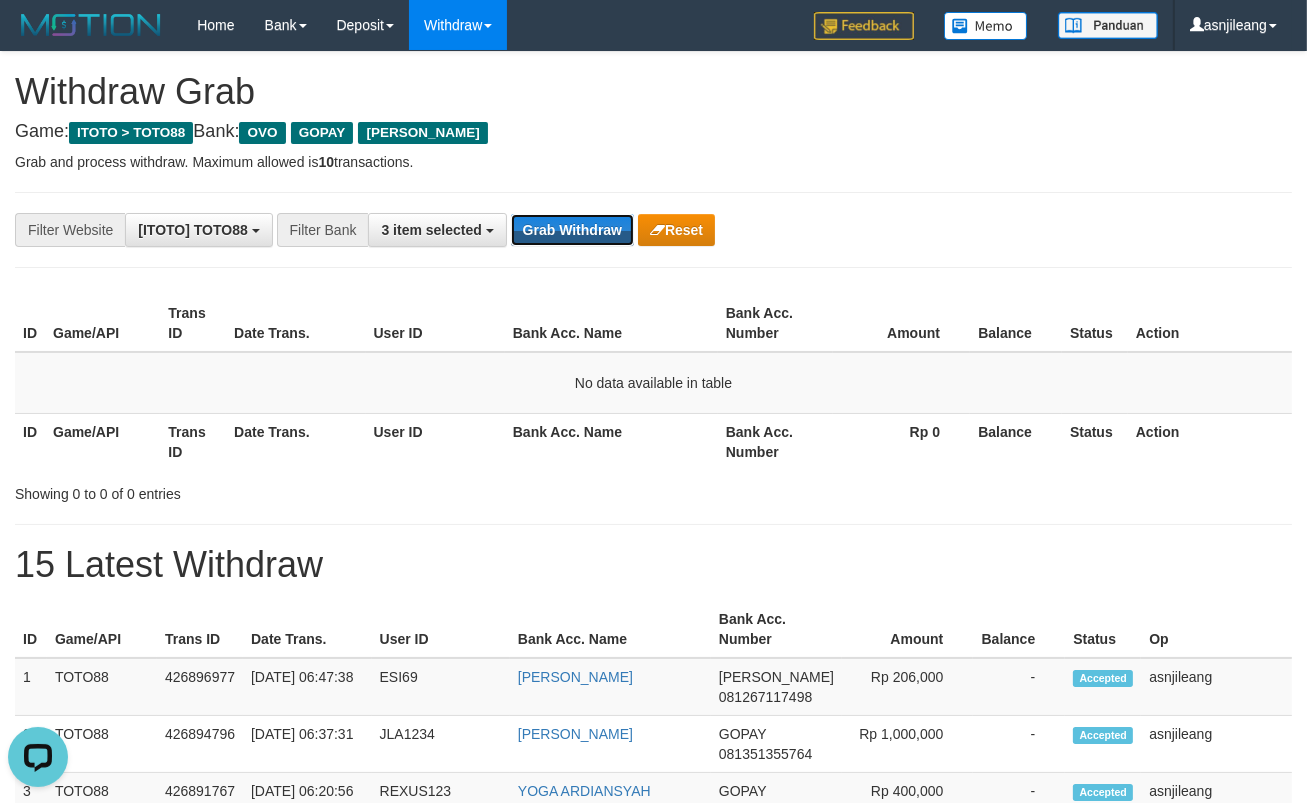 click on "Grab Withdraw" at bounding box center (572, 230) 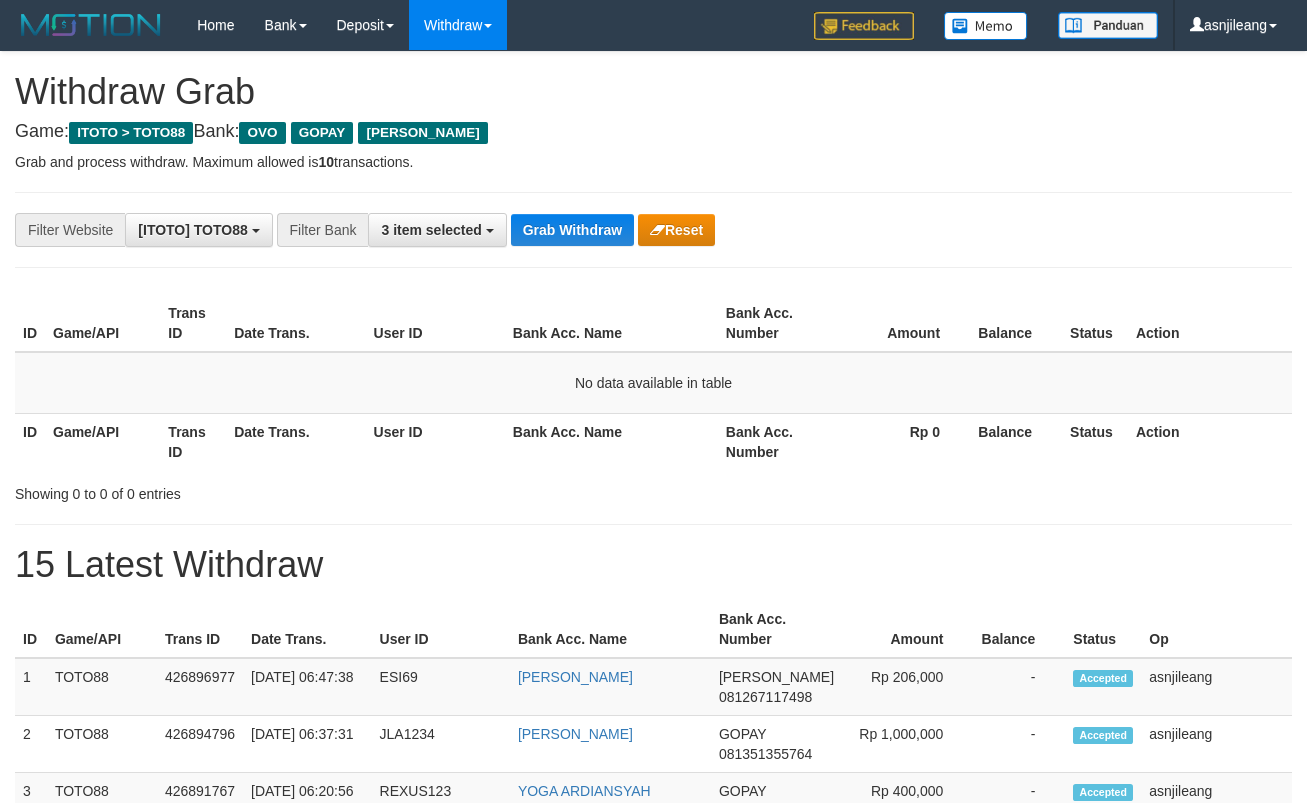 scroll, scrollTop: 0, scrollLeft: 0, axis: both 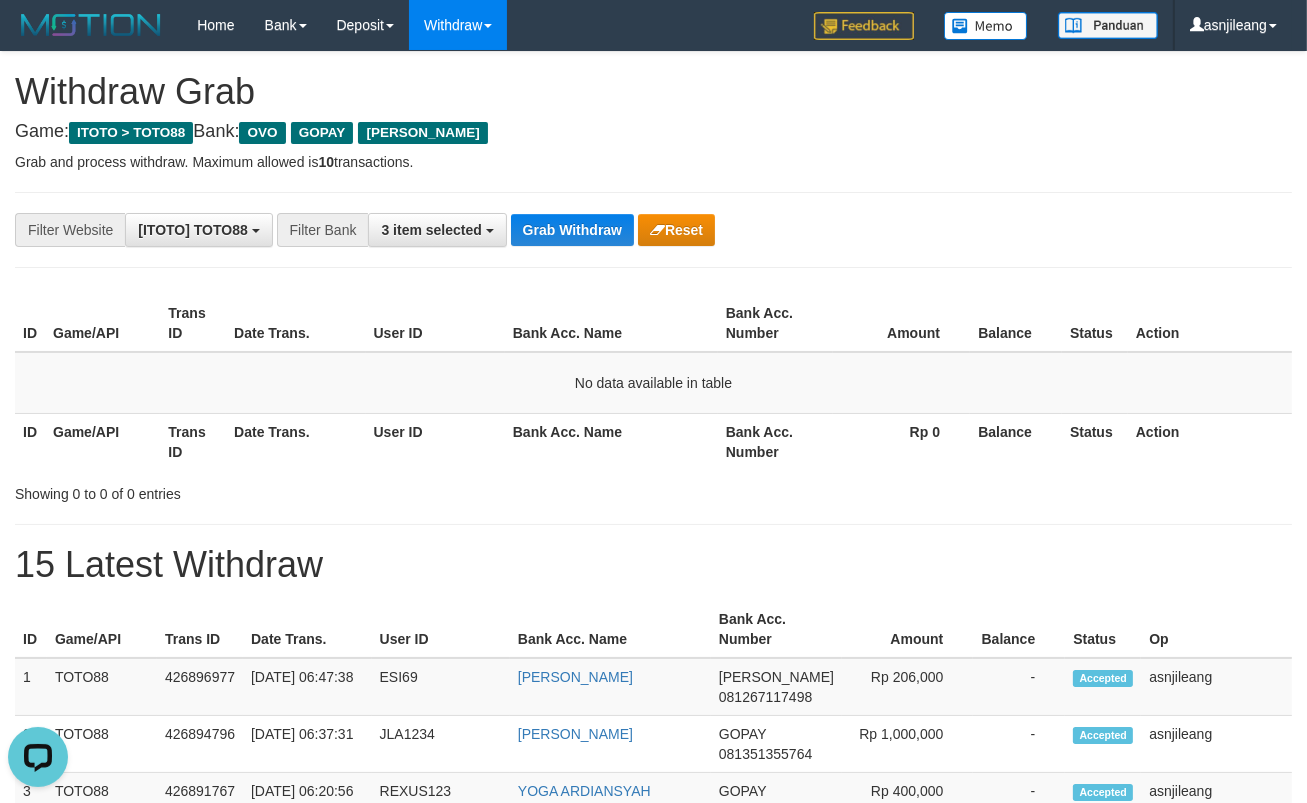 click on "Game:   ITOTO > TOTO88    		Bank:   OVO   GOPAY   DANA" at bounding box center (653, 132) 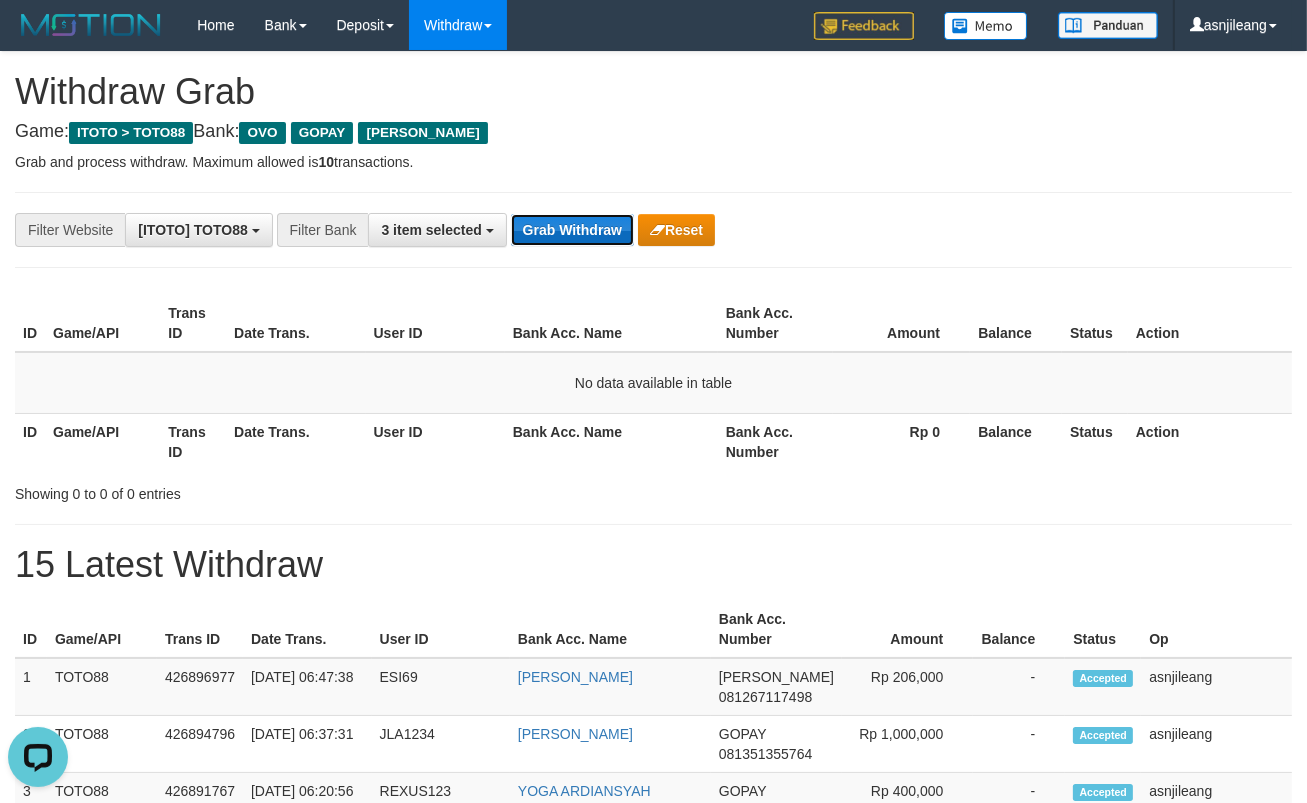 click on "Grab Withdraw" at bounding box center [572, 230] 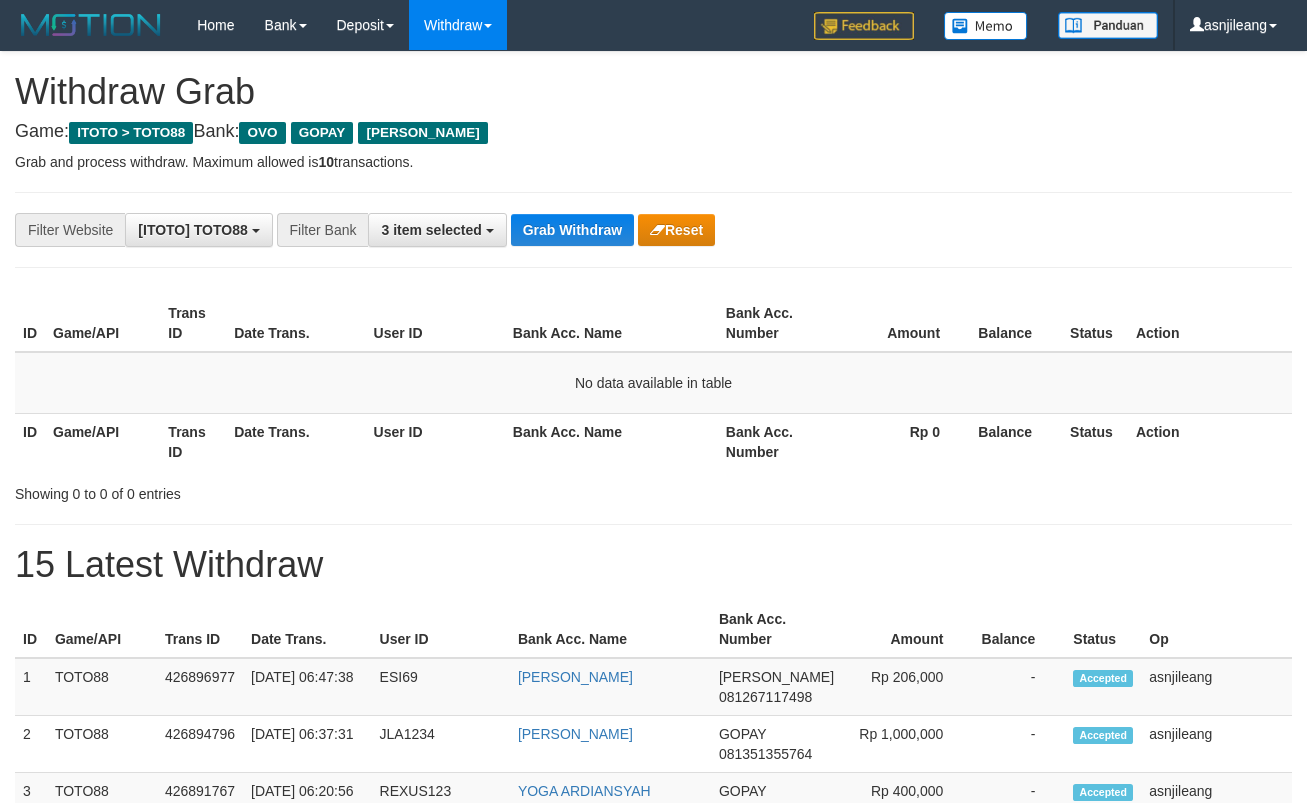 scroll, scrollTop: 0, scrollLeft: 0, axis: both 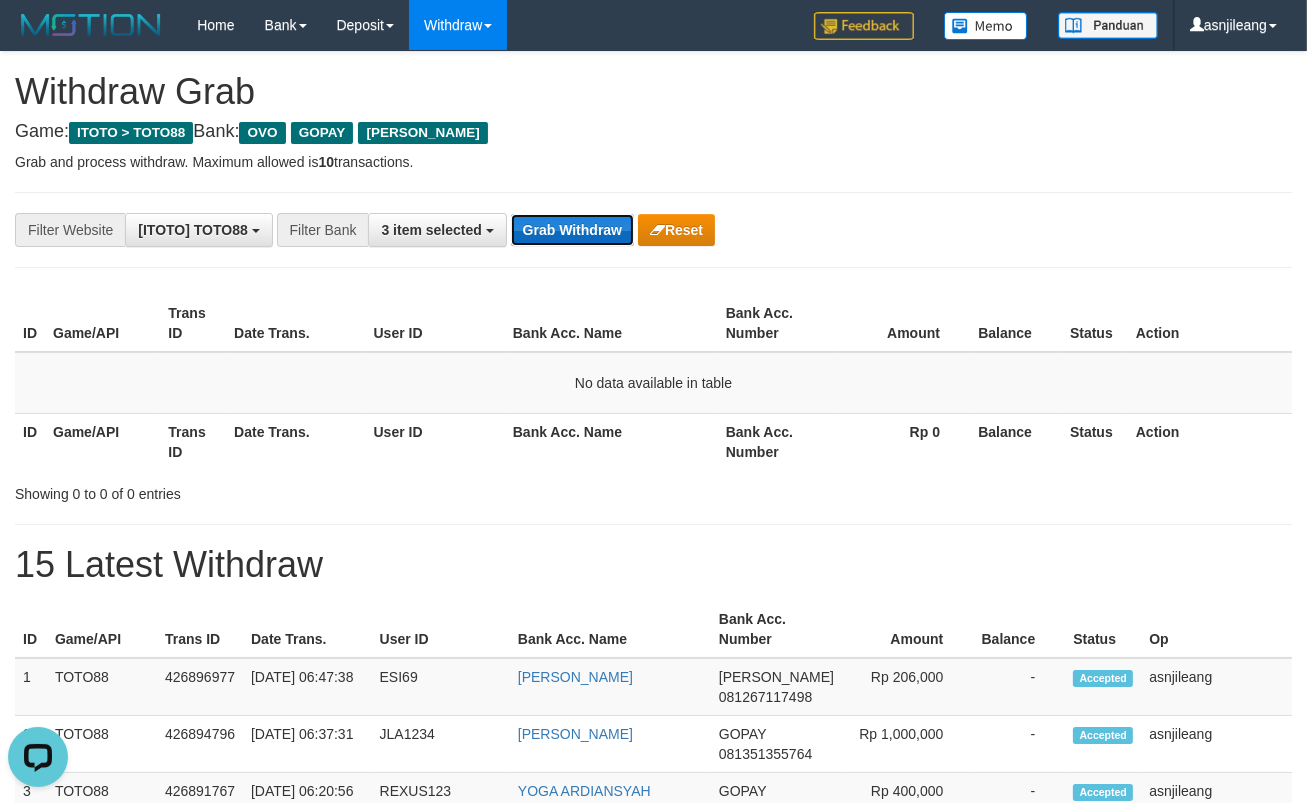 click on "Grab Withdraw" at bounding box center [572, 230] 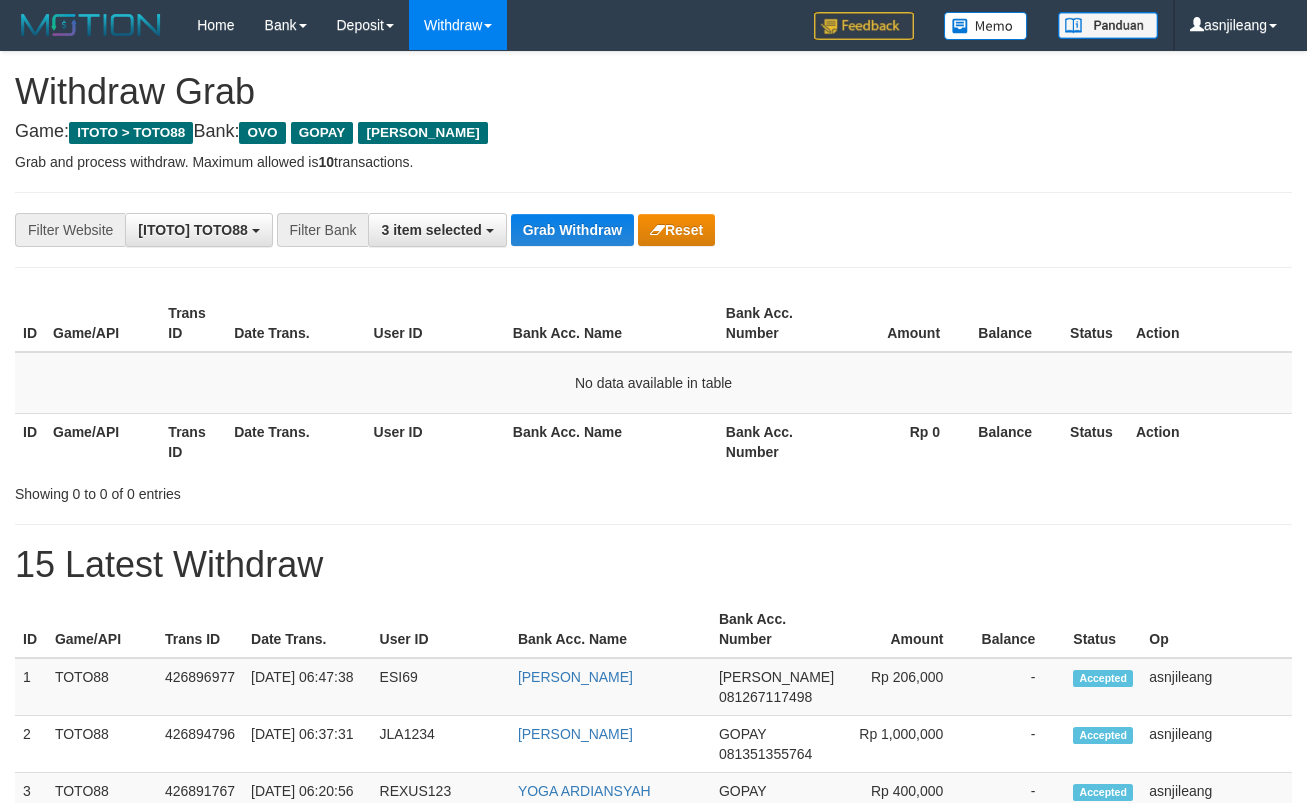 scroll, scrollTop: 0, scrollLeft: 0, axis: both 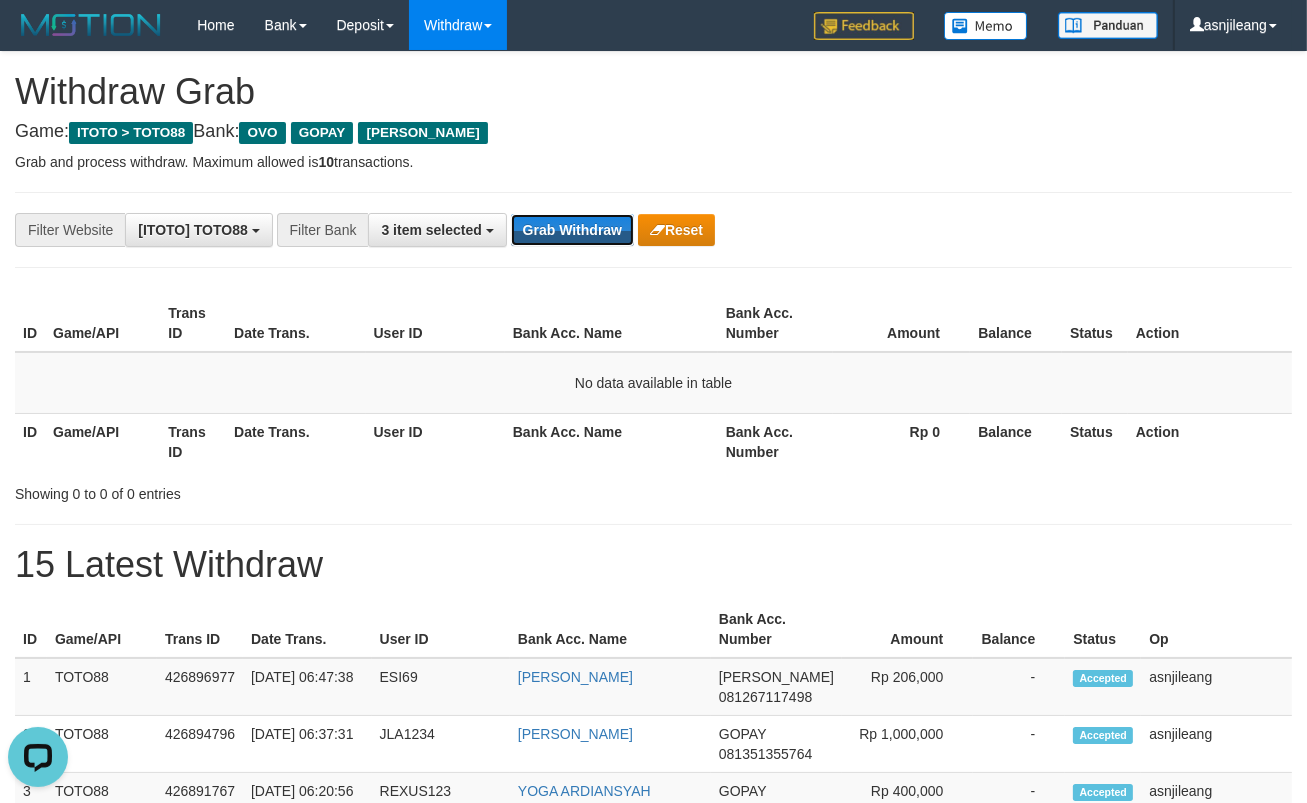 click on "Grab Withdraw" at bounding box center (572, 230) 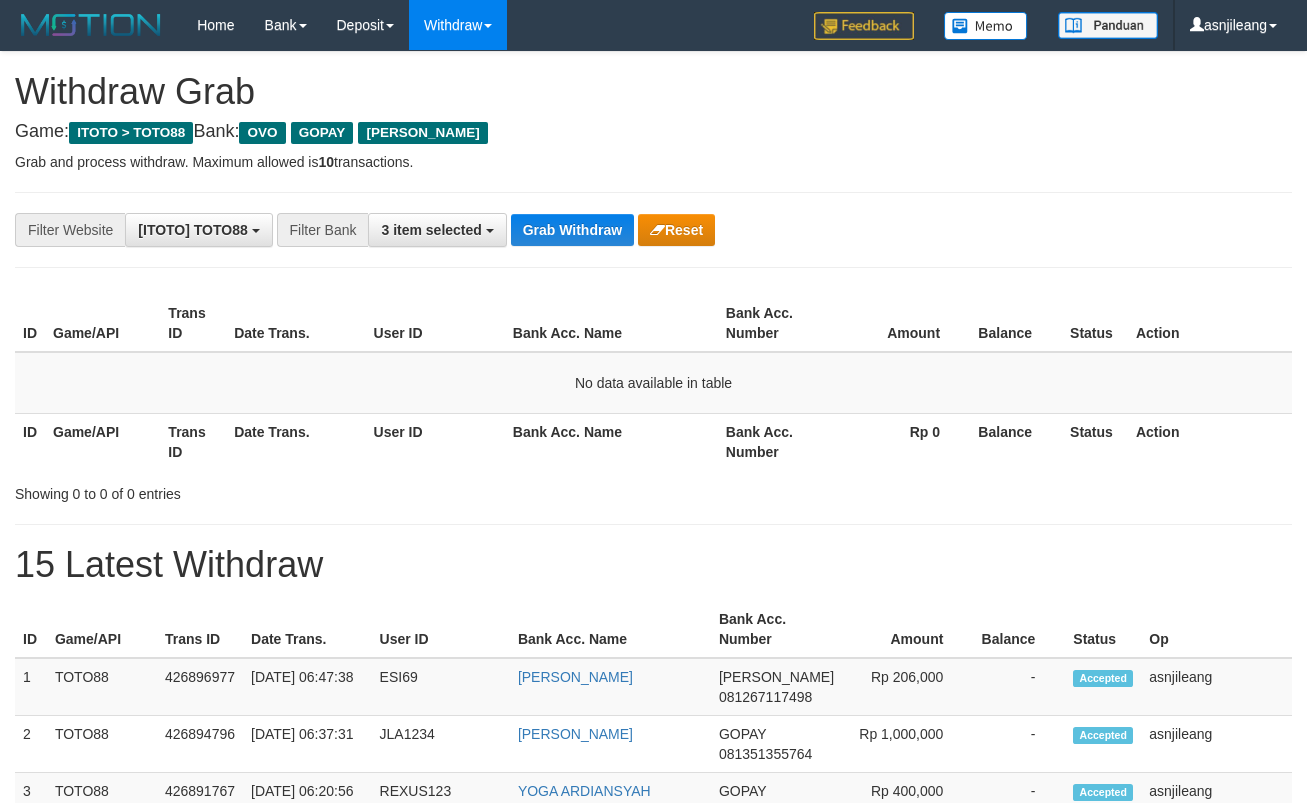 scroll, scrollTop: 0, scrollLeft: 0, axis: both 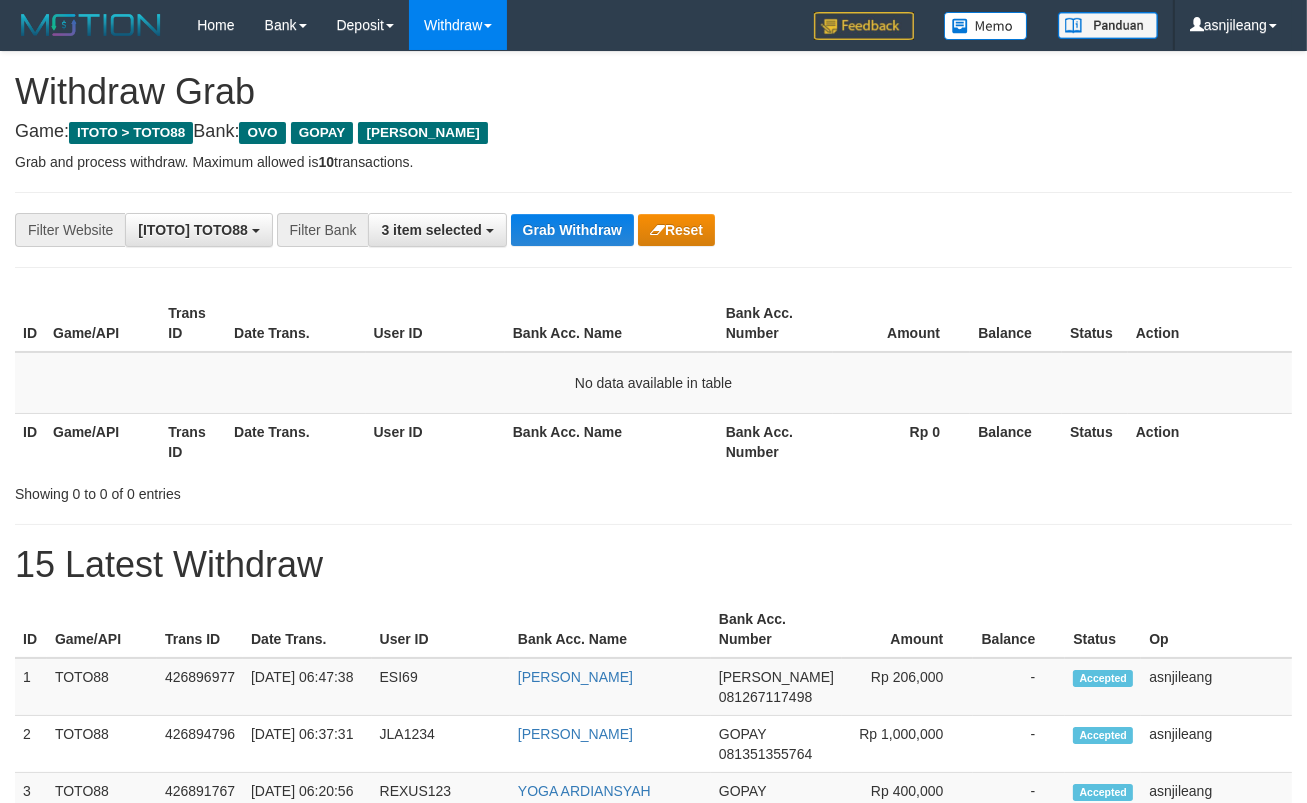 click on "Grab Withdraw" at bounding box center (572, 230) 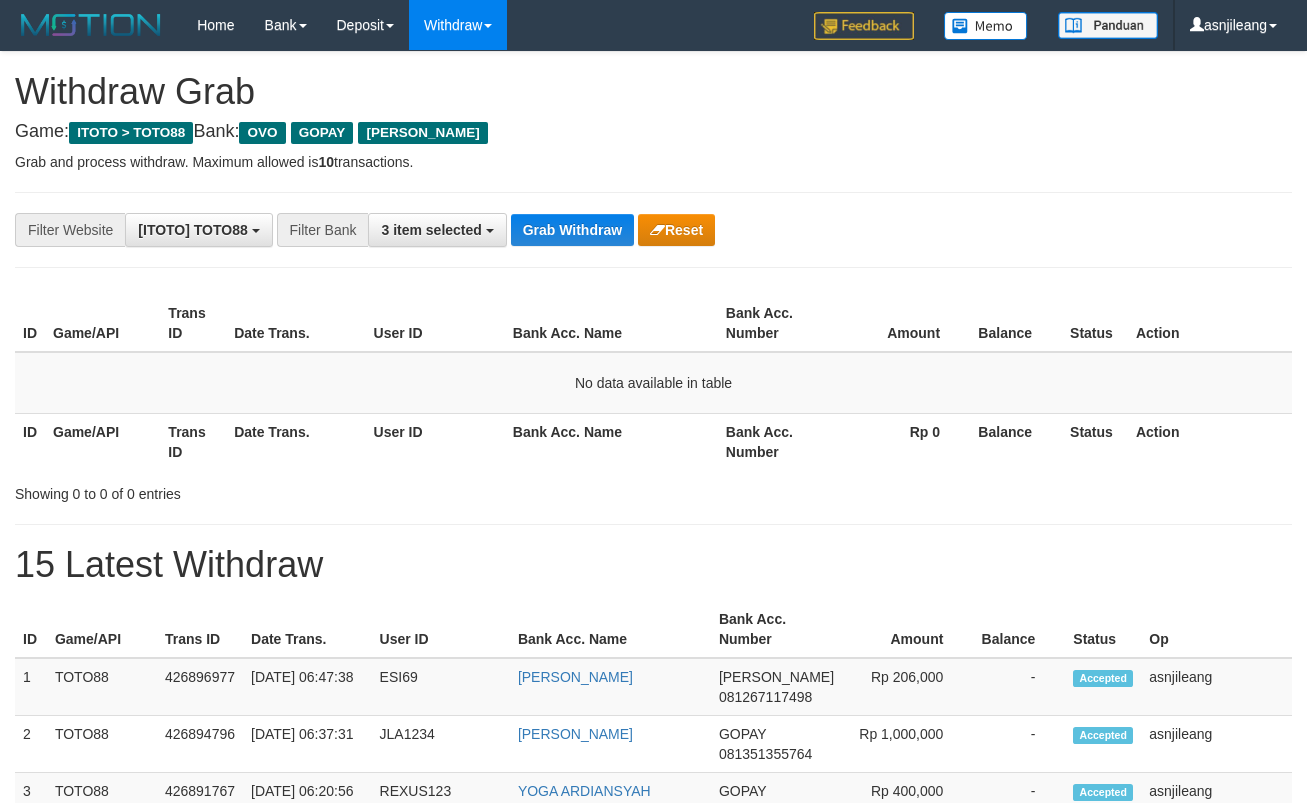 scroll, scrollTop: 0, scrollLeft: 0, axis: both 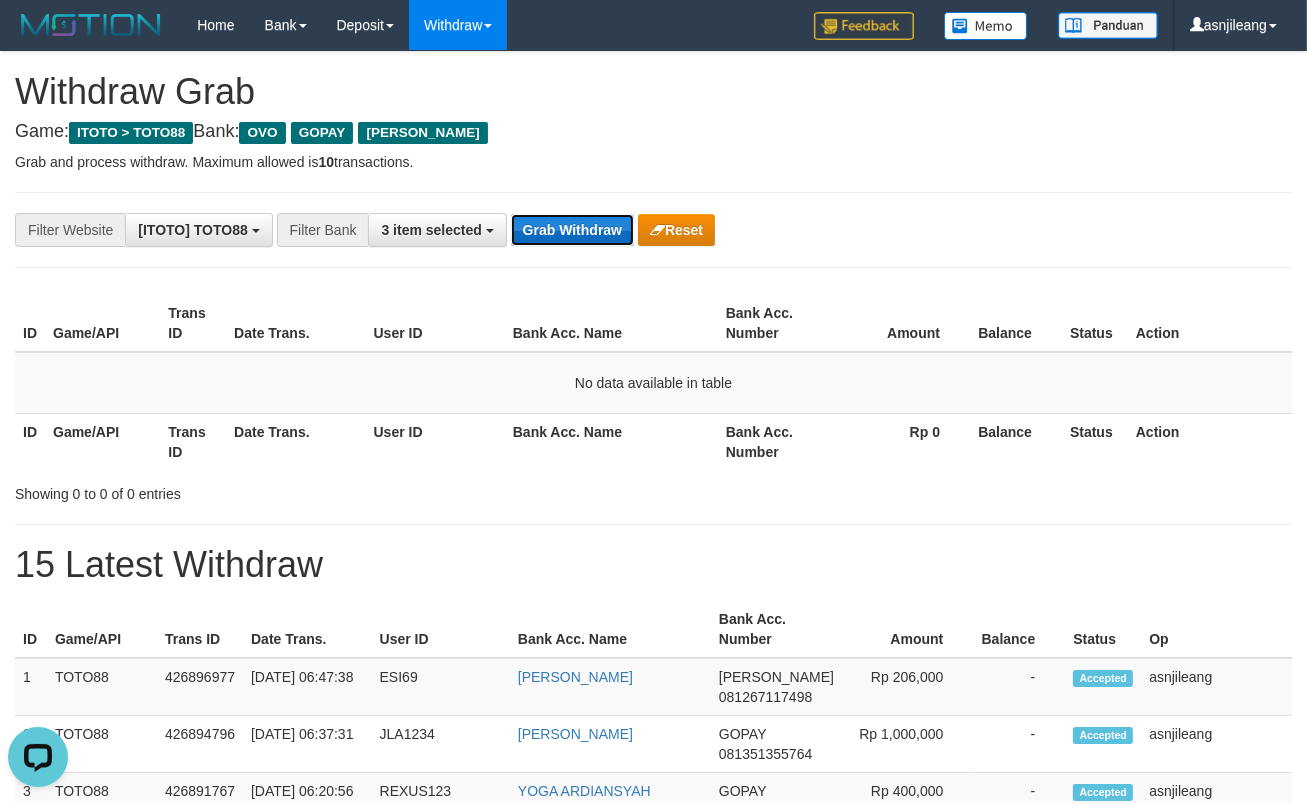 click on "Grab Withdraw" at bounding box center [572, 230] 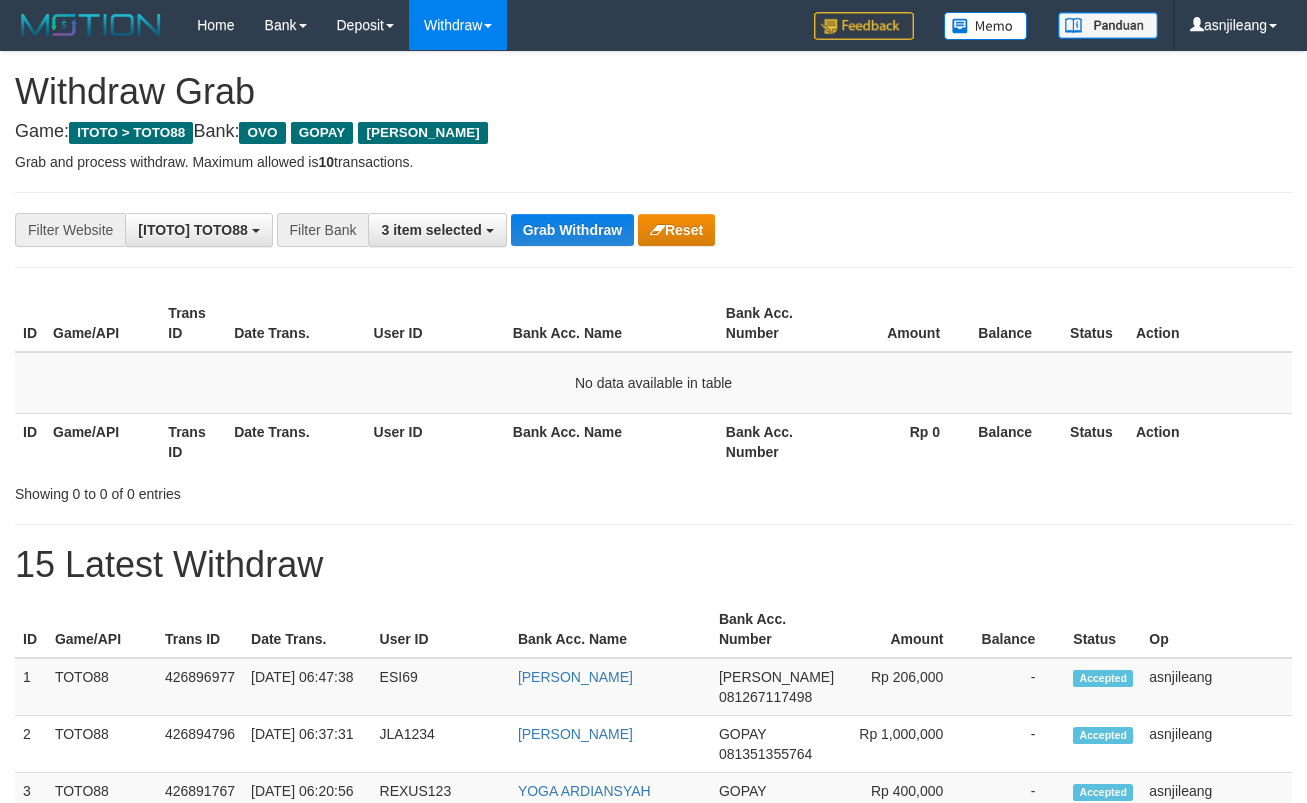 scroll, scrollTop: 0, scrollLeft: 0, axis: both 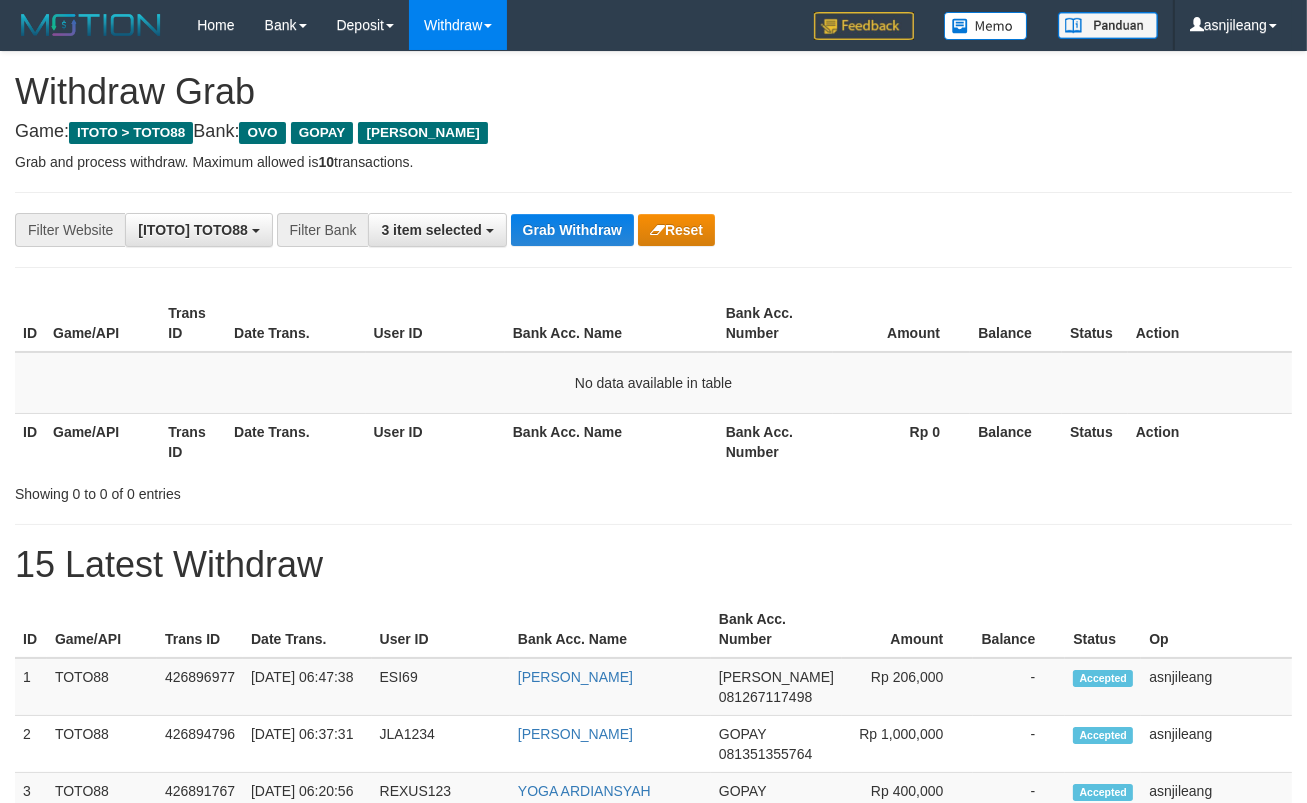 click on "Grab Withdraw" at bounding box center [572, 230] 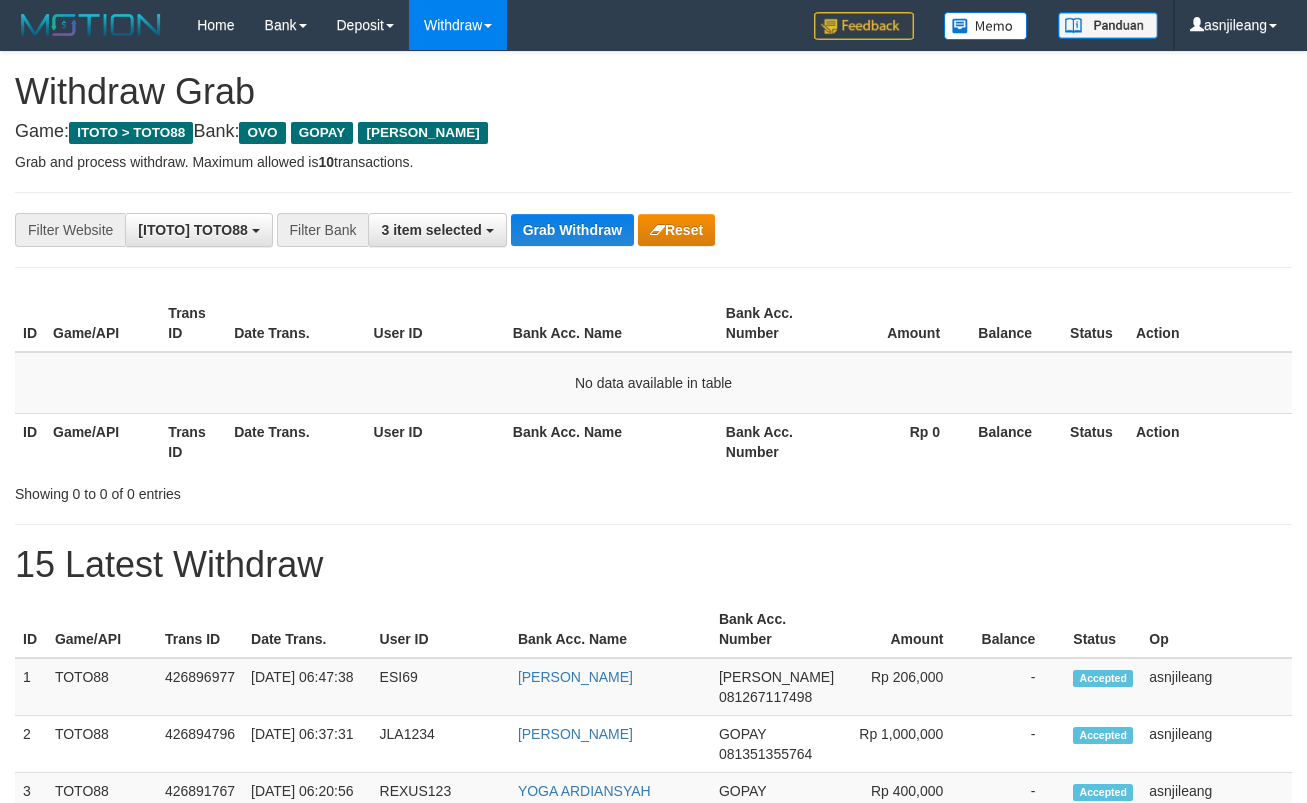 scroll, scrollTop: 0, scrollLeft: 0, axis: both 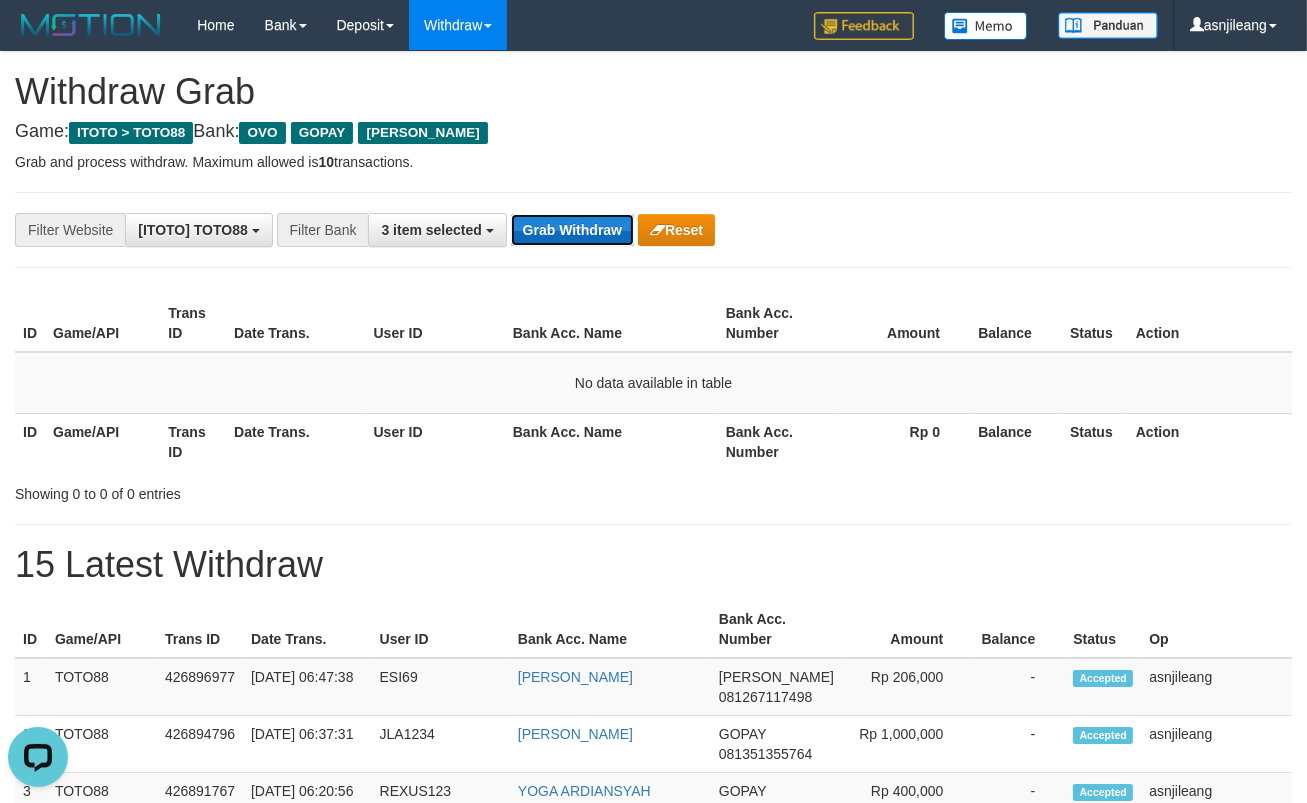 click on "Grab Withdraw" at bounding box center (572, 230) 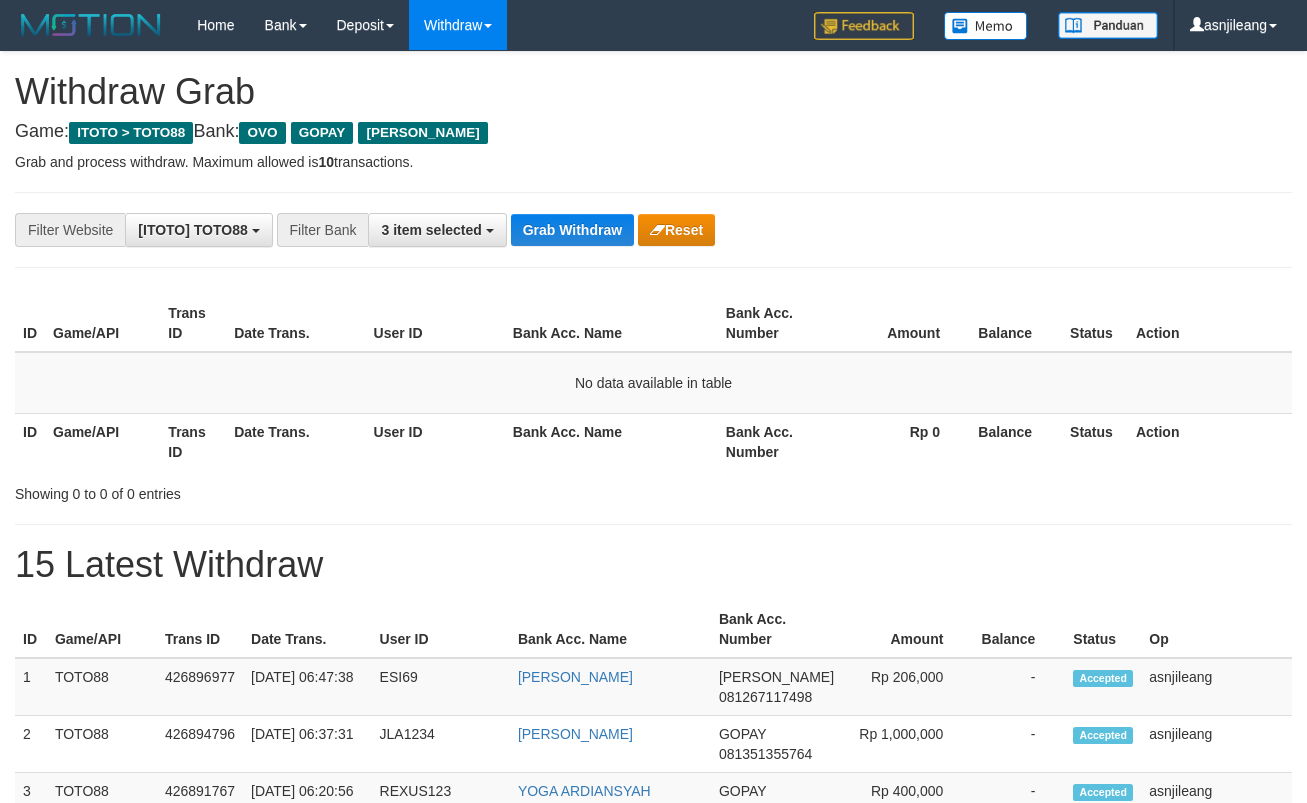 scroll, scrollTop: 0, scrollLeft: 0, axis: both 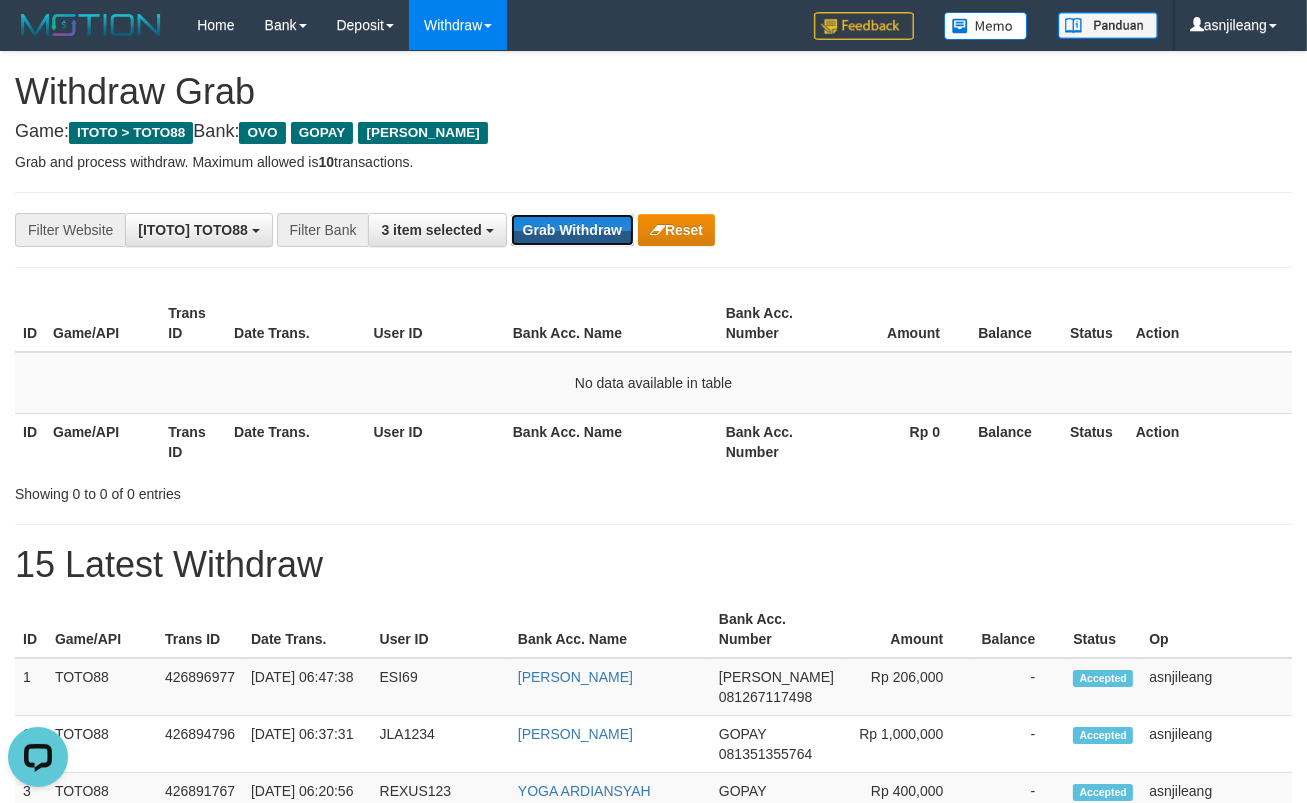click on "Grab Withdraw" at bounding box center (572, 230) 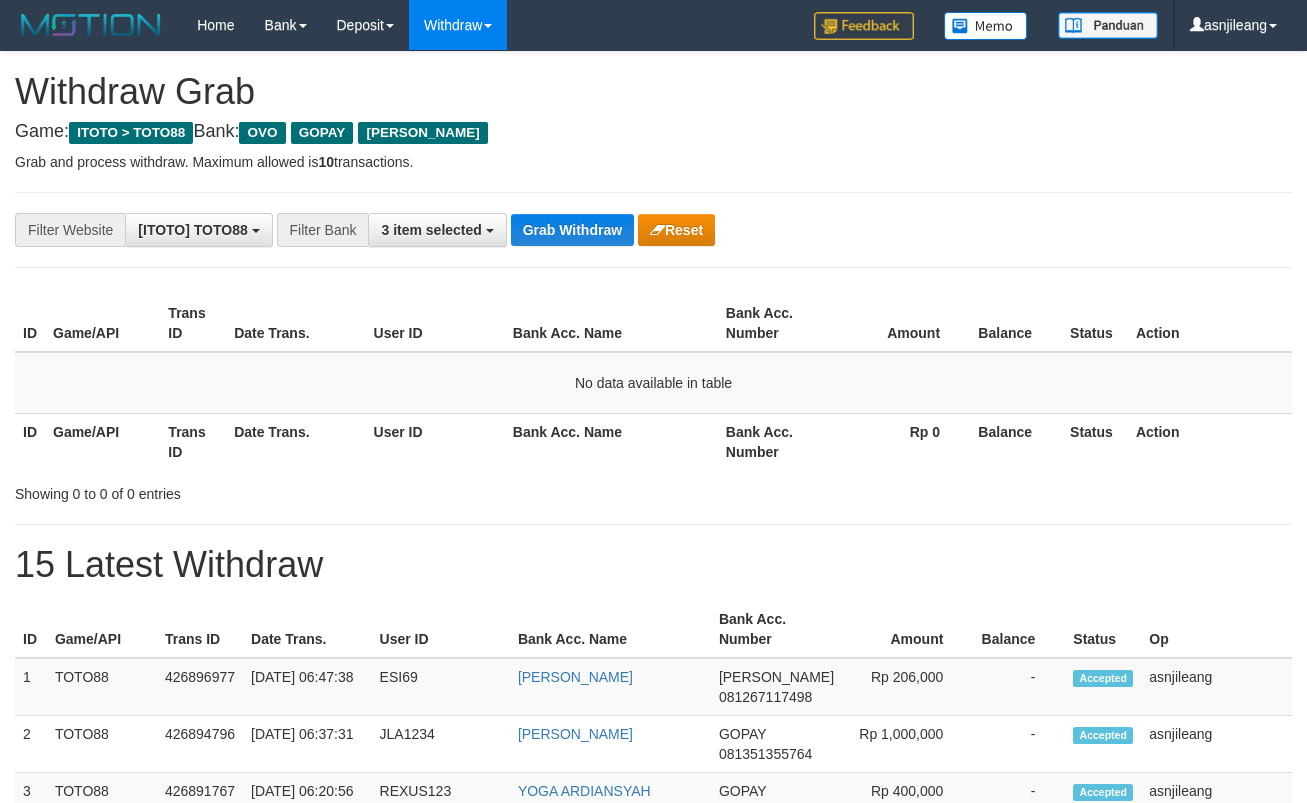 click on "Grab Withdraw" at bounding box center [572, 230] 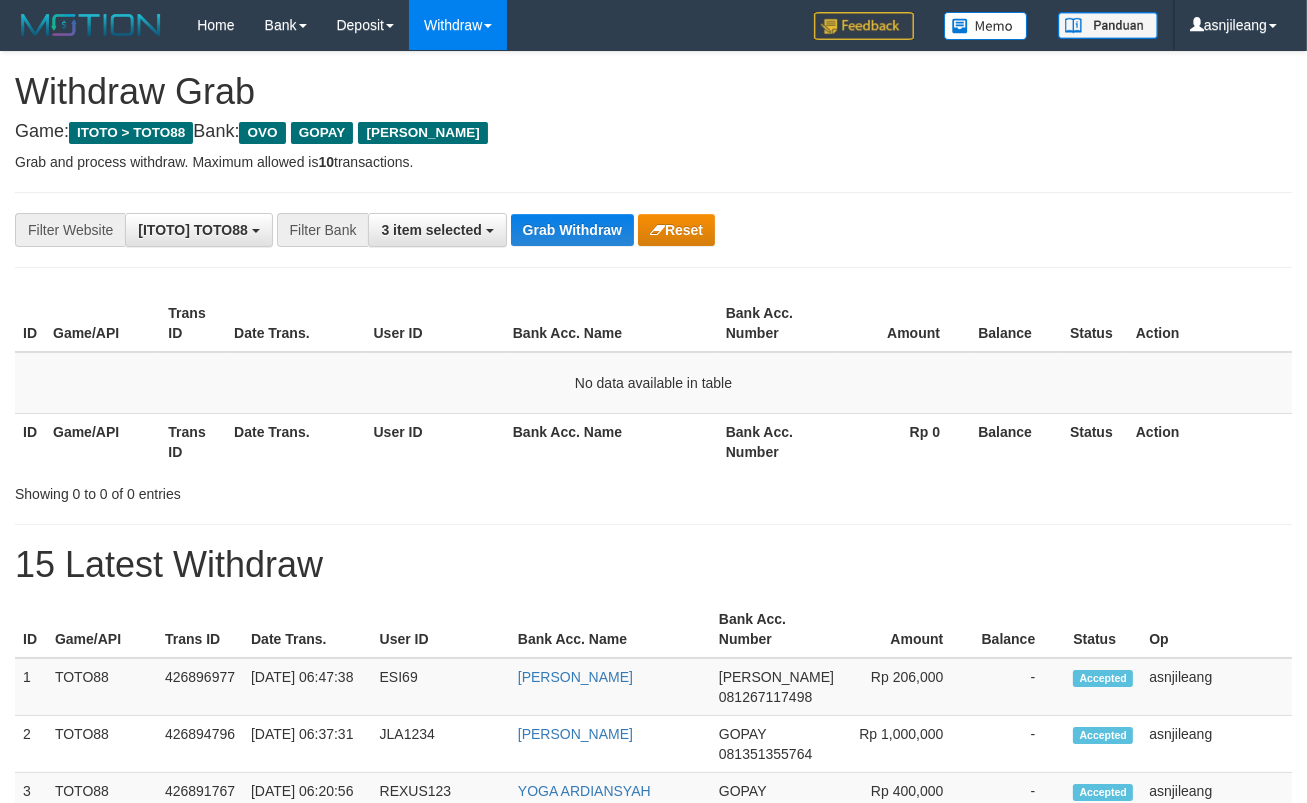 scroll, scrollTop: 17, scrollLeft: 0, axis: vertical 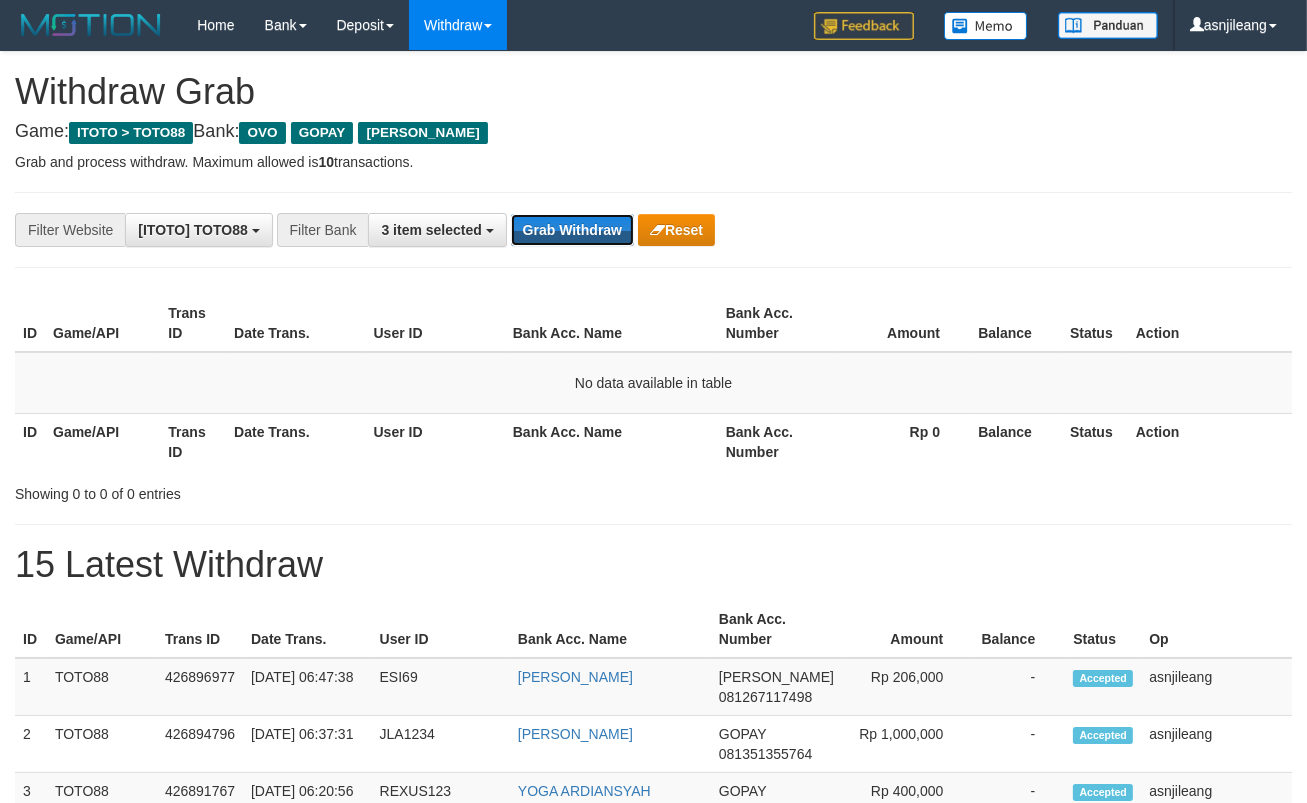 click on "Grab Withdraw" at bounding box center [572, 230] 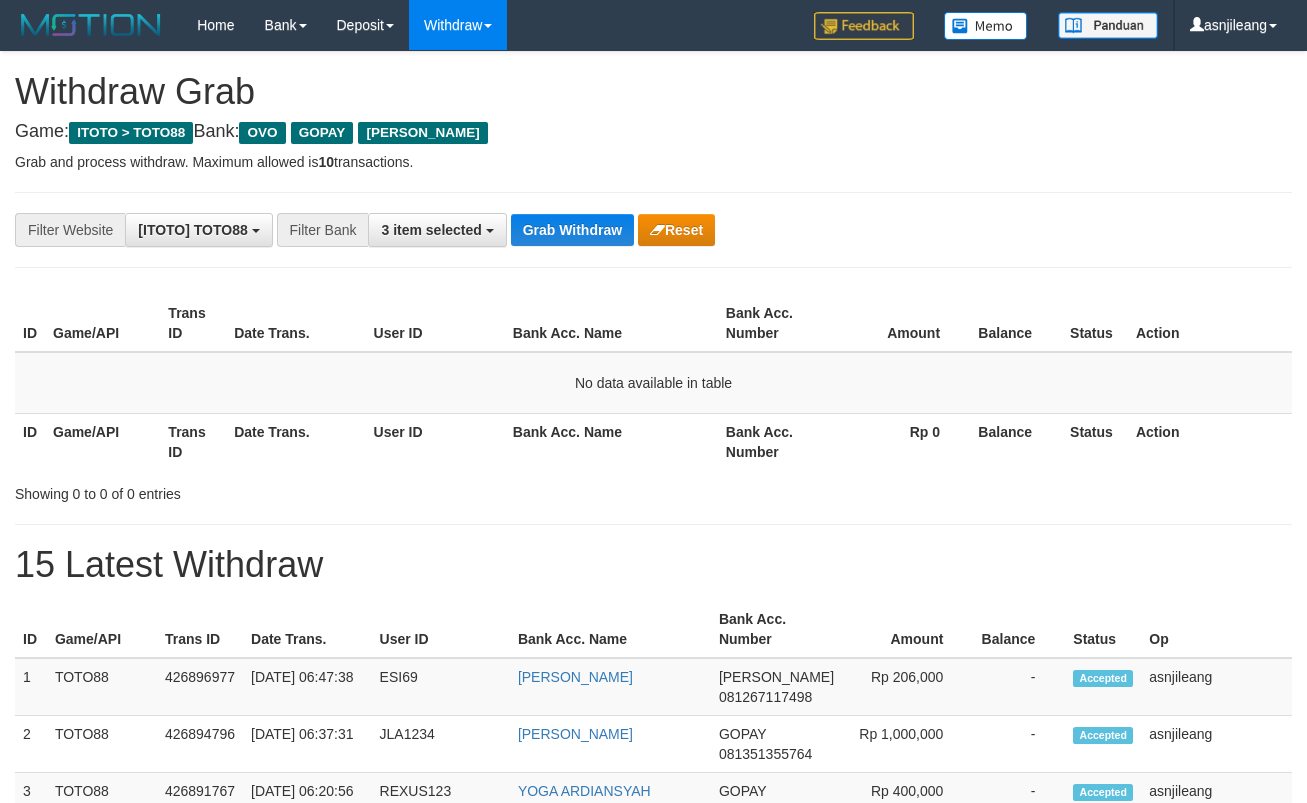 scroll, scrollTop: 0, scrollLeft: 0, axis: both 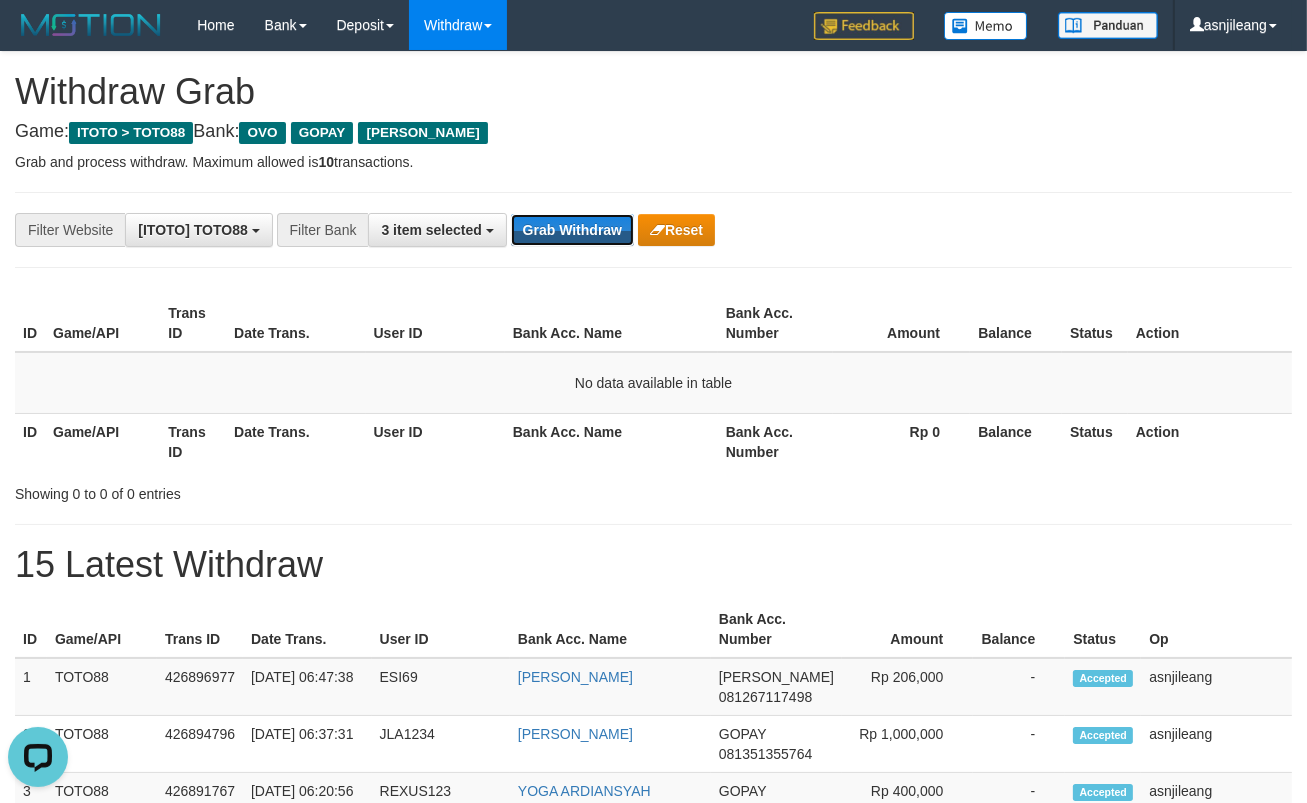 click on "Grab Withdraw" at bounding box center (572, 230) 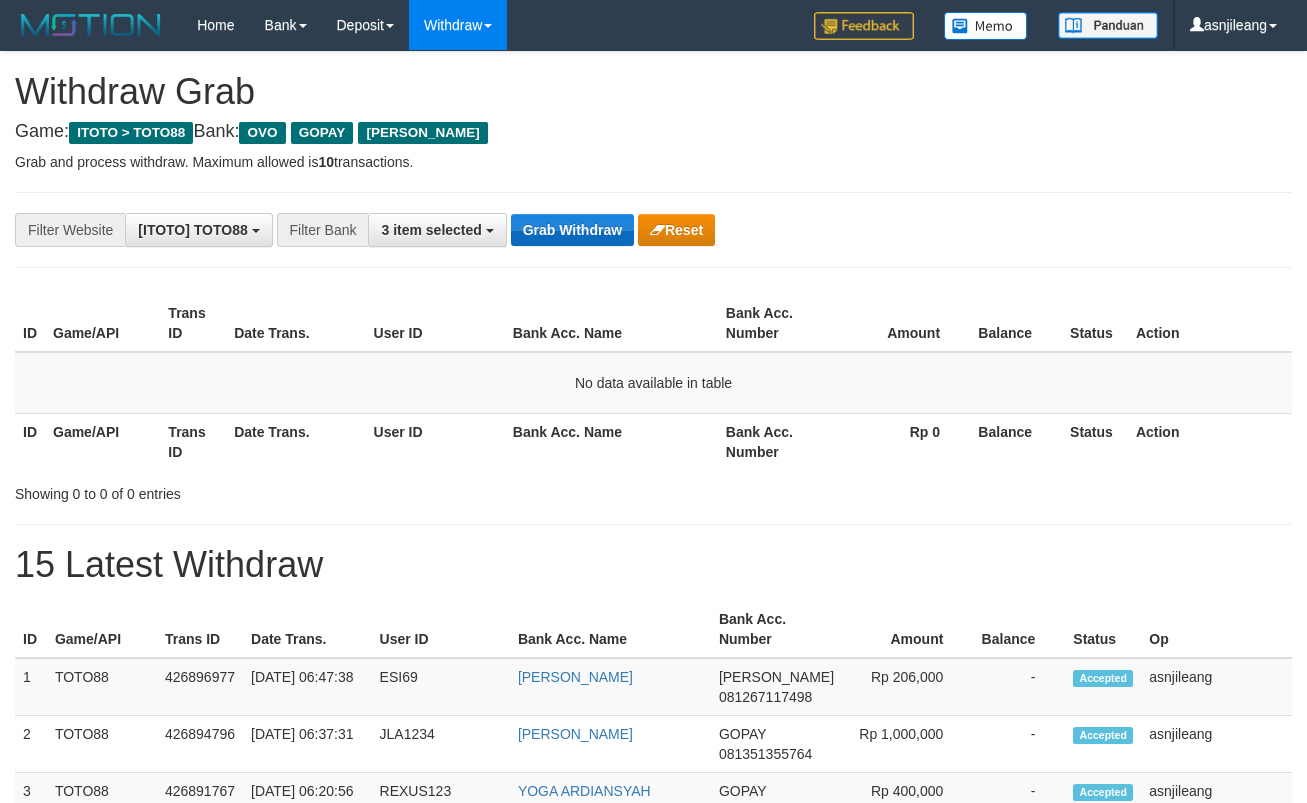 scroll, scrollTop: 0, scrollLeft: 0, axis: both 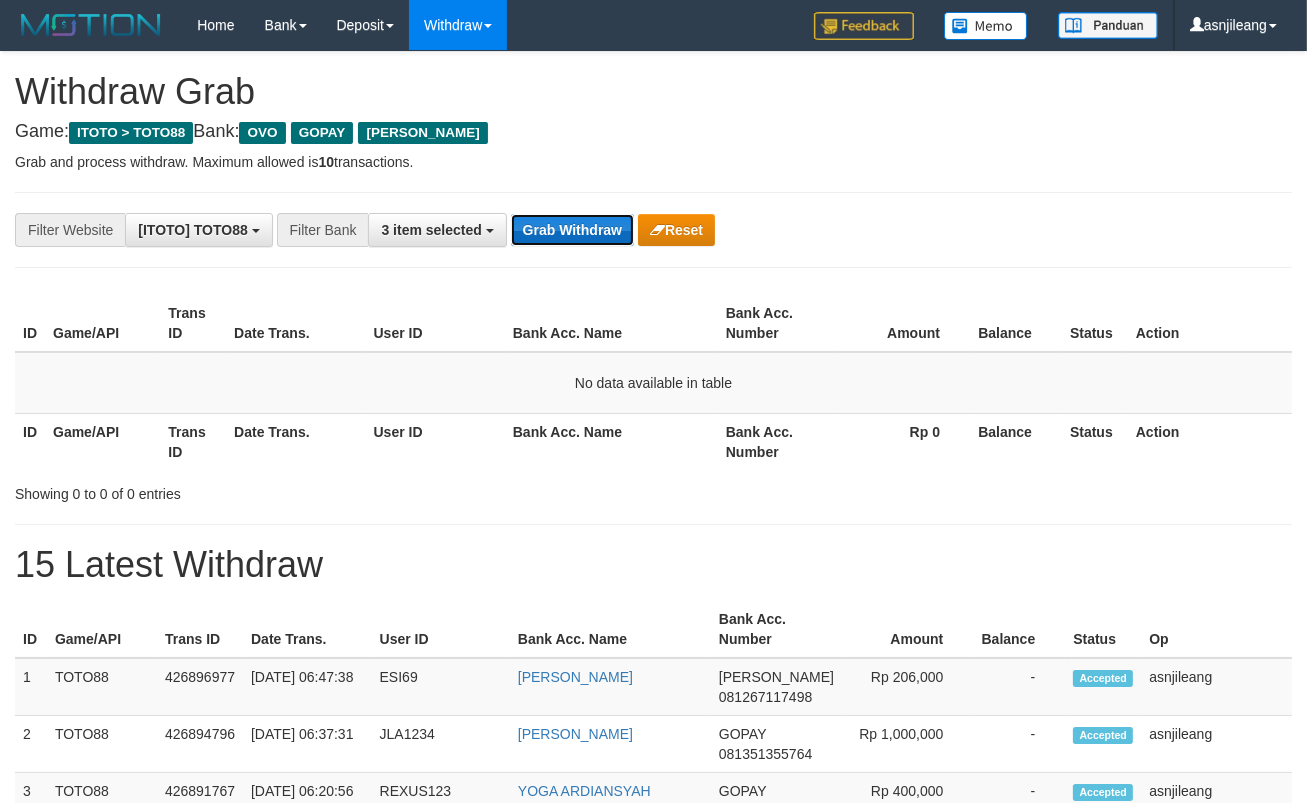 click on "Grab Withdraw" at bounding box center [572, 230] 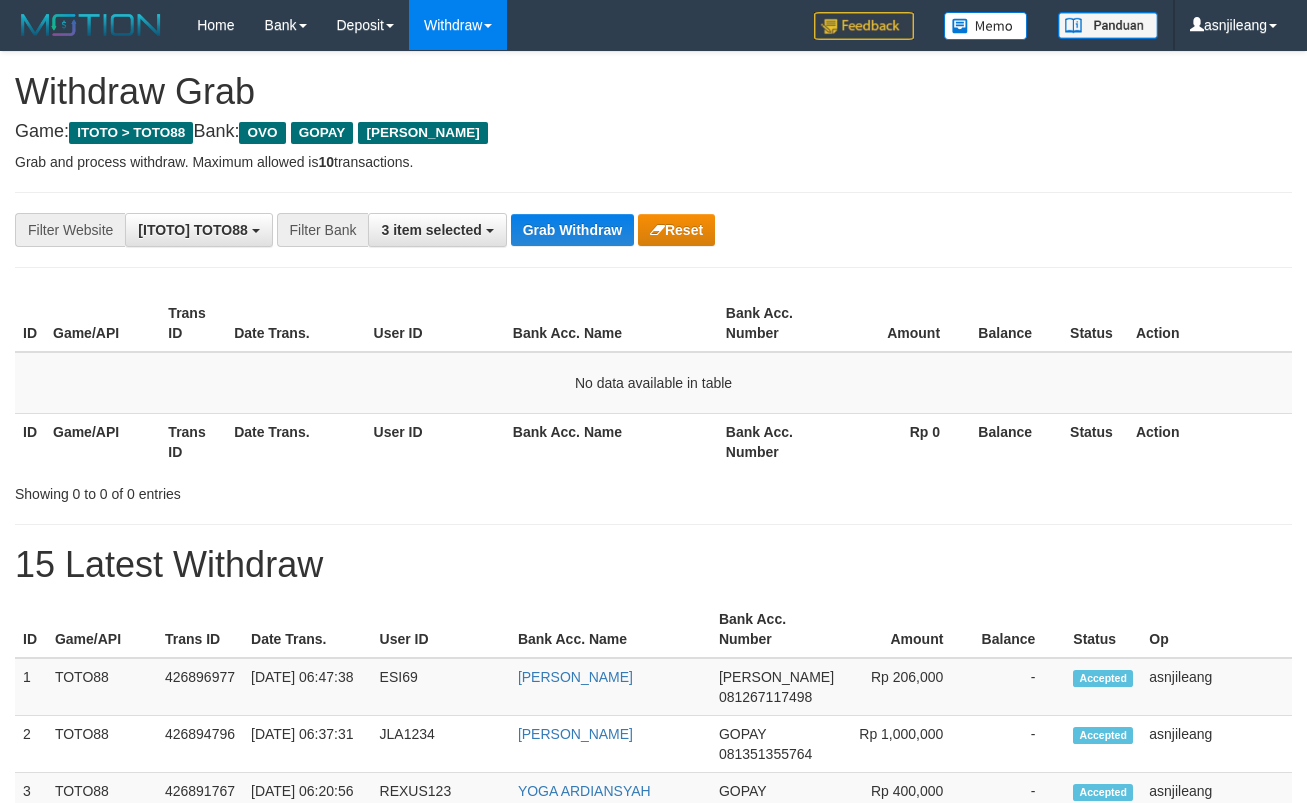 scroll, scrollTop: 0, scrollLeft: 0, axis: both 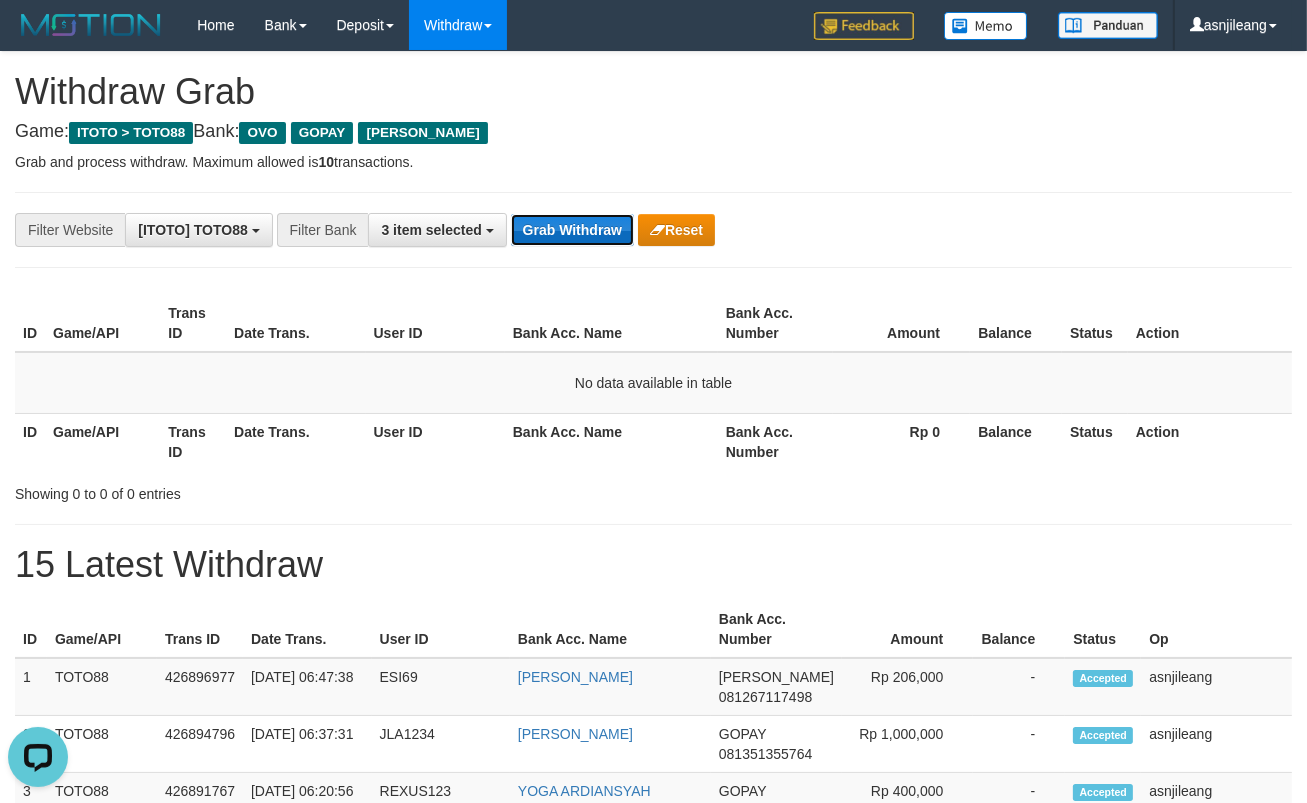 click on "Grab Withdraw" at bounding box center [572, 230] 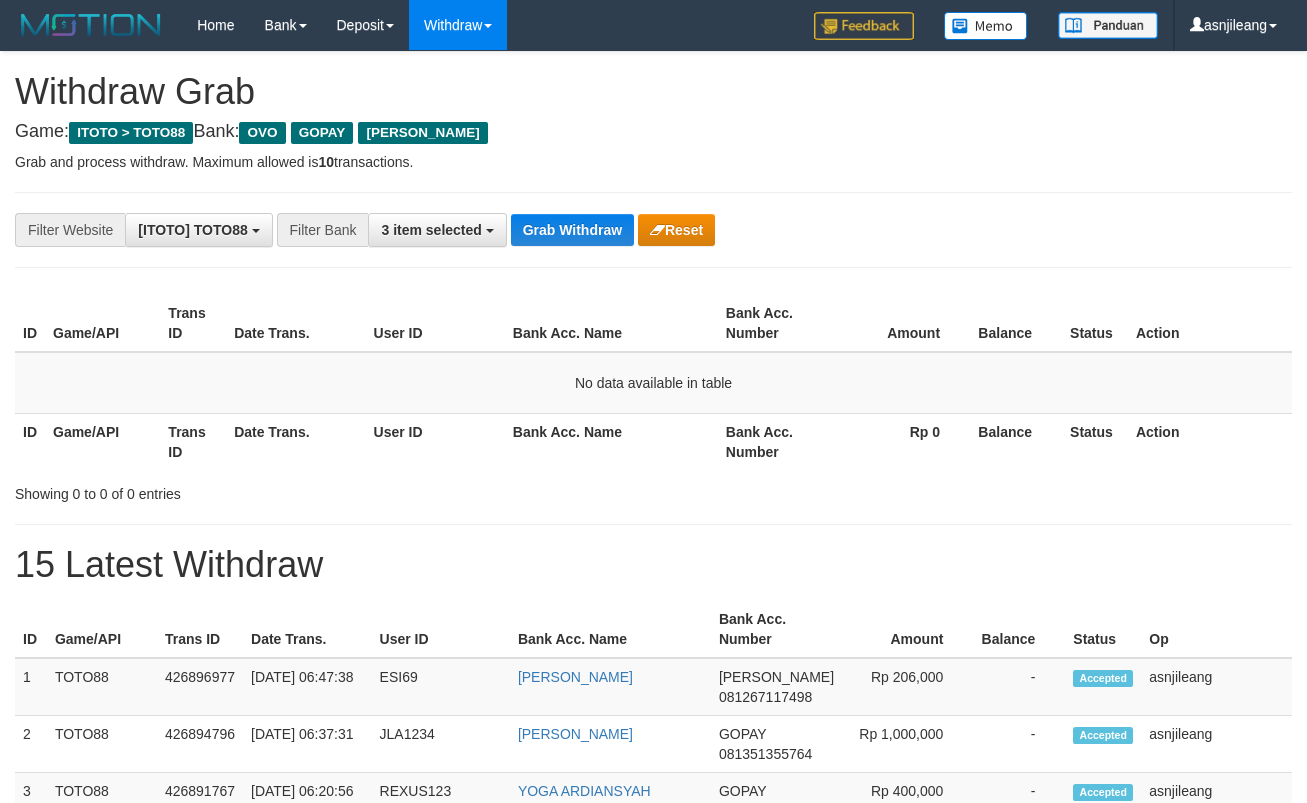 scroll, scrollTop: 0, scrollLeft: 0, axis: both 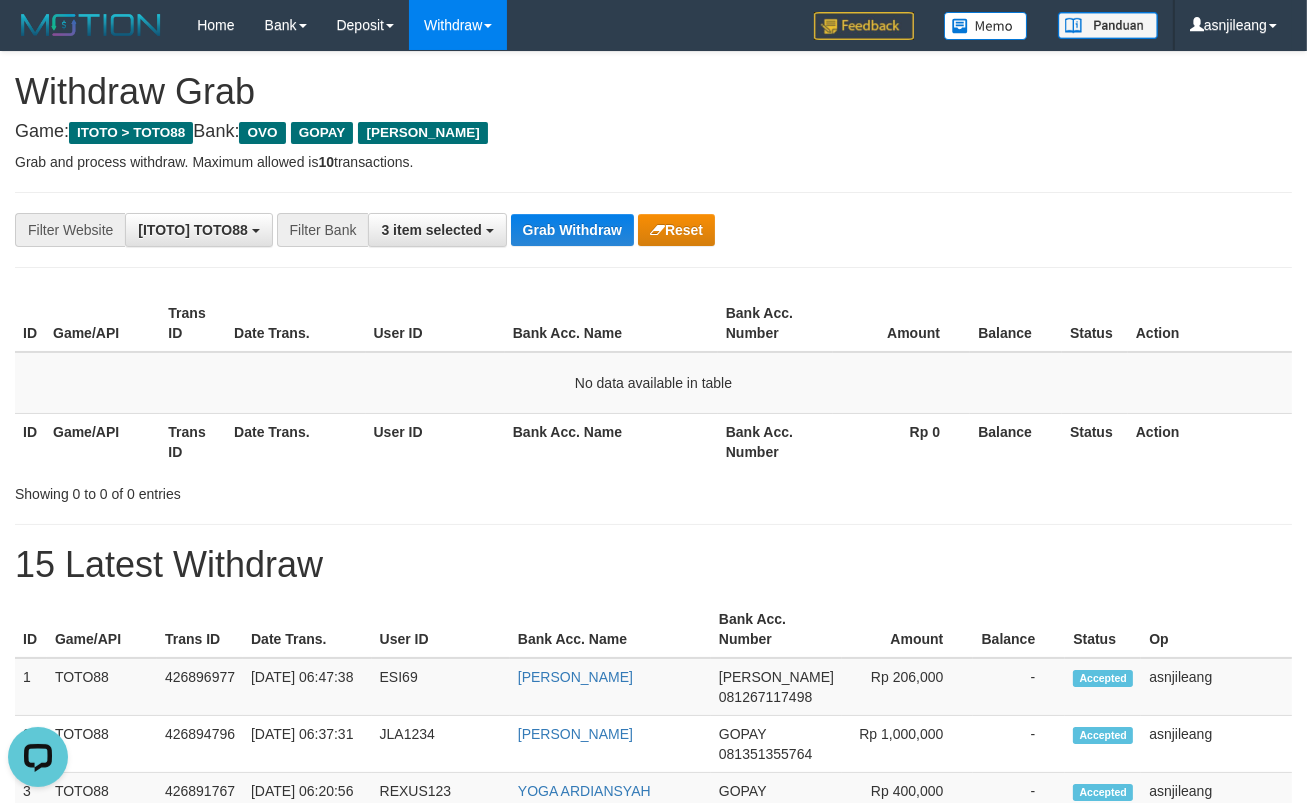 click on "**********" at bounding box center [653, 1113] 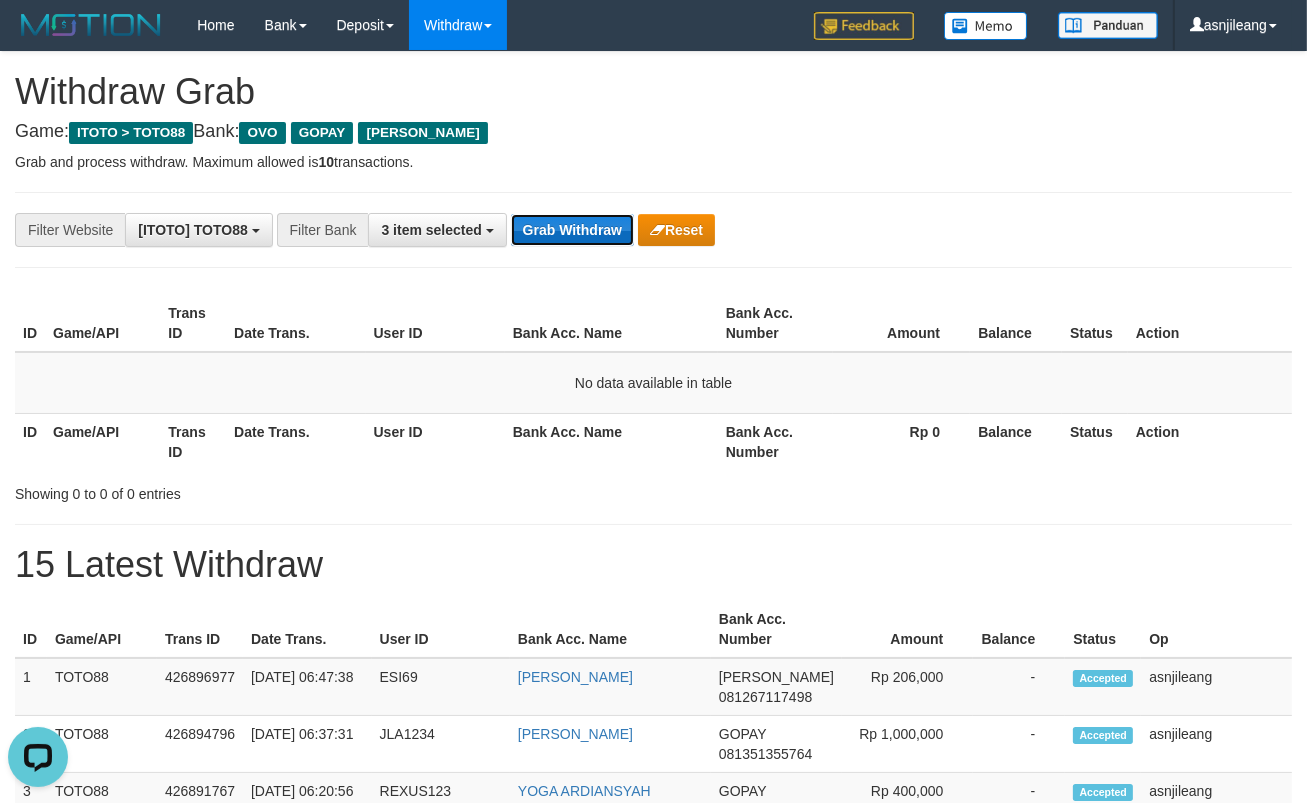 click on "Grab Withdraw" at bounding box center (572, 230) 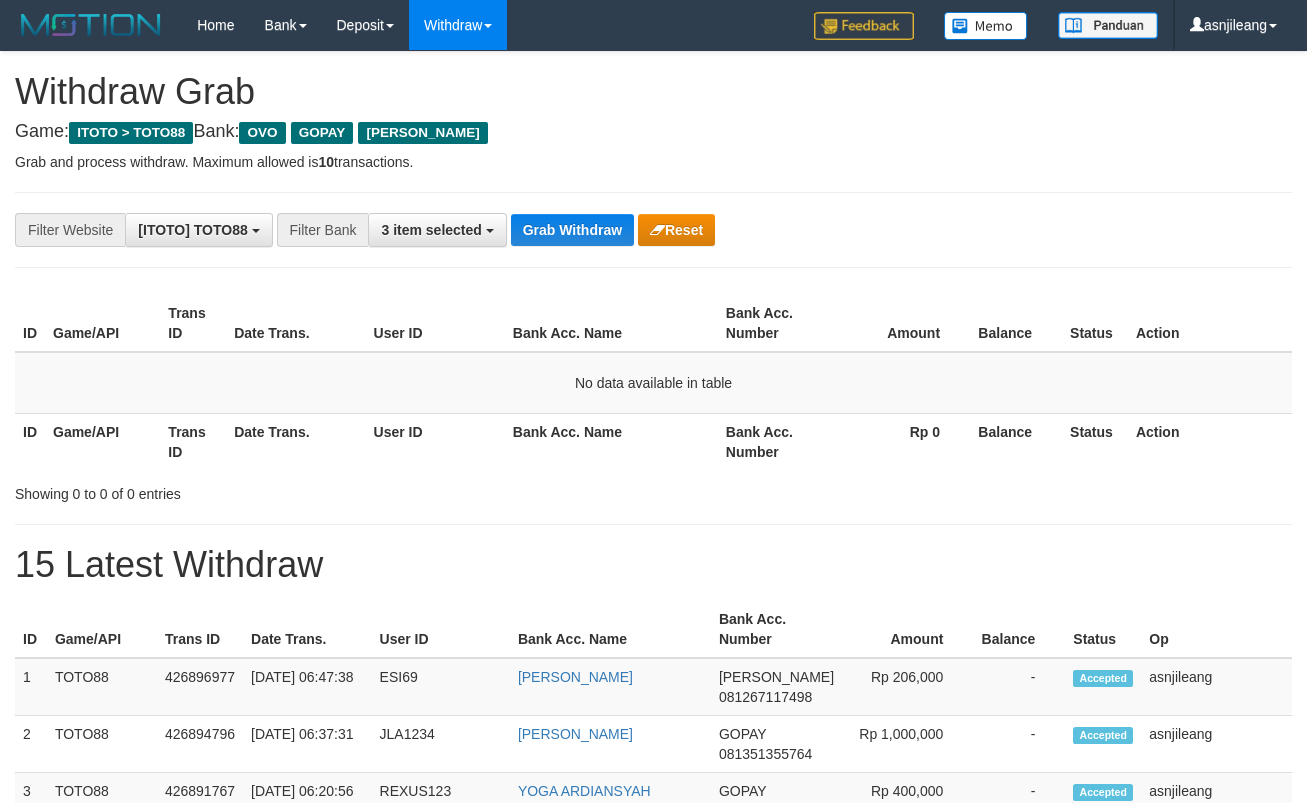 scroll, scrollTop: 0, scrollLeft: 0, axis: both 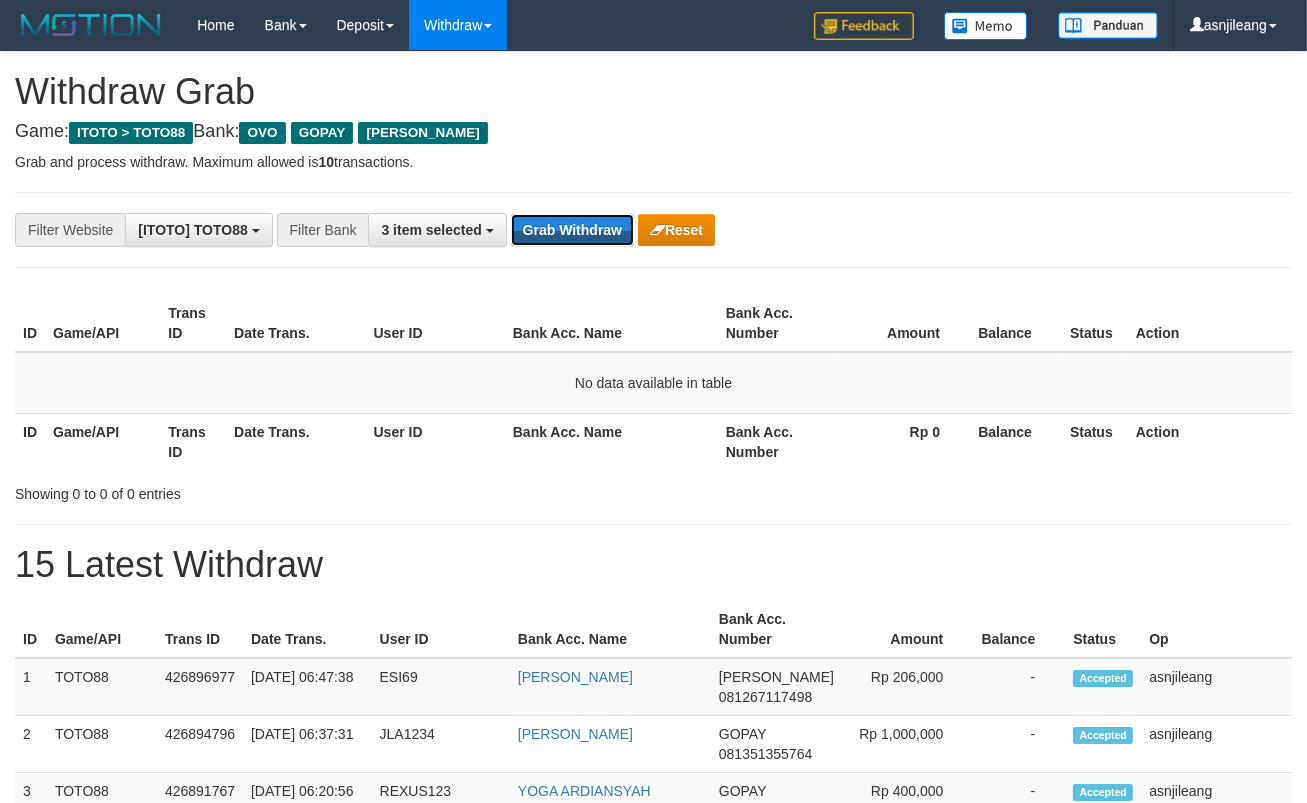 click on "Grab Withdraw" at bounding box center [572, 230] 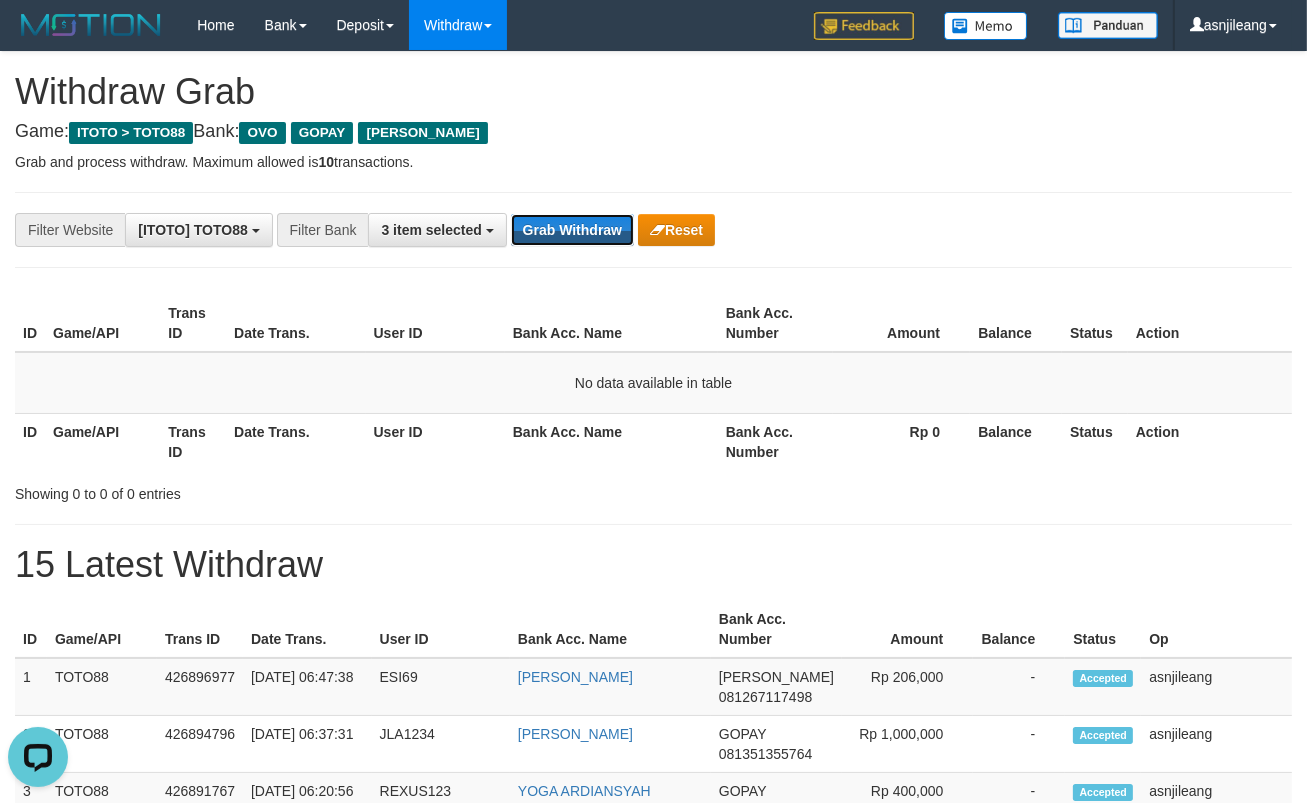 scroll, scrollTop: 0, scrollLeft: 0, axis: both 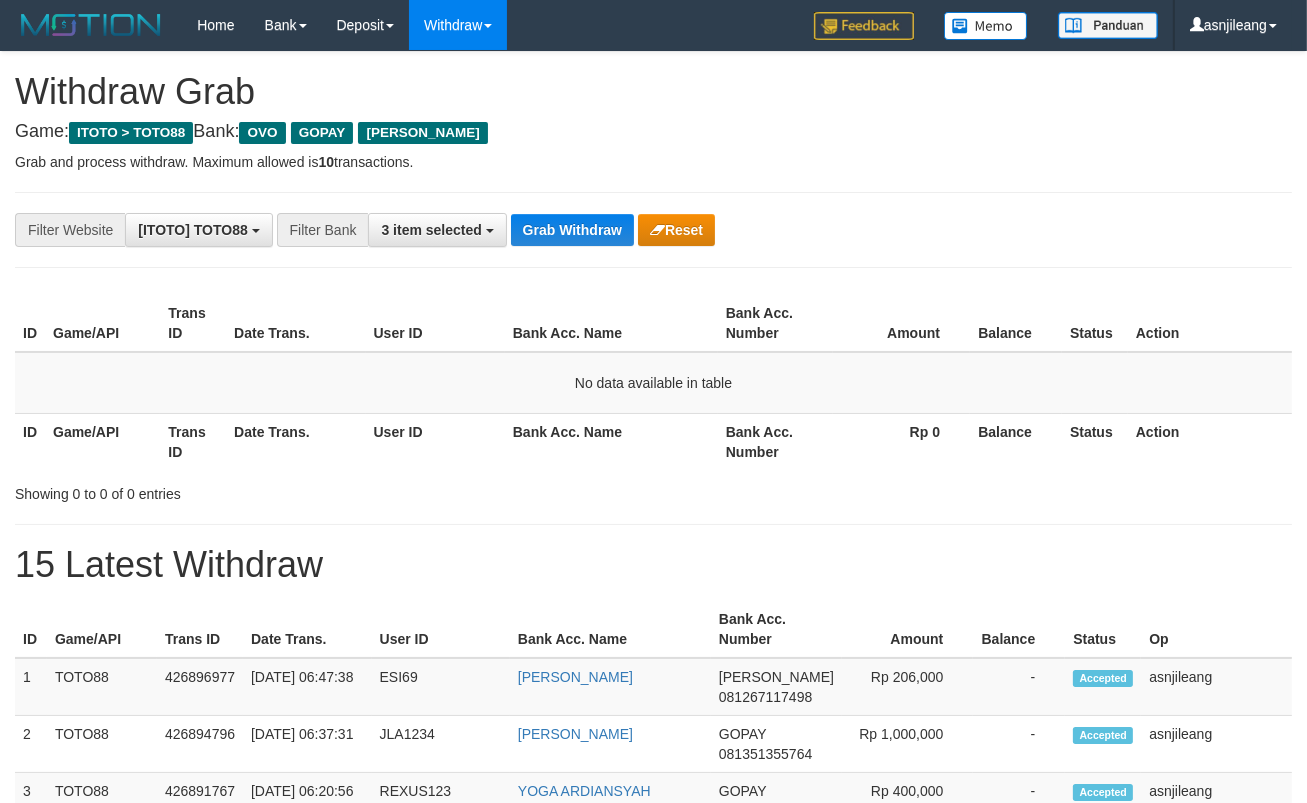 click on "Grab Withdraw" at bounding box center [572, 230] 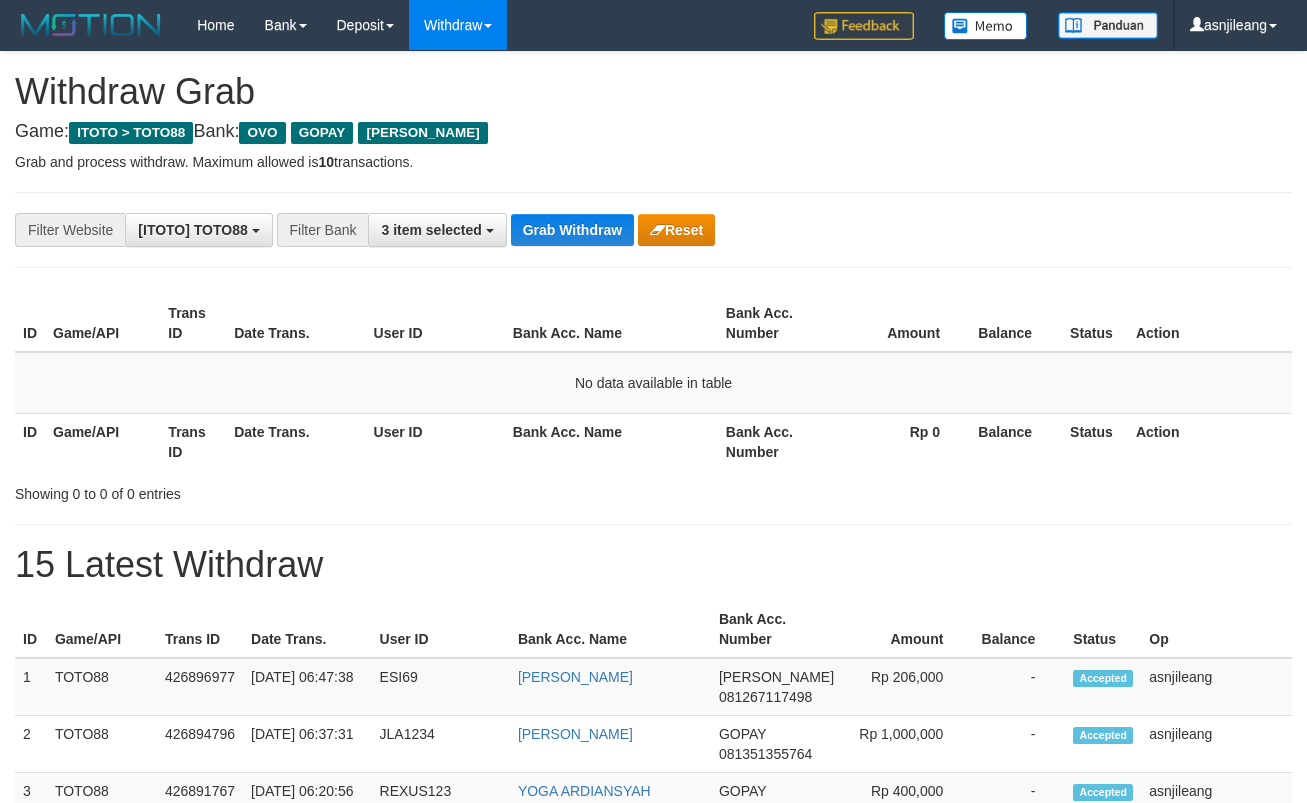 scroll, scrollTop: 0, scrollLeft: 0, axis: both 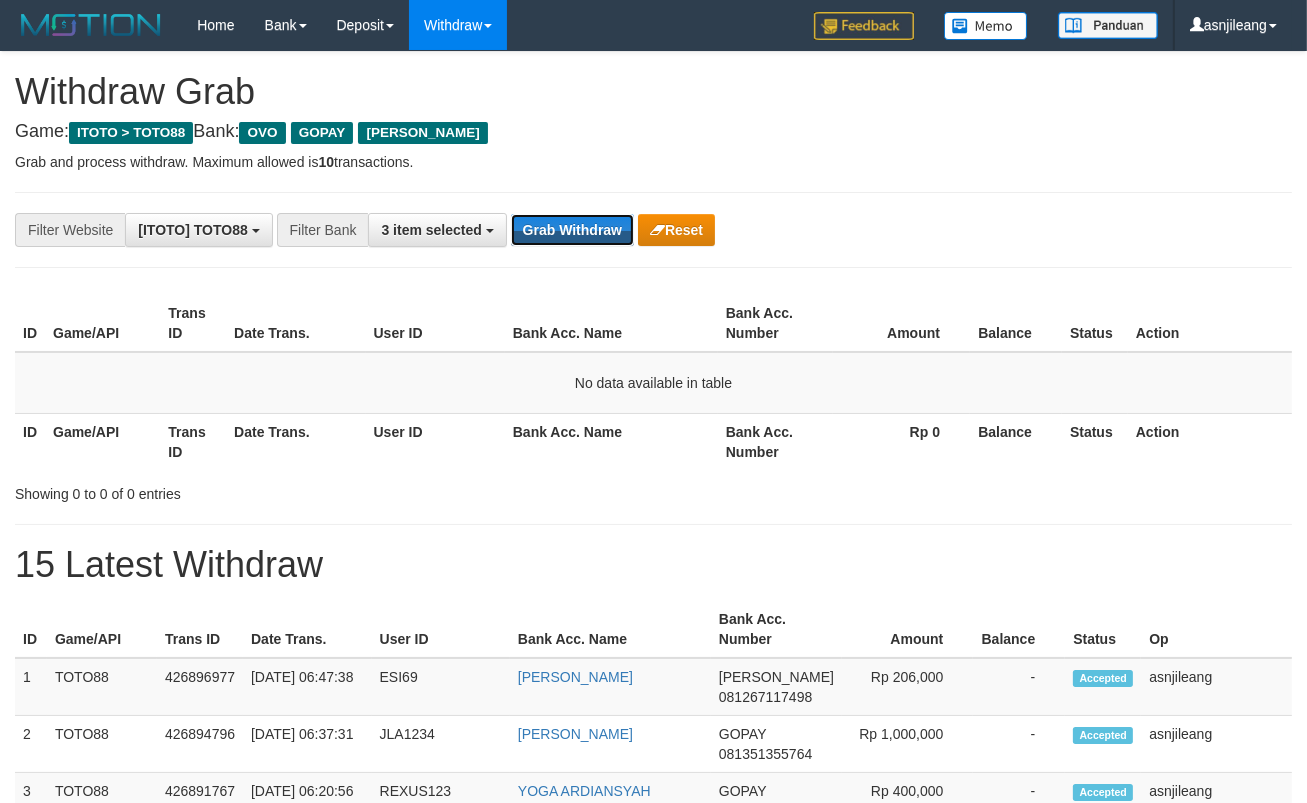 click on "Grab Withdraw" at bounding box center [572, 230] 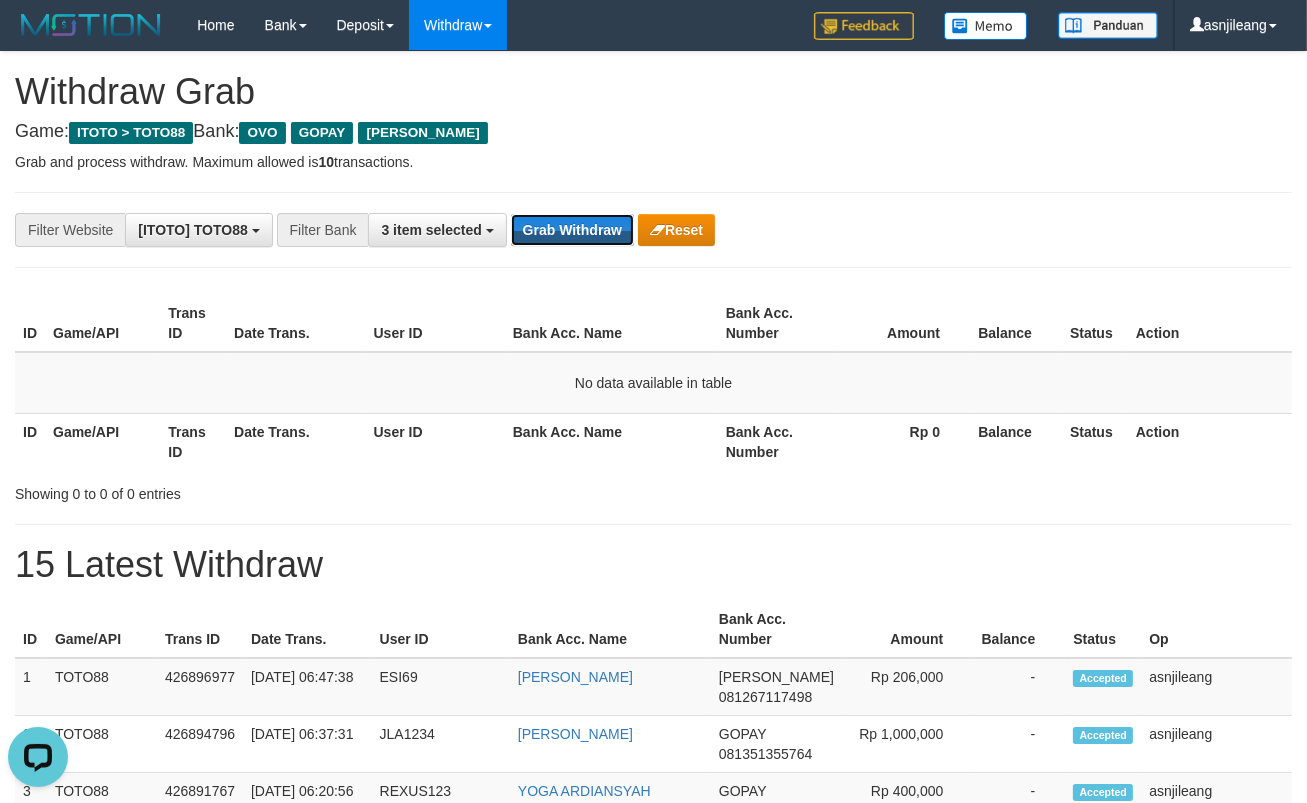 scroll, scrollTop: 0, scrollLeft: 0, axis: both 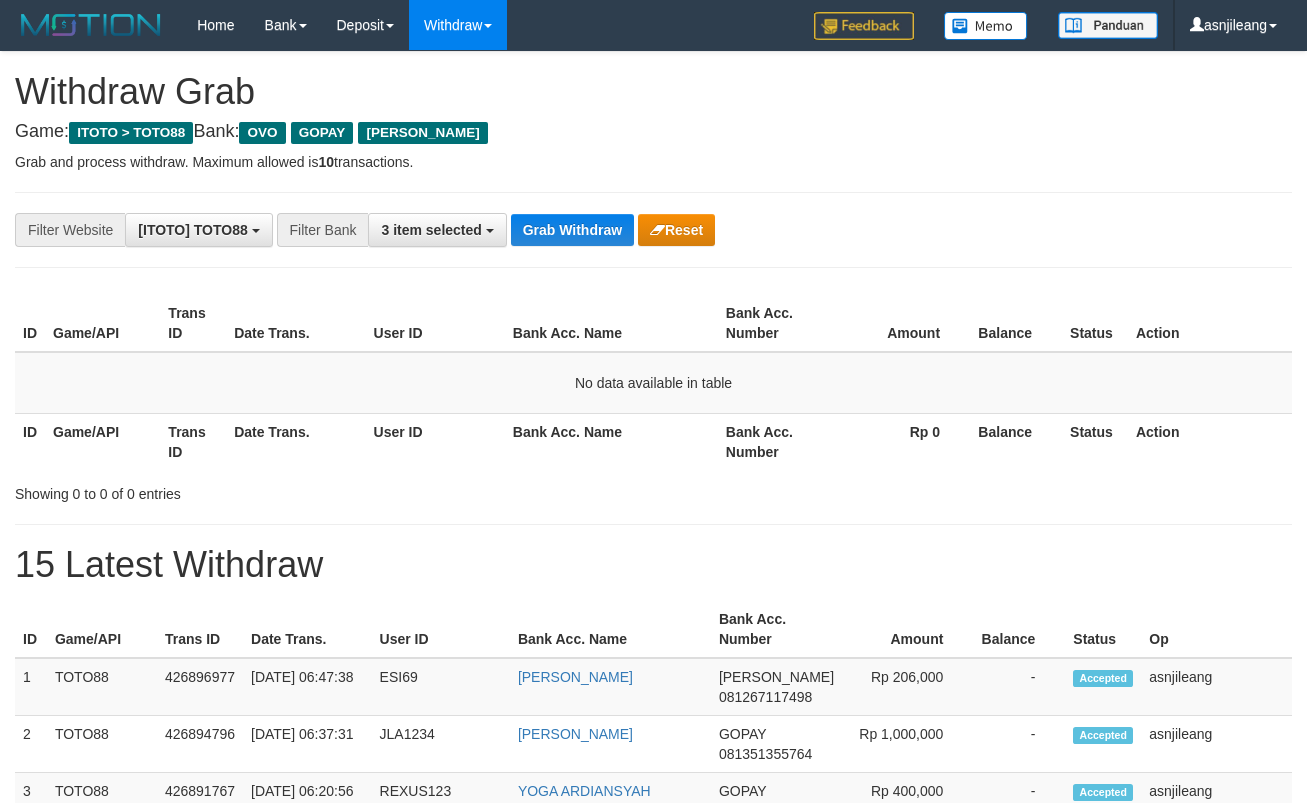 click on "Grab Withdraw" at bounding box center [572, 230] 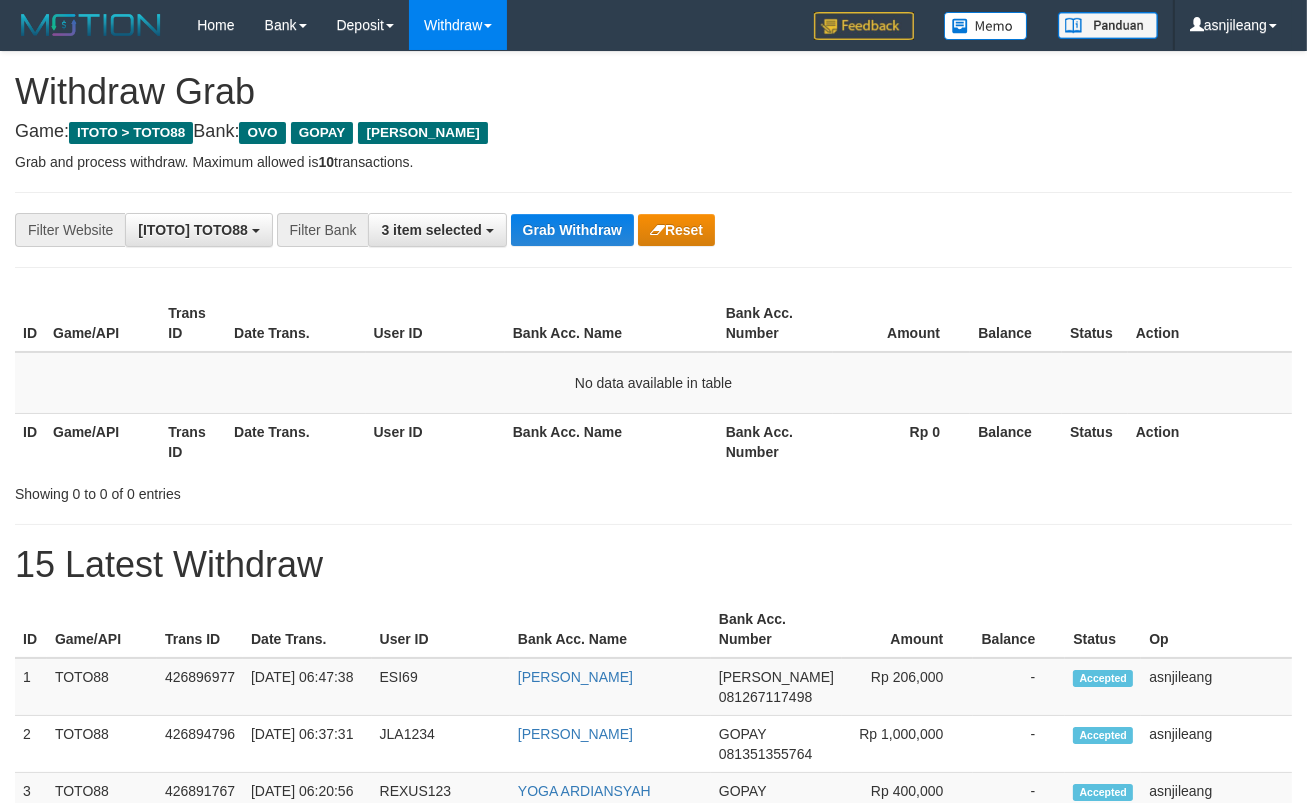 scroll, scrollTop: 17, scrollLeft: 0, axis: vertical 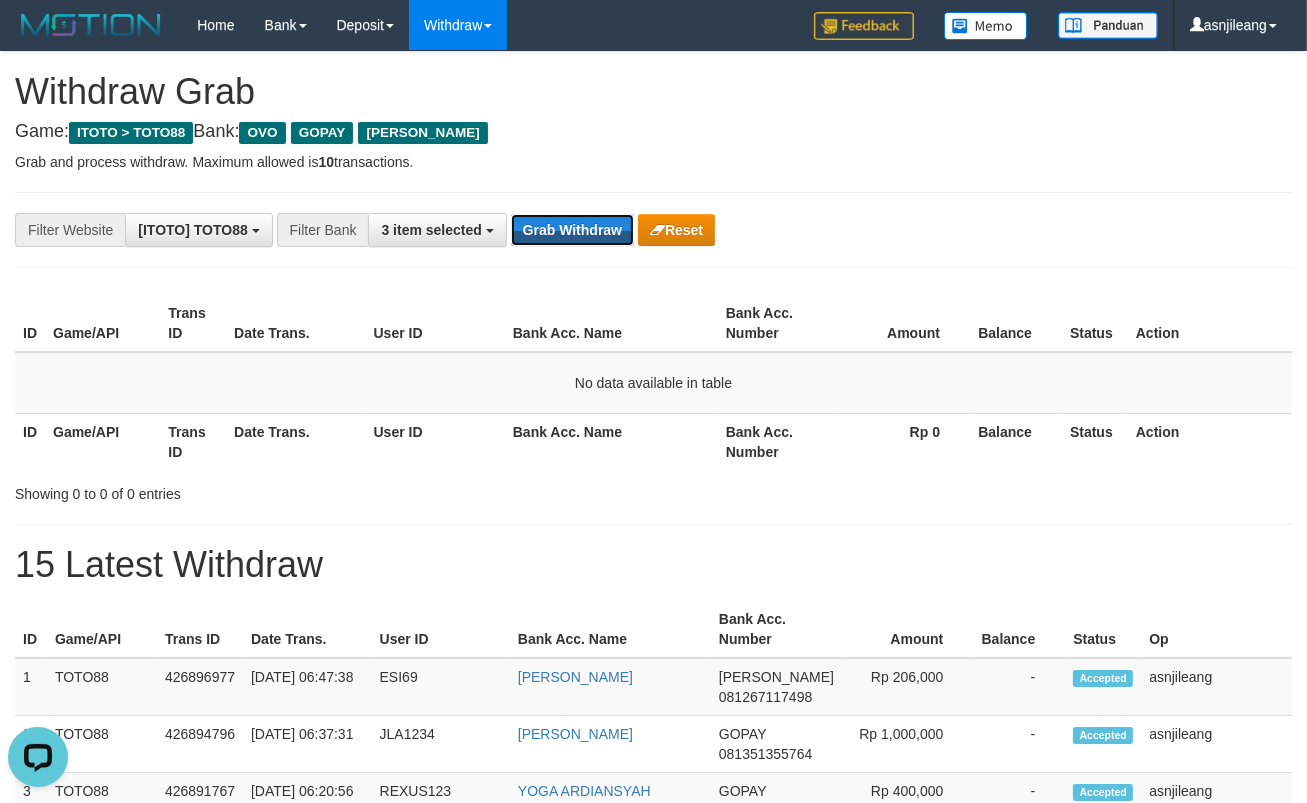 click on "Grab Withdraw" at bounding box center [572, 230] 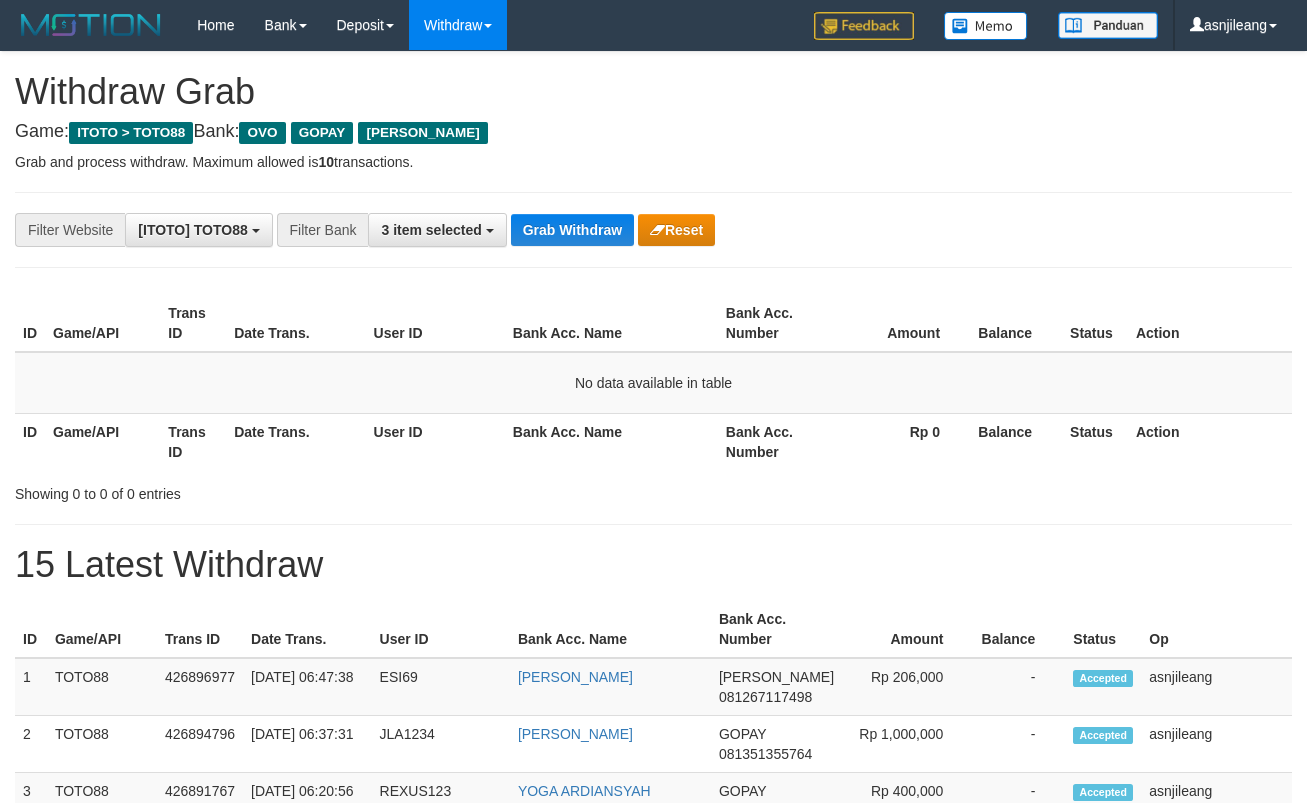 scroll, scrollTop: 0, scrollLeft: 0, axis: both 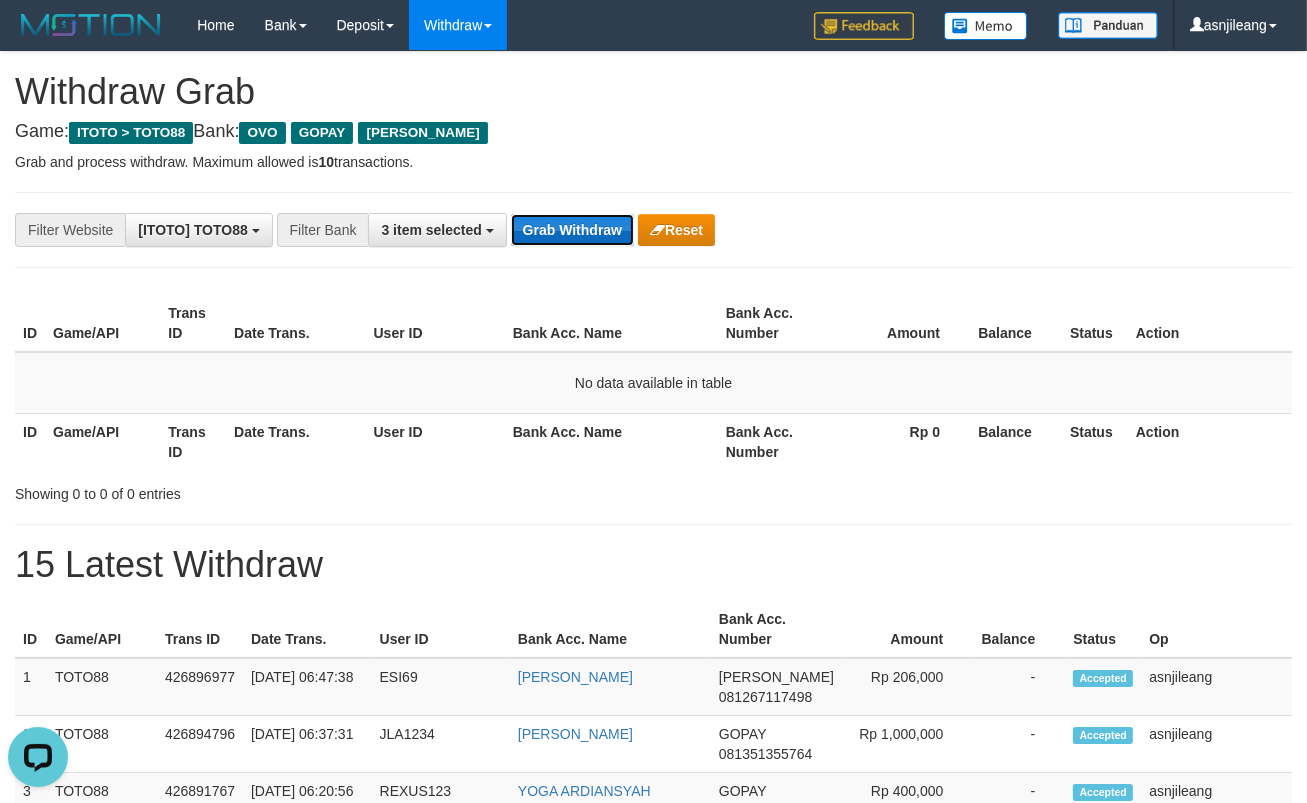 click on "Grab Withdraw" at bounding box center (572, 230) 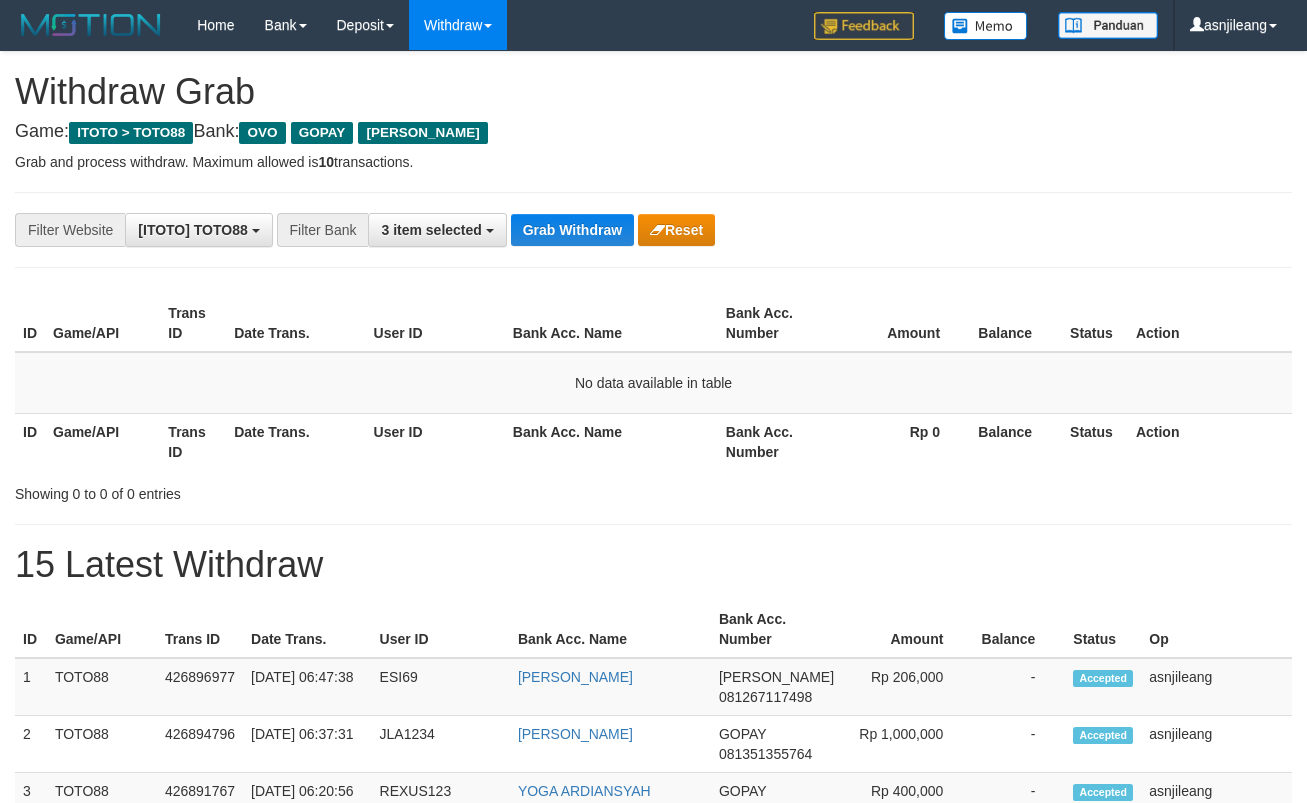 scroll, scrollTop: 0, scrollLeft: 0, axis: both 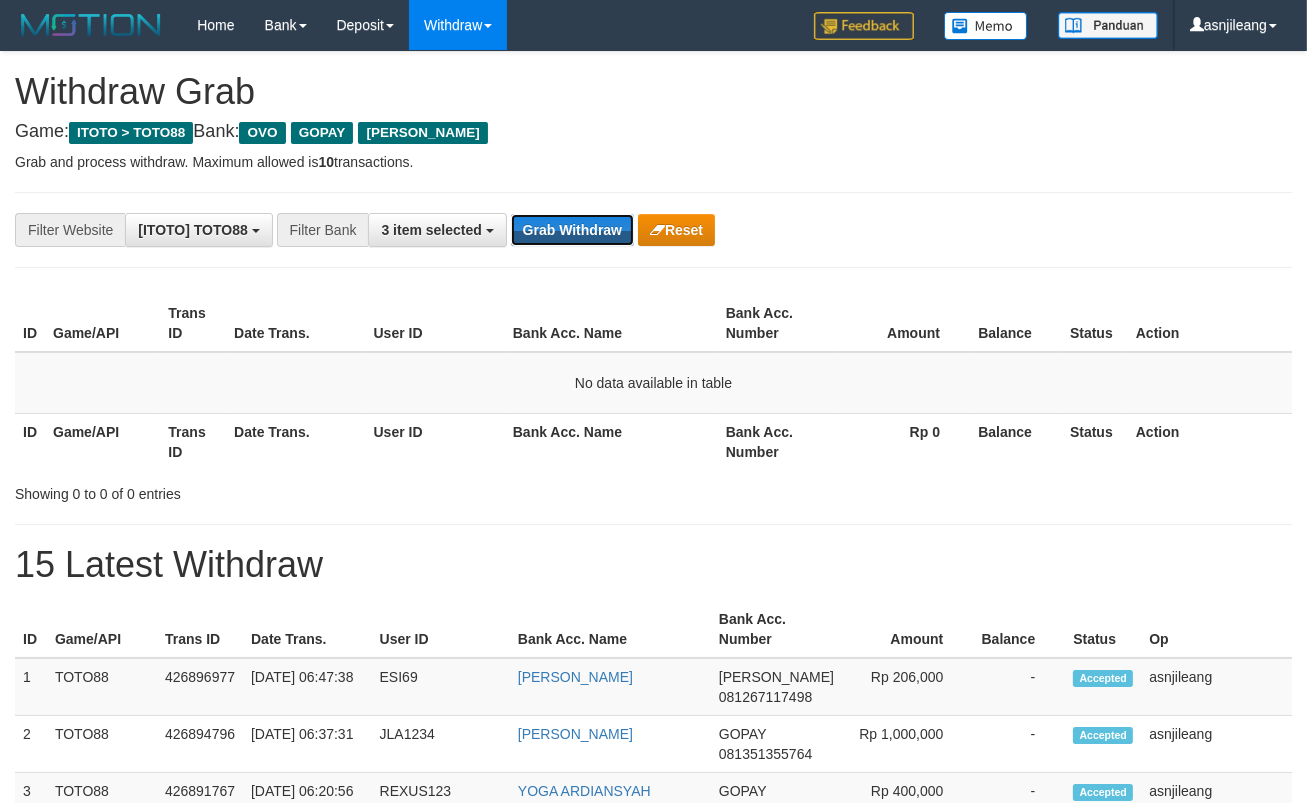 click on "Grab Withdraw" at bounding box center [572, 230] 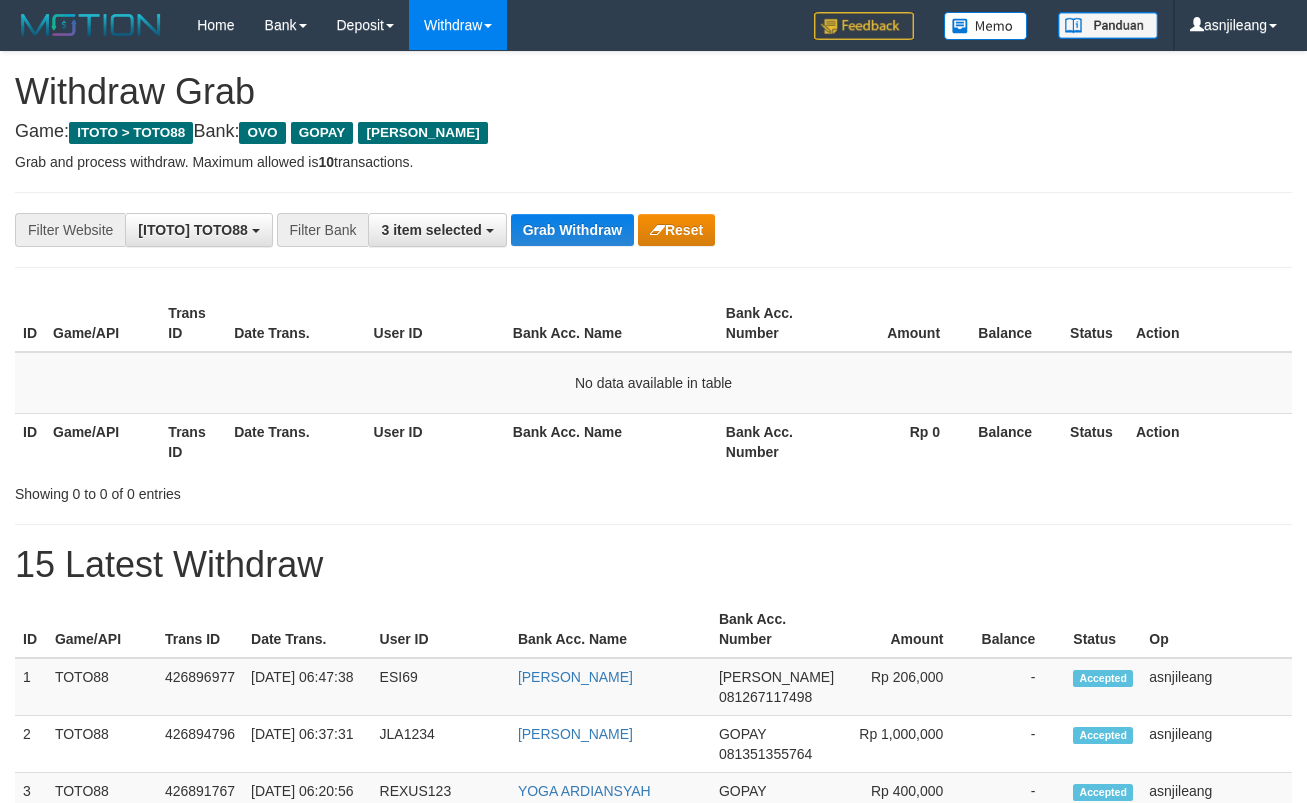 scroll, scrollTop: 0, scrollLeft: 0, axis: both 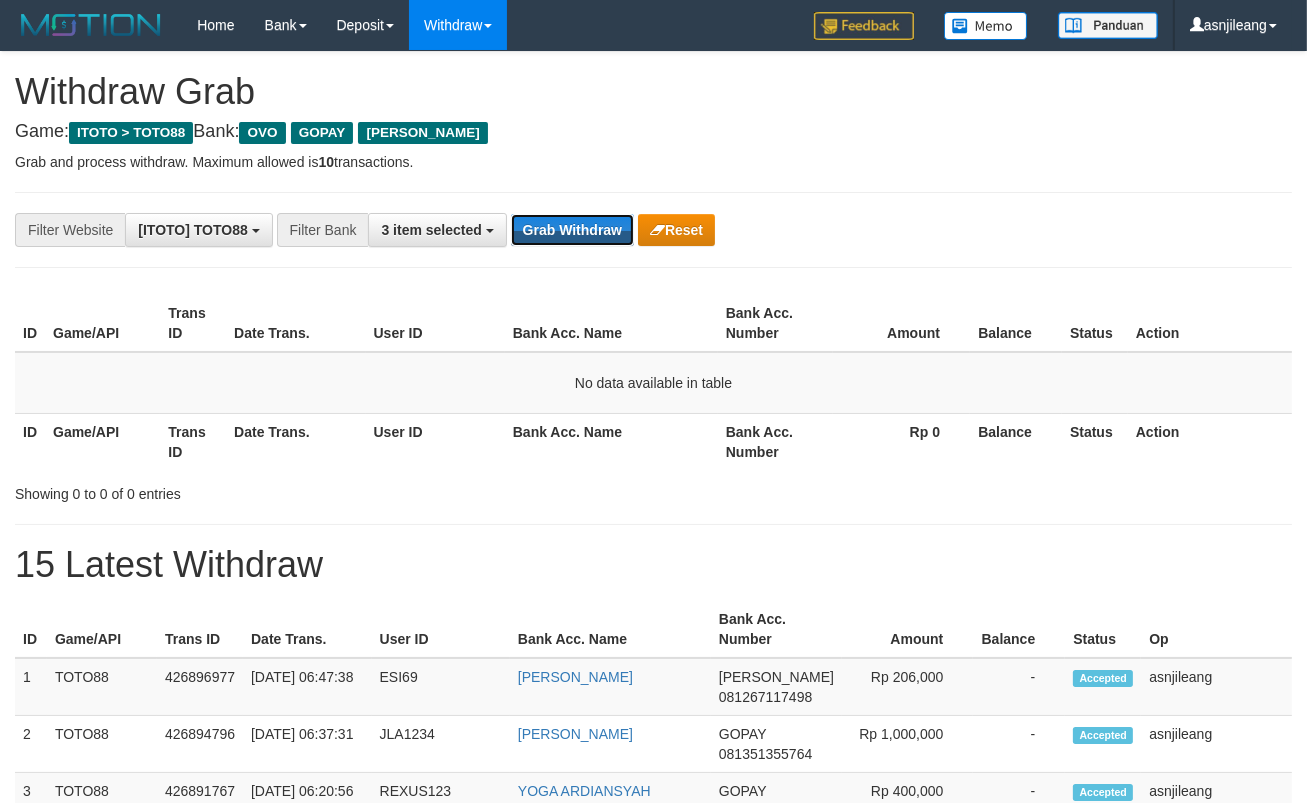 click on "Grab Withdraw" at bounding box center (572, 230) 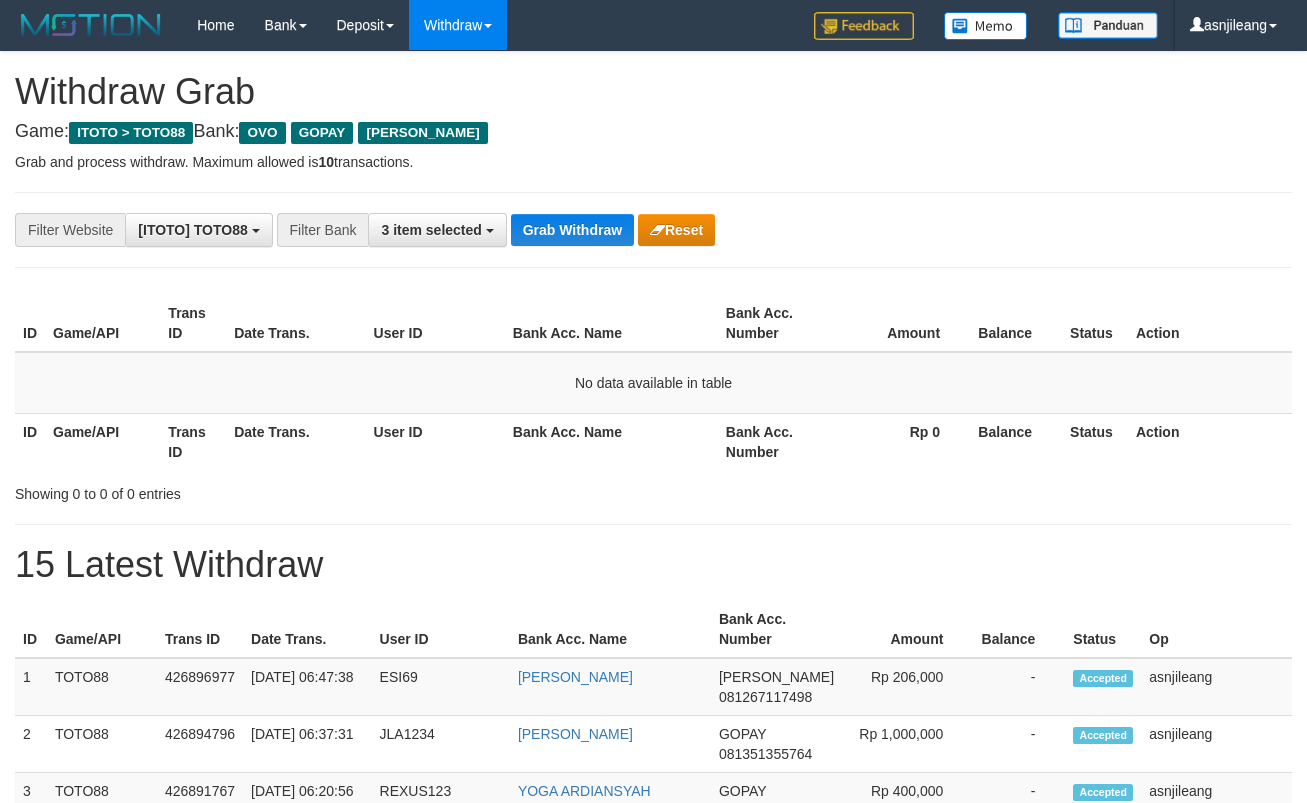 scroll, scrollTop: 0, scrollLeft: 0, axis: both 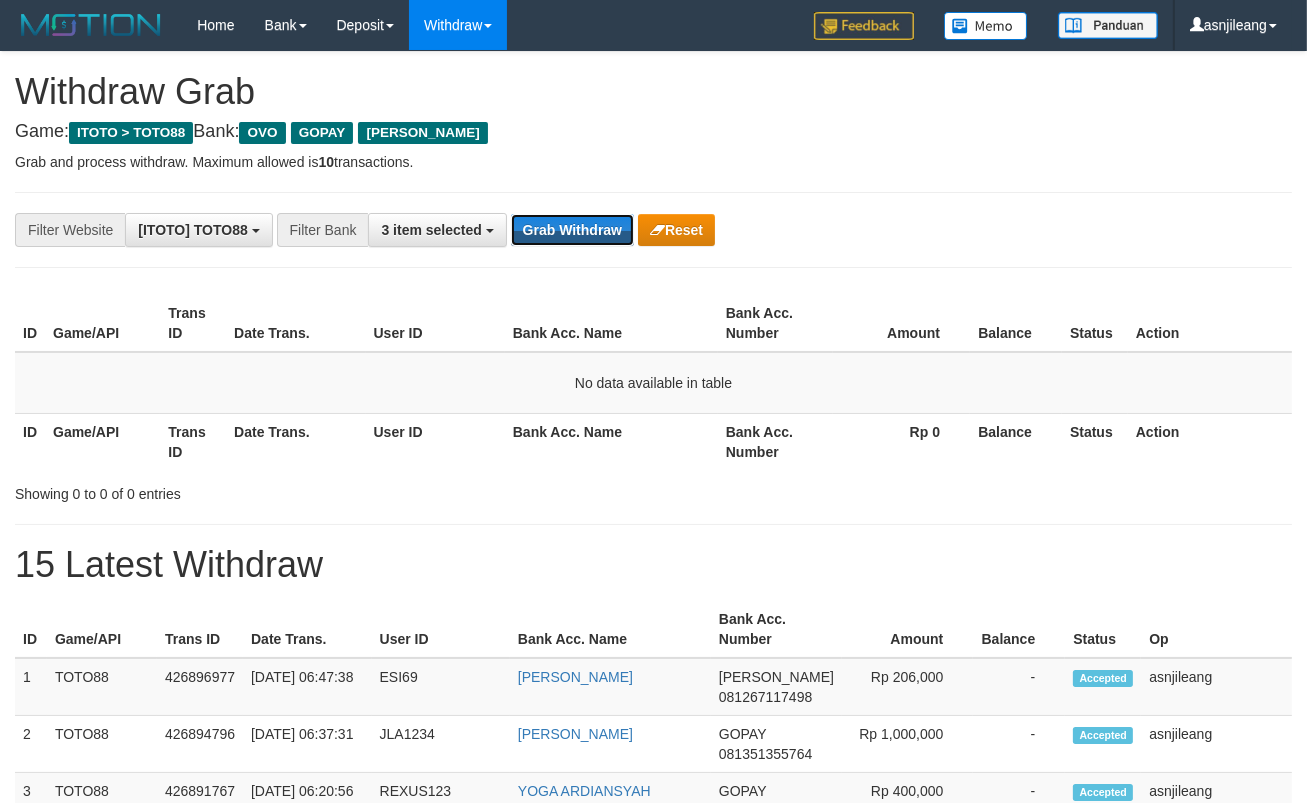 click on "Grab Withdraw" at bounding box center (572, 230) 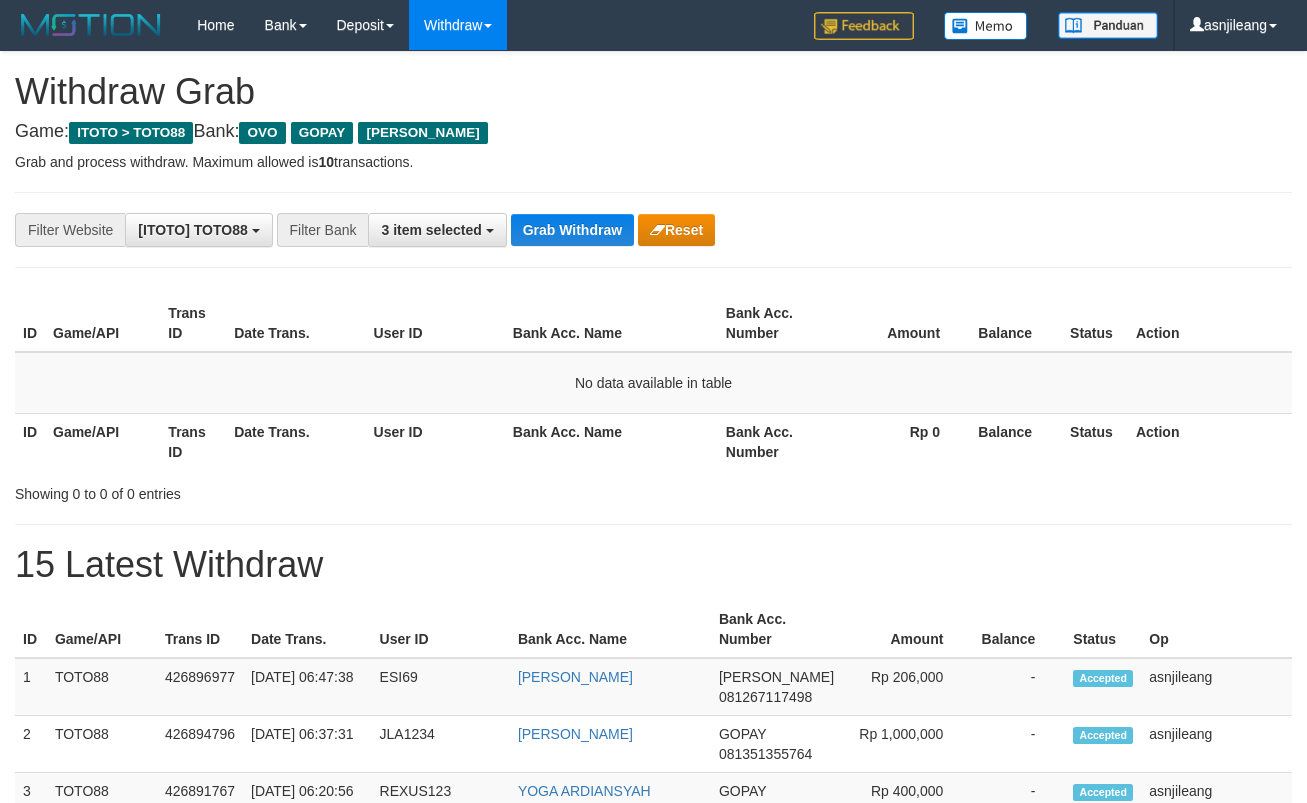 scroll, scrollTop: 0, scrollLeft: 0, axis: both 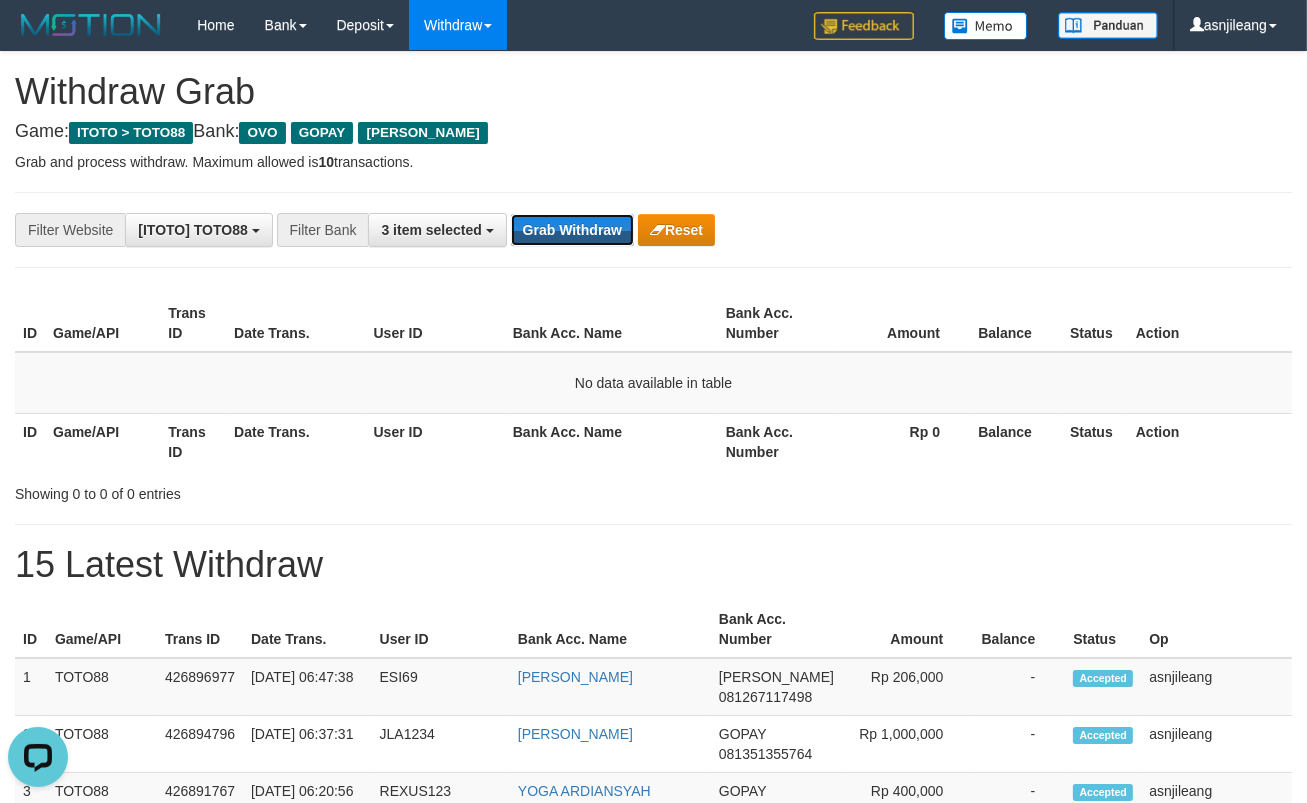 click on "Grab Withdraw" at bounding box center (572, 230) 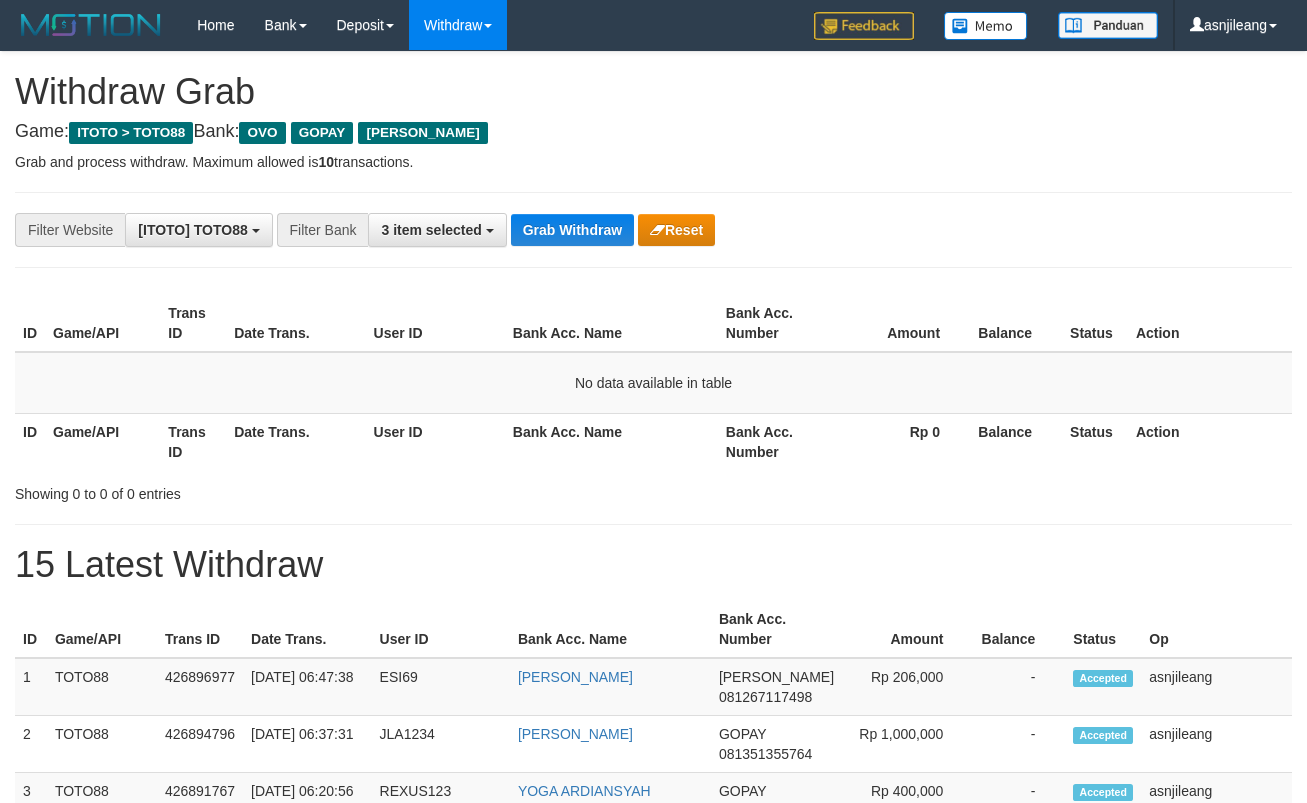 scroll, scrollTop: 0, scrollLeft: 0, axis: both 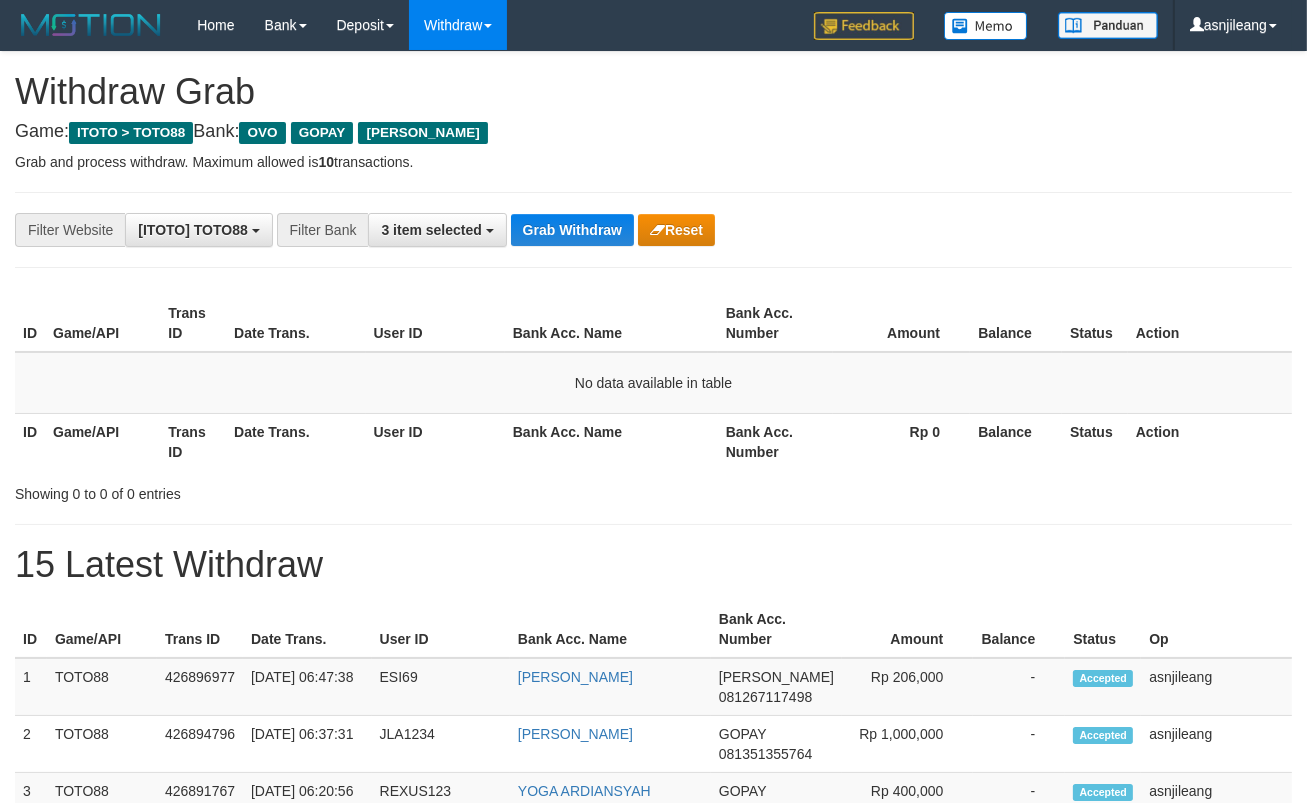 click on "Grab Withdraw" at bounding box center (572, 230) 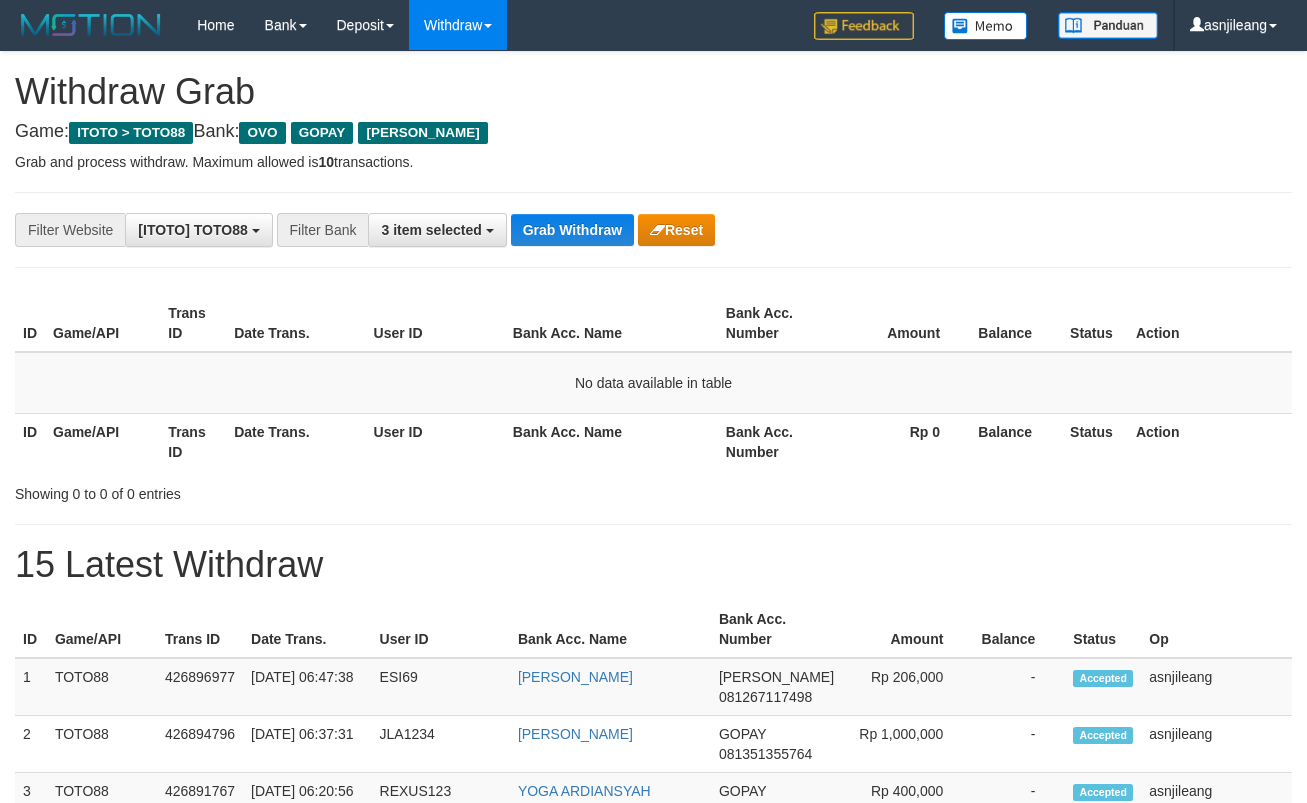 scroll, scrollTop: 0, scrollLeft: 0, axis: both 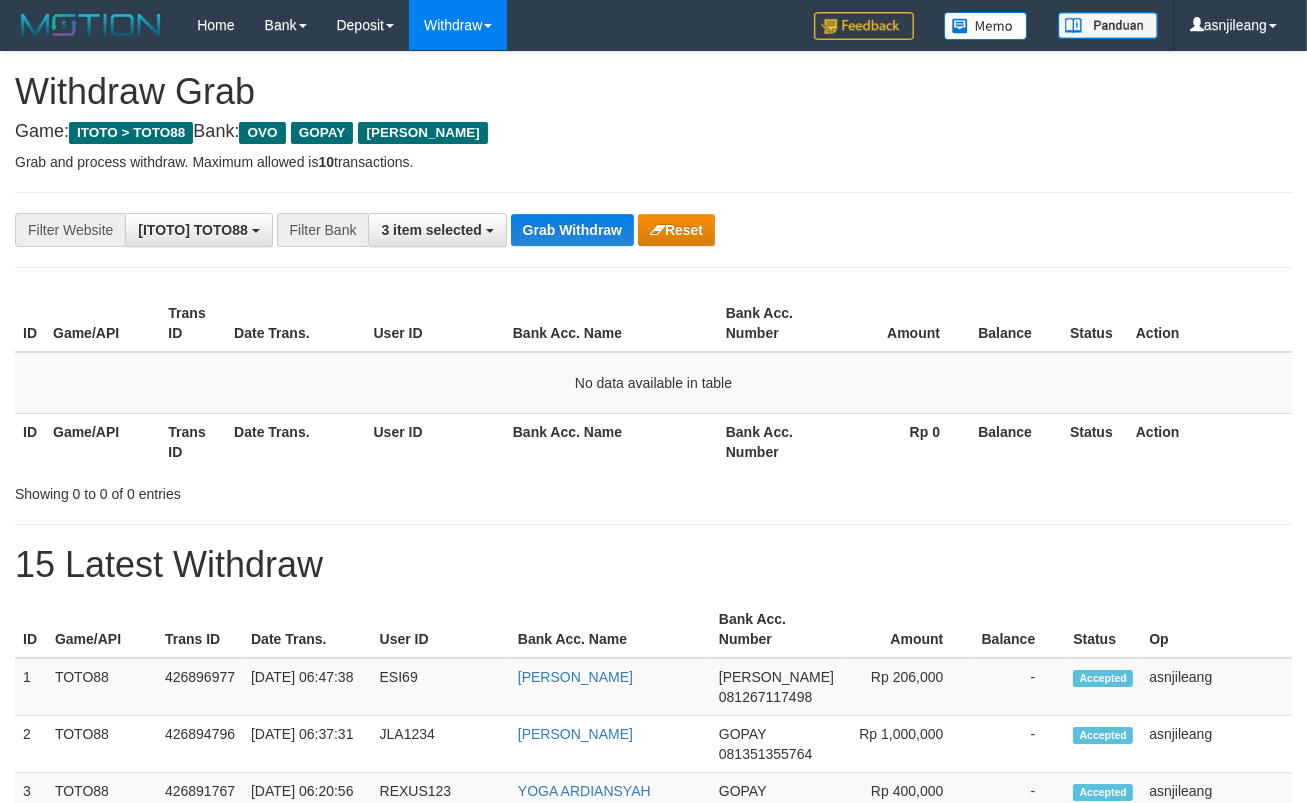 click on "Grab Withdraw" at bounding box center [572, 230] 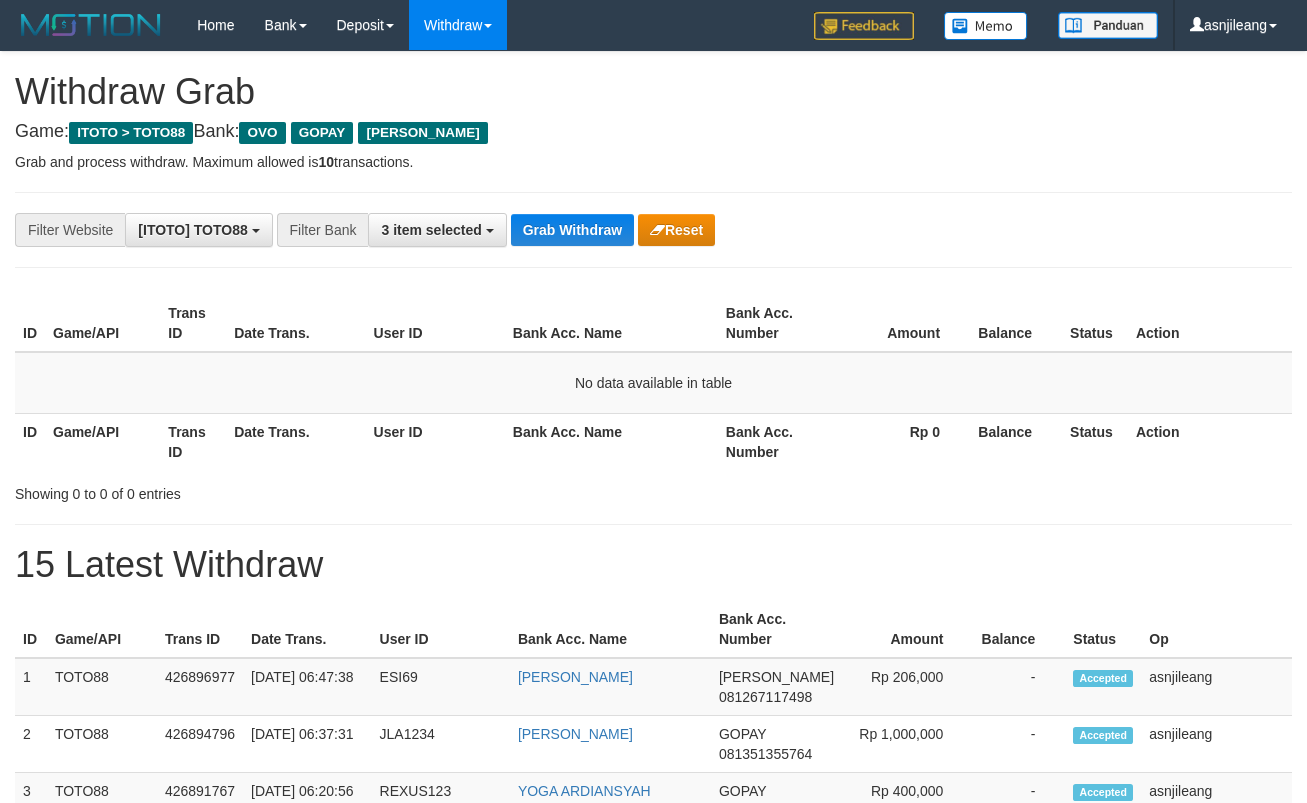 scroll, scrollTop: 0, scrollLeft: 0, axis: both 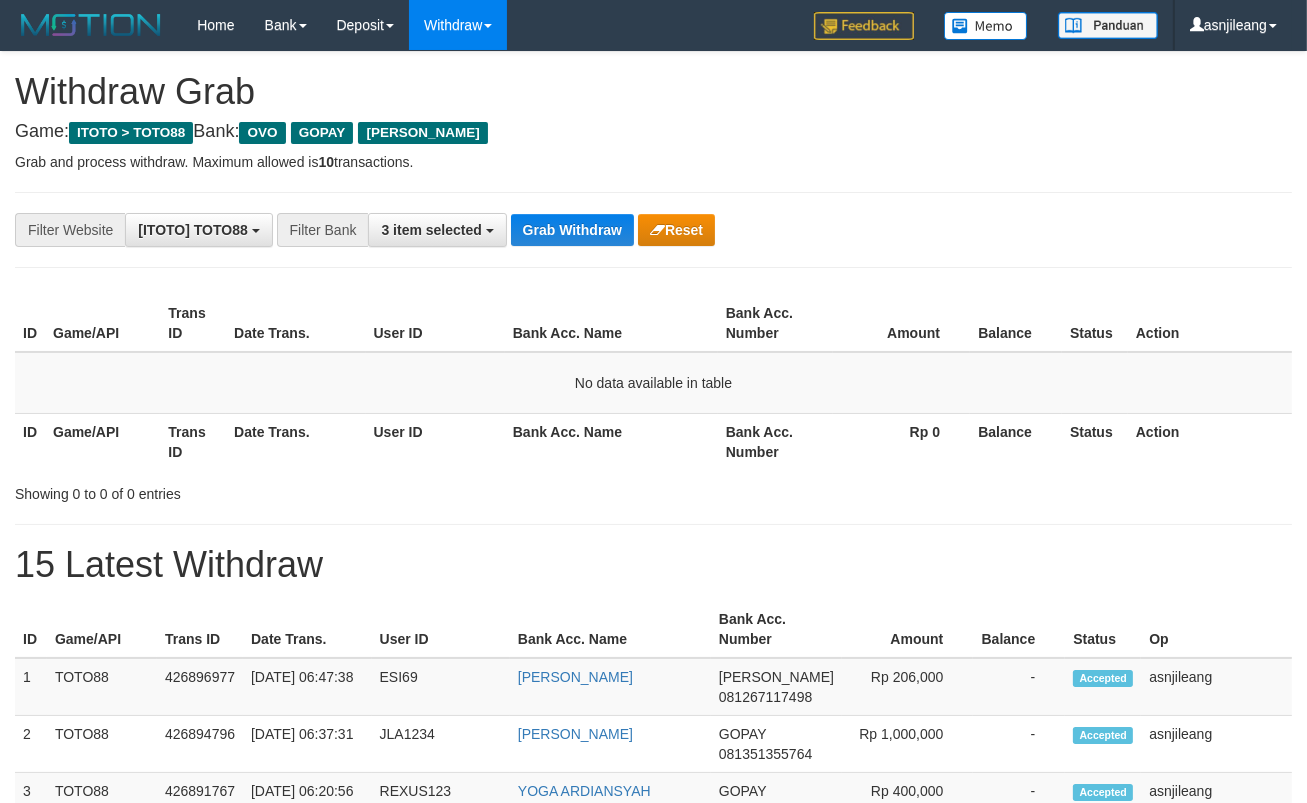 click on "Grab Withdraw" at bounding box center (572, 230) 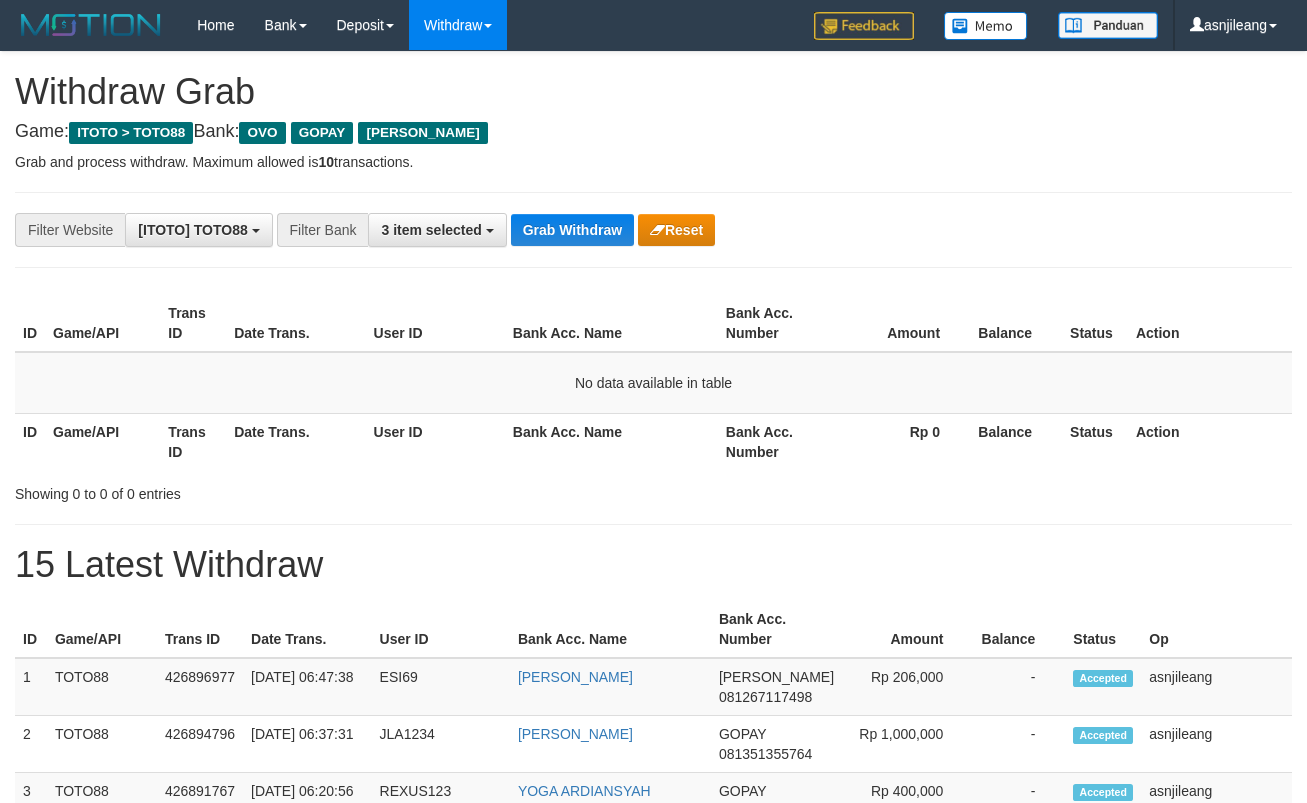 scroll, scrollTop: 0, scrollLeft: 0, axis: both 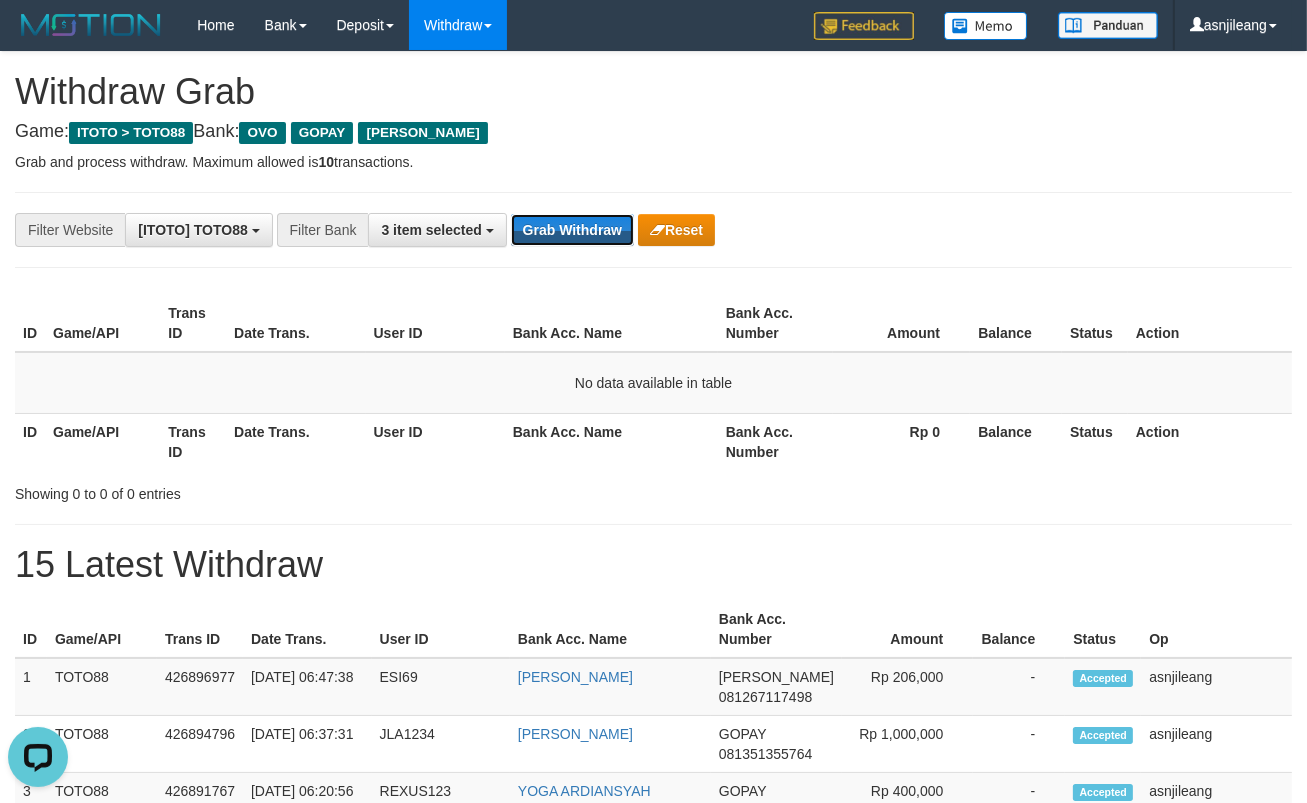 click on "Grab Withdraw" at bounding box center [572, 230] 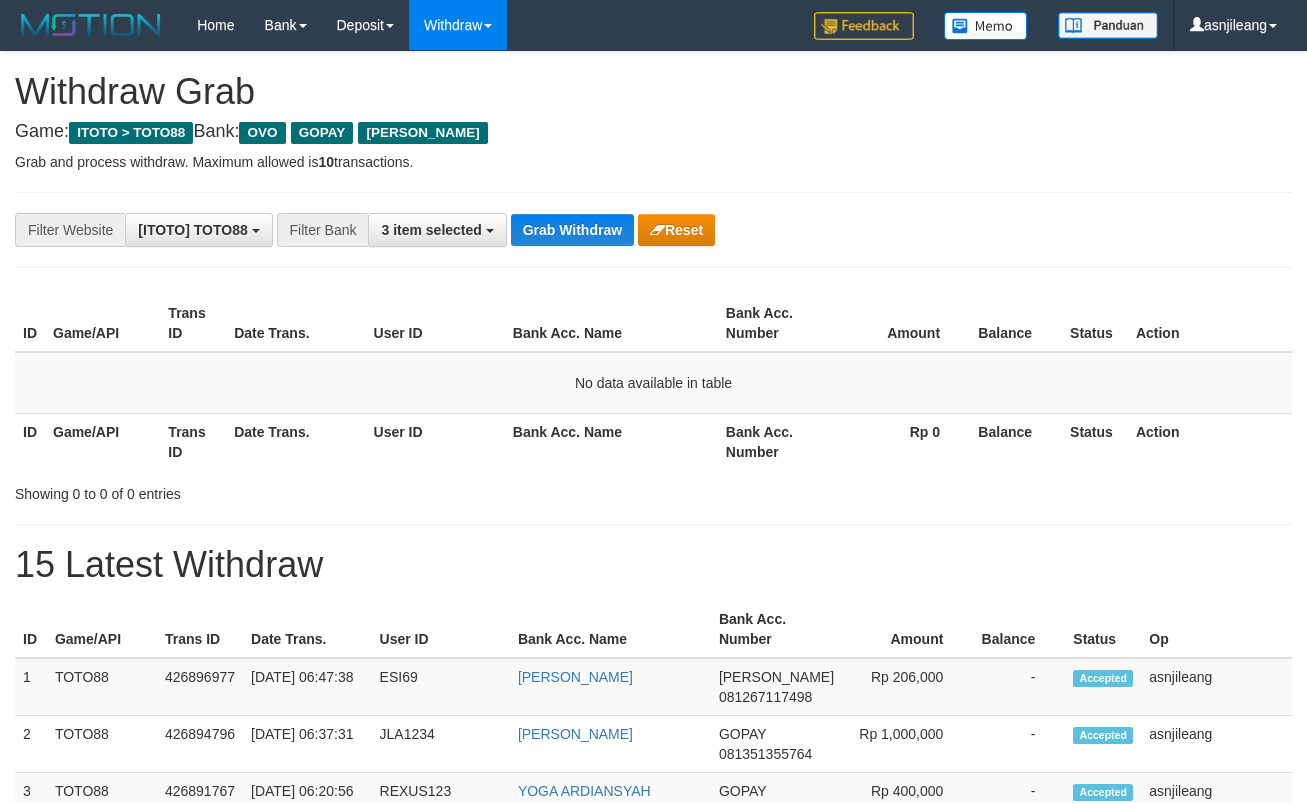 click on "Grab Withdraw" at bounding box center [572, 230] 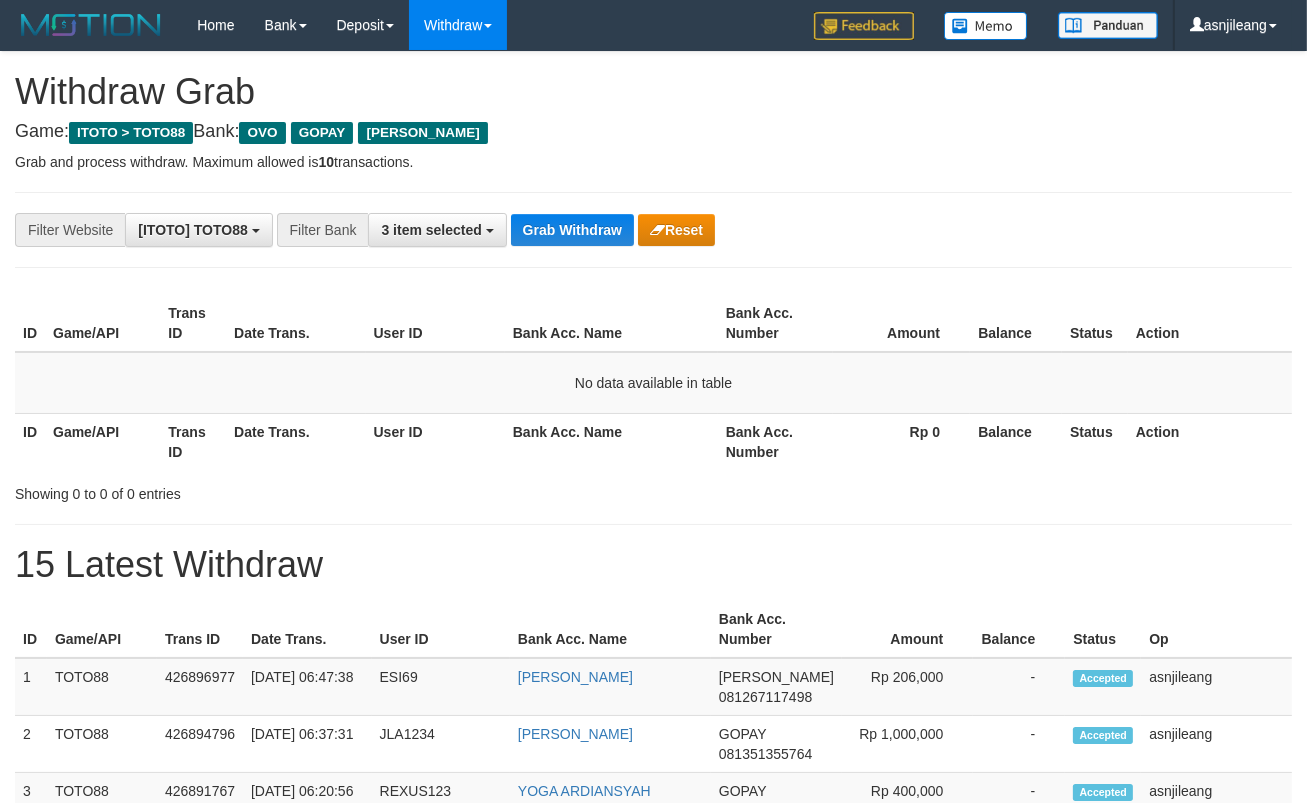 scroll, scrollTop: 17, scrollLeft: 0, axis: vertical 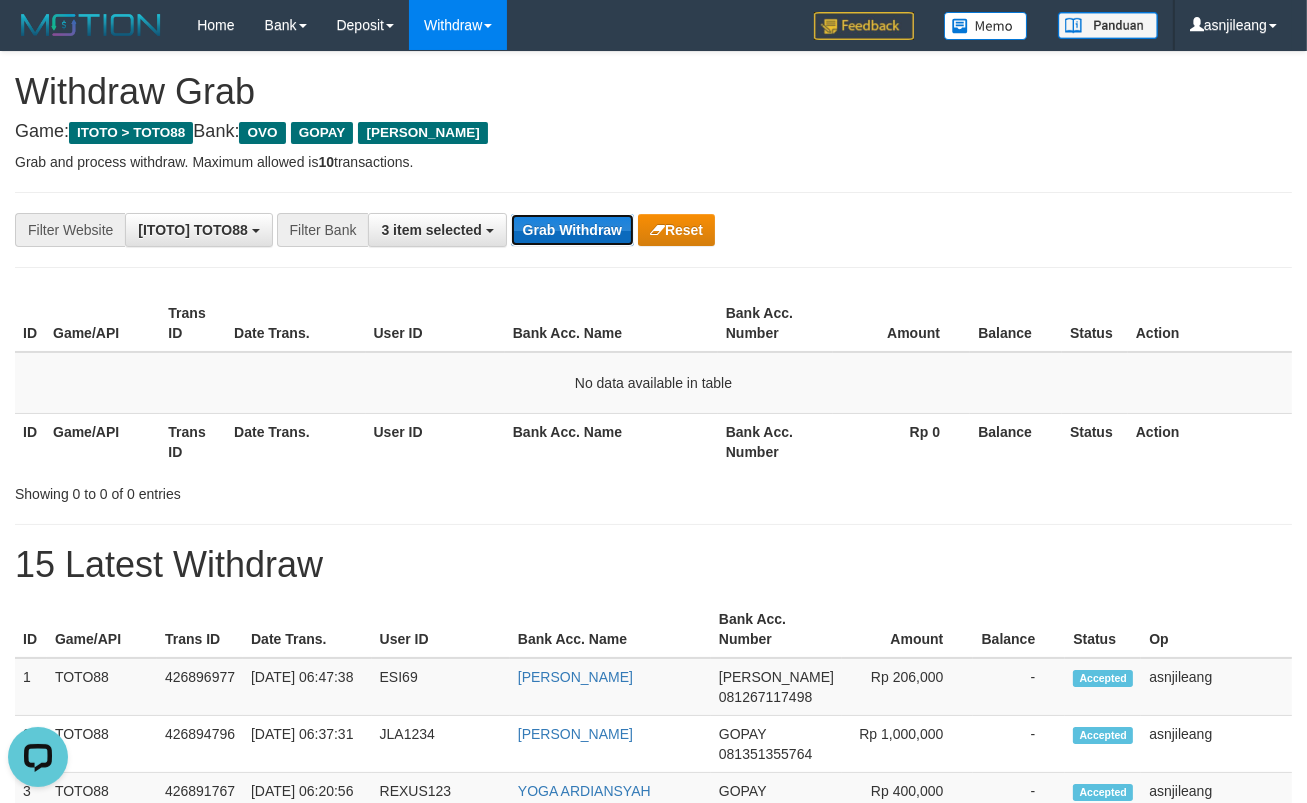 click on "Grab Withdraw" at bounding box center [572, 230] 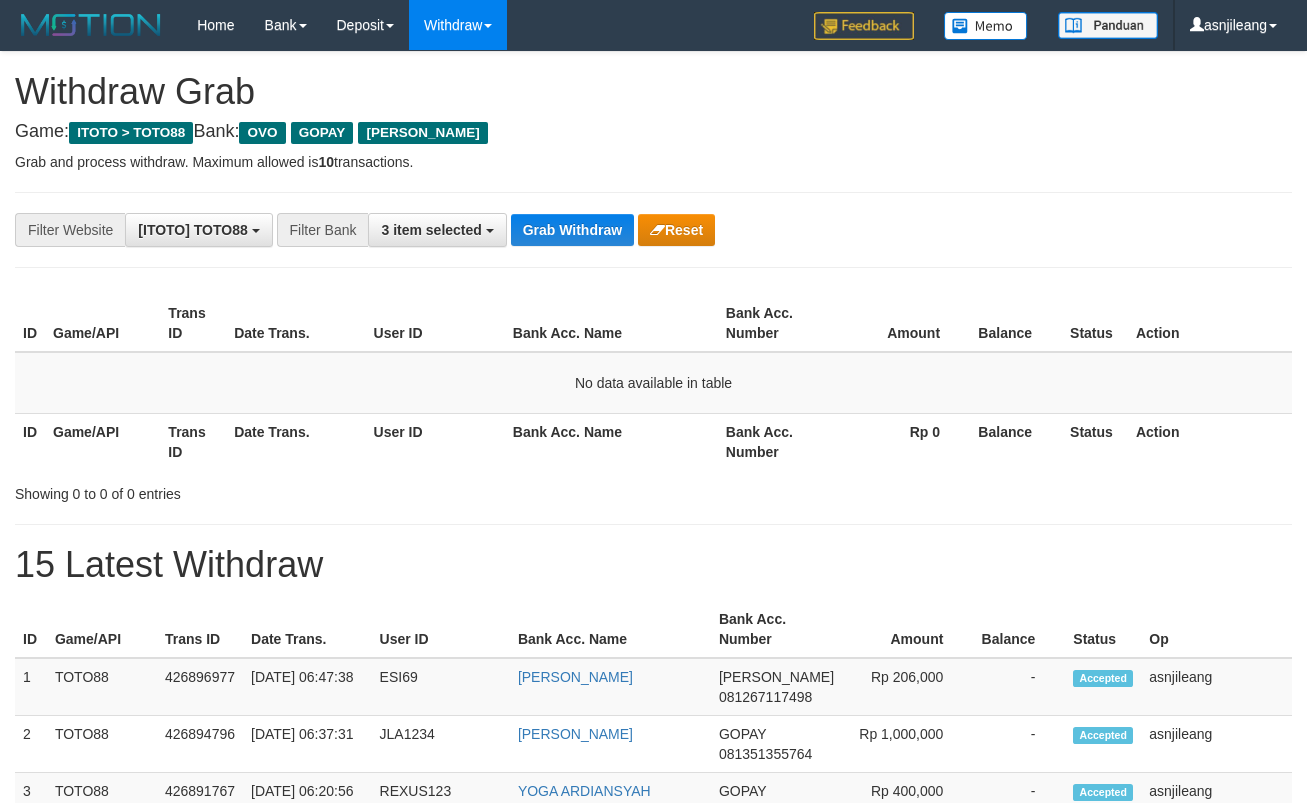 scroll, scrollTop: 0, scrollLeft: 0, axis: both 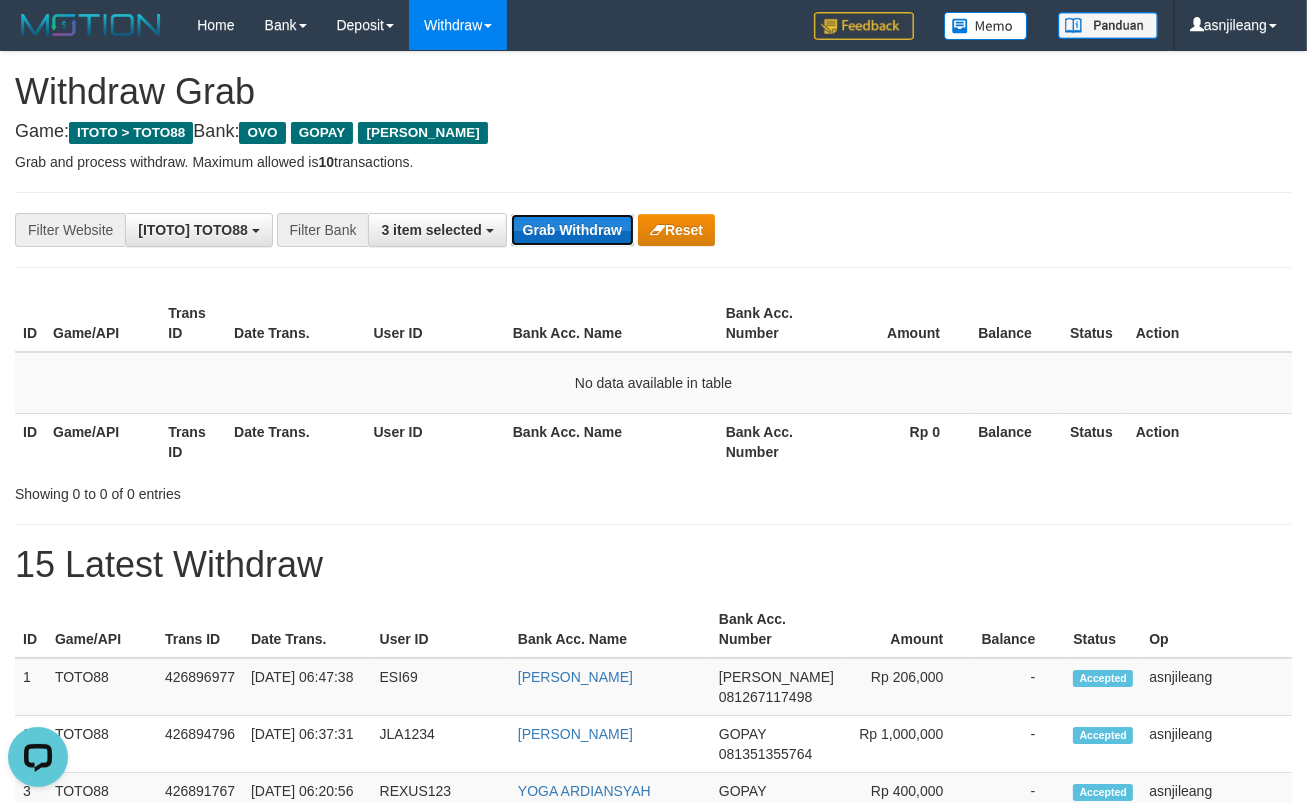 click on "Grab Withdraw" at bounding box center [572, 230] 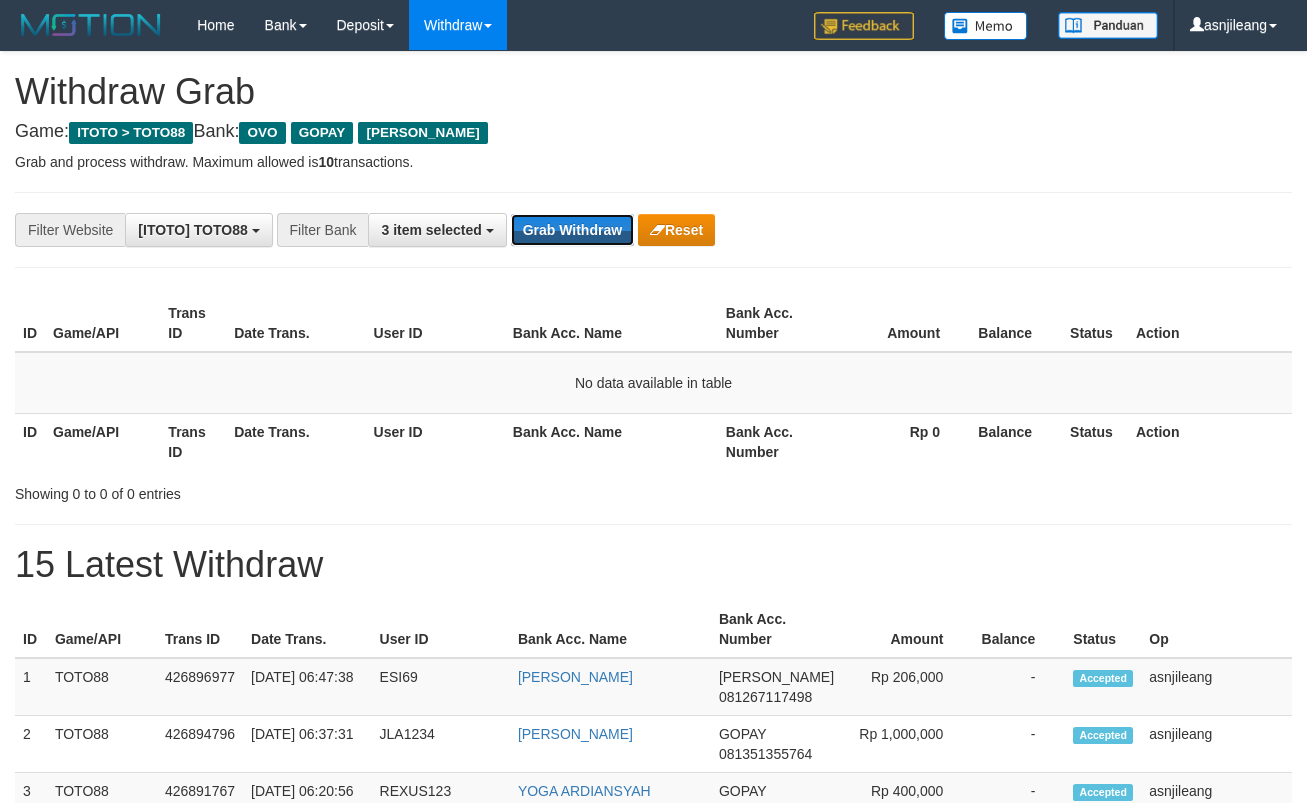 scroll, scrollTop: 0, scrollLeft: 0, axis: both 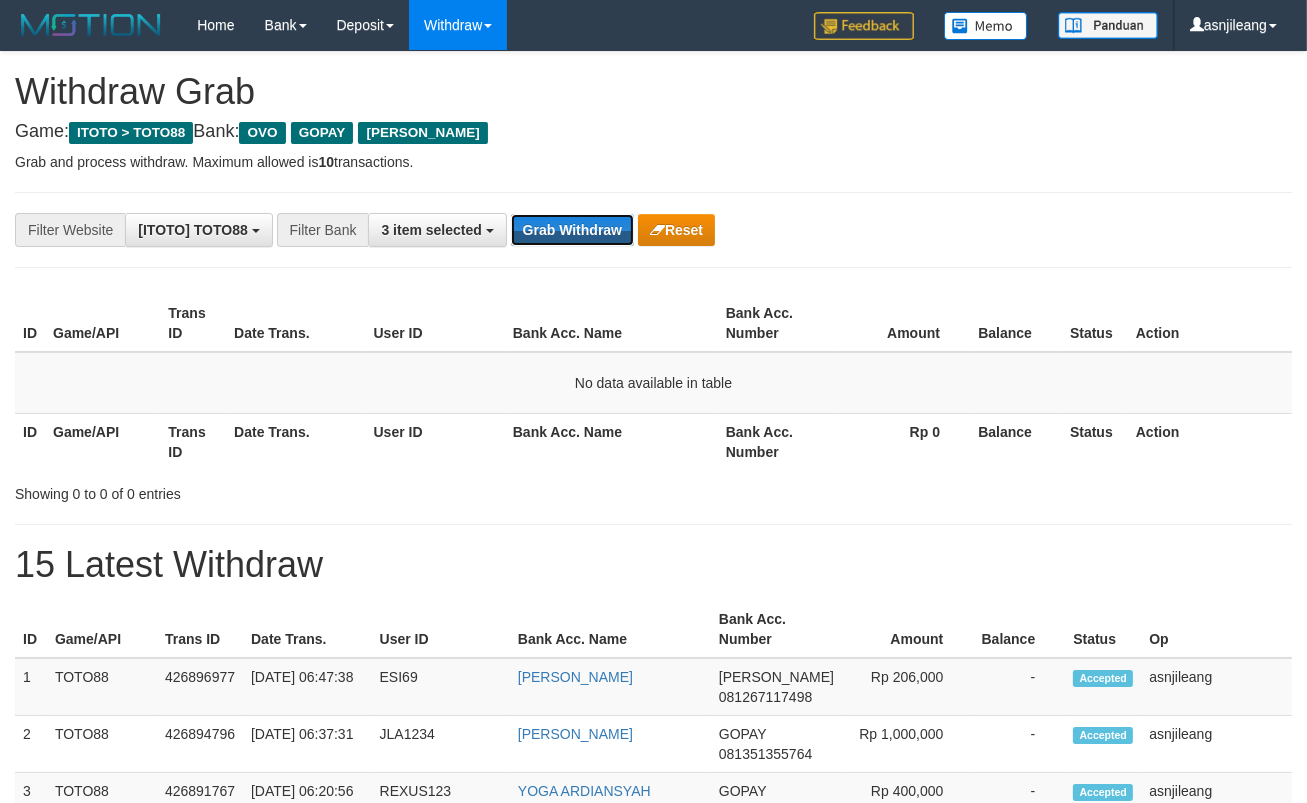 click on "Grab Withdraw" at bounding box center (572, 230) 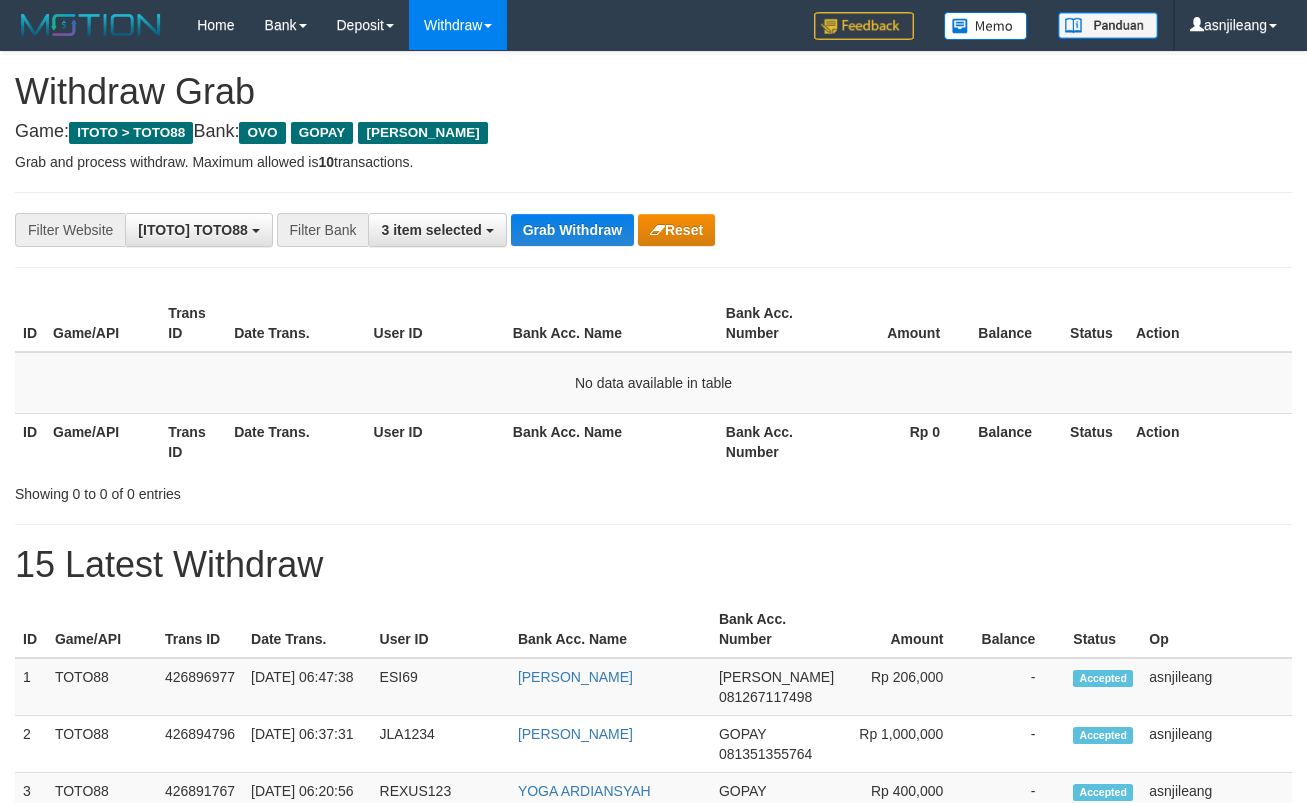 scroll, scrollTop: 0, scrollLeft: 0, axis: both 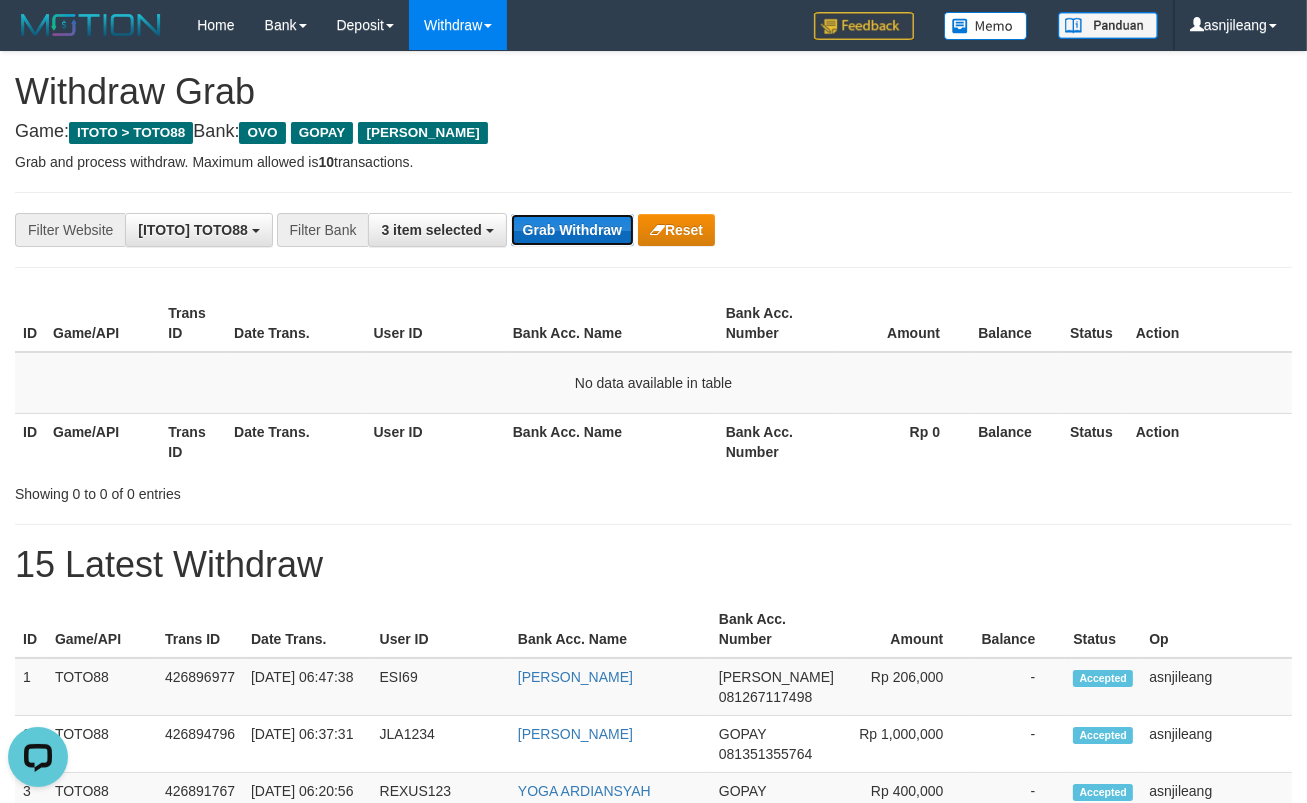 click on "Grab Withdraw" at bounding box center [572, 230] 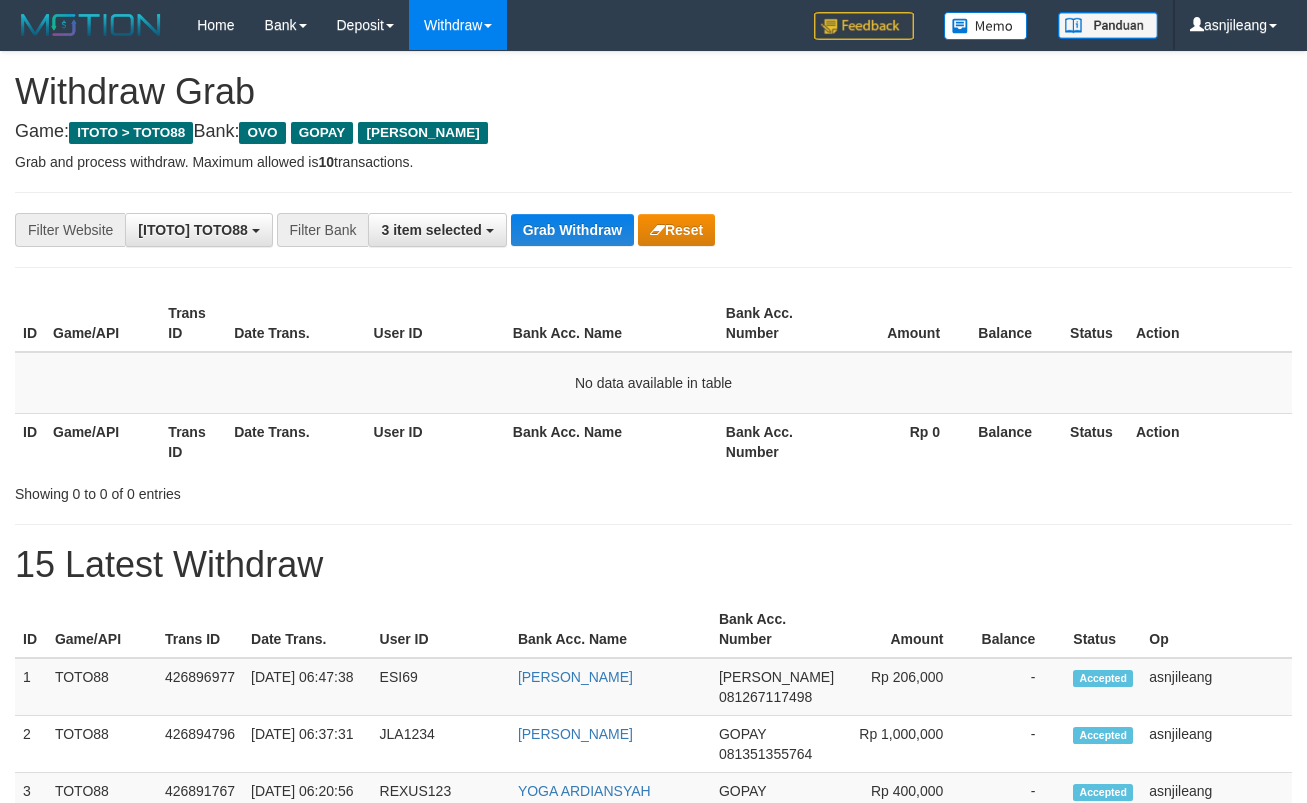 scroll, scrollTop: 0, scrollLeft: 0, axis: both 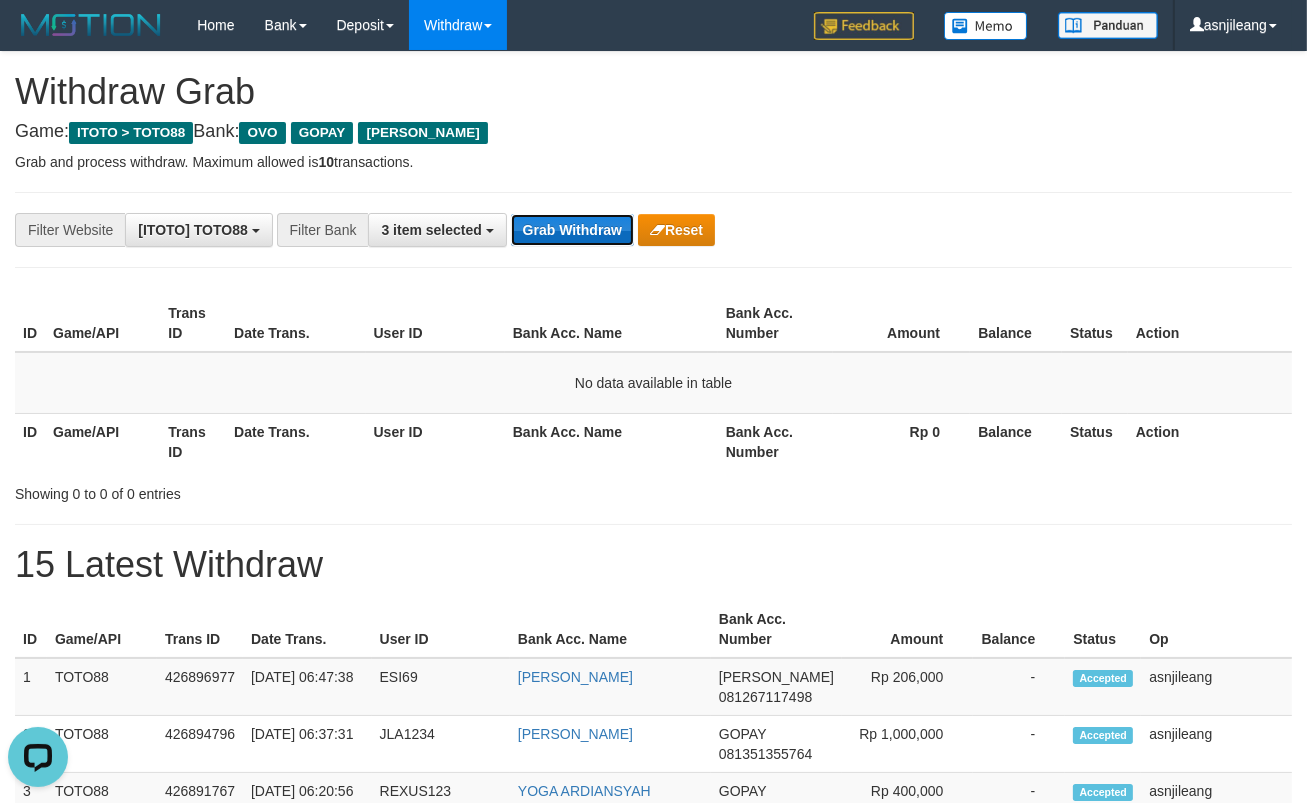 click on "Grab Withdraw" at bounding box center [572, 230] 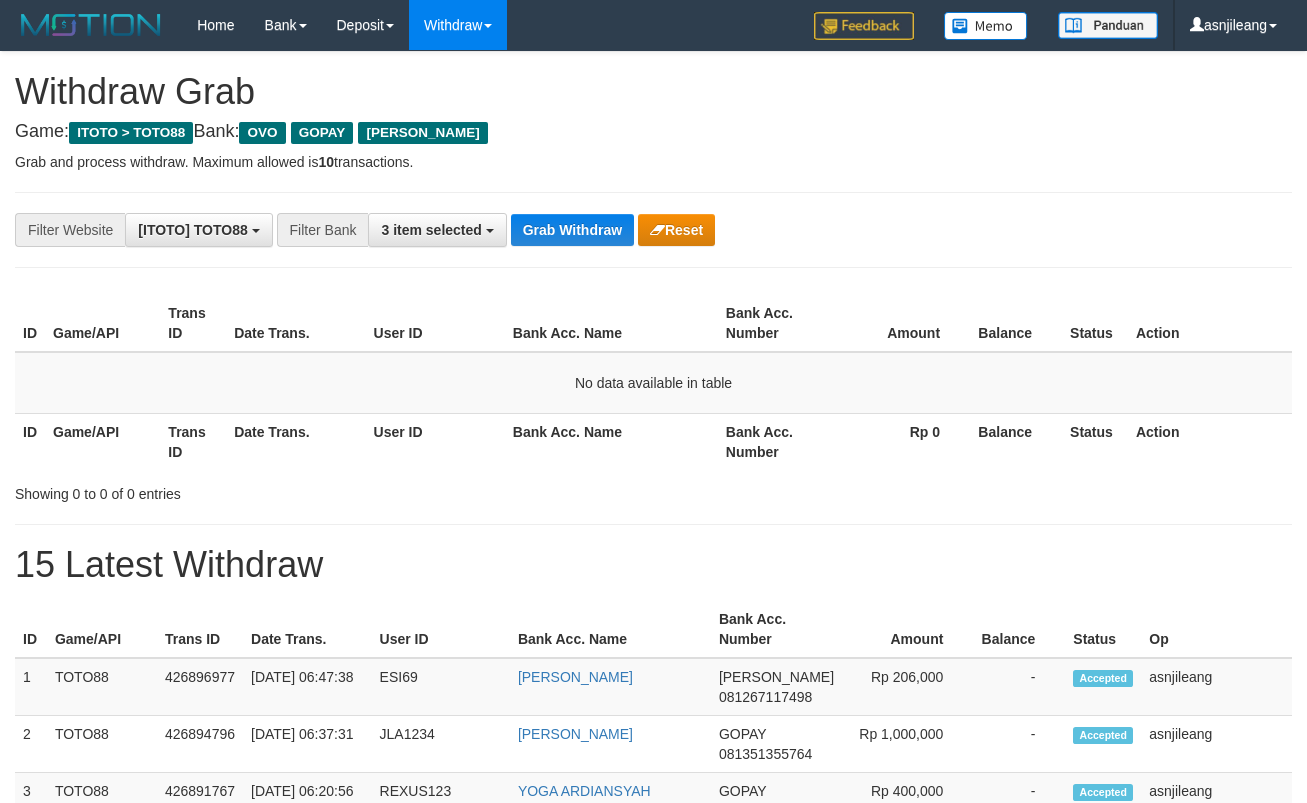 scroll, scrollTop: 0, scrollLeft: 0, axis: both 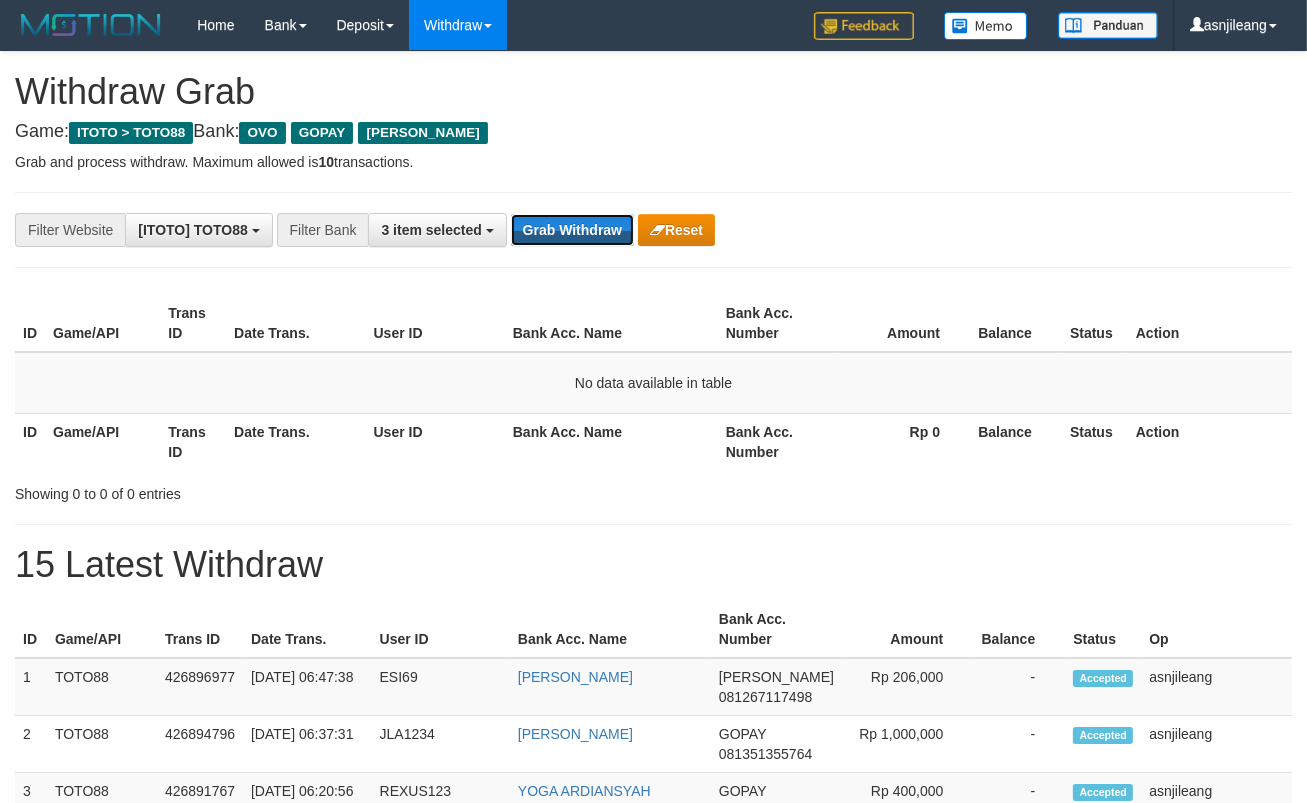 click on "Grab Withdraw" at bounding box center [572, 230] 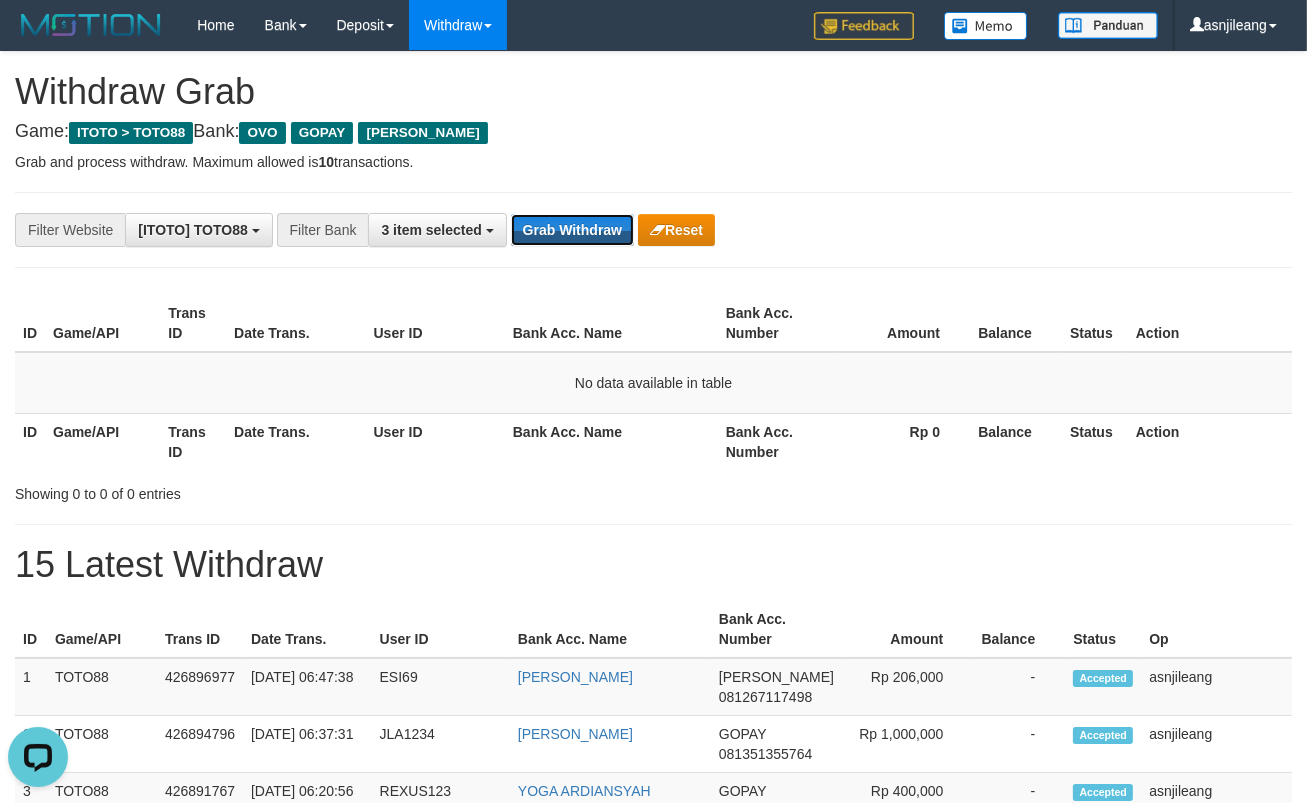scroll, scrollTop: 0, scrollLeft: 0, axis: both 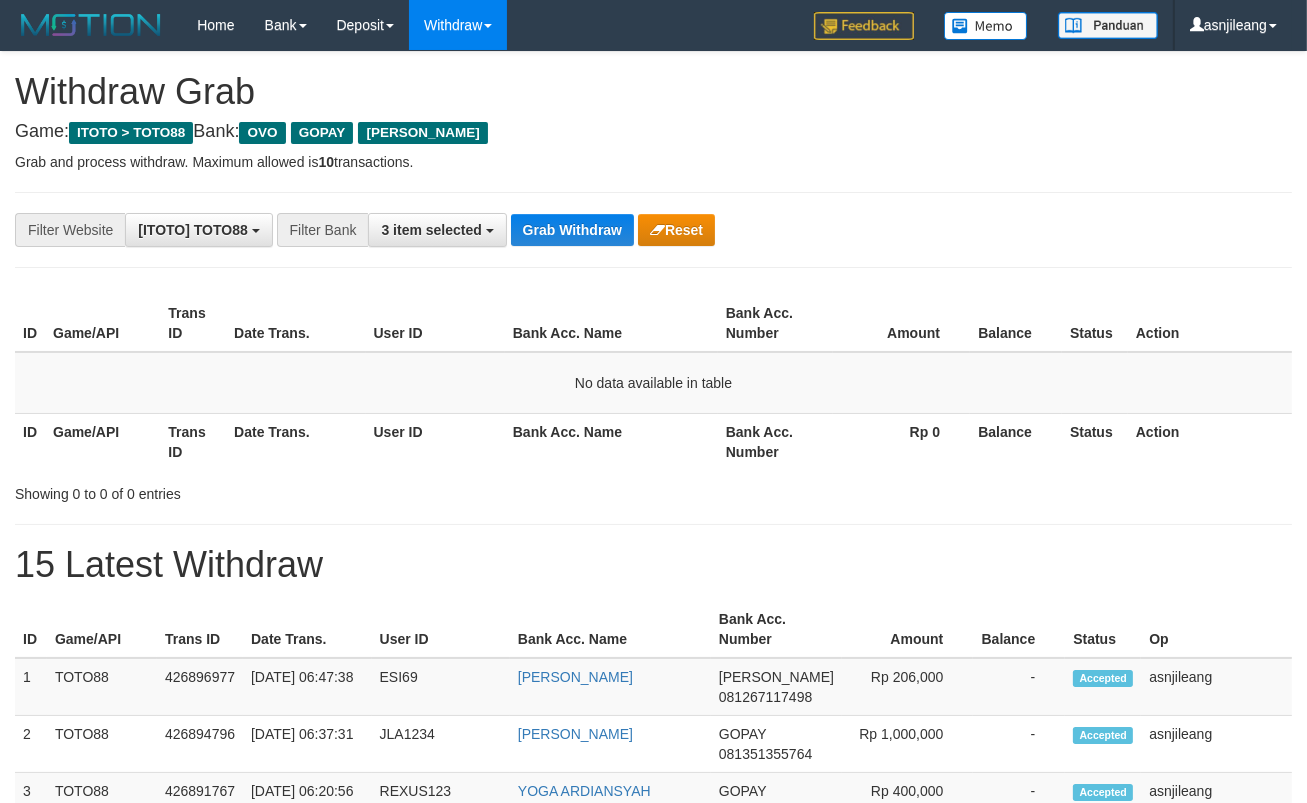 click on "Grab Withdraw" at bounding box center (572, 230) 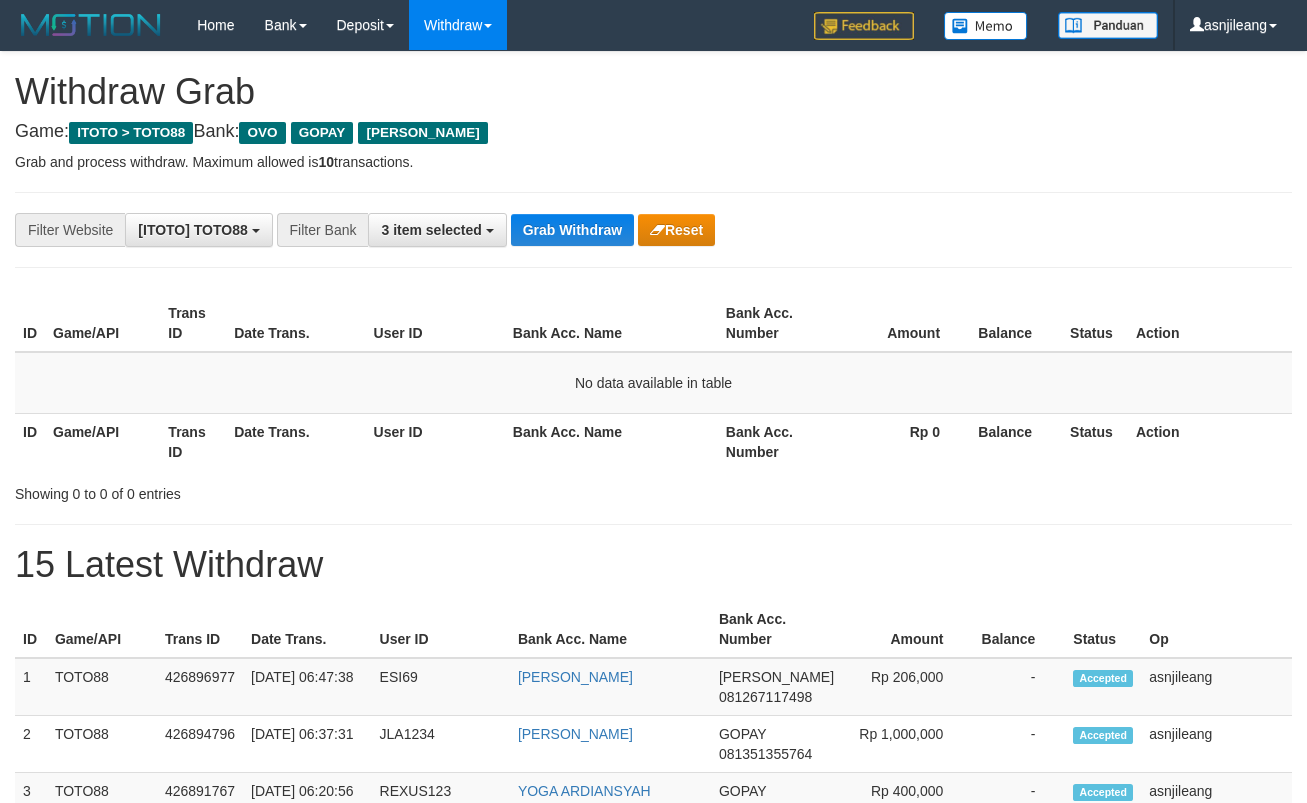 scroll, scrollTop: 0, scrollLeft: 0, axis: both 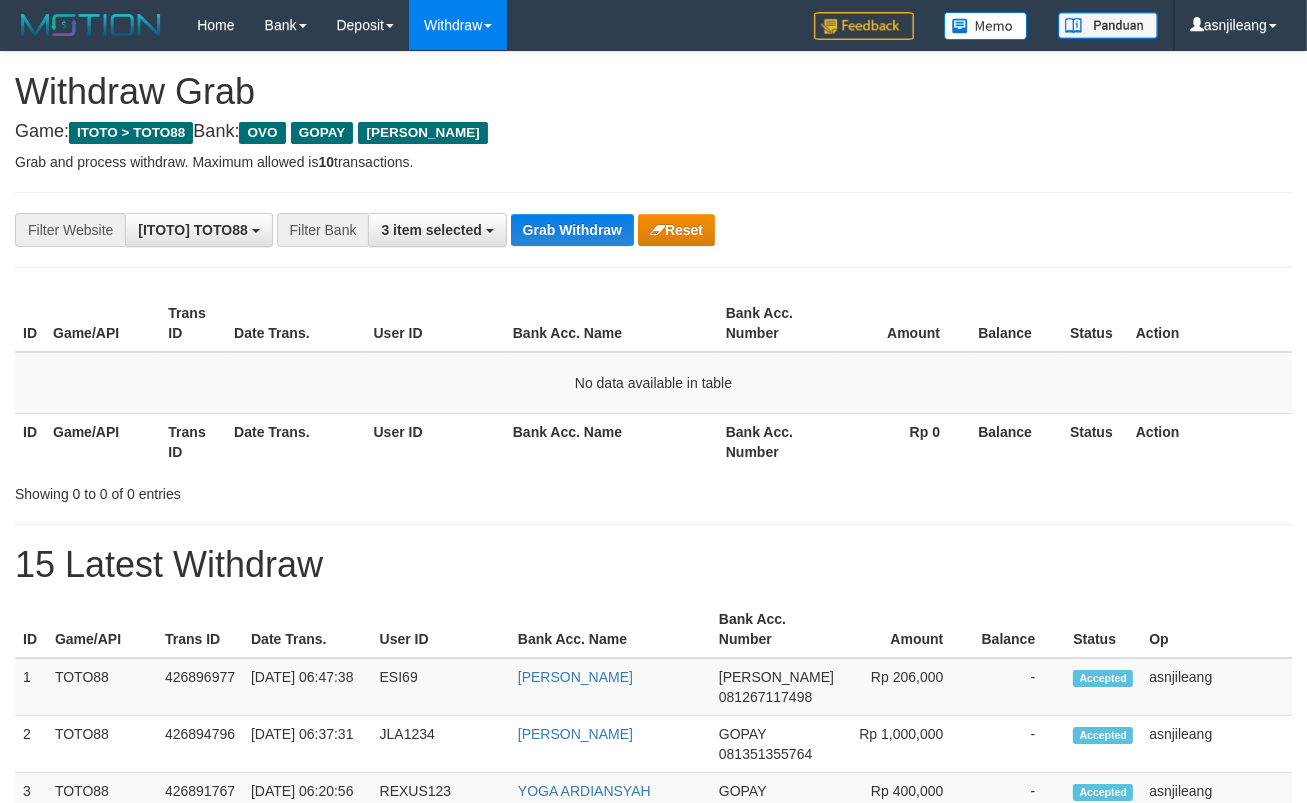 click on "Grab Withdraw" at bounding box center (572, 230) 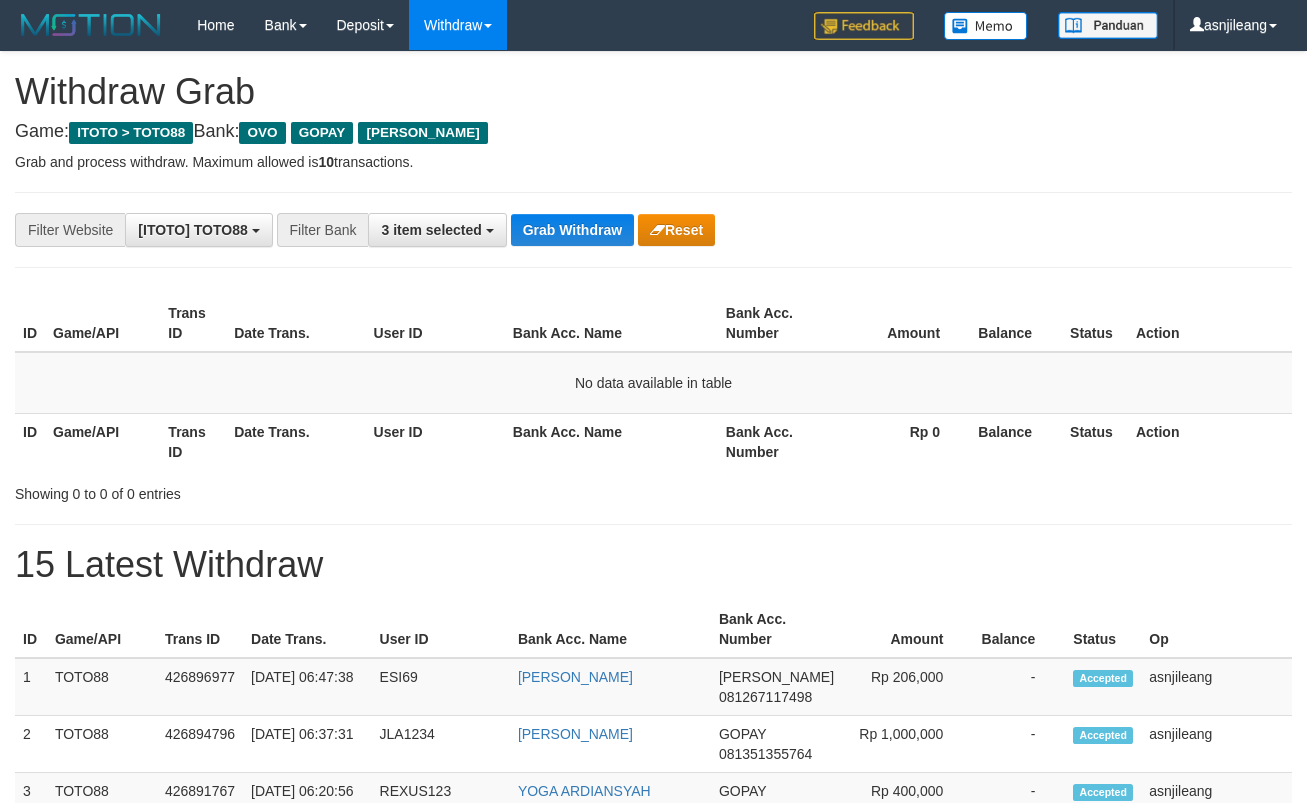 scroll, scrollTop: 0, scrollLeft: 0, axis: both 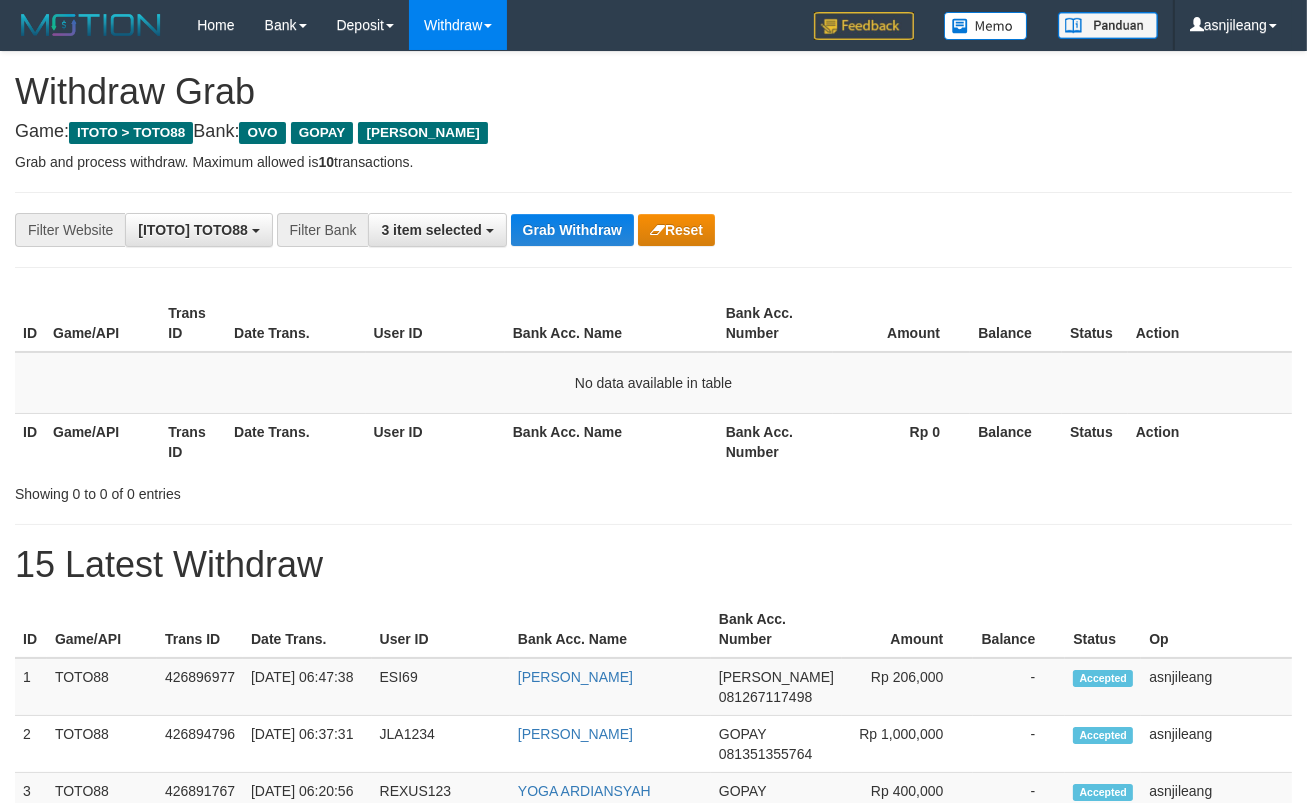 click on "Grab Withdraw" at bounding box center (572, 230) 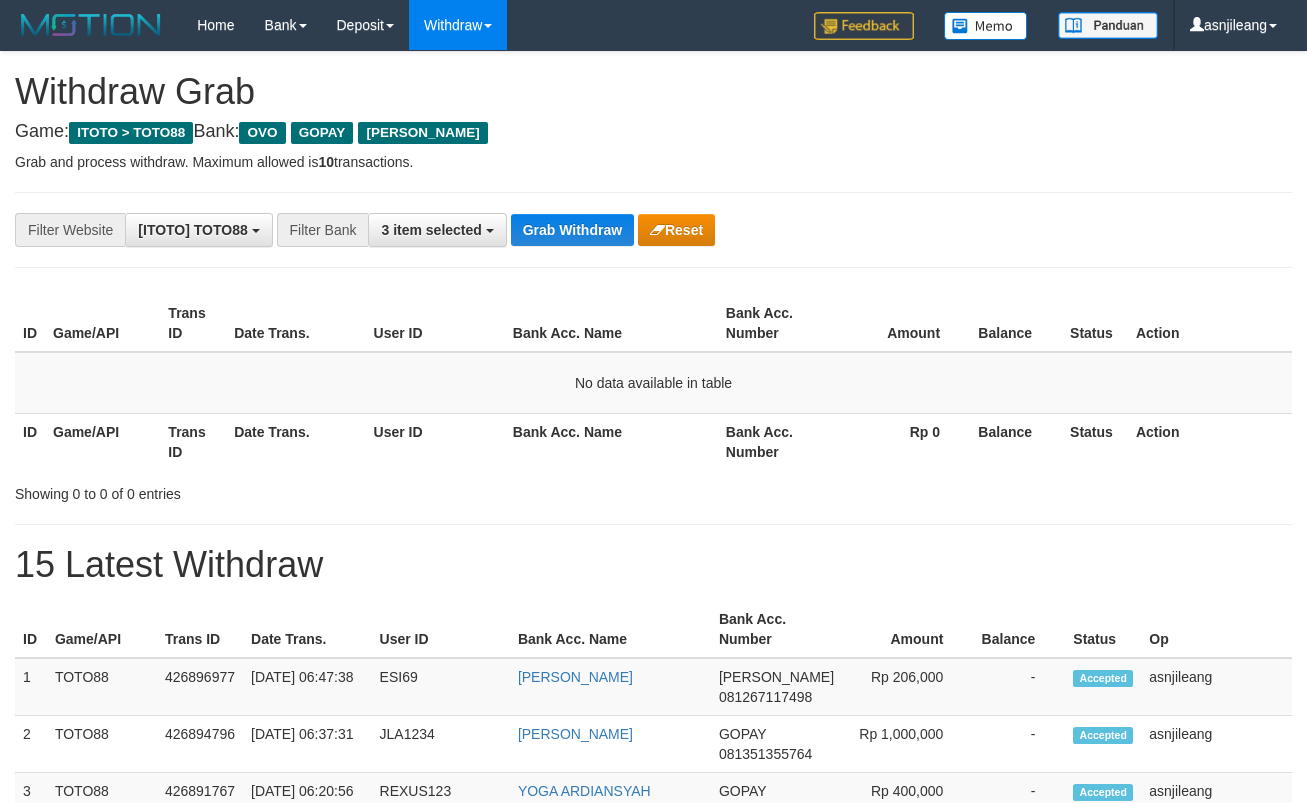 scroll, scrollTop: 0, scrollLeft: 0, axis: both 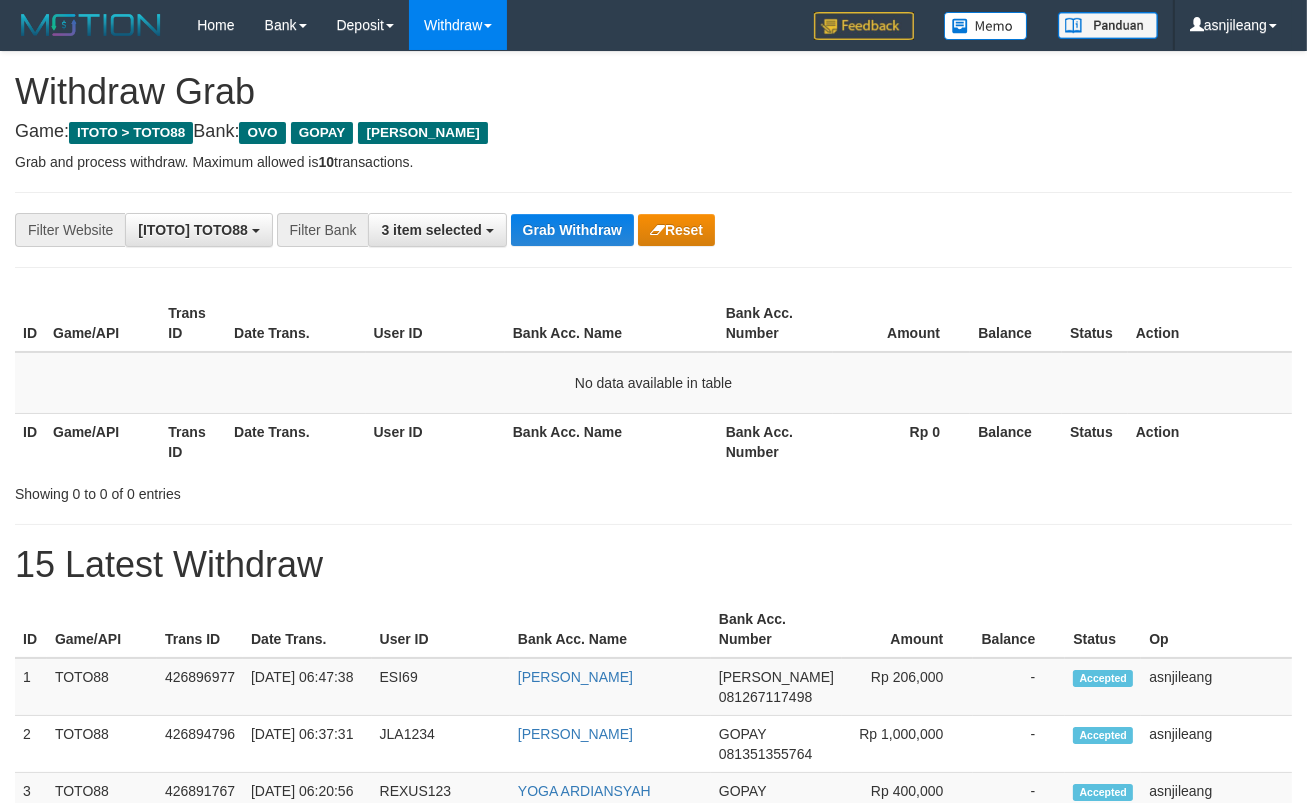 click on "Grab Withdraw" at bounding box center (572, 230) 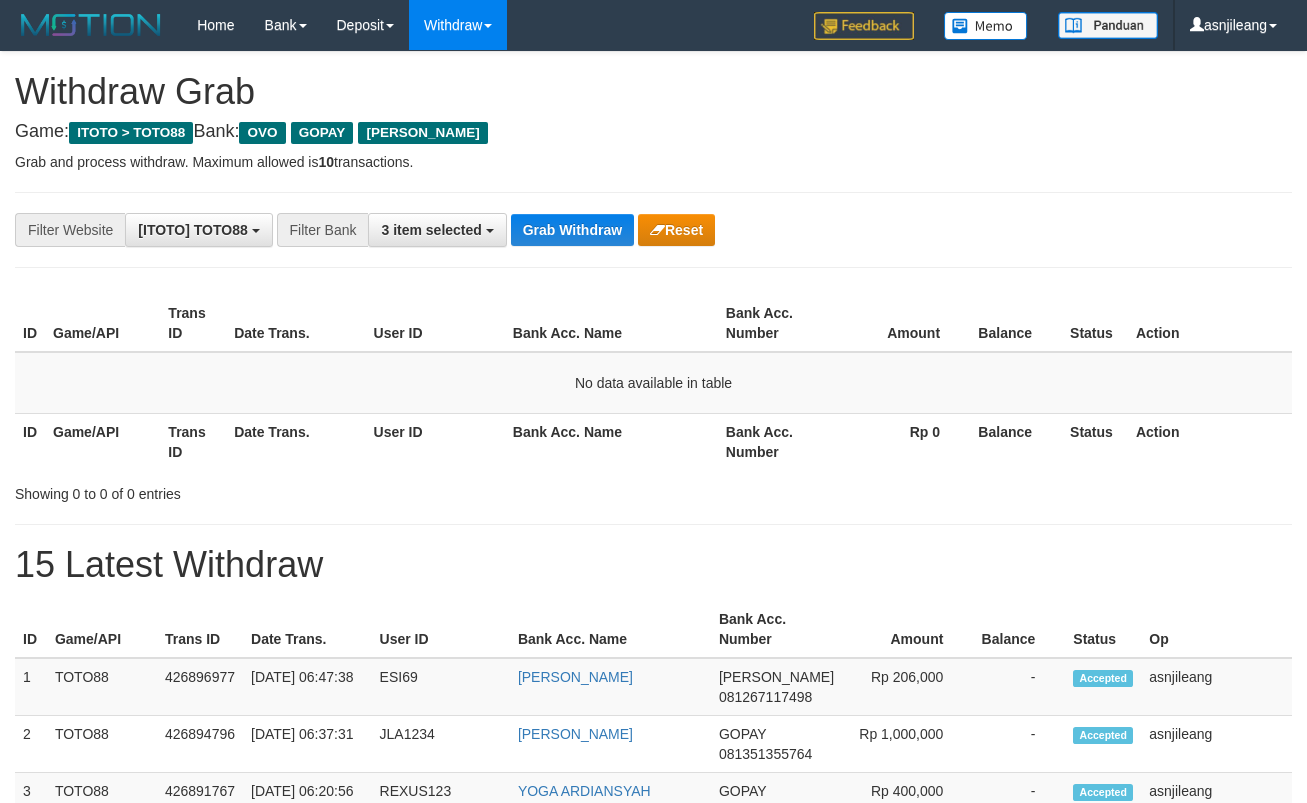click on "Grab Withdraw" at bounding box center [572, 230] 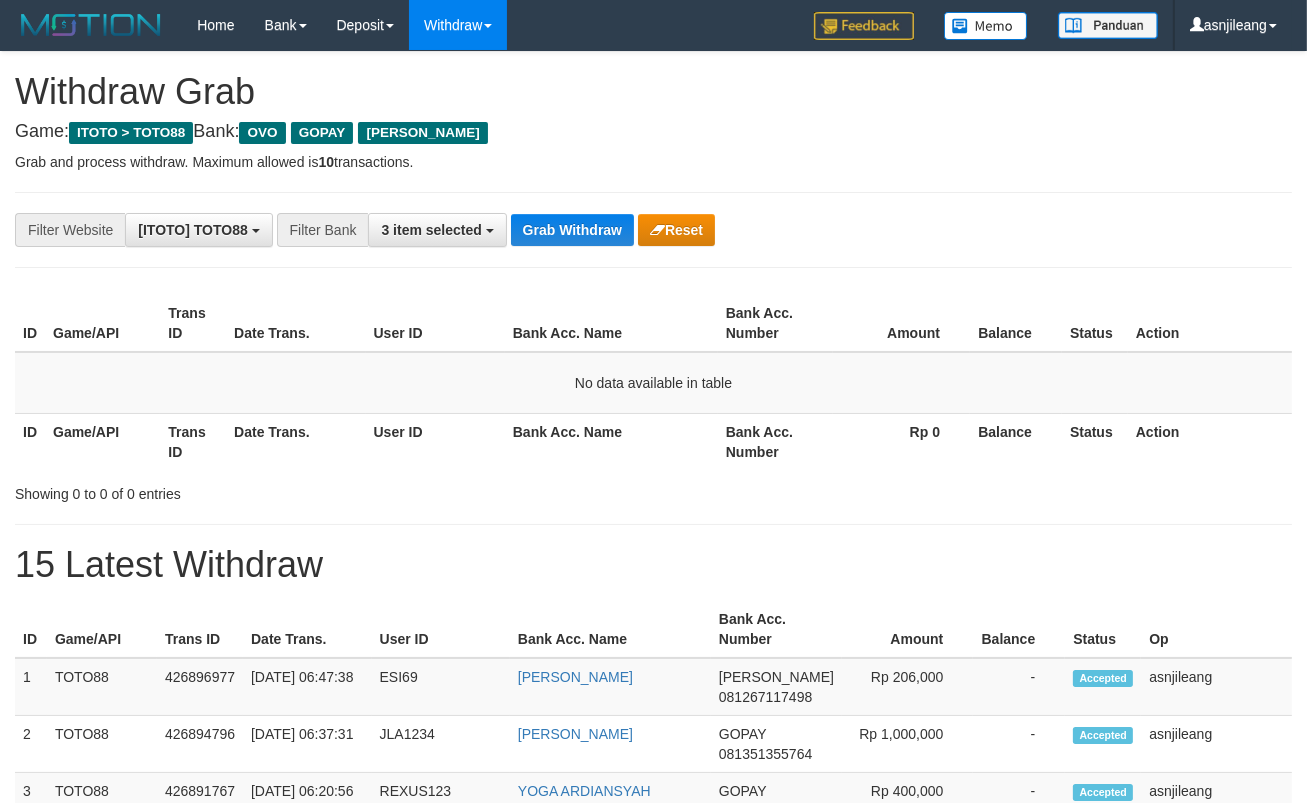 scroll, scrollTop: 17, scrollLeft: 0, axis: vertical 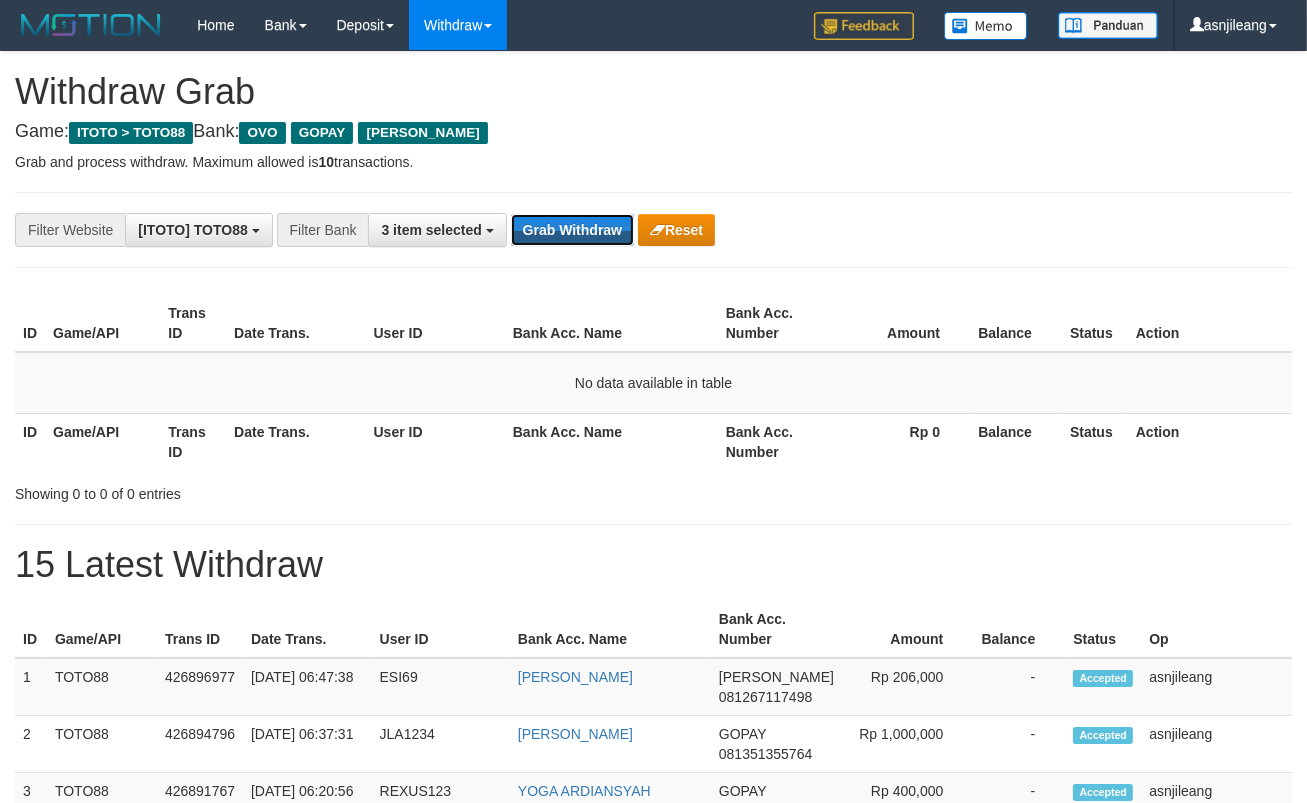 click on "Grab Withdraw" at bounding box center (572, 230) 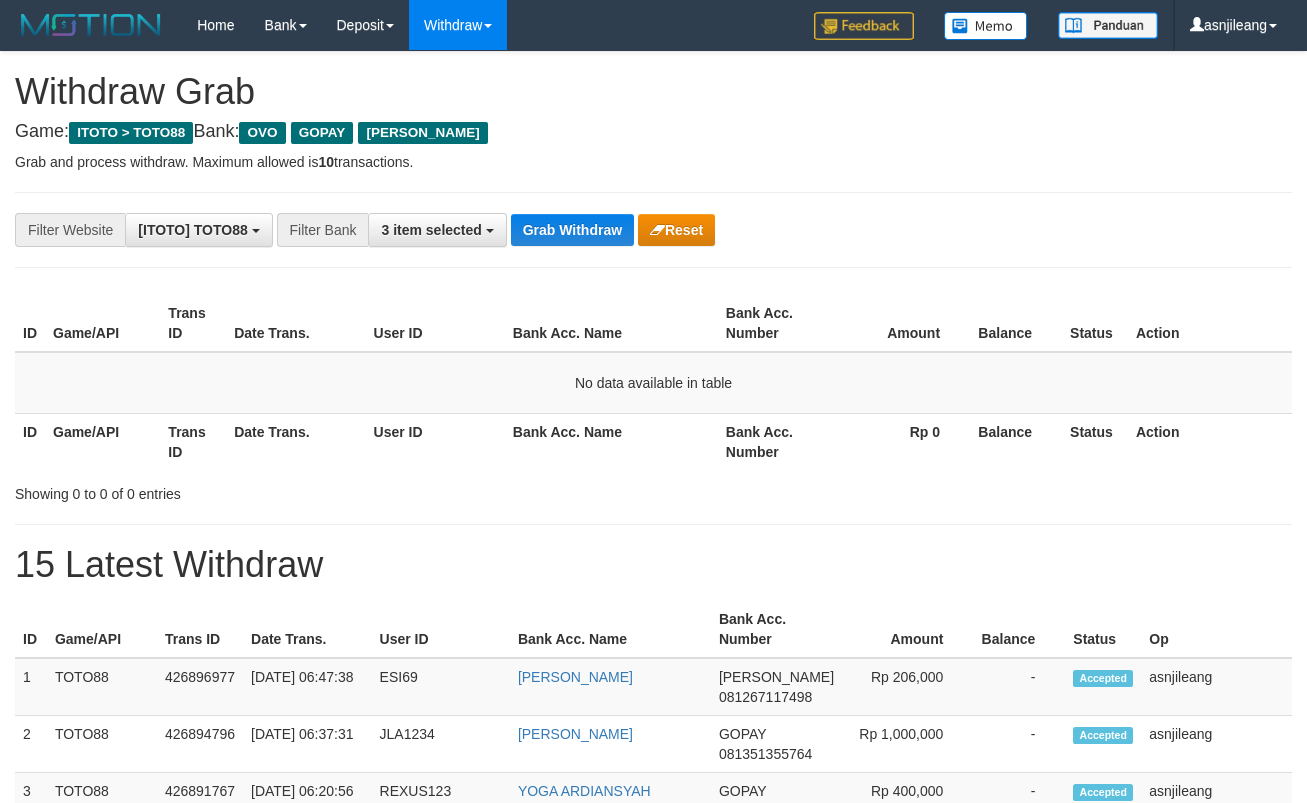 scroll, scrollTop: 0, scrollLeft: 0, axis: both 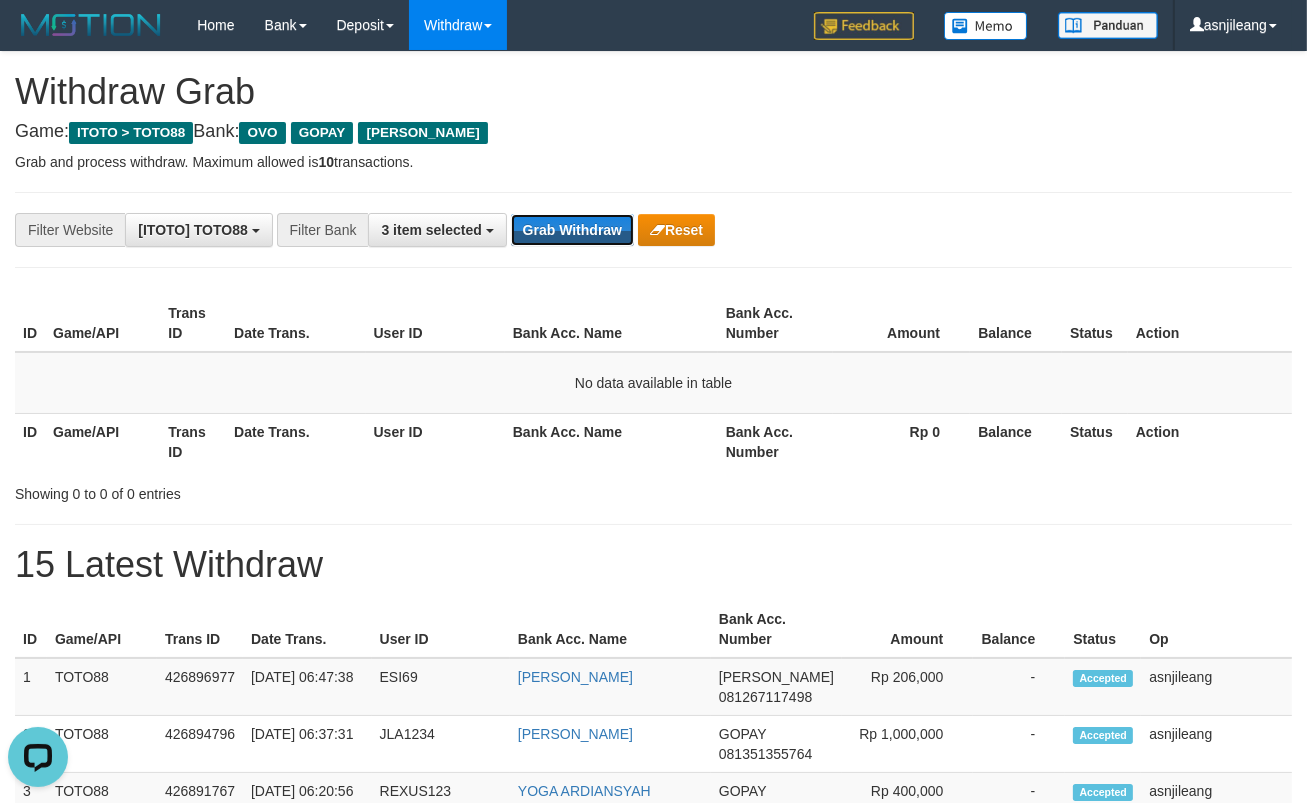 click on "Grab Withdraw" at bounding box center [572, 230] 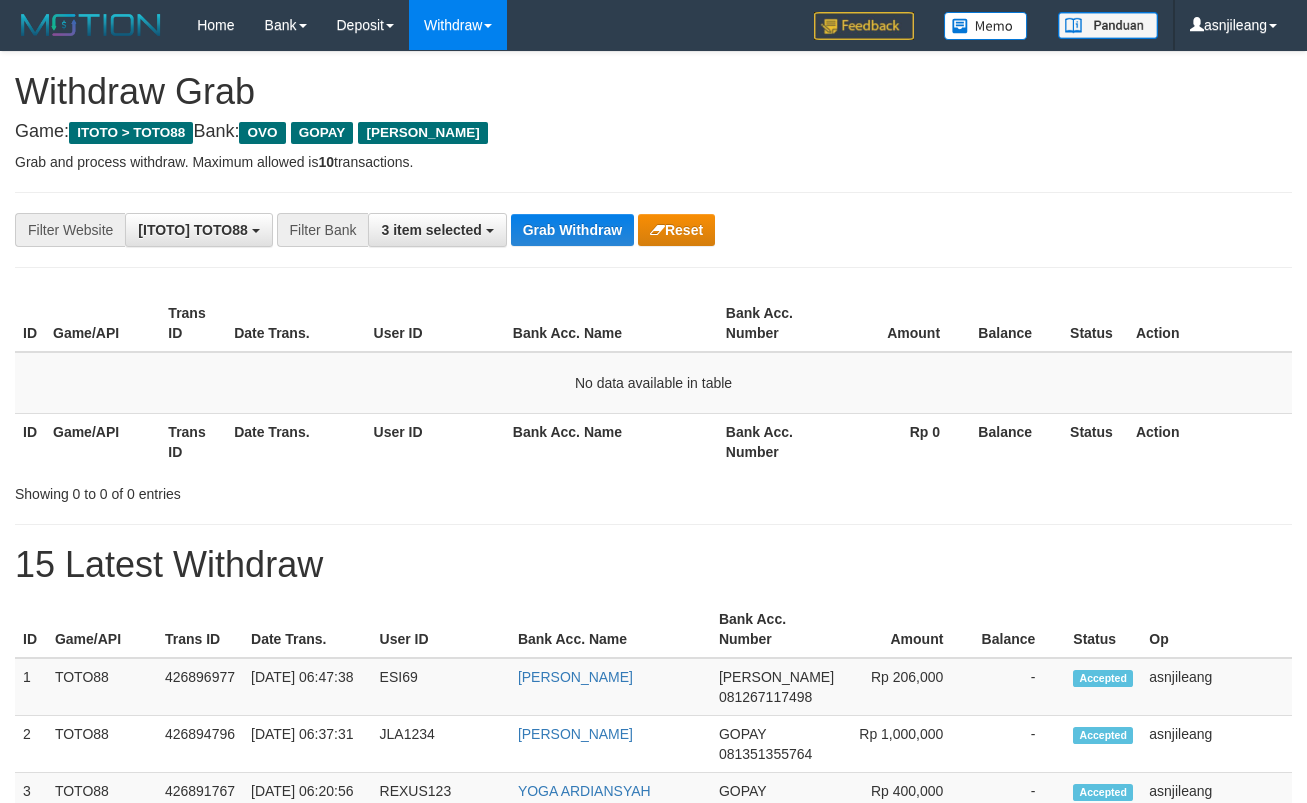 scroll, scrollTop: 0, scrollLeft: 0, axis: both 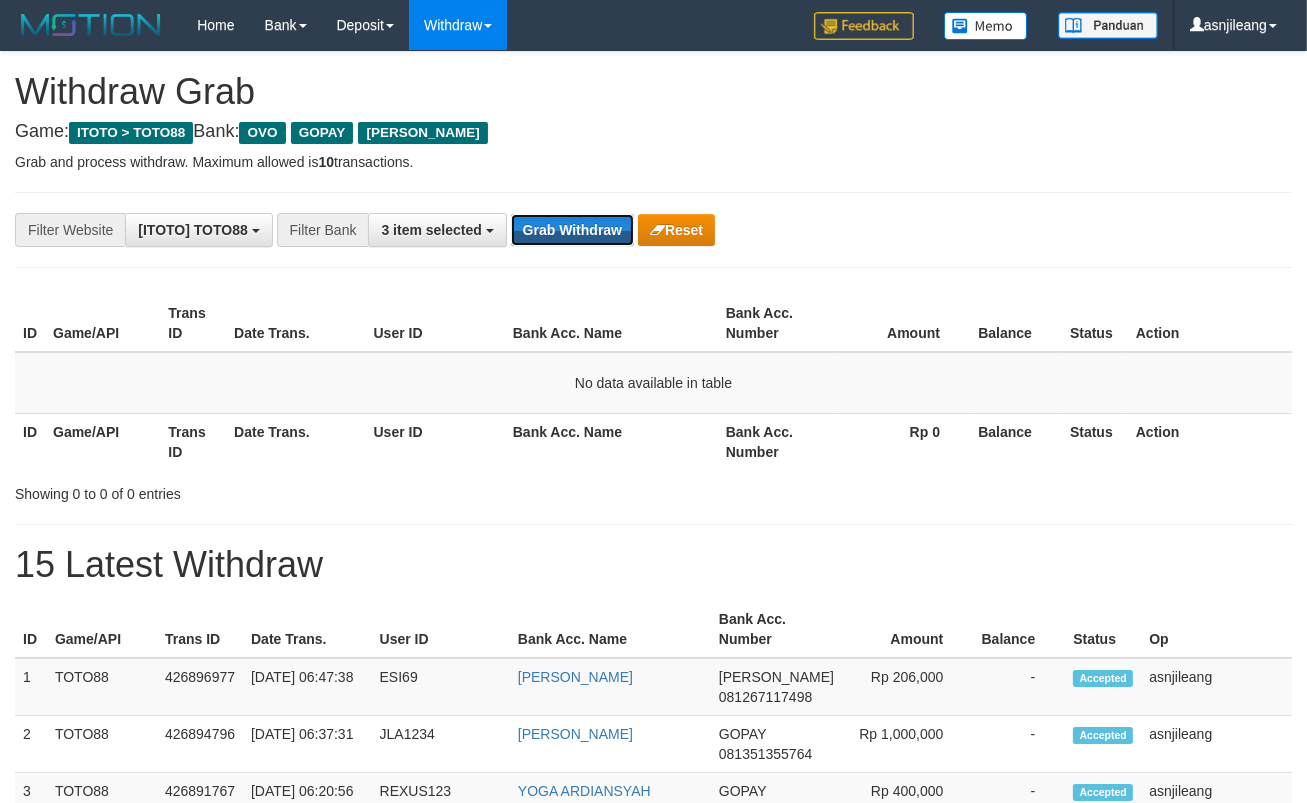 click on "Grab Withdraw" at bounding box center [572, 230] 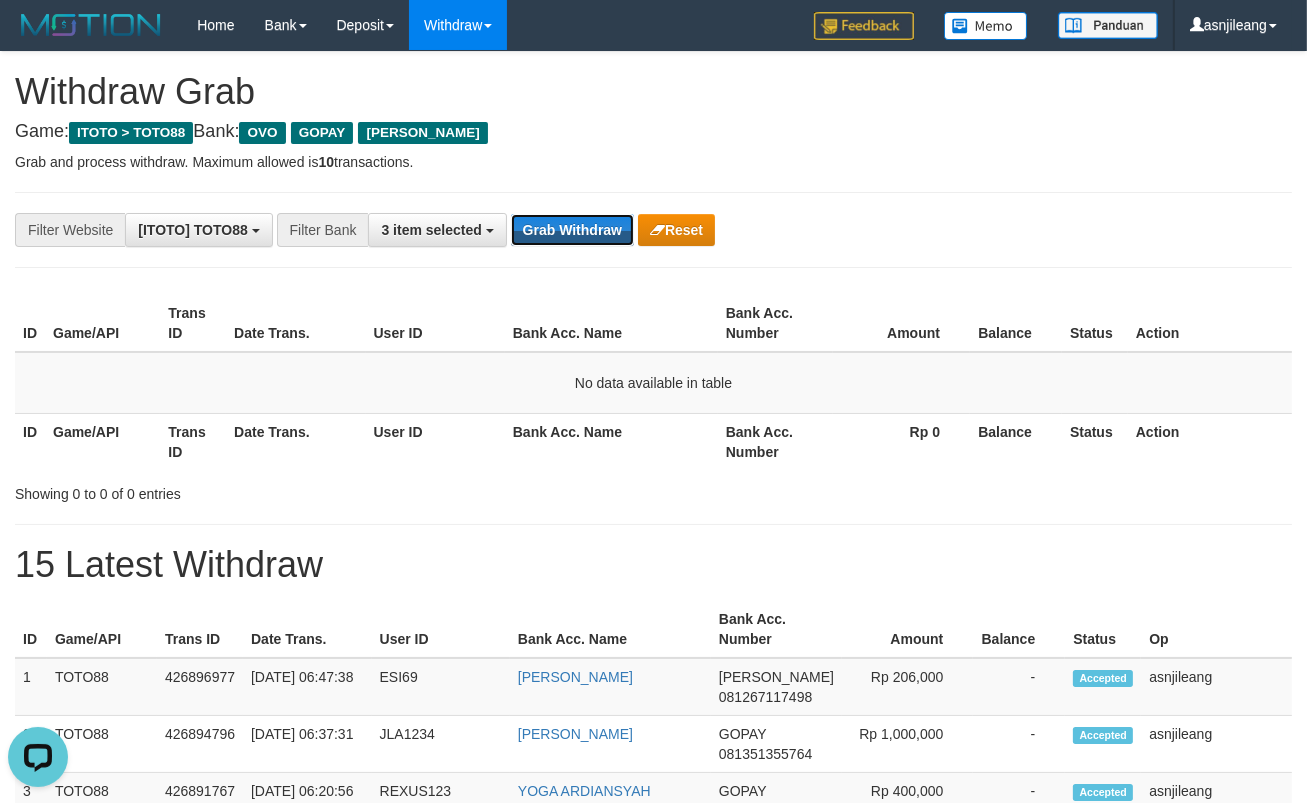 scroll, scrollTop: 0, scrollLeft: 0, axis: both 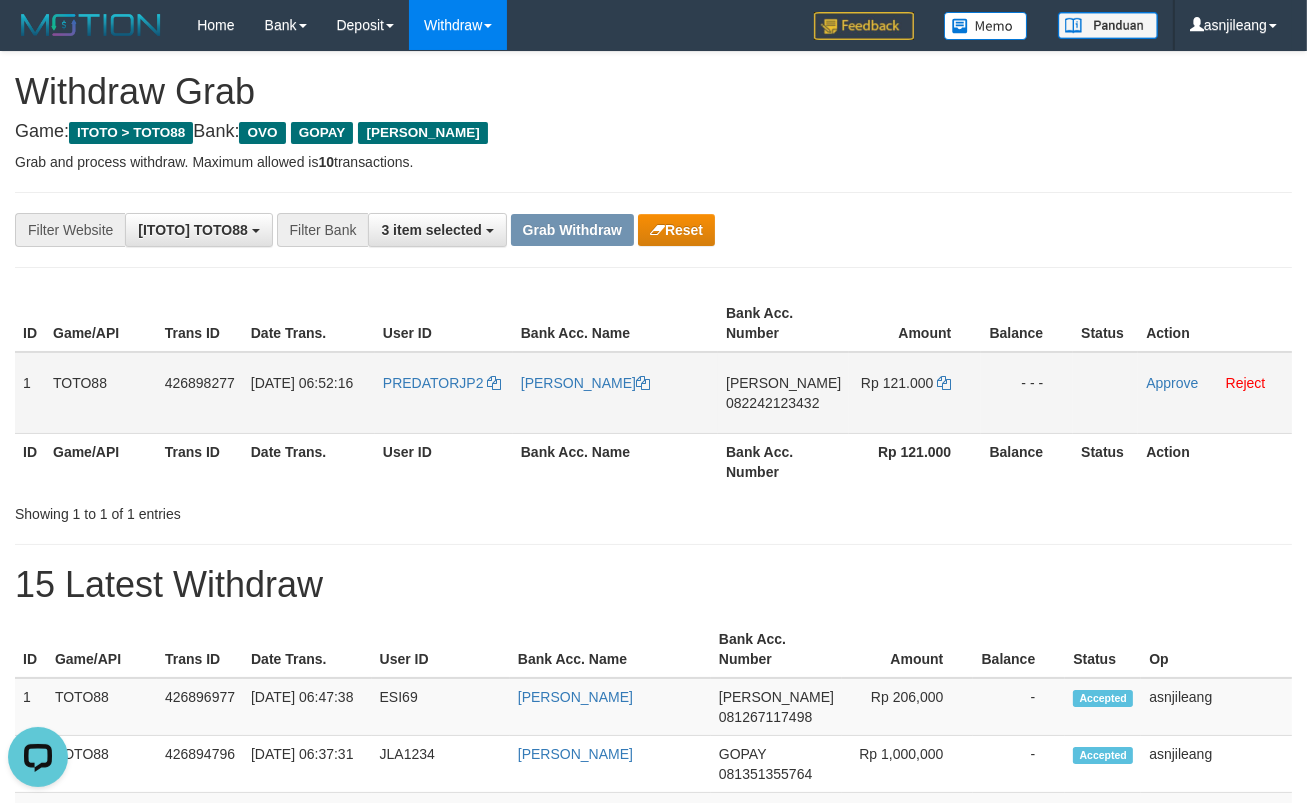 click on "DANA
082242123432" at bounding box center [783, 393] 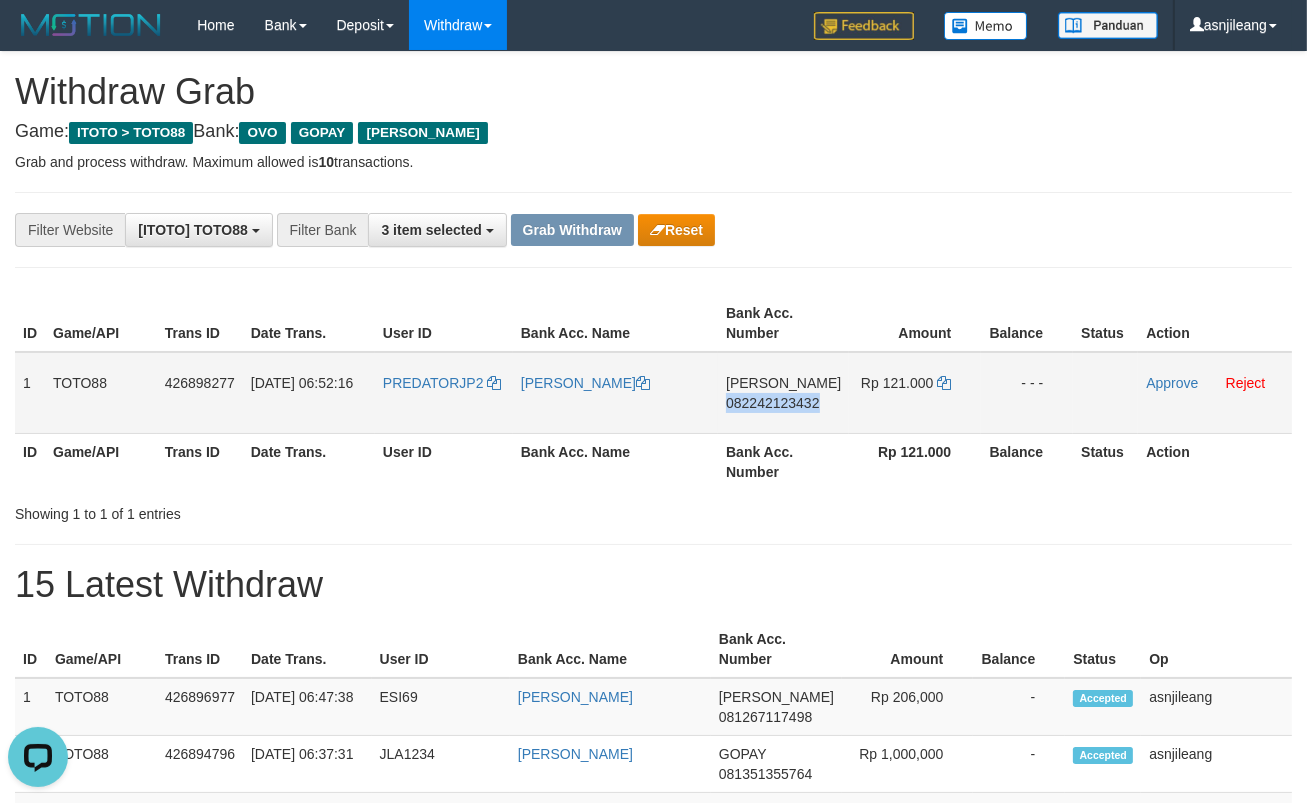 click on "DANA
082242123432" at bounding box center [783, 393] 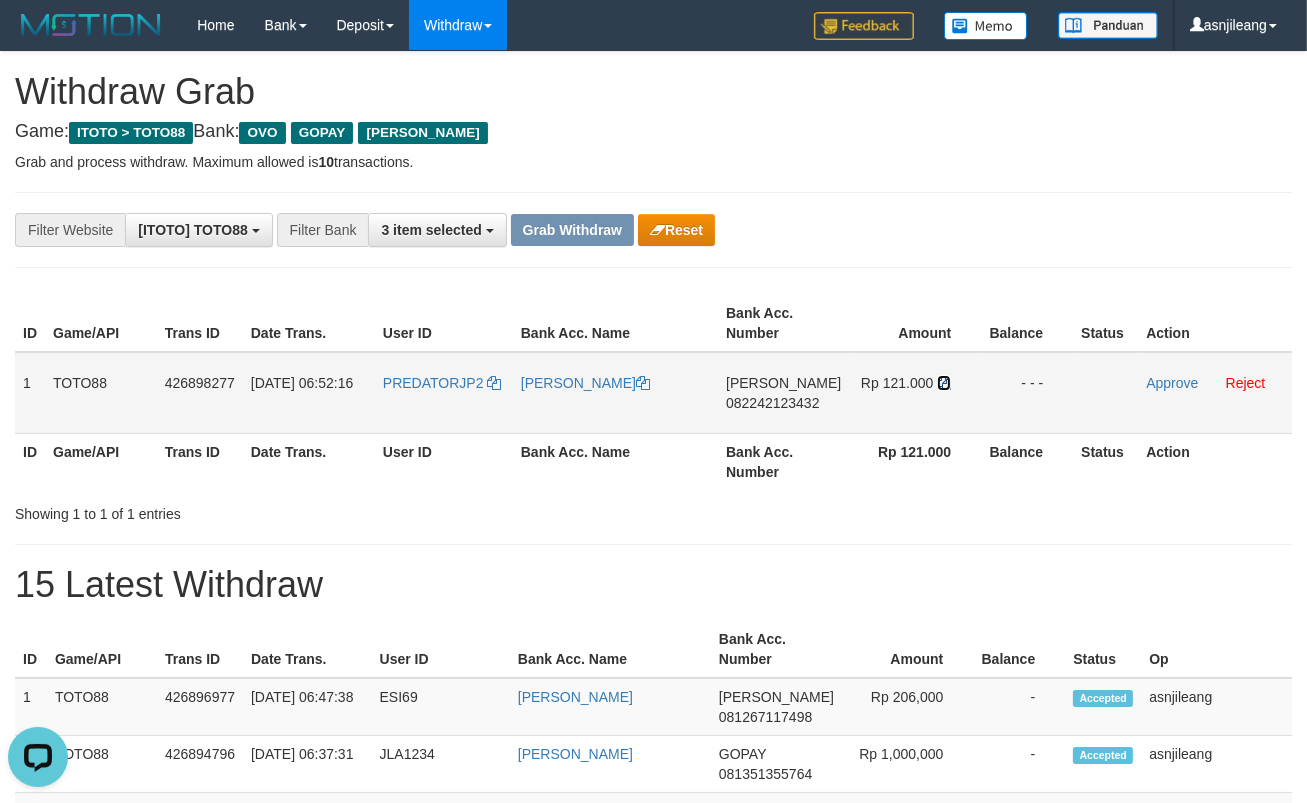 click at bounding box center [944, 383] 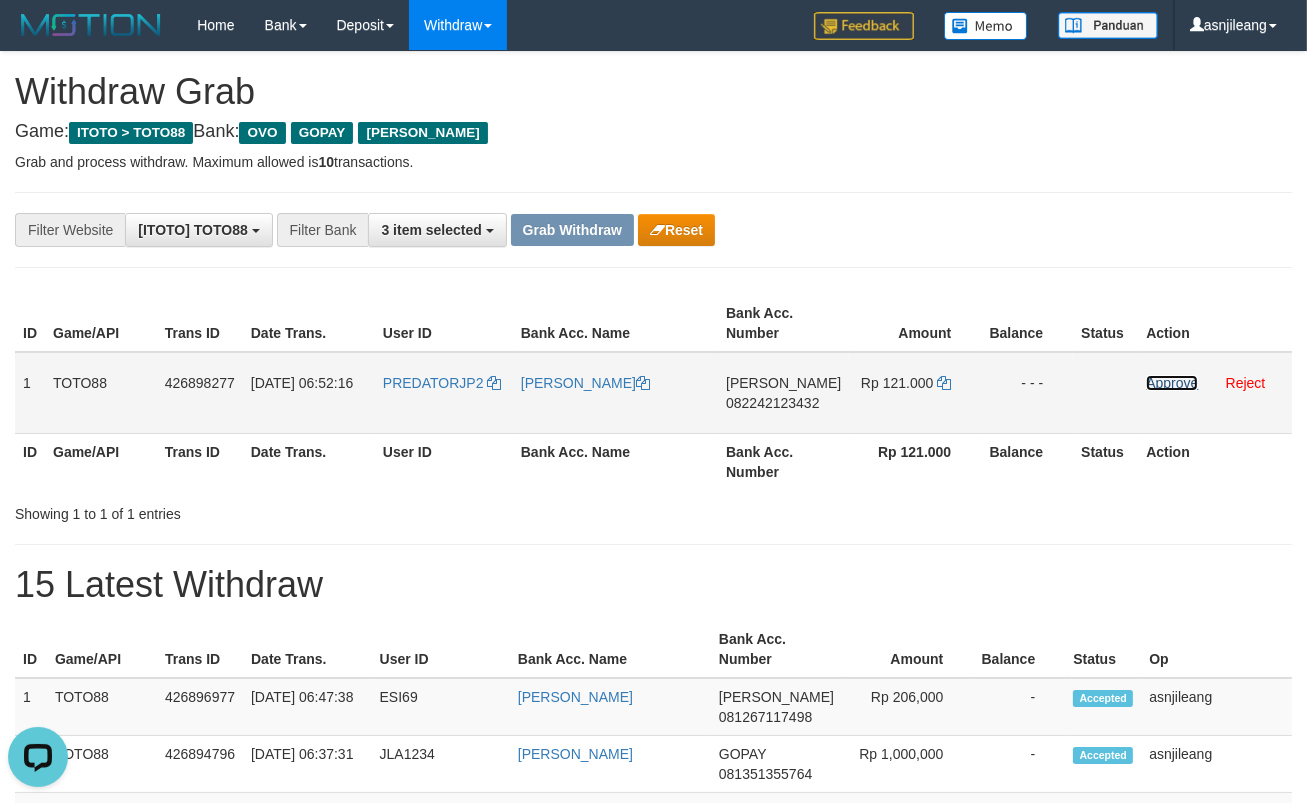 click on "Approve" at bounding box center [1172, 383] 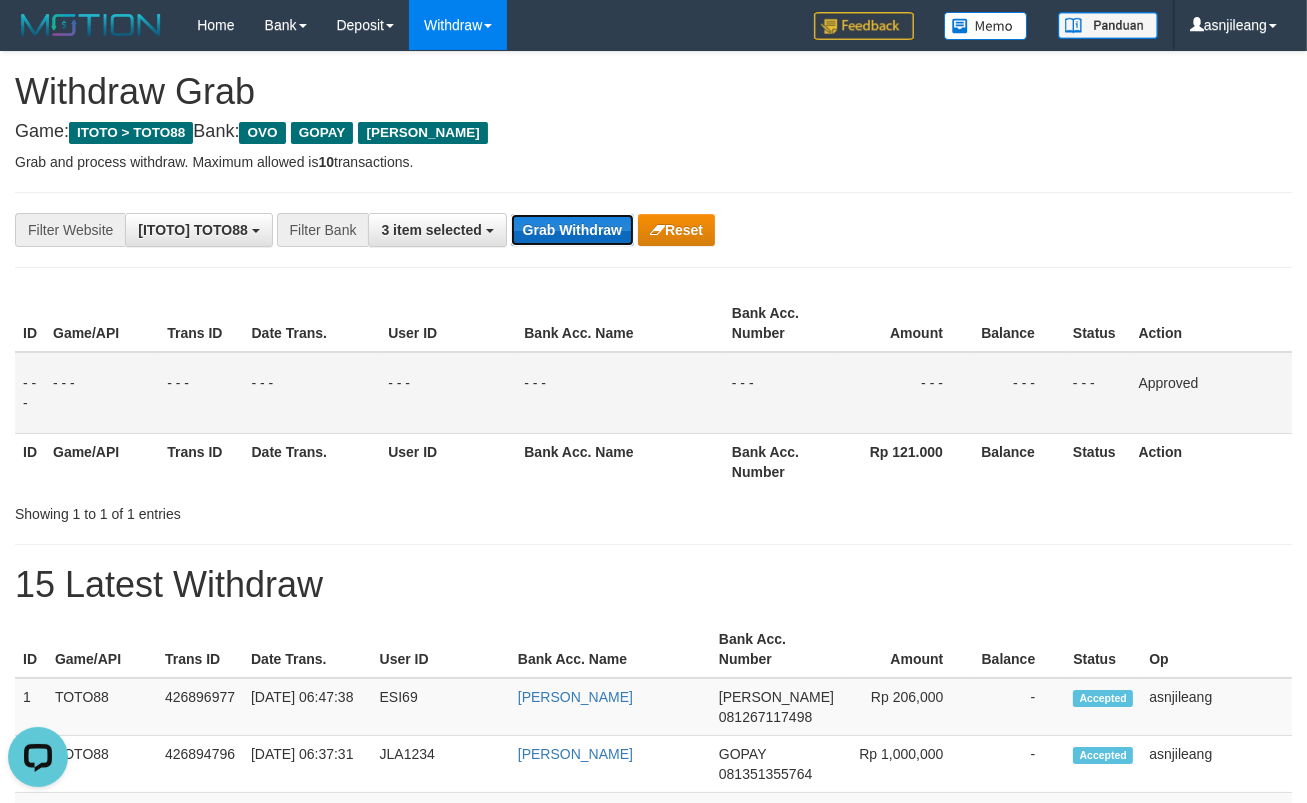 click on "Grab Withdraw" at bounding box center (572, 230) 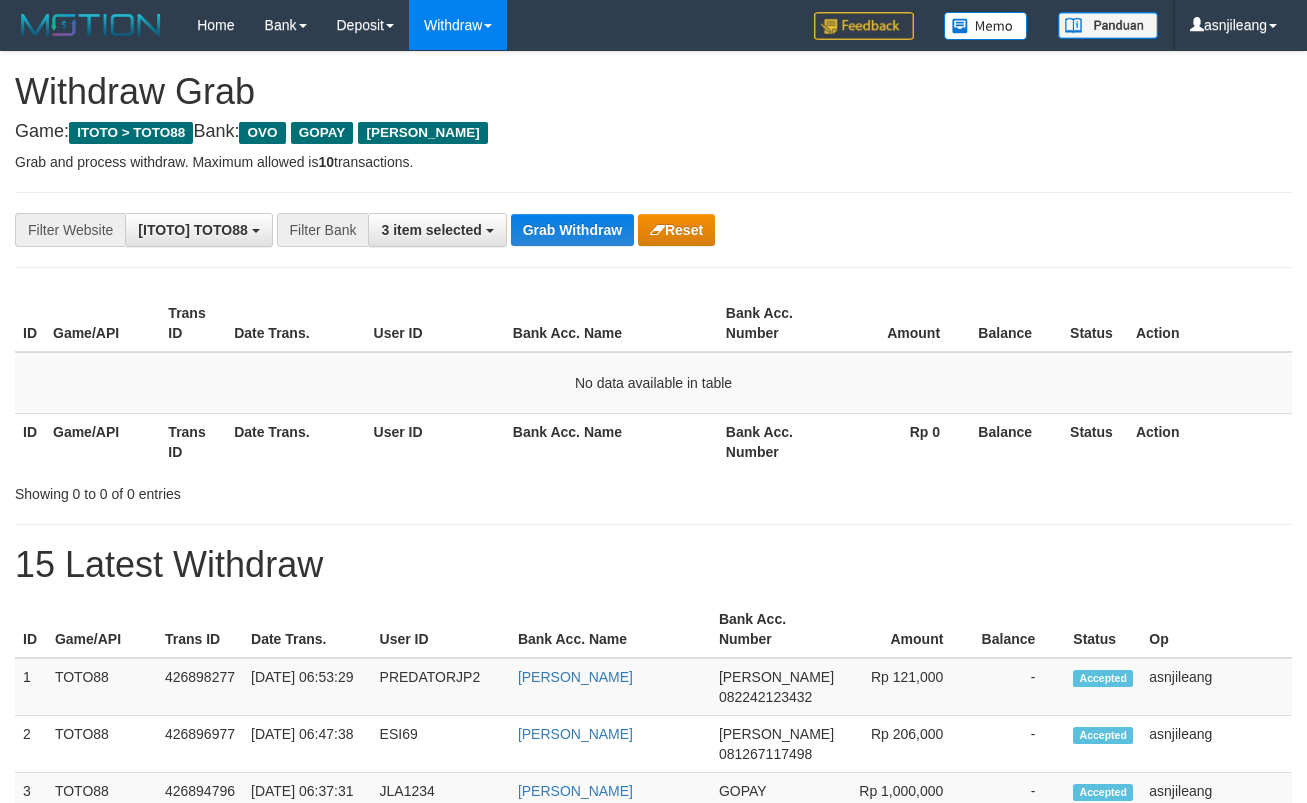 scroll, scrollTop: 0, scrollLeft: 0, axis: both 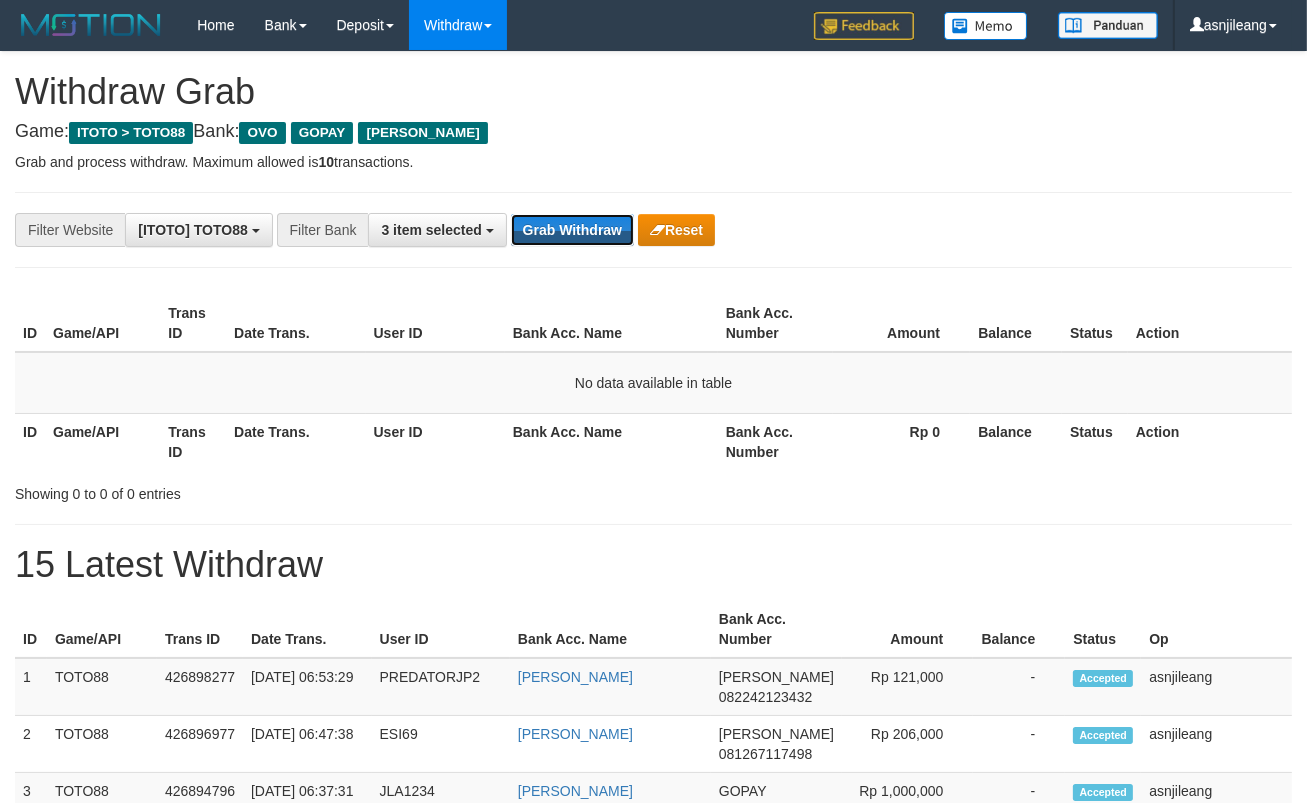click on "Grab Withdraw" at bounding box center [572, 230] 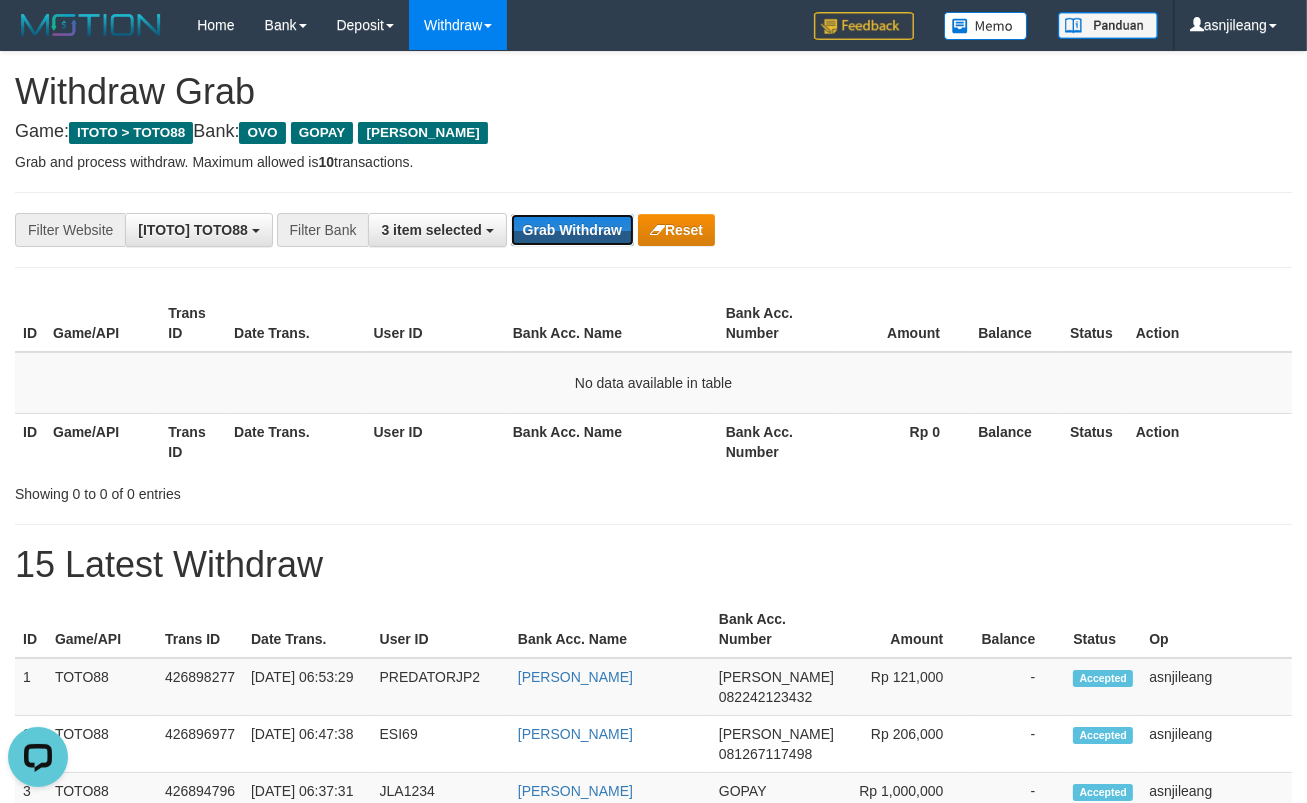 scroll, scrollTop: 0, scrollLeft: 0, axis: both 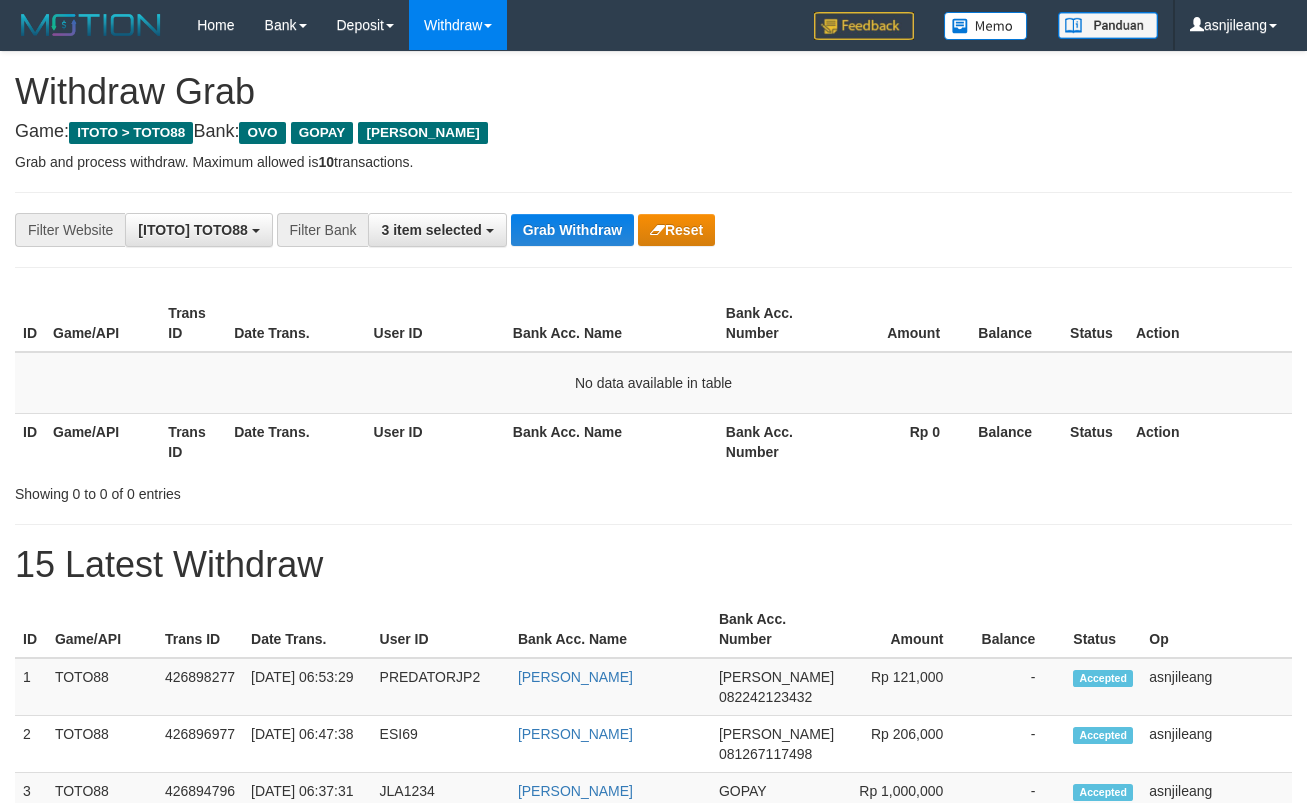 click on "Grab Withdraw" at bounding box center [572, 230] 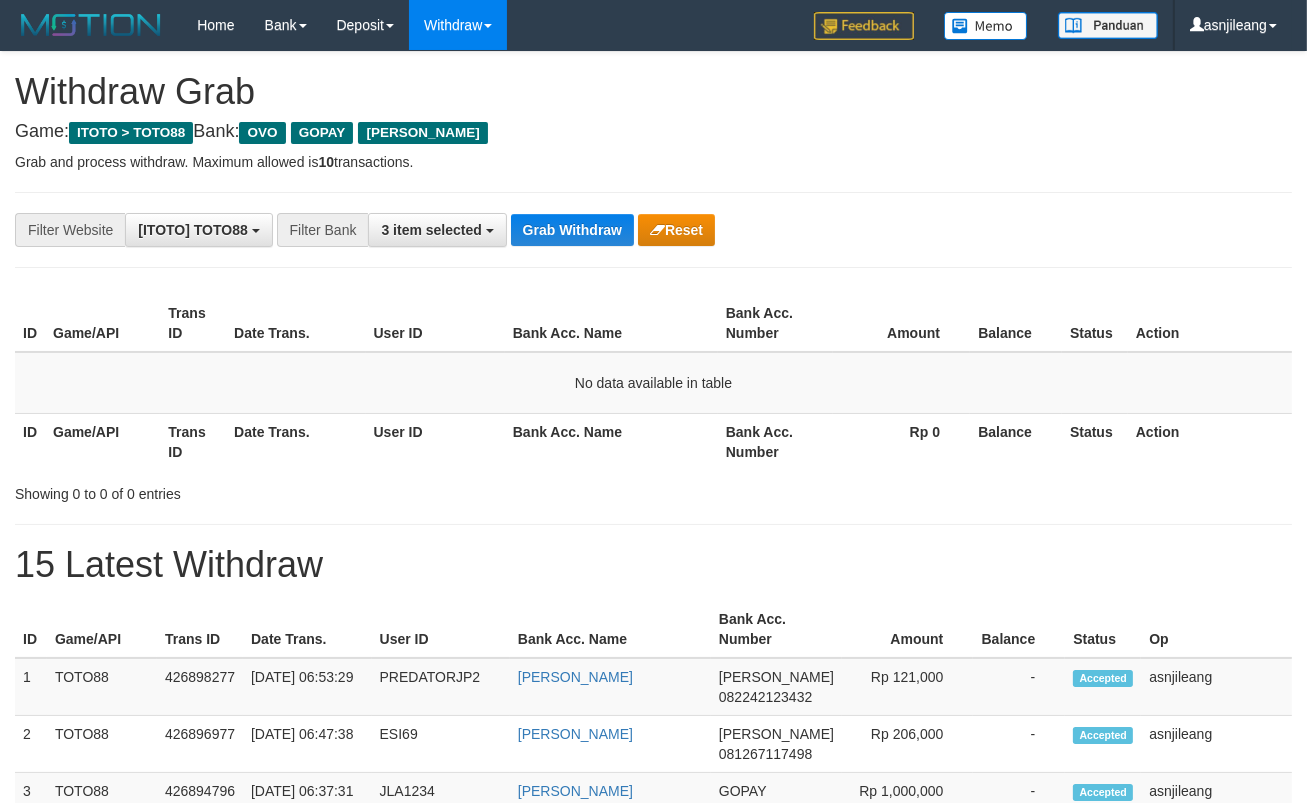 scroll, scrollTop: 17, scrollLeft: 0, axis: vertical 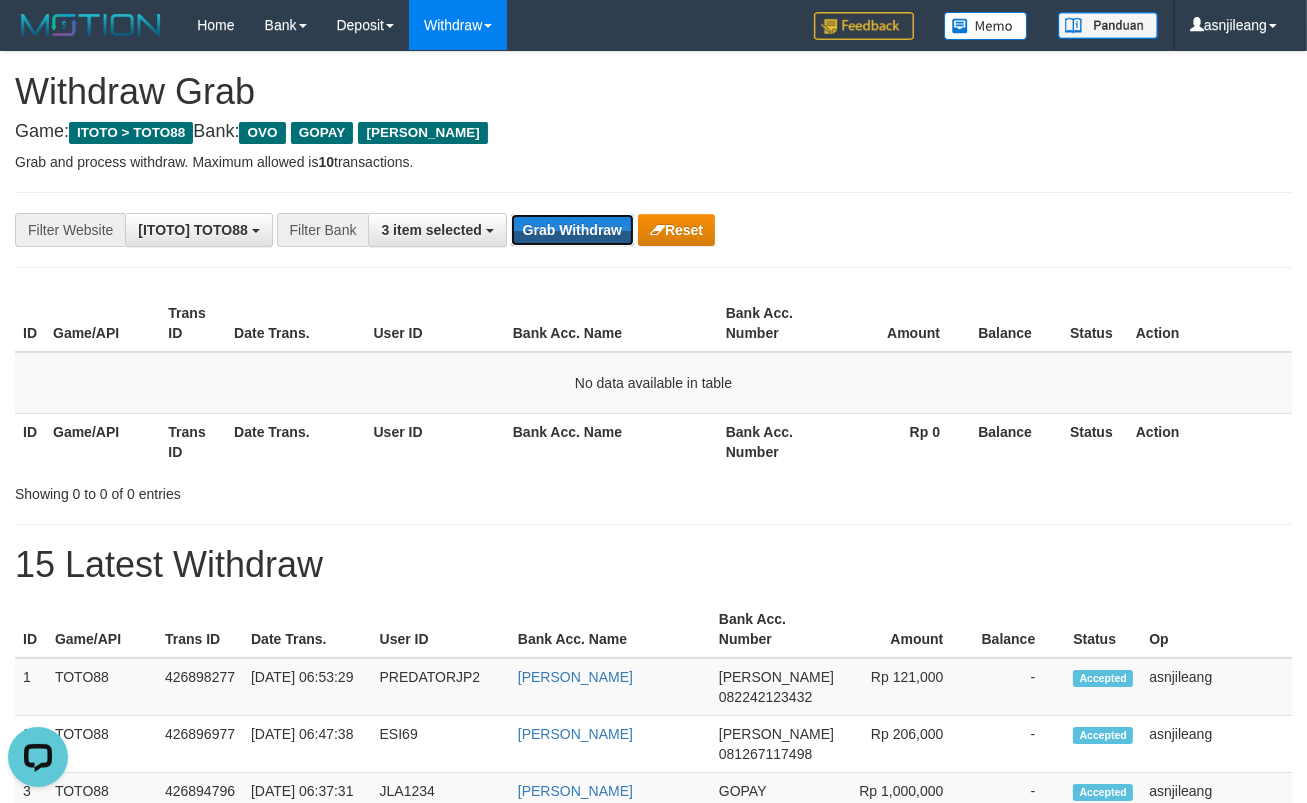 click on "Grab Withdraw" at bounding box center (572, 230) 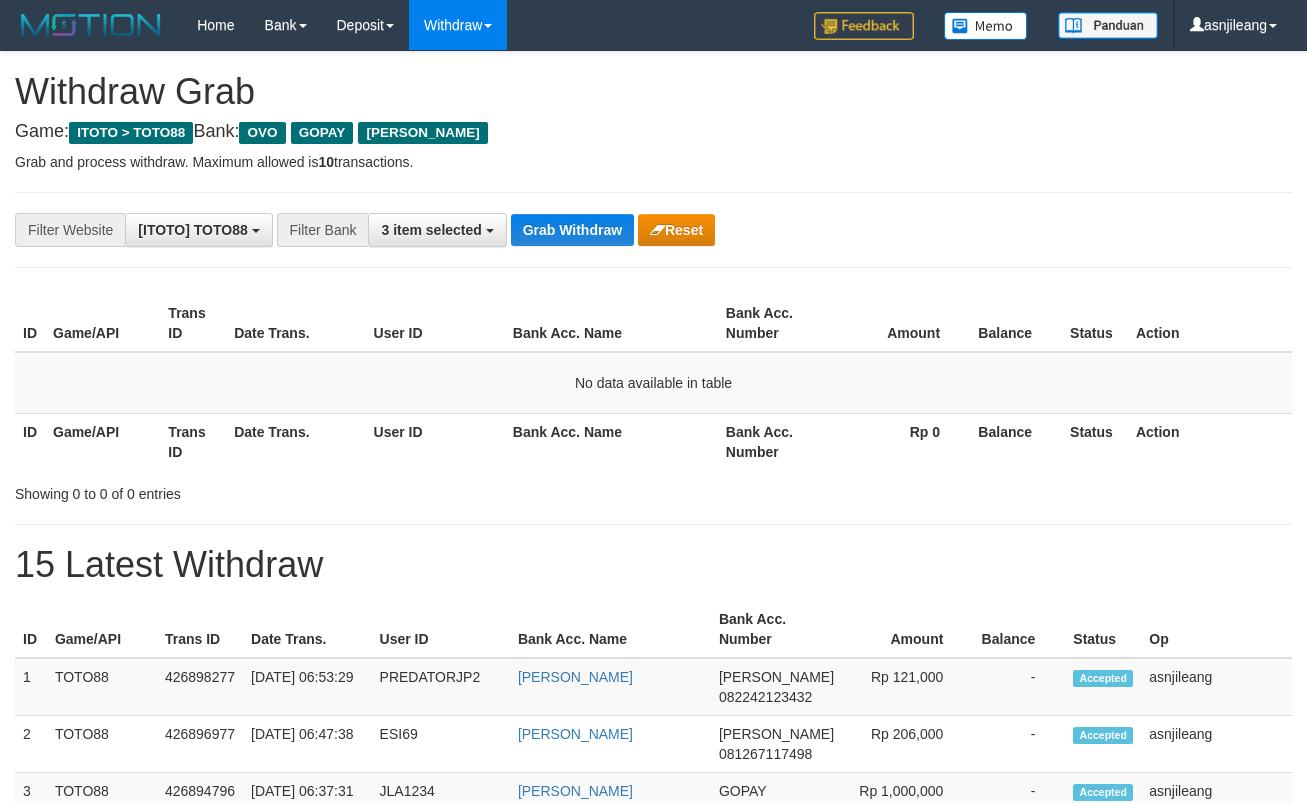 scroll, scrollTop: 0, scrollLeft: 0, axis: both 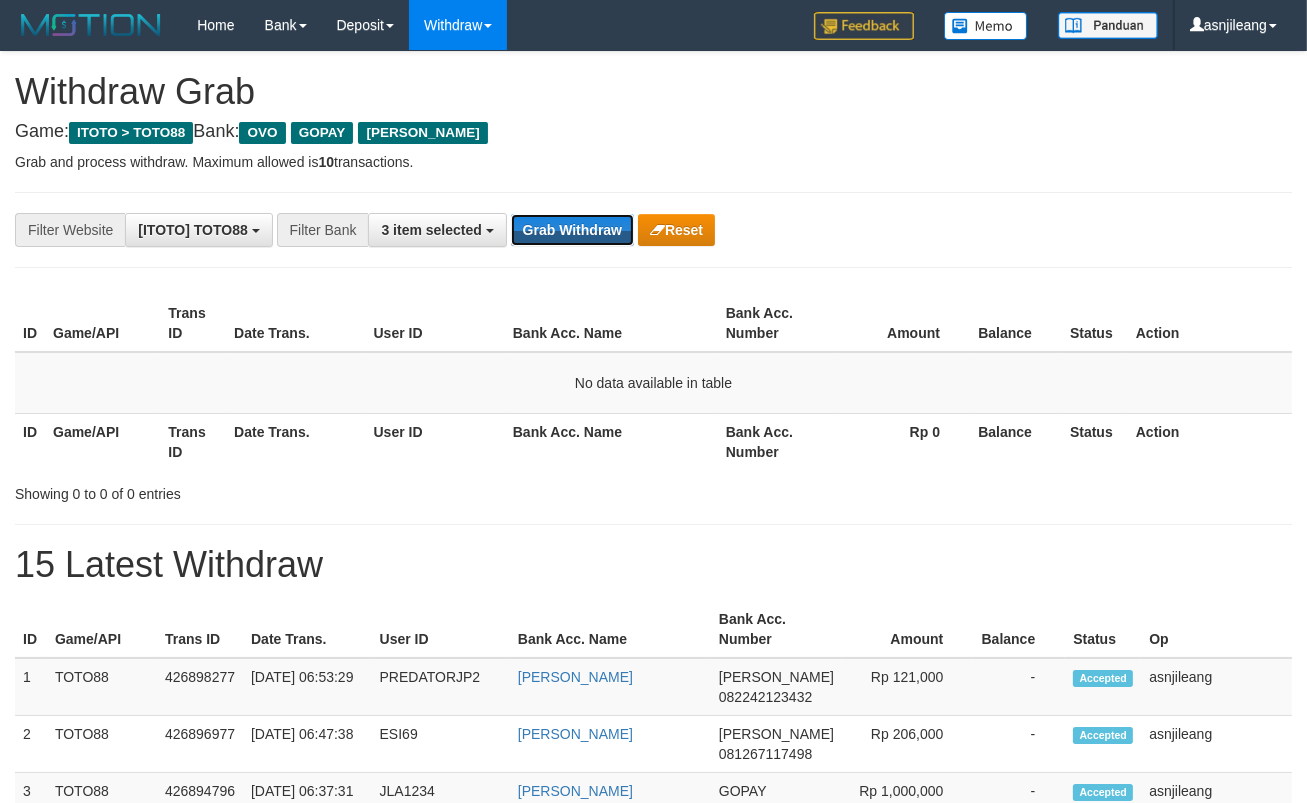 click on "Grab Withdraw" at bounding box center (572, 230) 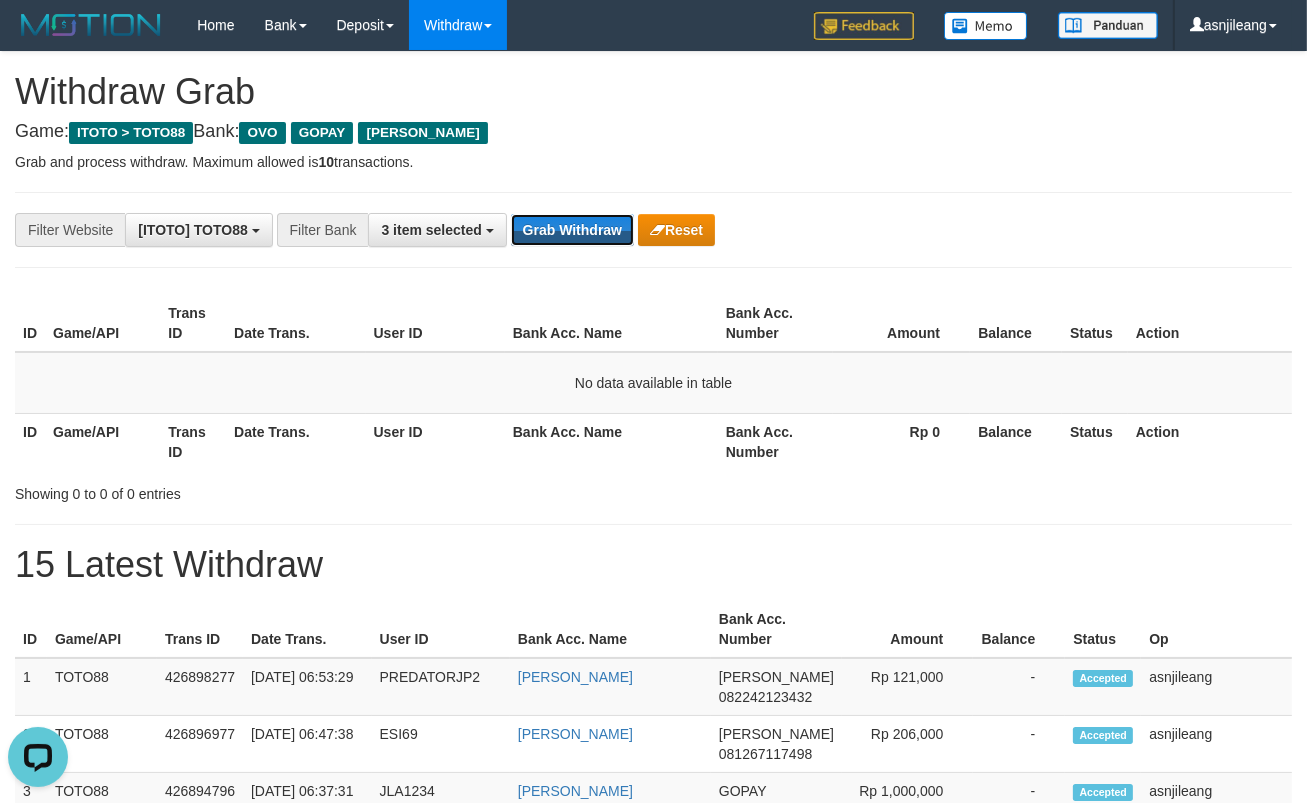 scroll, scrollTop: 0, scrollLeft: 0, axis: both 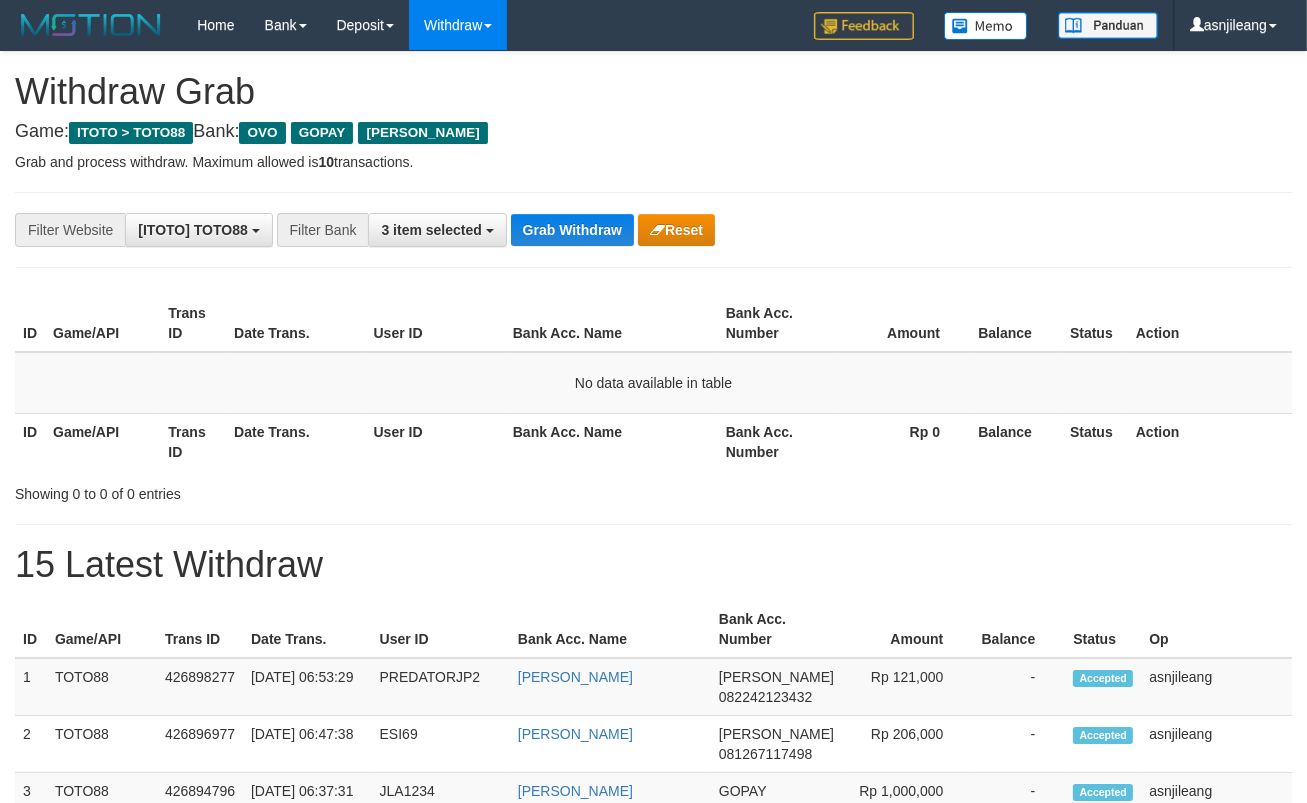 click on "Grab Withdraw" at bounding box center [572, 230] 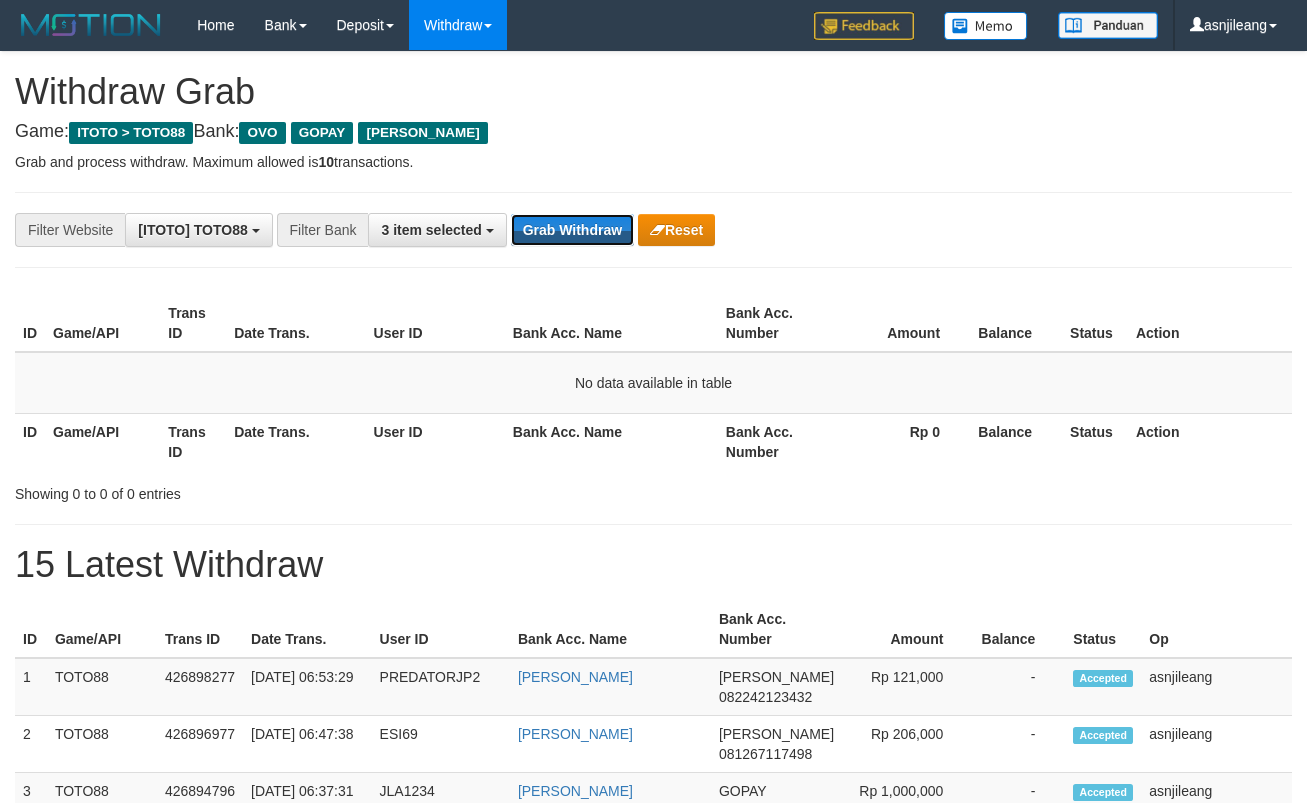 scroll, scrollTop: 0, scrollLeft: 0, axis: both 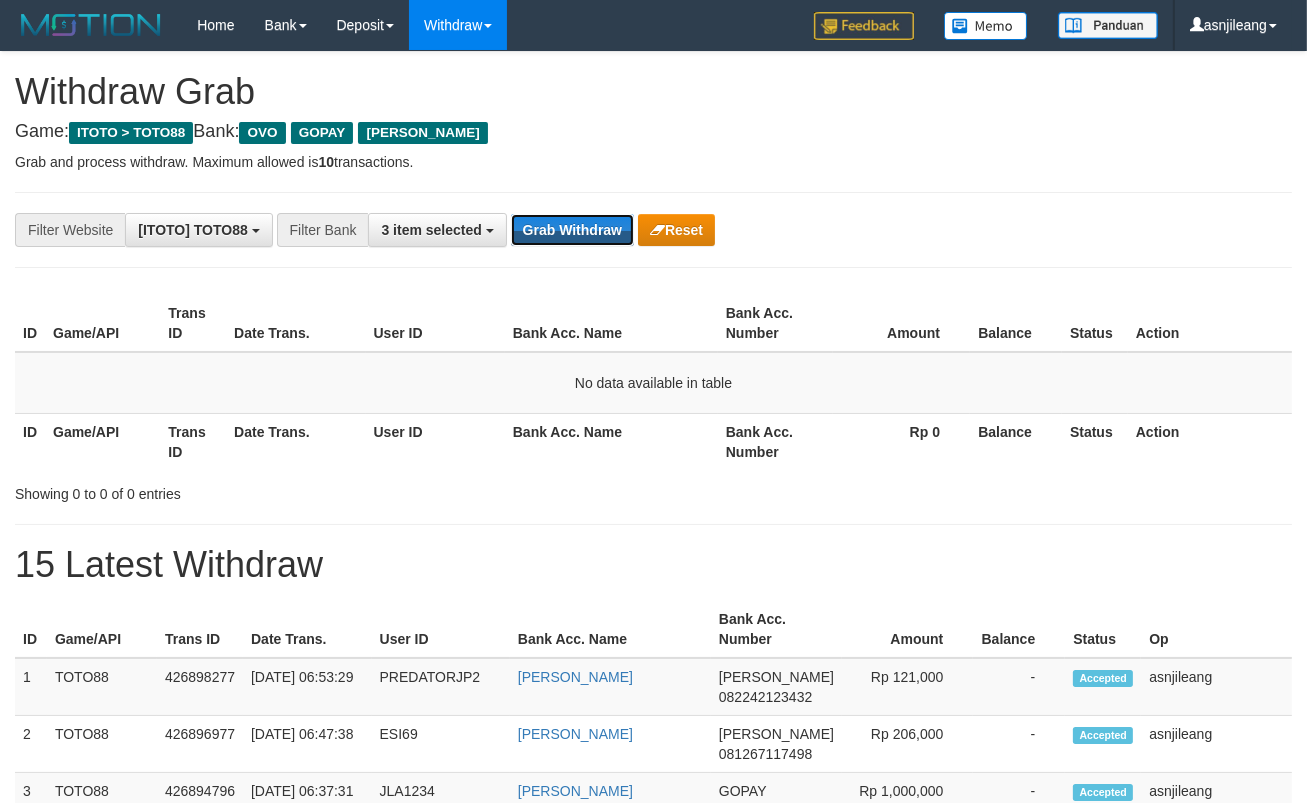 click on "Grab Withdraw" at bounding box center [572, 230] 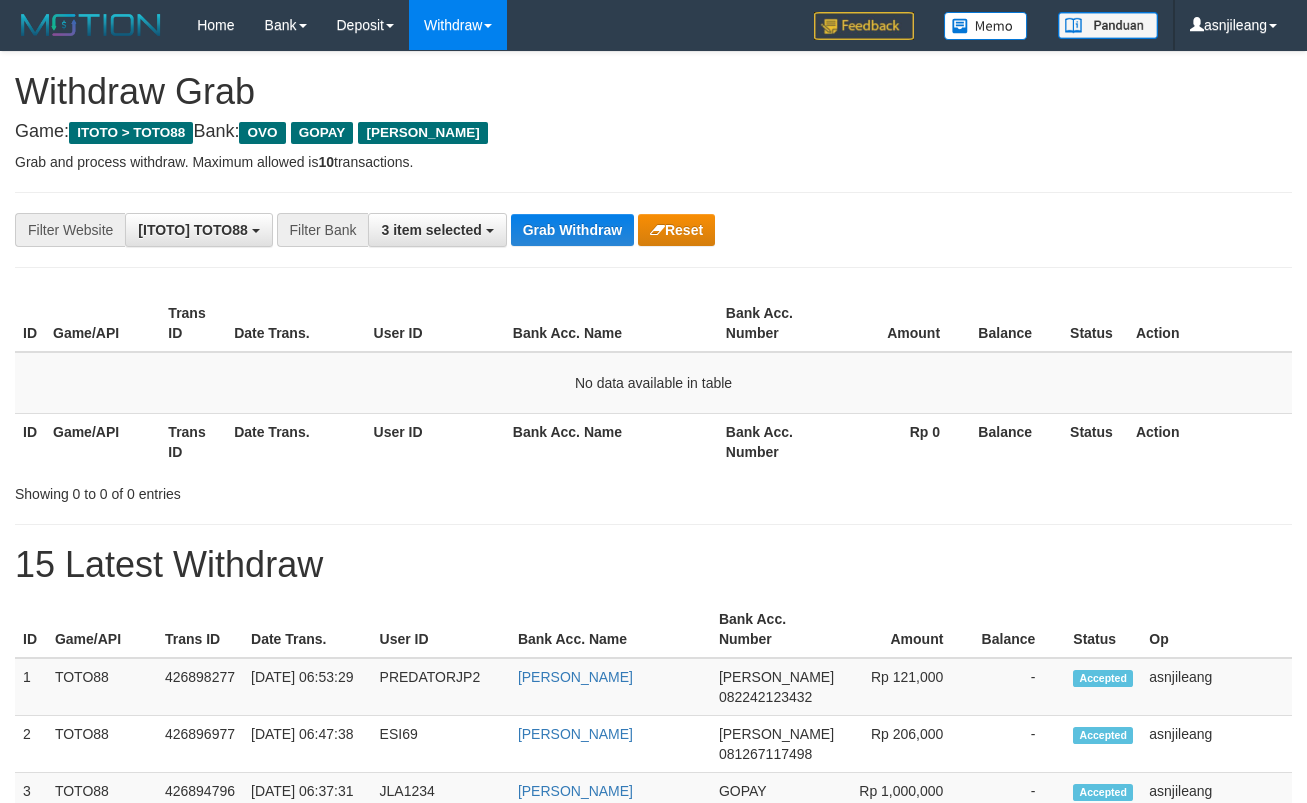 scroll, scrollTop: 0, scrollLeft: 0, axis: both 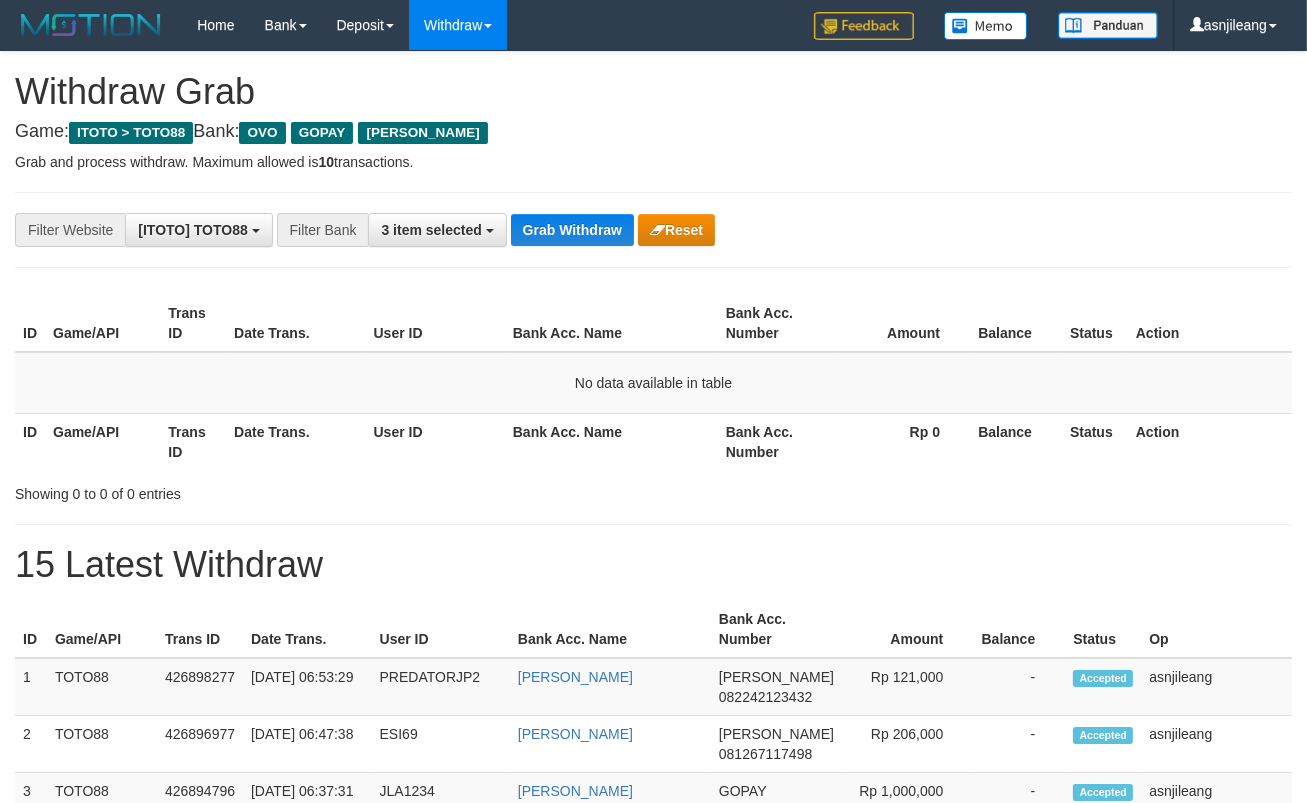 click on "Grab Withdraw" at bounding box center (572, 230) 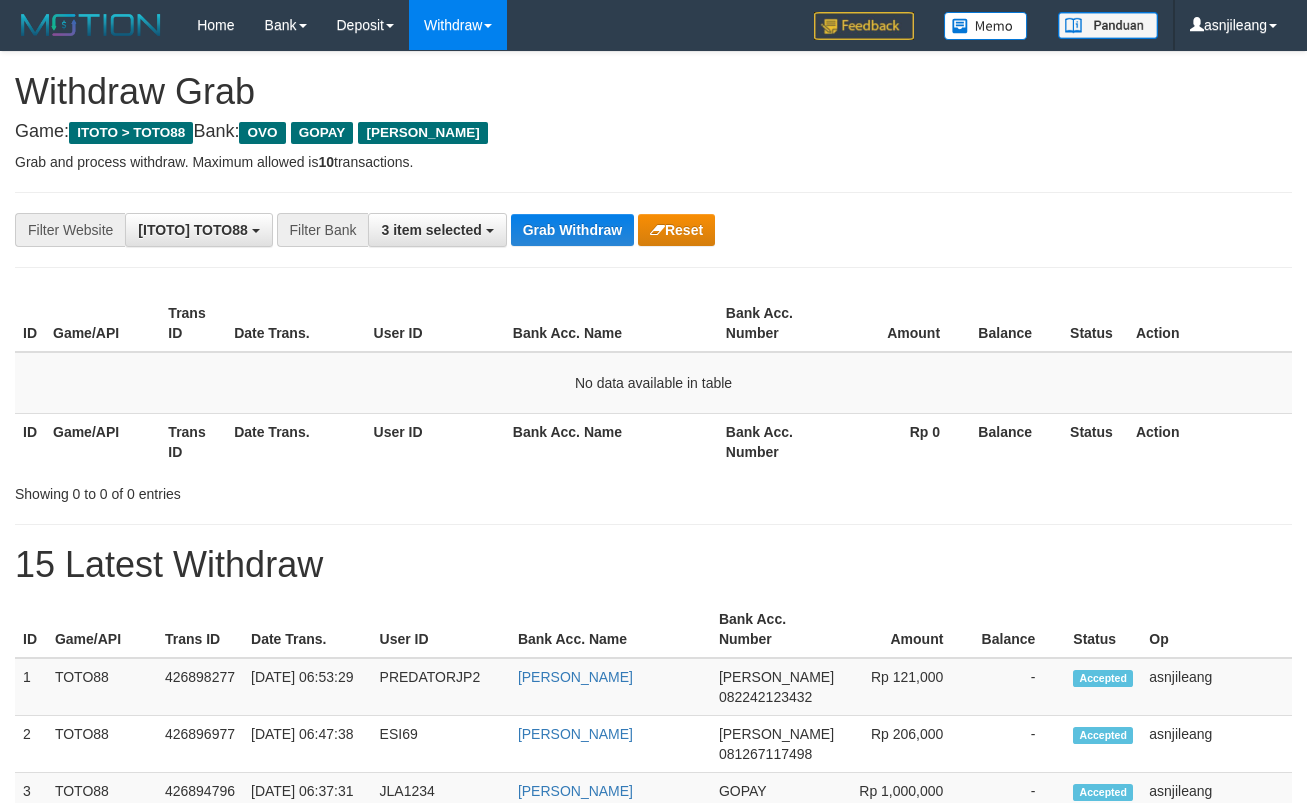 scroll, scrollTop: 0, scrollLeft: 0, axis: both 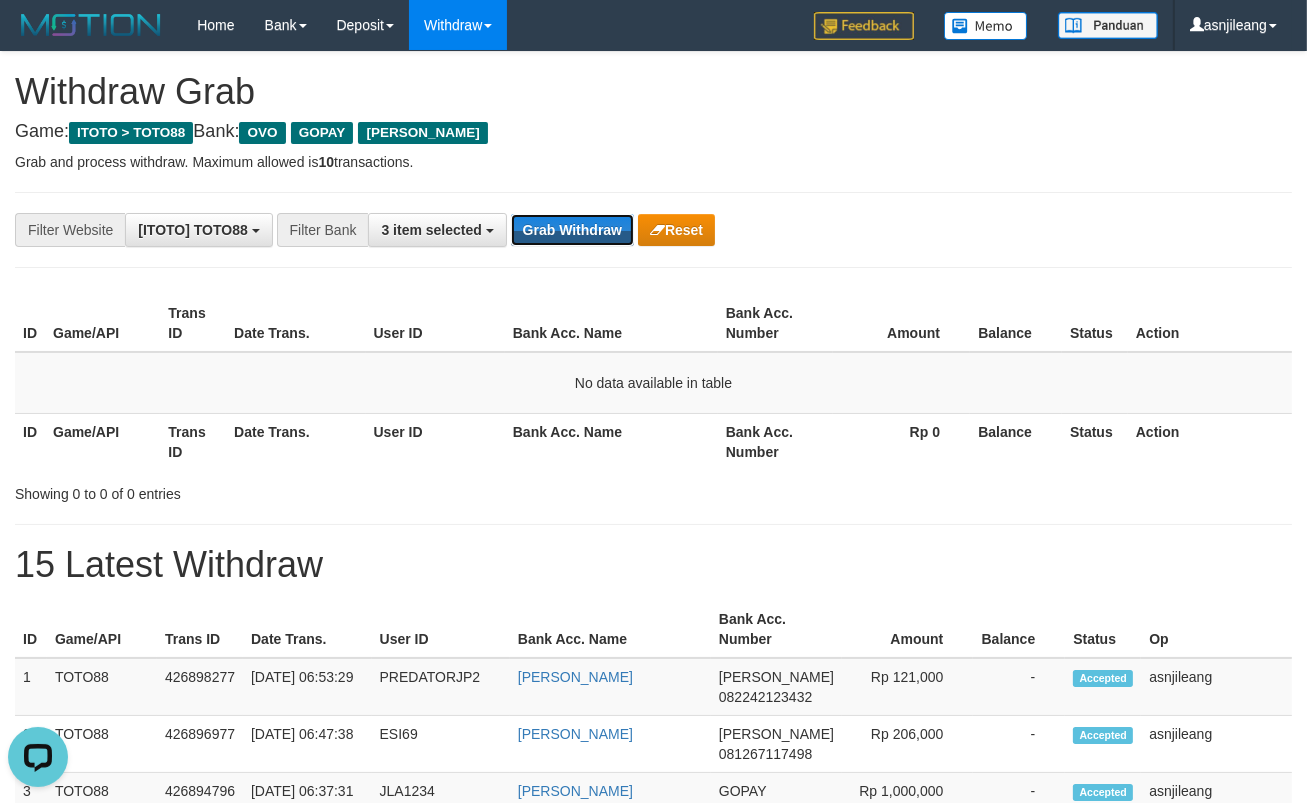 click on "Grab Withdraw" at bounding box center [572, 230] 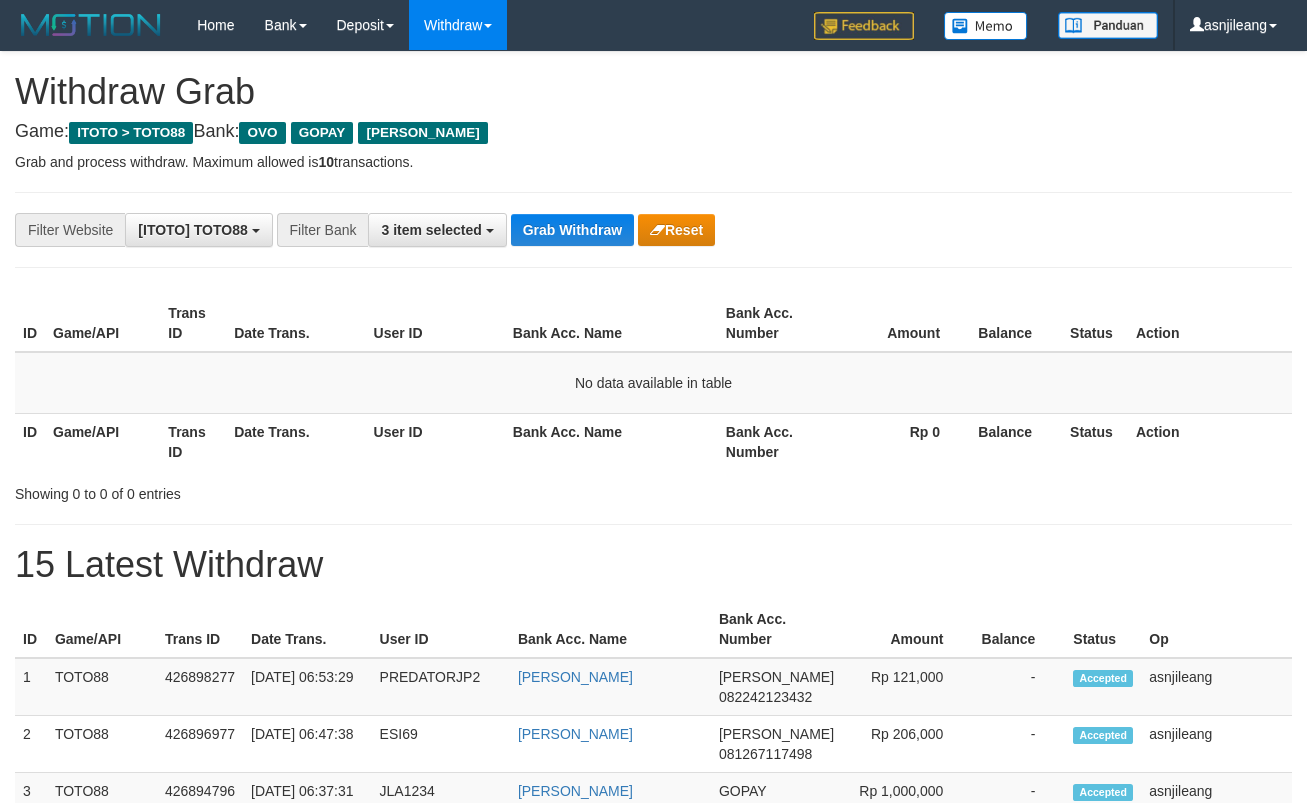 scroll, scrollTop: 0, scrollLeft: 0, axis: both 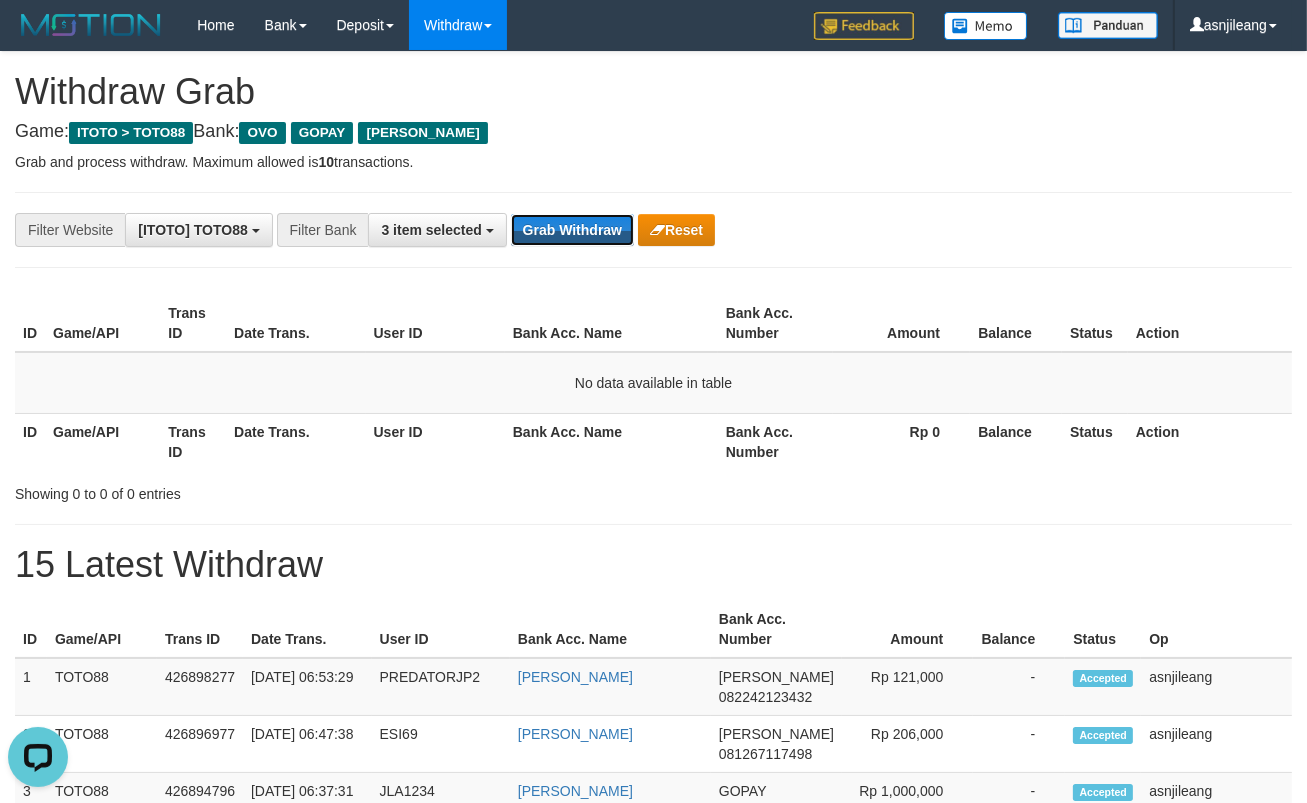 click on "Grab Withdraw" at bounding box center [572, 230] 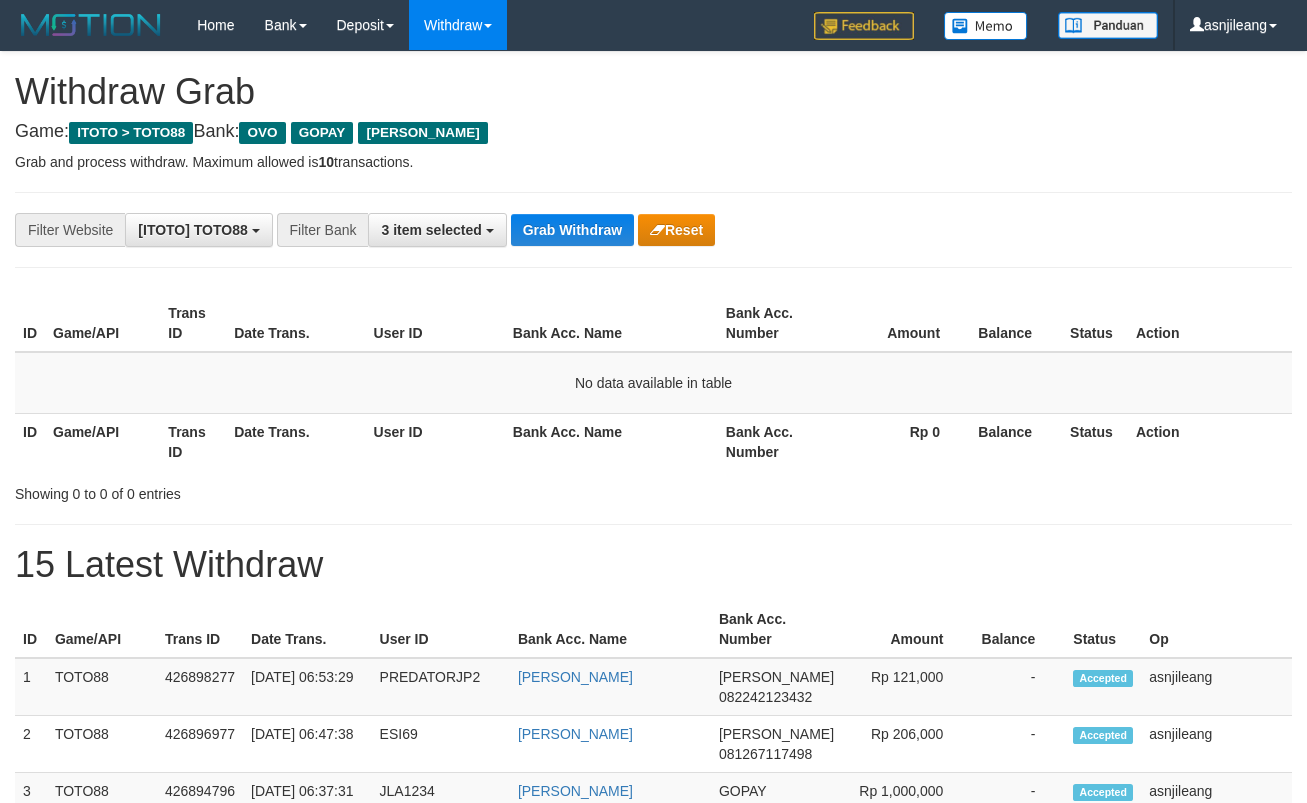 scroll, scrollTop: 0, scrollLeft: 0, axis: both 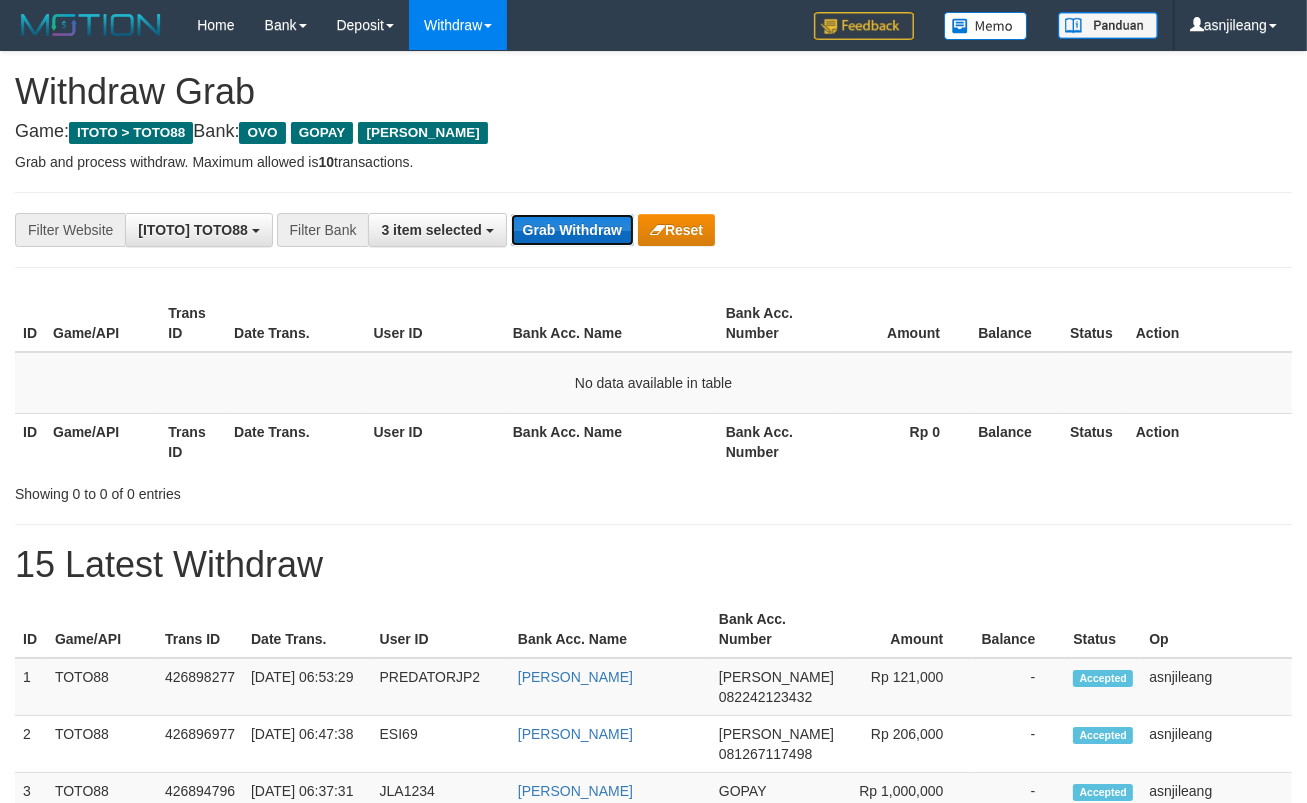 click on "Grab Withdraw" at bounding box center (572, 230) 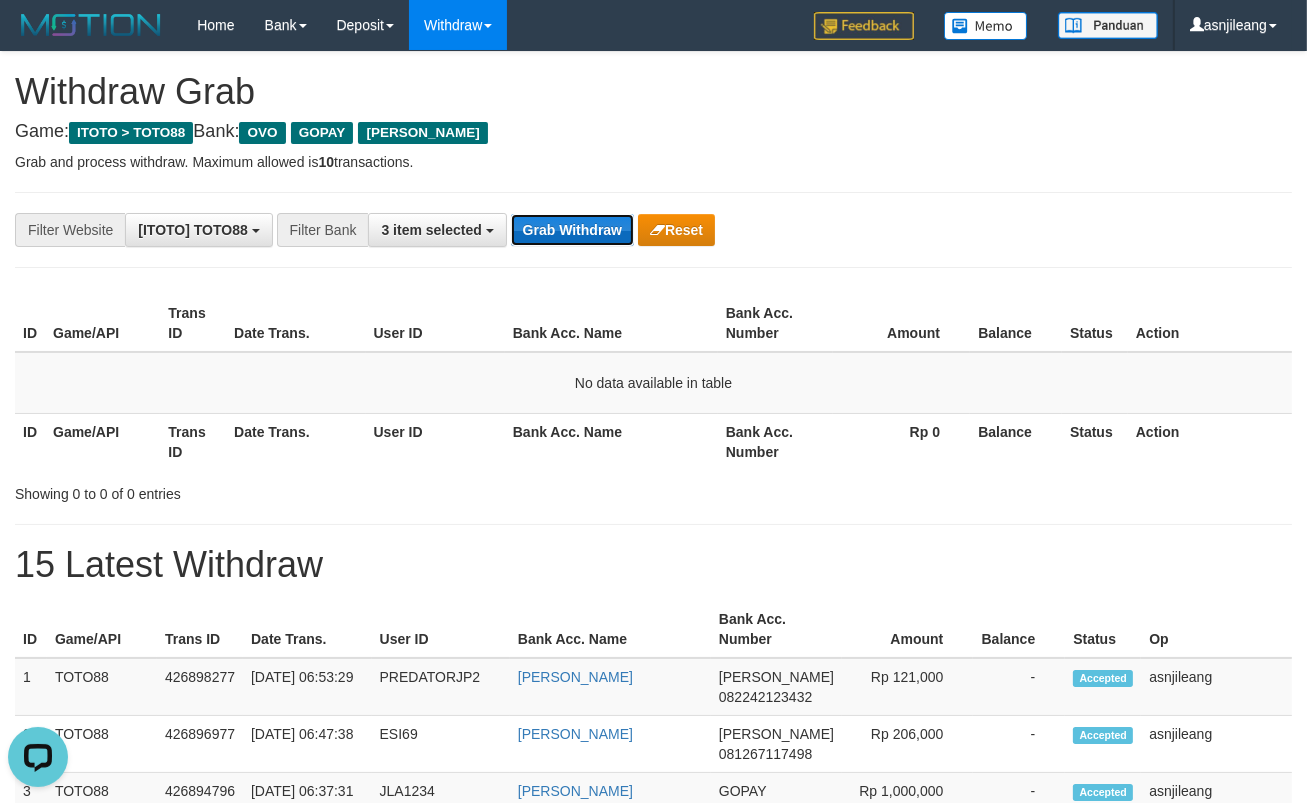 scroll, scrollTop: 0, scrollLeft: 0, axis: both 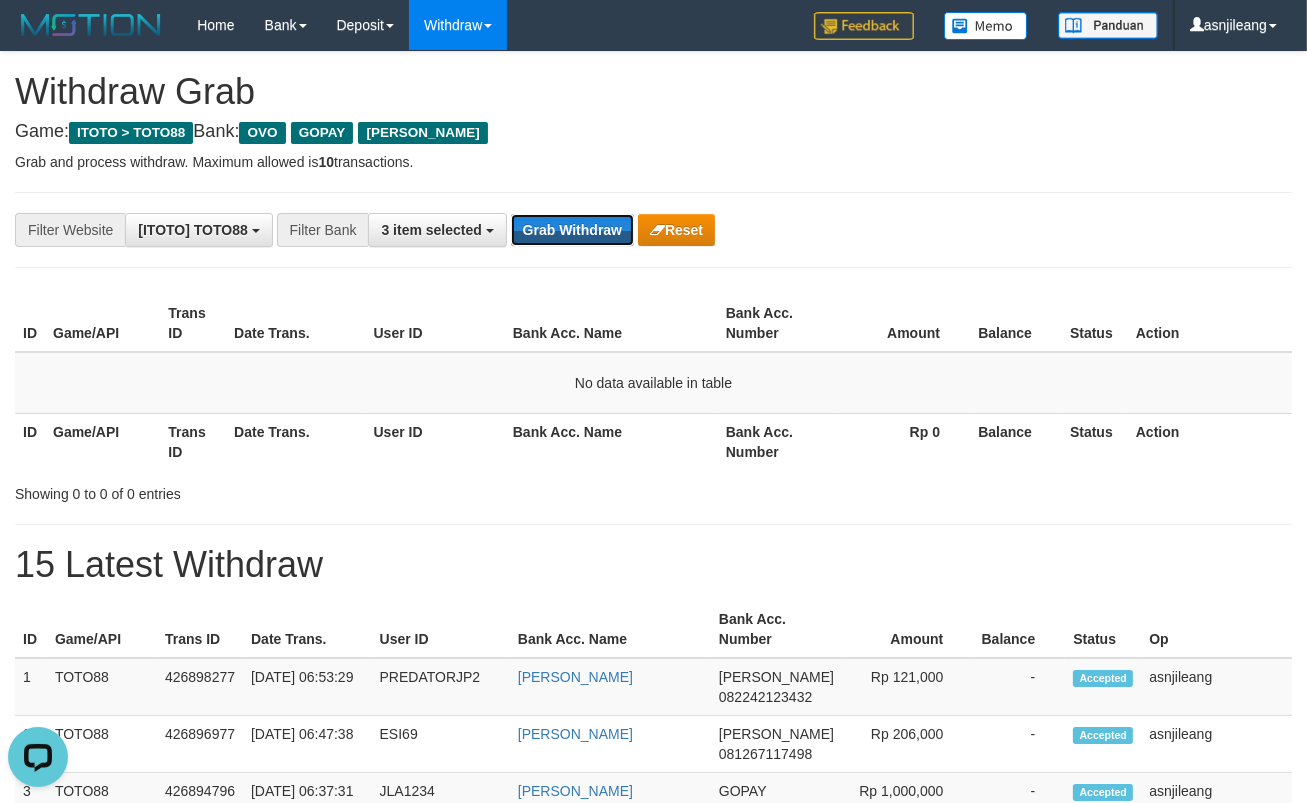 click on "Grab Withdraw" at bounding box center [572, 230] 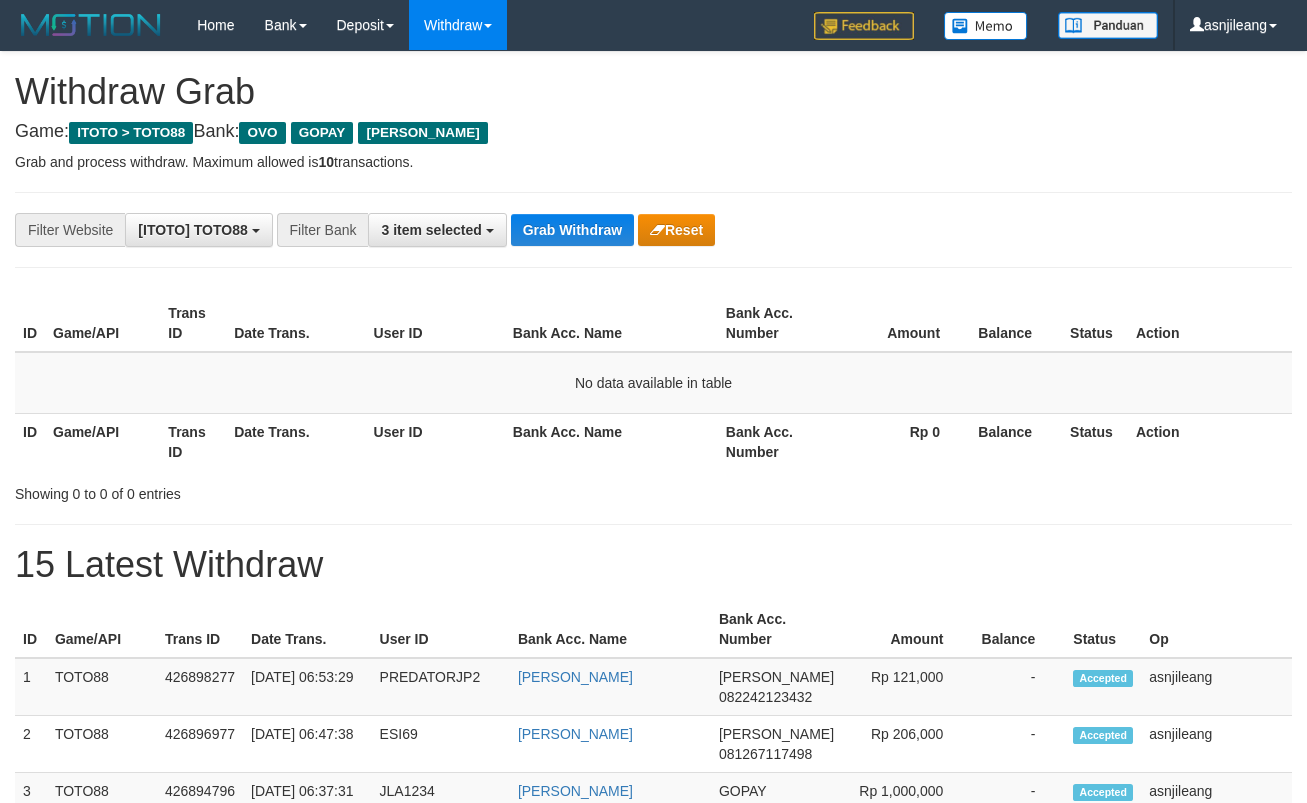 scroll, scrollTop: 0, scrollLeft: 0, axis: both 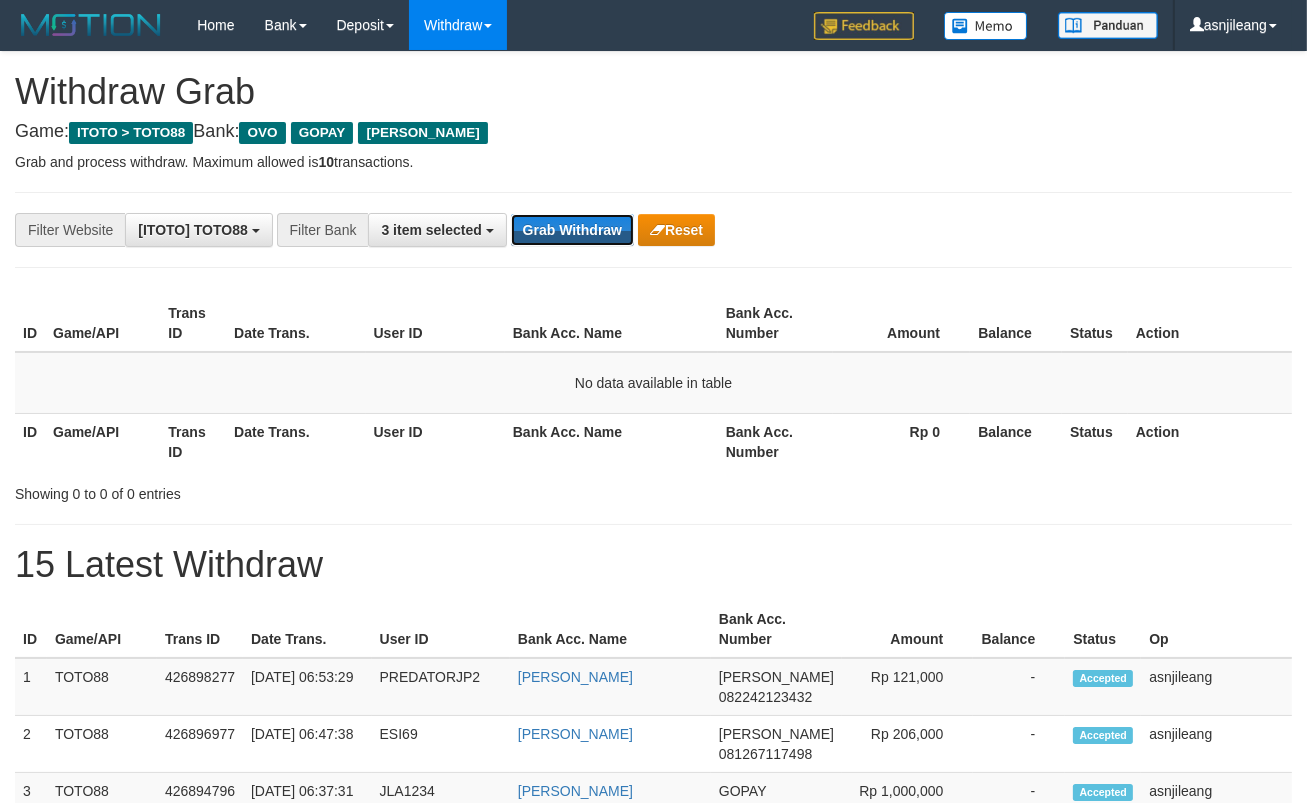 click on "Grab Withdraw" at bounding box center (572, 230) 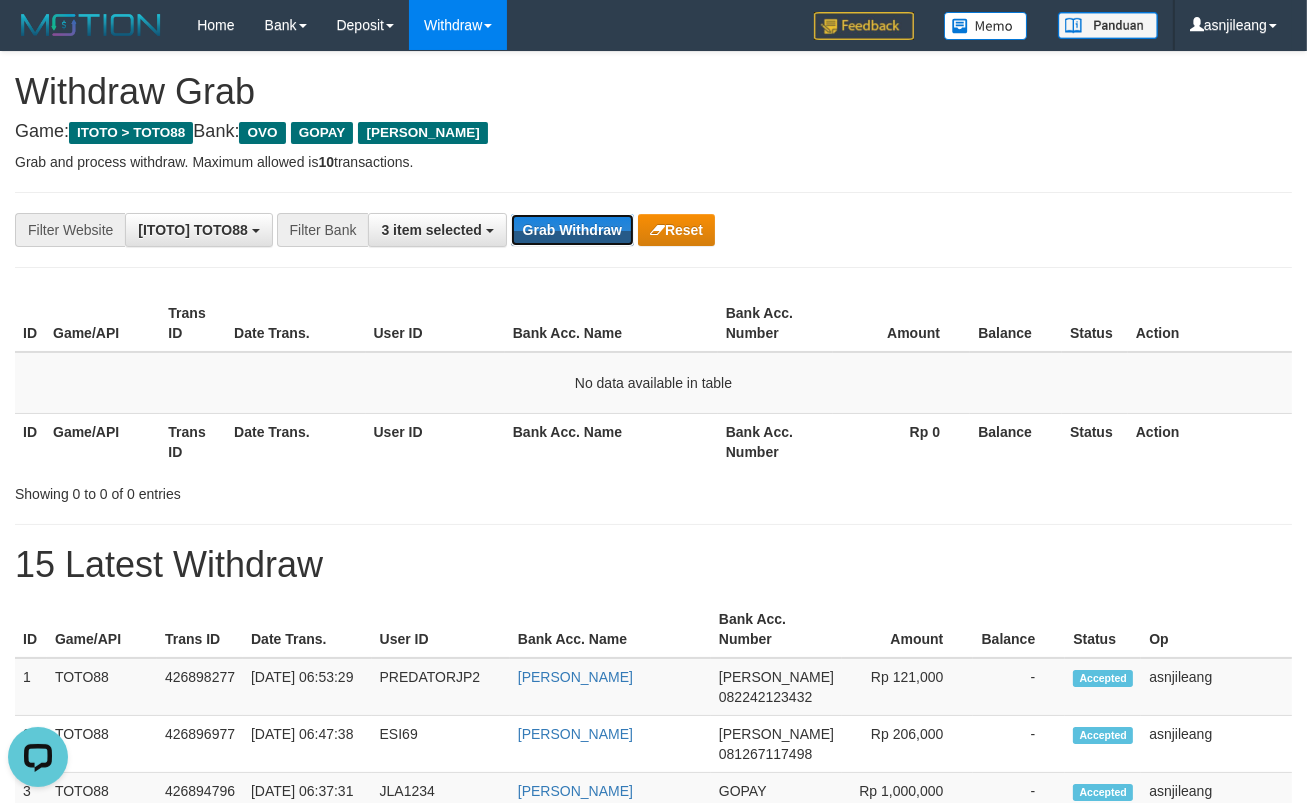 scroll, scrollTop: 0, scrollLeft: 0, axis: both 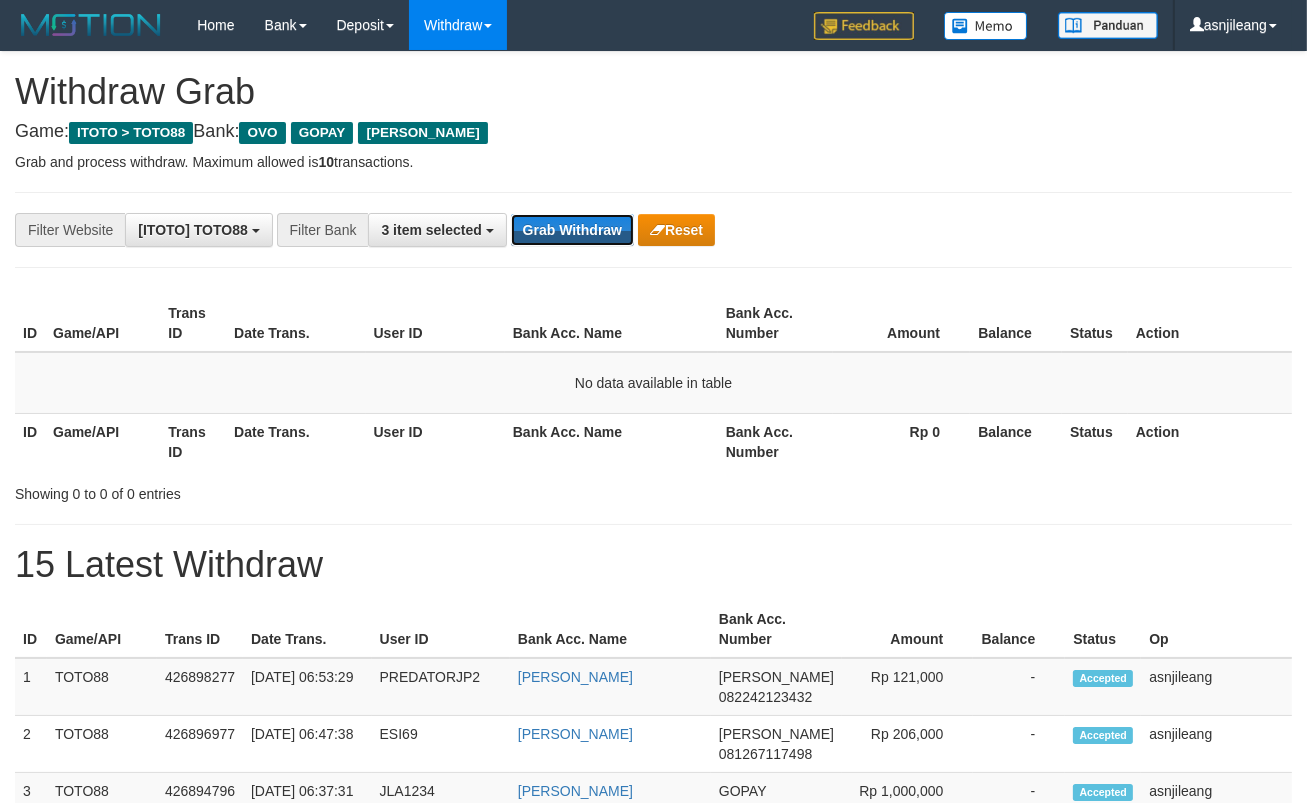 click on "Grab Withdraw" at bounding box center (572, 230) 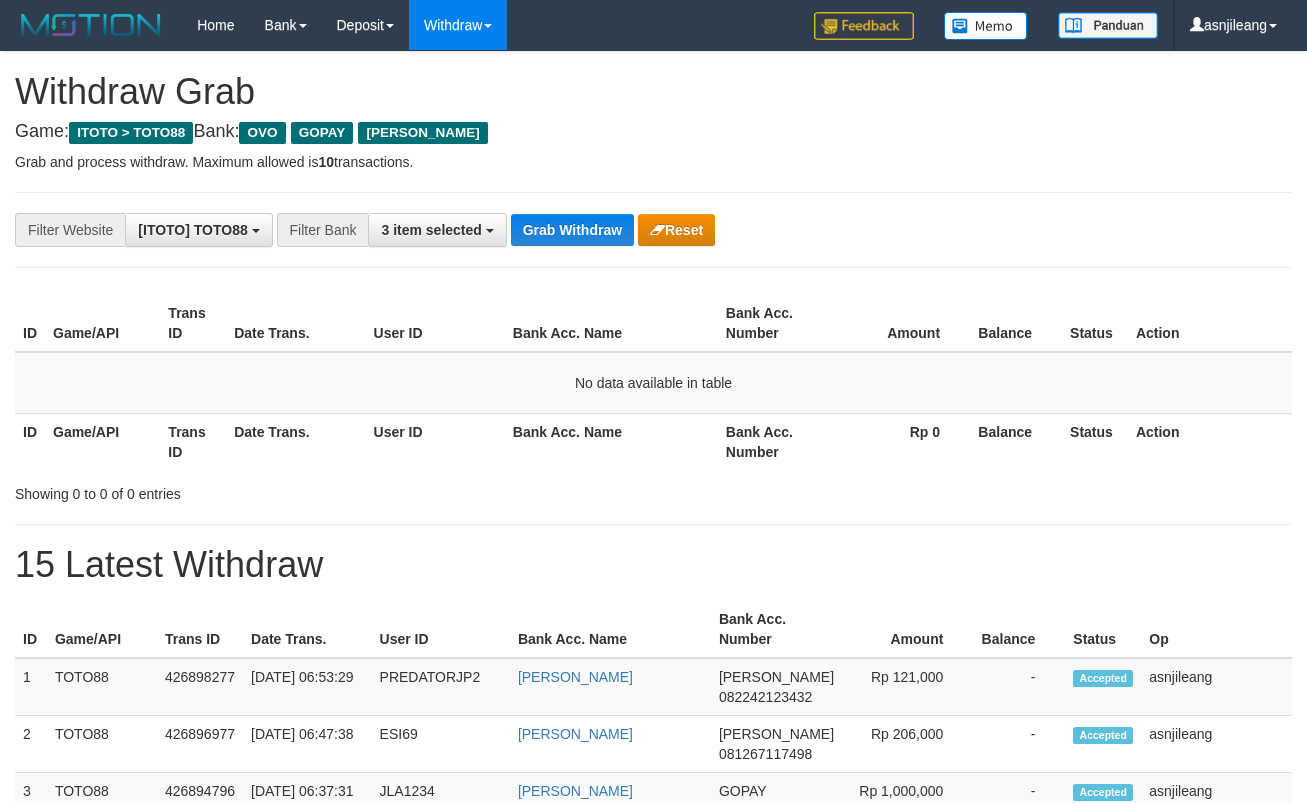 scroll, scrollTop: 0, scrollLeft: 0, axis: both 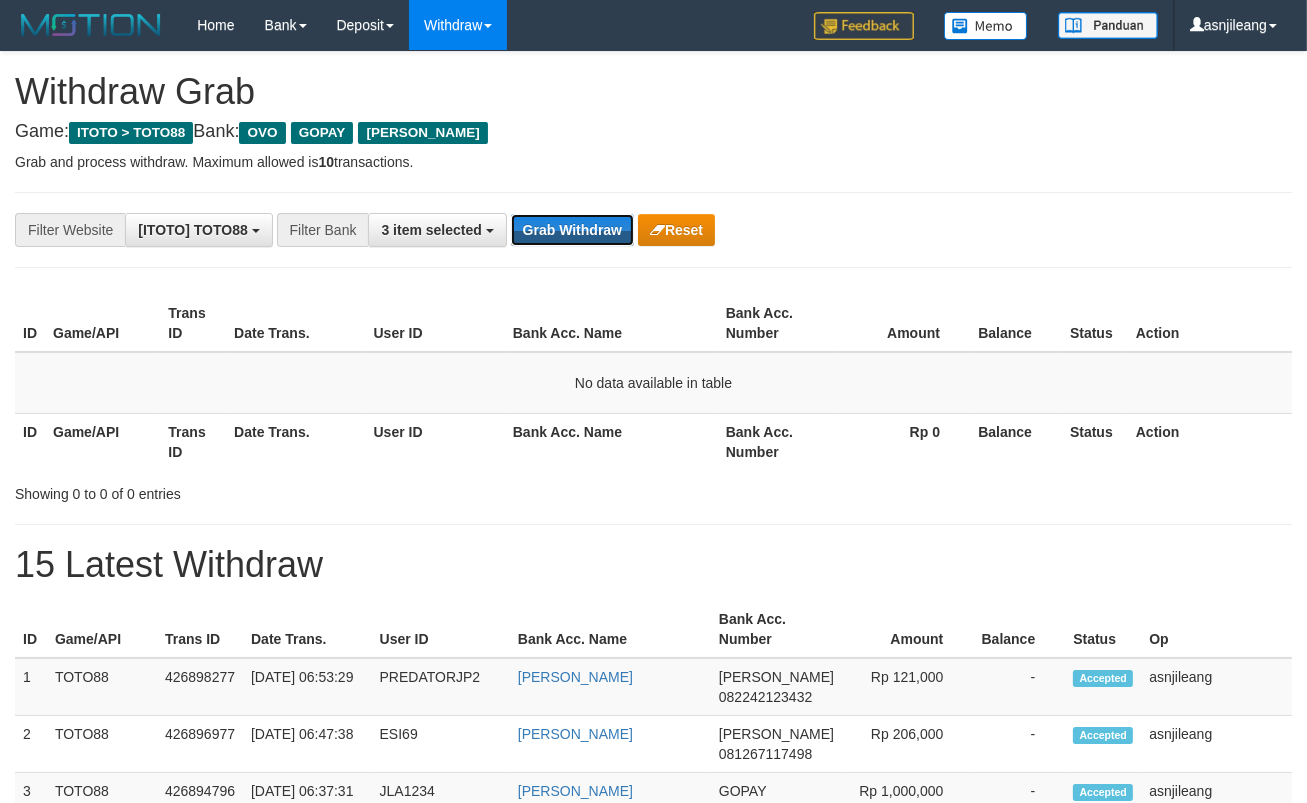 click on "Grab Withdraw" at bounding box center (572, 230) 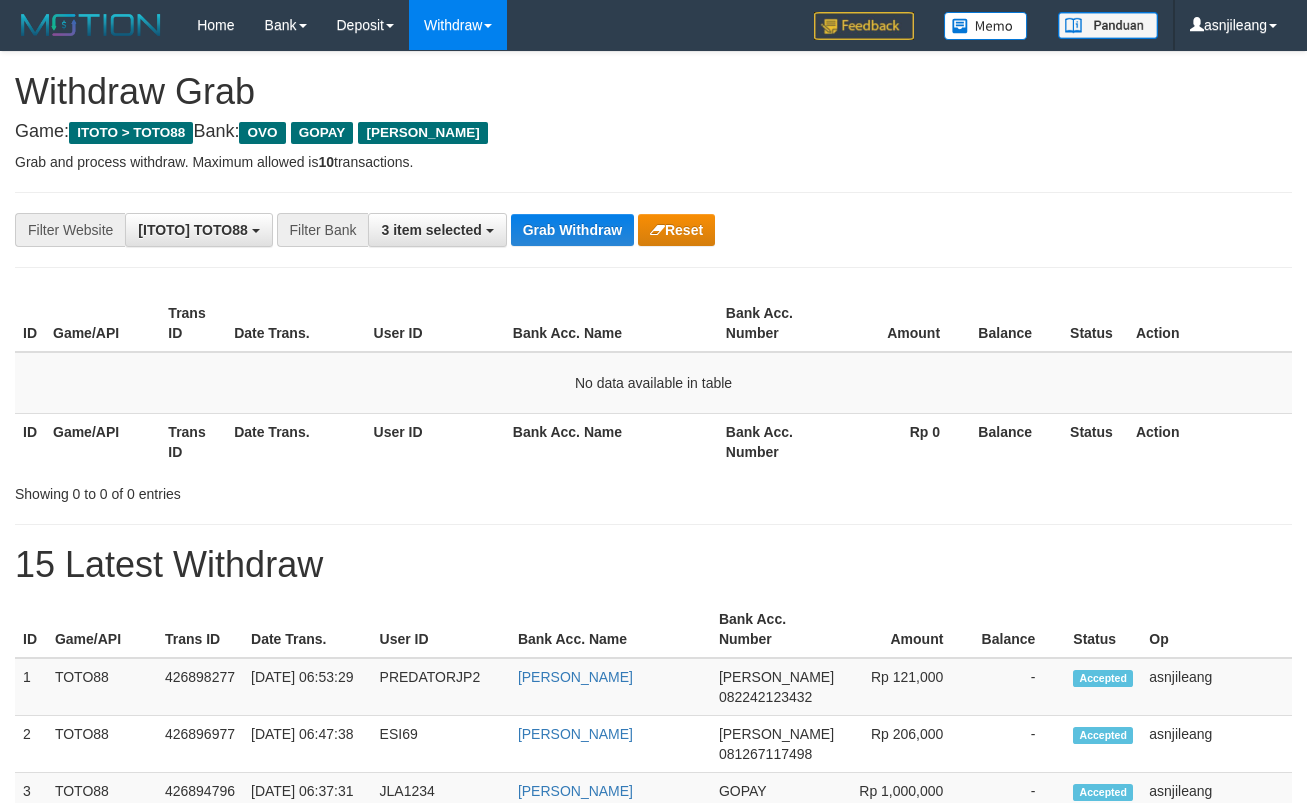 click on "Grab Withdraw" at bounding box center (572, 230) 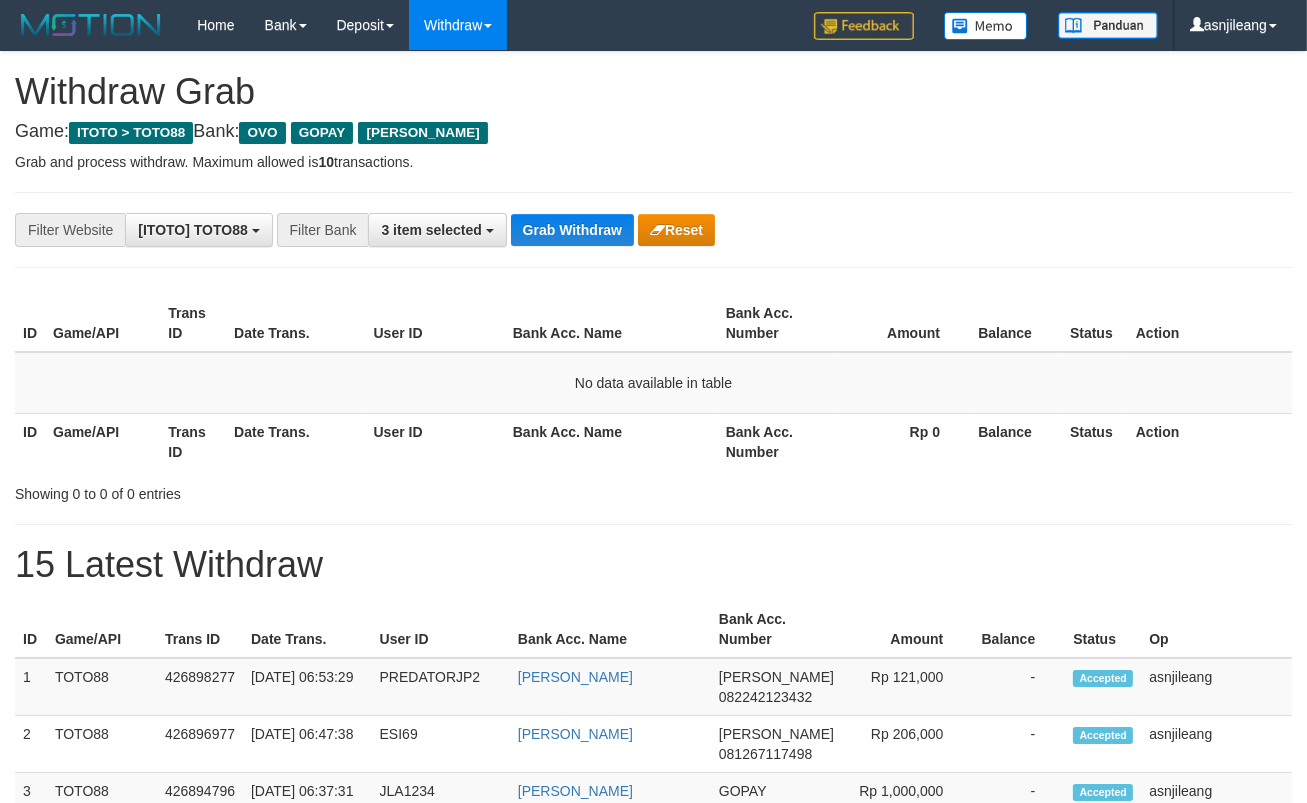 scroll, scrollTop: 17, scrollLeft: 0, axis: vertical 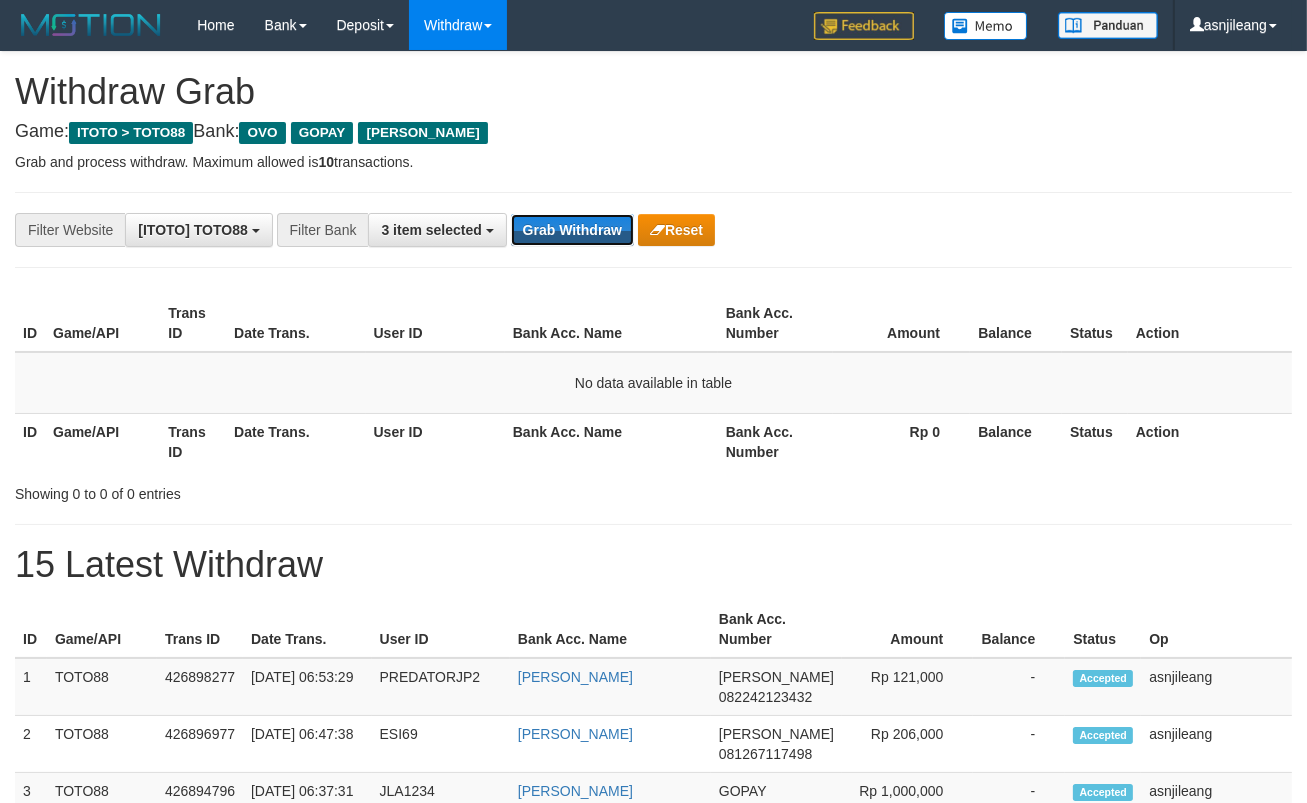 click on "Grab Withdraw" at bounding box center (572, 230) 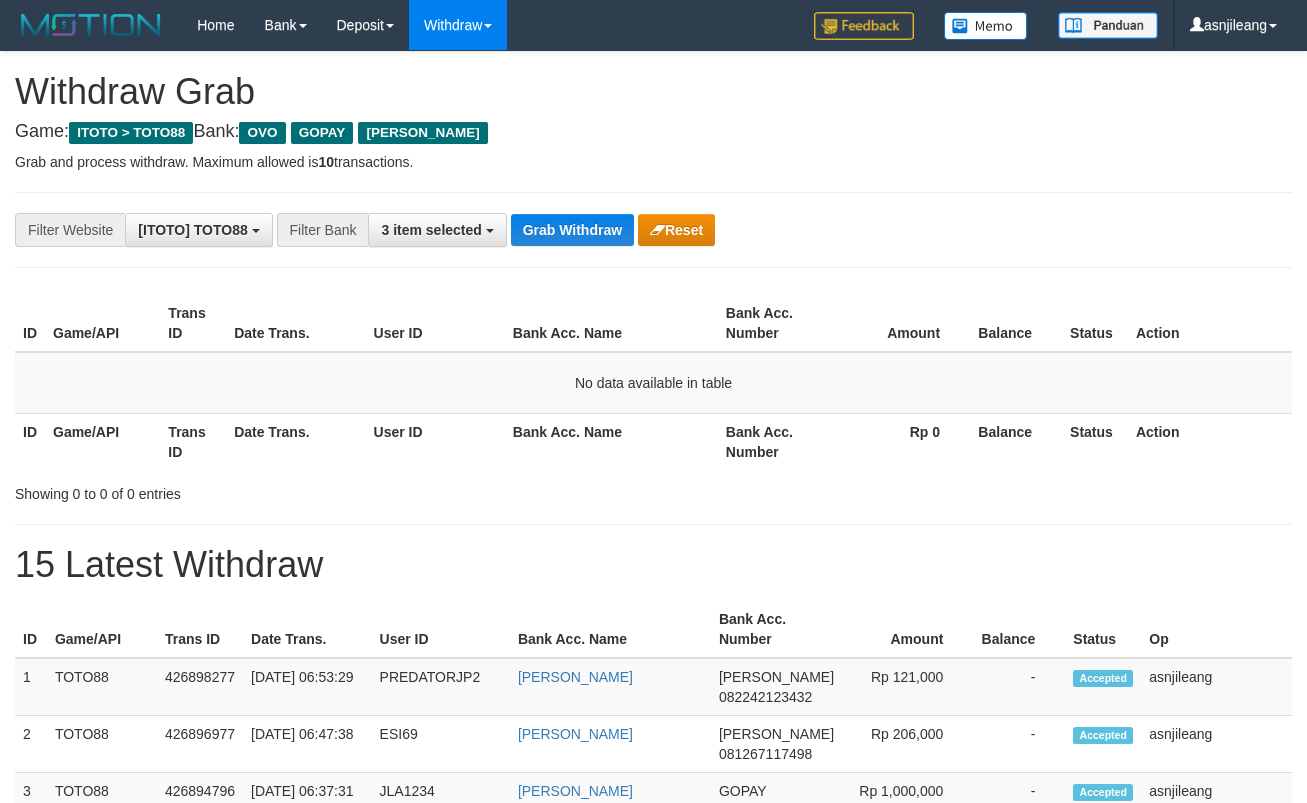 scroll, scrollTop: 0, scrollLeft: 0, axis: both 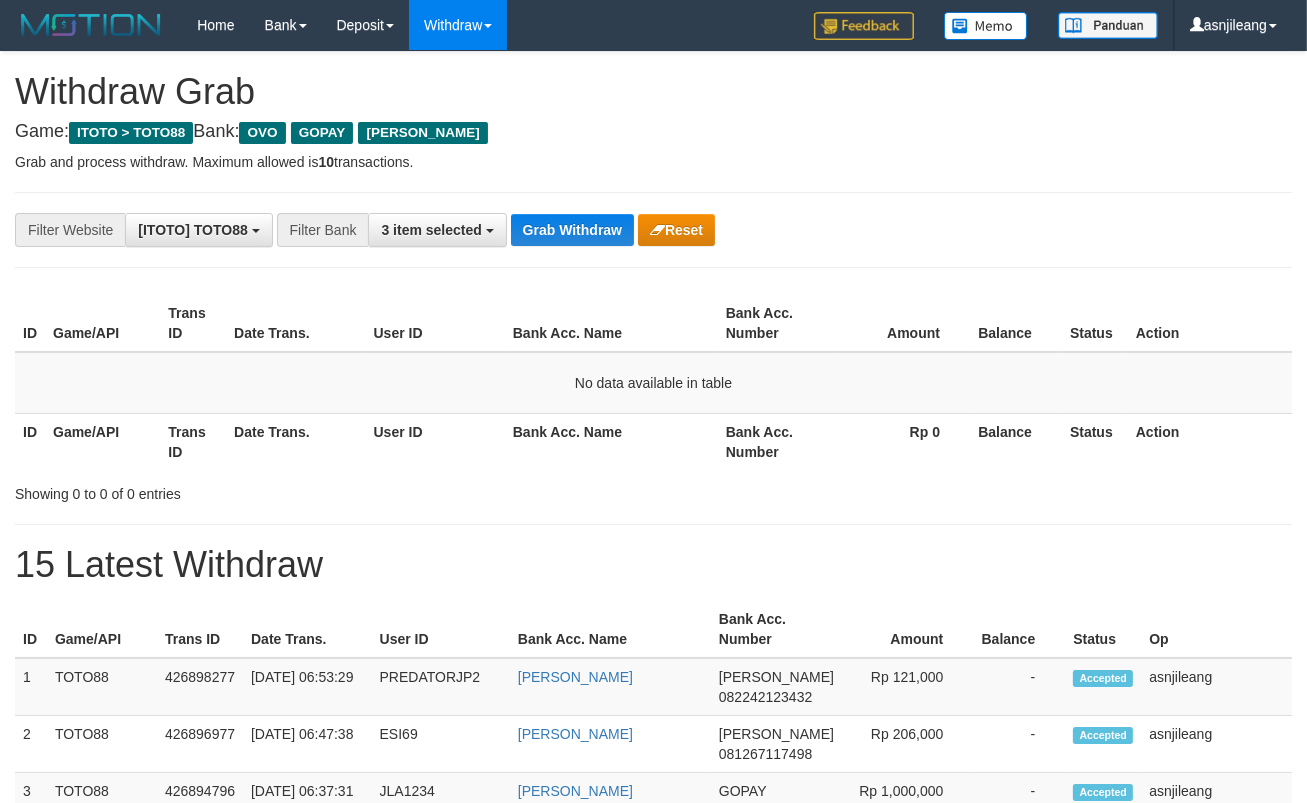 click on "Grab Withdraw" at bounding box center [572, 230] 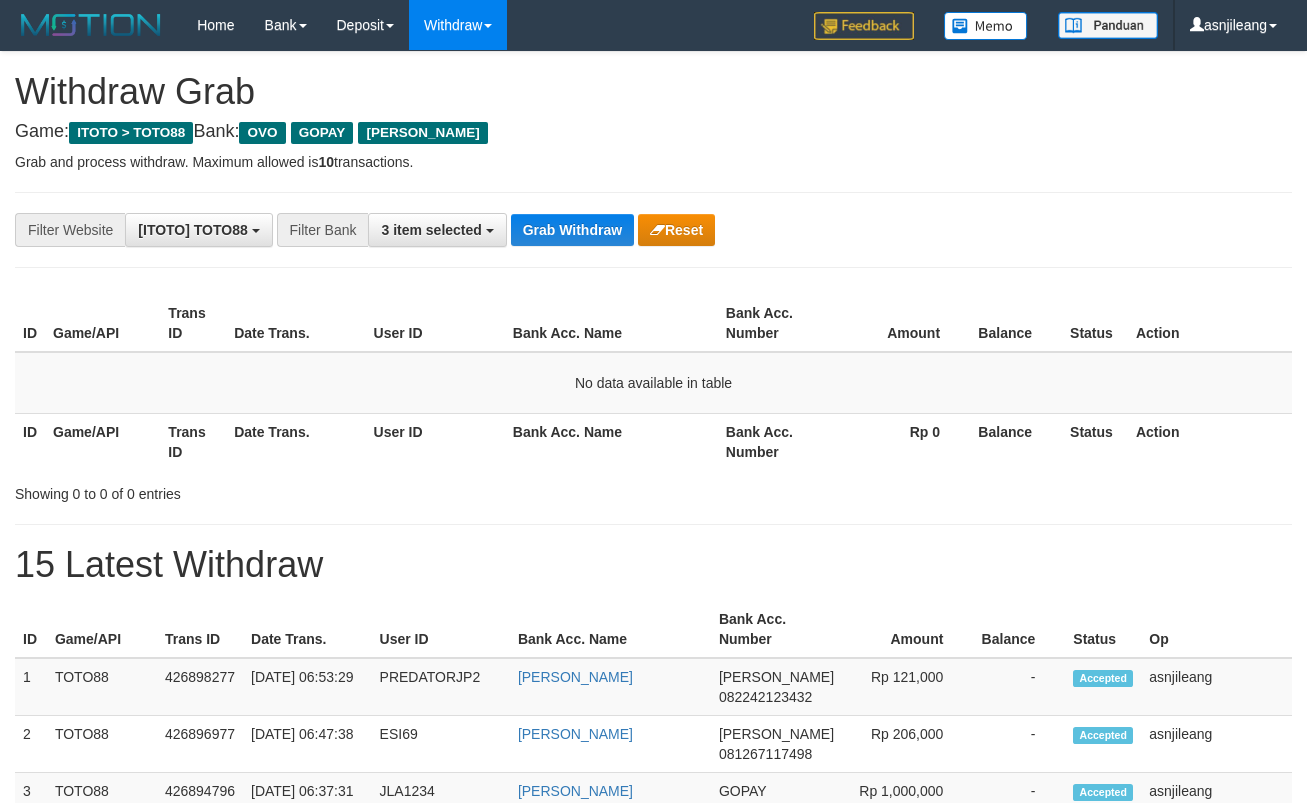 scroll, scrollTop: 0, scrollLeft: 0, axis: both 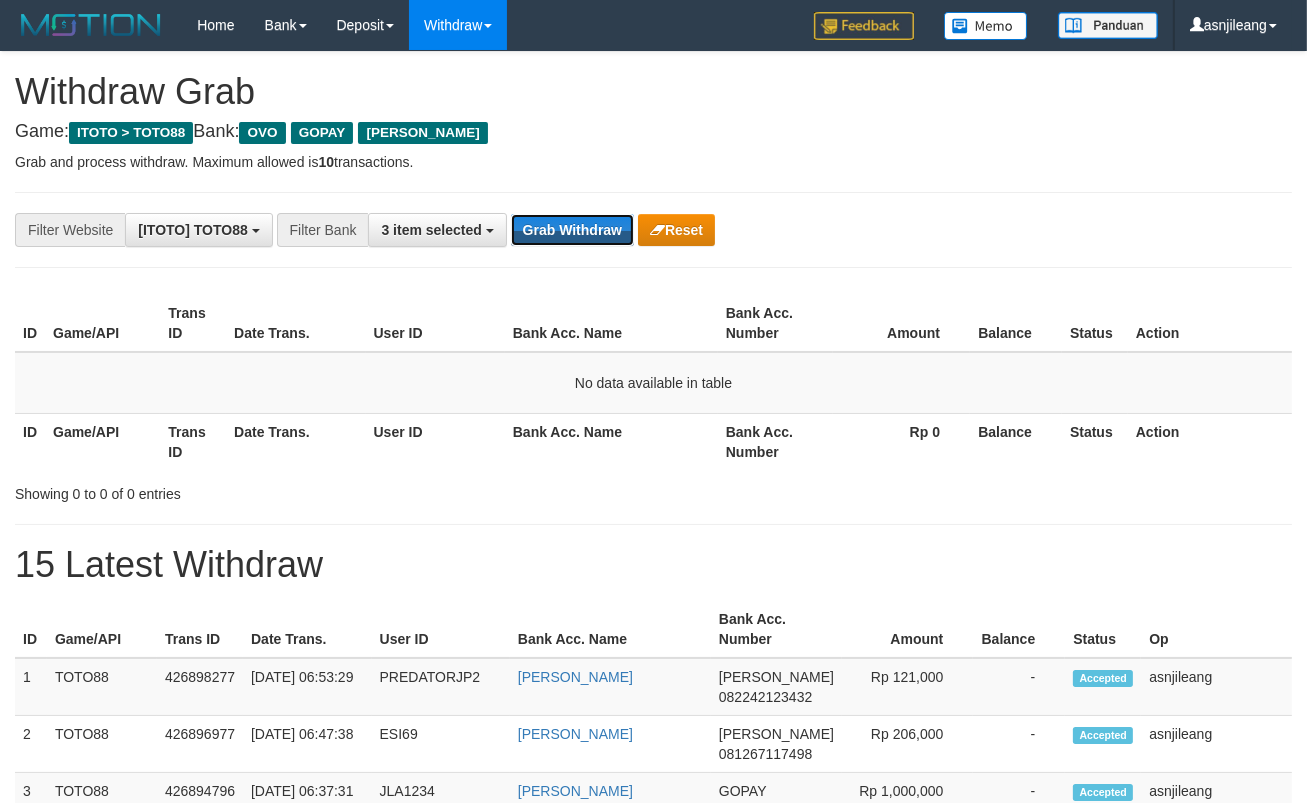click on "Grab Withdraw" at bounding box center (572, 230) 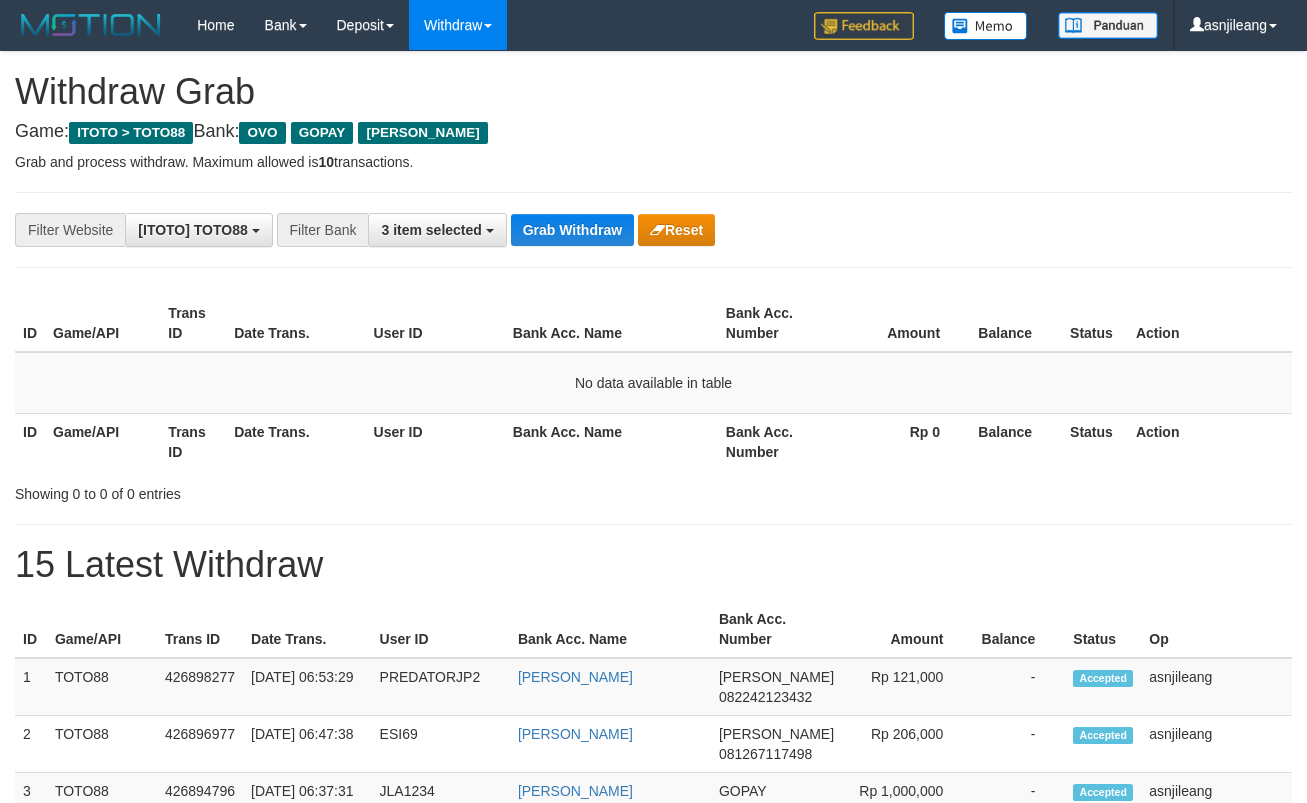scroll, scrollTop: 0, scrollLeft: 0, axis: both 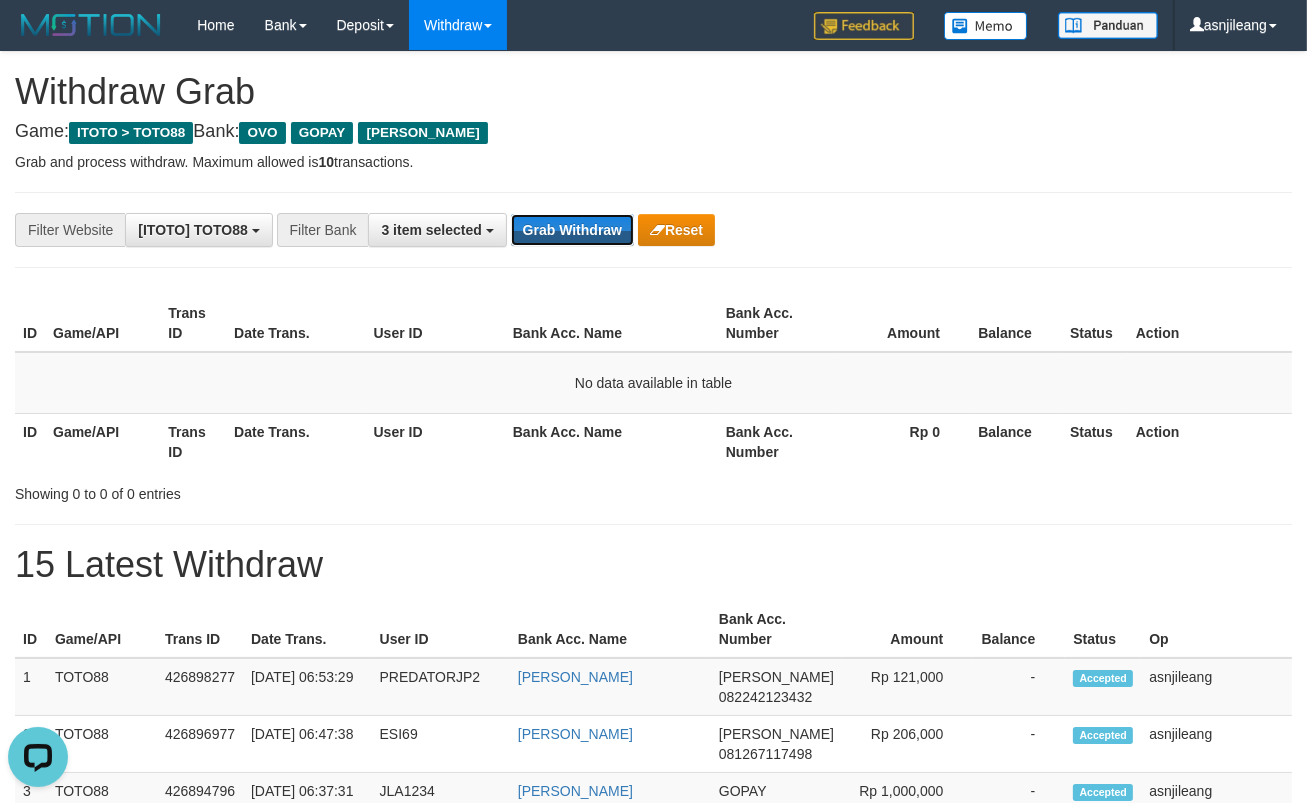 click on "Grab Withdraw" at bounding box center (572, 230) 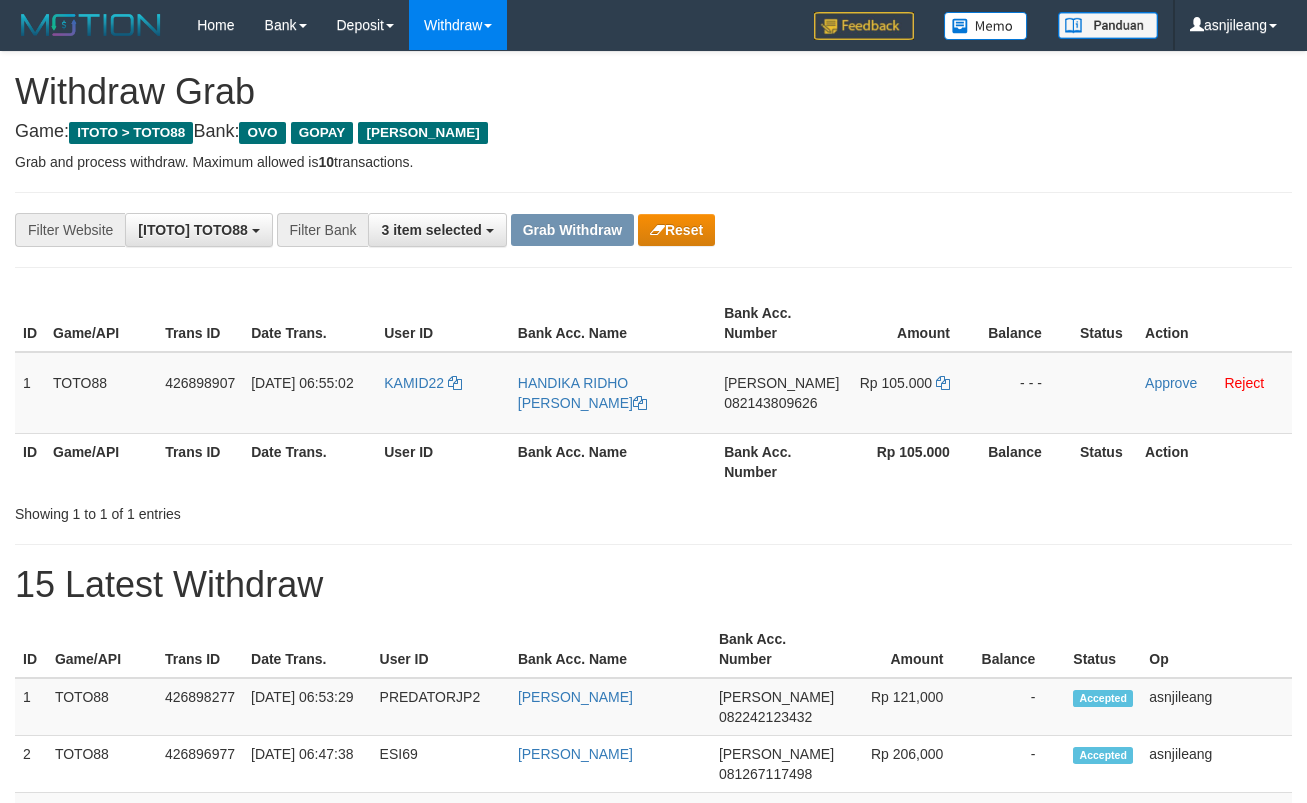 scroll, scrollTop: 0, scrollLeft: 0, axis: both 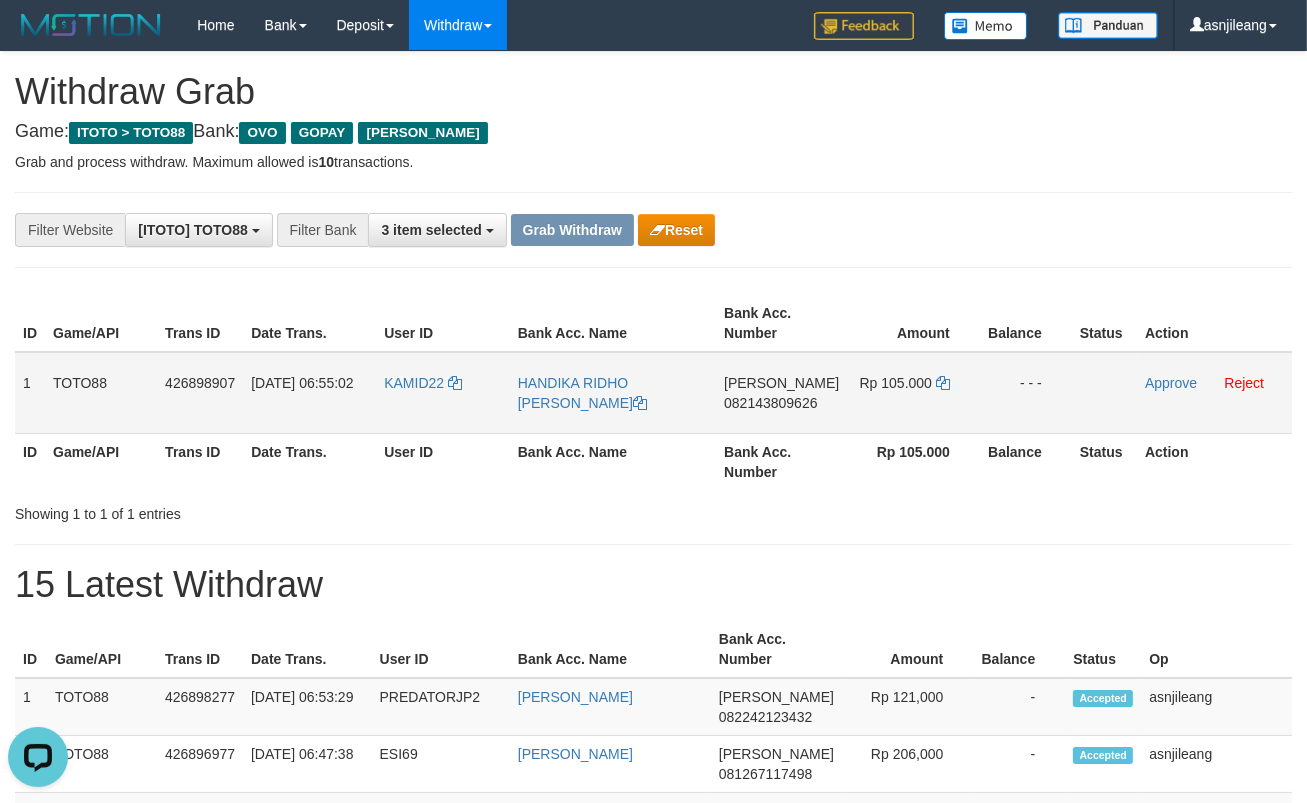 click on "DANA
082143809626" at bounding box center (781, 393) 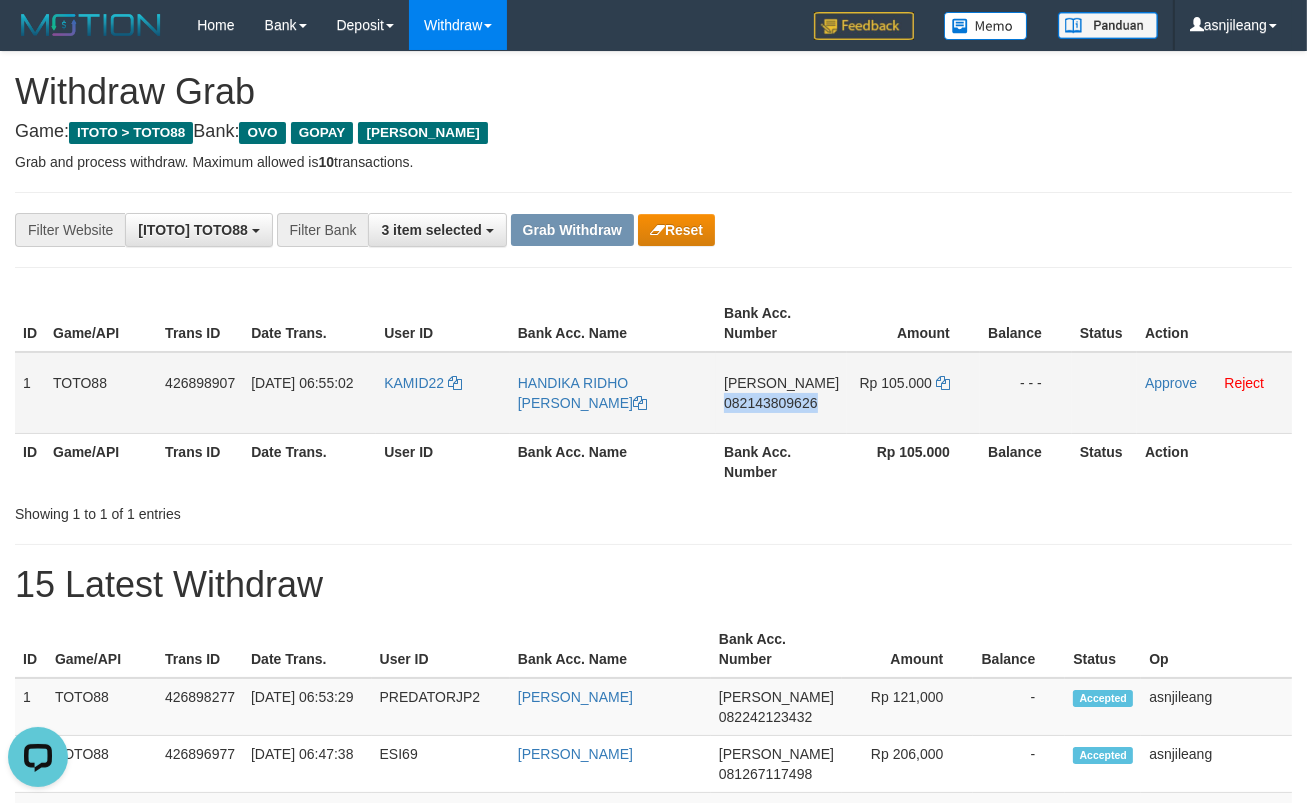 click on "DANA
082143809626" at bounding box center [781, 393] 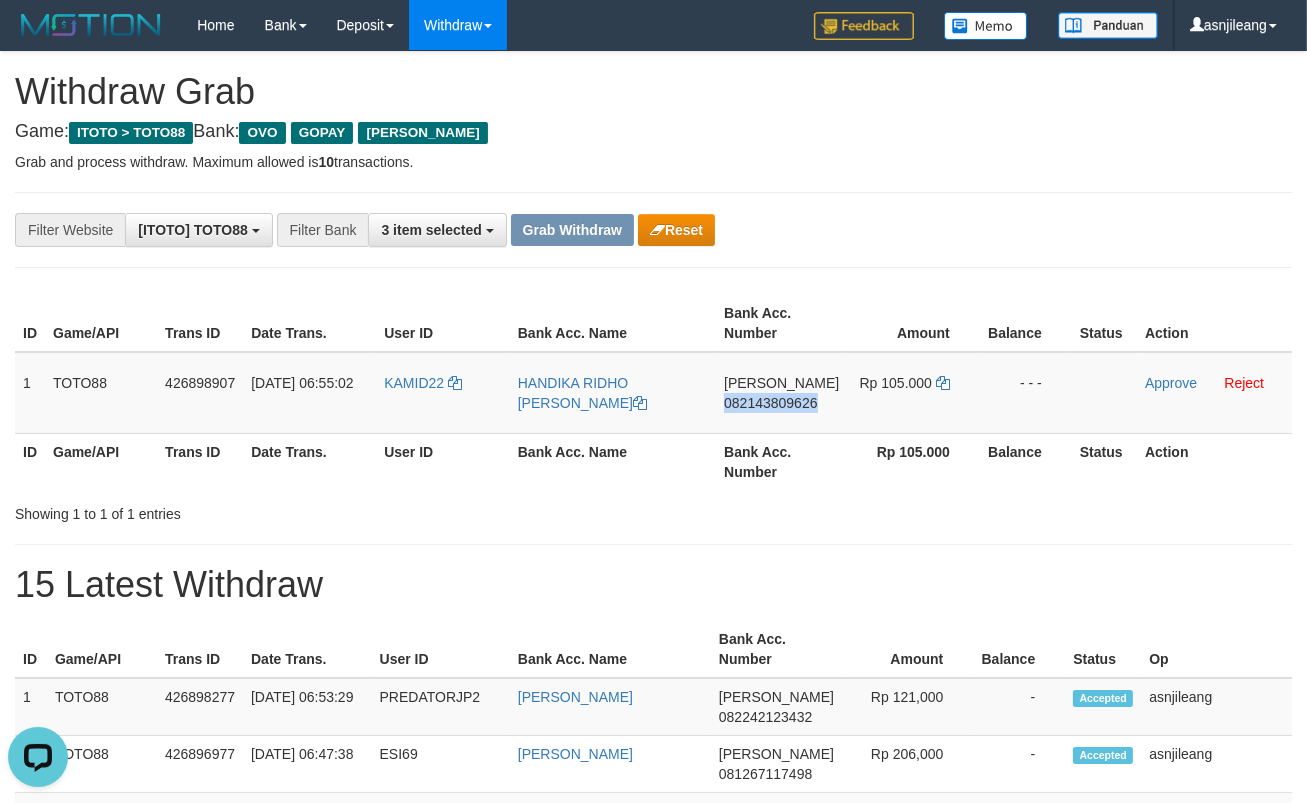 copy on "082143809626" 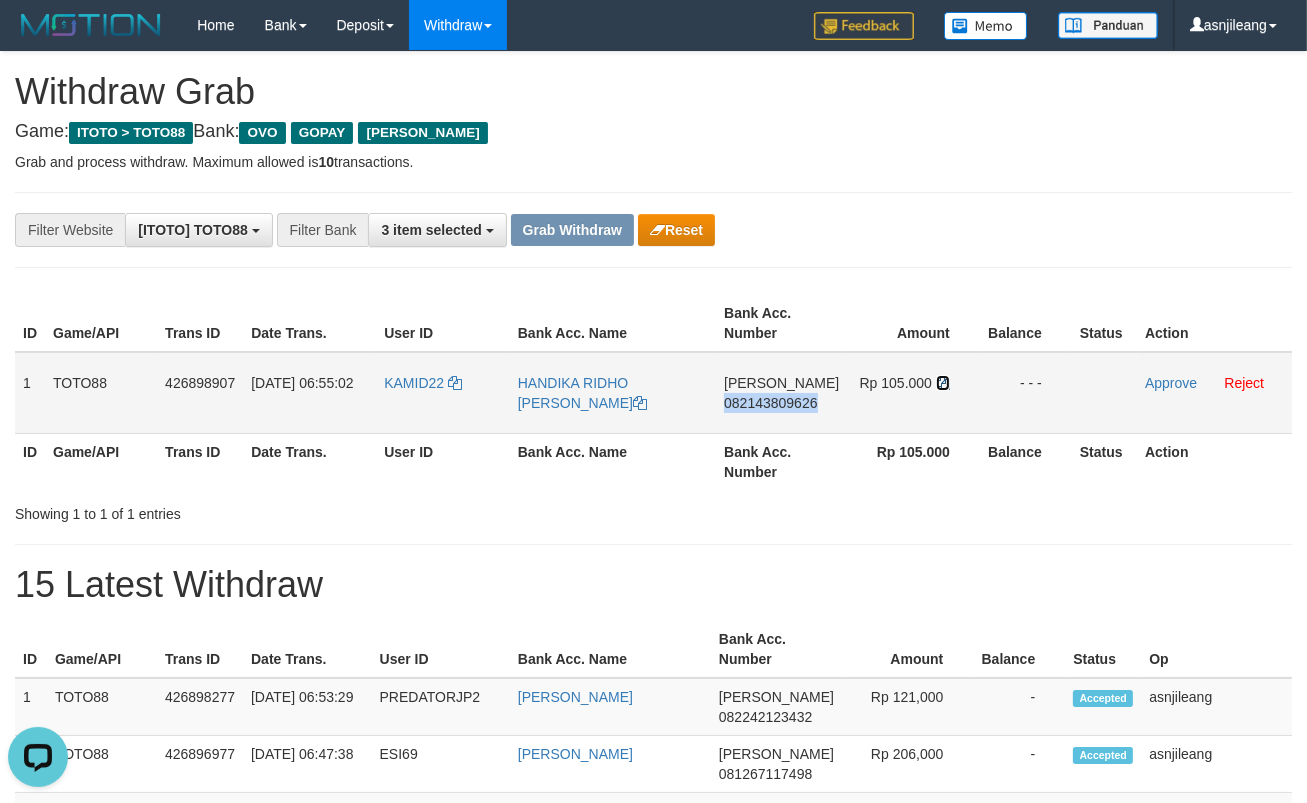 click at bounding box center [943, 383] 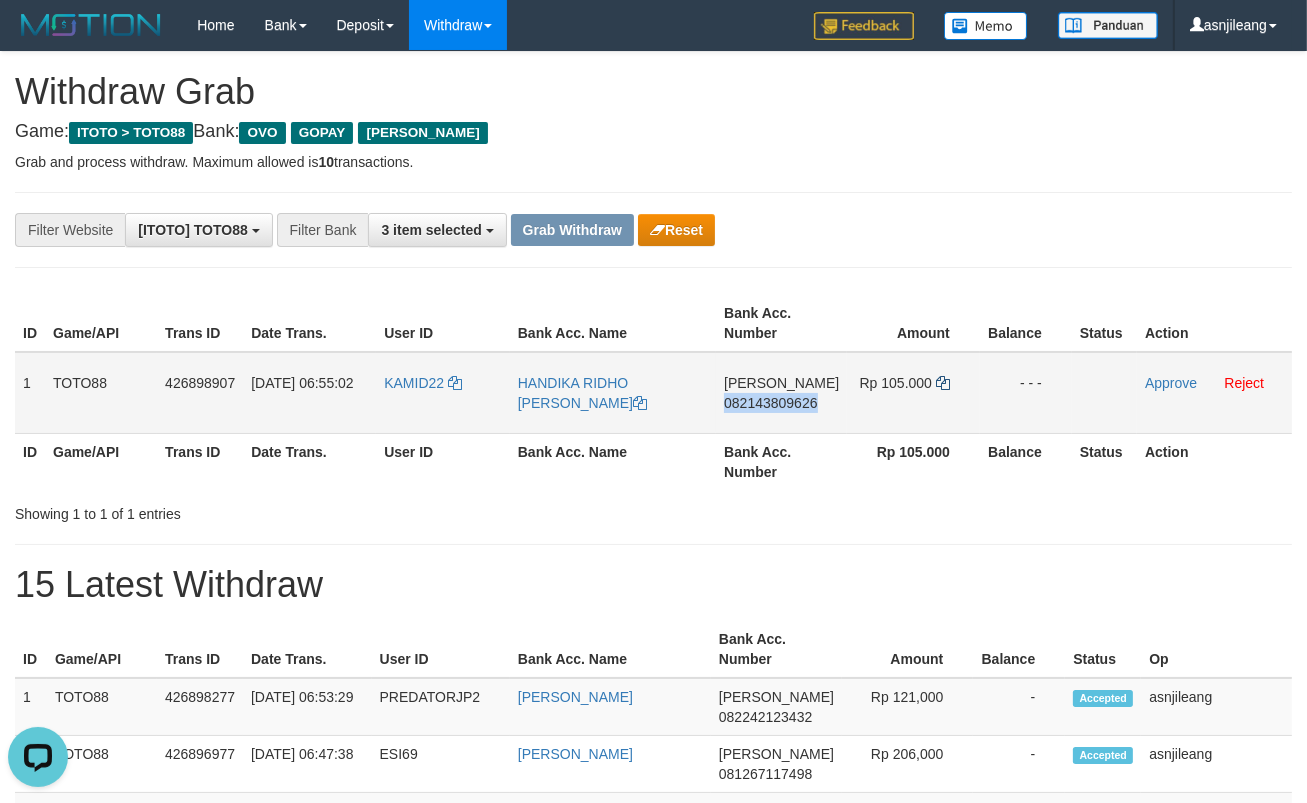 copy on "082143809626" 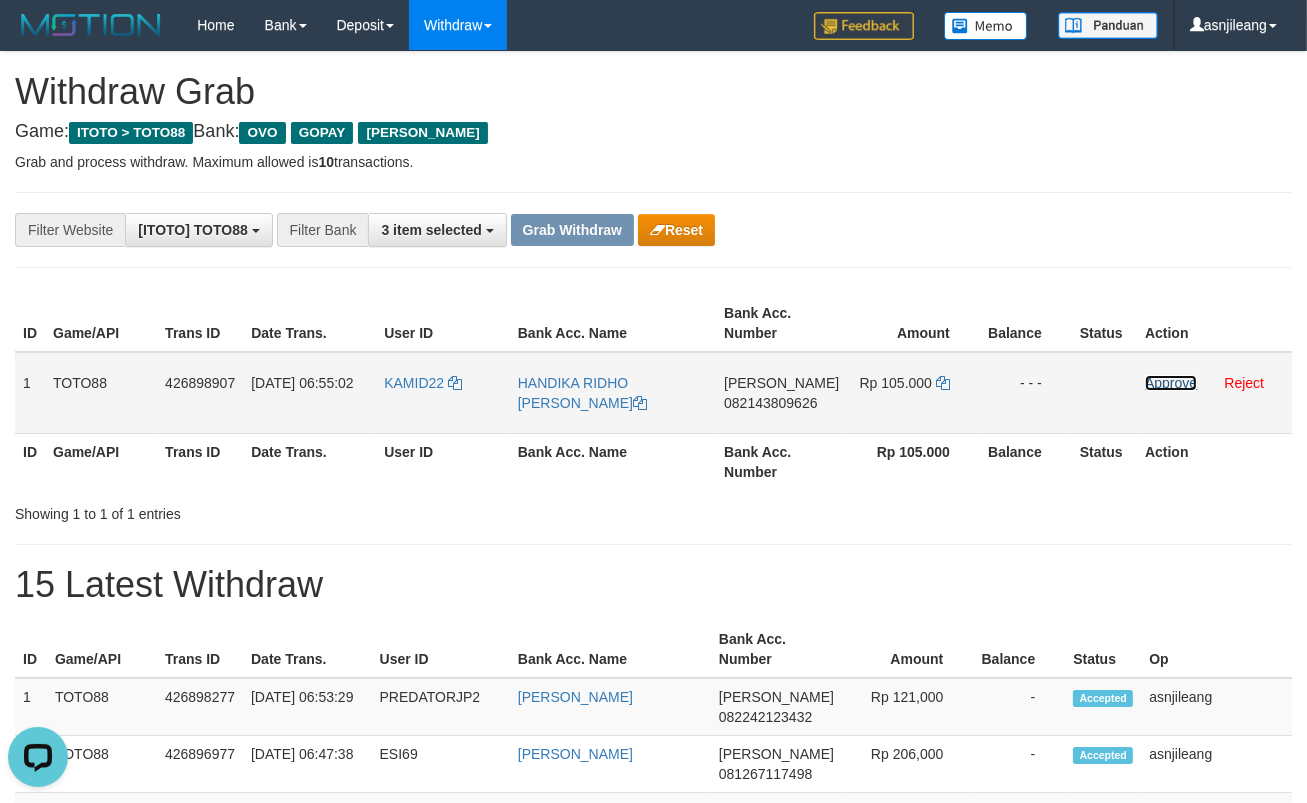 click on "Approve" at bounding box center [1171, 383] 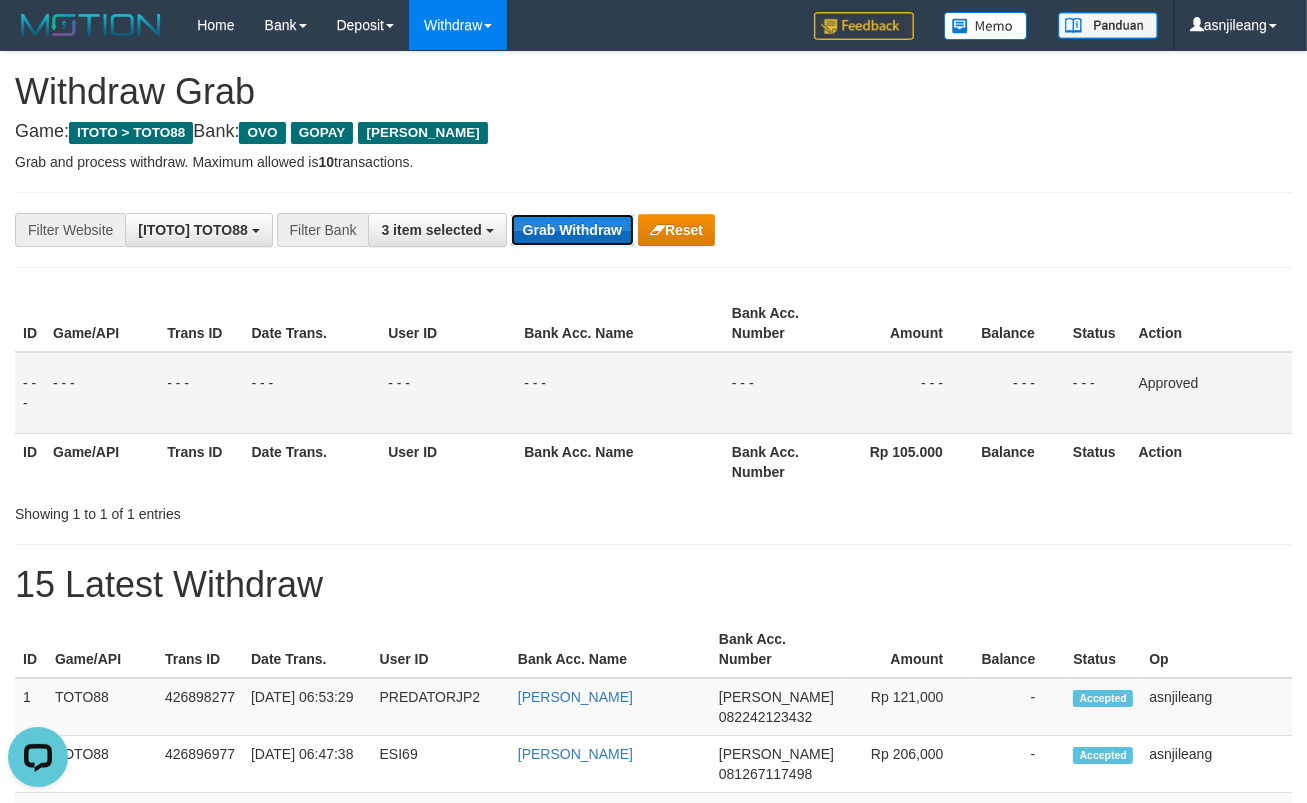 click on "Grab Withdraw" at bounding box center [572, 230] 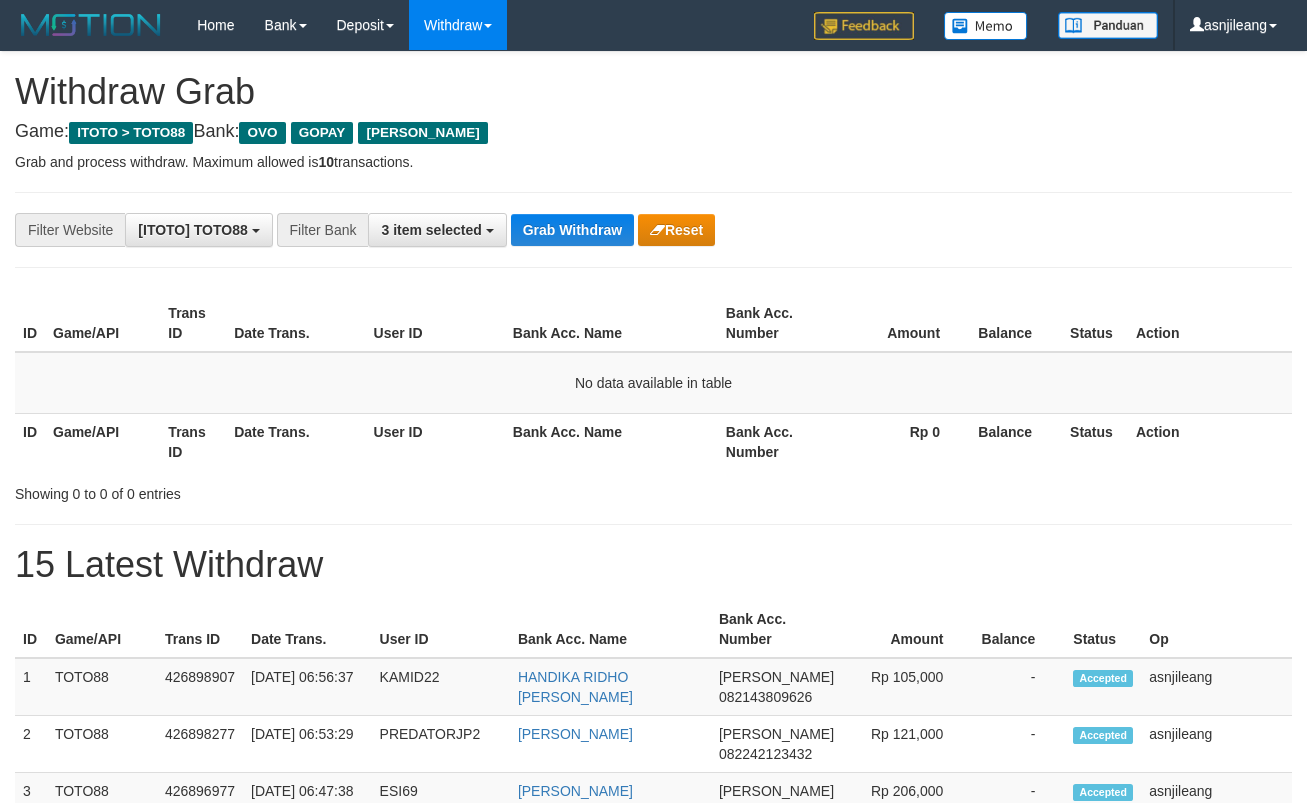 scroll, scrollTop: 0, scrollLeft: 0, axis: both 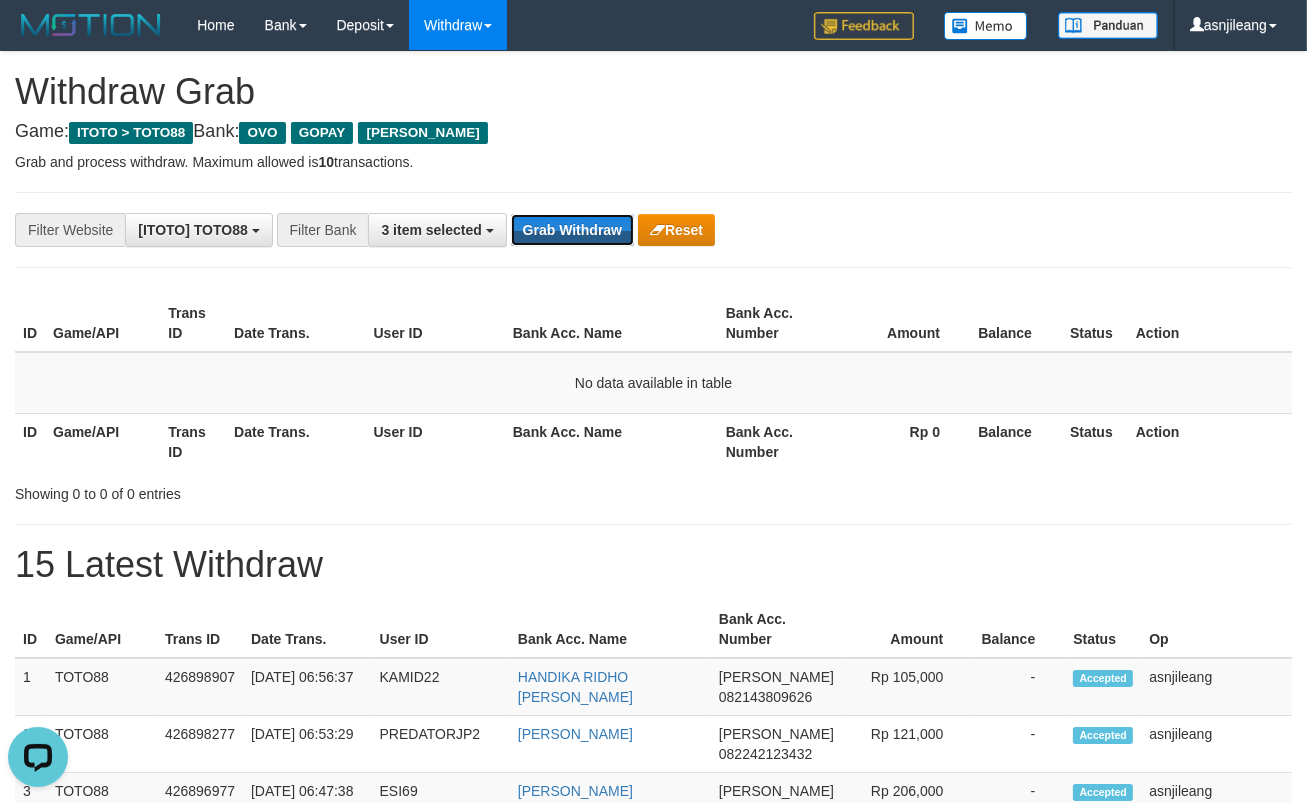 click on "Grab Withdraw" at bounding box center (572, 230) 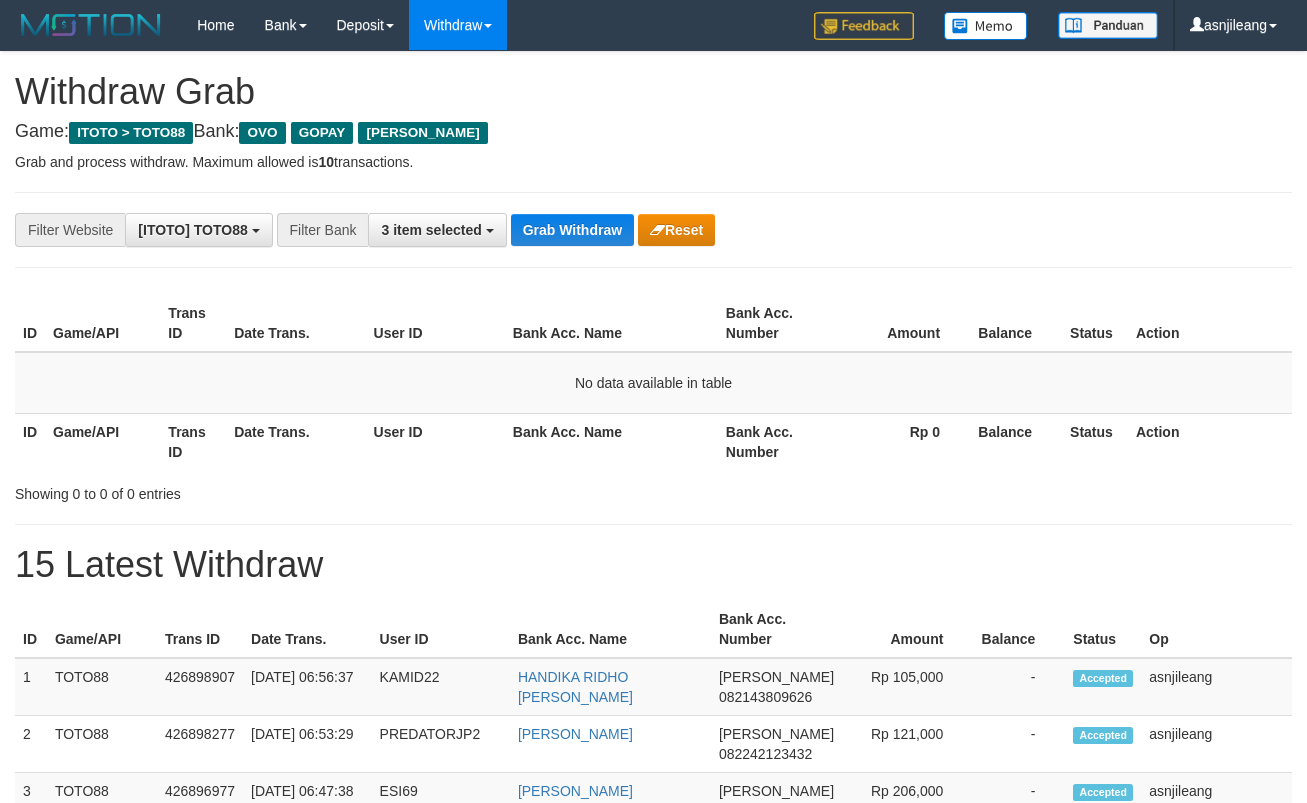 scroll, scrollTop: 0, scrollLeft: 0, axis: both 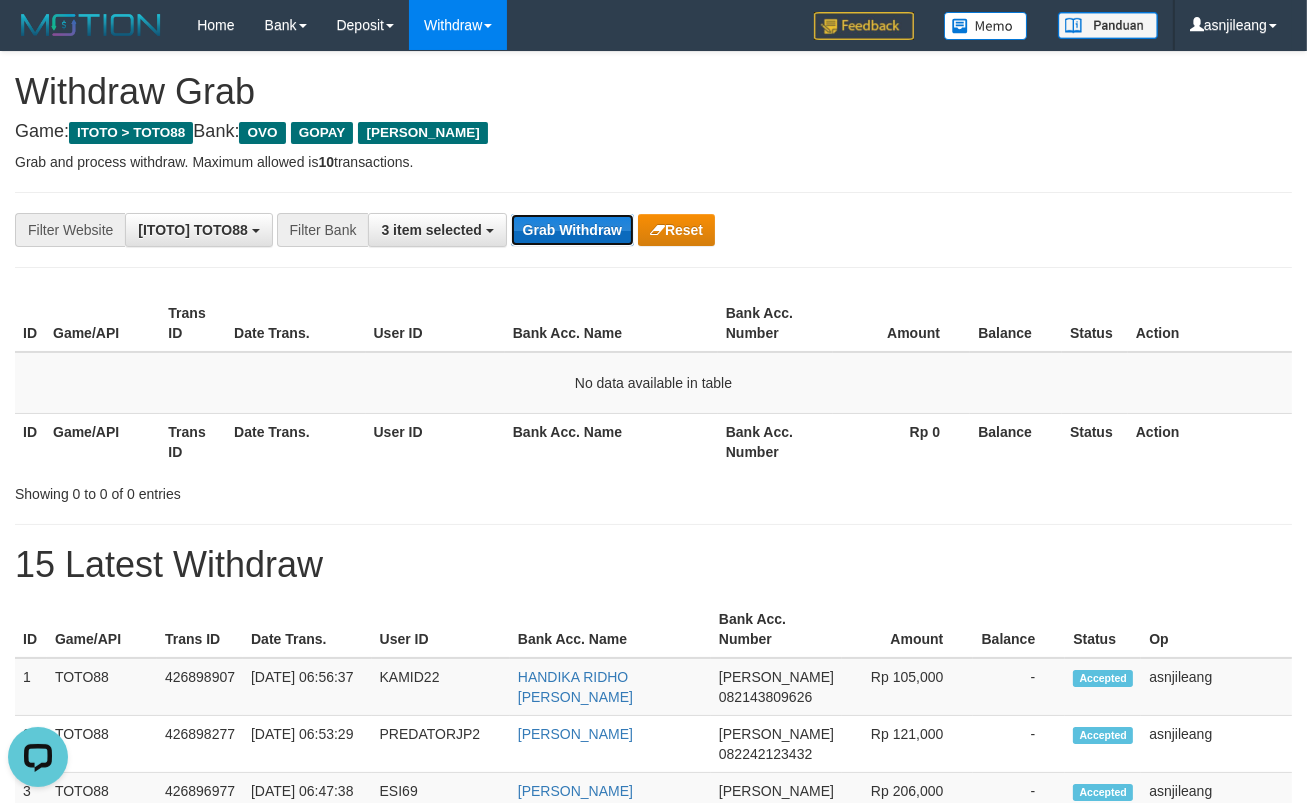 click on "Grab Withdraw" at bounding box center (572, 230) 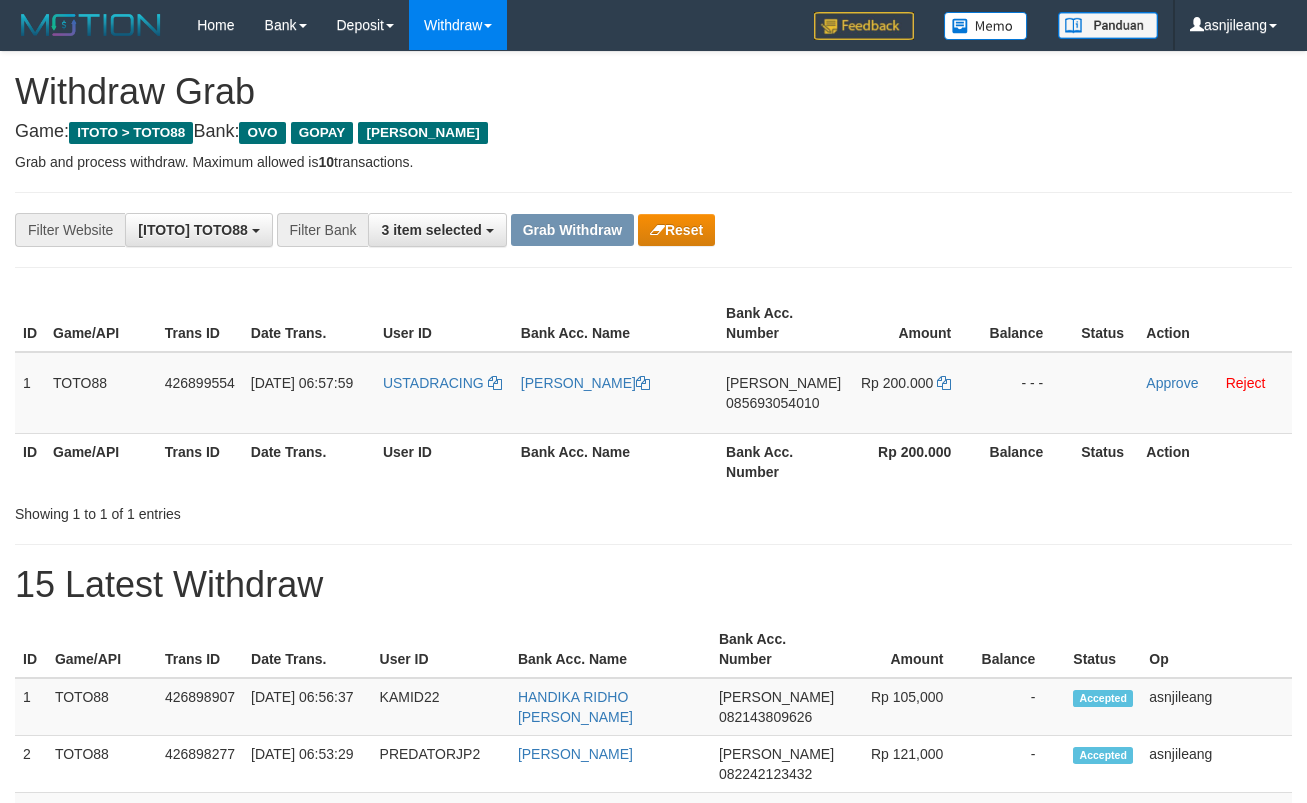 scroll, scrollTop: 0, scrollLeft: 0, axis: both 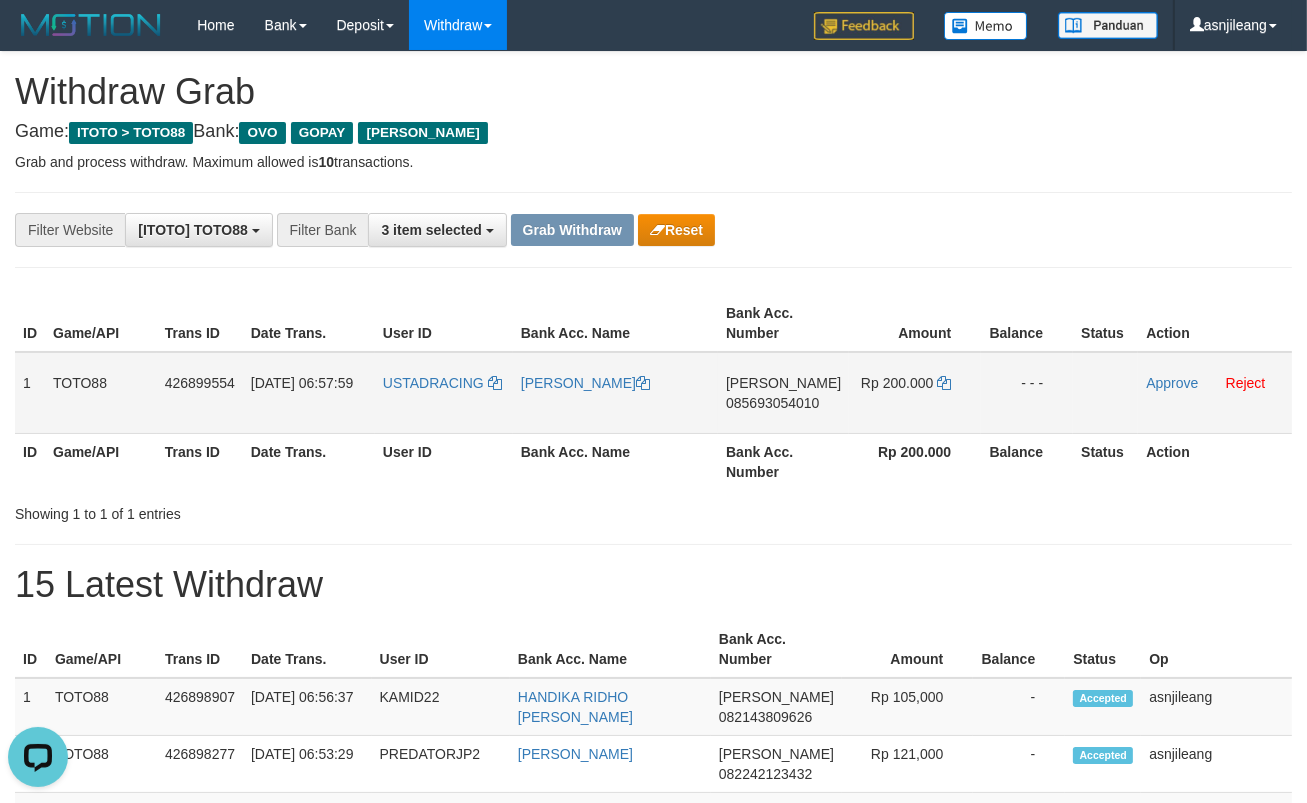 click on "085693054010" at bounding box center [772, 403] 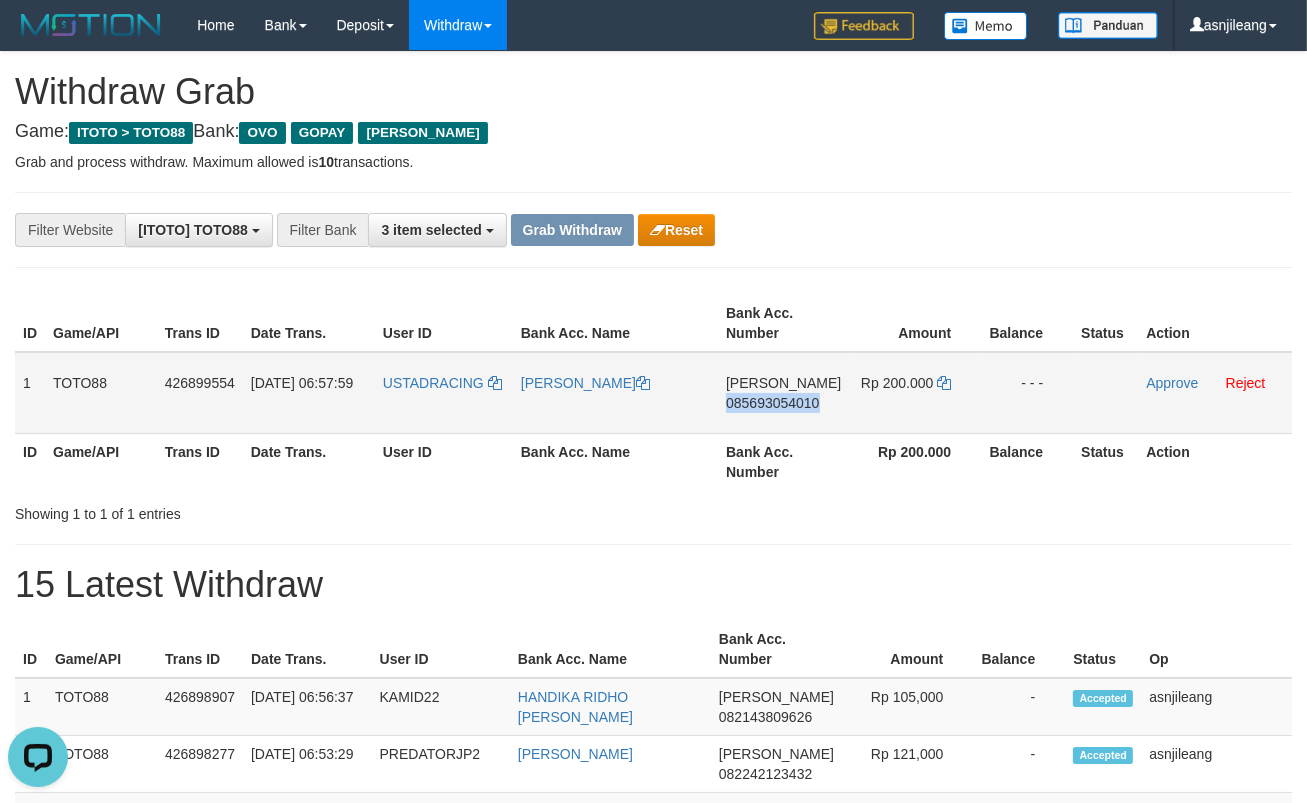 click on "DANA
085693054010" at bounding box center (783, 393) 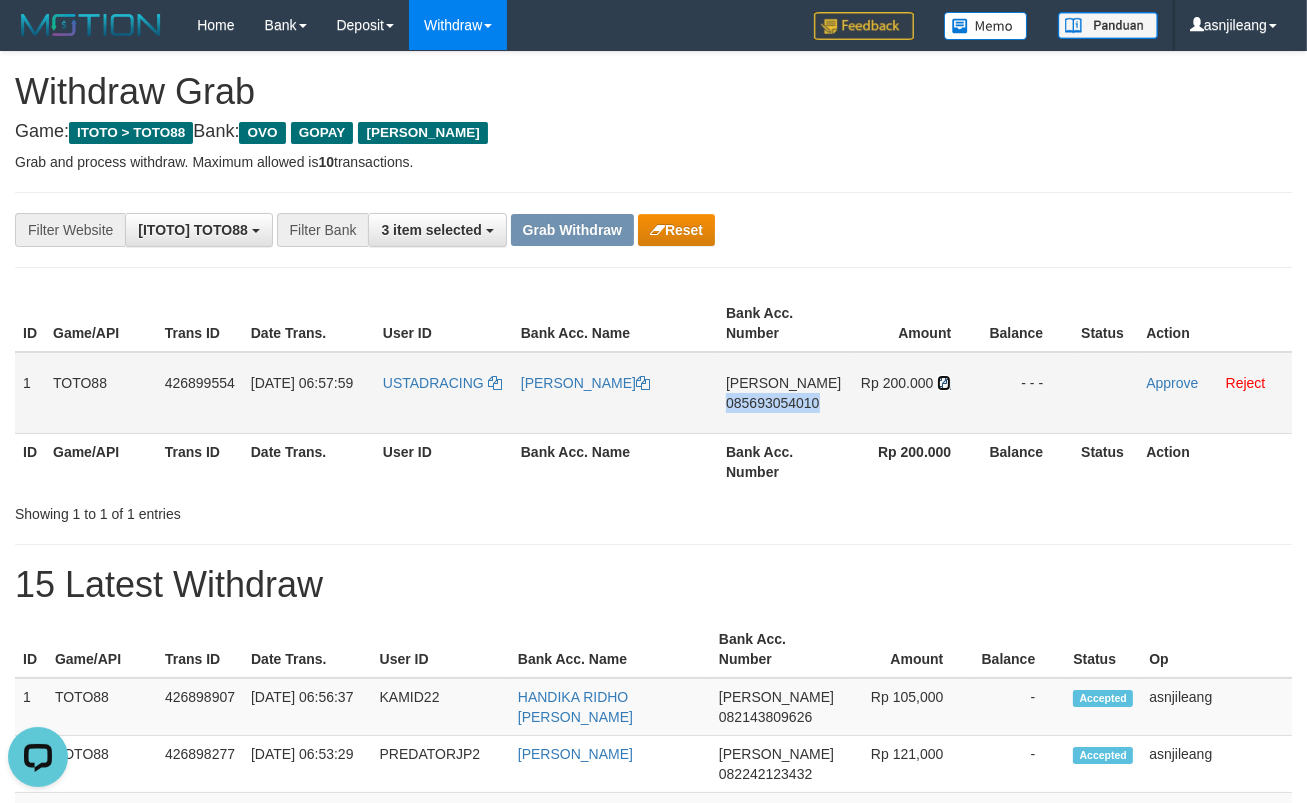 click at bounding box center (944, 383) 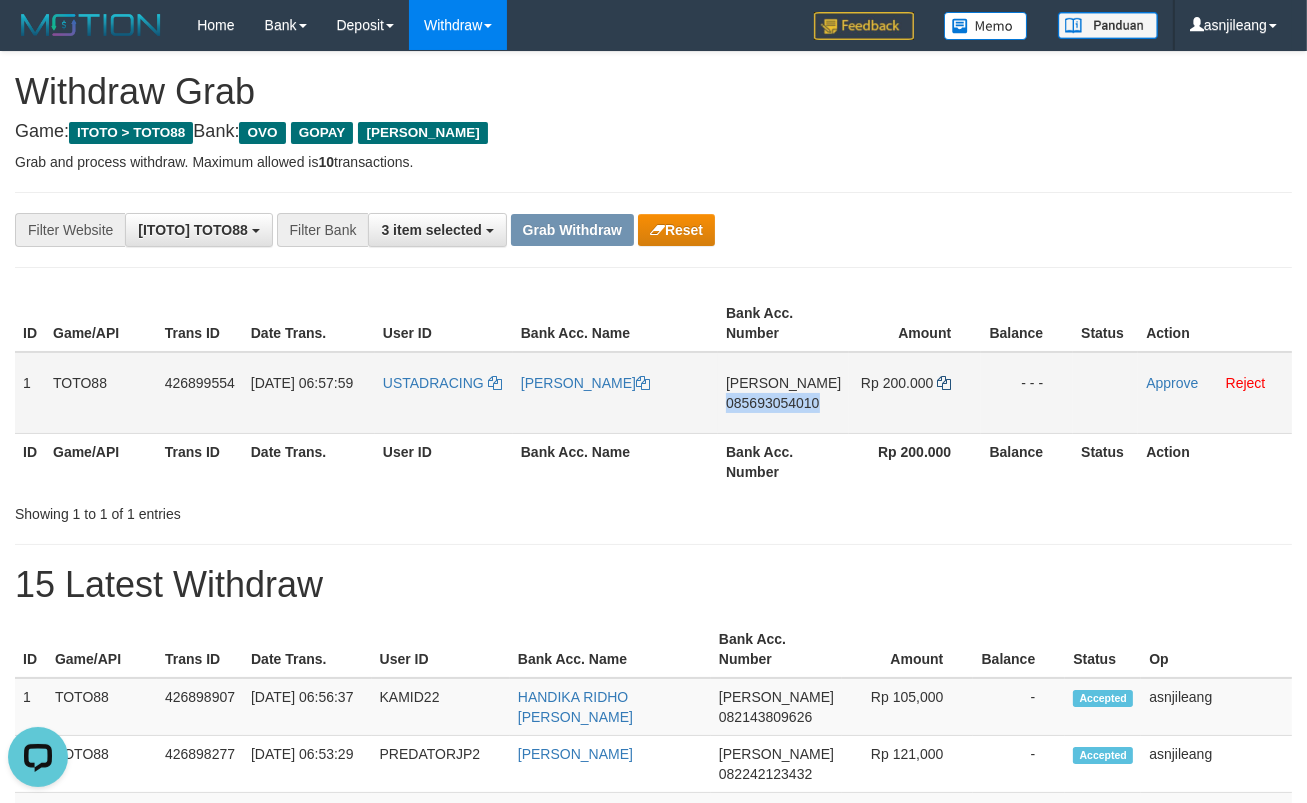 copy on "085693054010" 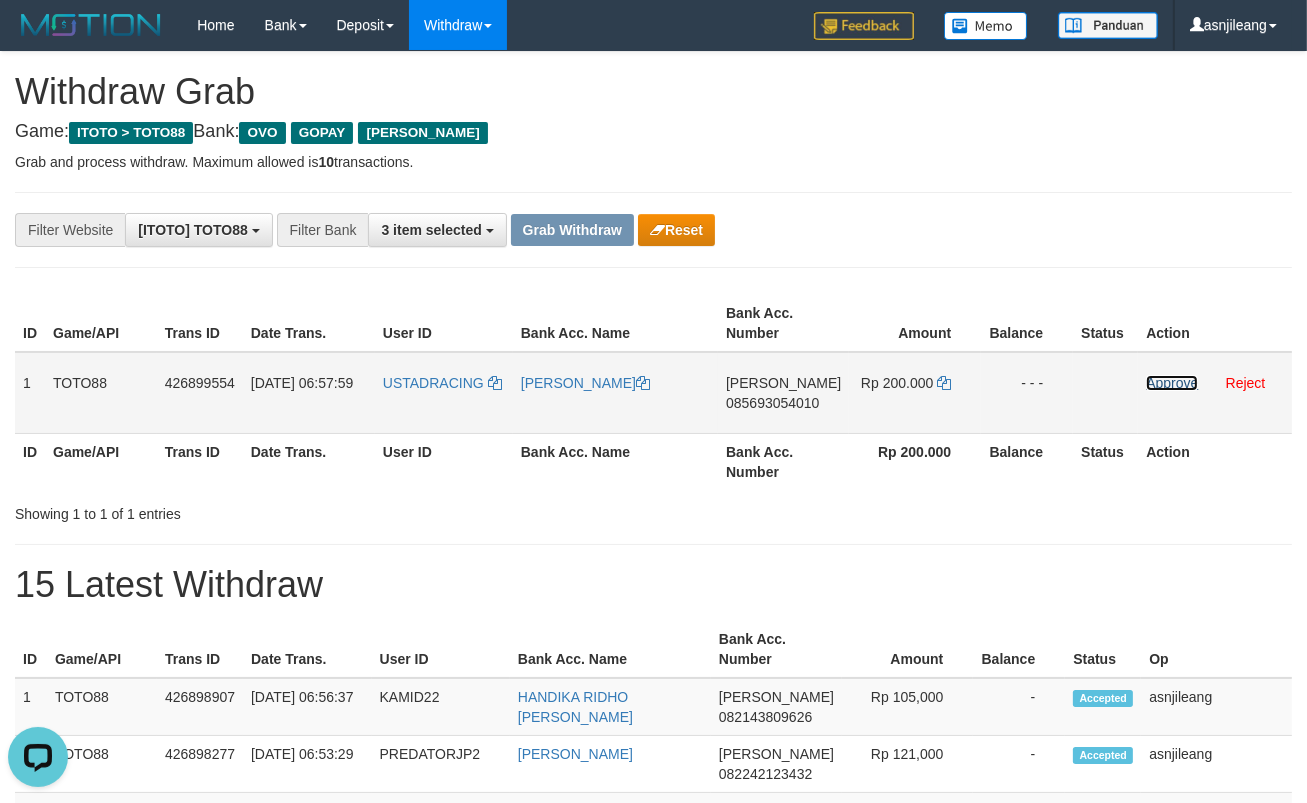 click on "Approve" at bounding box center (1172, 383) 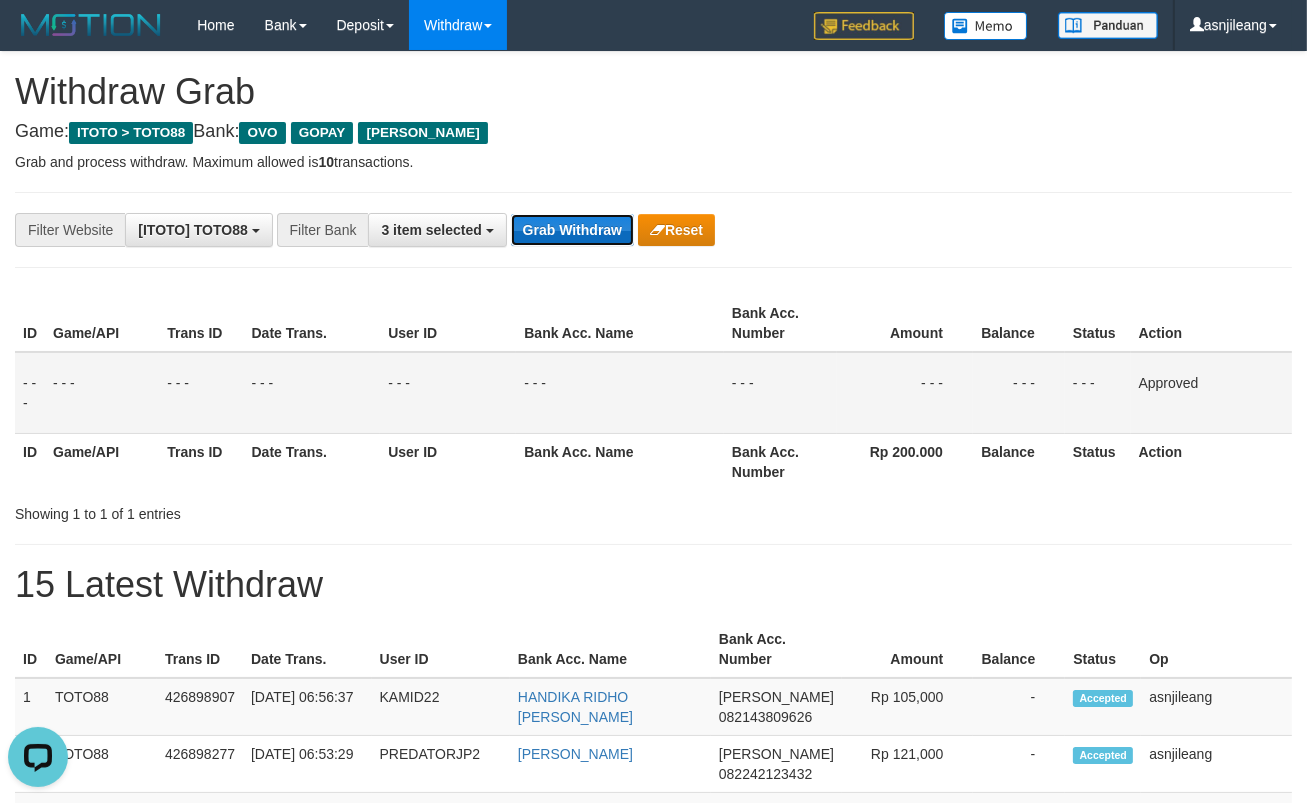 click on "Grab Withdraw" at bounding box center (572, 230) 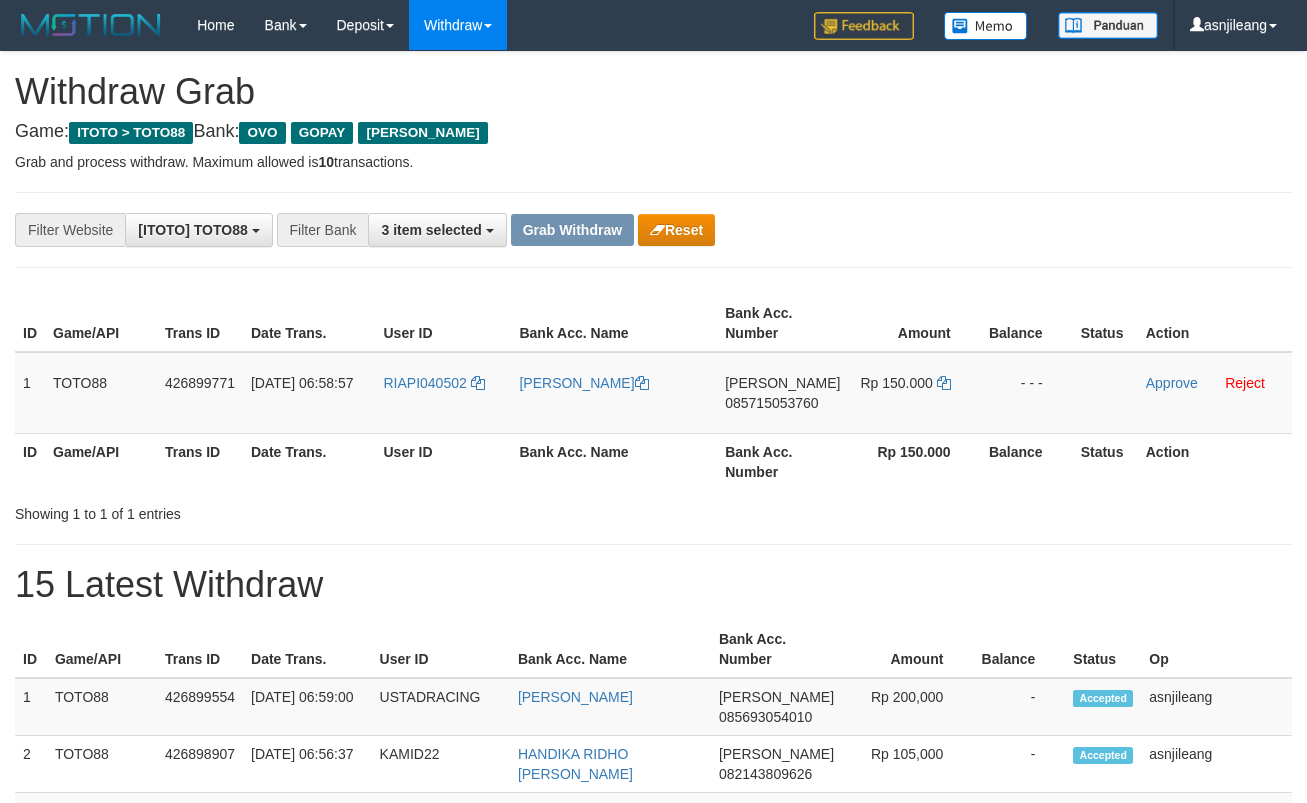 scroll, scrollTop: 0, scrollLeft: 0, axis: both 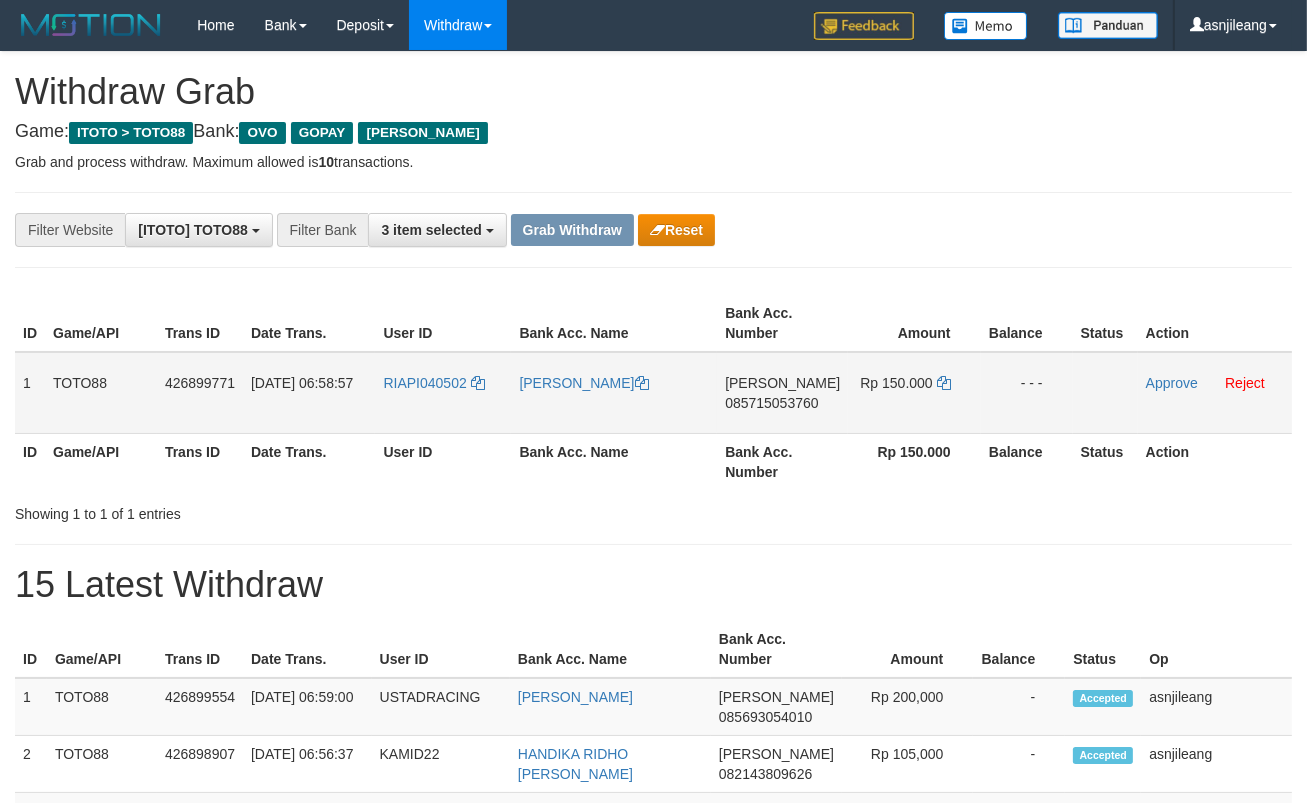 click on "[PERSON_NAME]
085715053760" at bounding box center (782, 393) 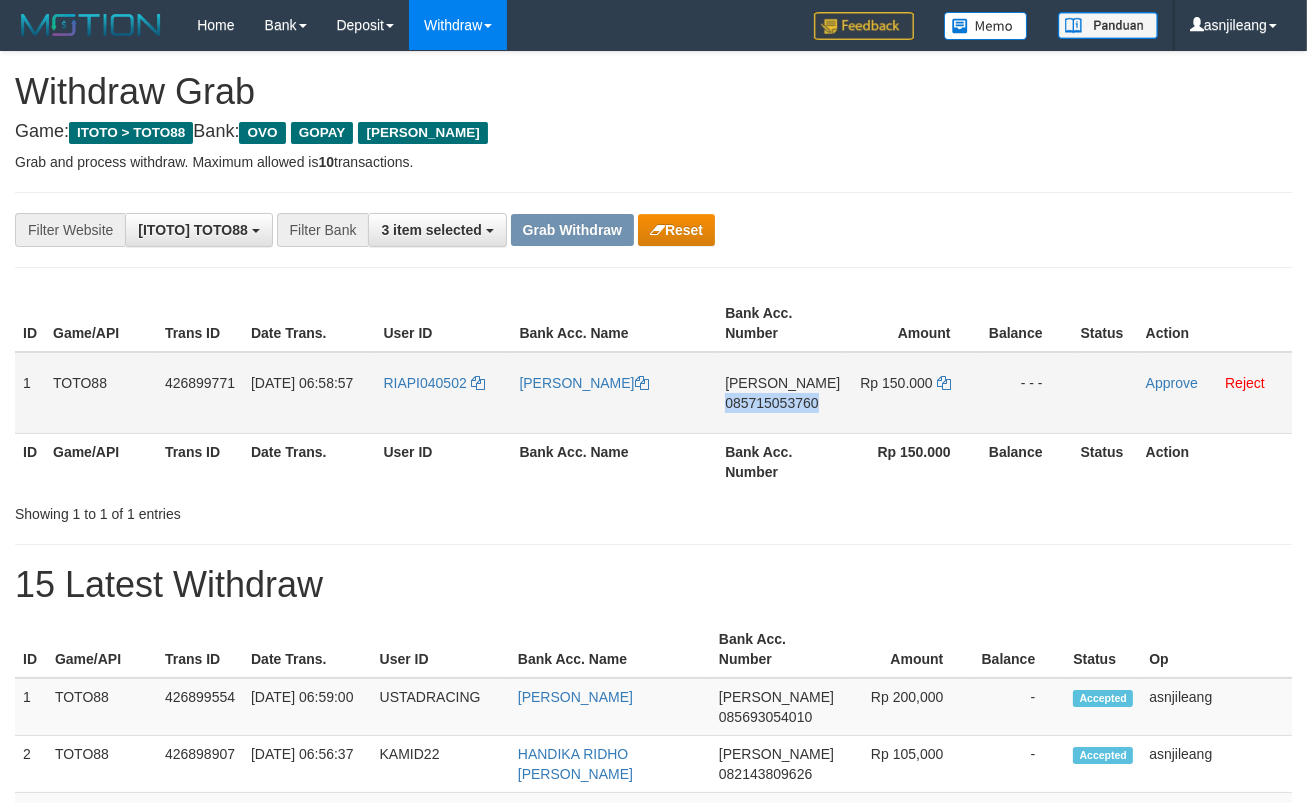 click on "[PERSON_NAME]
085715053760" at bounding box center (782, 393) 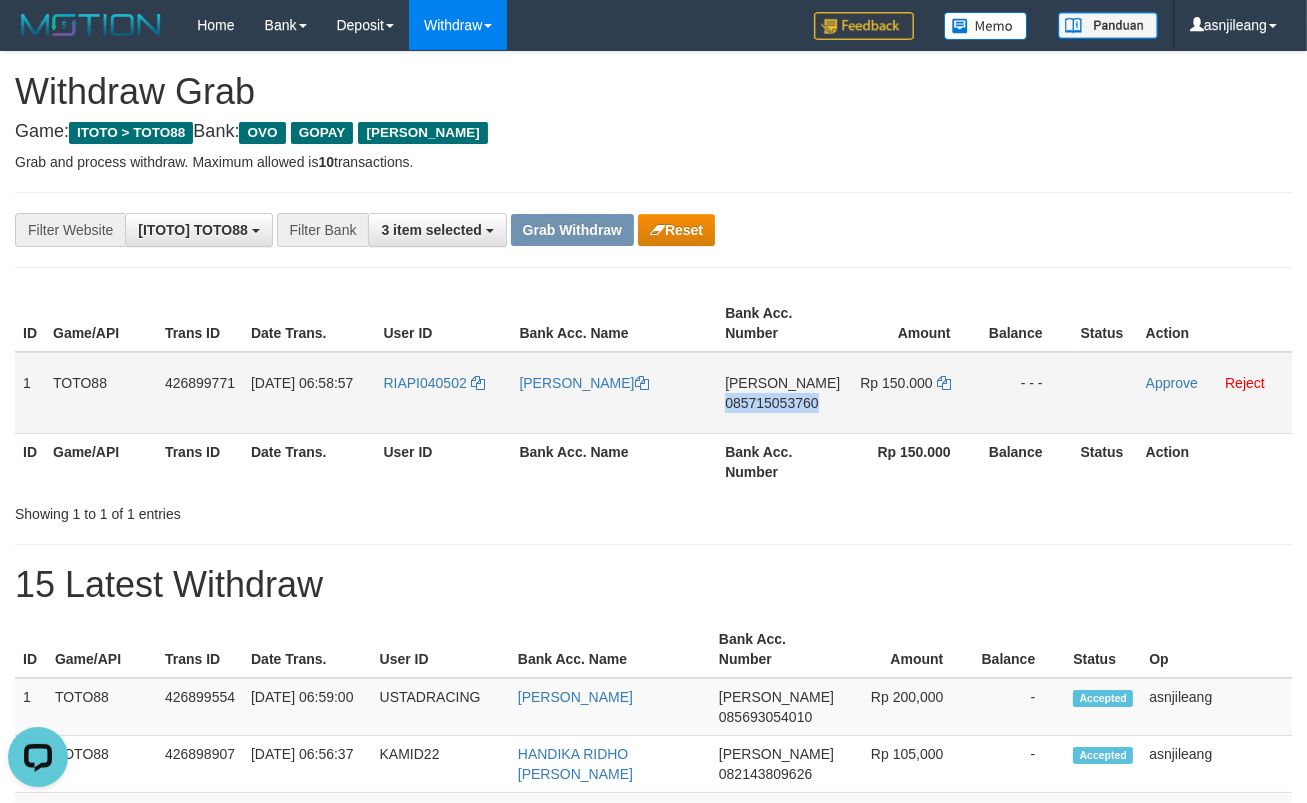 scroll, scrollTop: 0, scrollLeft: 0, axis: both 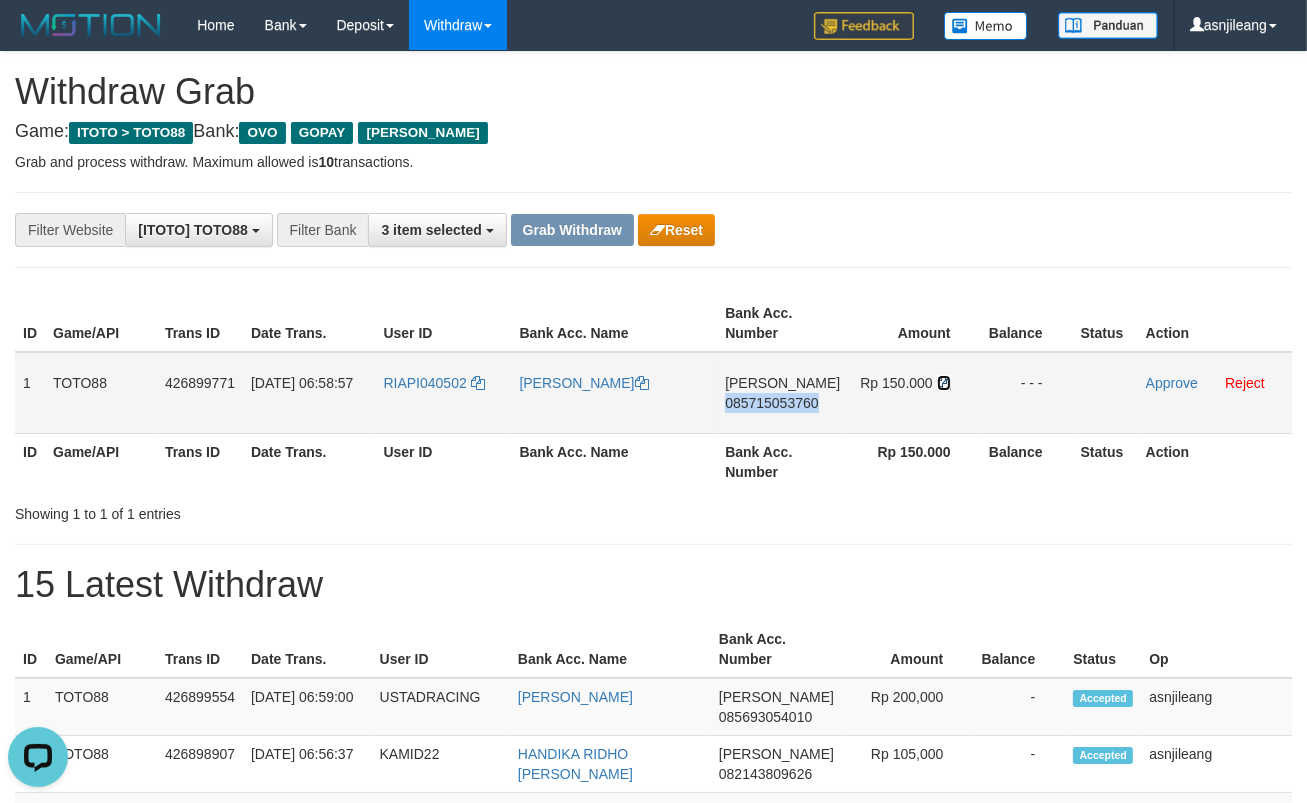 click at bounding box center (944, 383) 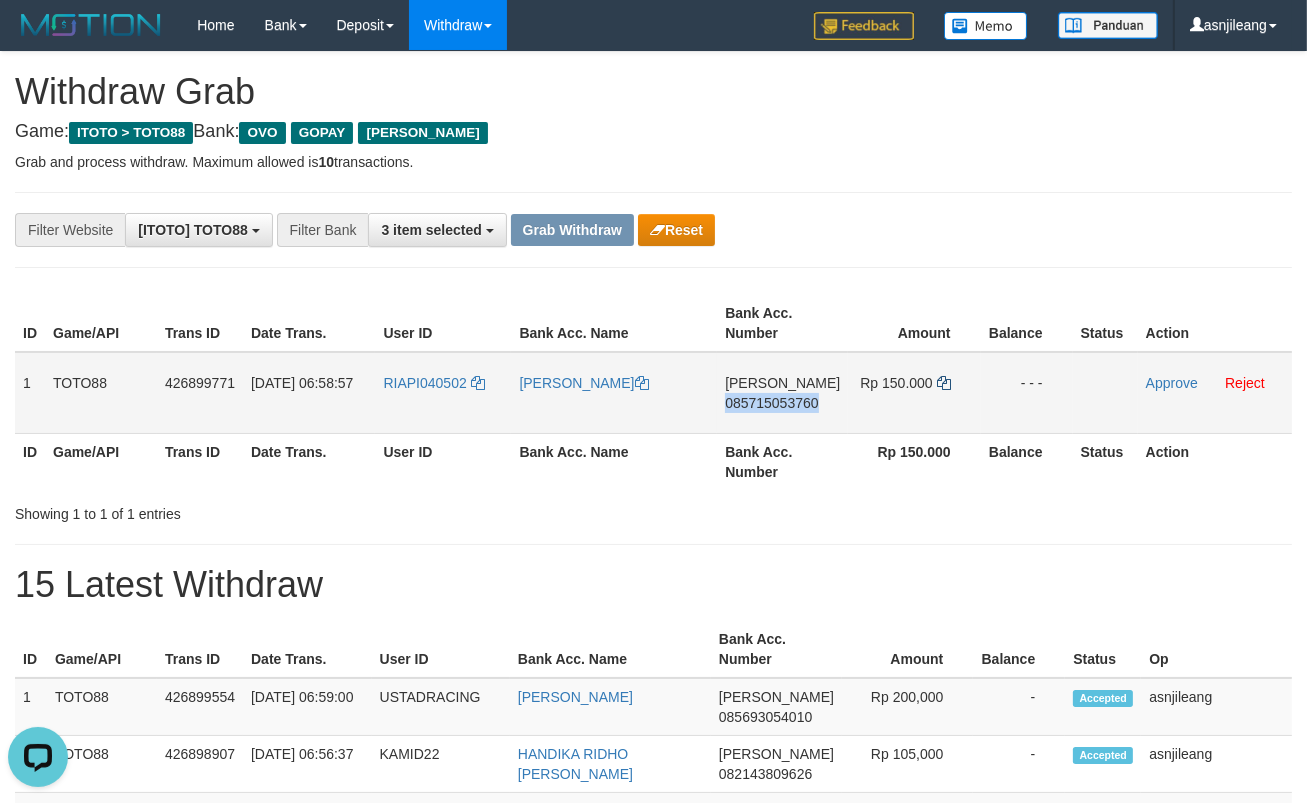 copy on "085715053760" 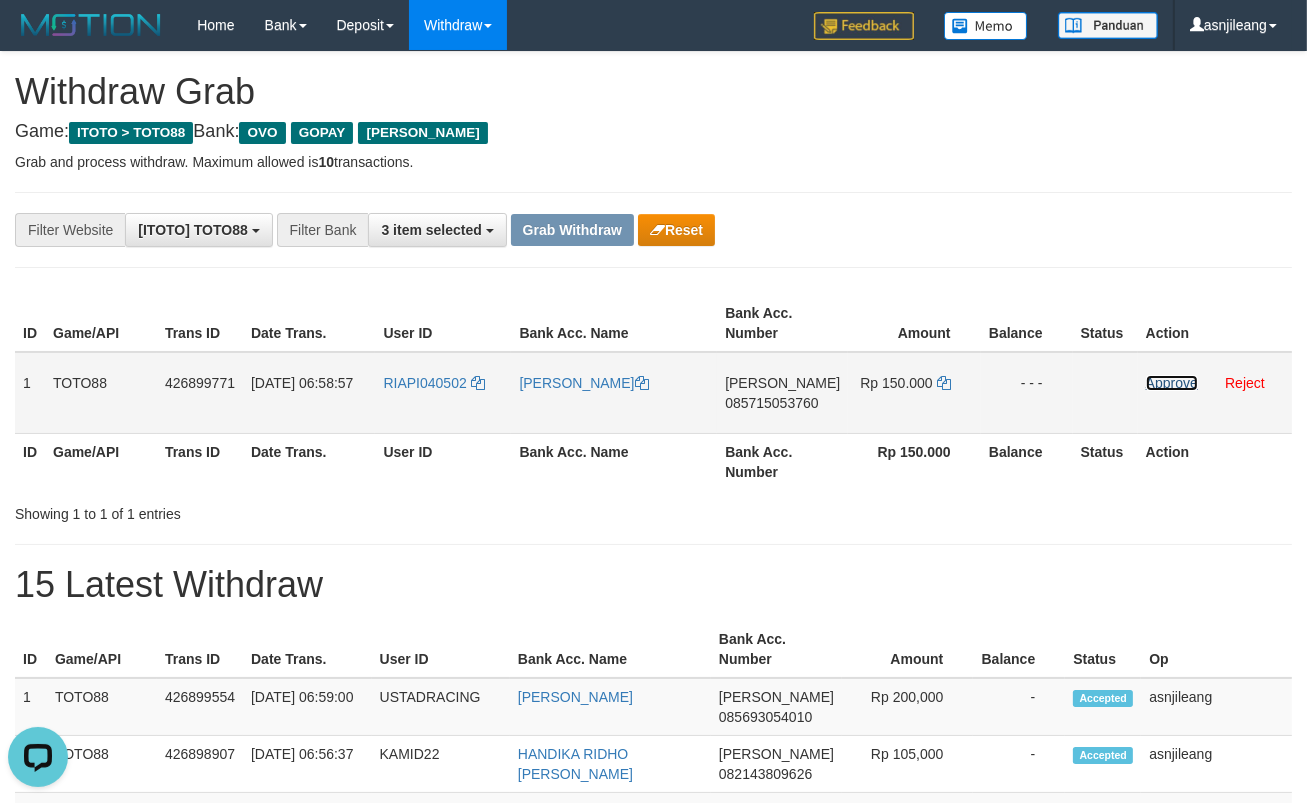 click on "Approve" at bounding box center [1172, 383] 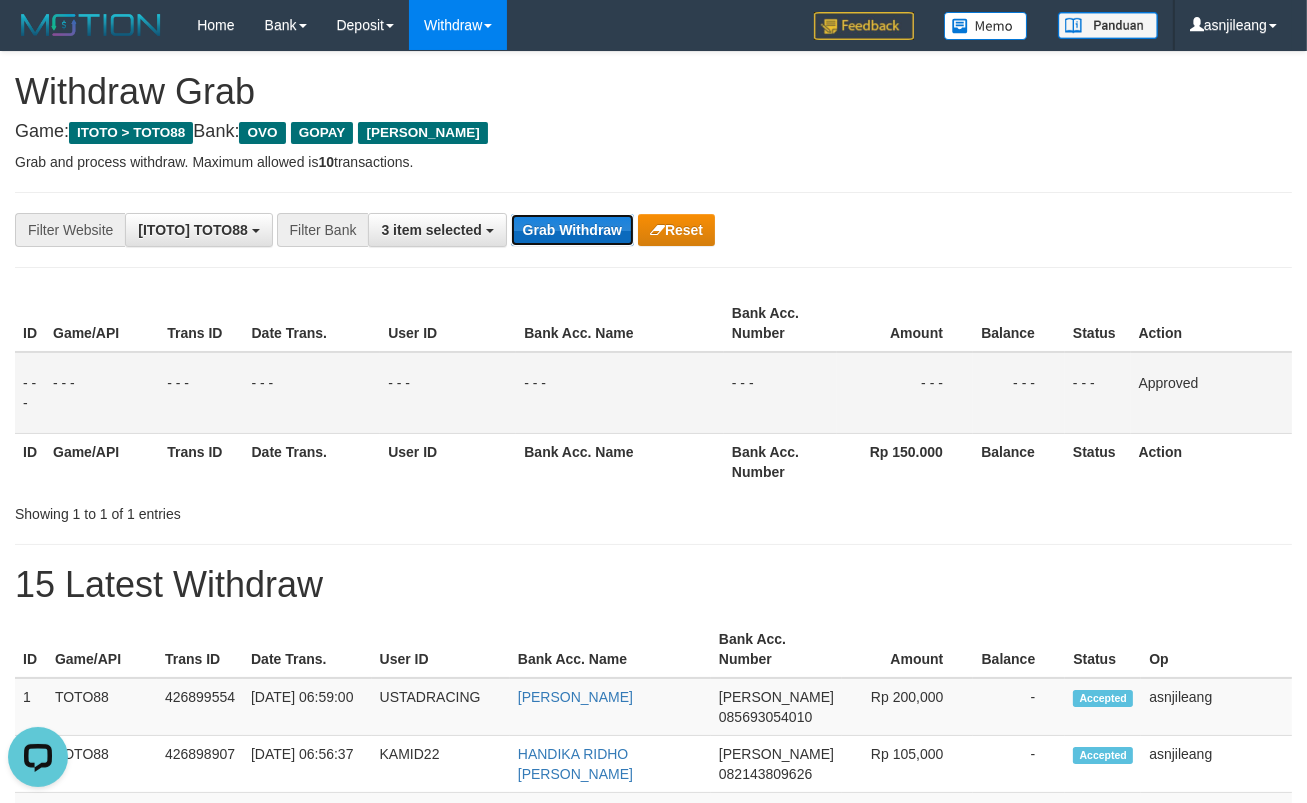 click on "Grab Withdraw" at bounding box center [572, 230] 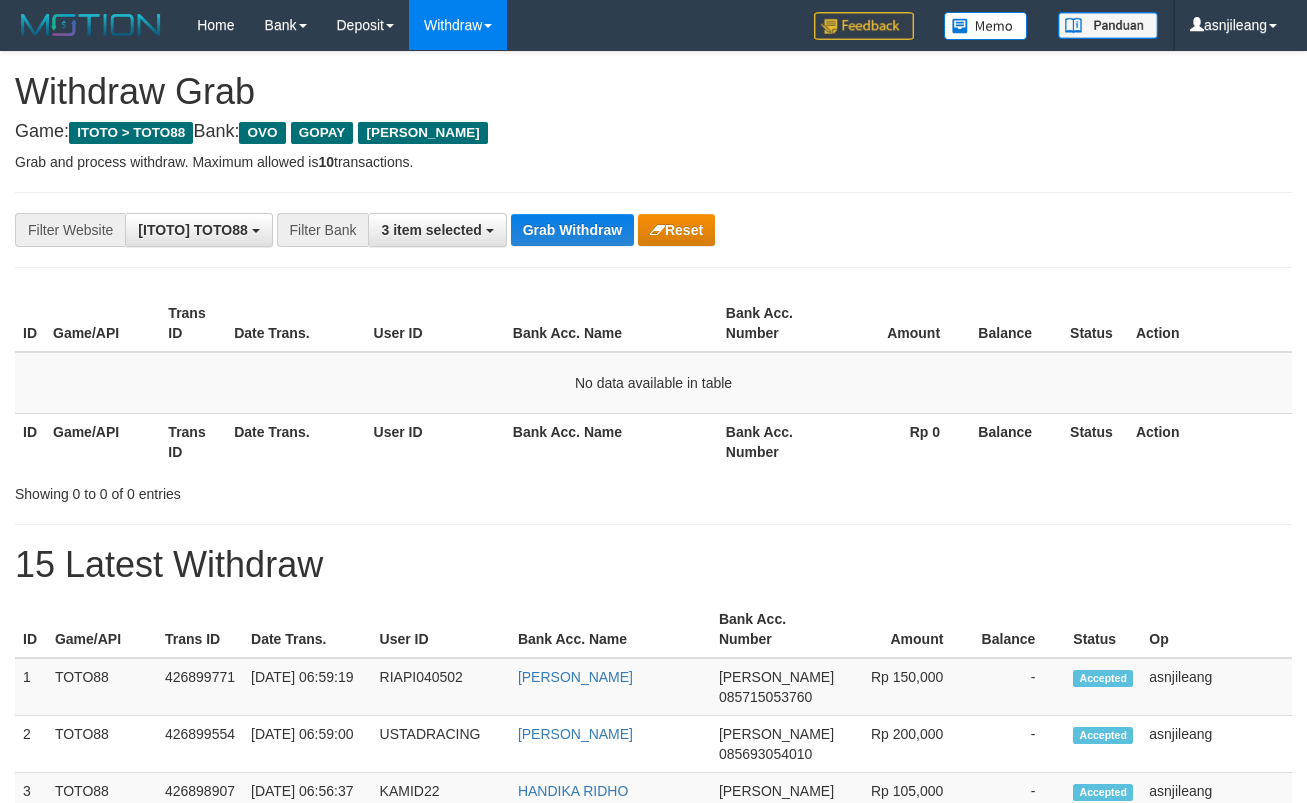 scroll, scrollTop: 0, scrollLeft: 0, axis: both 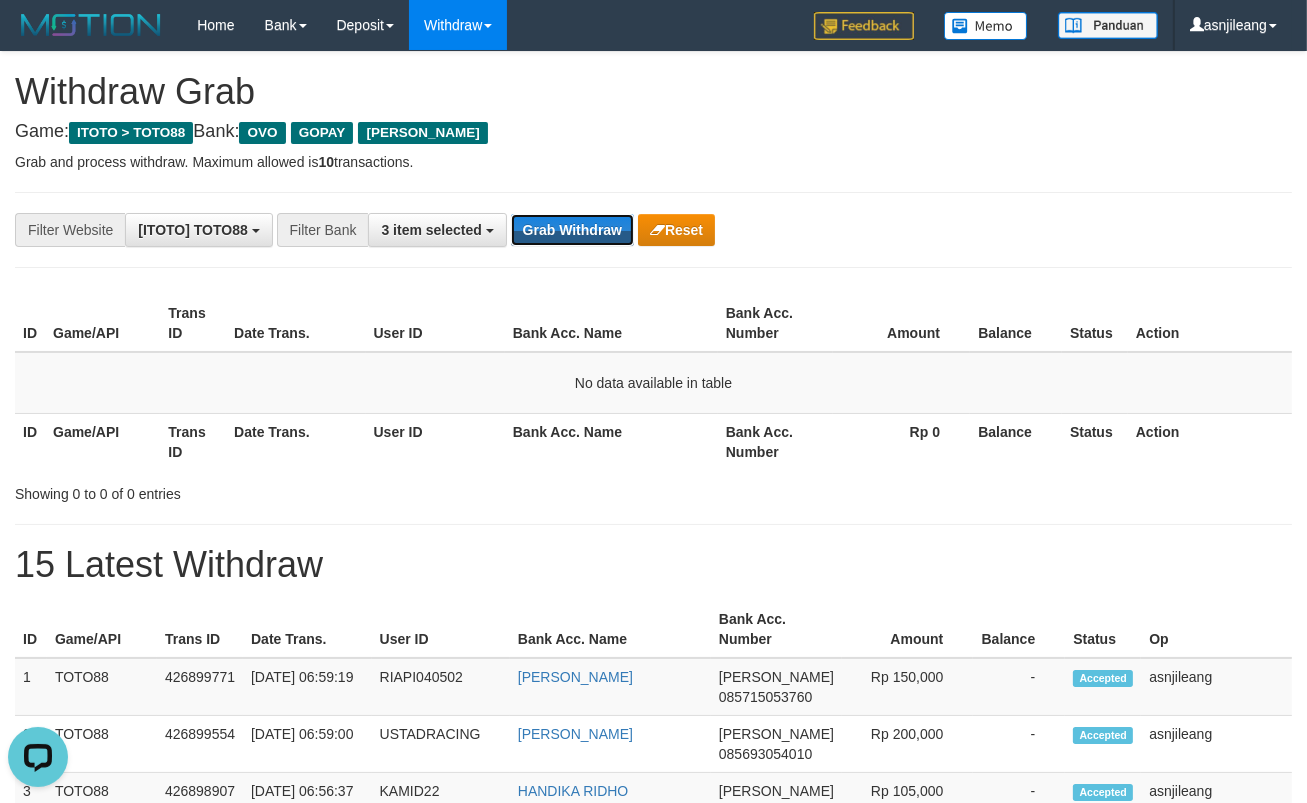 click on "Grab Withdraw" at bounding box center (572, 230) 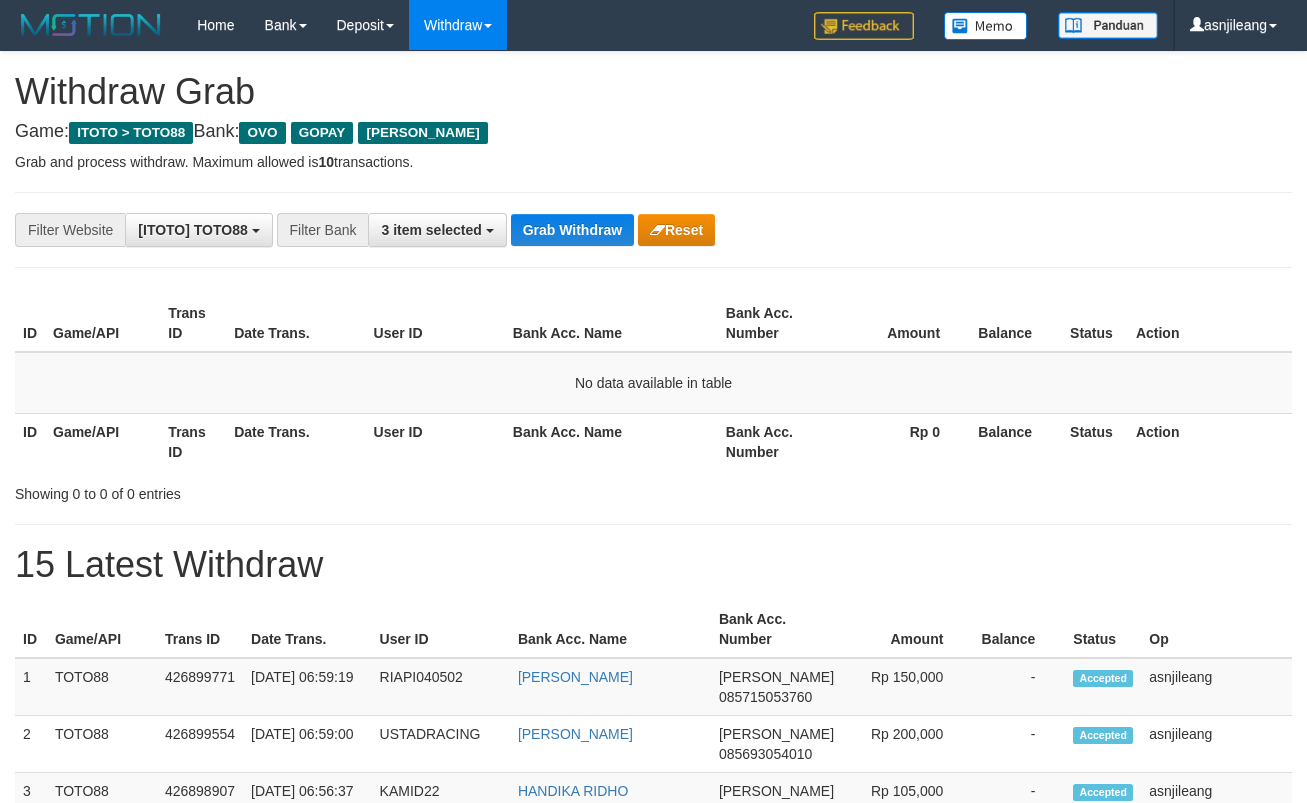 click on "Grab Withdraw" at bounding box center [572, 230] 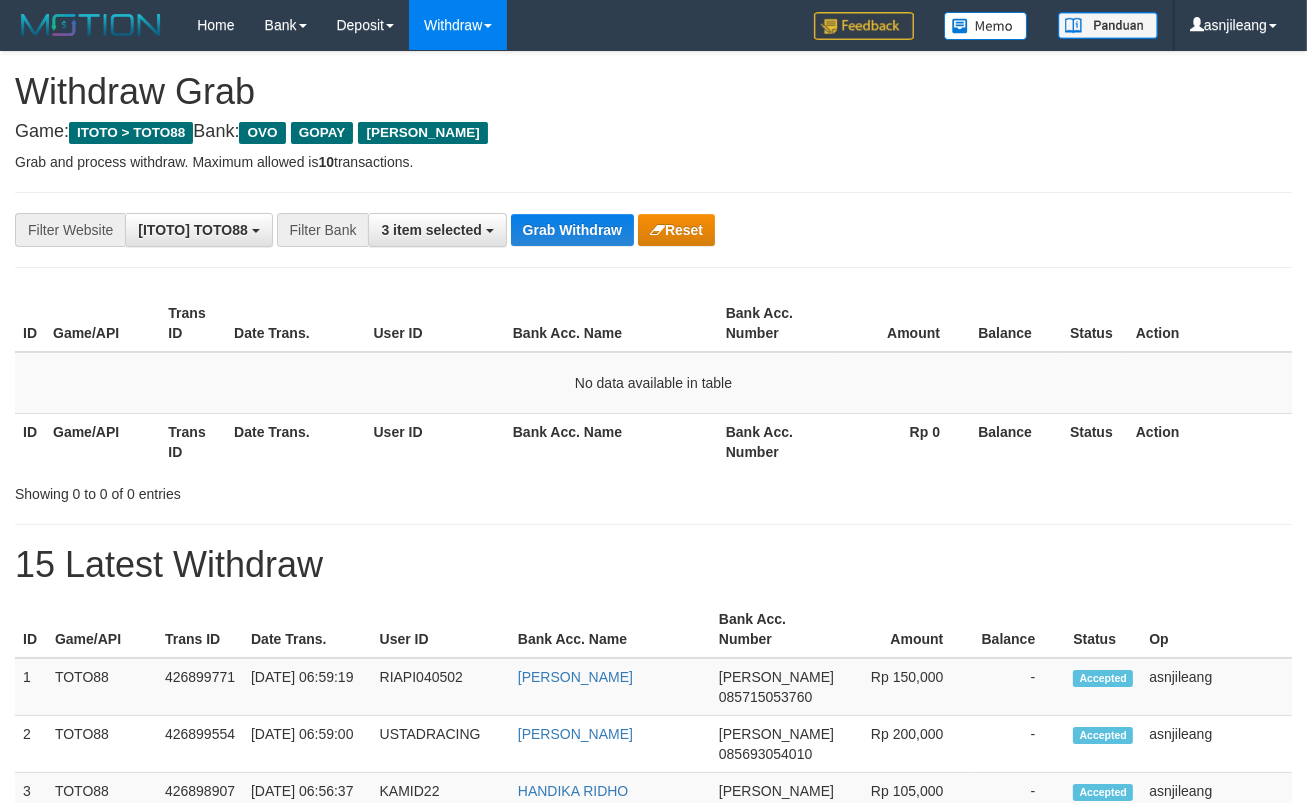 scroll, scrollTop: 17, scrollLeft: 0, axis: vertical 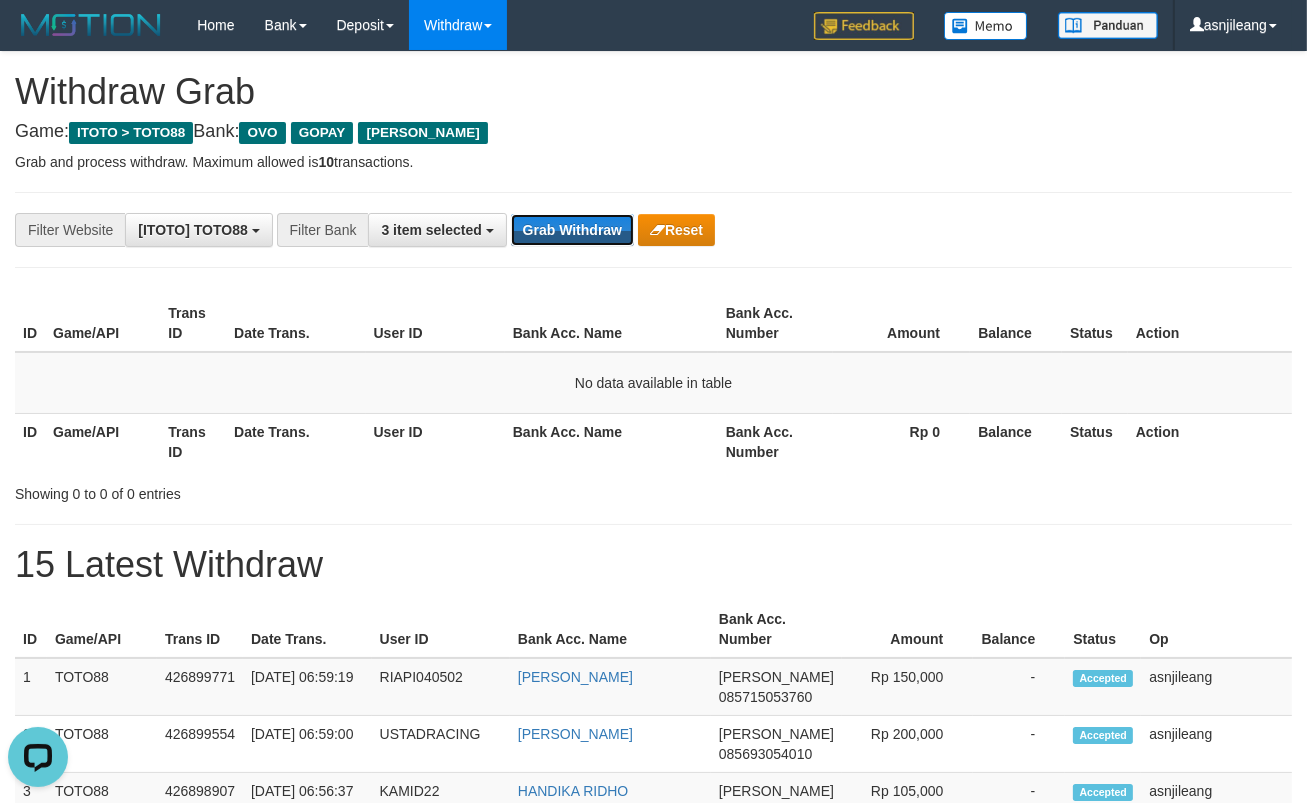 click on "Grab Withdraw" at bounding box center [572, 230] 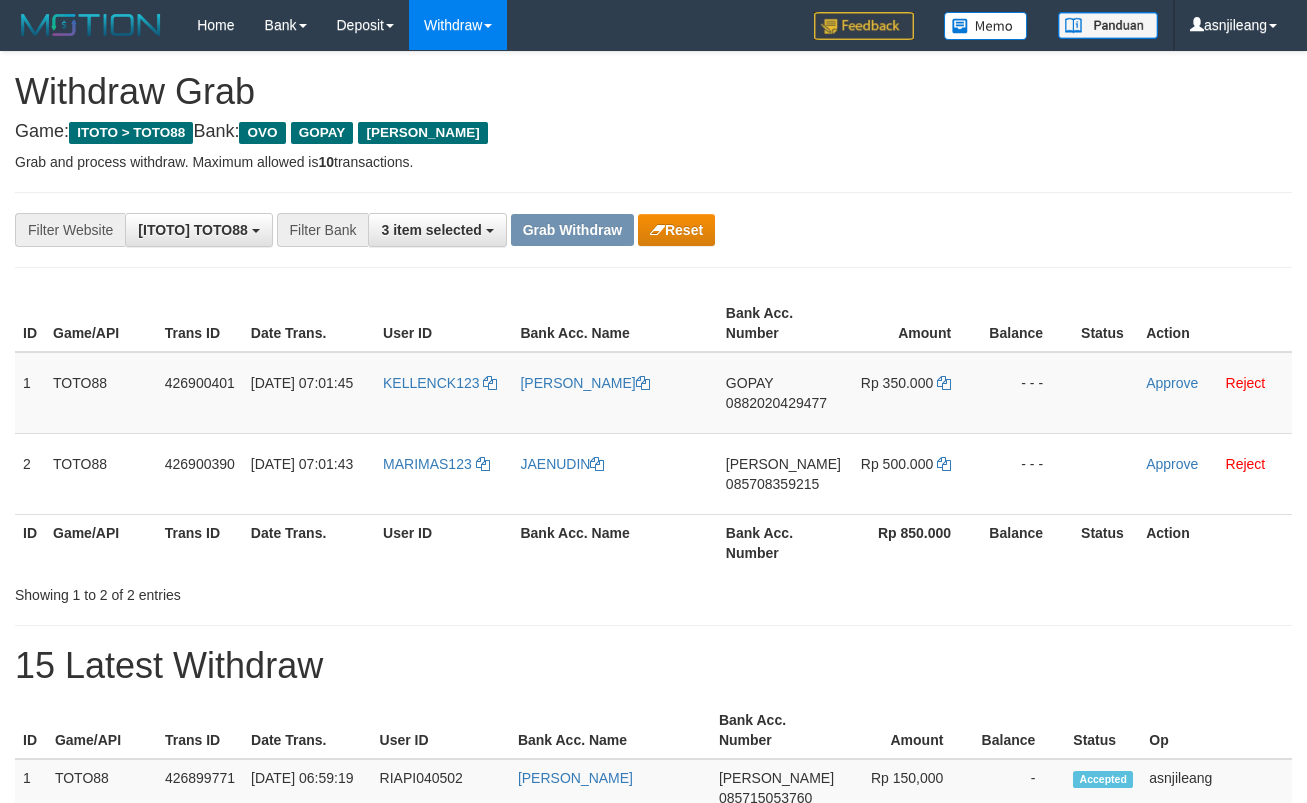 scroll, scrollTop: 0, scrollLeft: 0, axis: both 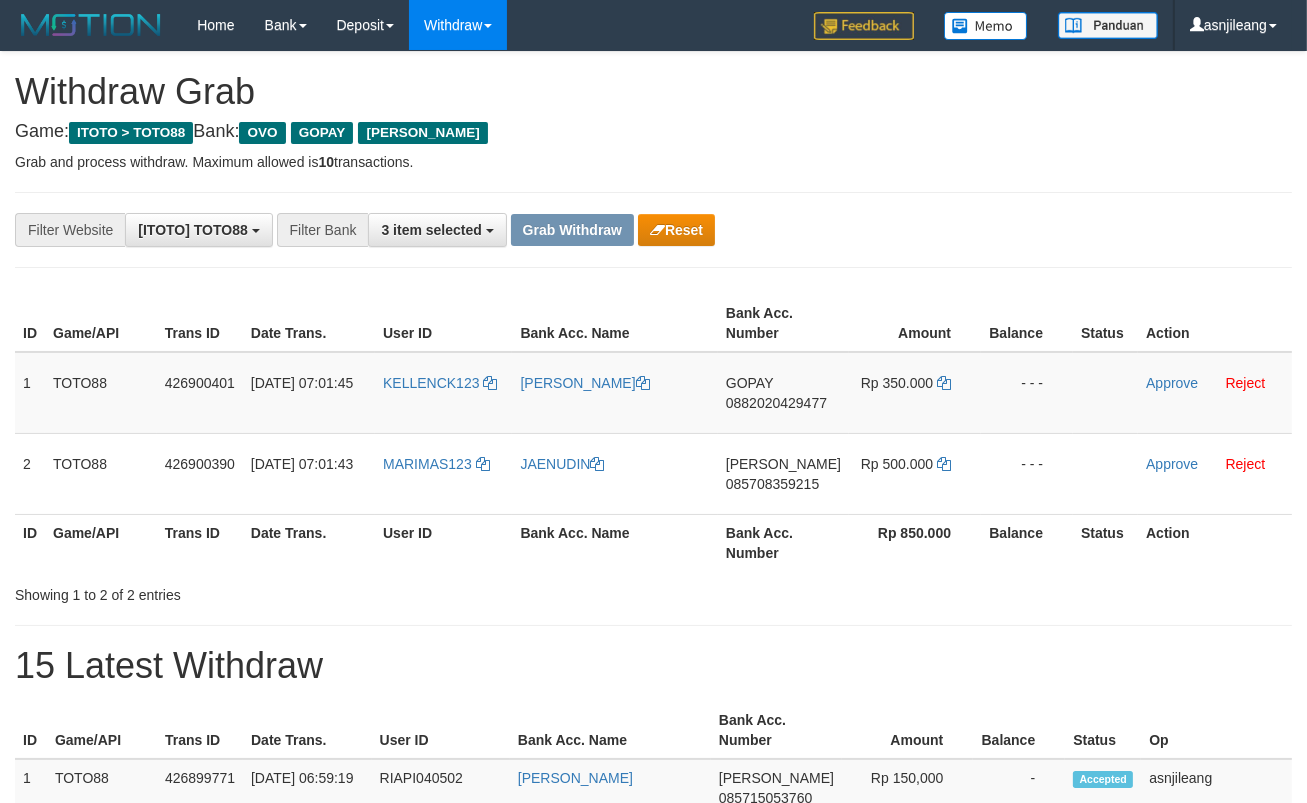 click on "GOPAY
0882020429477" at bounding box center [783, 393] 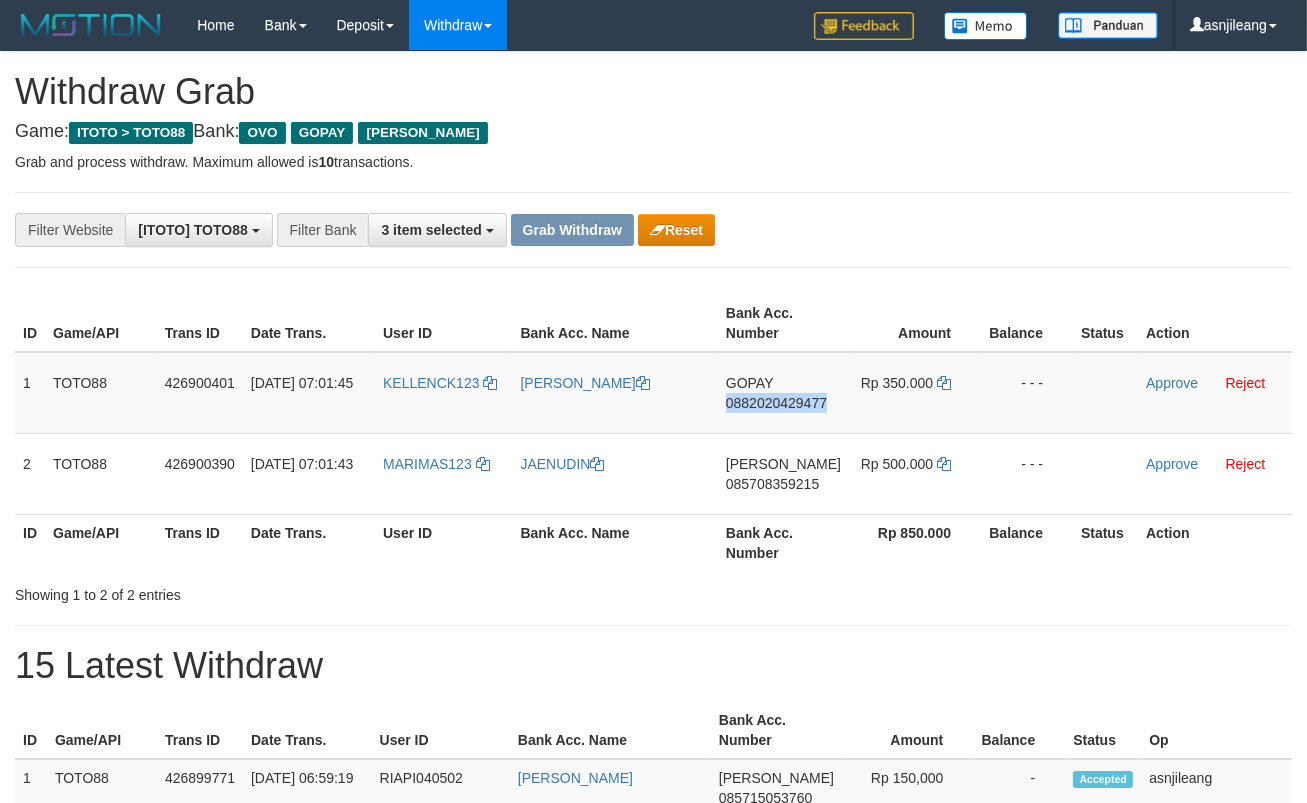 click on "GOPAY
0882020429477" at bounding box center [783, 393] 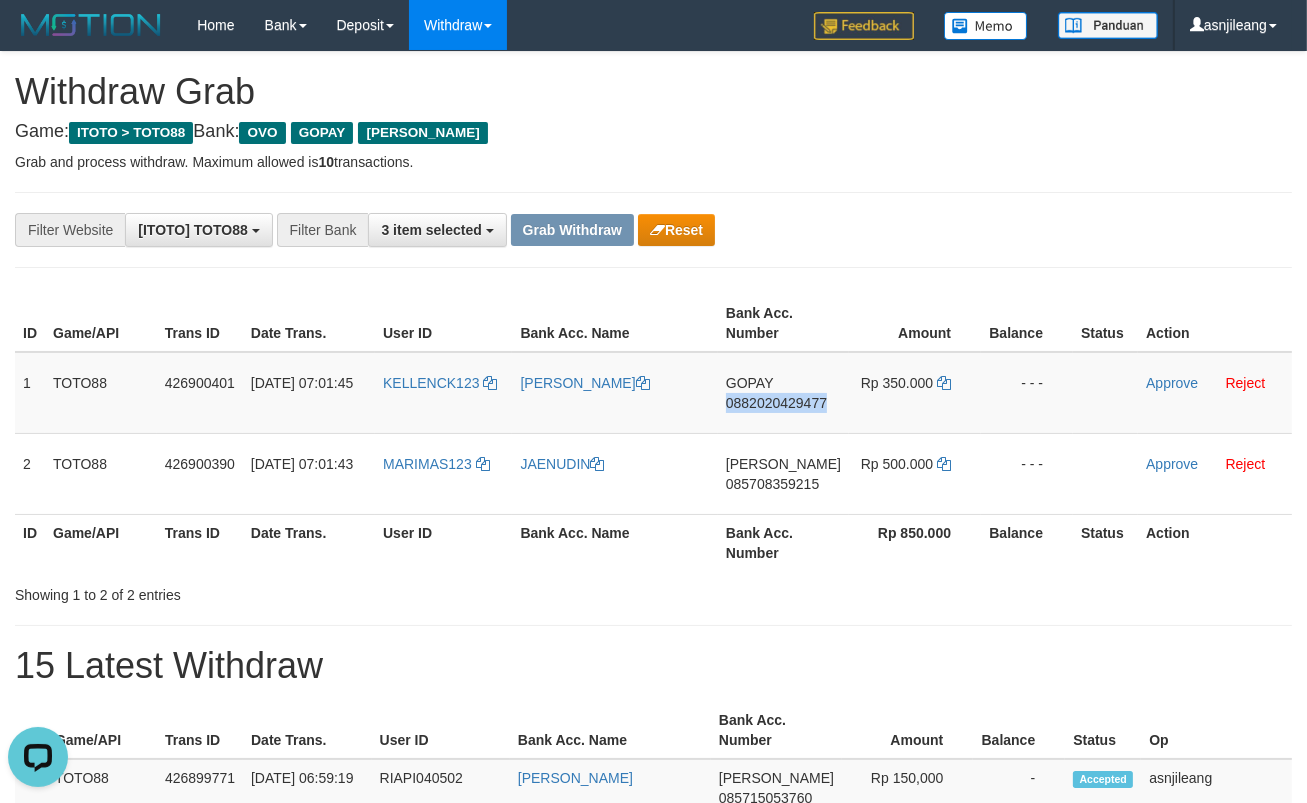 scroll, scrollTop: 0, scrollLeft: 0, axis: both 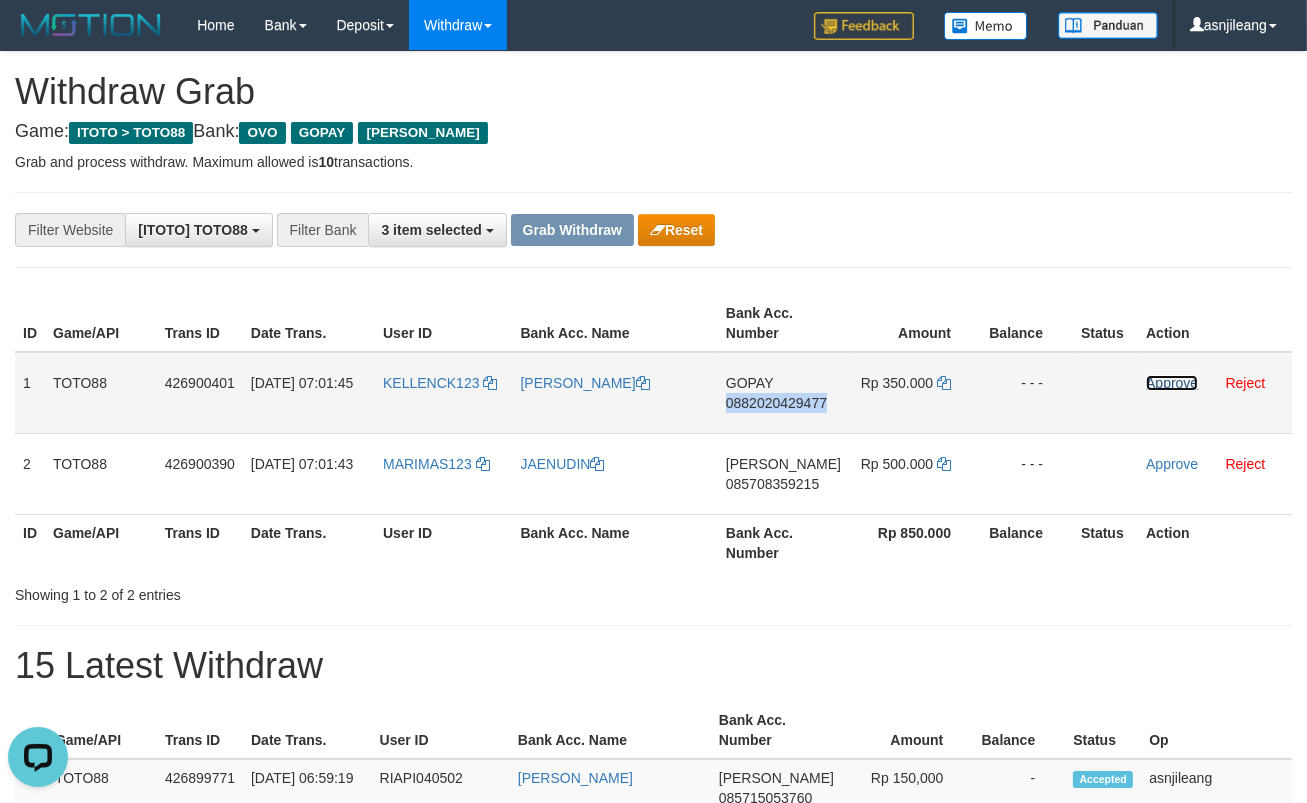 click on "Approve" at bounding box center [1172, 383] 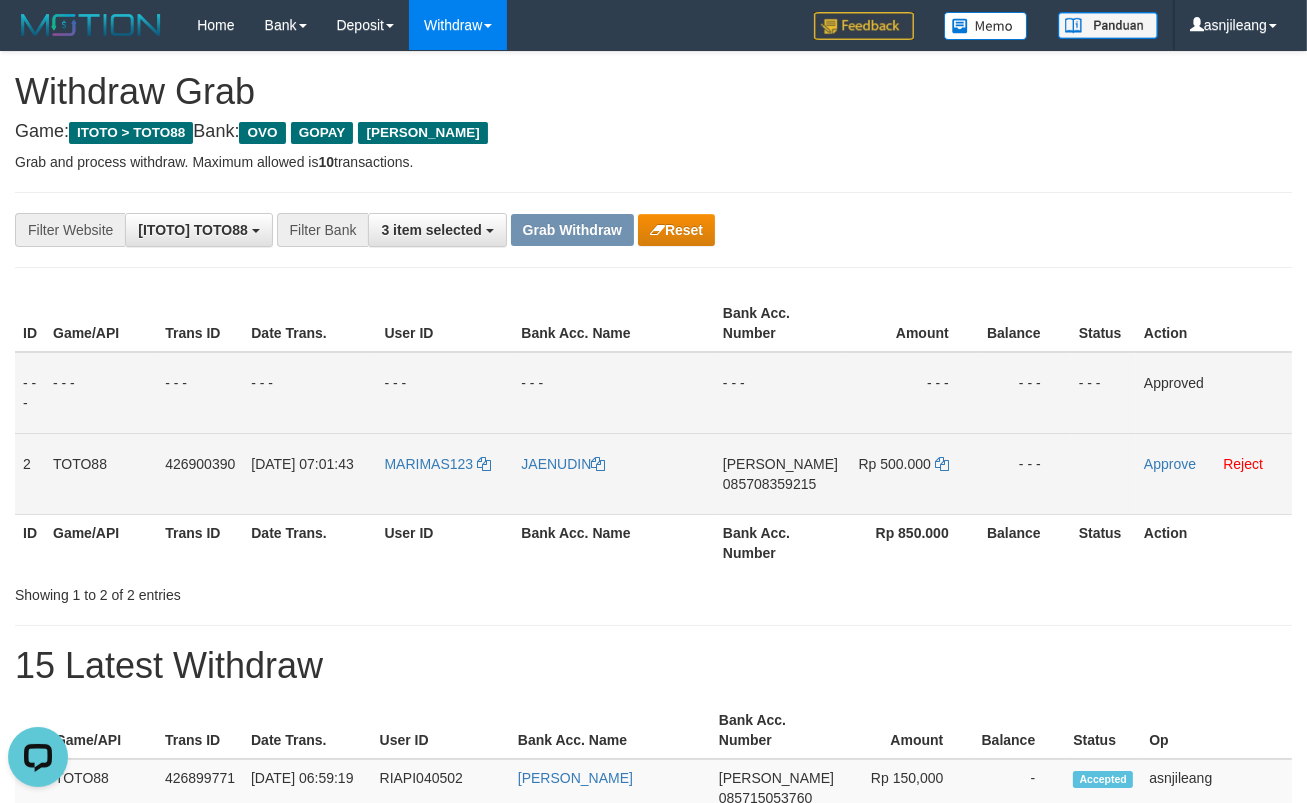click on "DANA
085708359215" at bounding box center (780, 473) 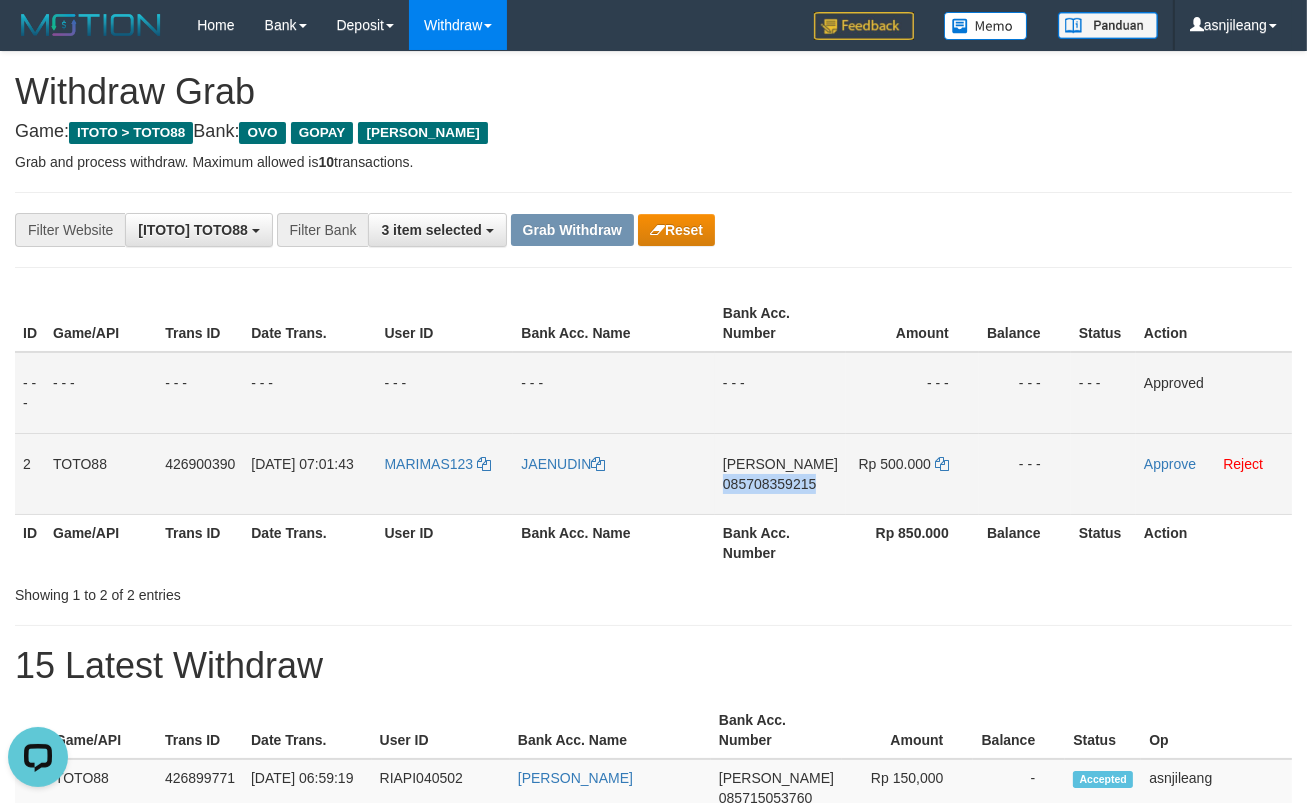 click on "DANA
085708359215" at bounding box center [780, 473] 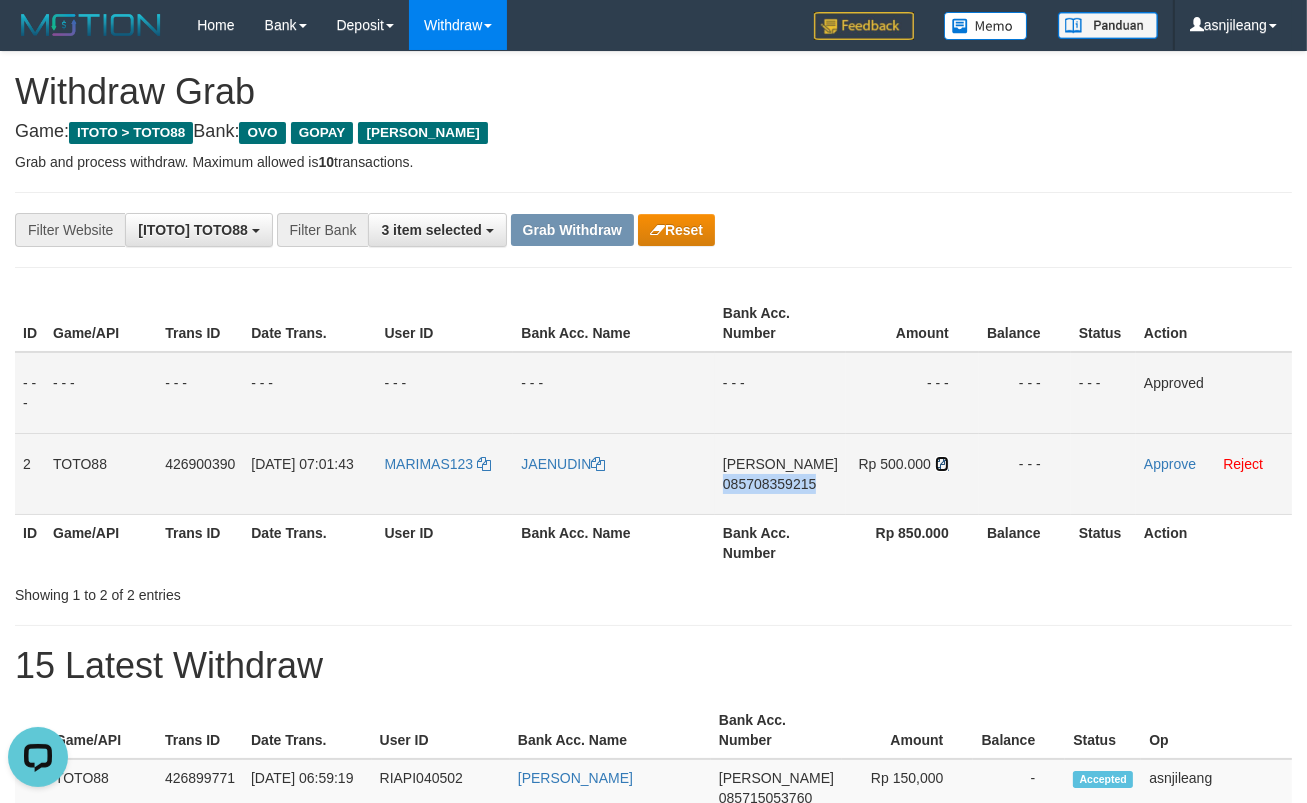 click at bounding box center [942, 464] 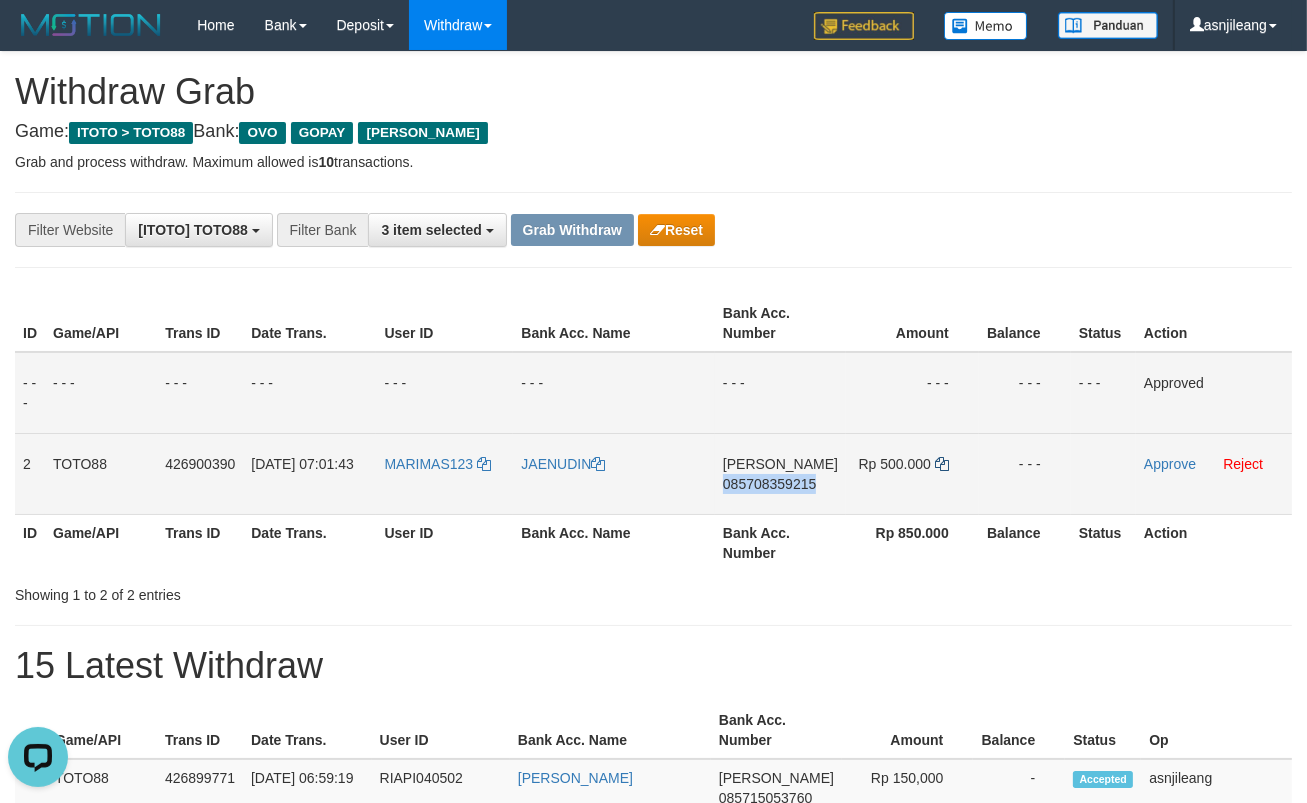 copy on "085708359215" 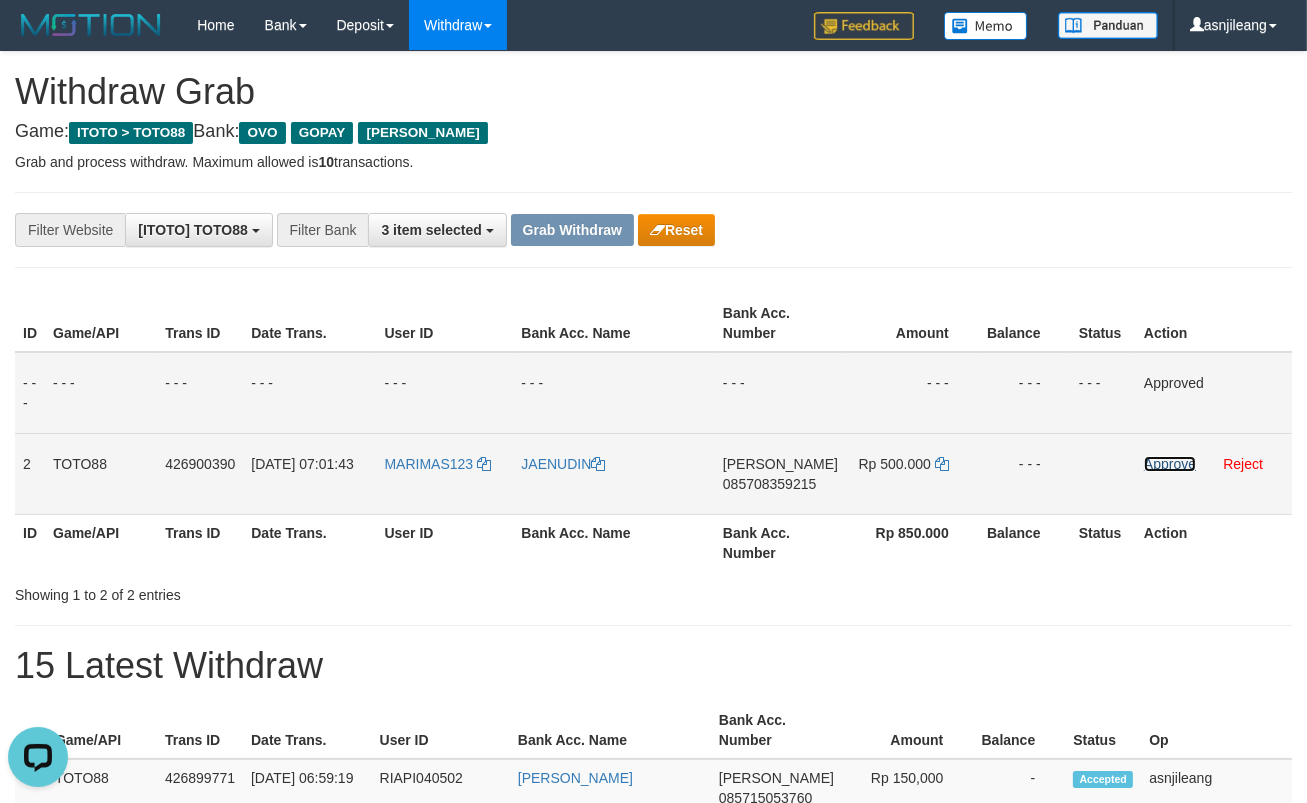 click on "Approve" at bounding box center [1170, 464] 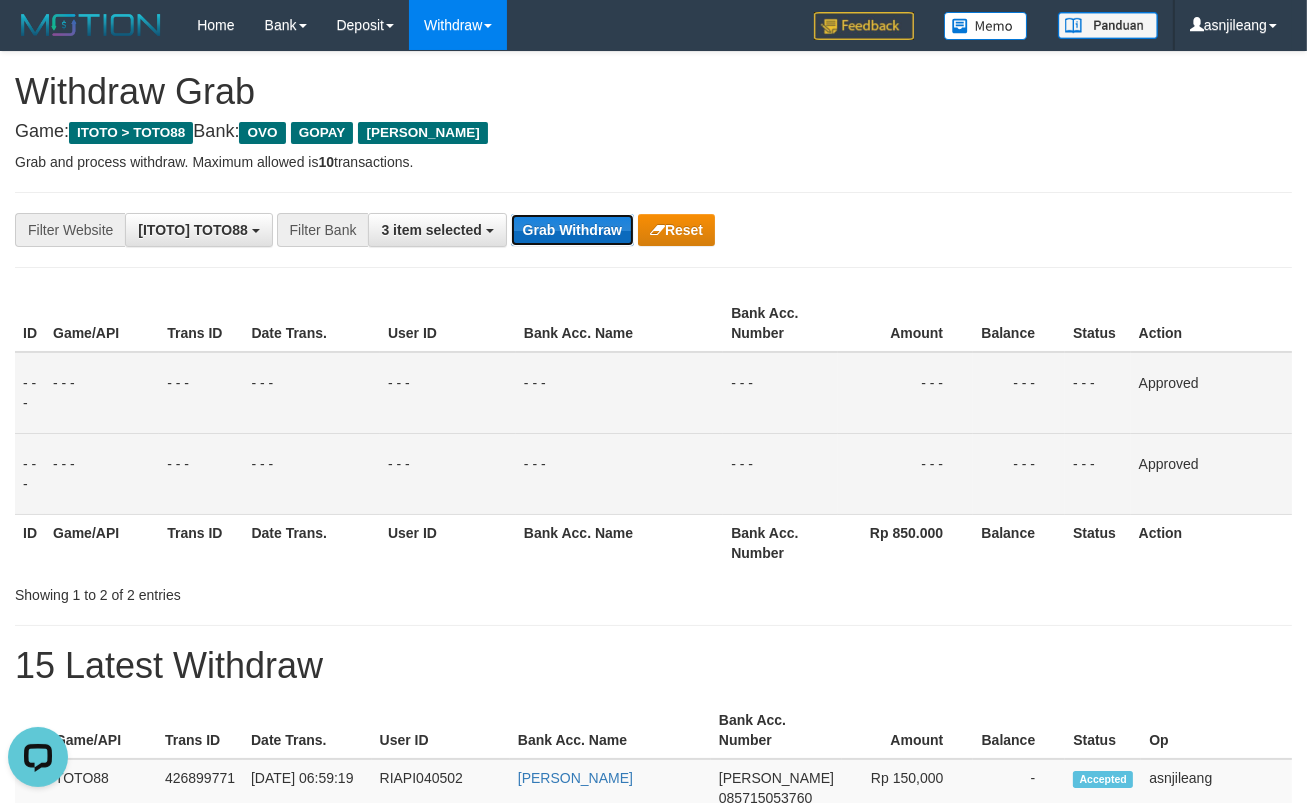 click on "Grab Withdraw" at bounding box center (572, 230) 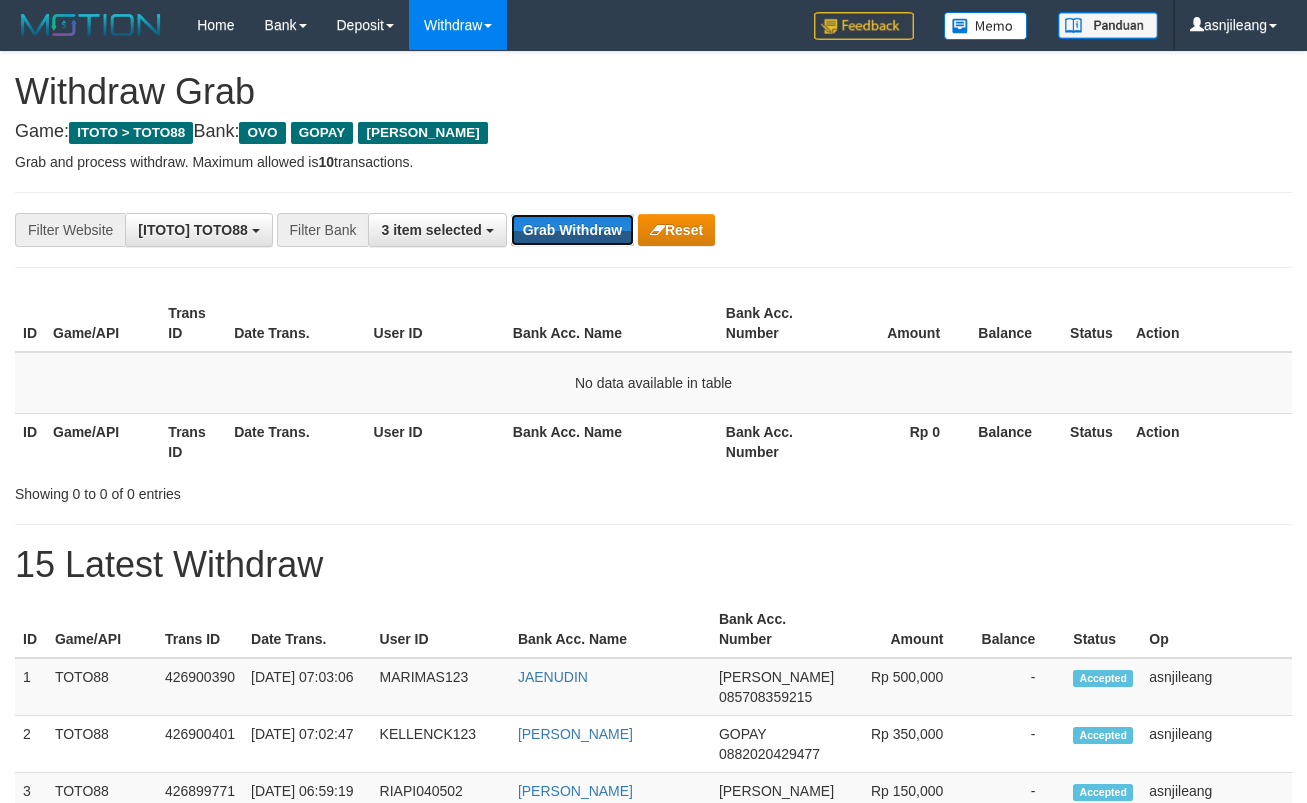 scroll, scrollTop: 0, scrollLeft: 0, axis: both 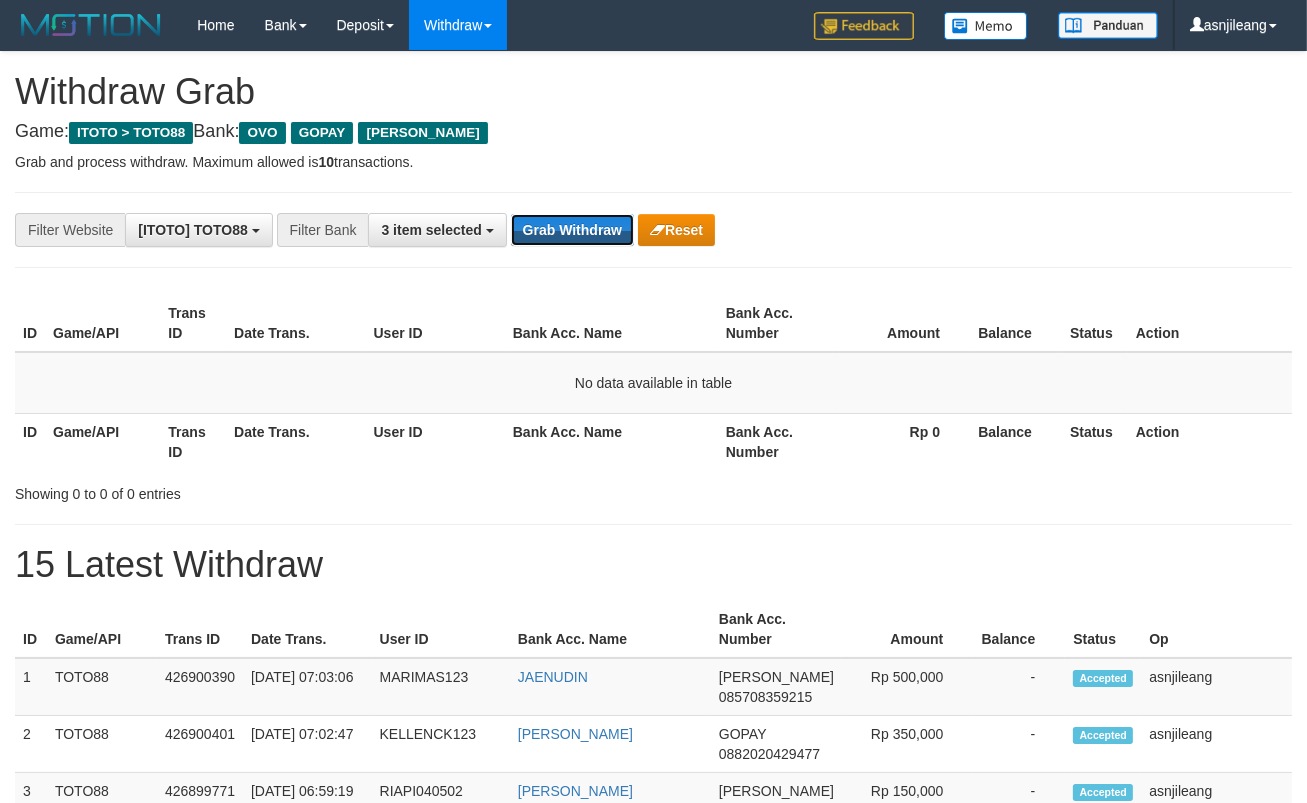 click on "Grab Withdraw" at bounding box center (572, 230) 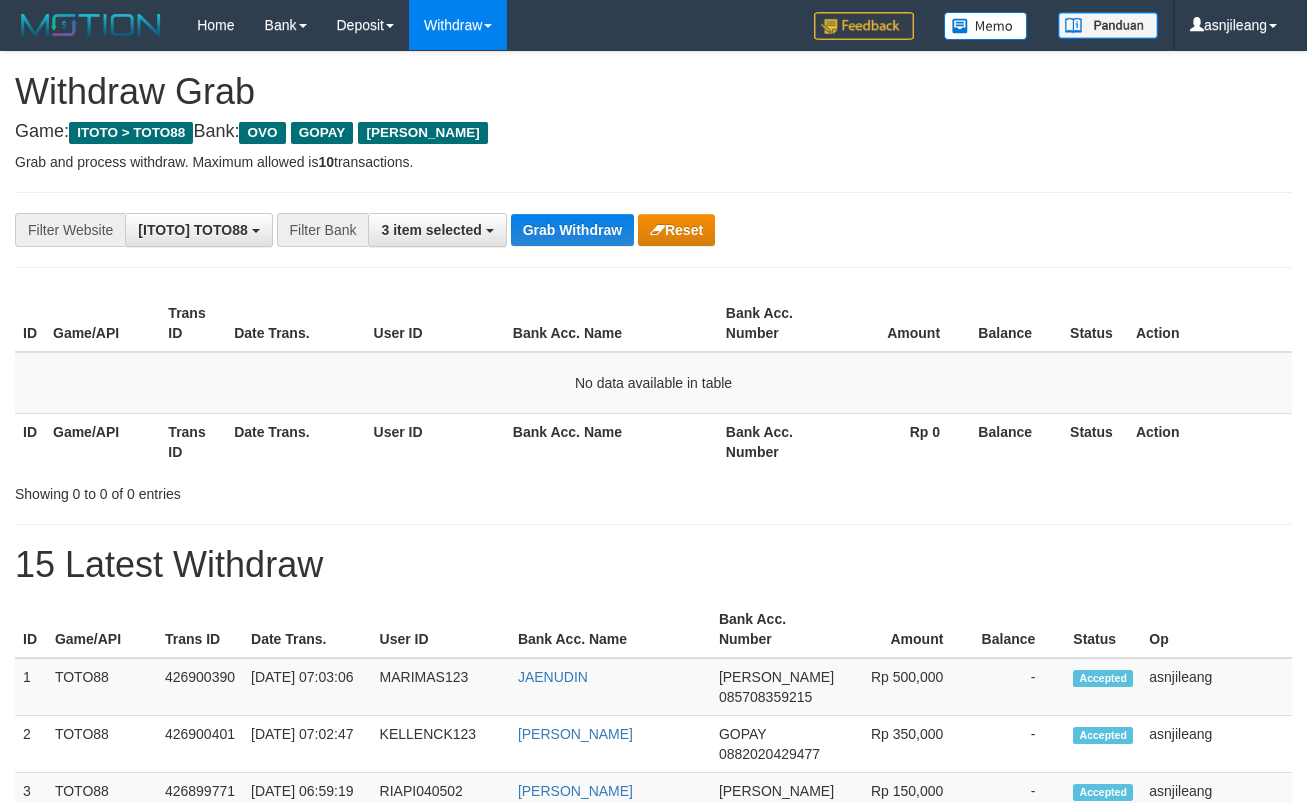 scroll, scrollTop: 0, scrollLeft: 0, axis: both 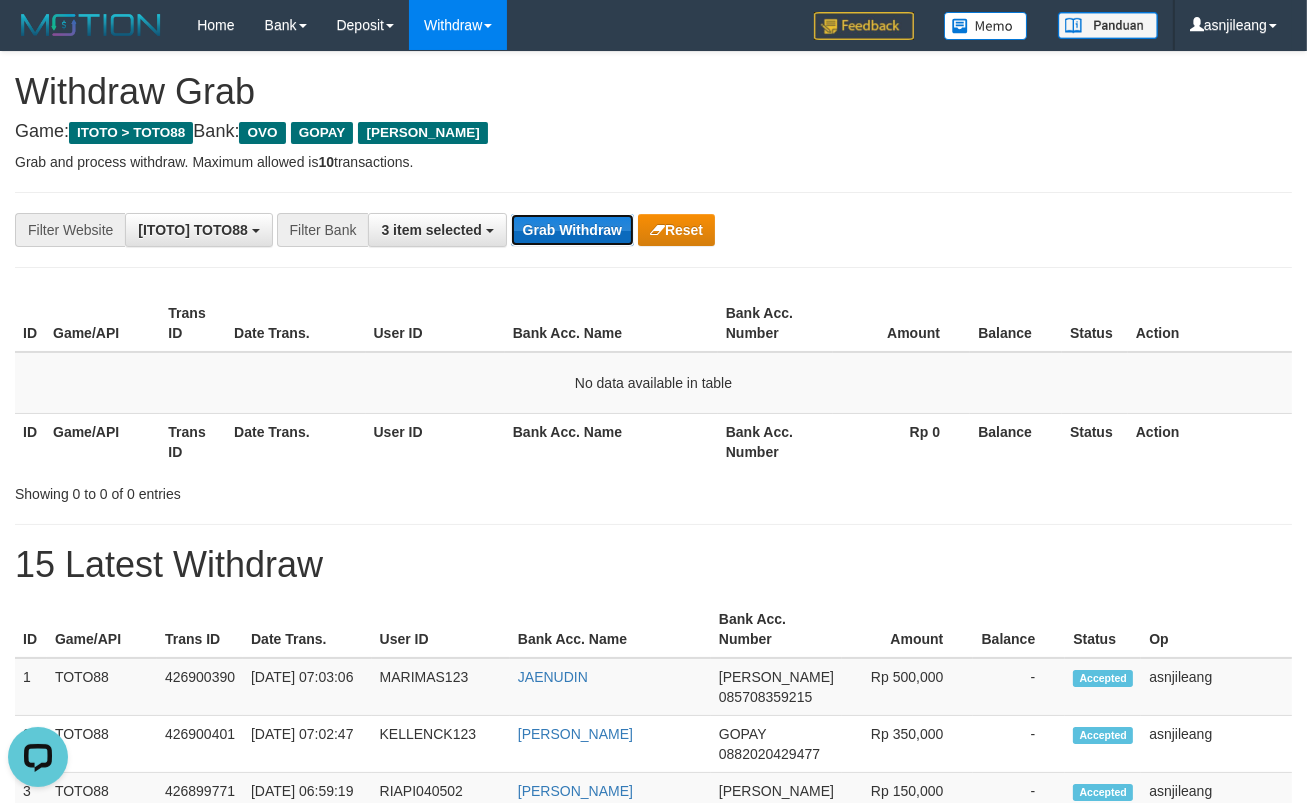 click on "Grab Withdraw" at bounding box center [572, 230] 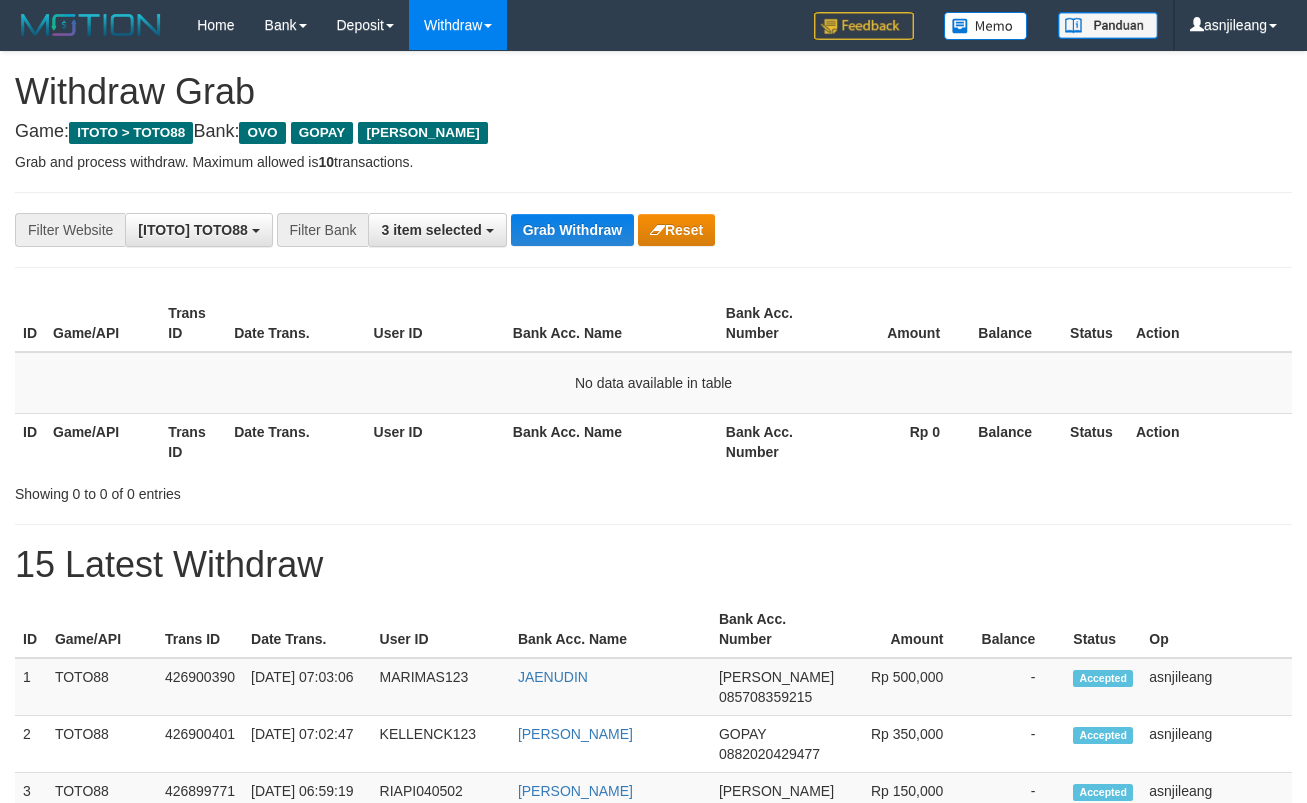 scroll, scrollTop: 0, scrollLeft: 0, axis: both 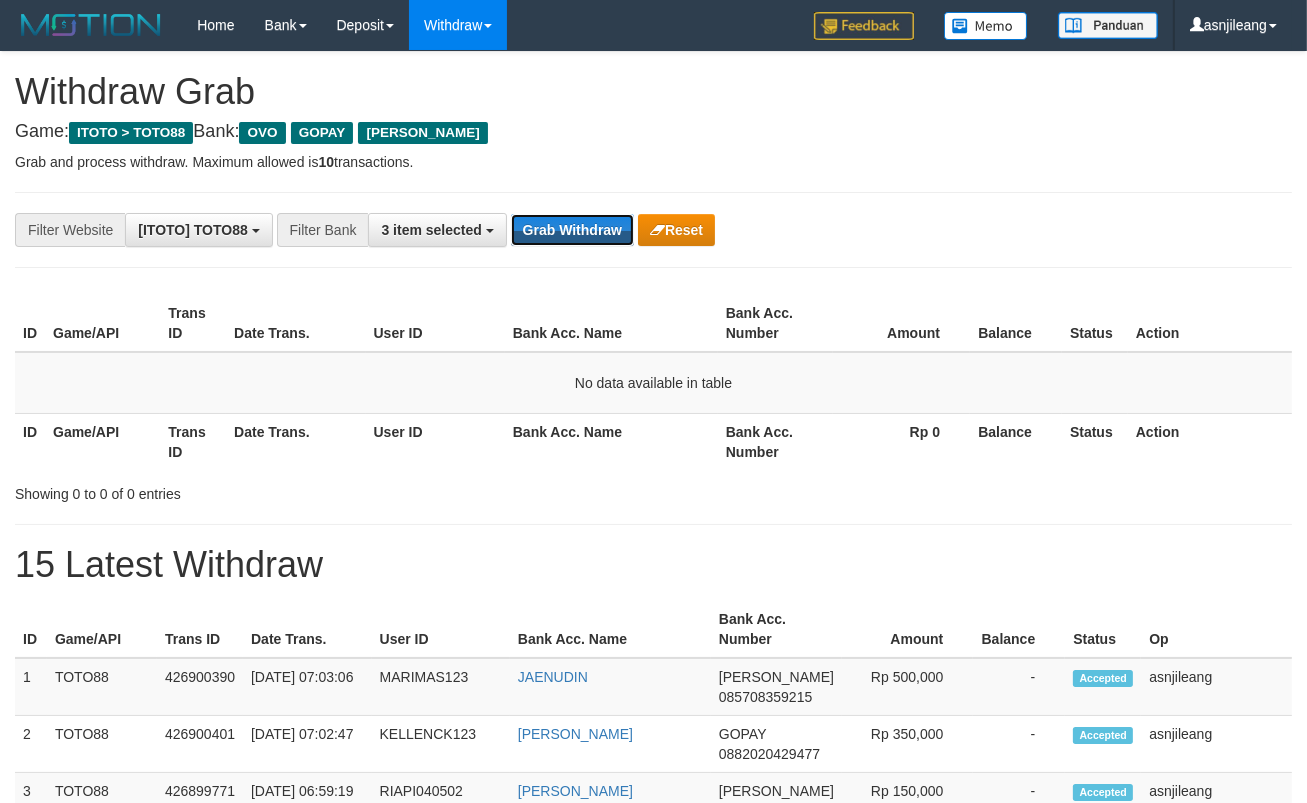 click on "Grab Withdraw" at bounding box center [572, 230] 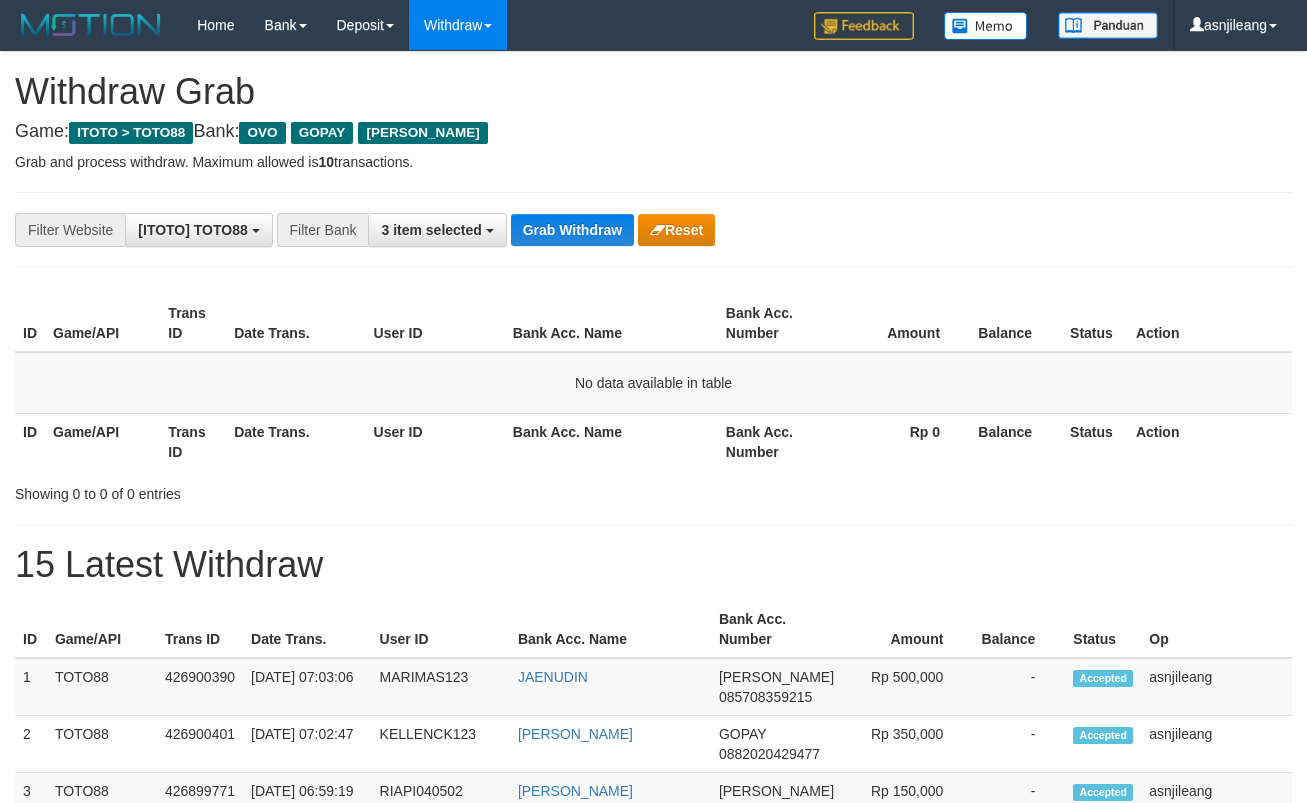 scroll, scrollTop: 0, scrollLeft: 0, axis: both 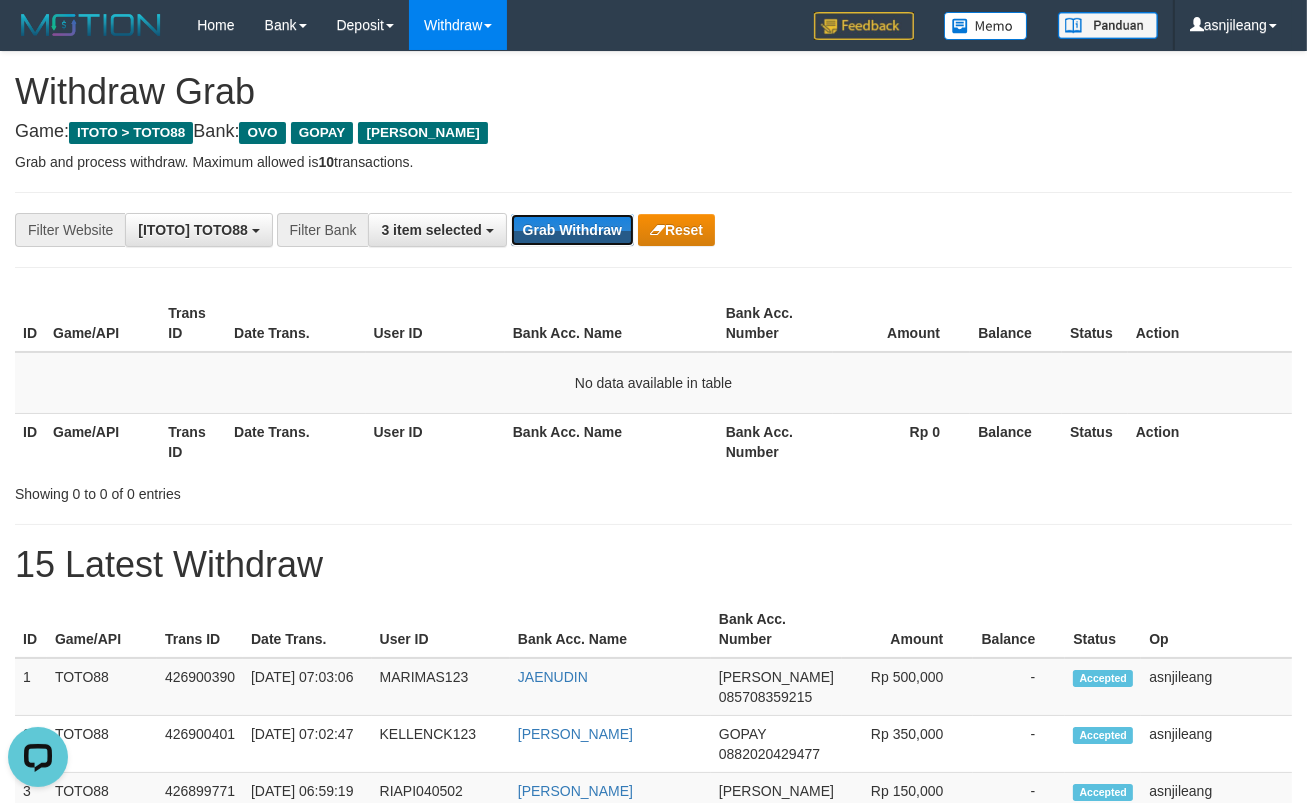 click on "Grab Withdraw" at bounding box center (572, 230) 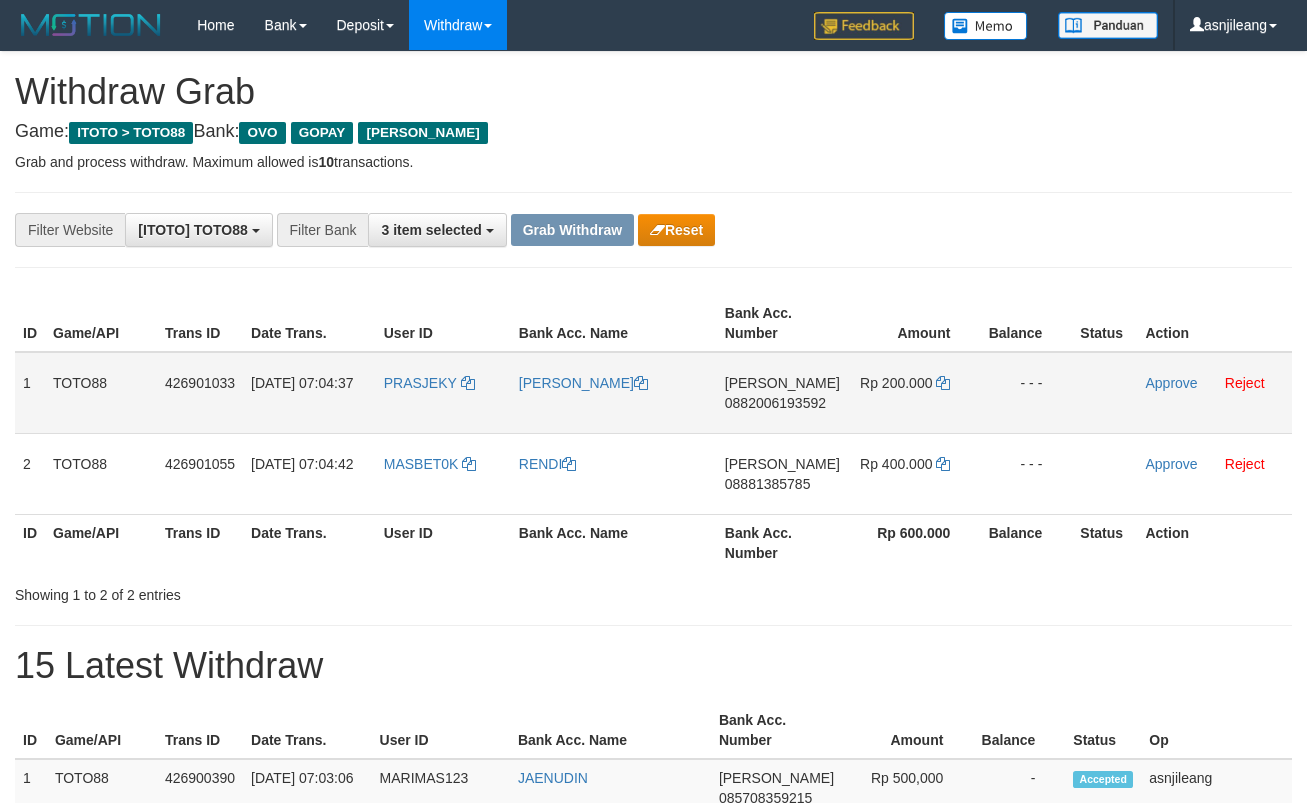 scroll, scrollTop: 0, scrollLeft: 0, axis: both 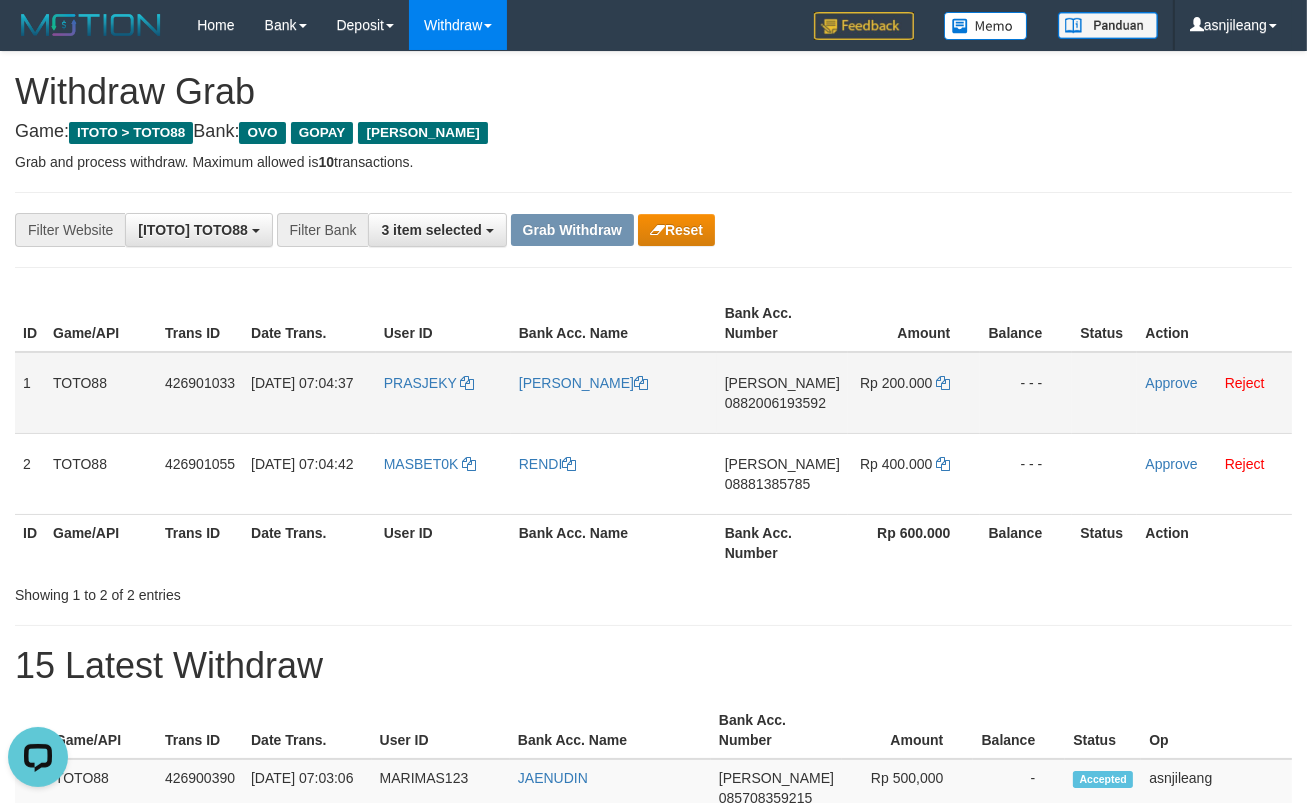 click on "[PERSON_NAME]
0882006193592" at bounding box center (782, 393) 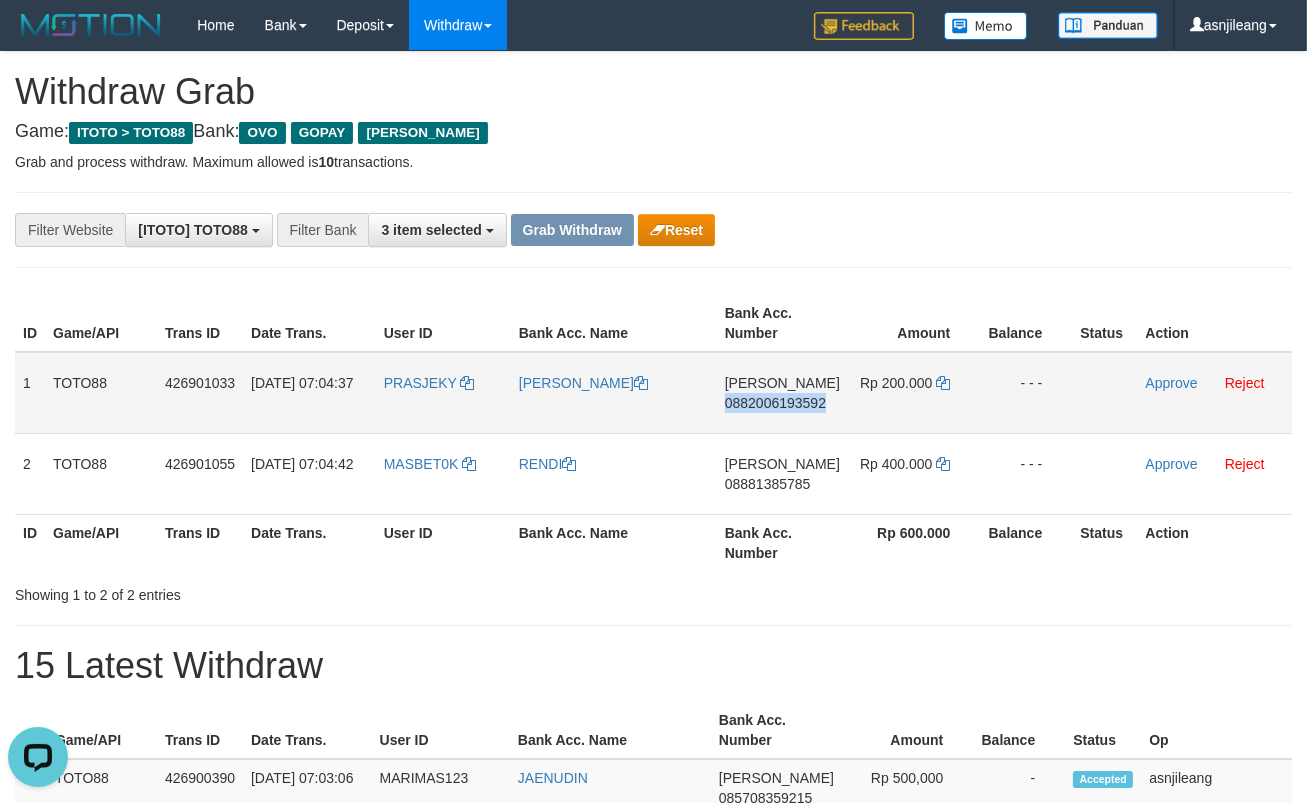 click on "[PERSON_NAME]
0882006193592" at bounding box center (782, 393) 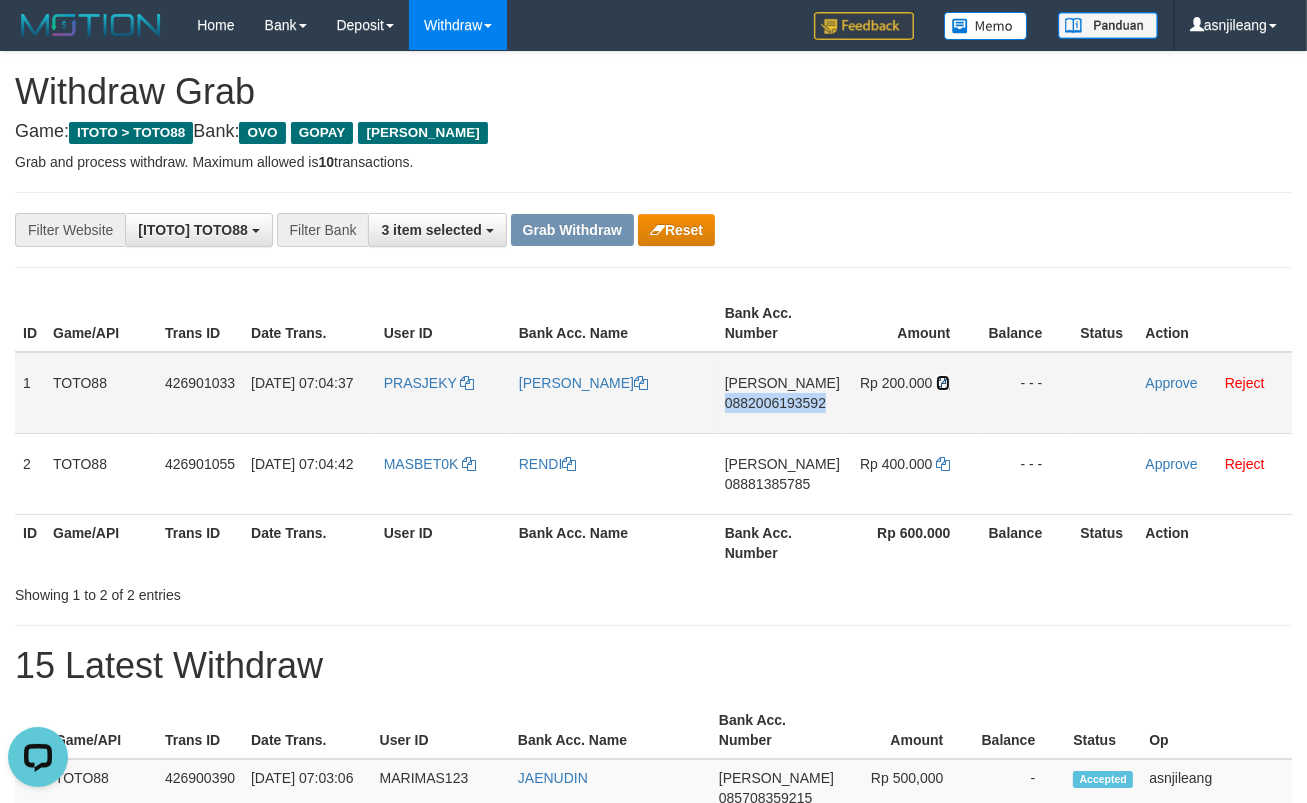 click at bounding box center (943, 383) 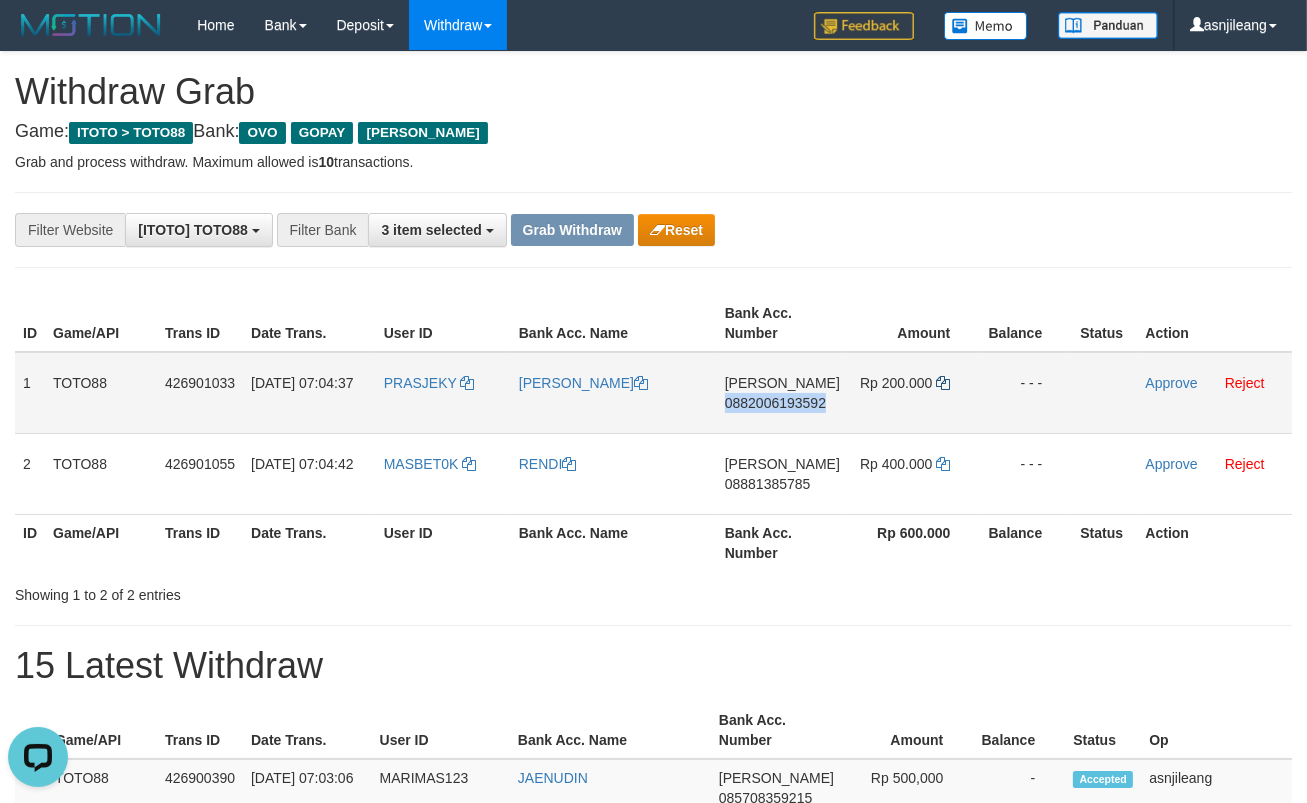 copy on "0882006193592" 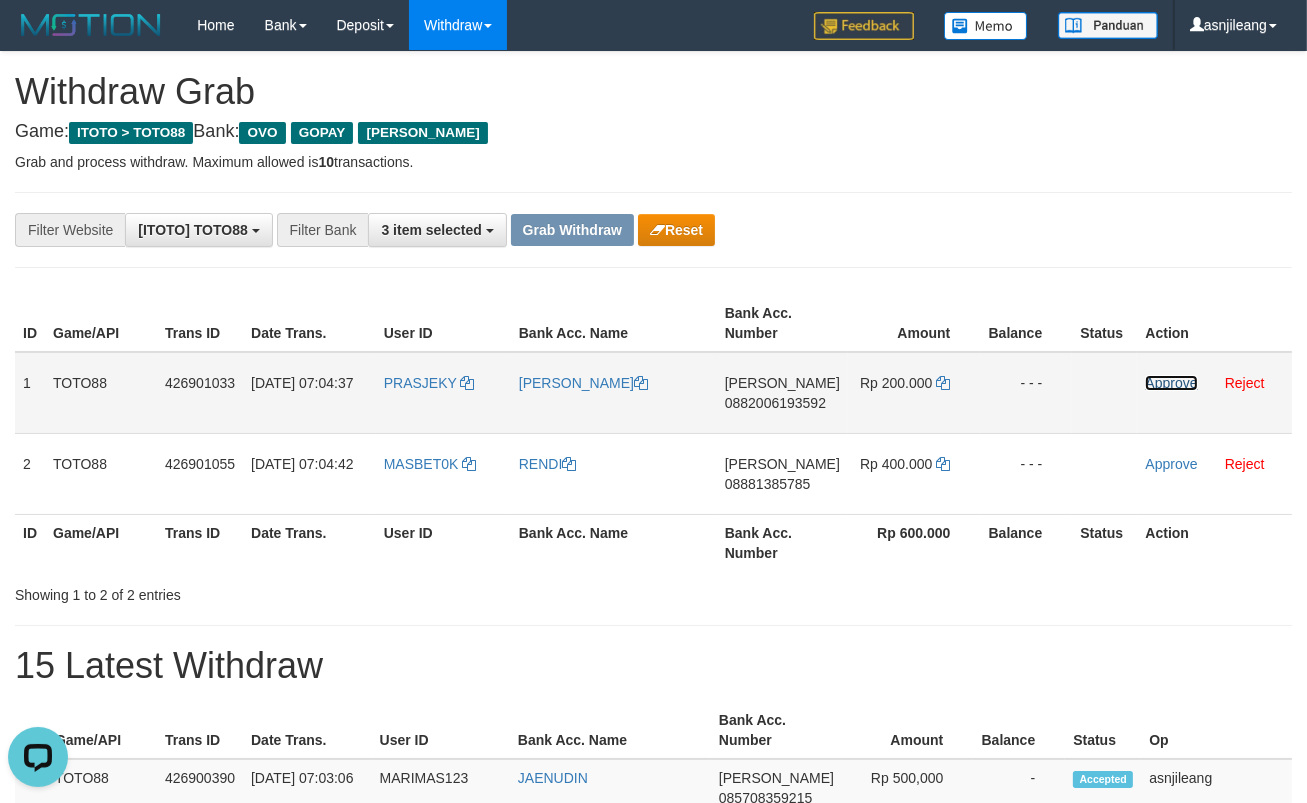 click on "Approve" at bounding box center (1171, 383) 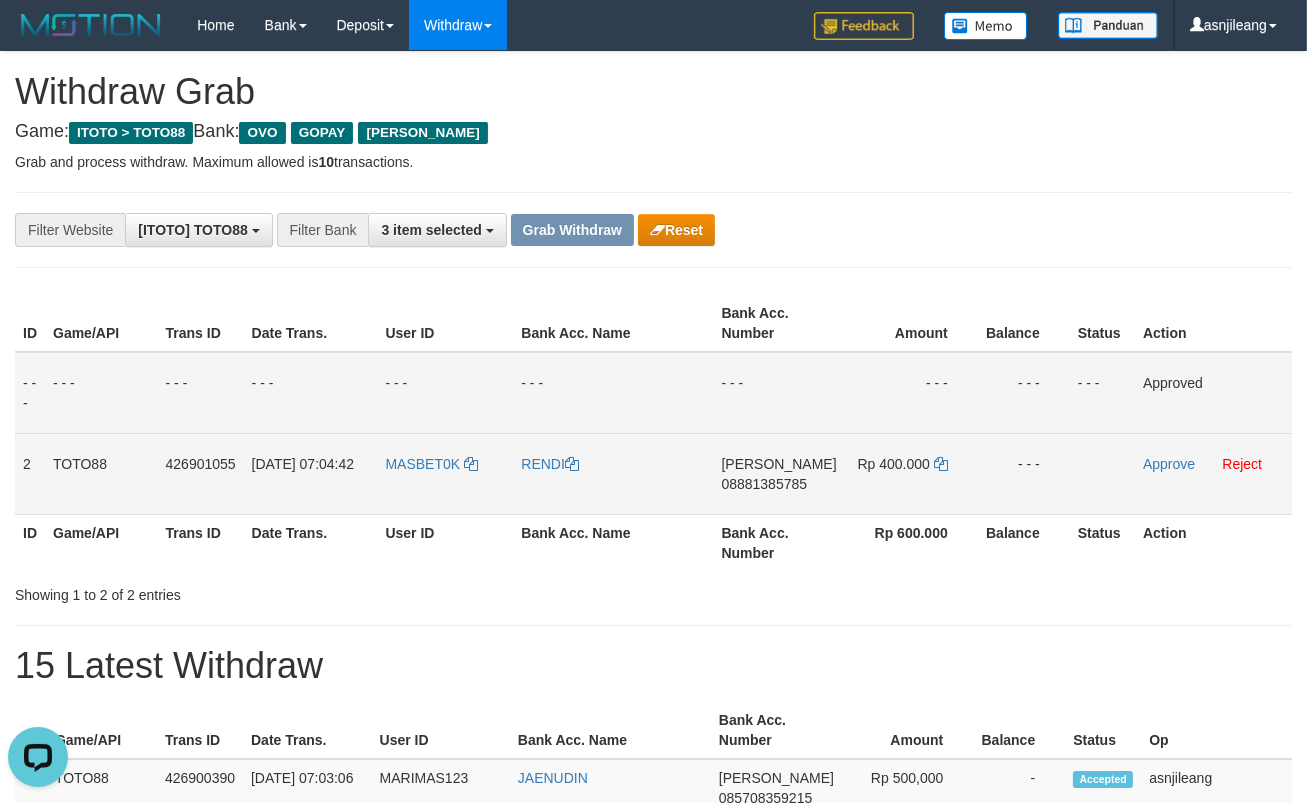 click on "08881385785" at bounding box center [765, 484] 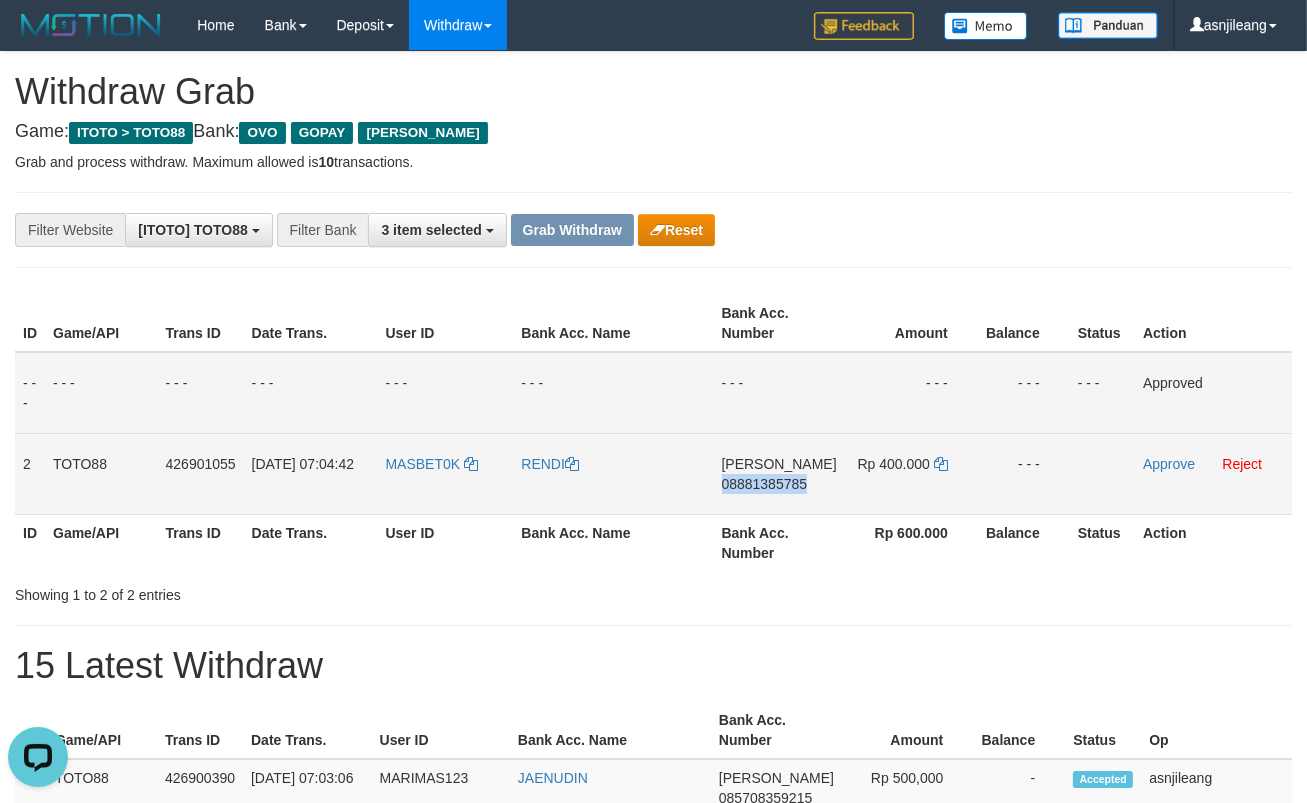 click on "08881385785" at bounding box center [765, 484] 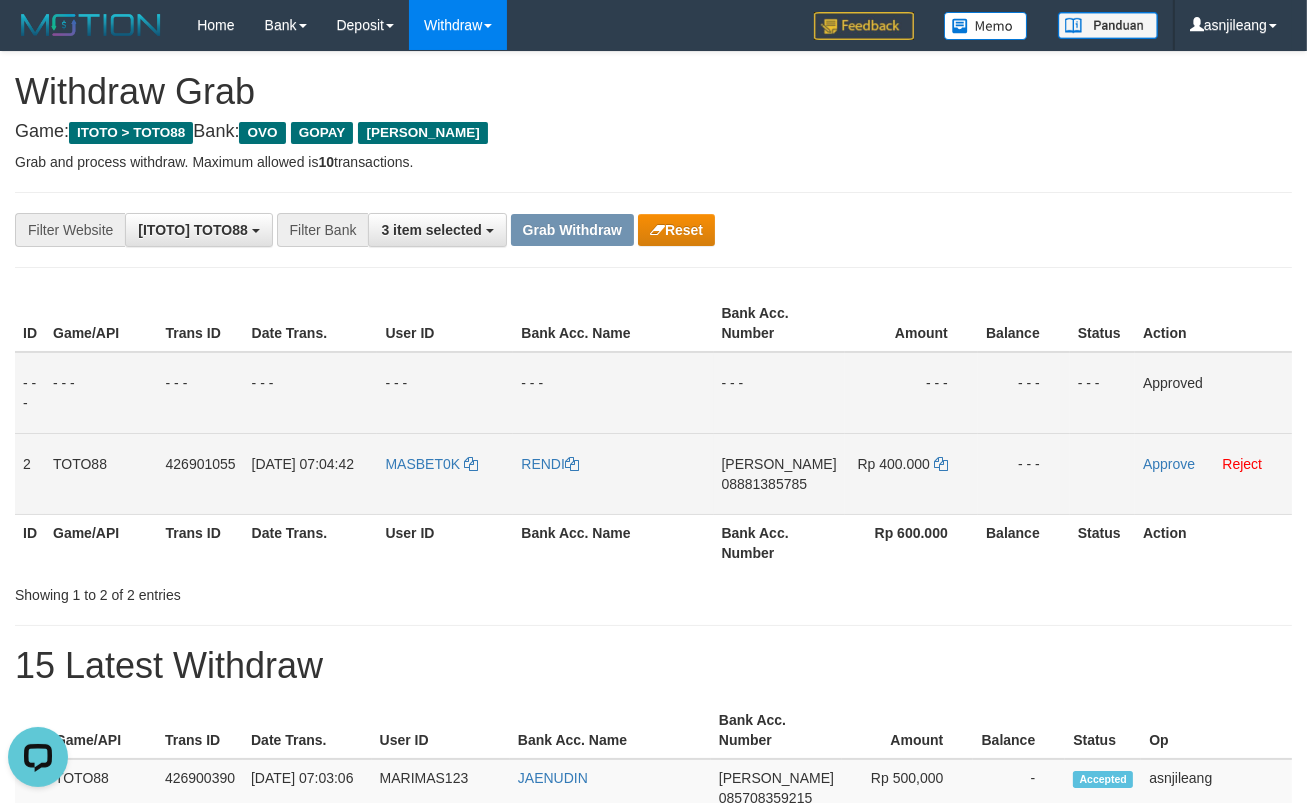 click on "Rp 400.000" at bounding box center (911, 473) 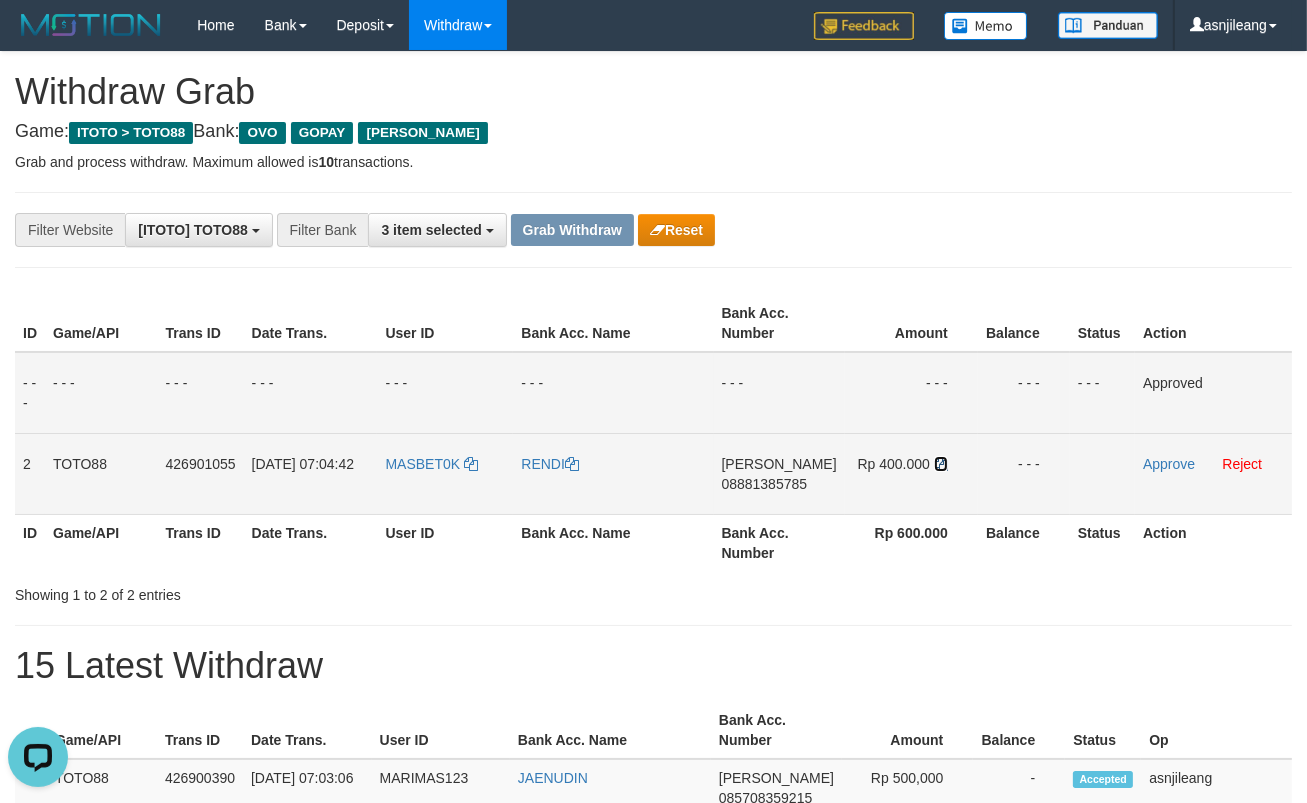 click at bounding box center (941, 464) 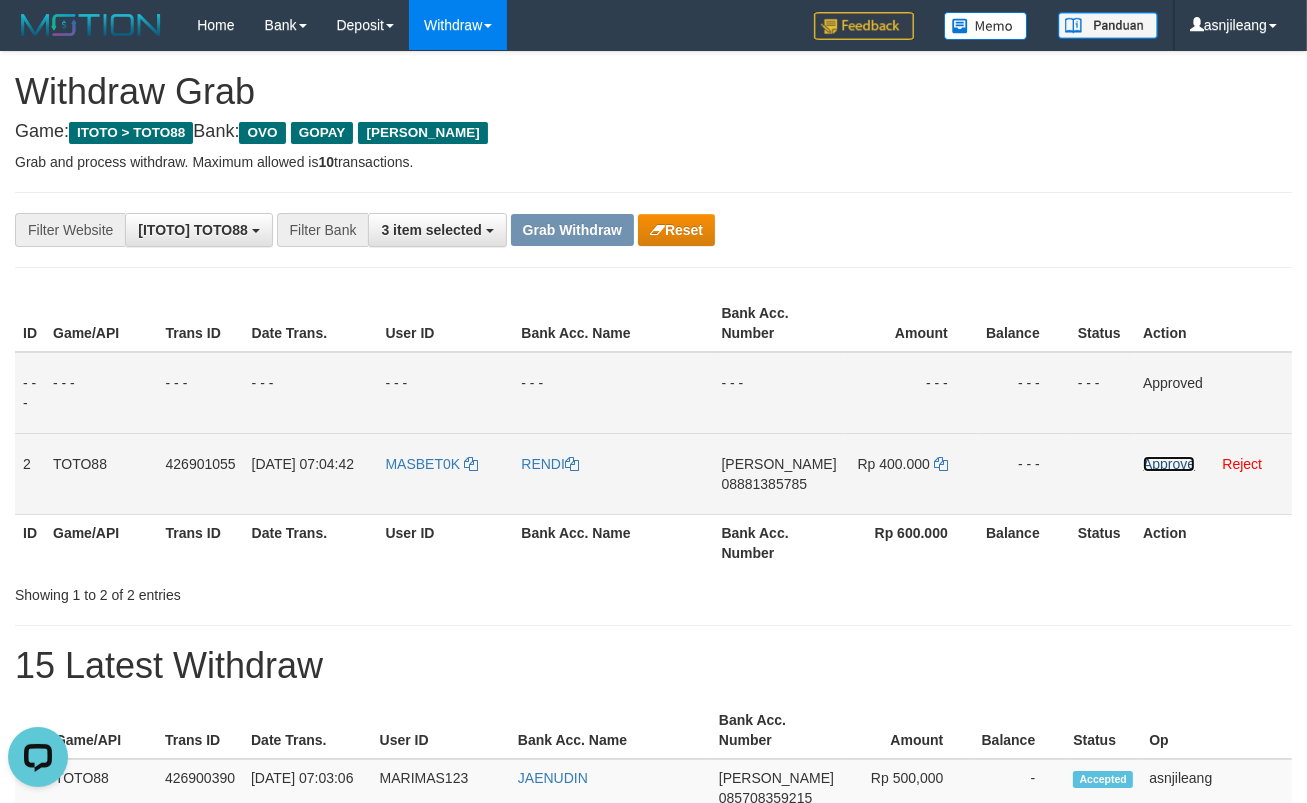 click on "Approve" at bounding box center (1169, 464) 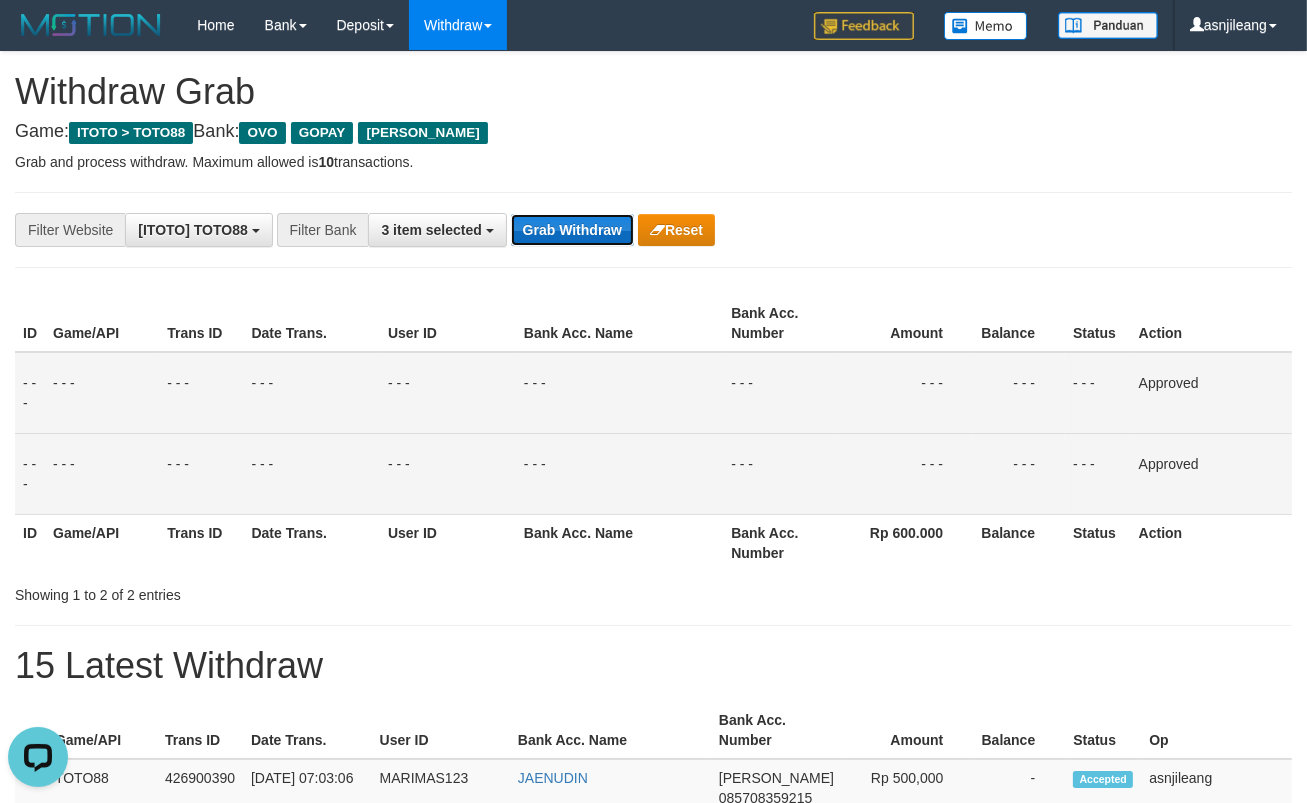 click on "Grab Withdraw" at bounding box center (572, 230) 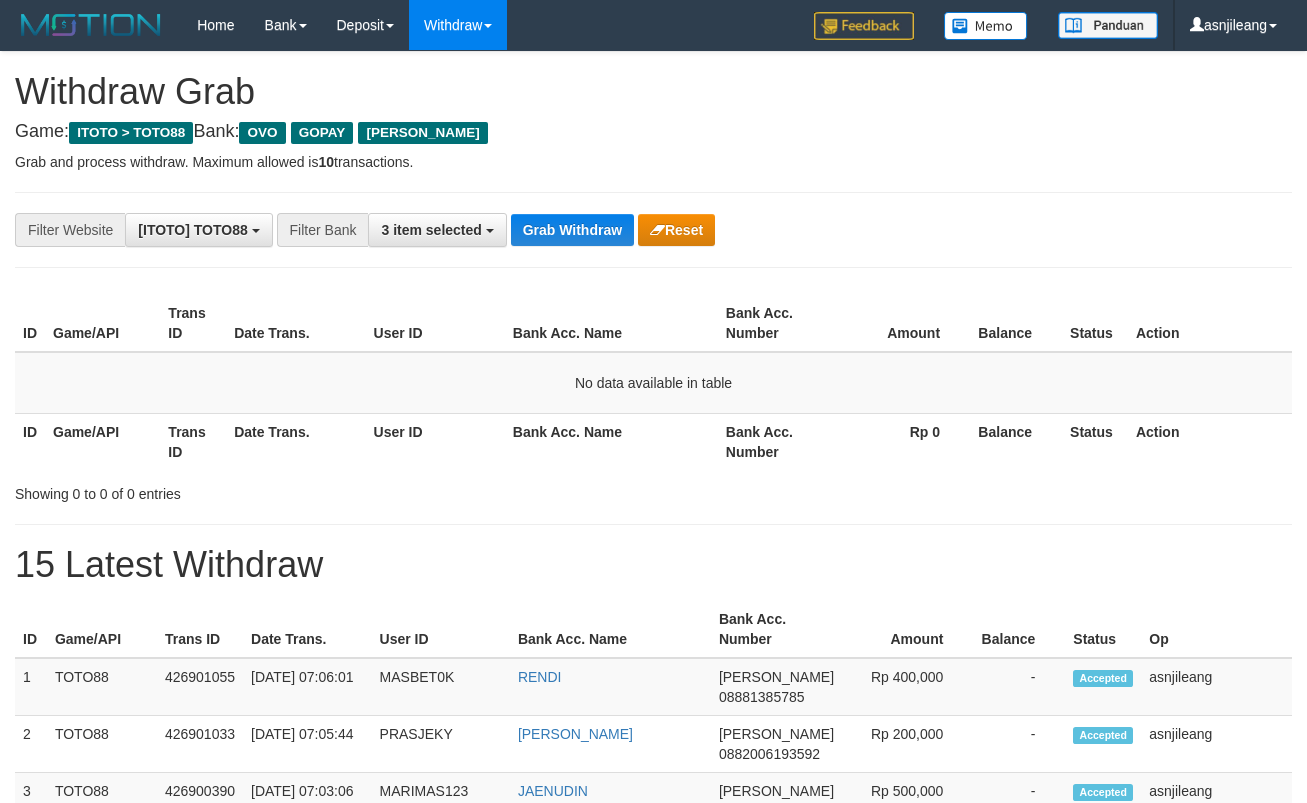 scroll, scrollTop: 0, scrollLeft: 0, axis: both 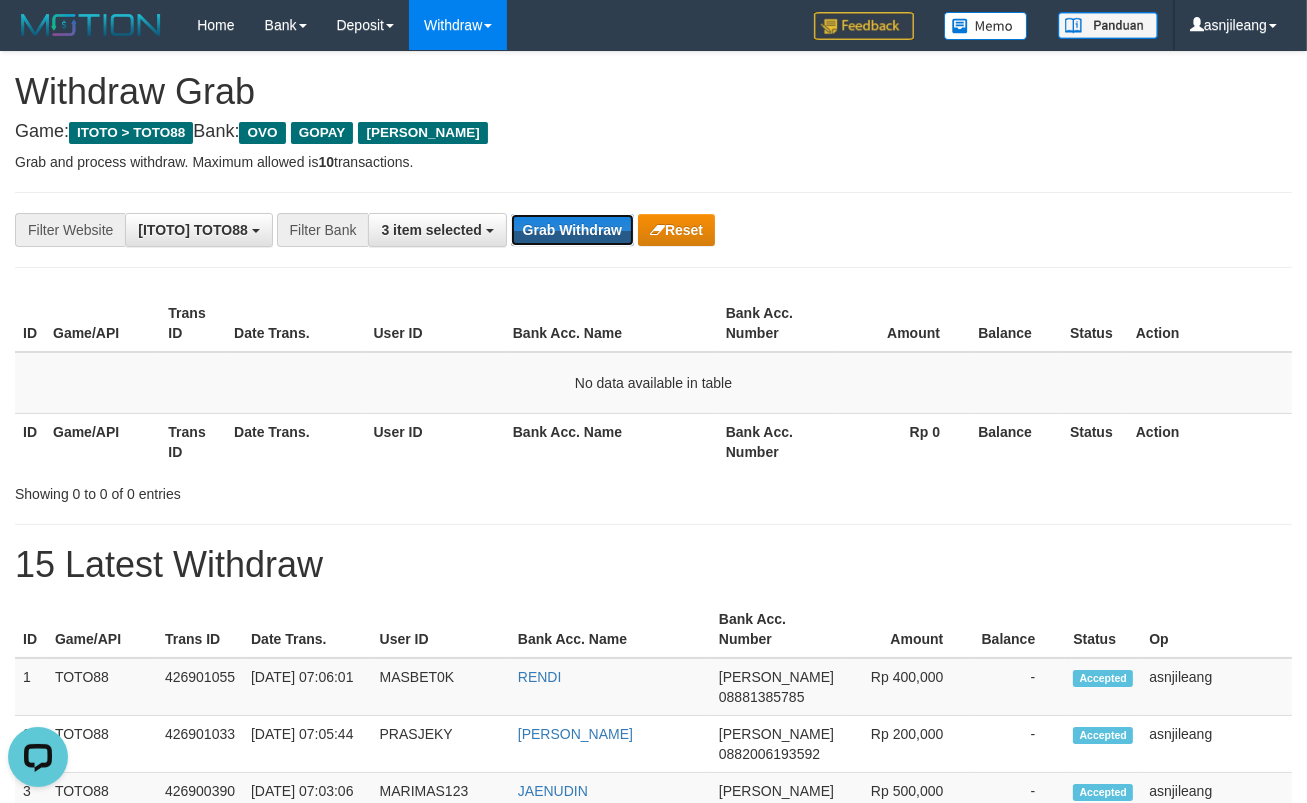 click on "Grab Withdraw" at bounding box center [572, 230] 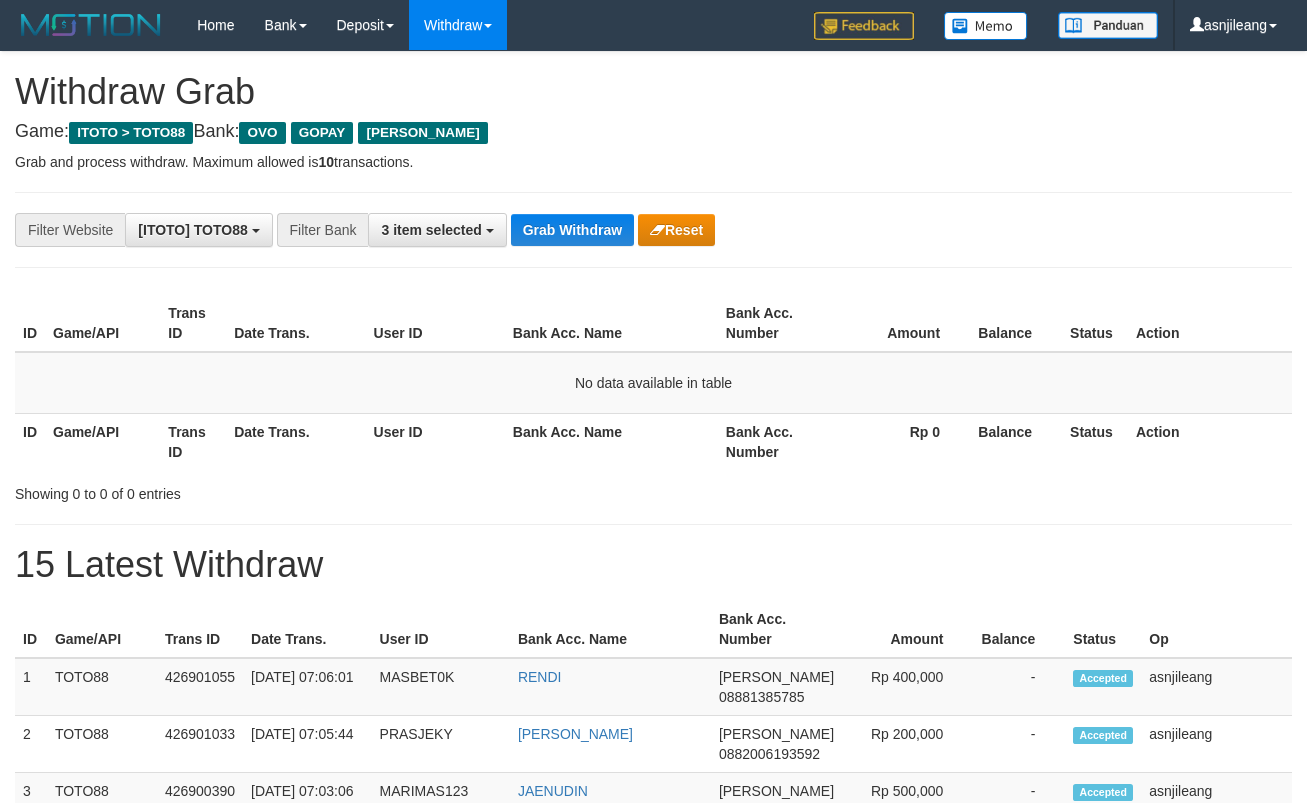 scroll, scrollTop: 0, scrollLeft: 0, axis: both 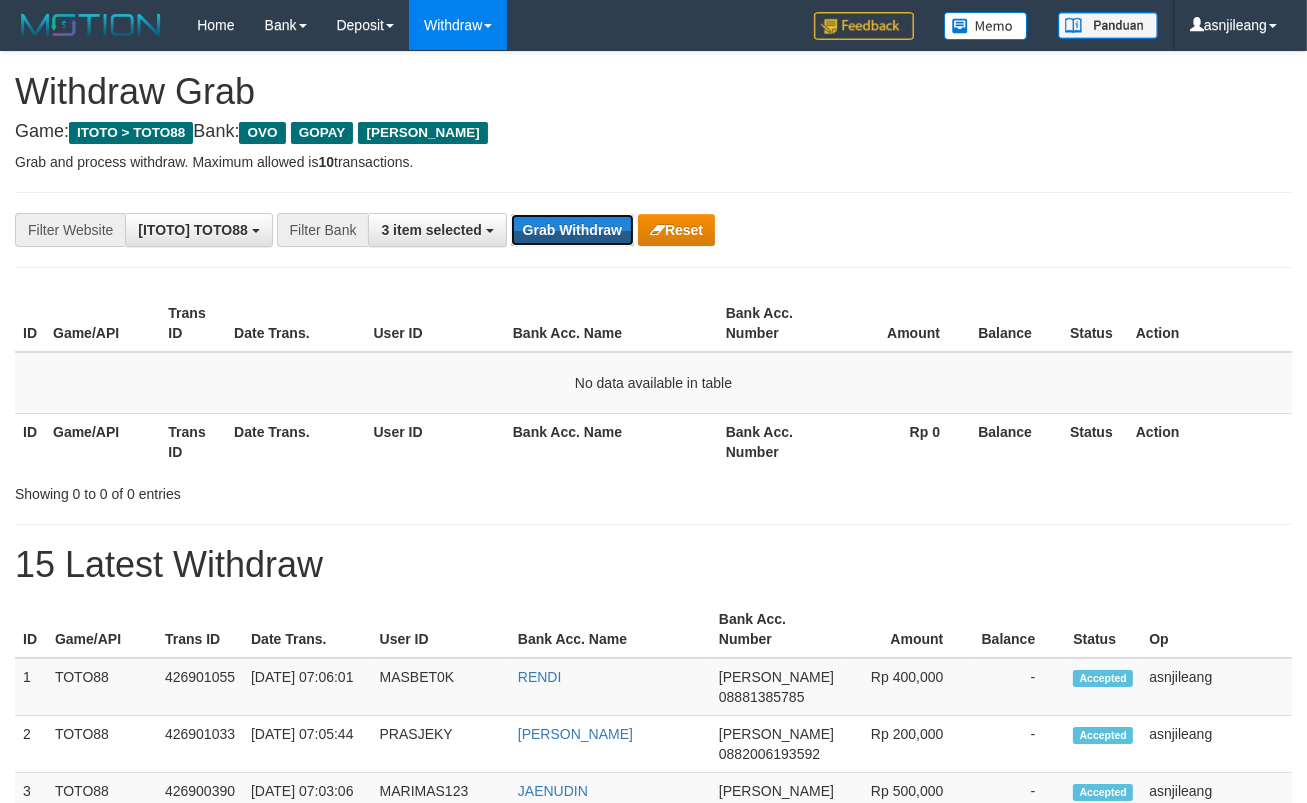 click on "Grab Withdraw" at bounding box center (572, 230) 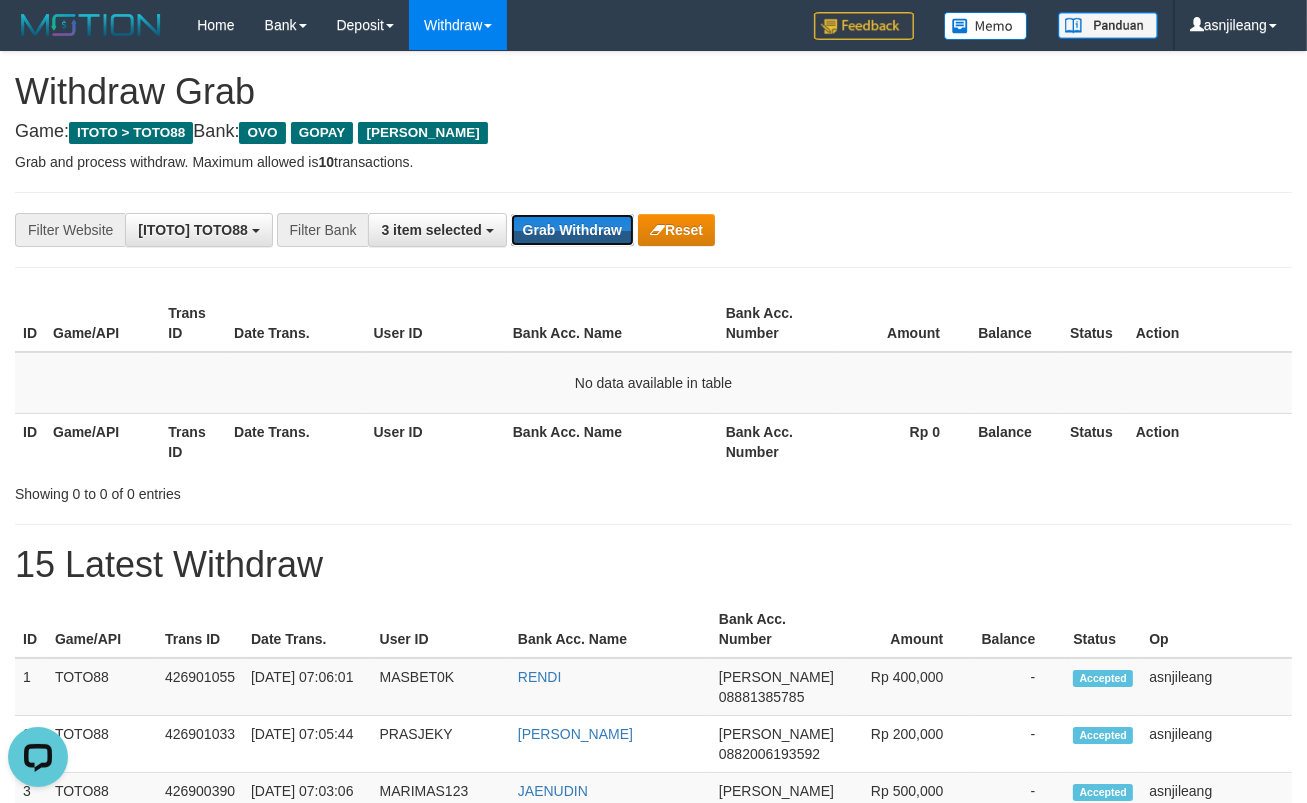 scroll, scrollTop: 0, scrollLeft: 0, axis: both 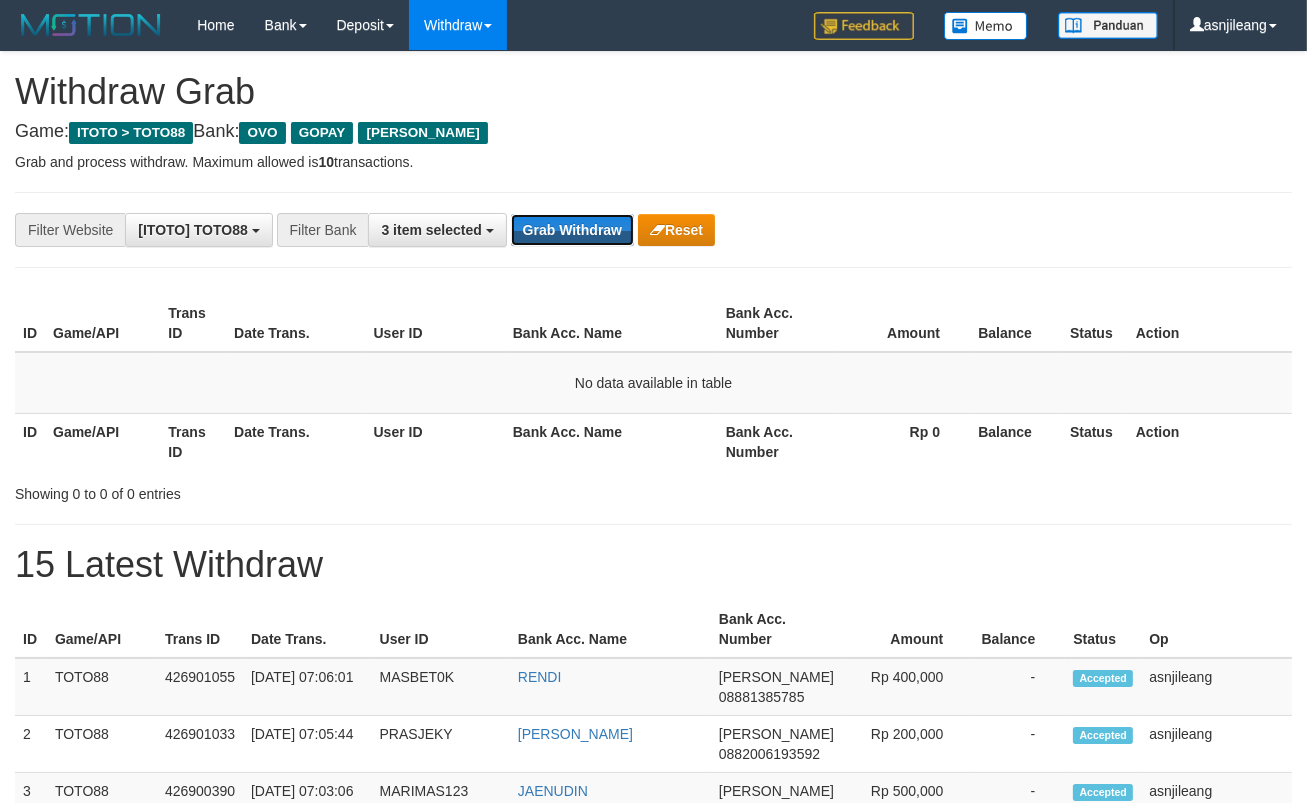 click on "Grab Withdraw" at bounding box center [572, 230] 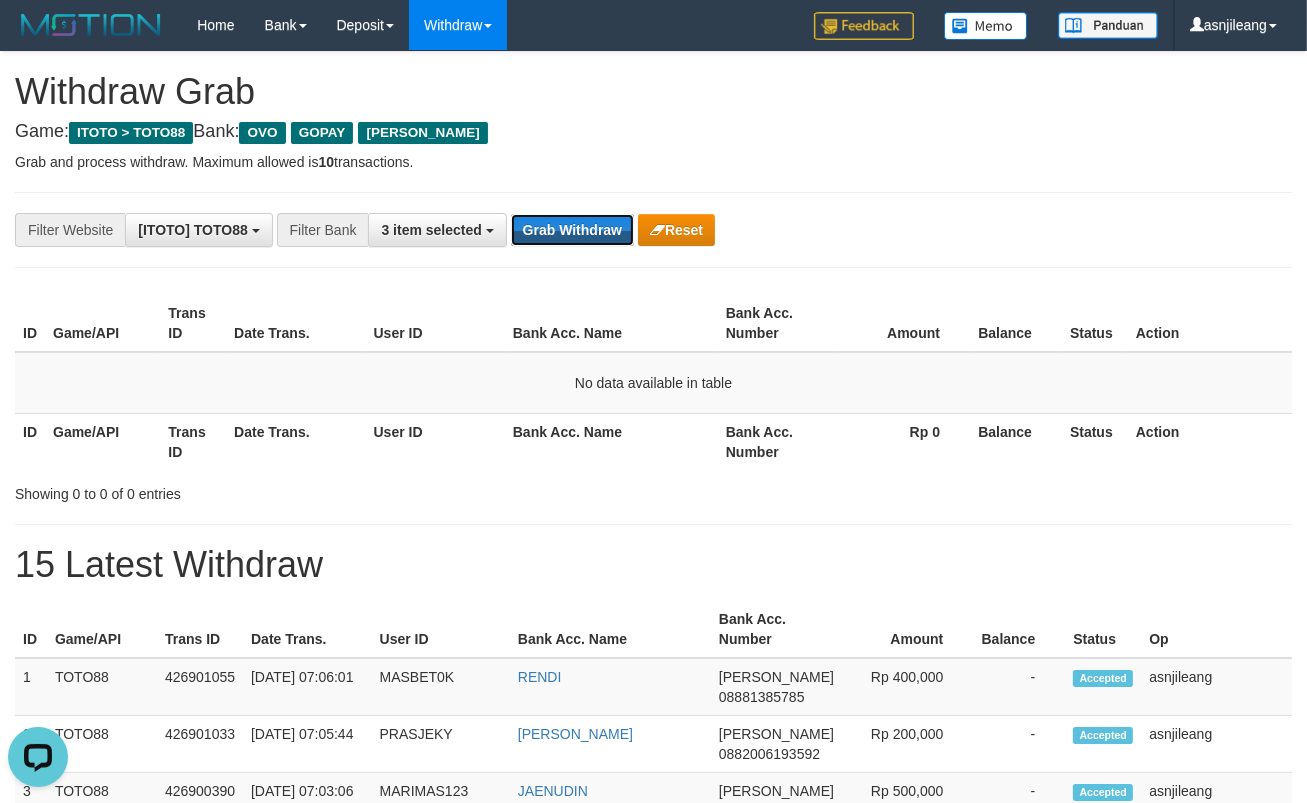 click on "Grab Withdraw" at bounding box center [572, 230] 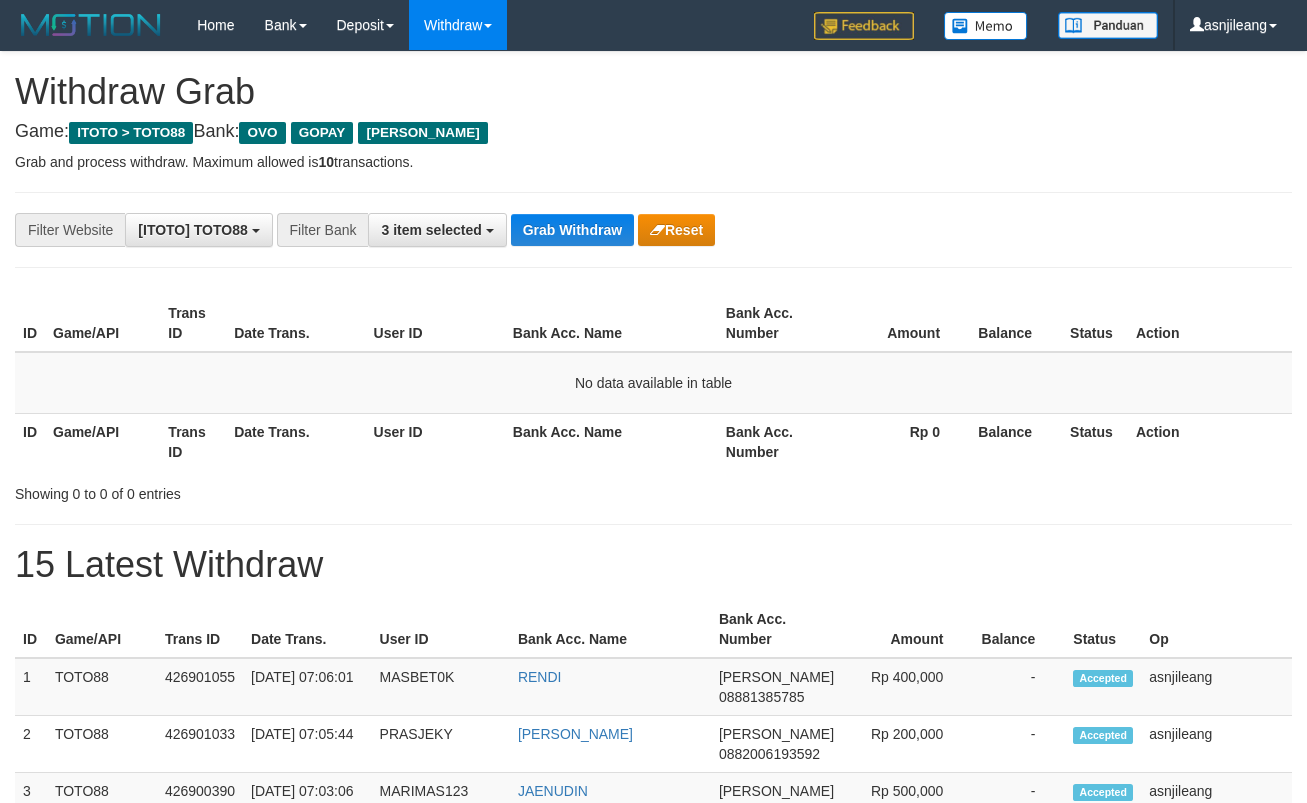 scroll, scrollTop: 0, scrollLeft: 0, axis: both 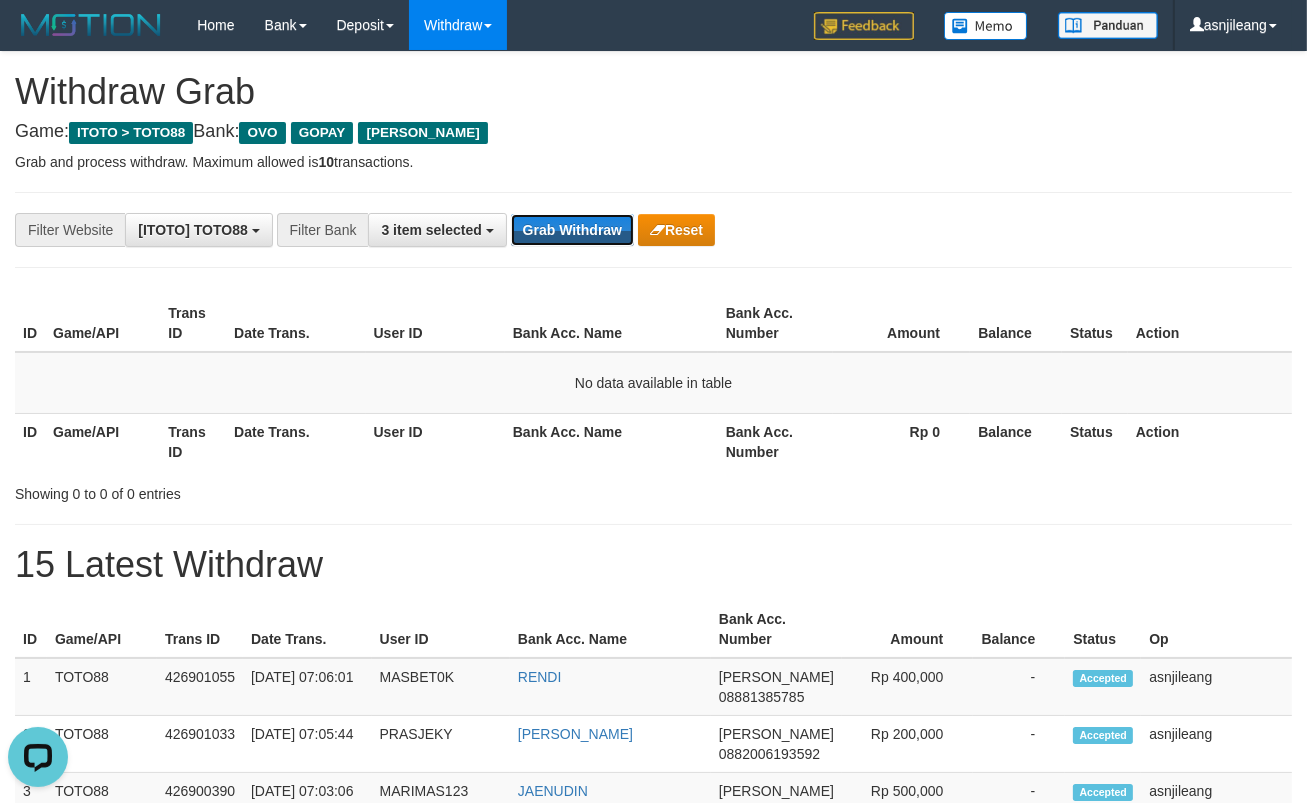 click on "Grab Withdraw" at bounding box center (572, 230) 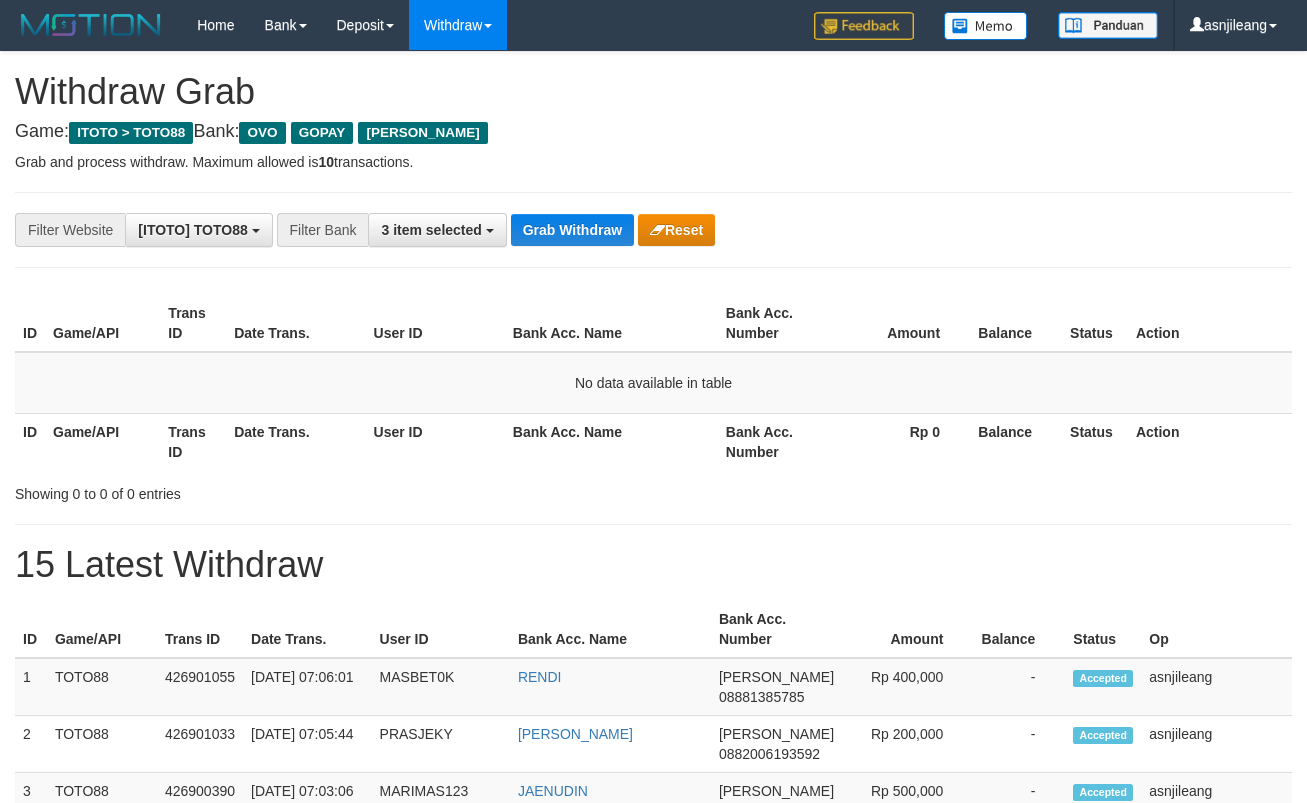 scroll, scrollTop: 0, scrollLeft: 0, axis: both 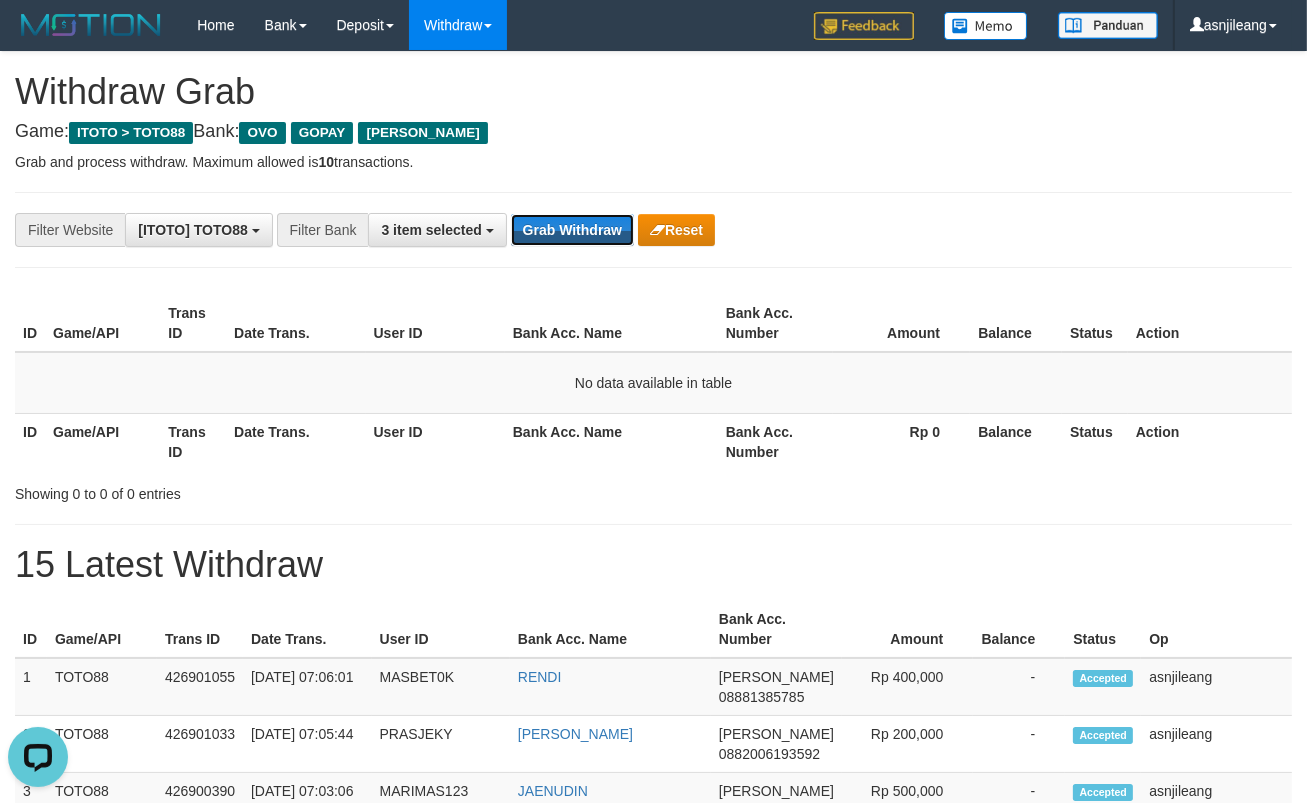 click on "Grab Withdraw" at bounding box center [572, 230] 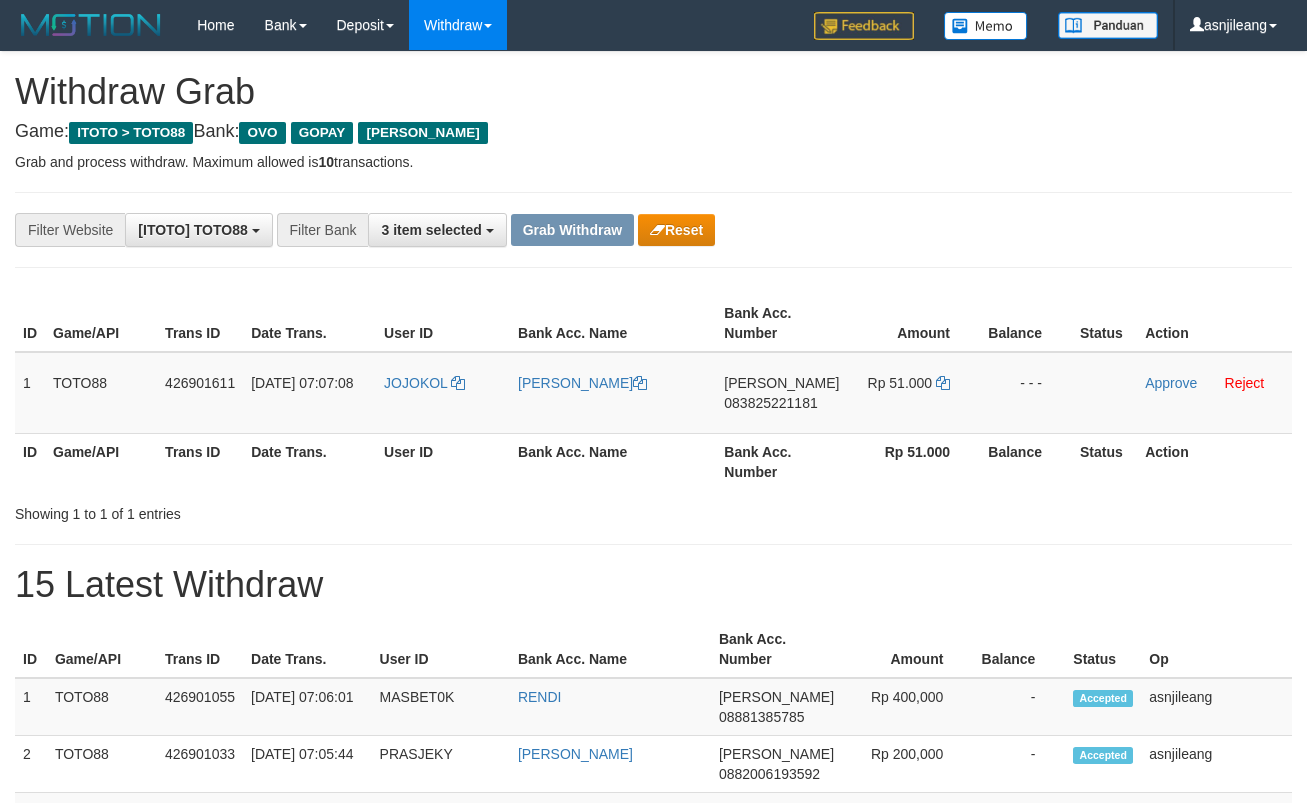 scroll, scrollTop: 0, scrollLeft: 0, axis: both 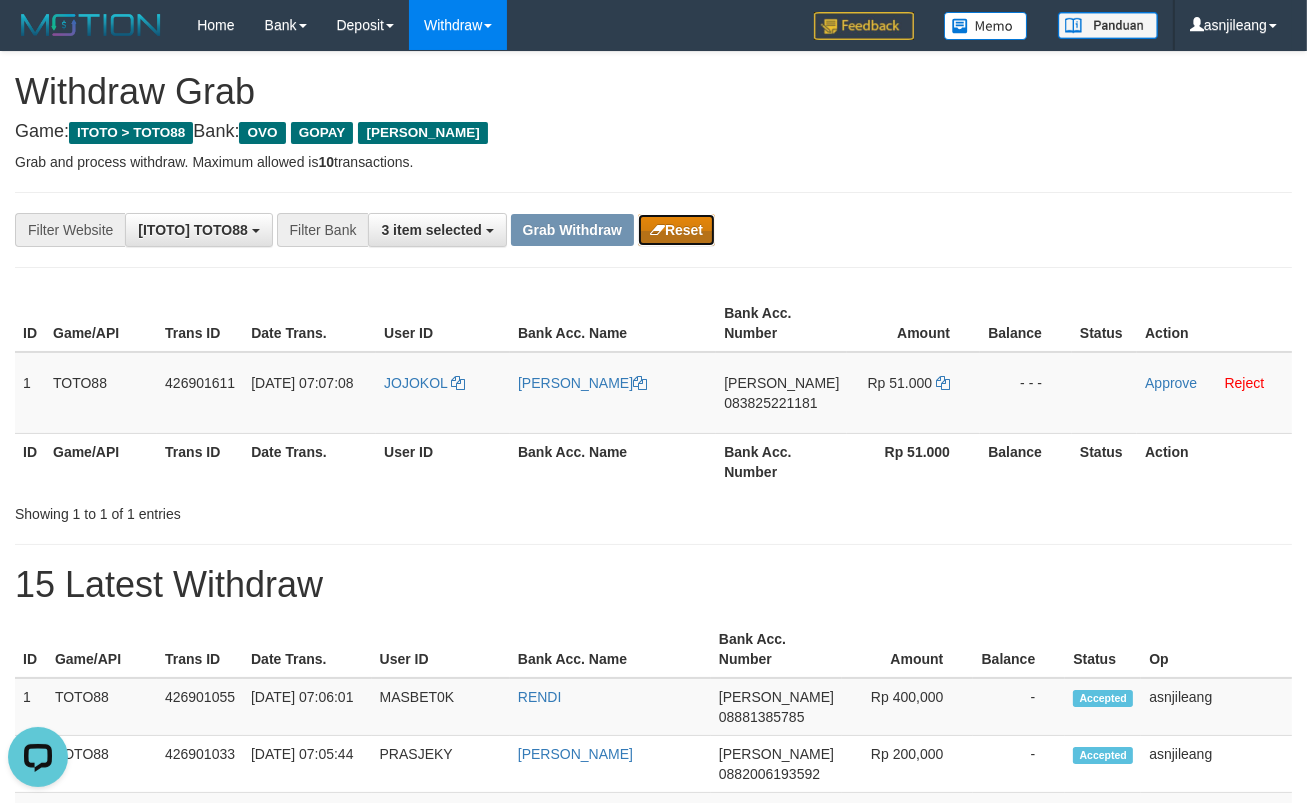 click on "Reset" at bounding box center (676, 230) 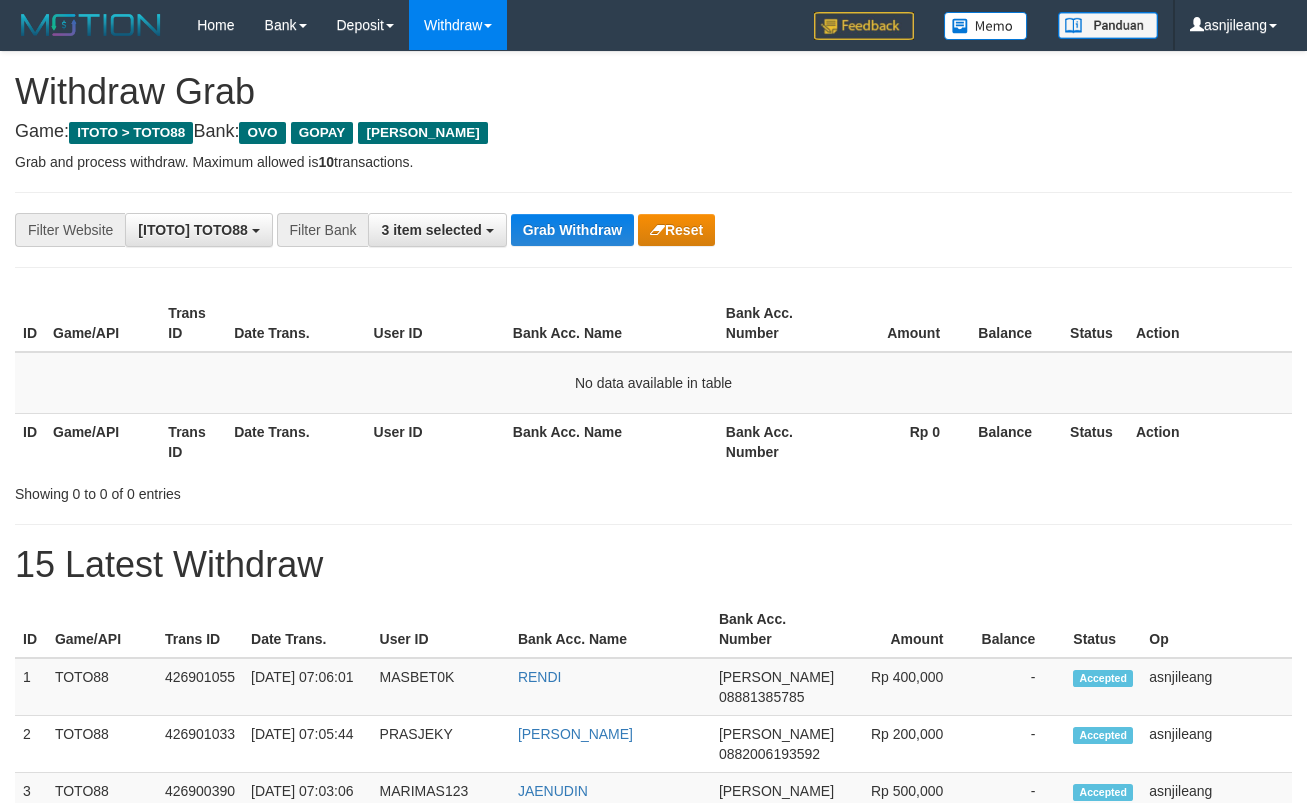 scroll, scrollTop: 0, scrollLeft: 0, axis: both 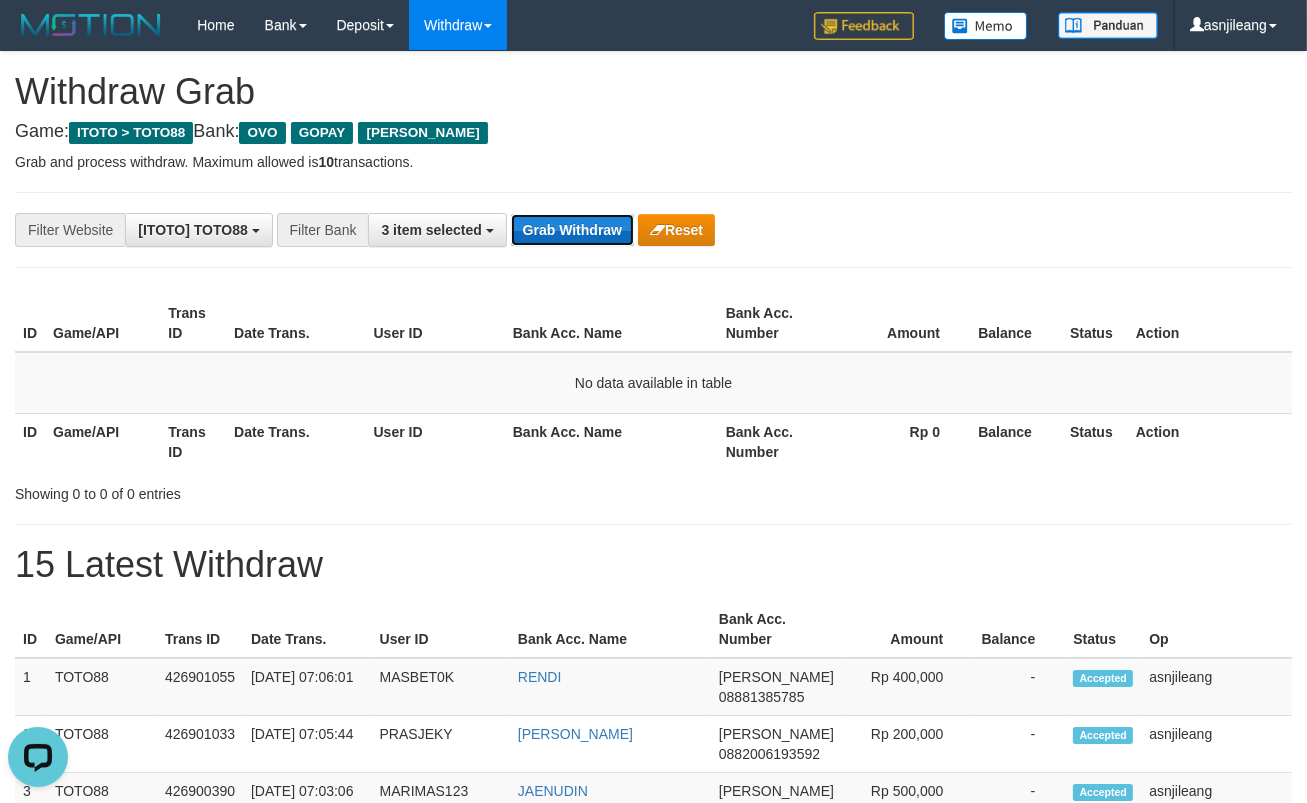 click on "Grab Withdraw" at bounding box center (572, 230) 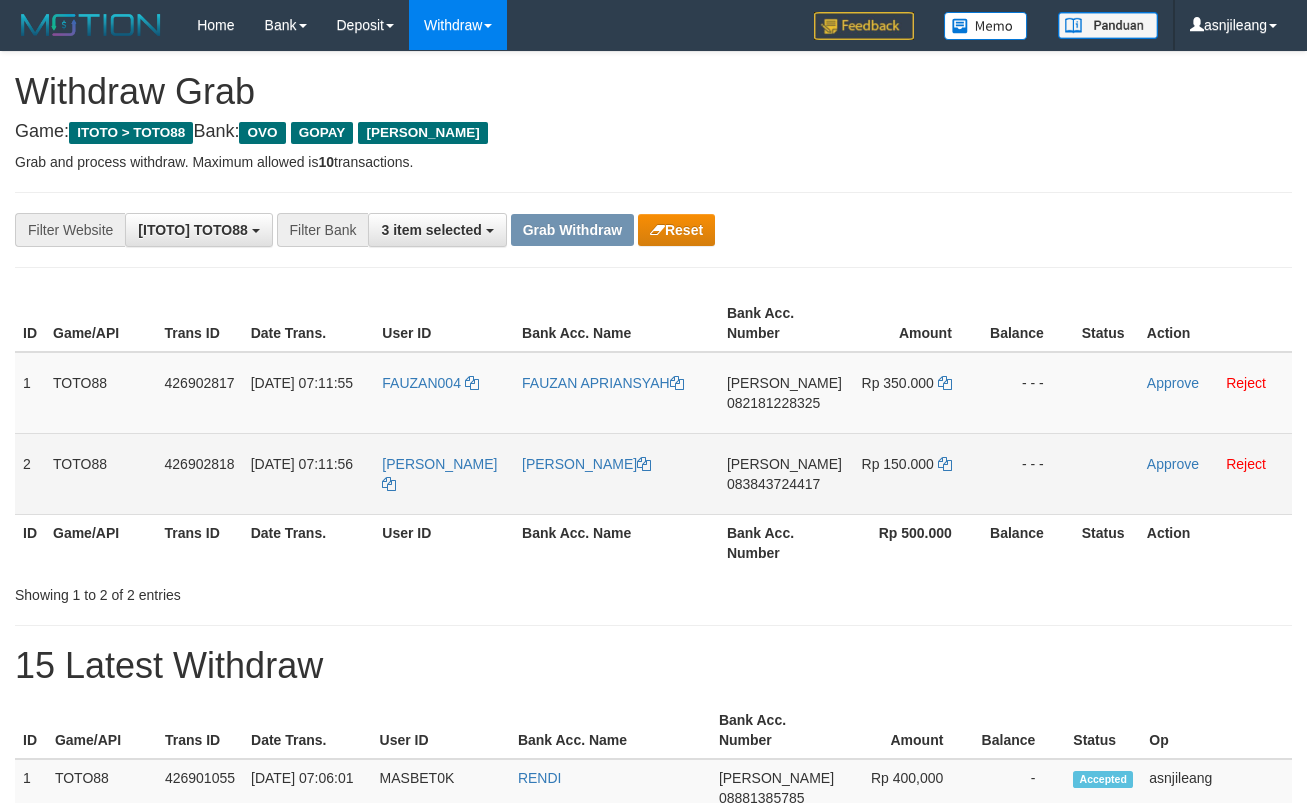 scroll, scrollTop: 0, scrollLeft: 0, axis: both 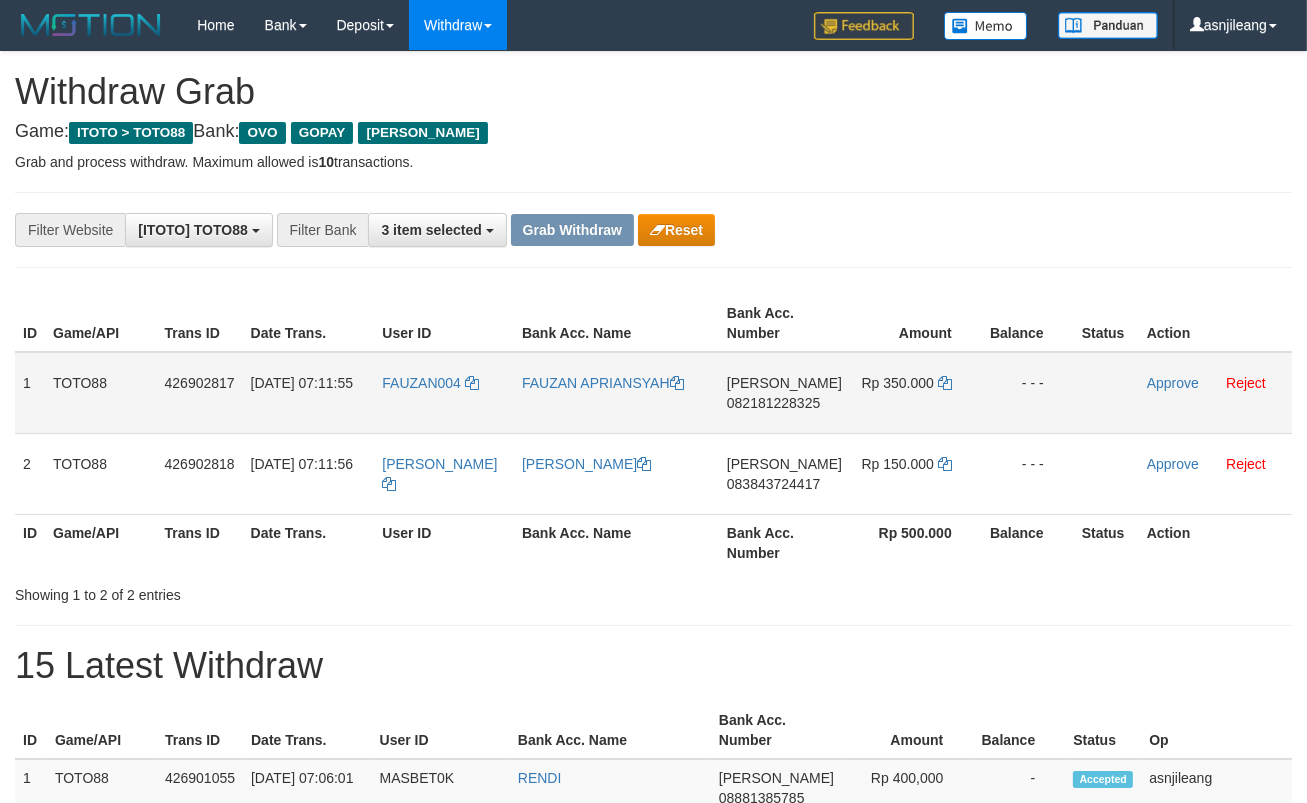 click on "DANA
082181228325" at bounding box center (784, 393) 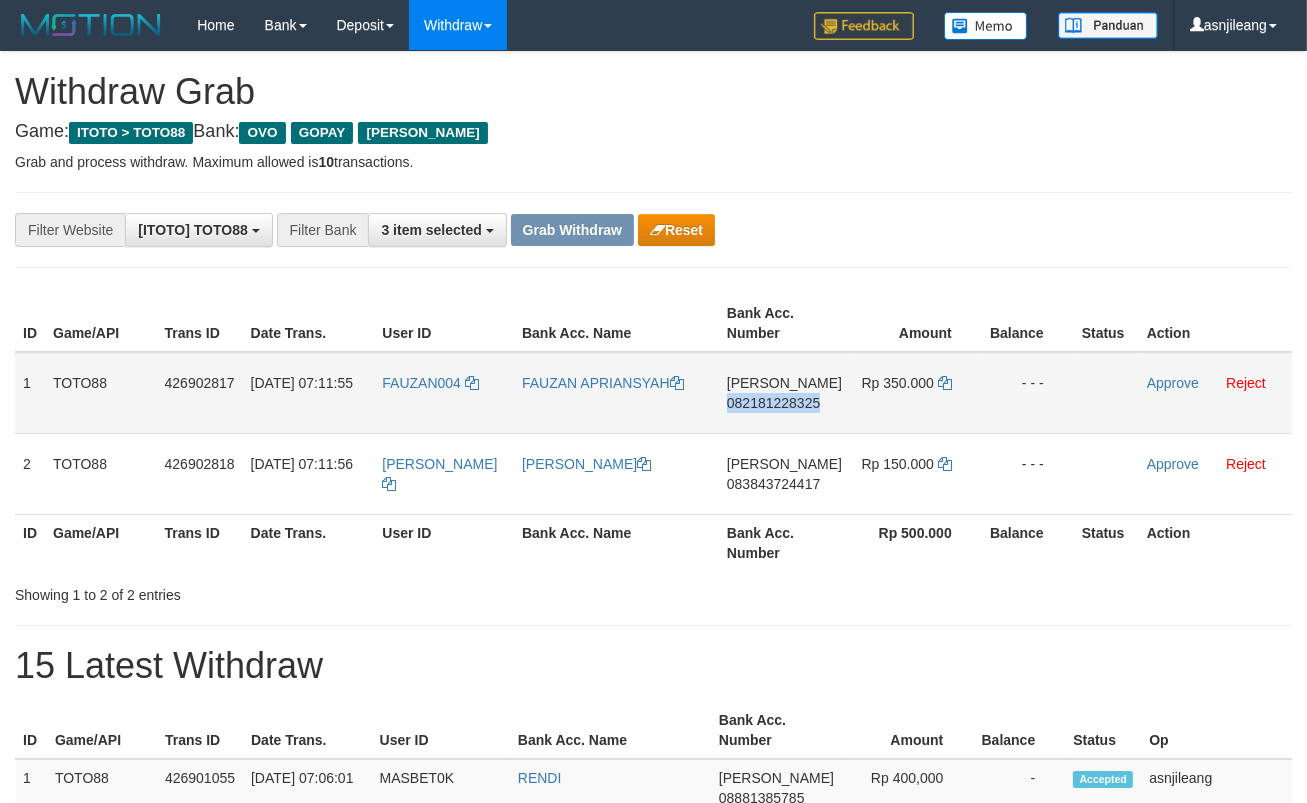 click on "DANA
082181228325" at bounding box center (784, 393) 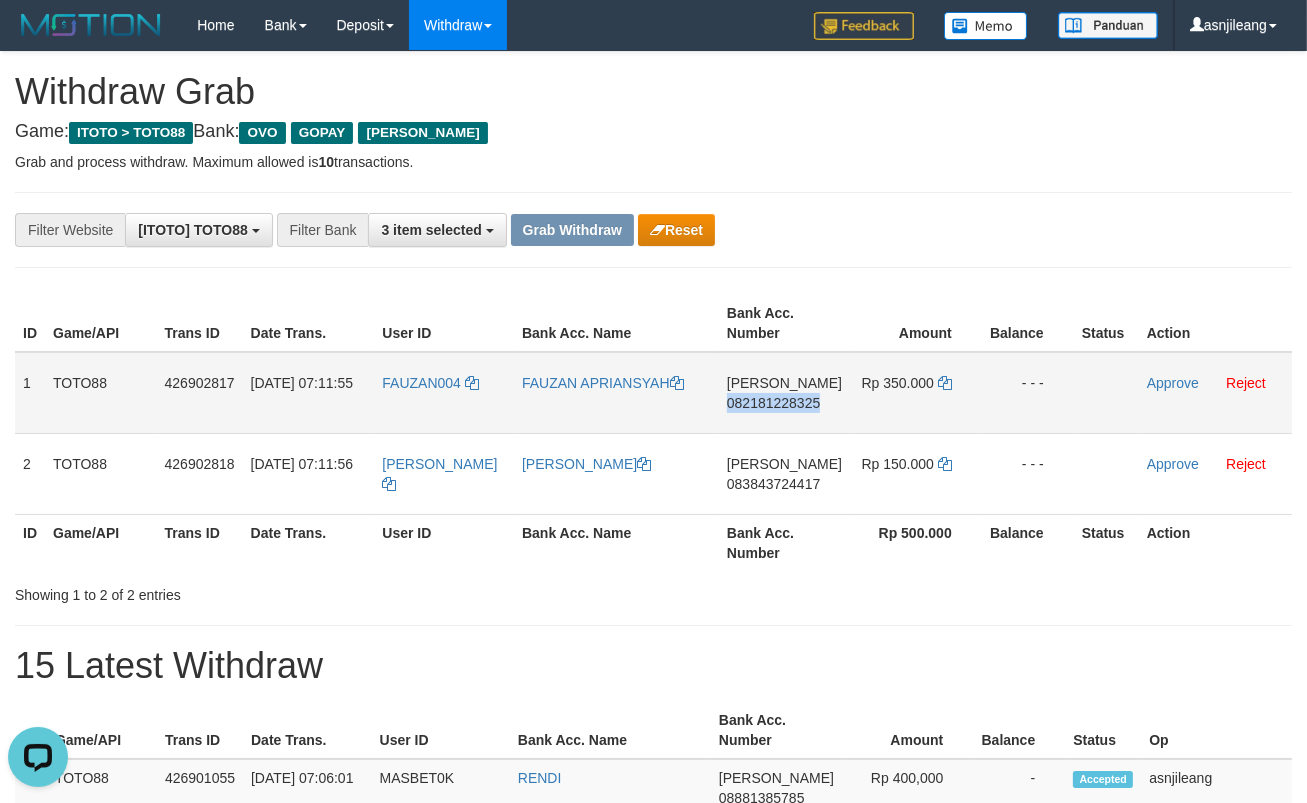 scroll, scrollTop: 0, scrollLeft: 0, axis: both 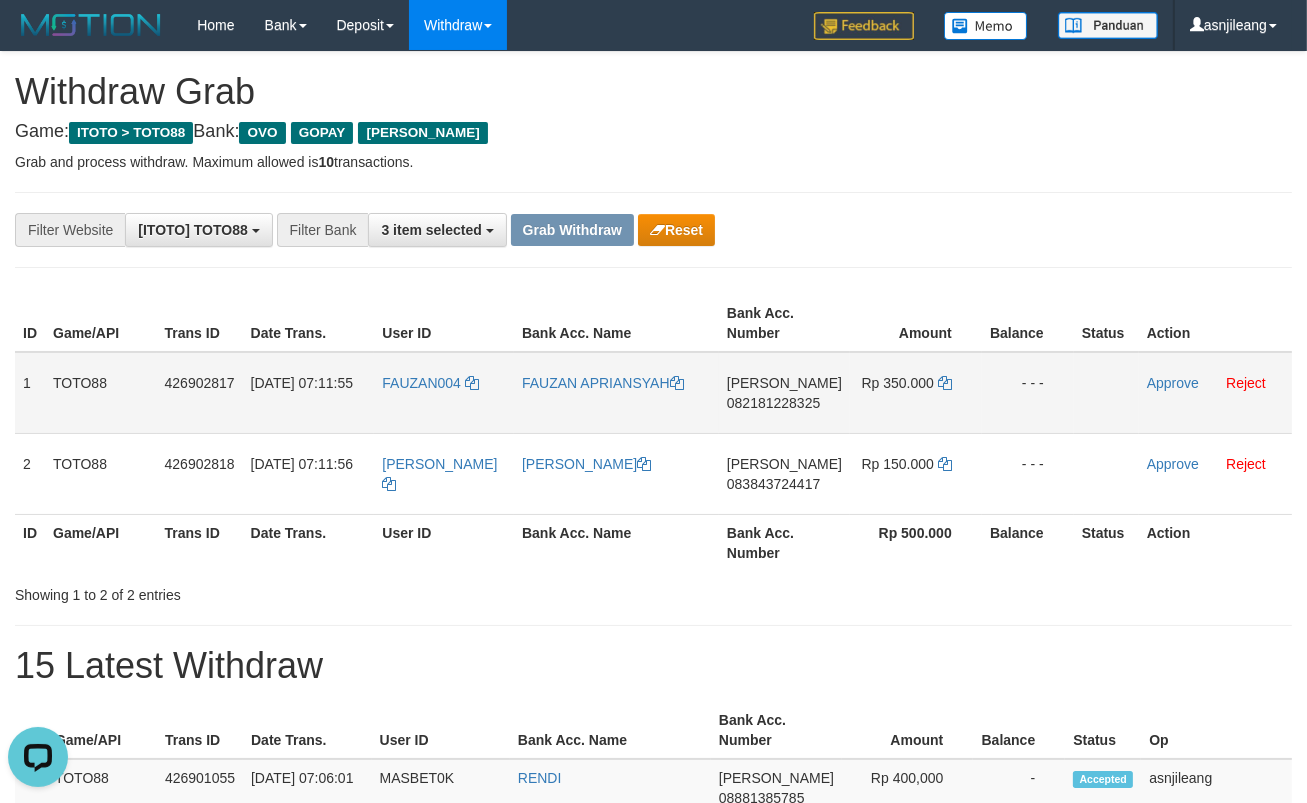 click on "DANA
082181228325" at bounding box center (784, 393) 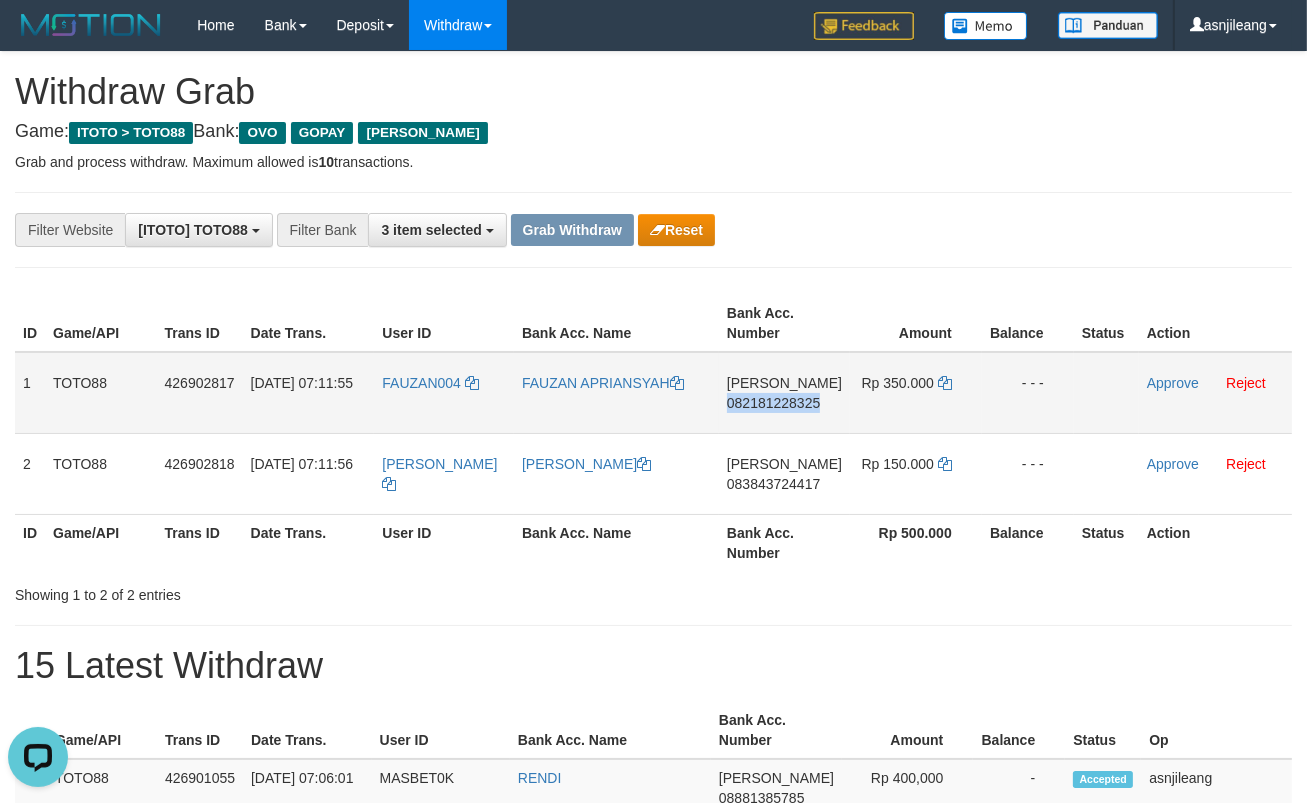 click on "DANA
082181228325" at bounding box center [784, 393] 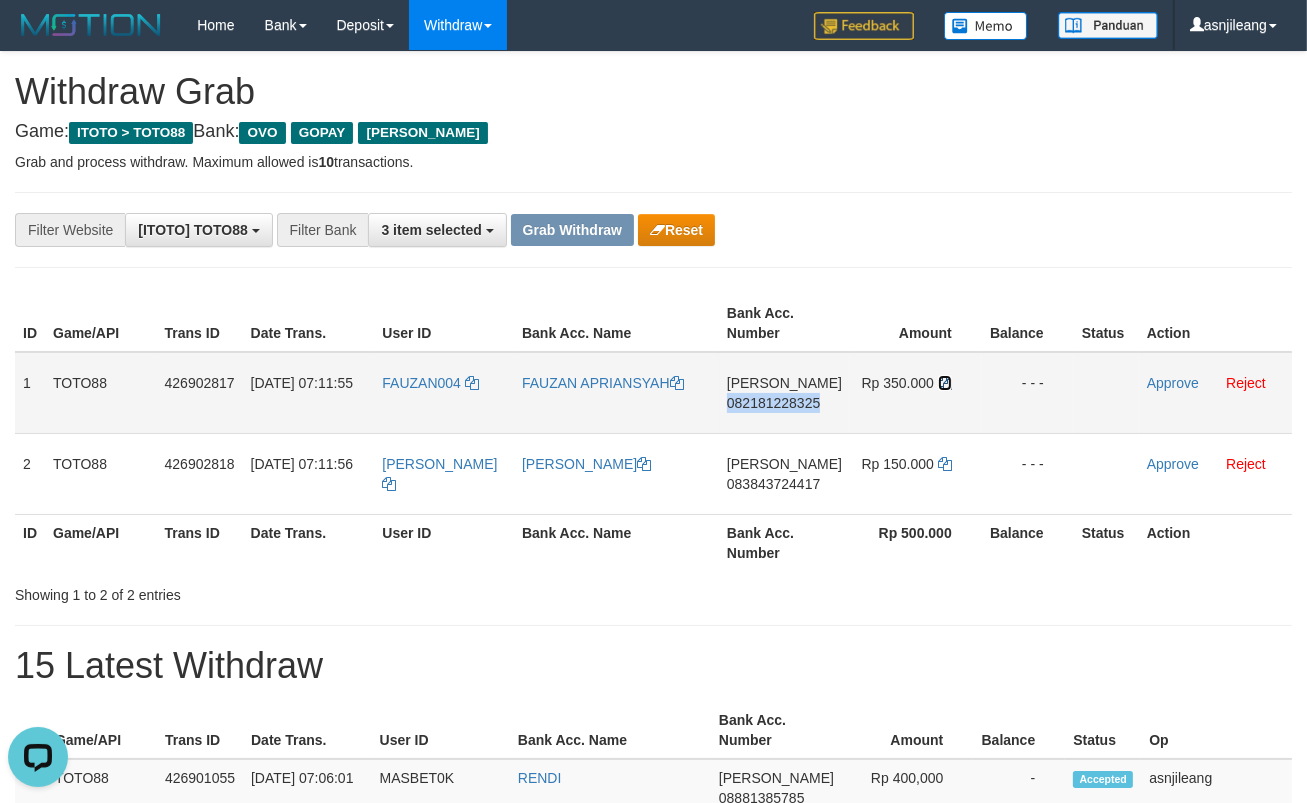 click at bounding box center (945, 383) 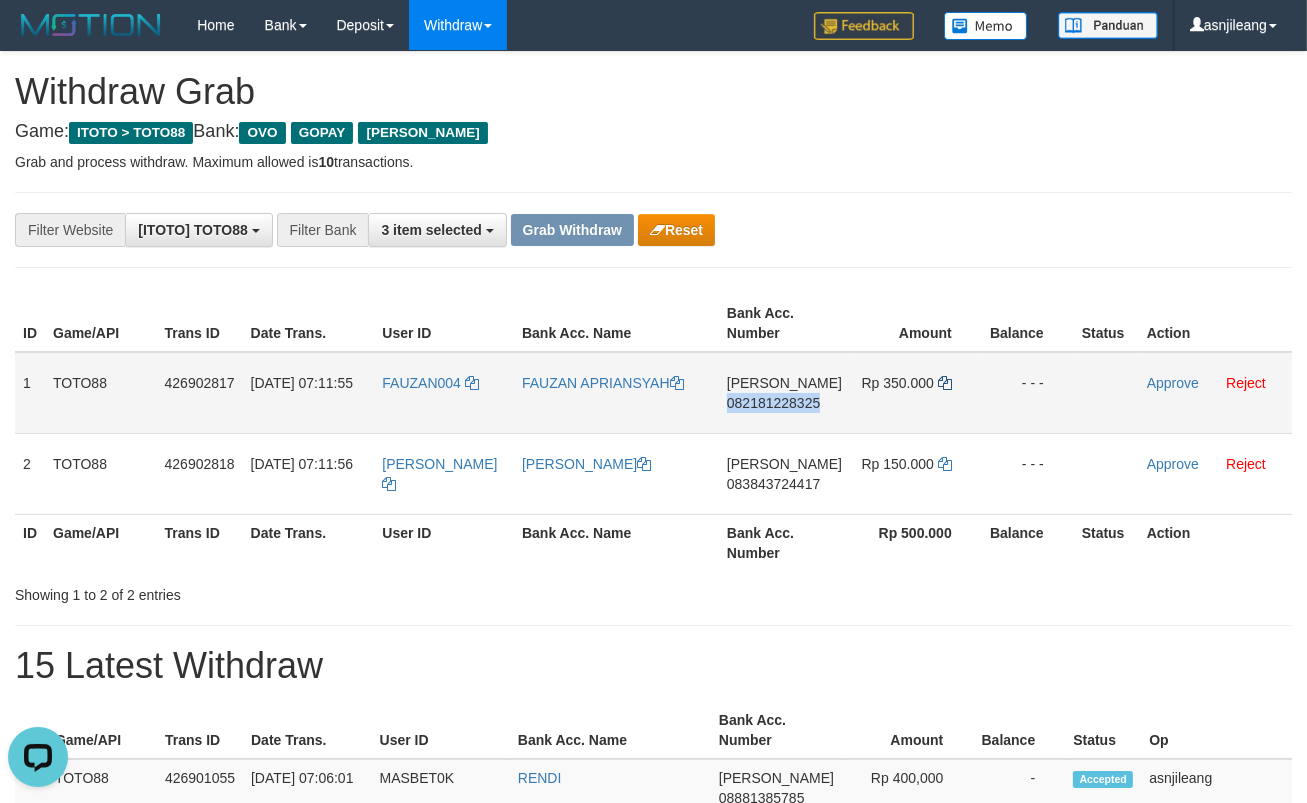 copy on "082181228325" 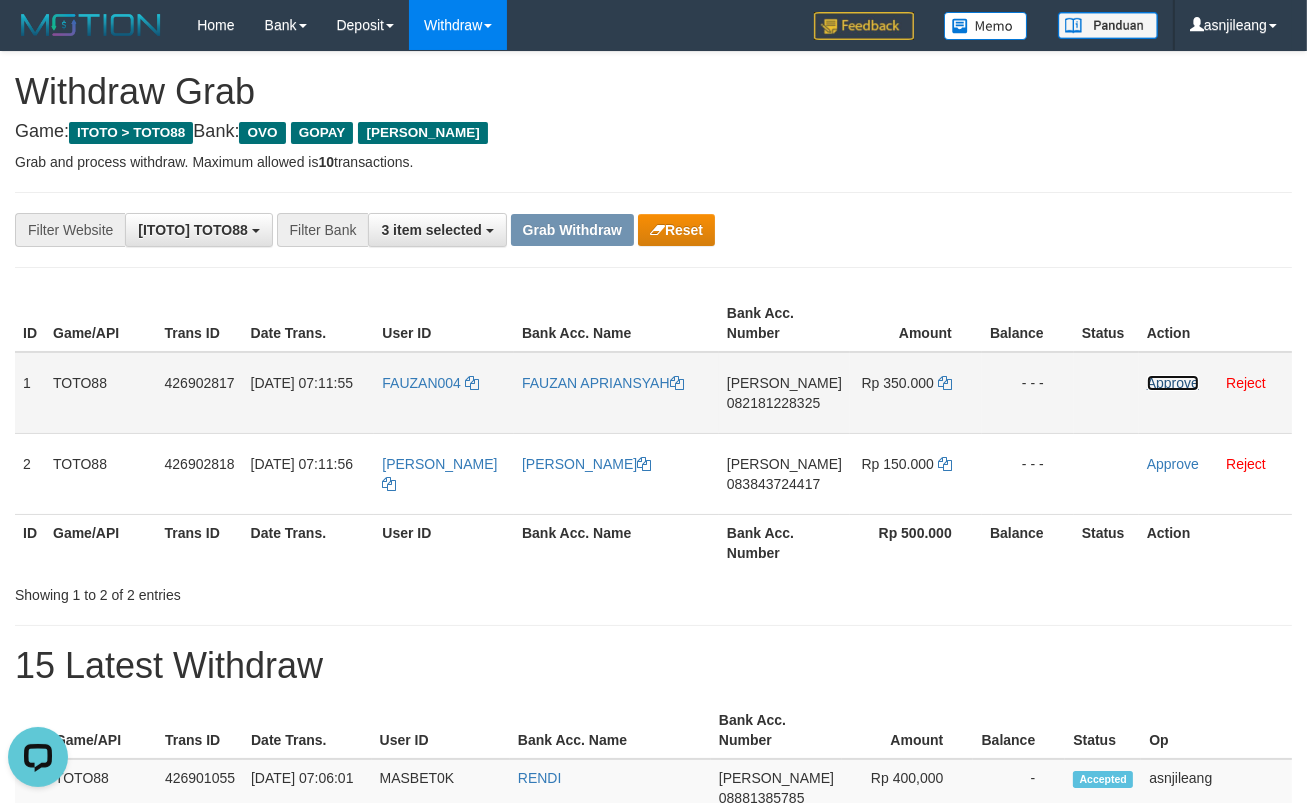 click on "Approve" at bounding box center [1173, 383] 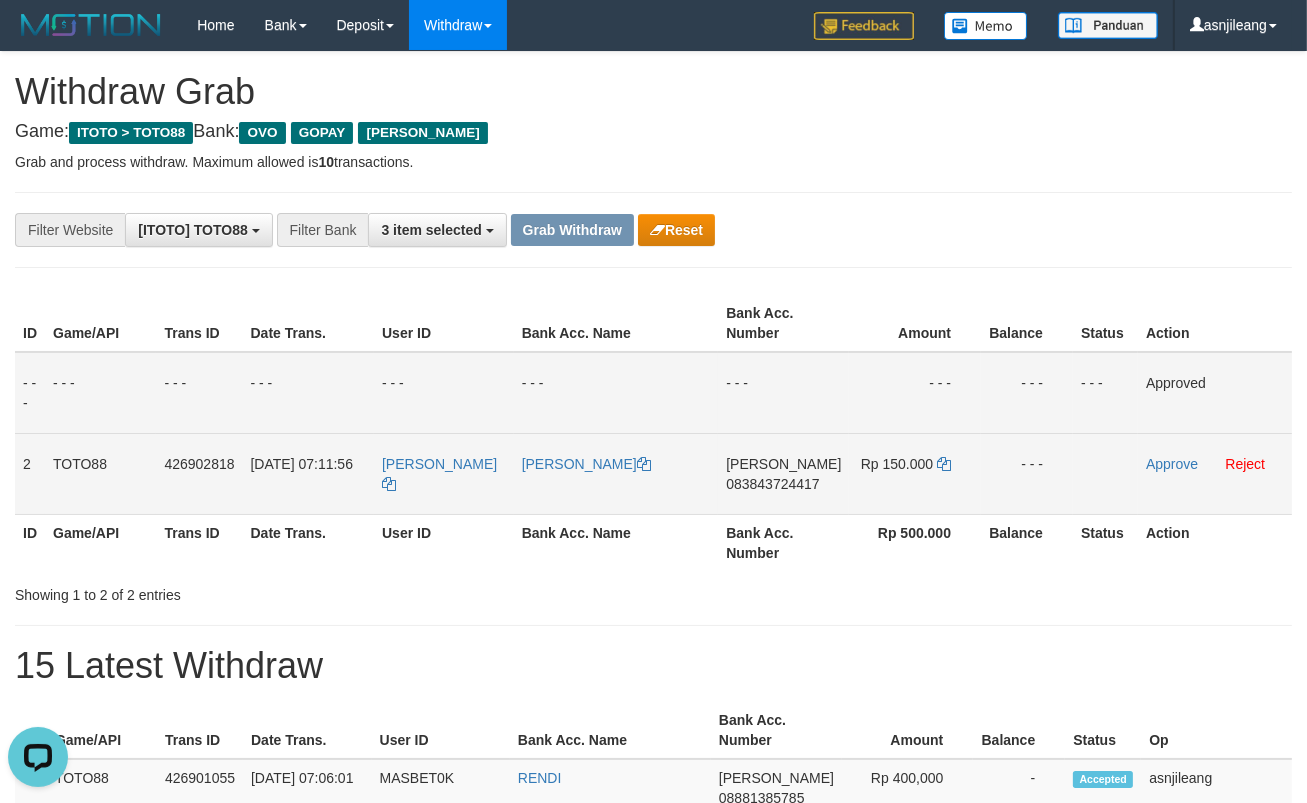 click on "083843724417" at bounding box center [772, 484] 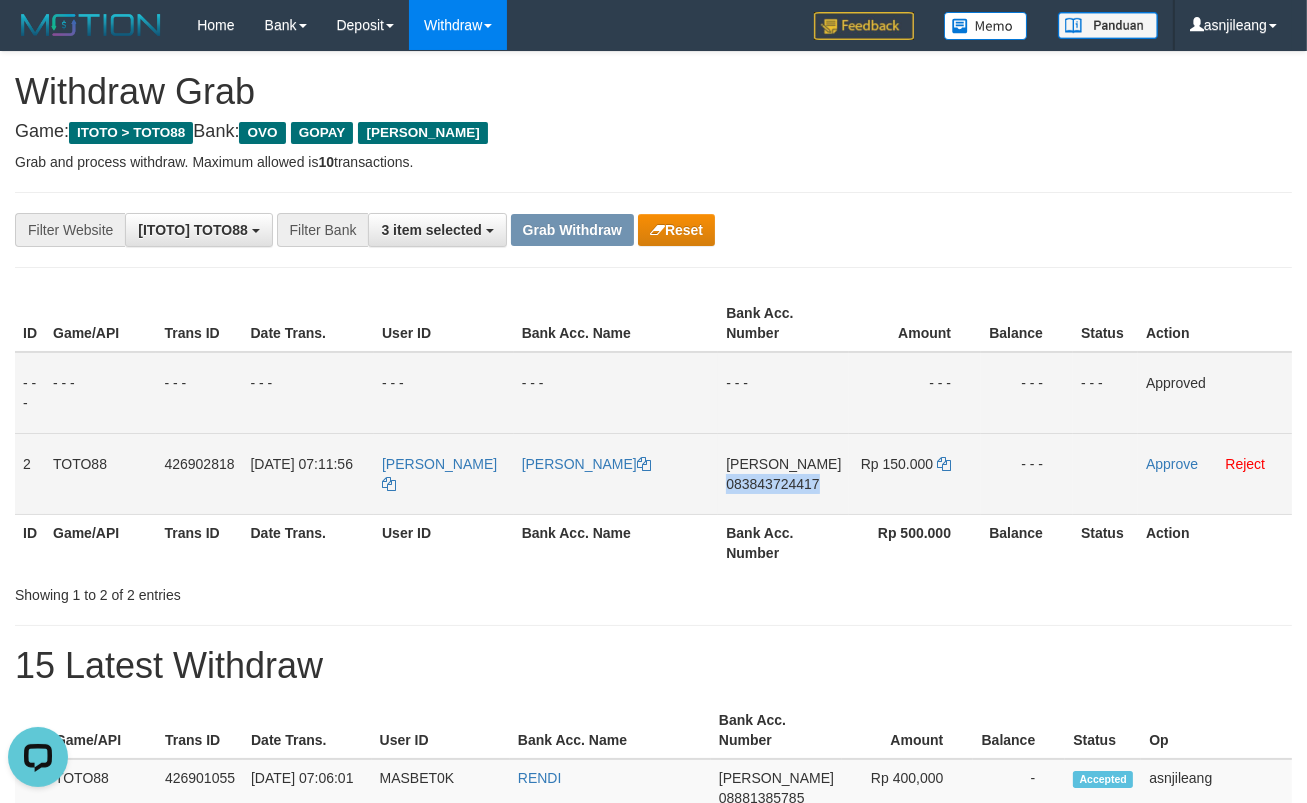 click on "083843724417" at bounding box center (772, 484) 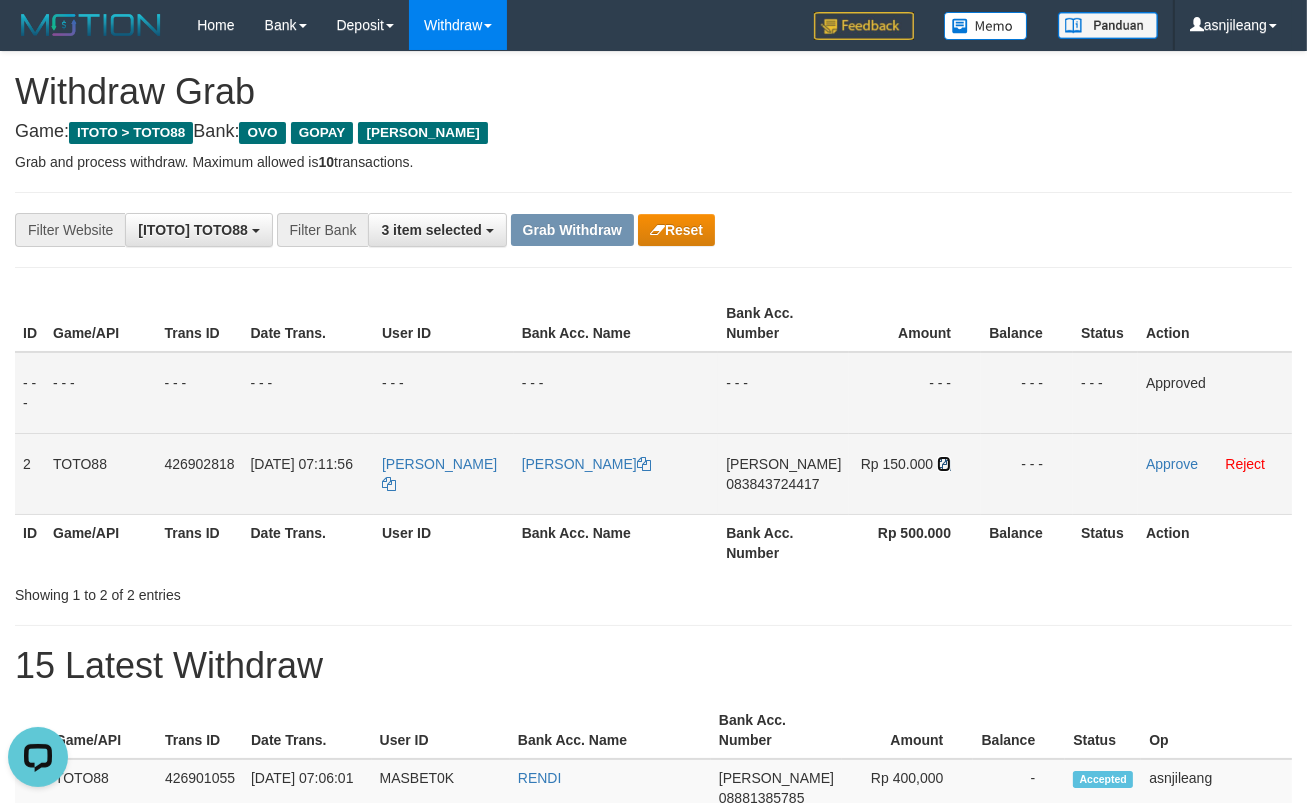 click at bounding box center [944, 464] 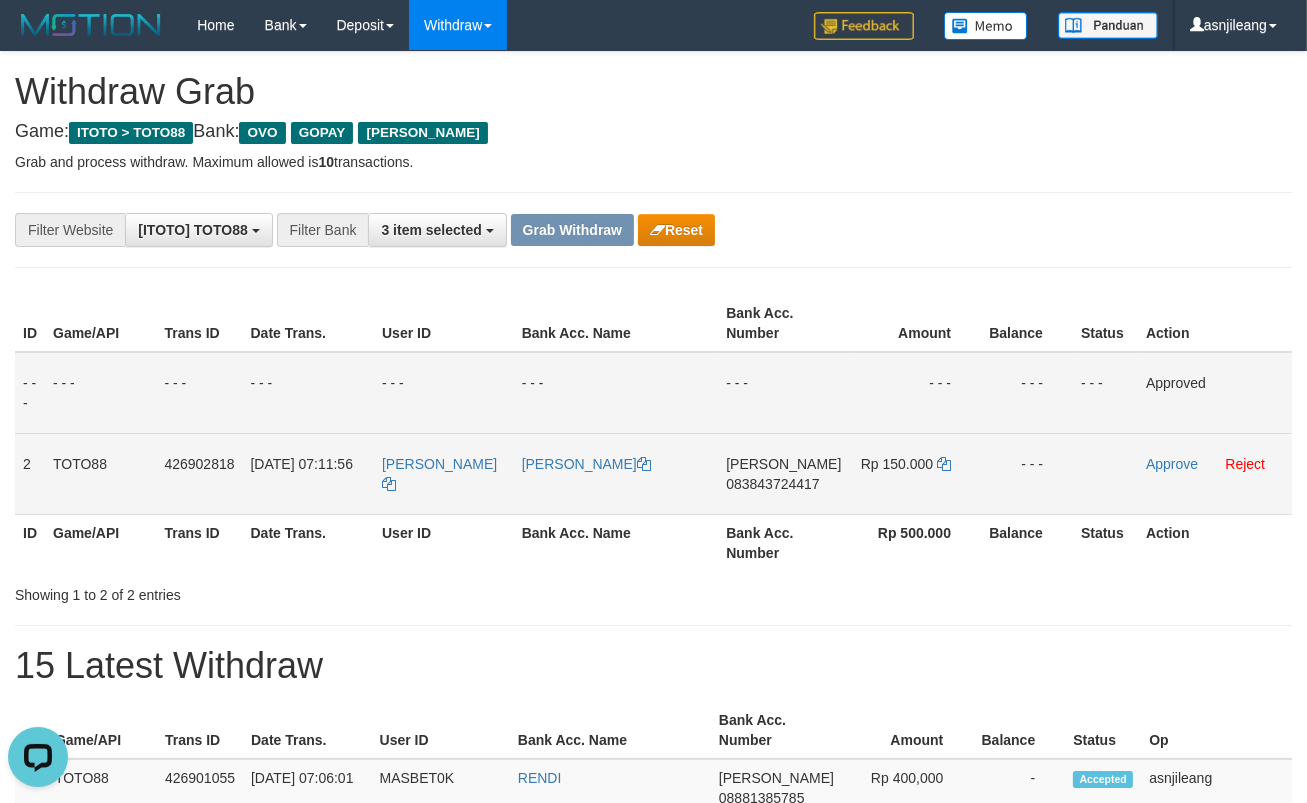 click on "Approve
Reject" at bounding box center [1215, 473] 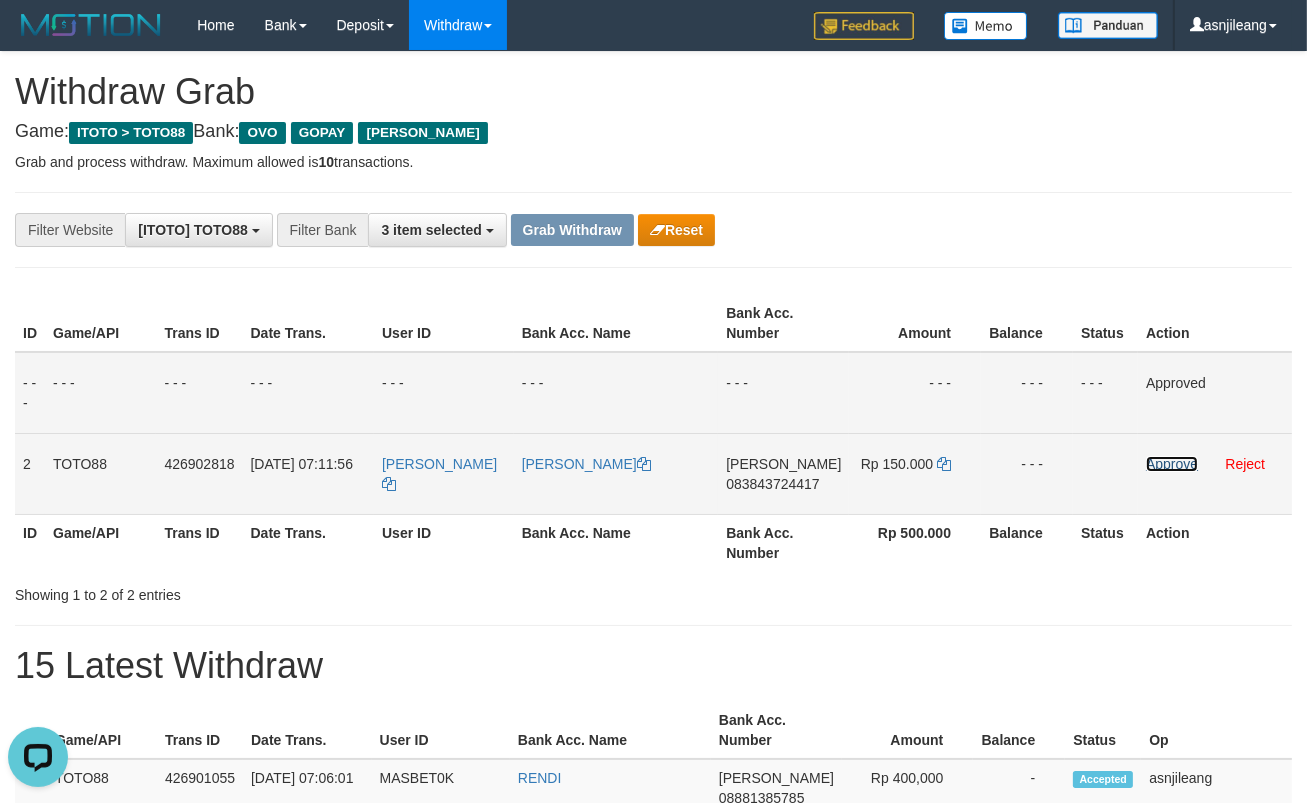 click on "Approve" at bounding box center [1172, 464] 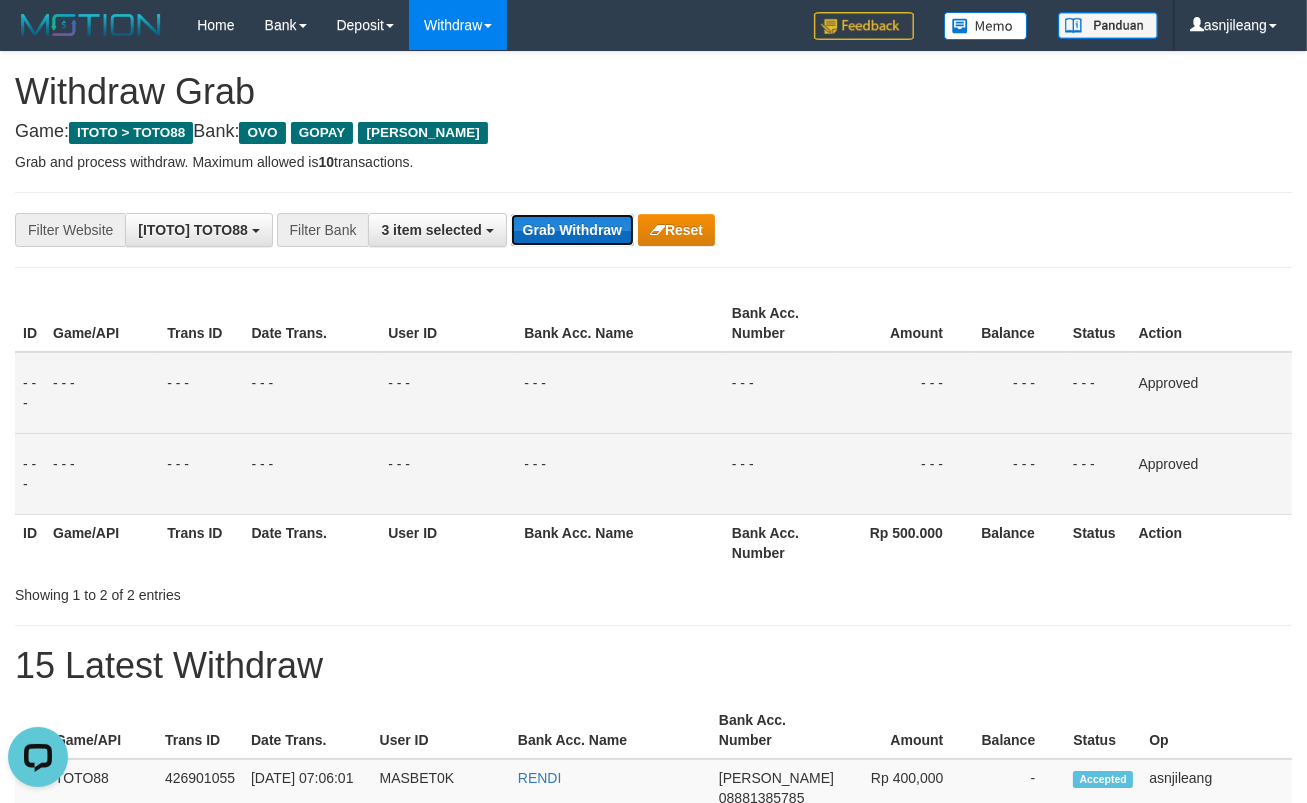 click on "Grab Withdraw" at bounding box center (572, 230) 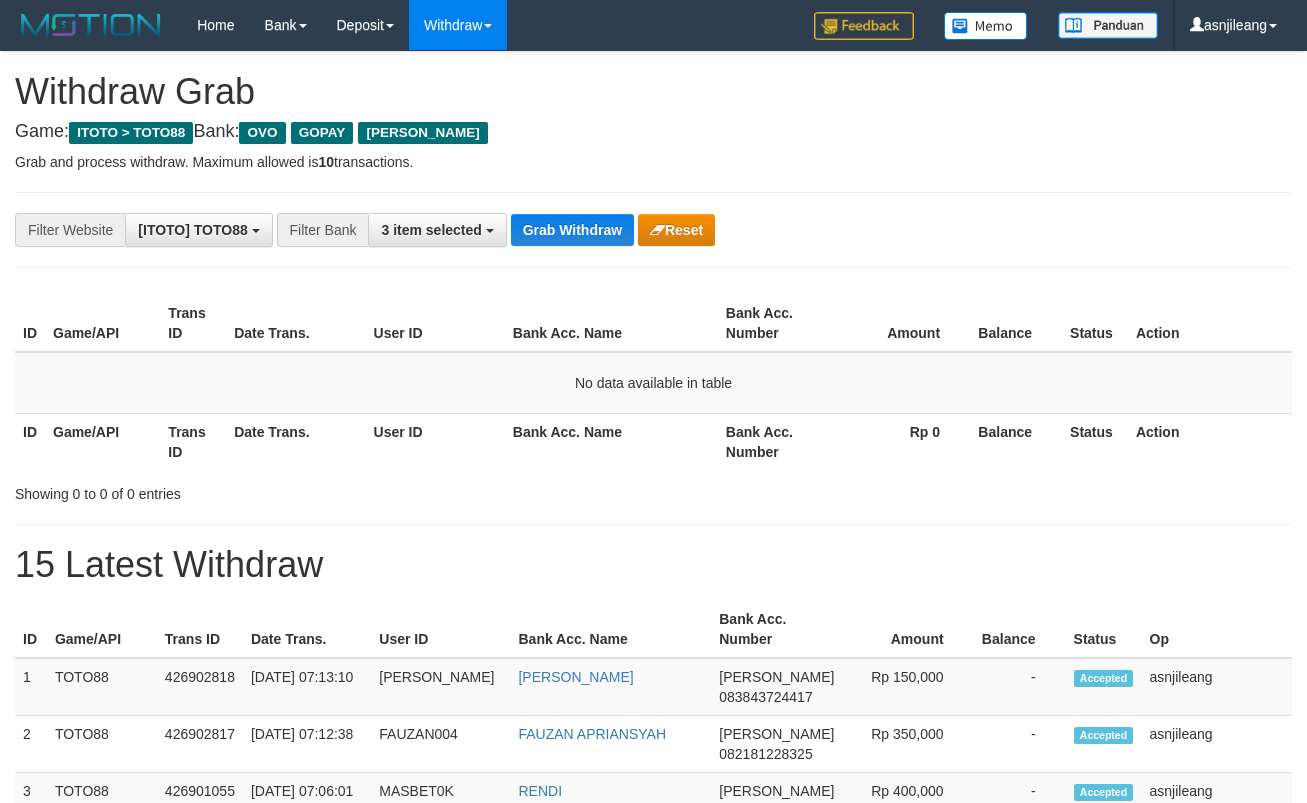 scroll, scrollTop: 0, scrollLeft: 0, axis: both 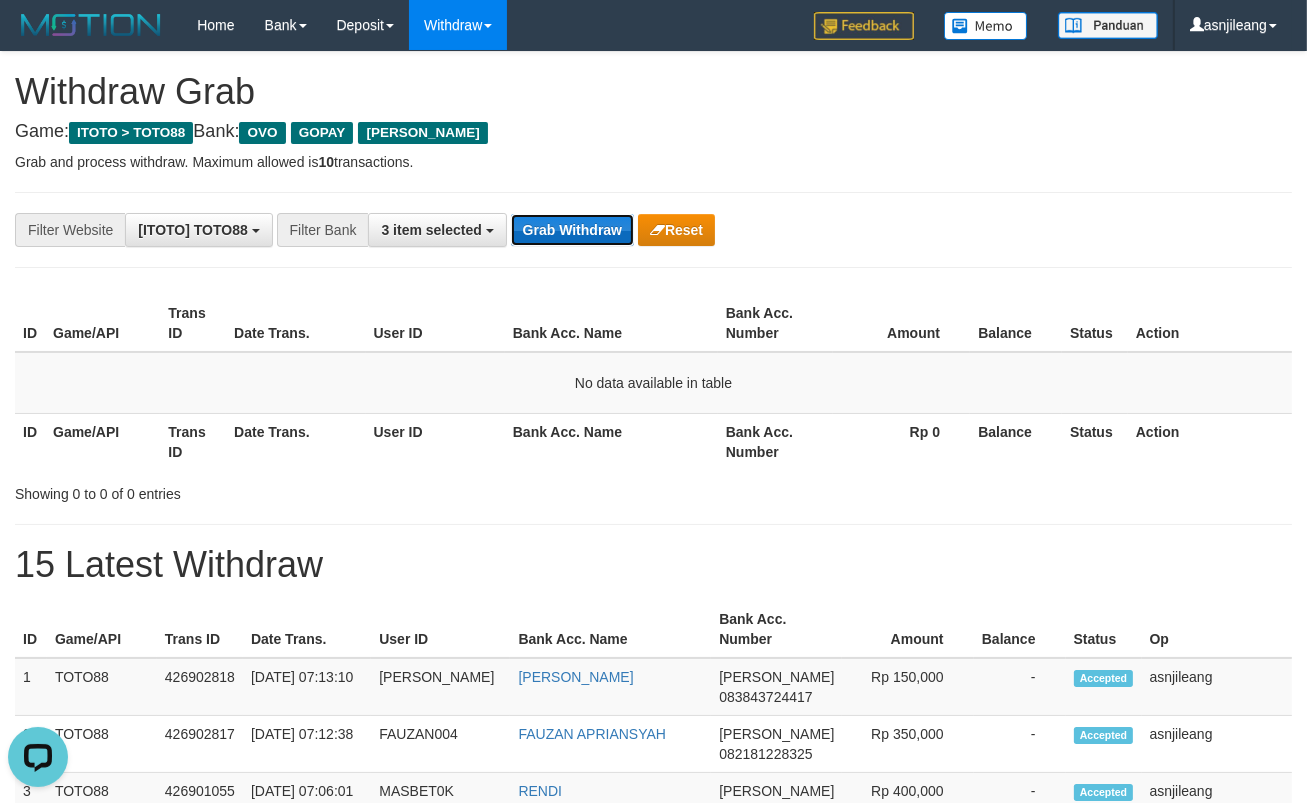 click on "Grab Withdraw" at bounding box center (572, 230) 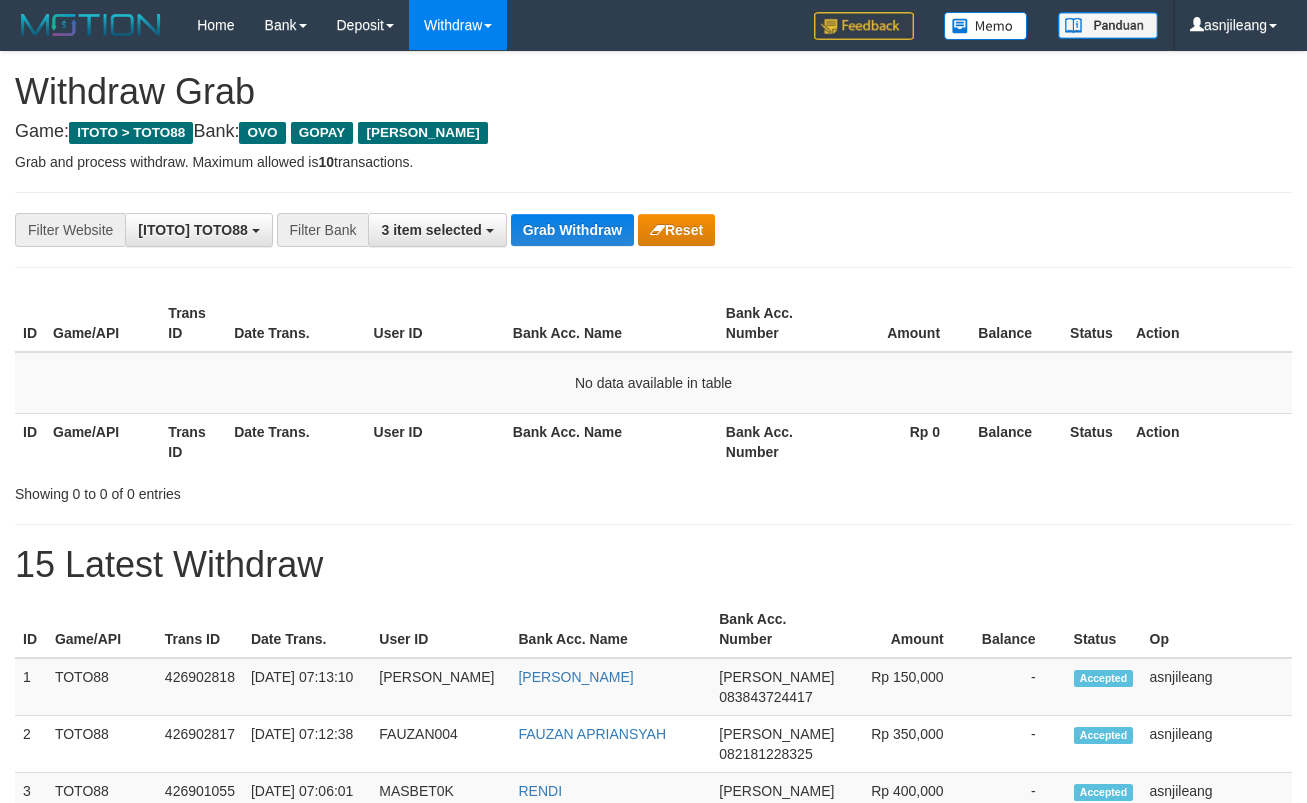 scroll, scrollTop: 0, scrollLeft: 0, axis: both 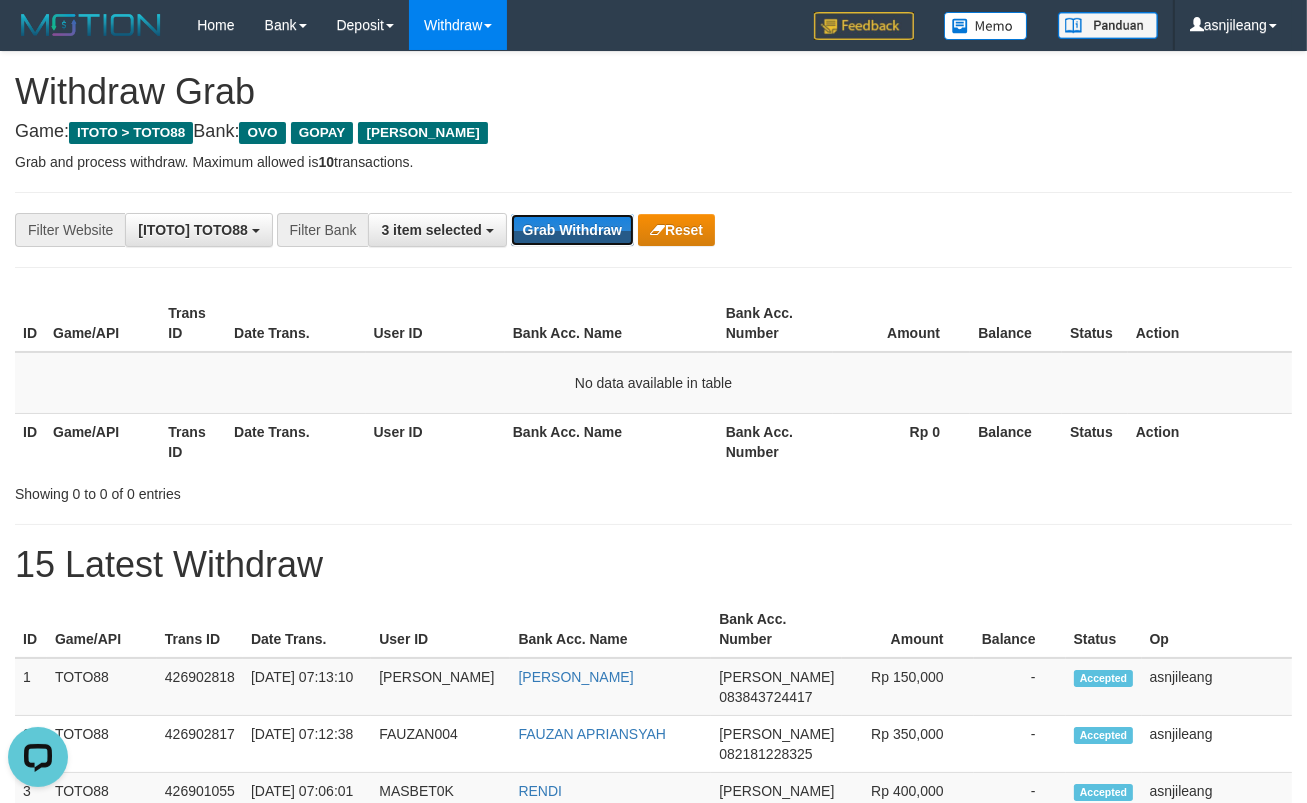 click on "Grab Withdraw" at bounding box center (572, 230) 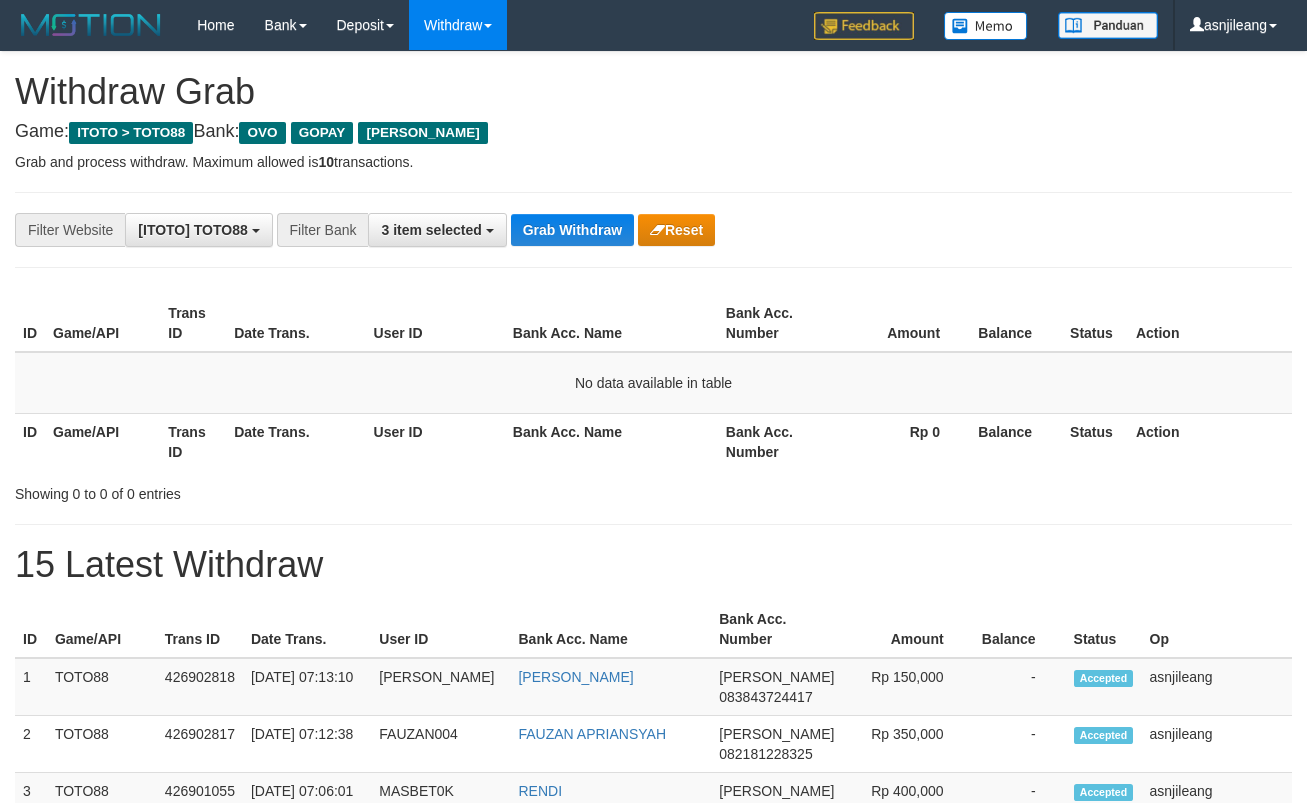 scroll, scrollTop: 0, scrollLeft: 0, axis: both 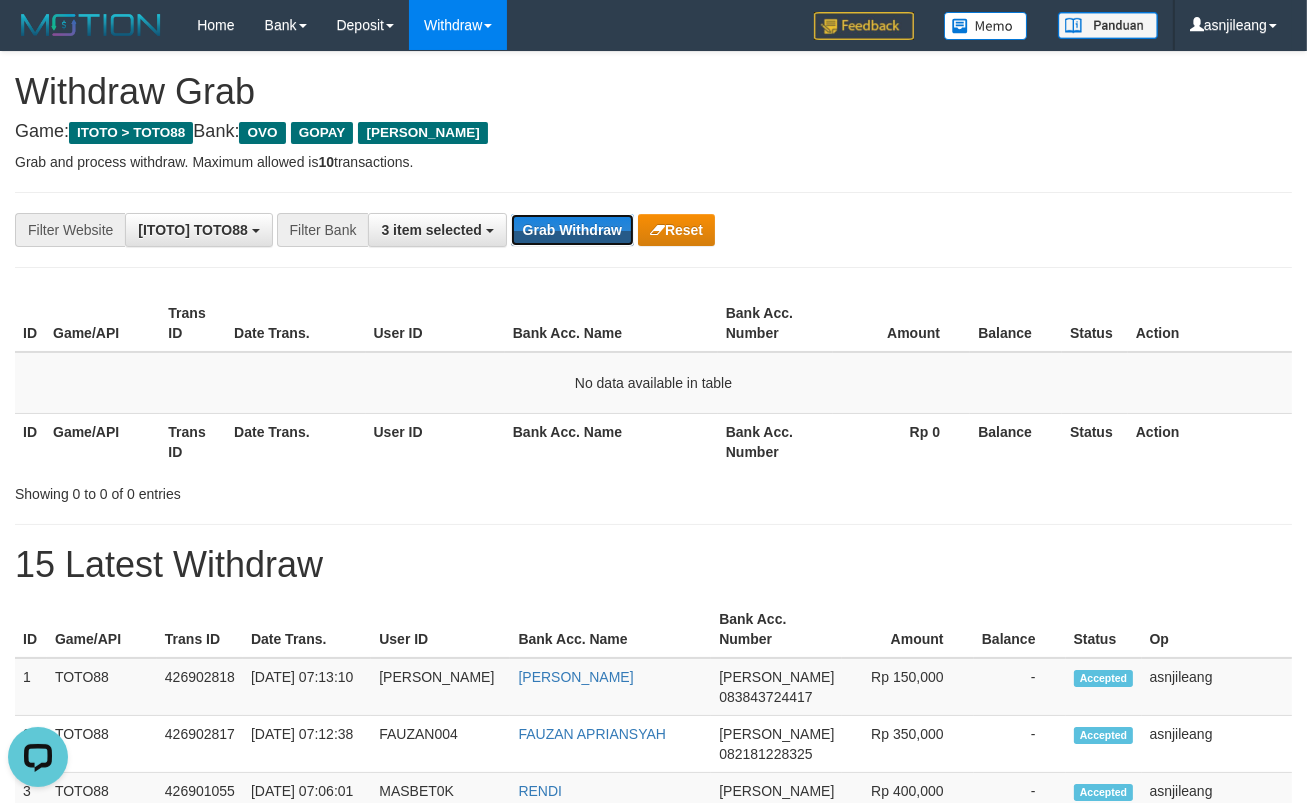 click on "Grab Withdraw" at bounding box center (572, 230) 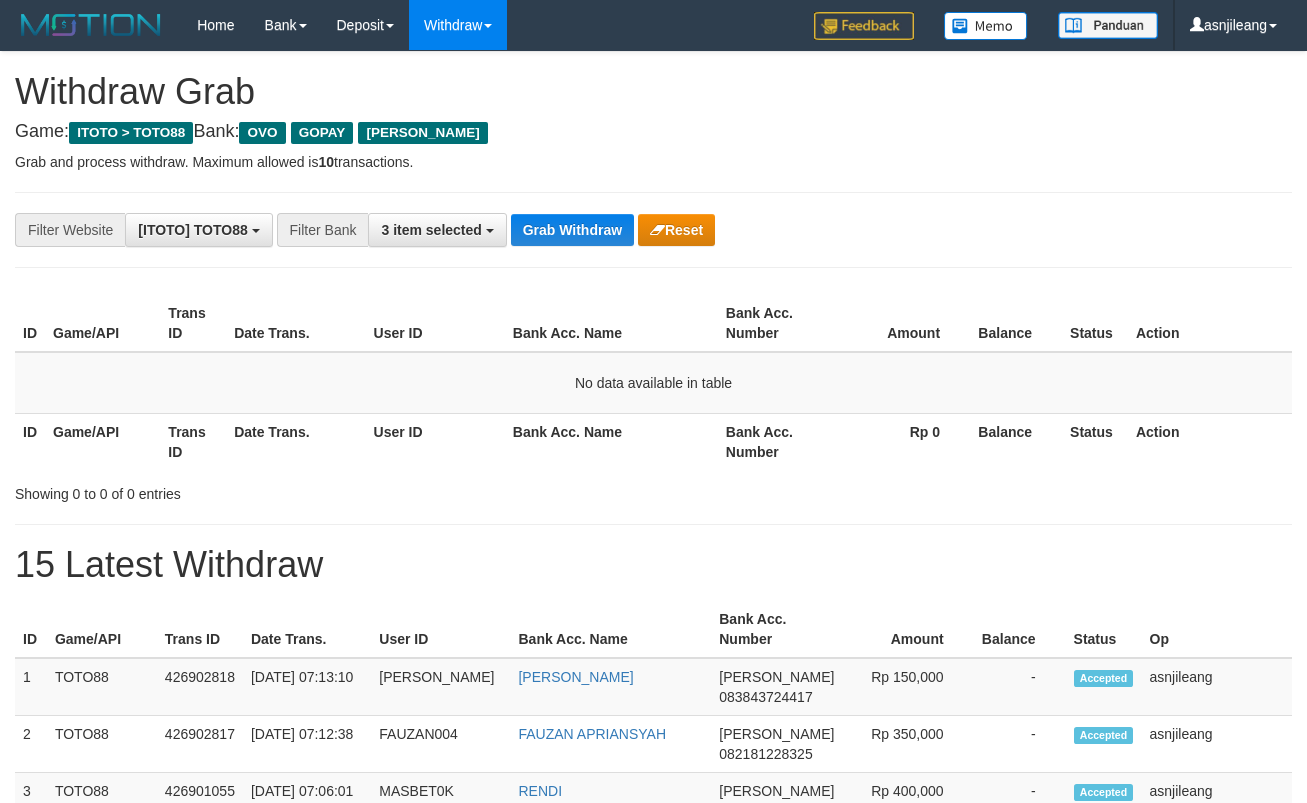 scroll, scrollTop: 0, scrollLeft: 0, axis: both 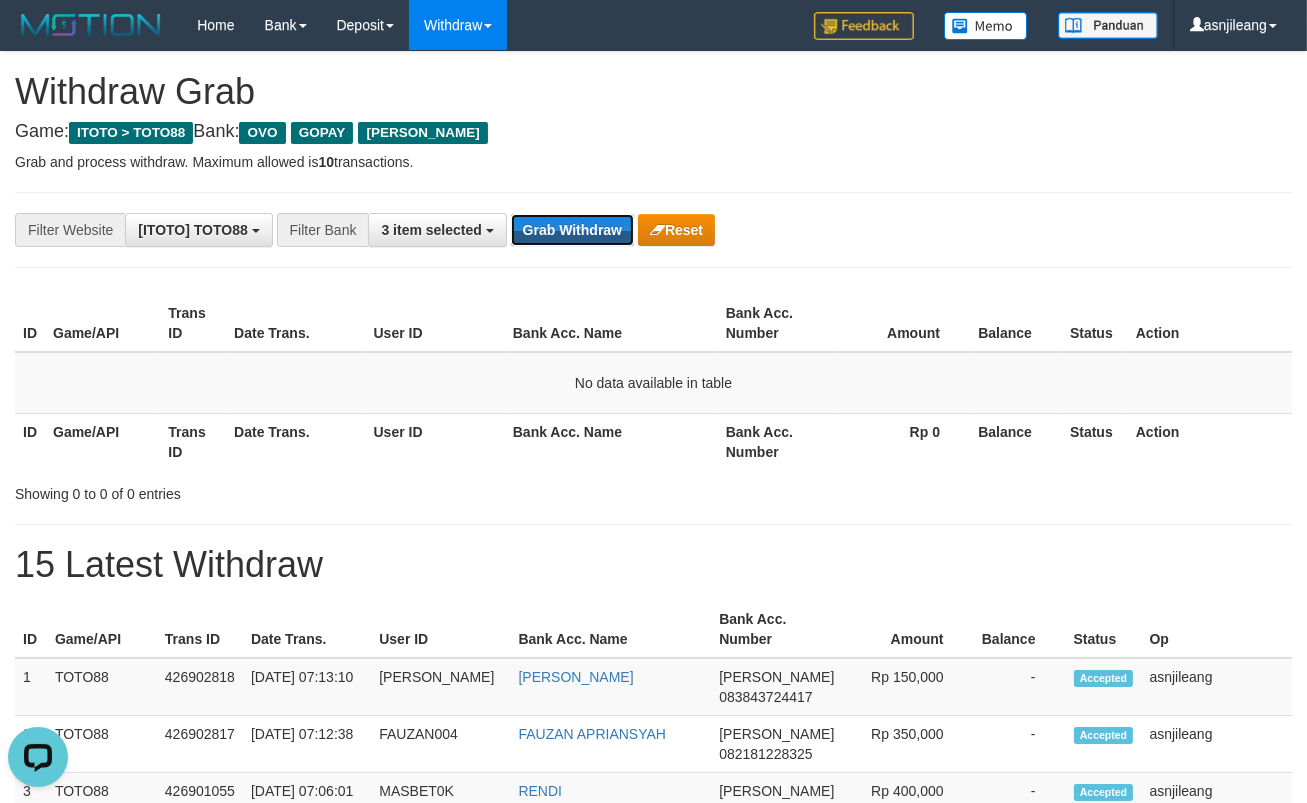 click on "Grab Withdraw" at bounding box center (572, 230) 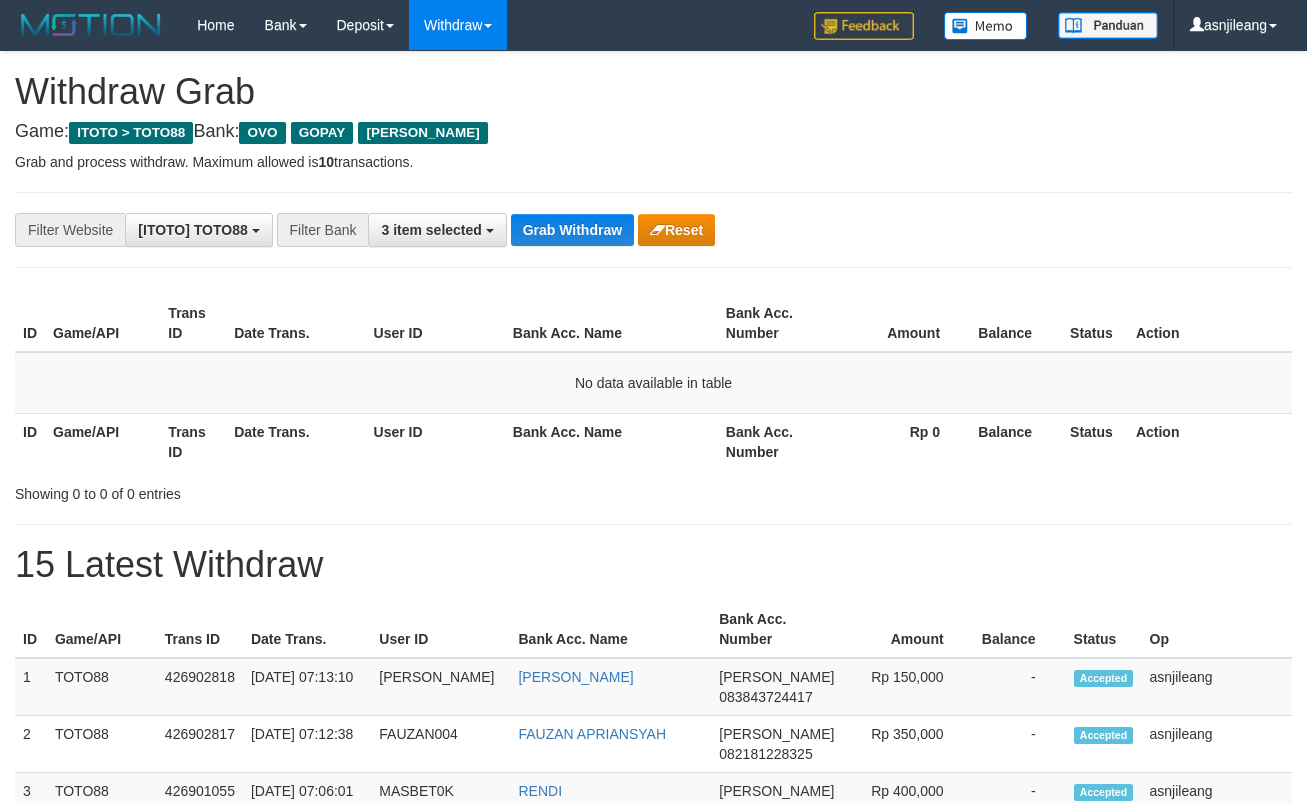 scroll, scrollTop: 0, scrollLeft: 0, axis: both 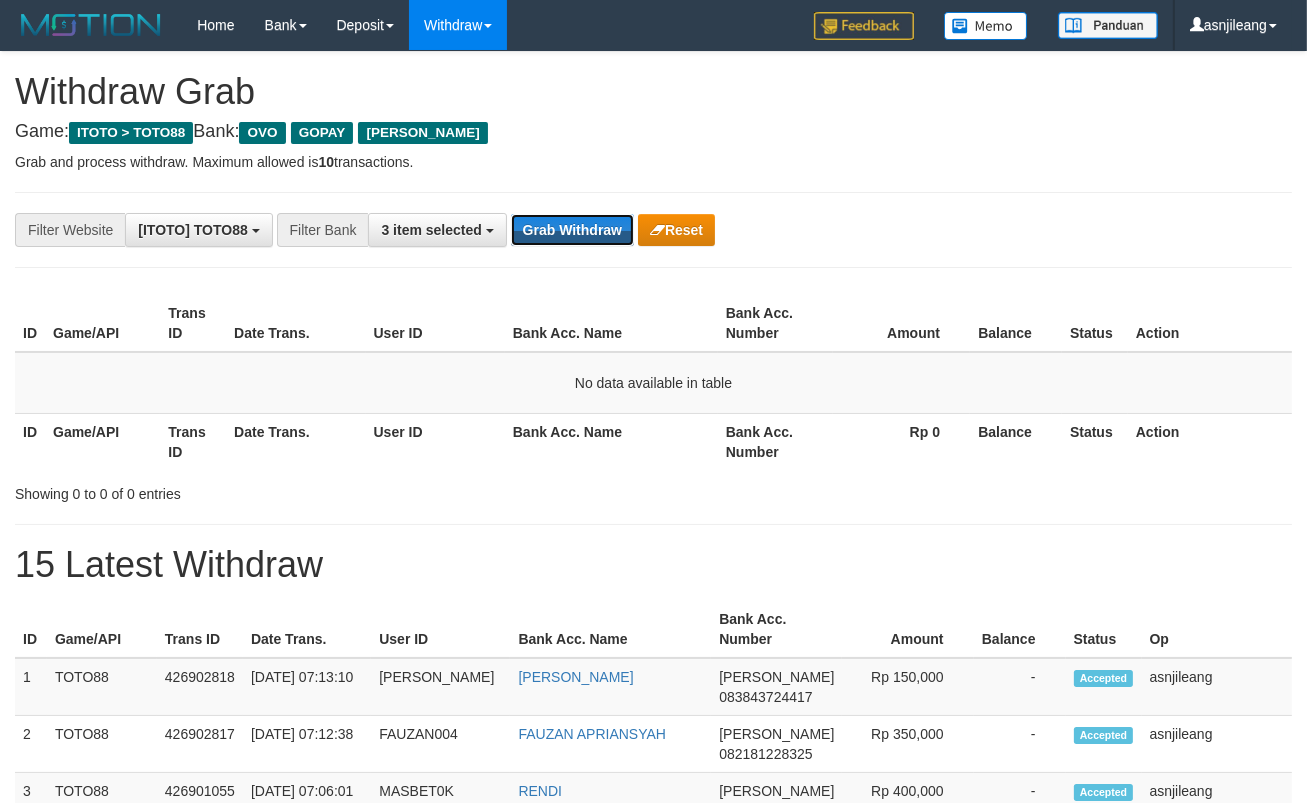 click on "Grab Withdraw" at bounding box center [572, 230] 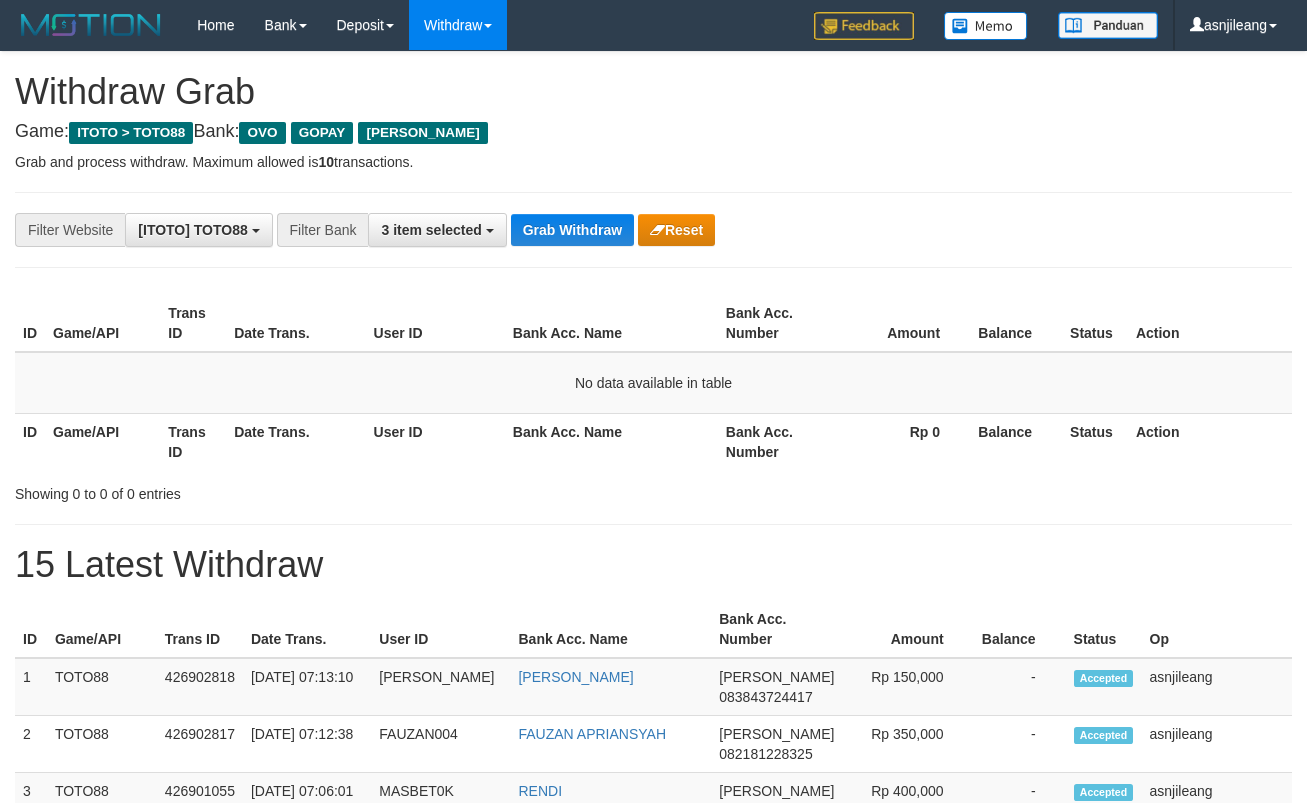 scroll, scrollTop: 0, scrollLeft: 0, axis: both 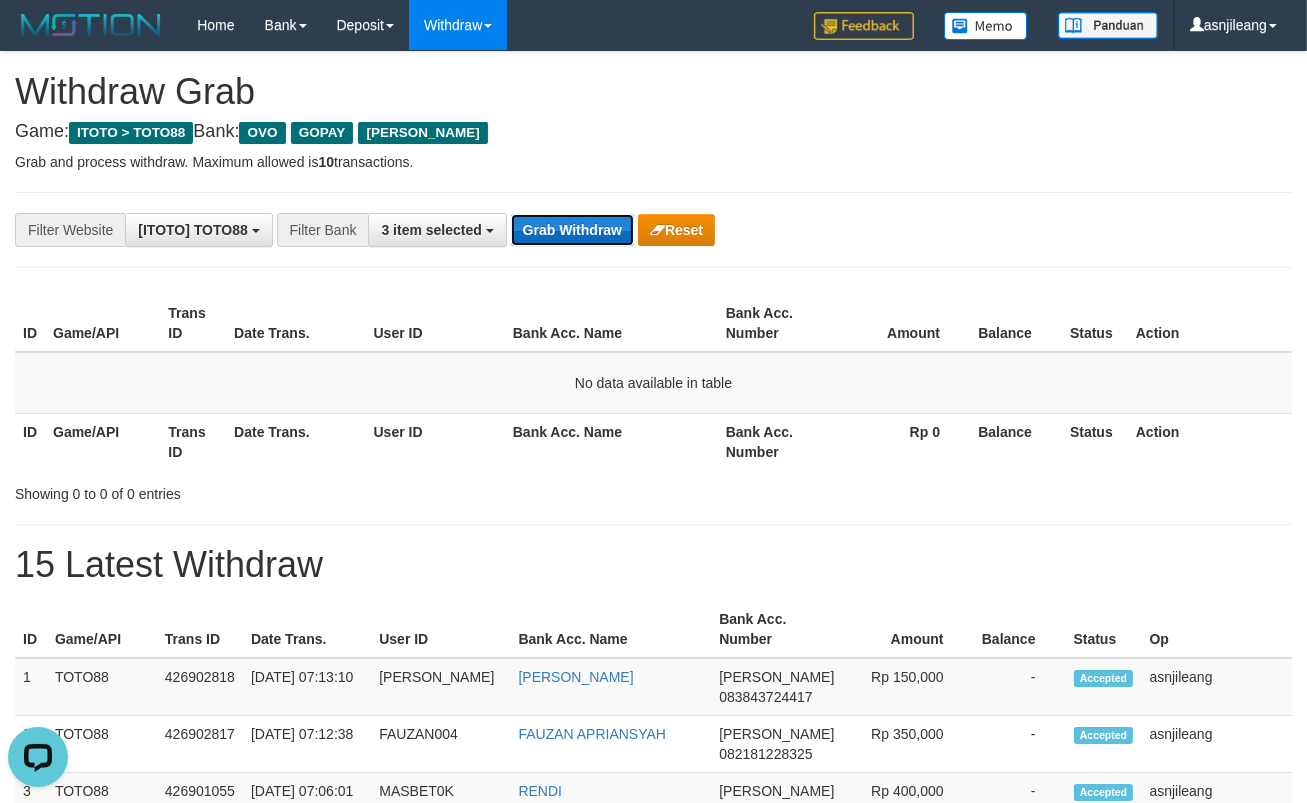 click on "Grab Withdraw" at bounding box center [572, 230] 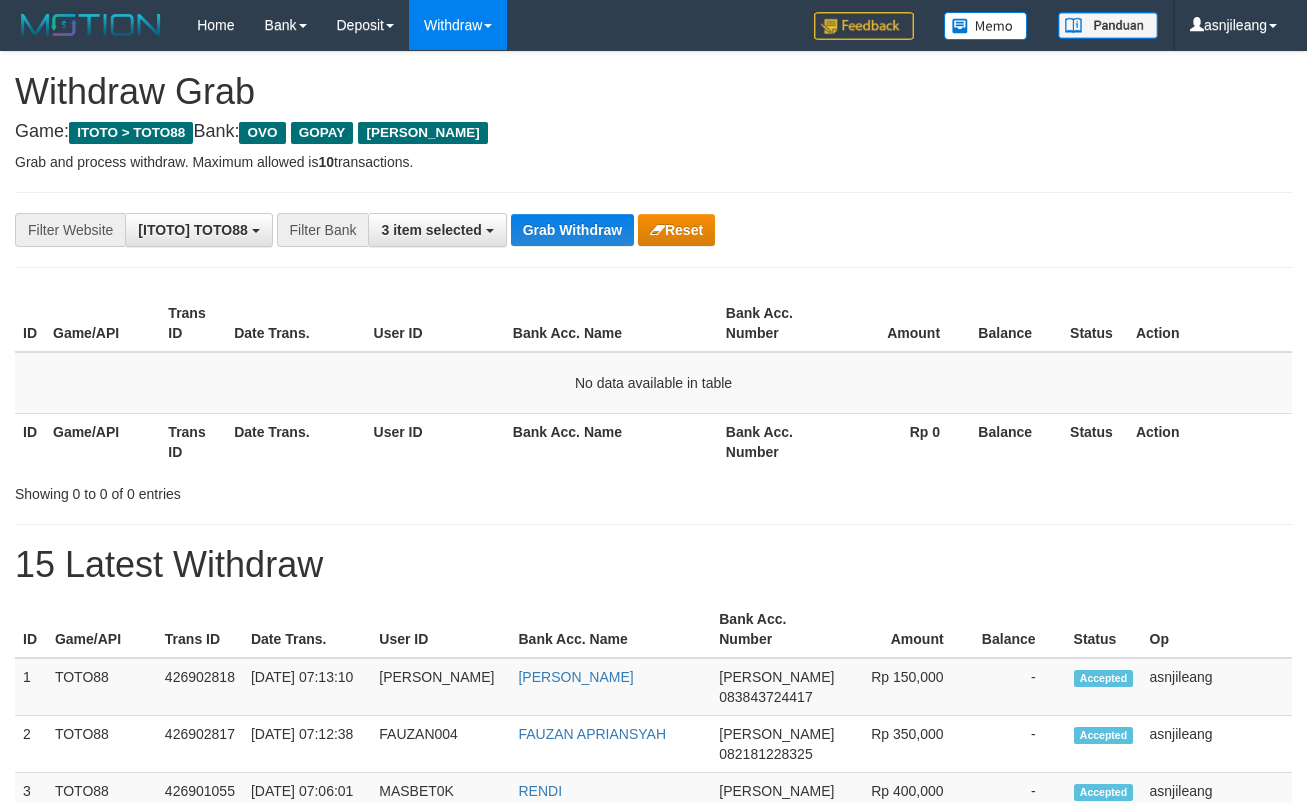 scroll, scrollTop: 0, scrollLeft: 0, axis: both 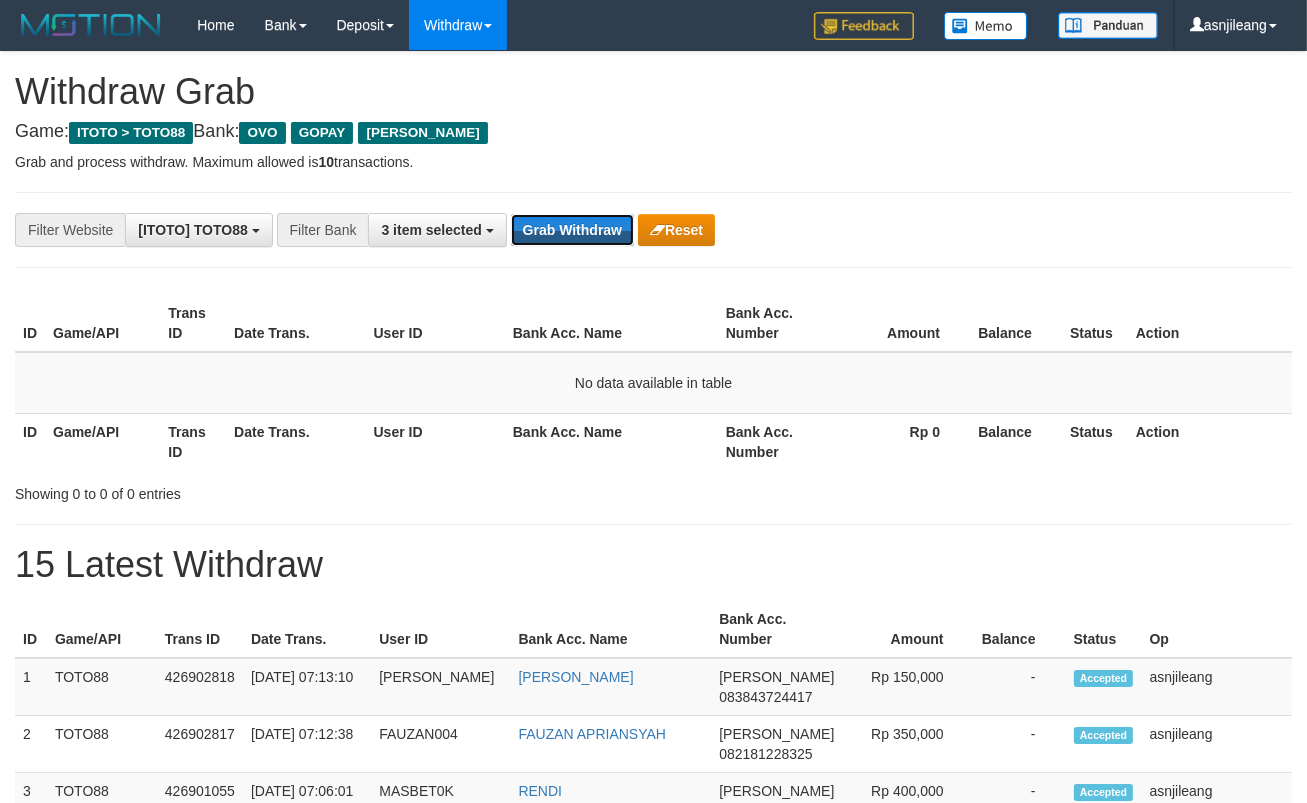 click on "Grab Withdraw" at bounding box center (572, 230) 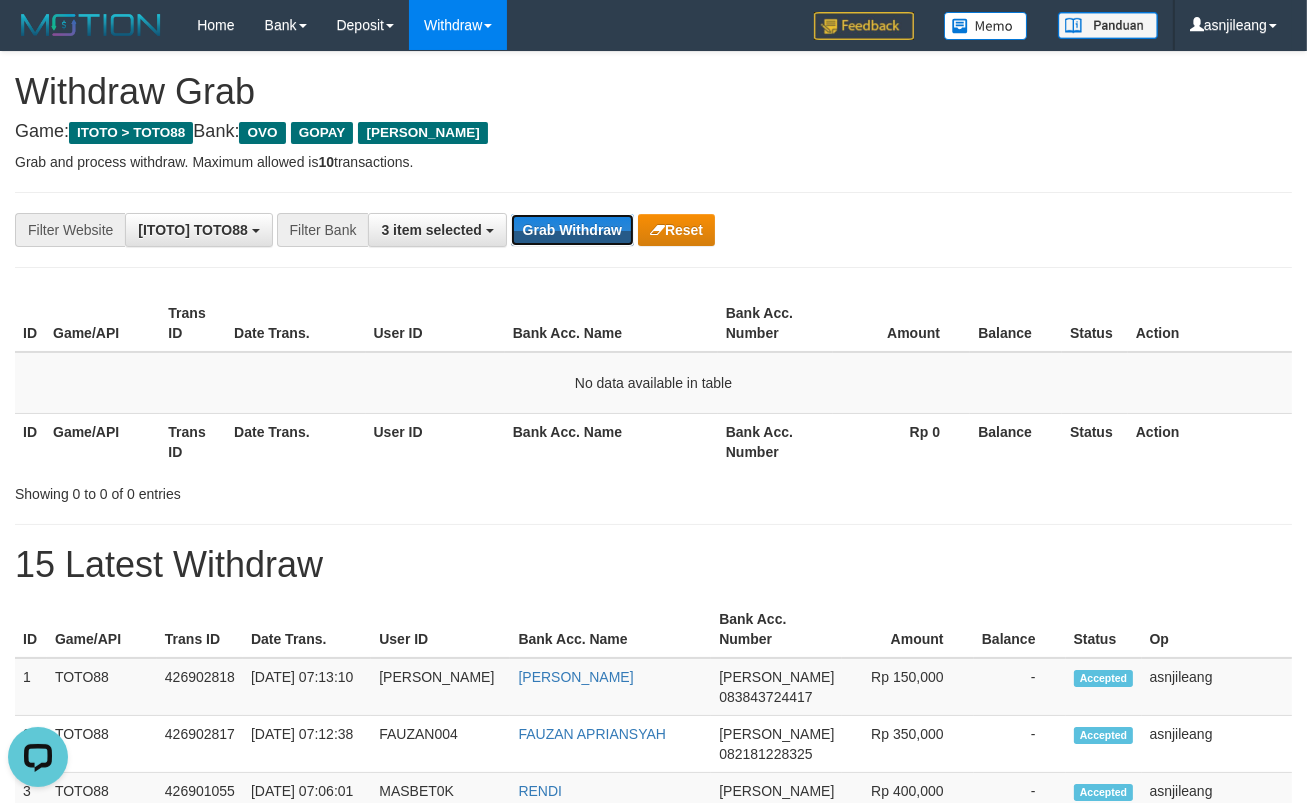 click on "Grab Withdraw" at bounding box center [572, 230] 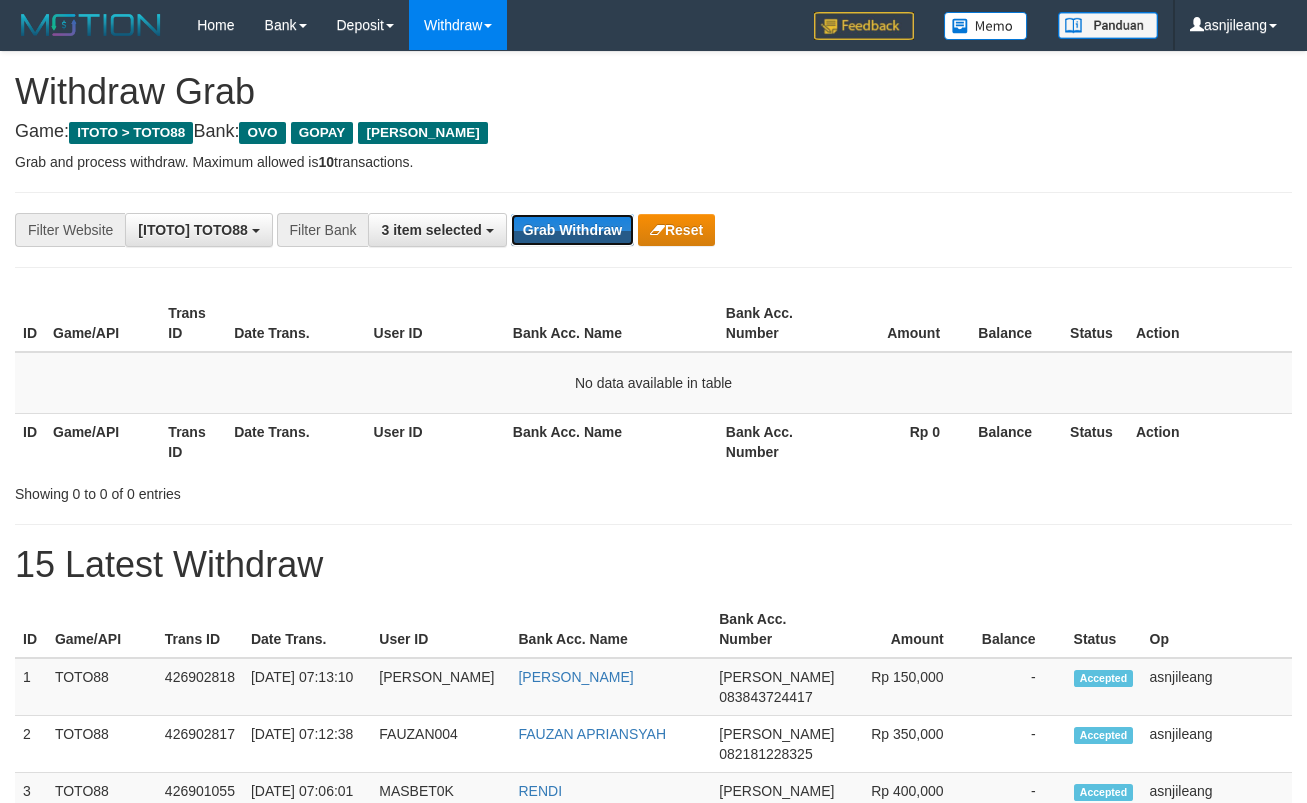 scroll, scrollTop: 0, scrollLeft: 0, axis: both 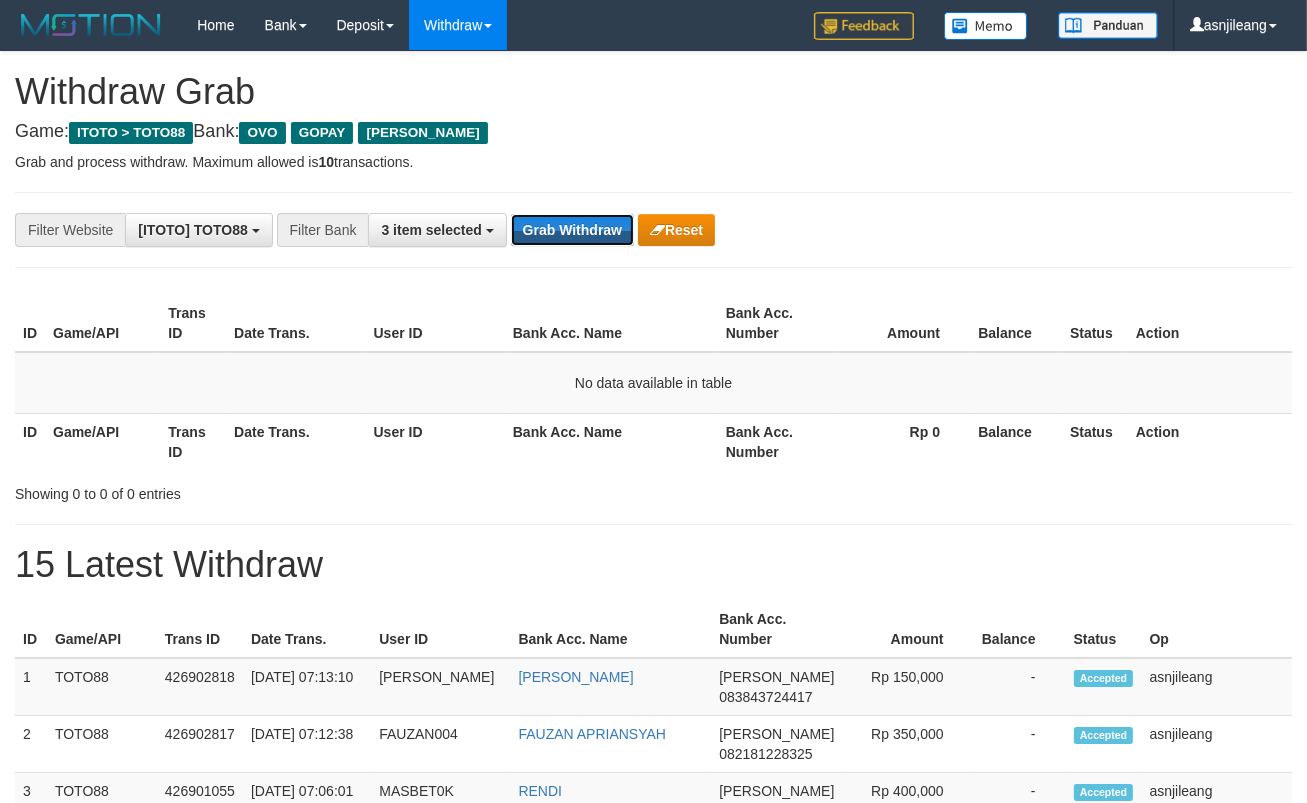 click on "Grab Withdraw" at bounding box center [572, 230] 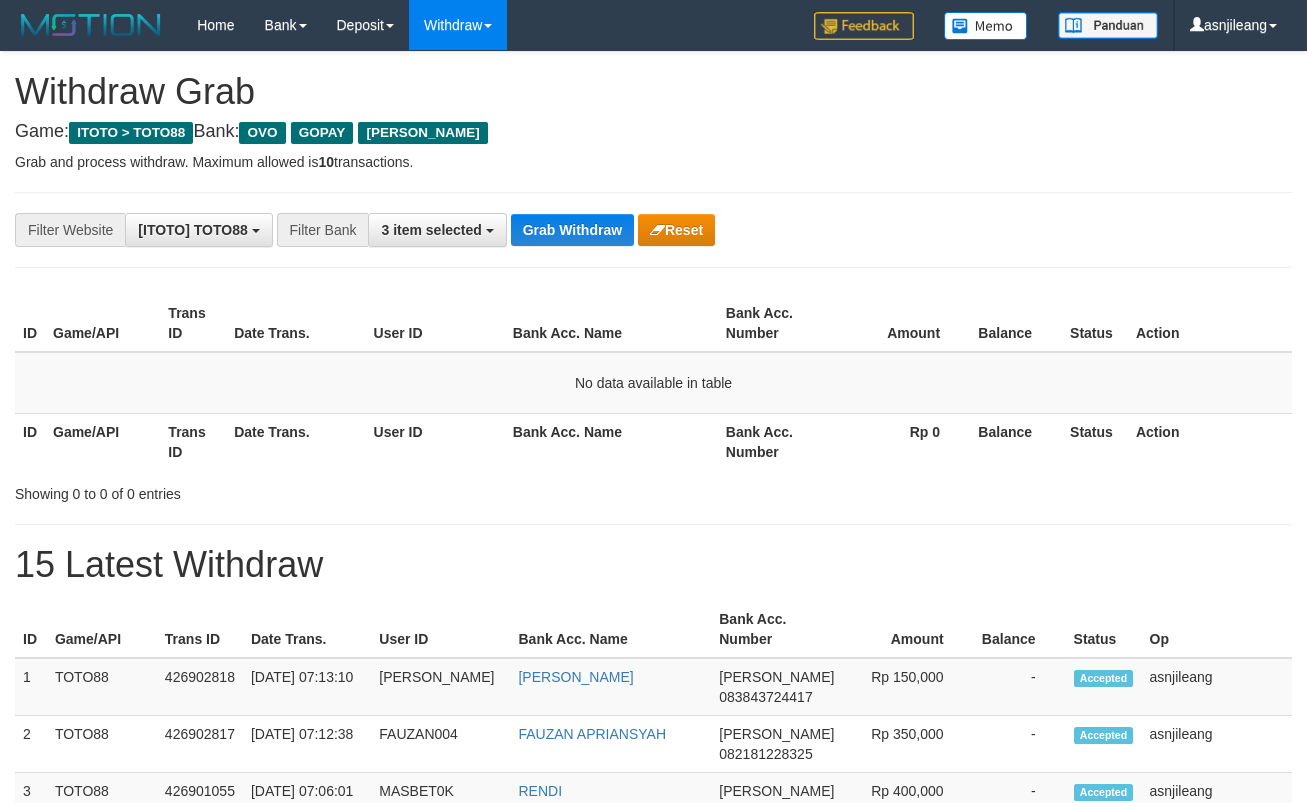 scroll, scrollTop: 0, scrollLeft: 0, axis: both 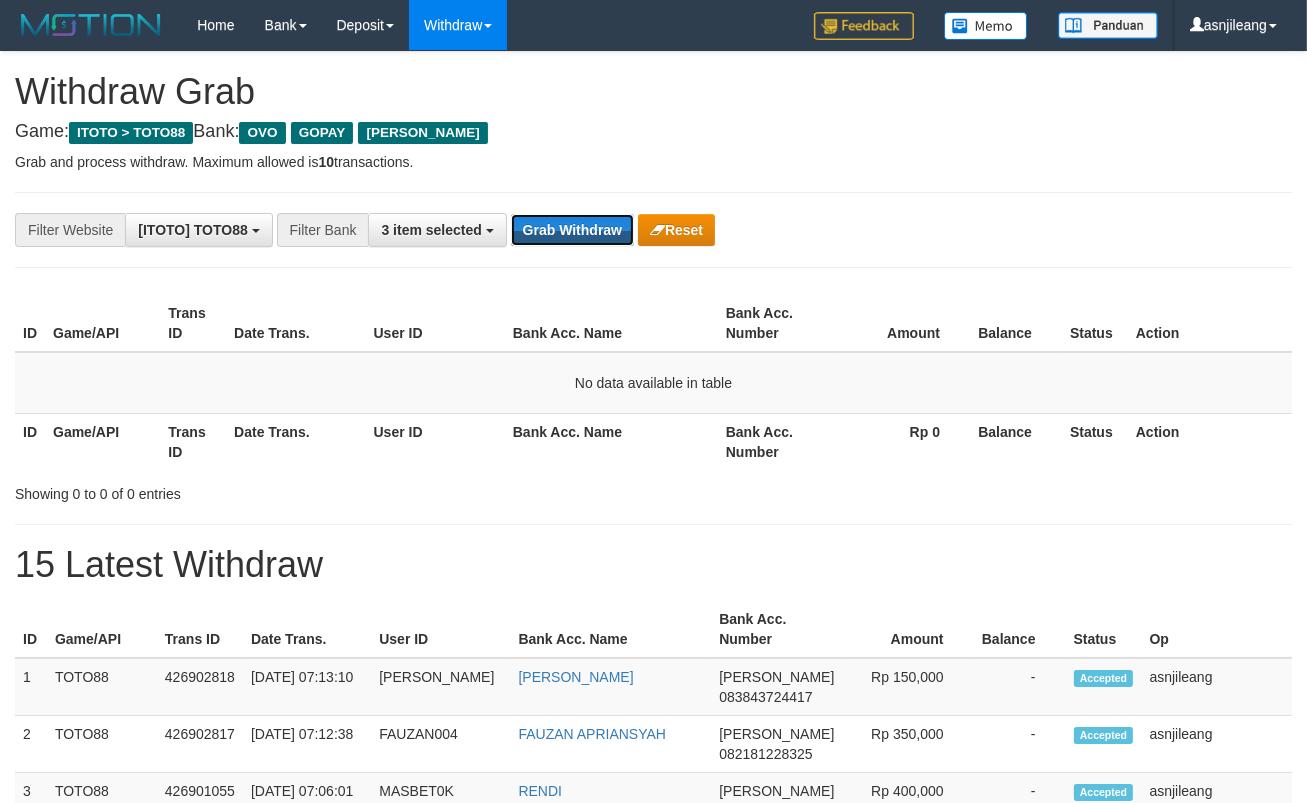 click on "Grab Withdraw" at bounding box center (572, 230) 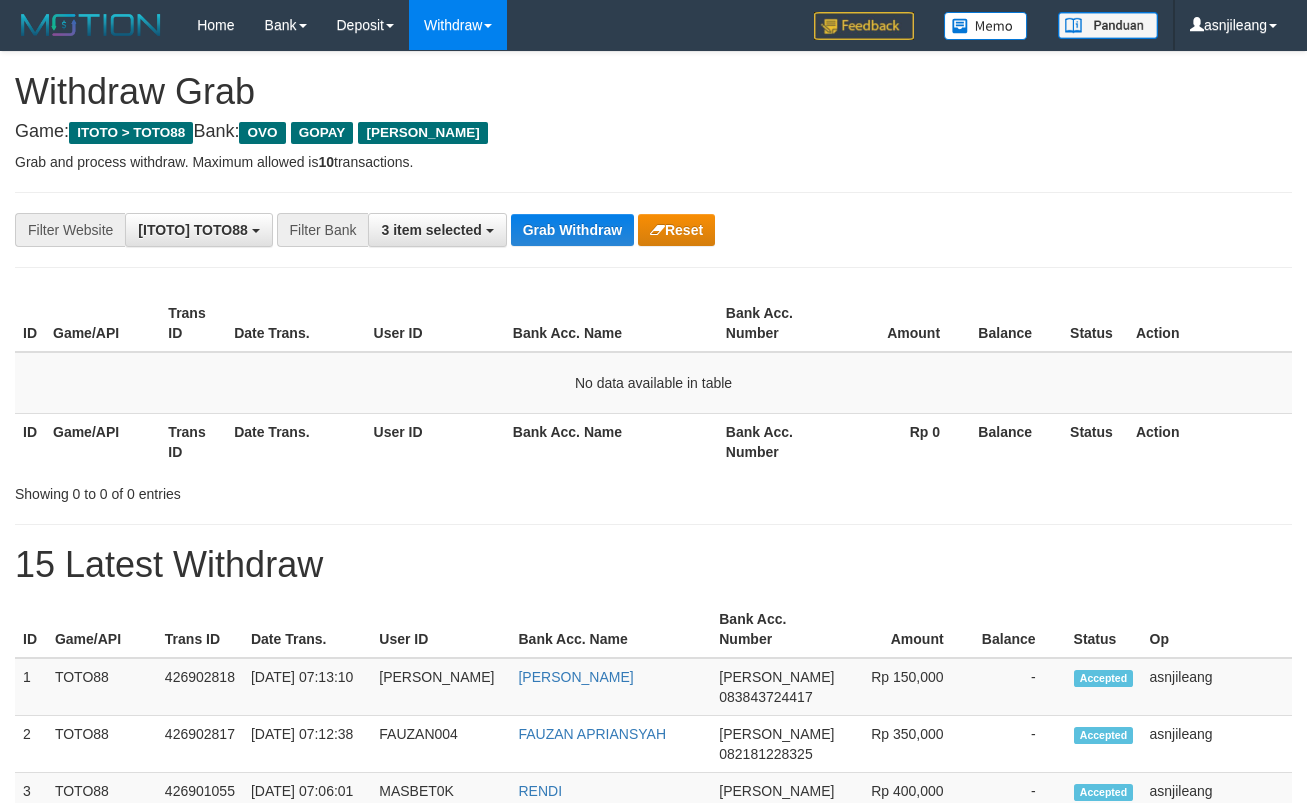 scroll, scrollTop: 0, scrollLeft: 0, axis: both 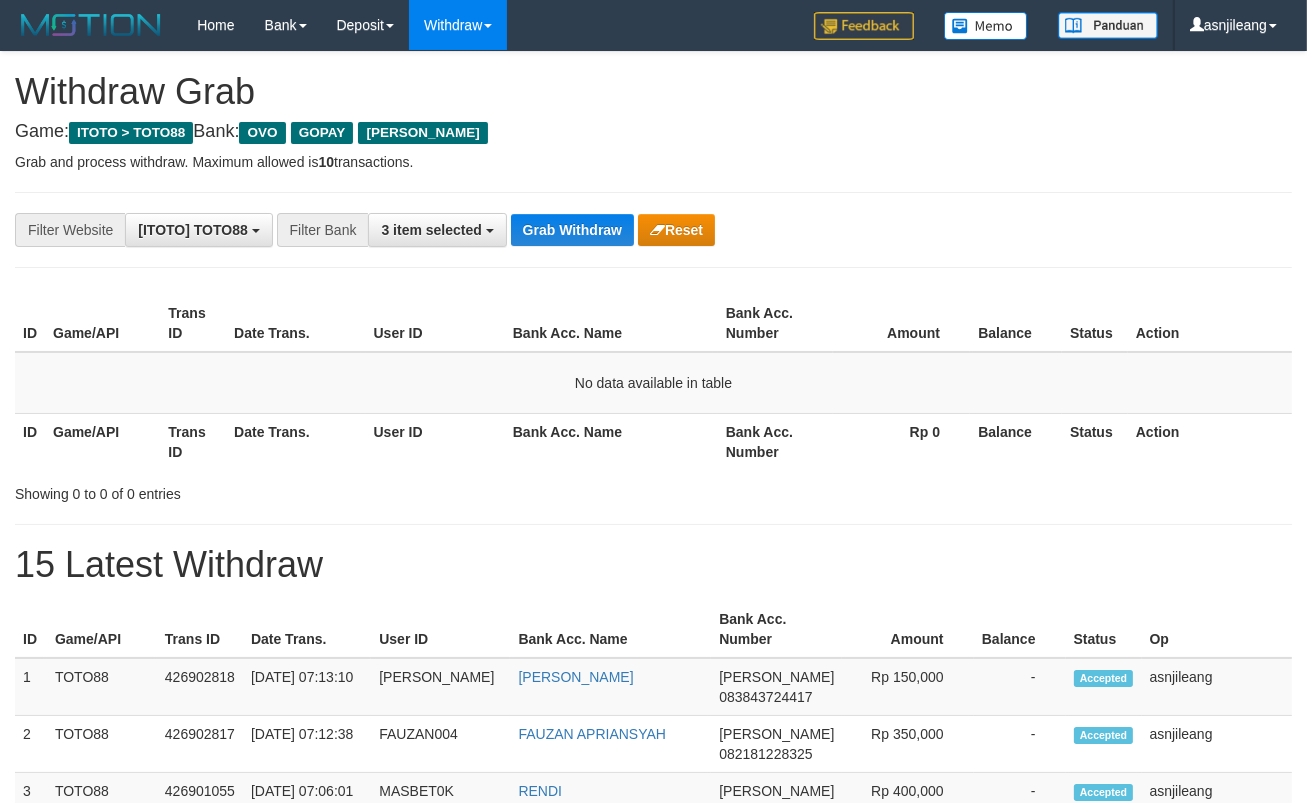 click on "Grab Withdraw" at bounding box center [572, 230] 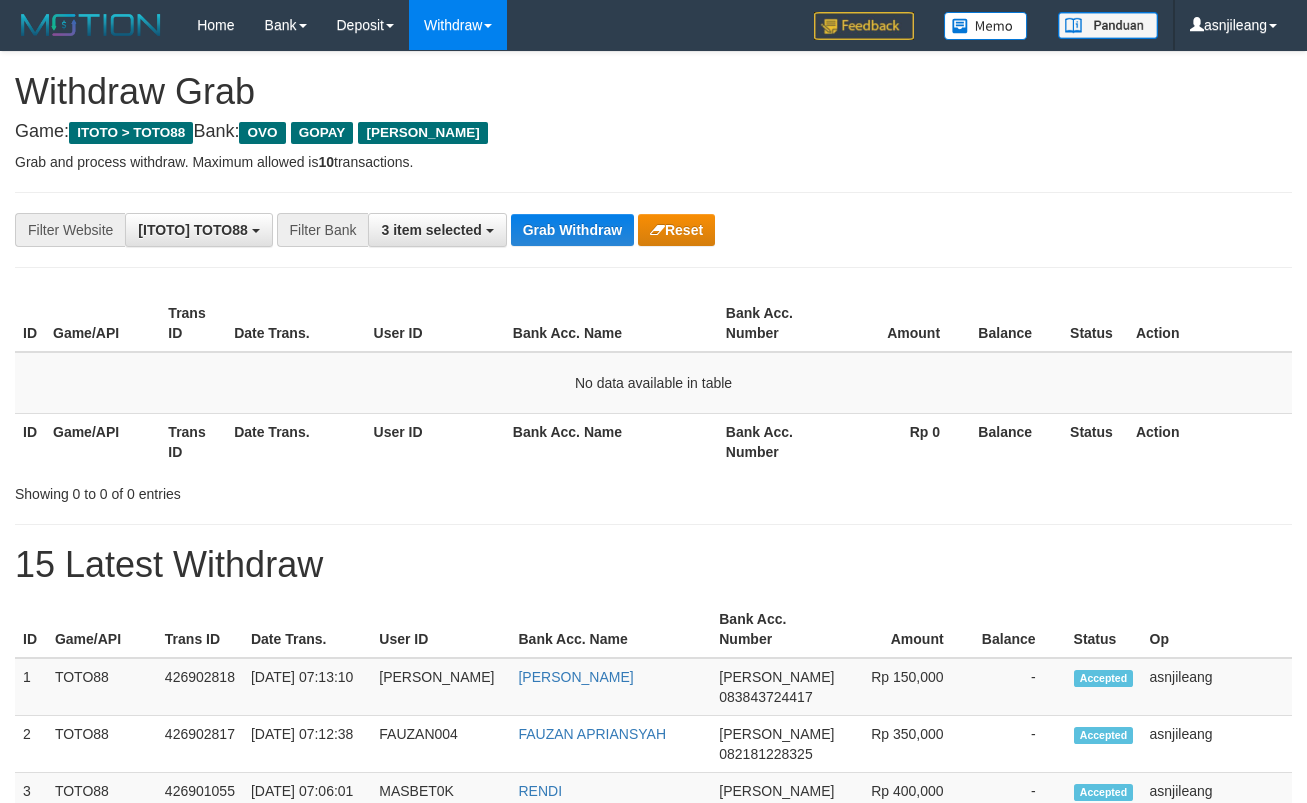 scroll, scrollTop: 0, scrollLeft: 0, axis: both 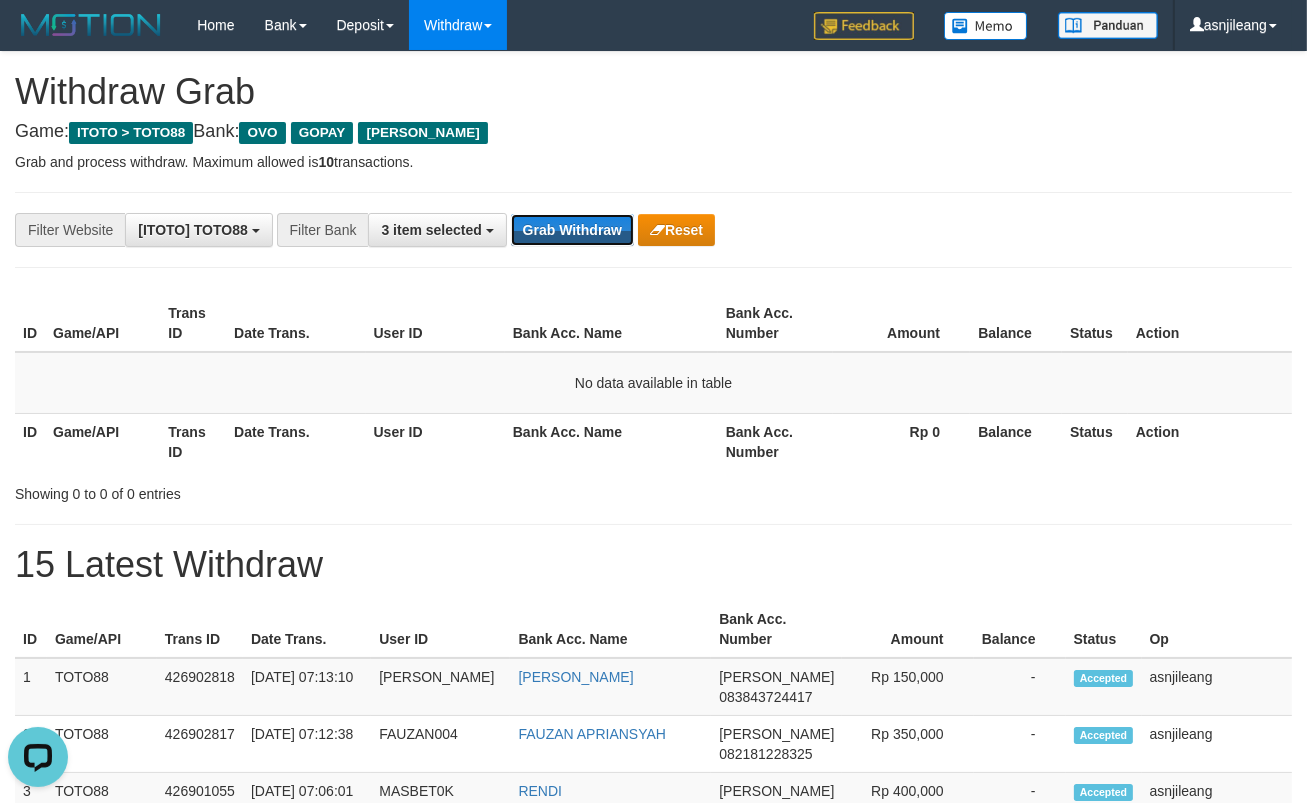 click on "Grab Withdraw" at bounding box center (572, 230) 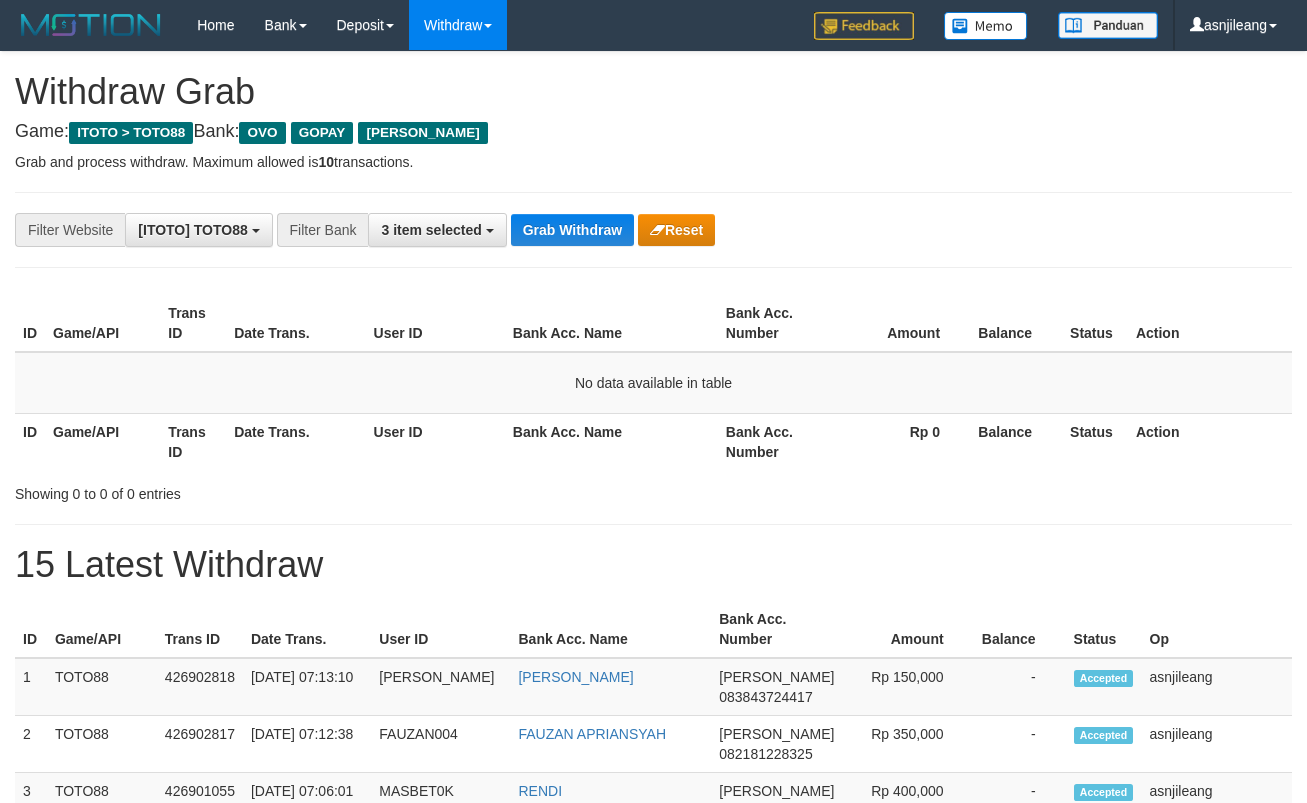 scroll, scrollTop: 0, scrollLeft: 0, axis: both 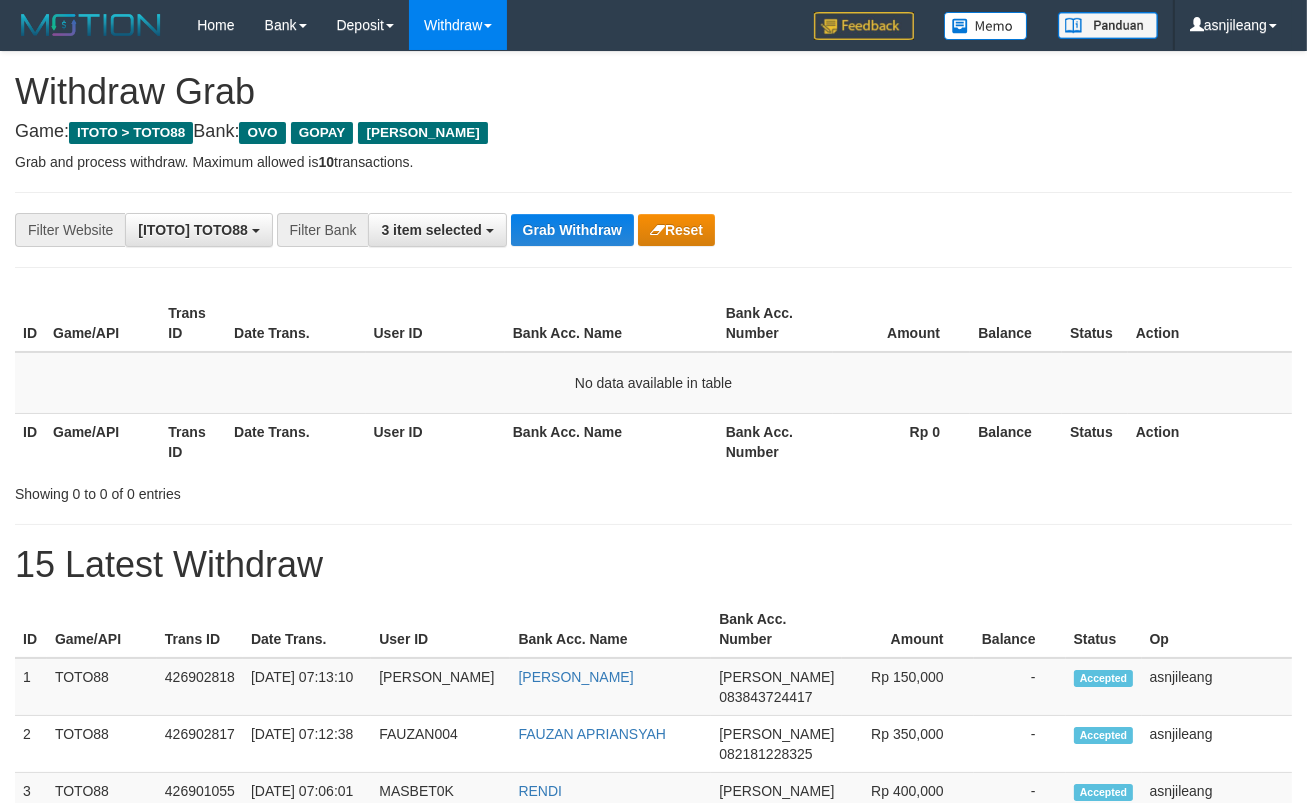 click on "Grab Withdraw" at bounding box center (572, 230) 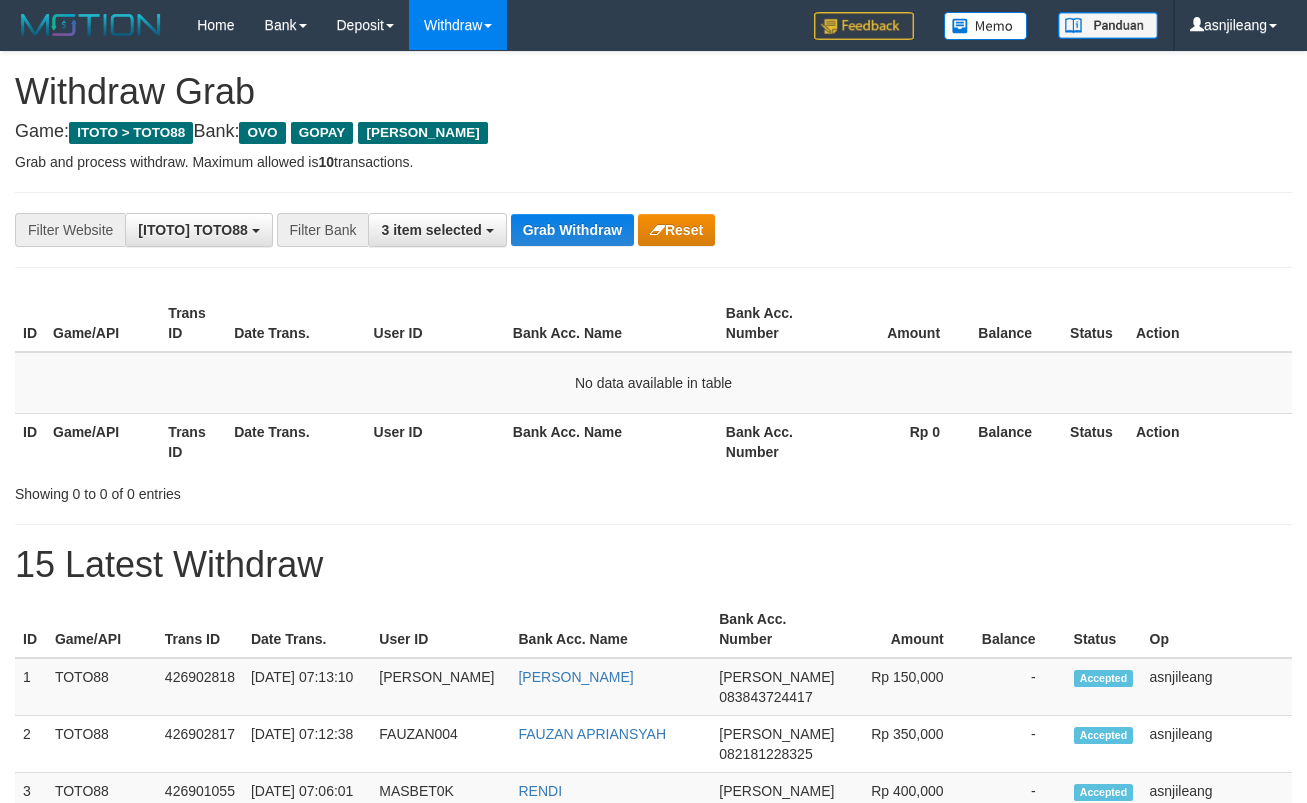 scroll, scrollTop: 0, scrollLeft: 0, axis: both 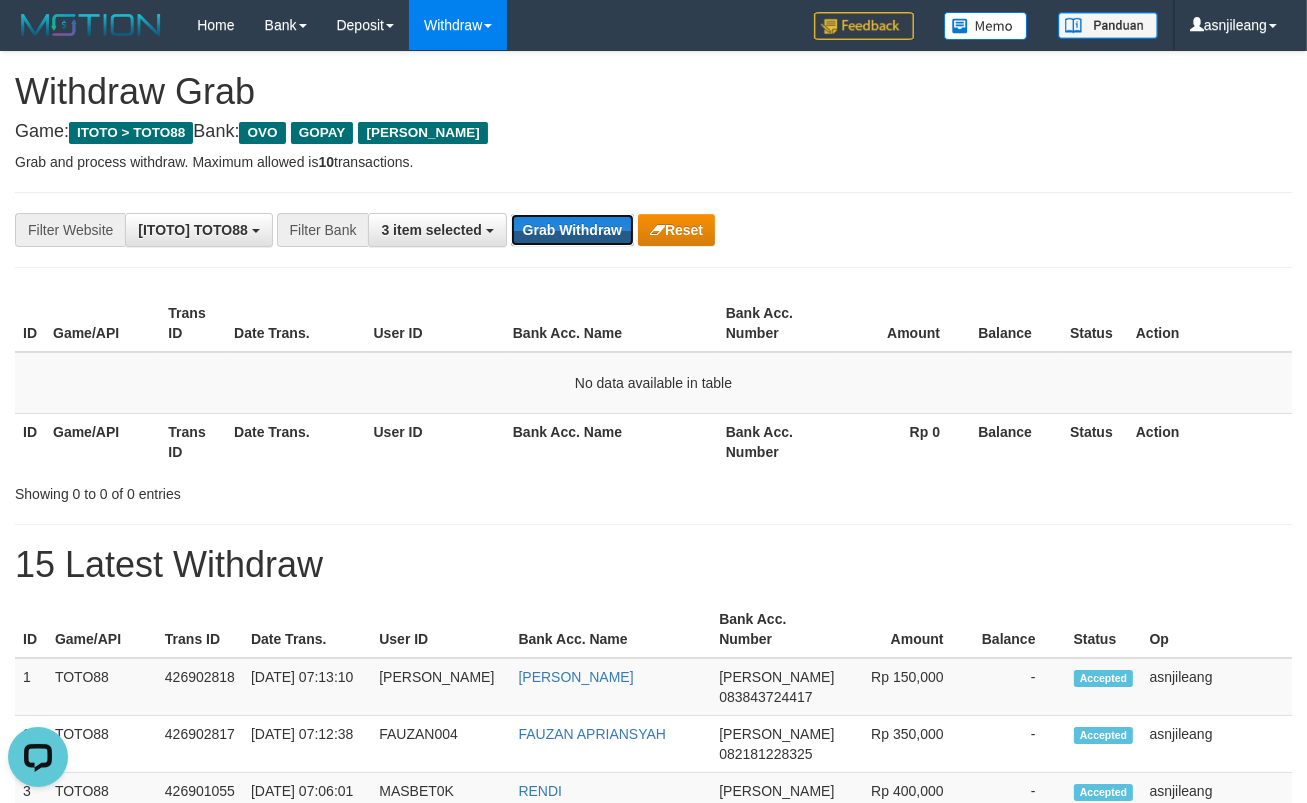 click on "Grab Withdraw" at bounding box center [572, 230] 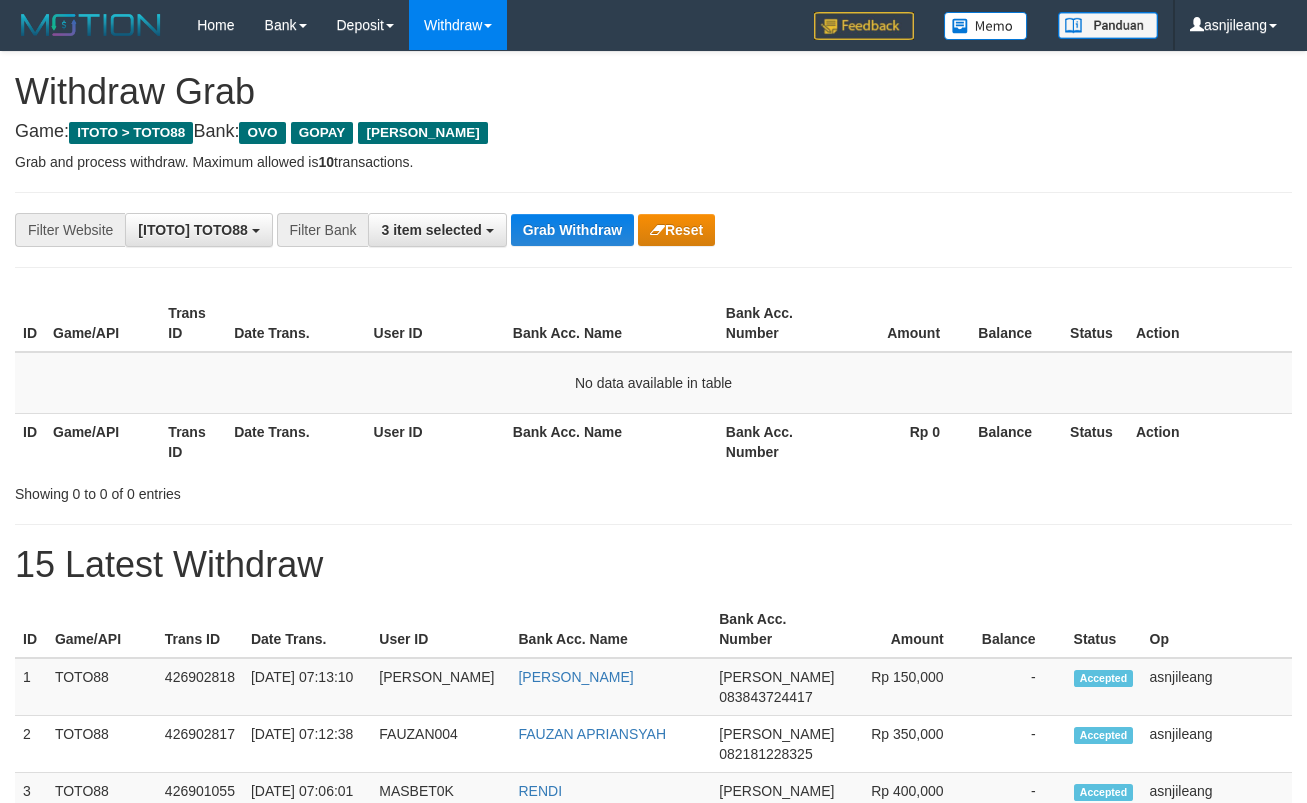 scroll, scrollTop: 0, scrollLeft: 0, axis: both 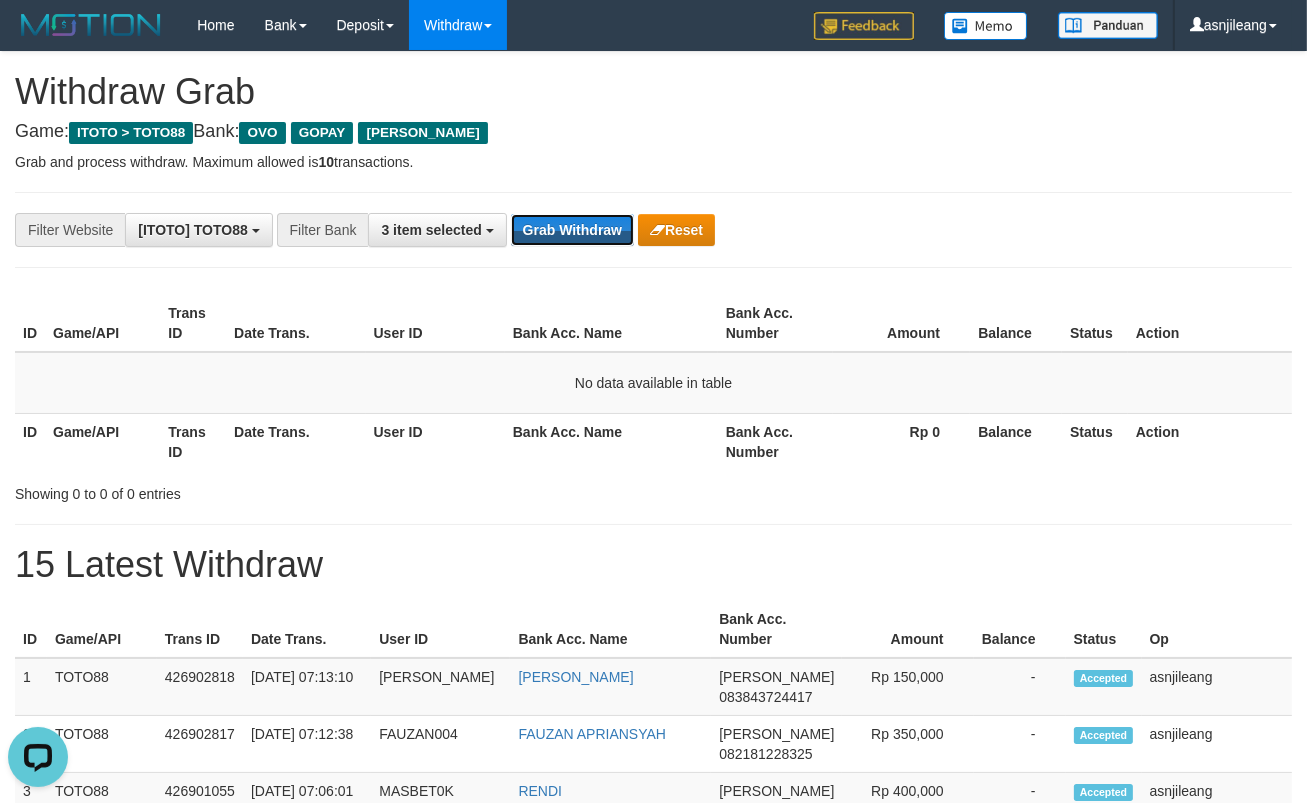 click on "Grab Withdraw" at bounding box center [572, 230] 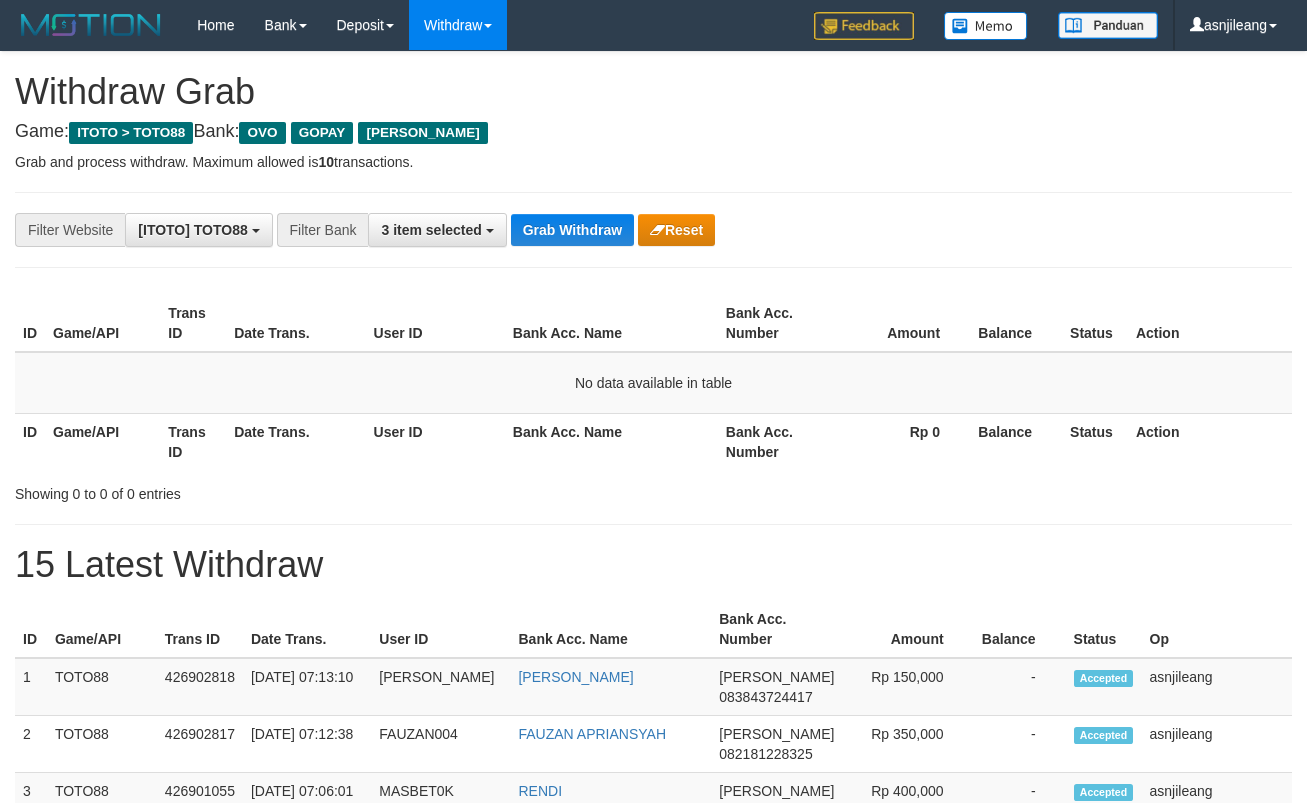 scroll, scrollTop: 0, scrollLeft: 0, axis: both 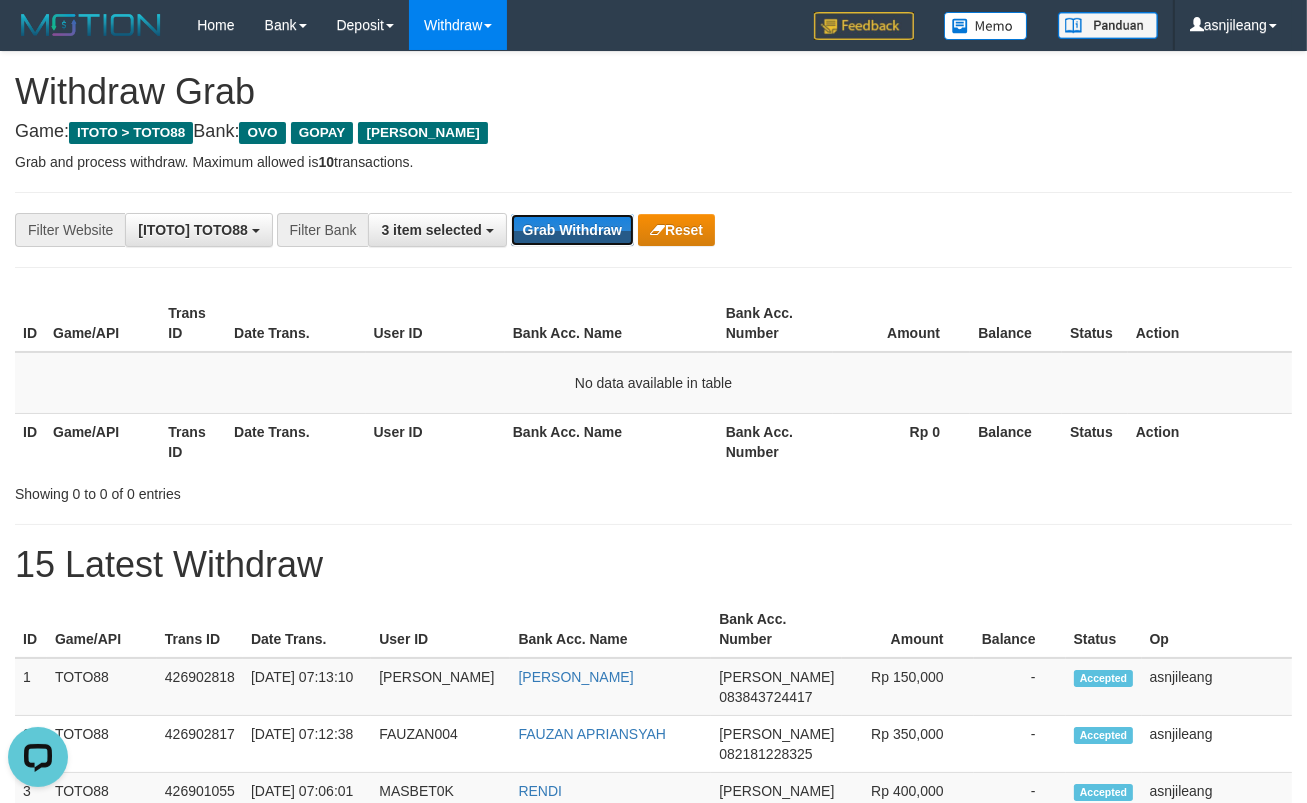 click on "Grab Withdraw" at bounding box center [572, 230] 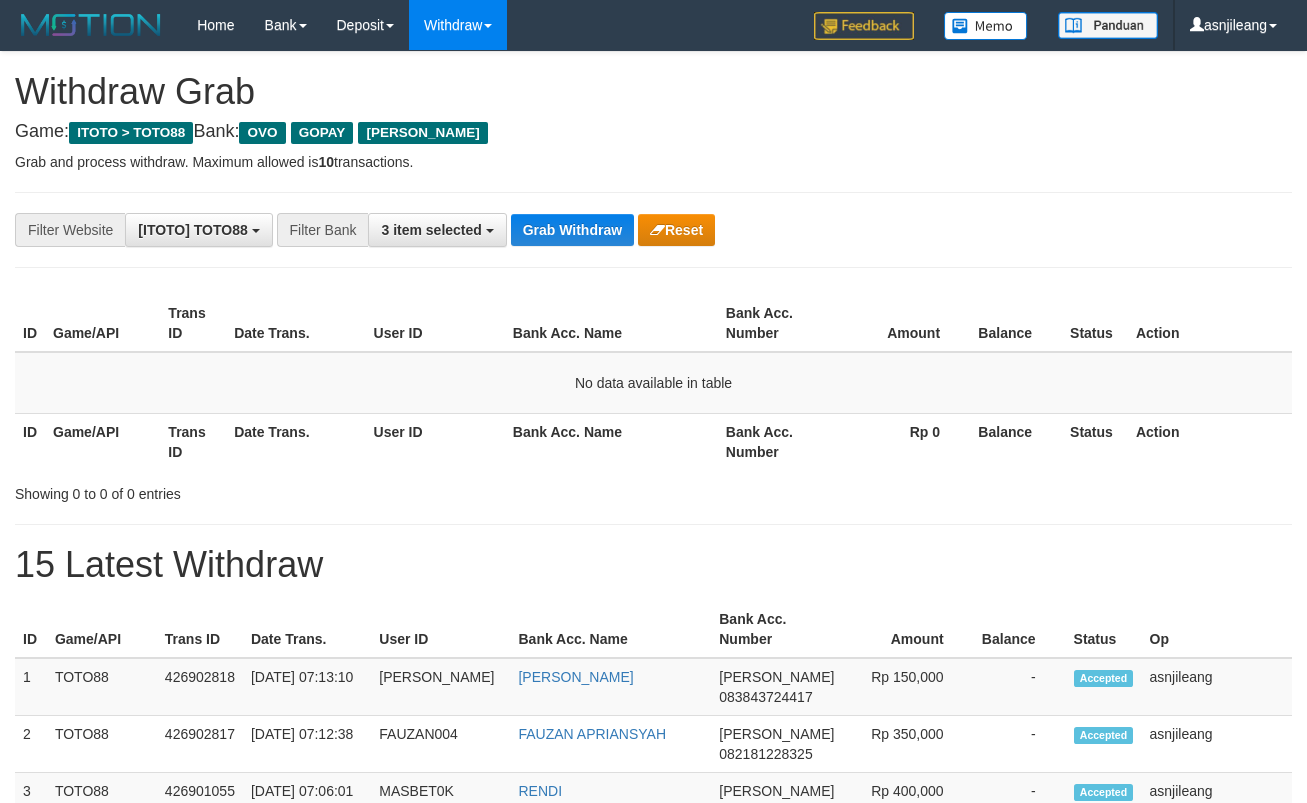 scroll, scrollTop: 0, scrollLeft: 0, axis: both 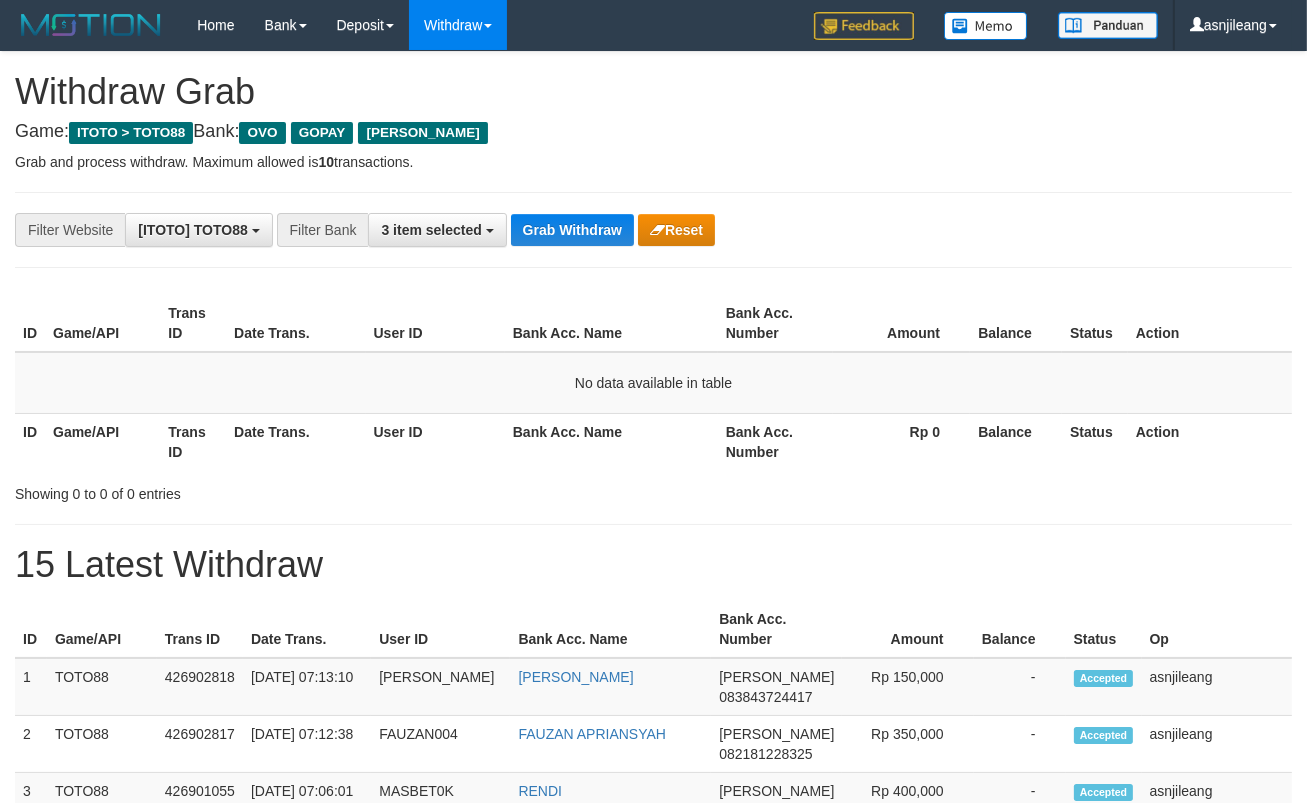 click on "Grab Withdraw" at bounding box center [572, 230] 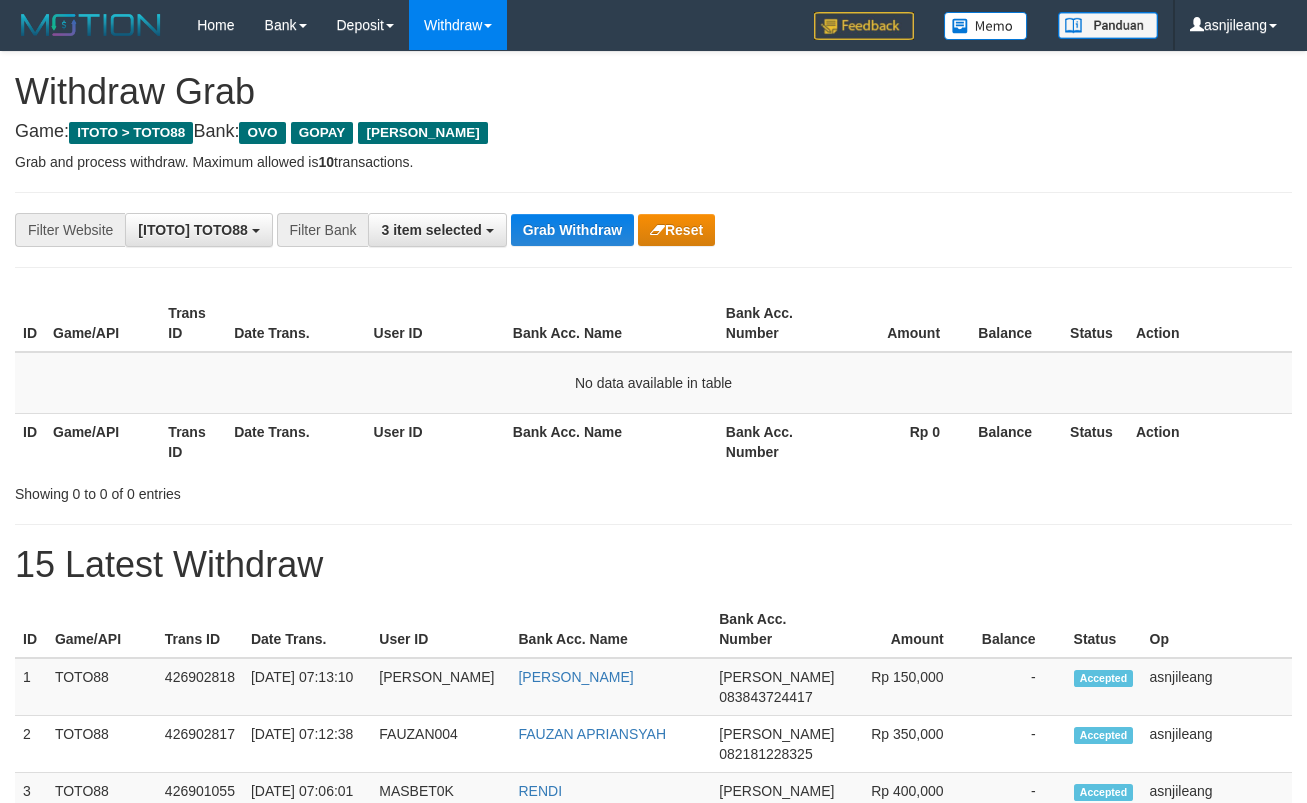 scroll, scrollTop: 0, scrollLeft: 0, axis: both 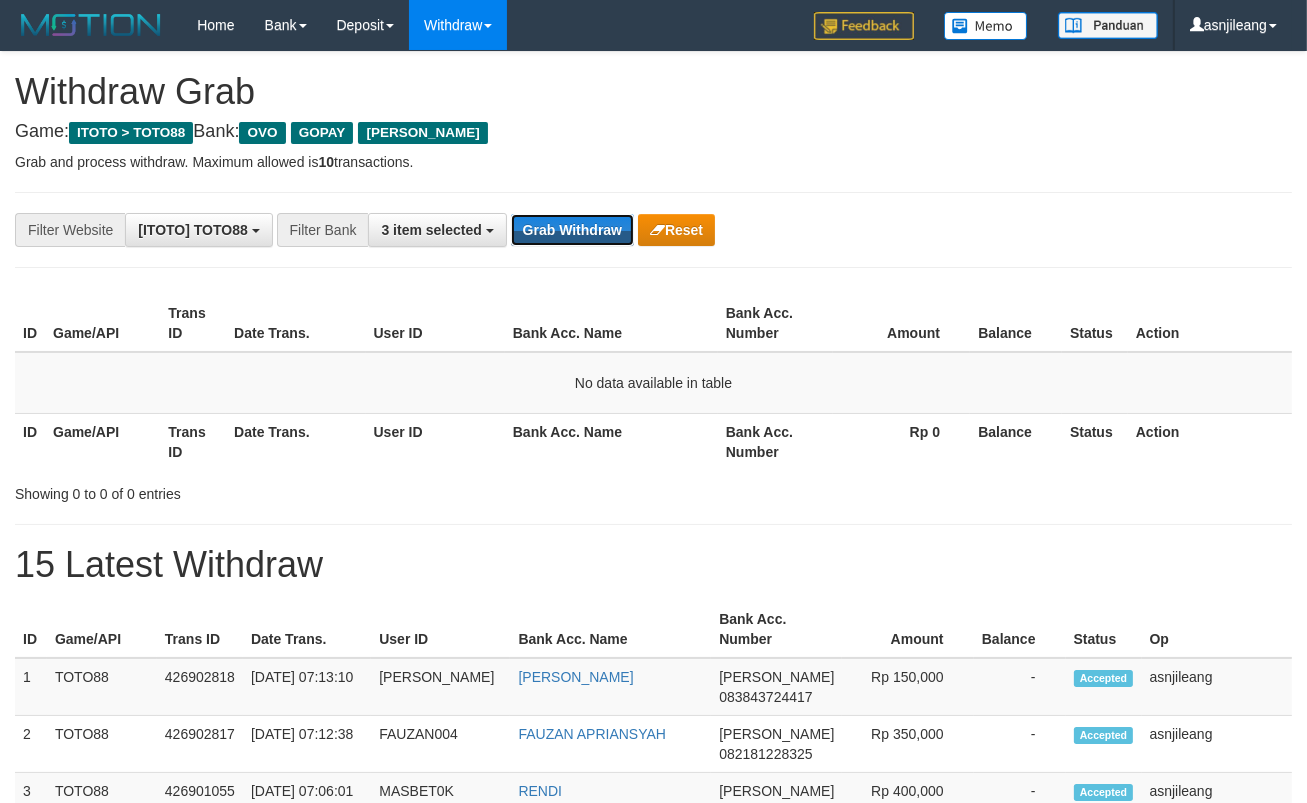 click on "Grab Withdraw" at bounding box center [572, 230] 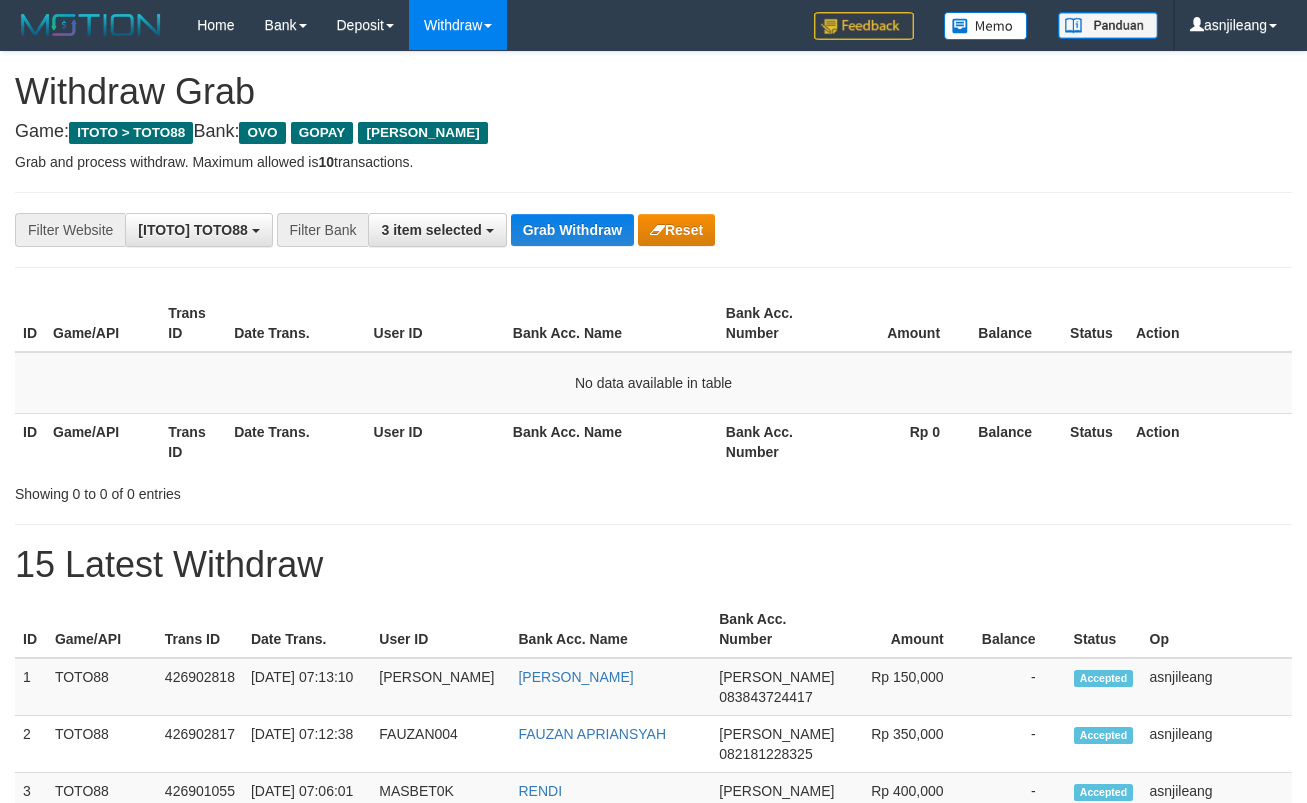 scroll, scrollTop: 0, scrollLeft: 0, axis: both 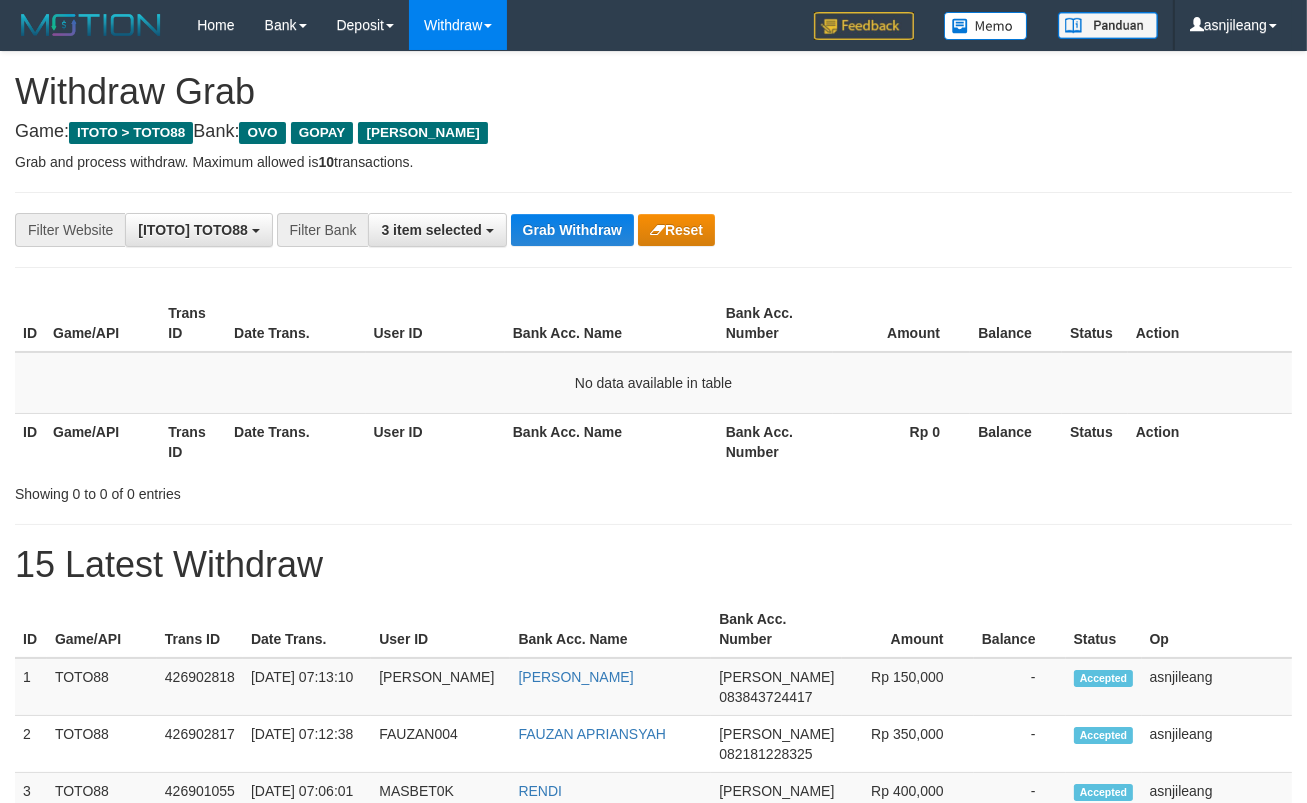click on "Grab Withdraw" at bounding box center [572, 230] 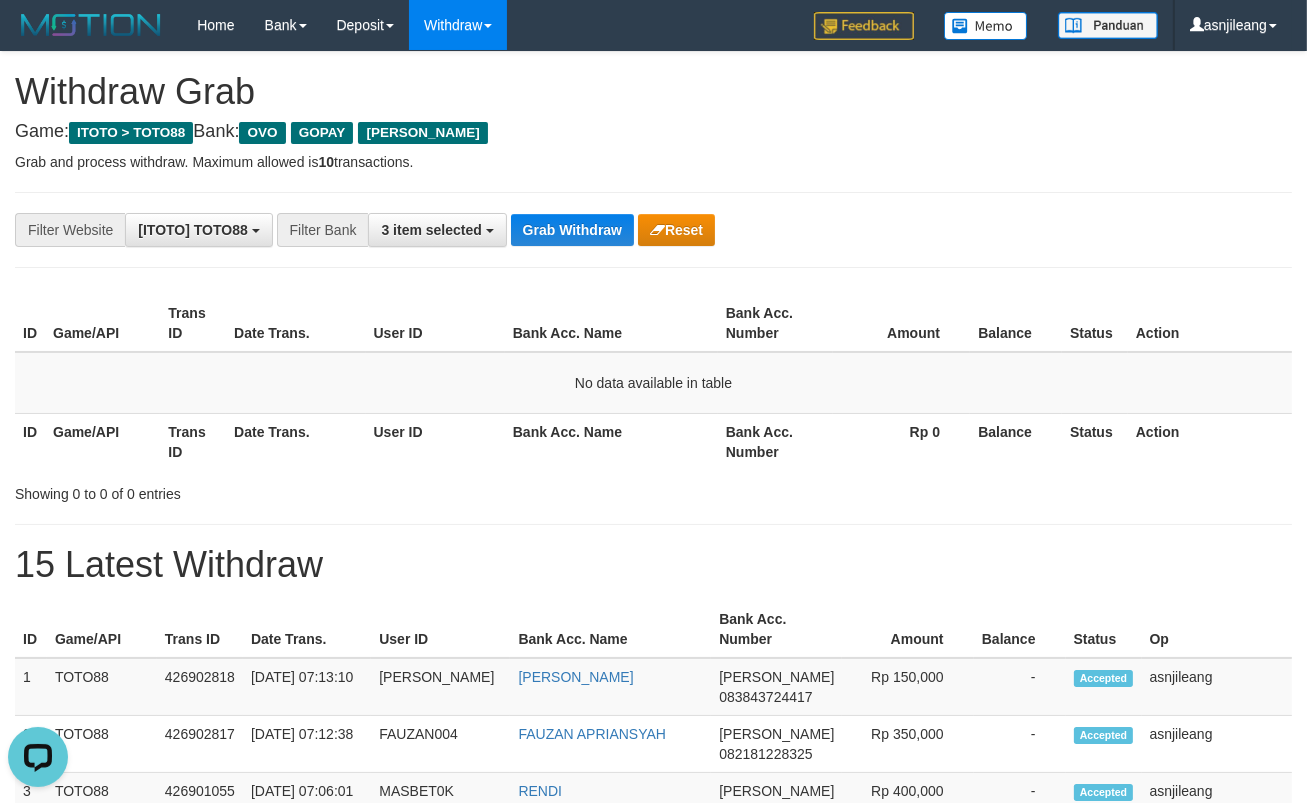 scroll, scrollTop: 0, scrollLeft: 0, axis: both 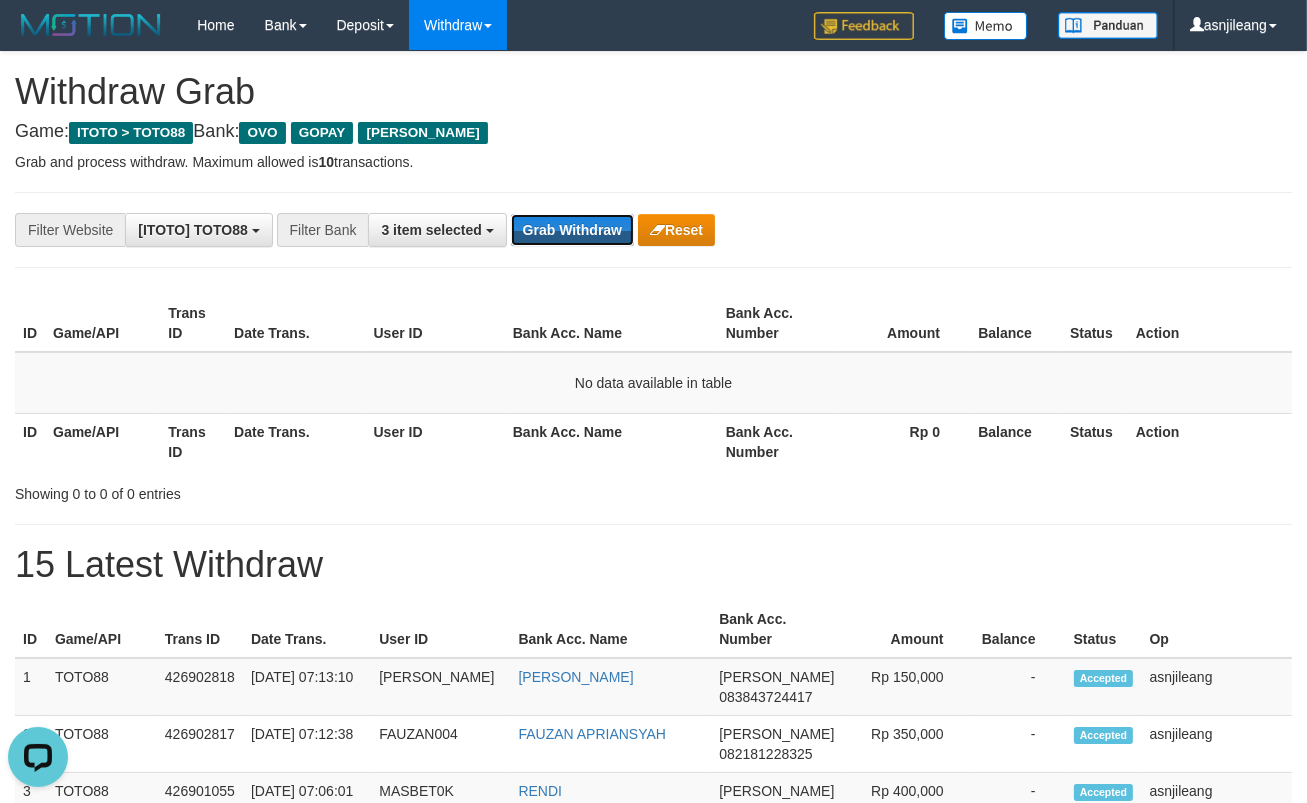 click on "Grab Withdraw" at bounding box center (572, 230) 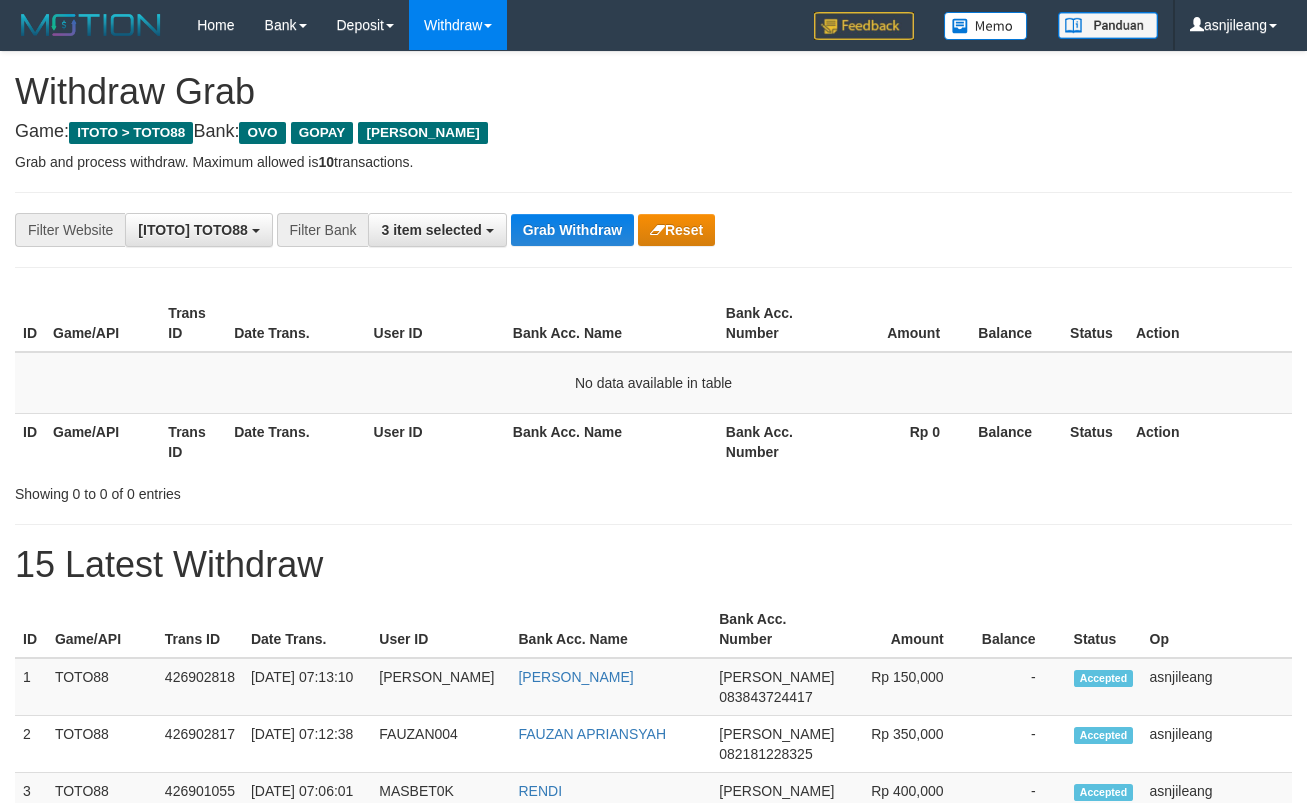 click on "Grab Withdraw" at bounding box center (572, 230) 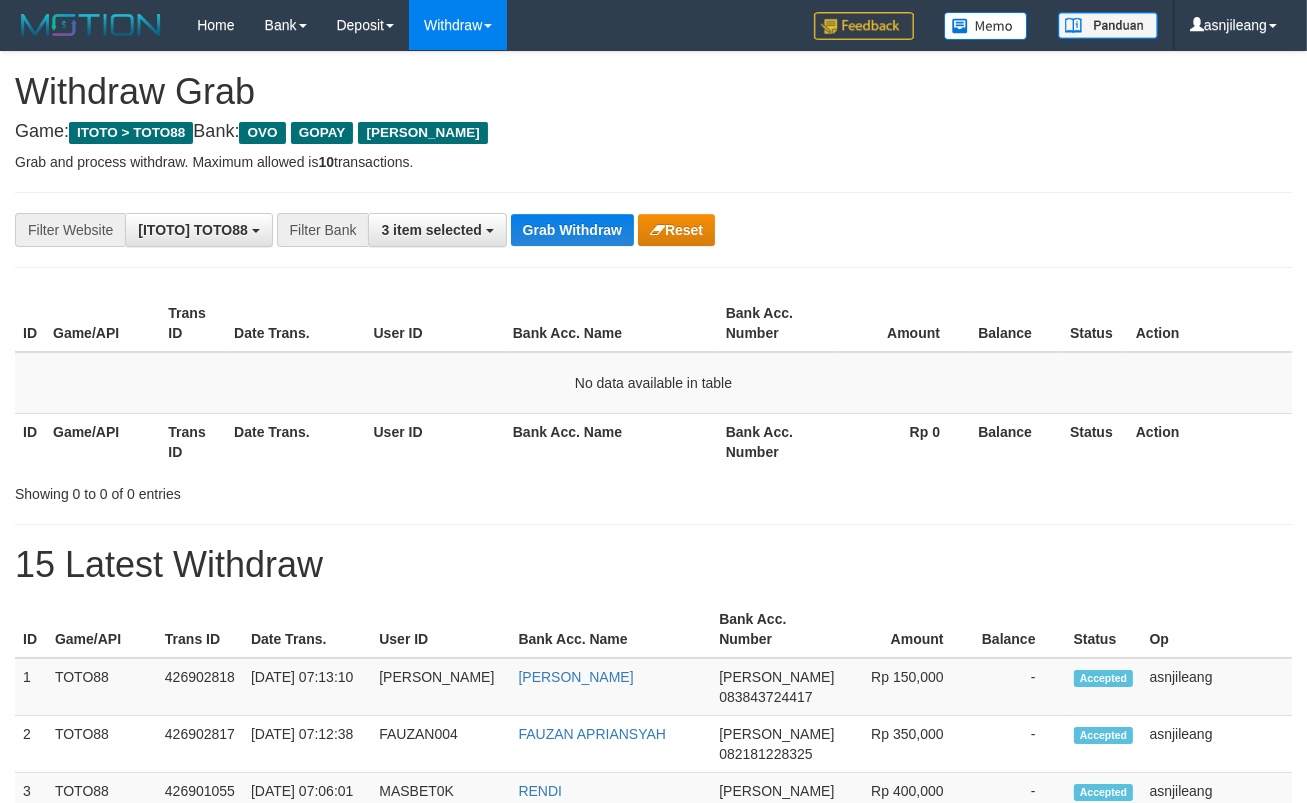 scroll, scrollTop: 17, scrollLeft: 0, axis: vertical 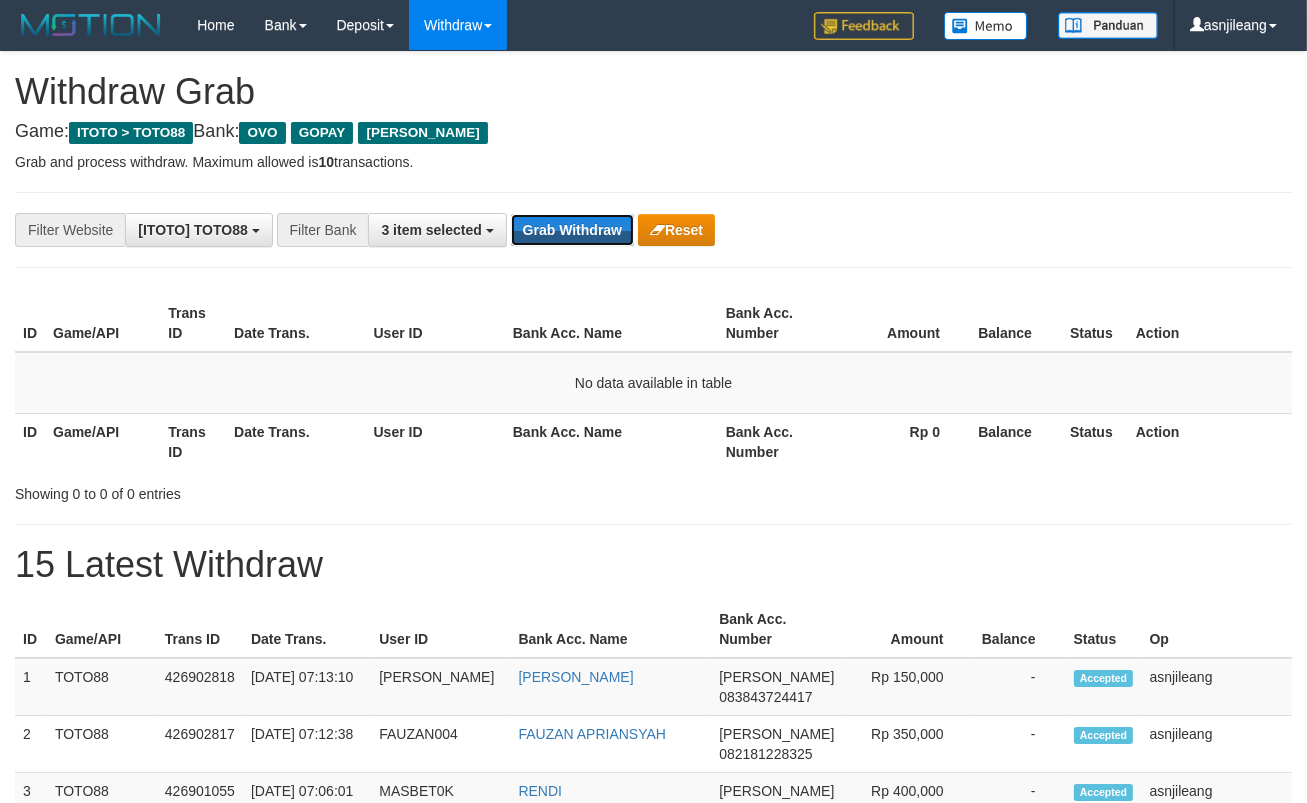click on "Grab Withdraw" at bounding box center (572, 230) 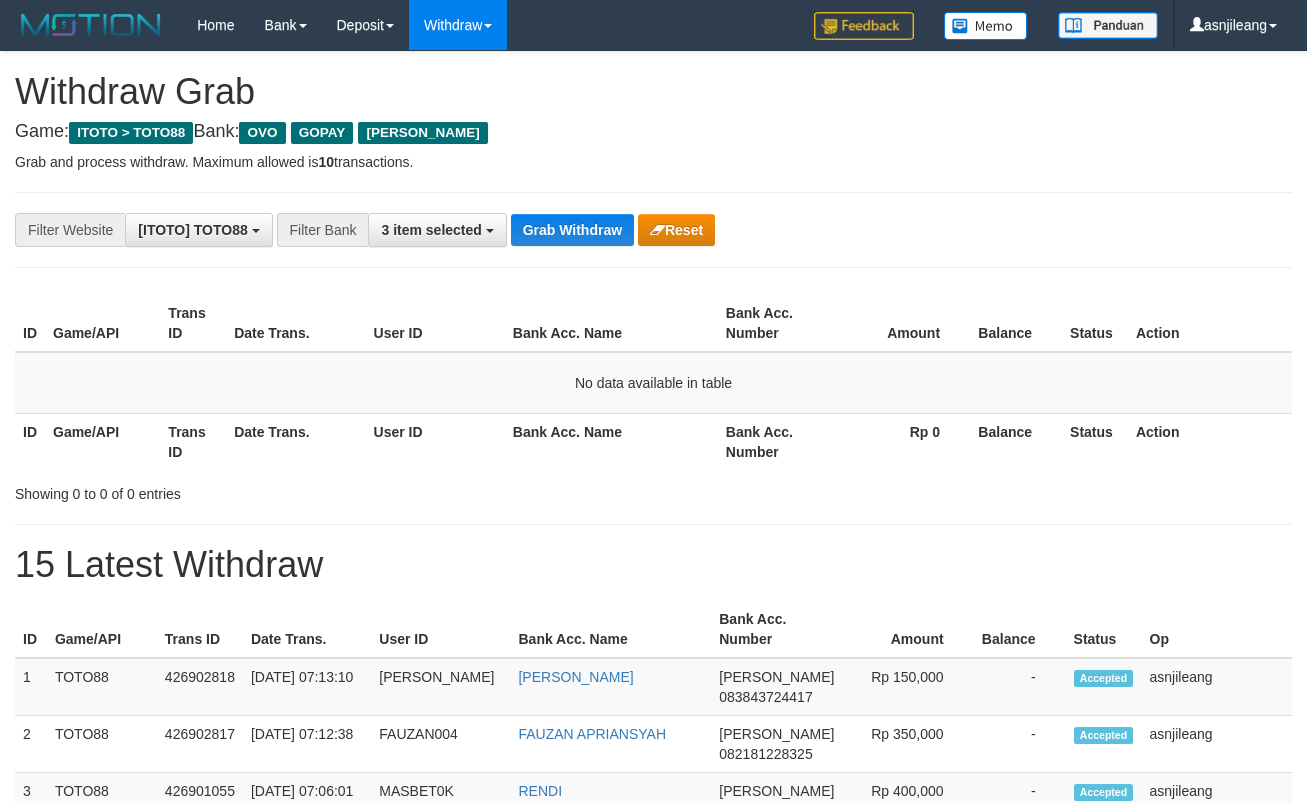 click on "Grab Withdraw" at bounding box center (572, 230) 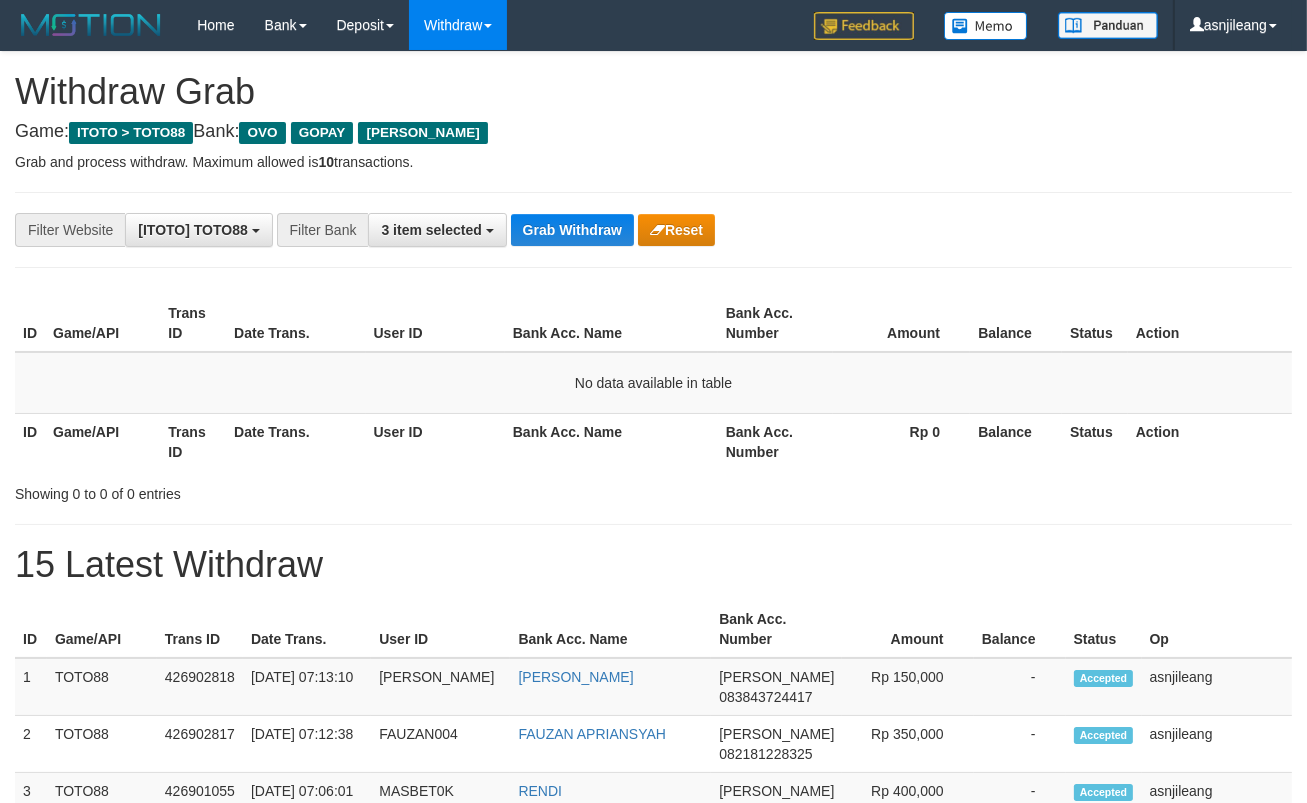 scroll, scrollTop: 17, scrollLeft: 0, axis: vertical 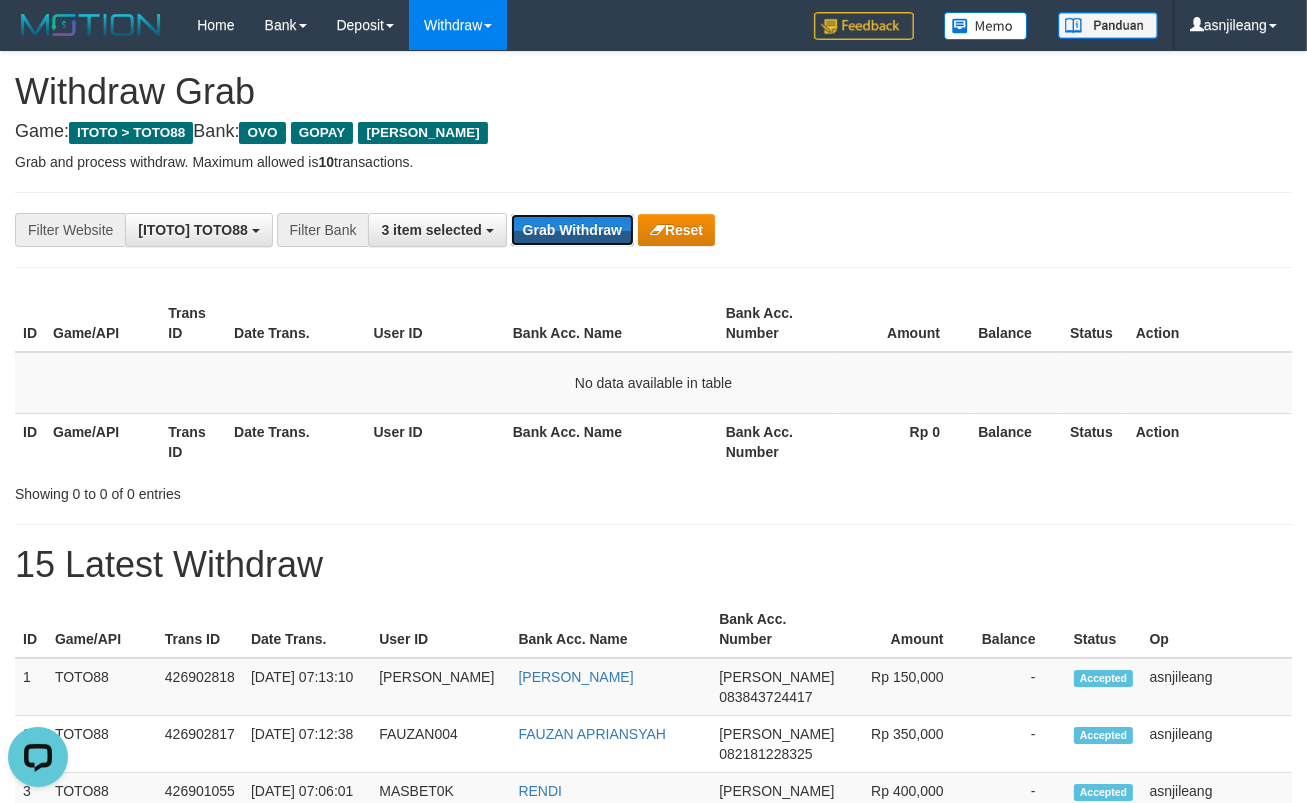 click on "Grab Withdraw" at bounding box center (572, 230) 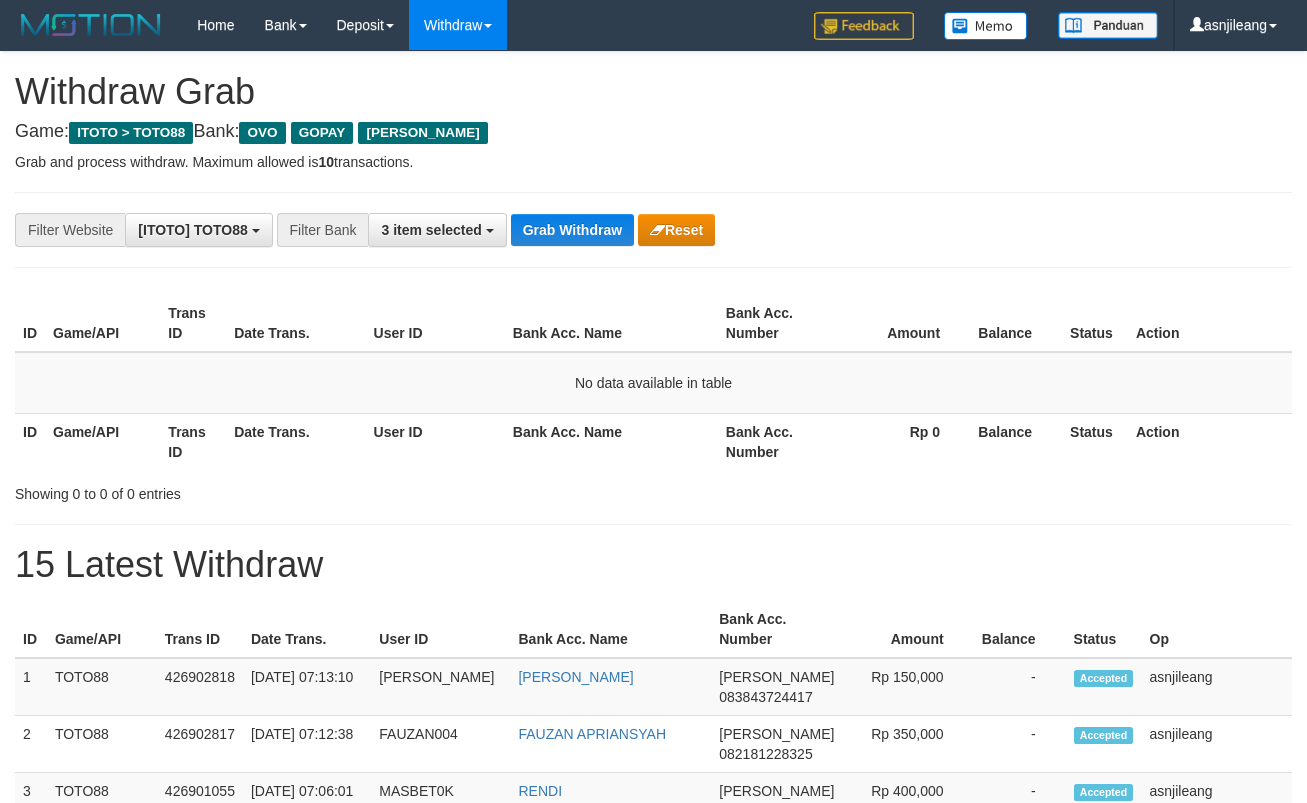 scroll, scrollTop: 0, scrollLeft: 0, axis: both 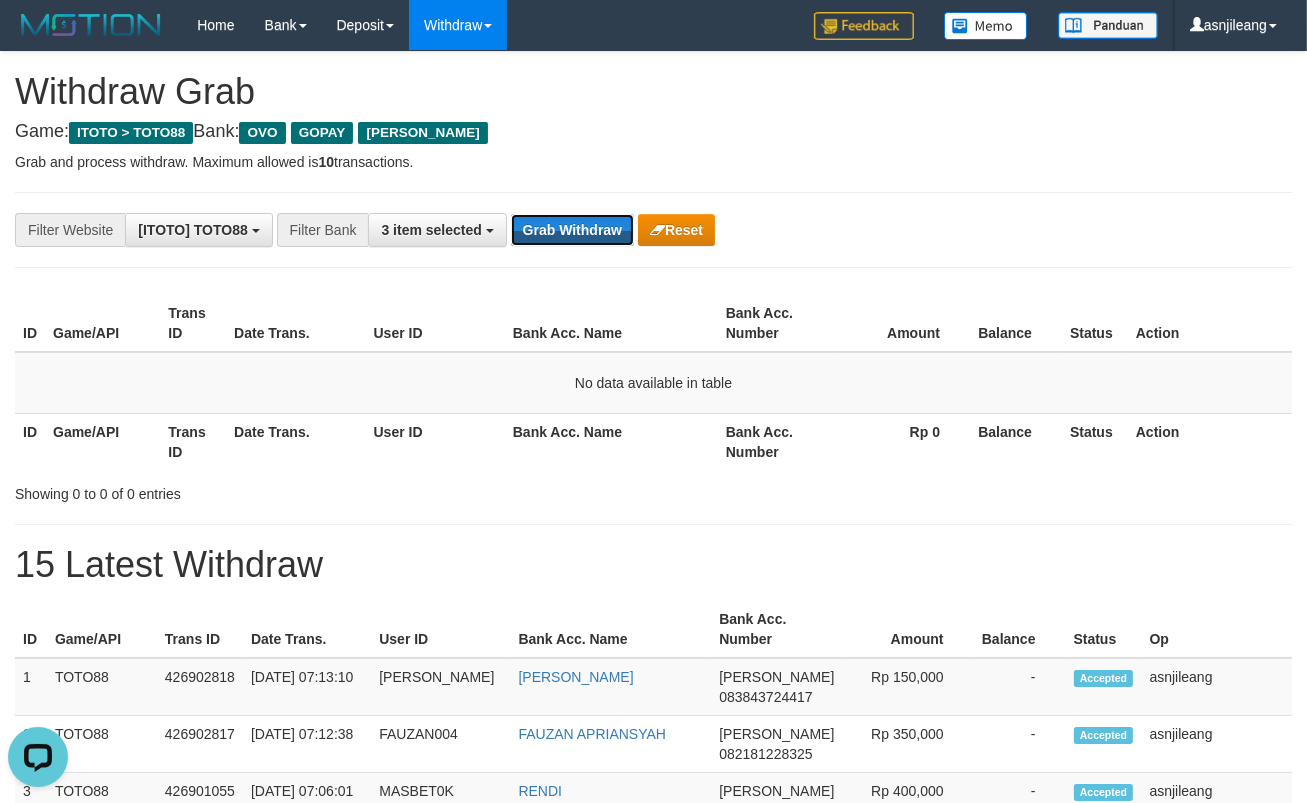 click on "Grab Withdraw" at bounding box center (572, 230) 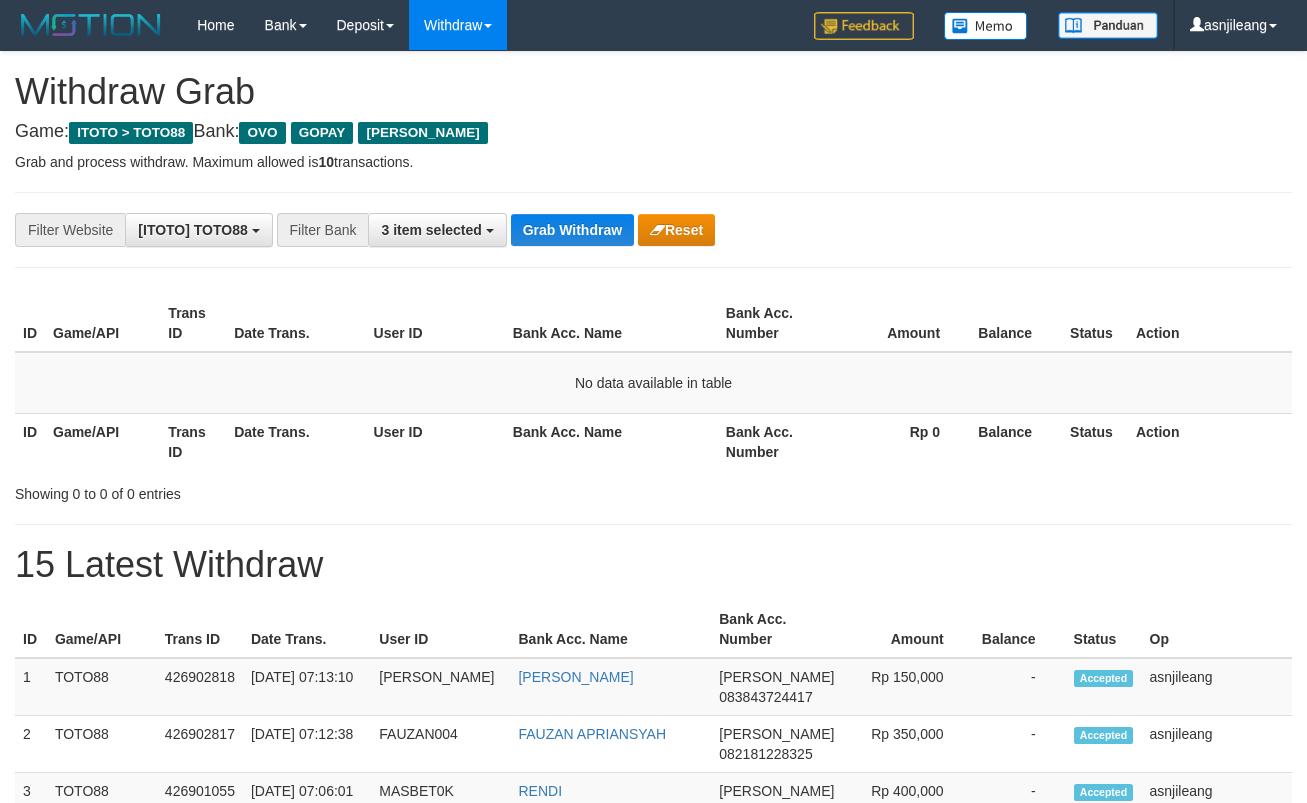 scroll, scrollTop: 0, scrollLeft: 0, axis: both 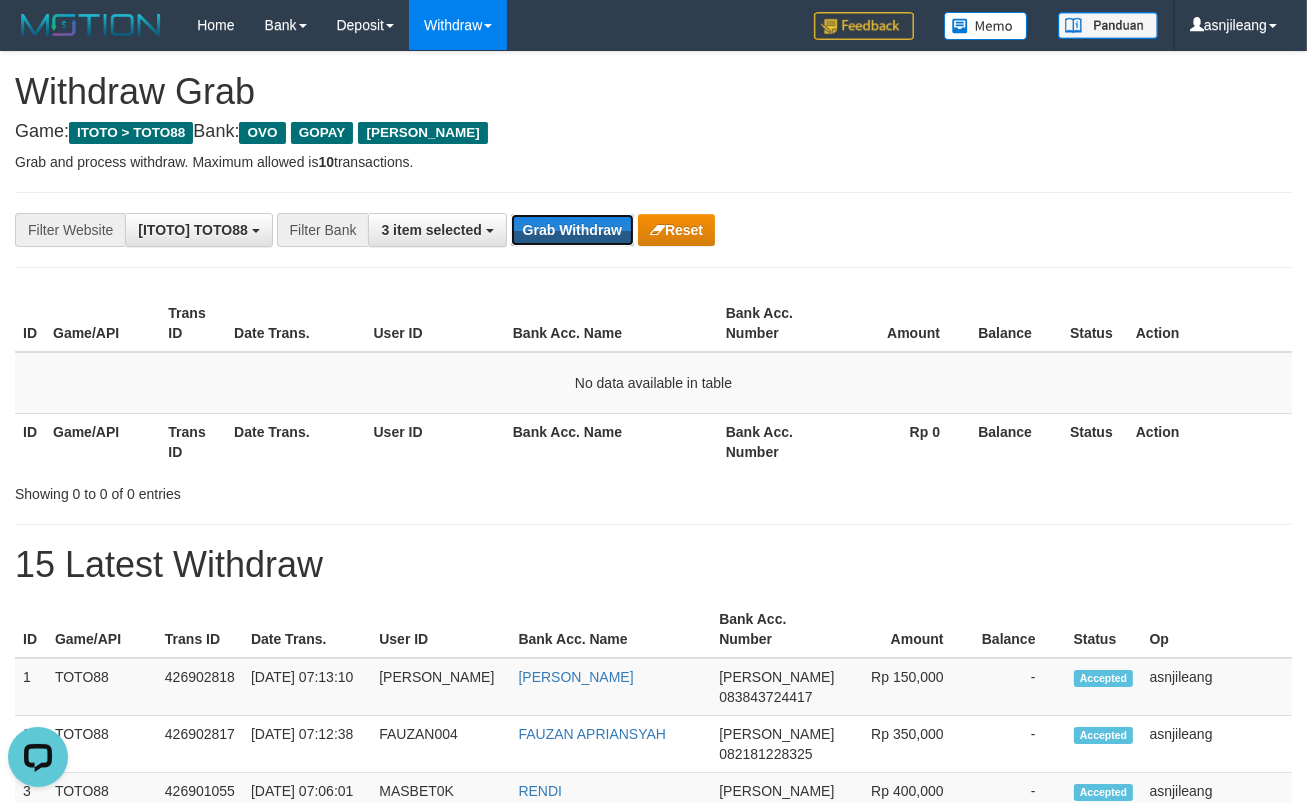 click on "Grab Withdraw" at bounding box center (572, 230) 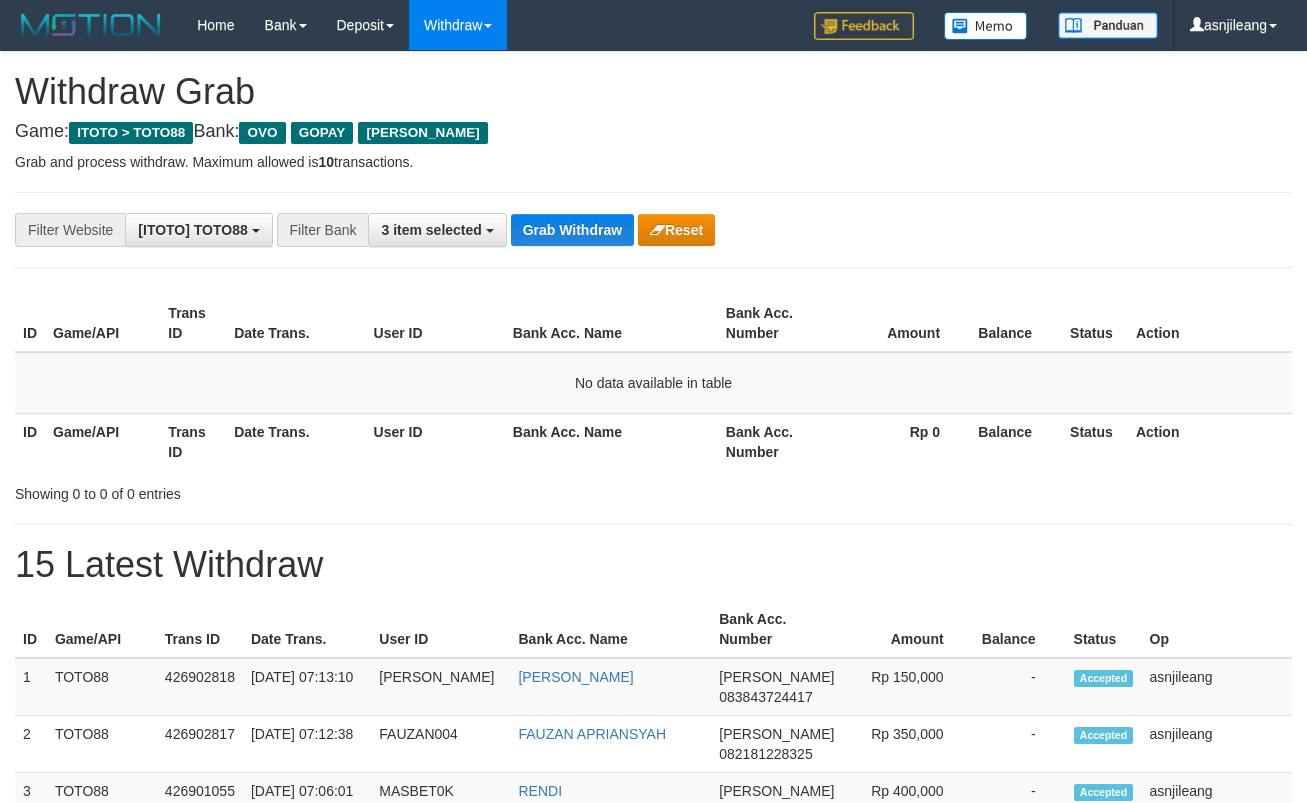 scroll, scrollTop: 0, scrollLeft: 0, axis: both 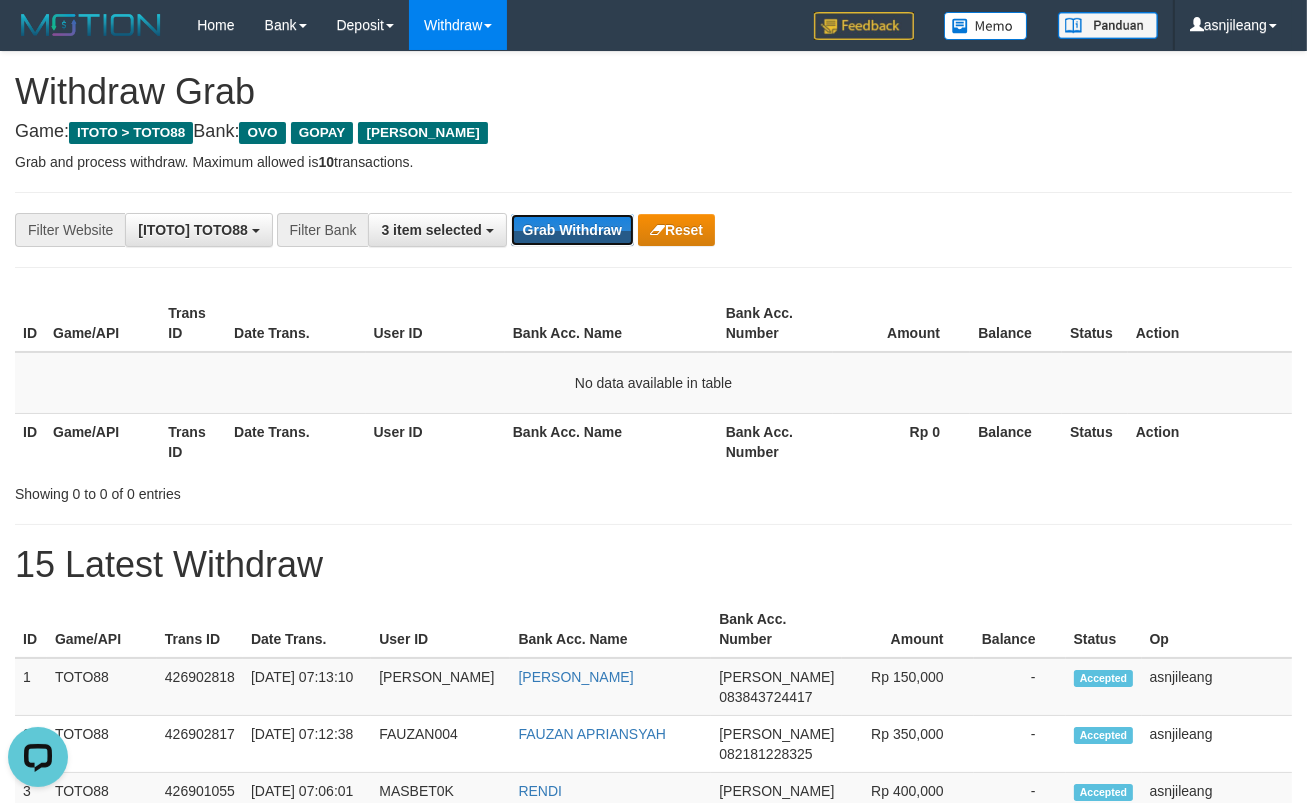click on "Grab Withdraw" at bounding box center [572, 230] 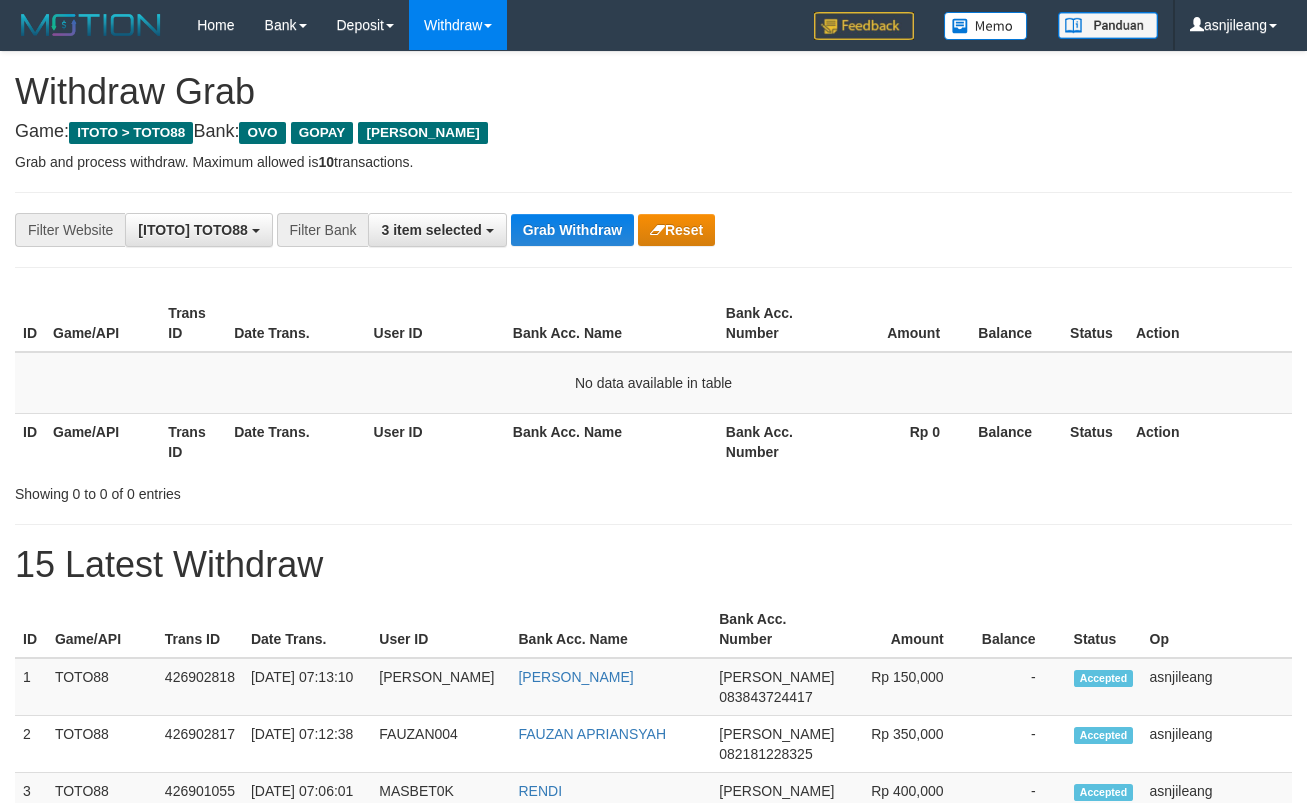 click on "Grab Withdraw" at bounding box center (572, 230) 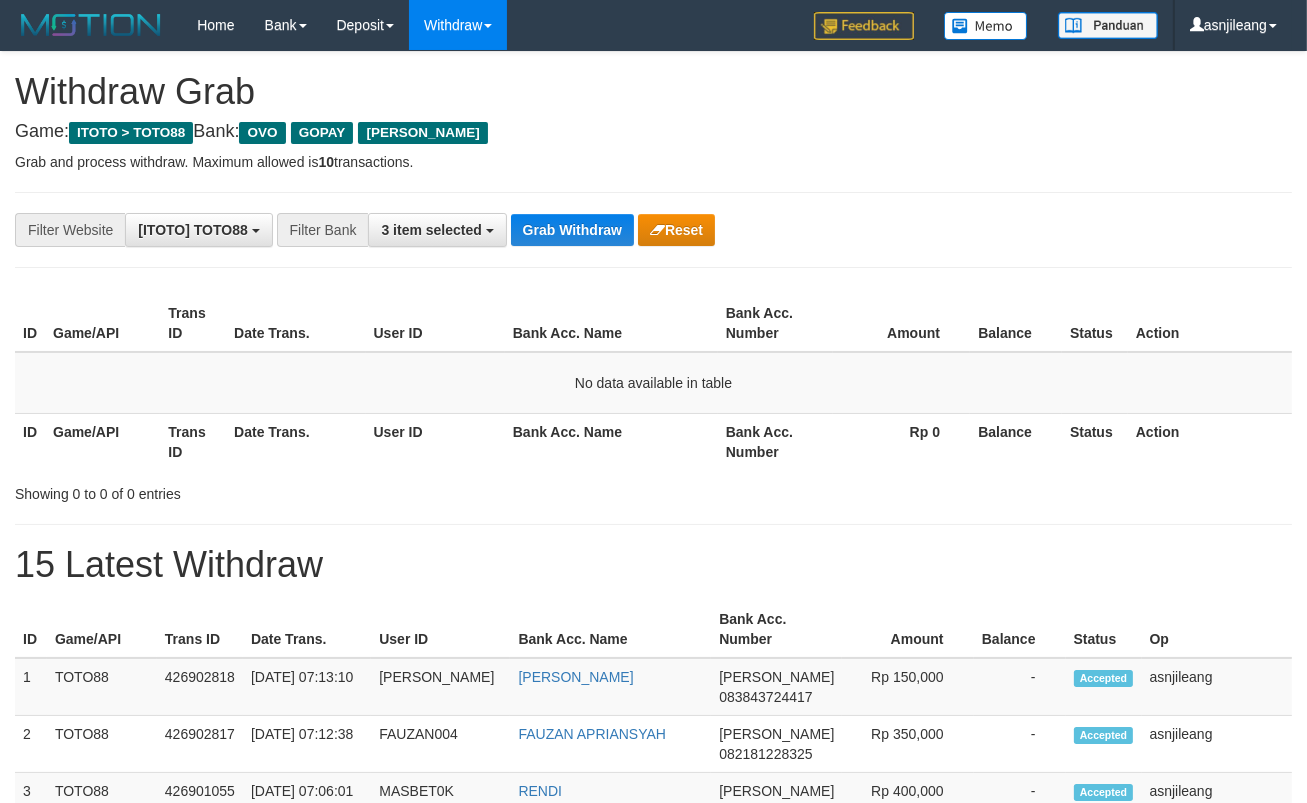 scroll, scrollTop: 17, scrollLeft: 0, axis: vertical 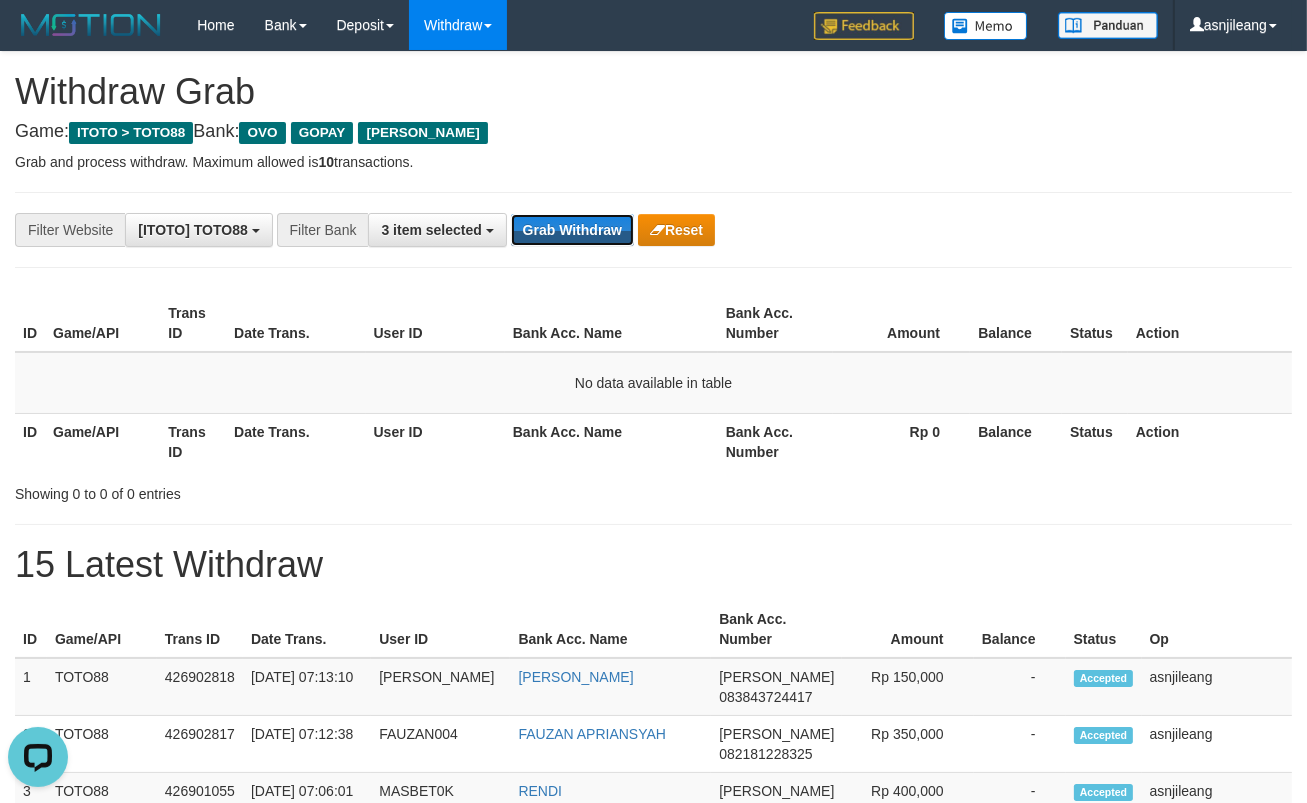 click on "Grab Withdraw" at bounding box center (572, 230) 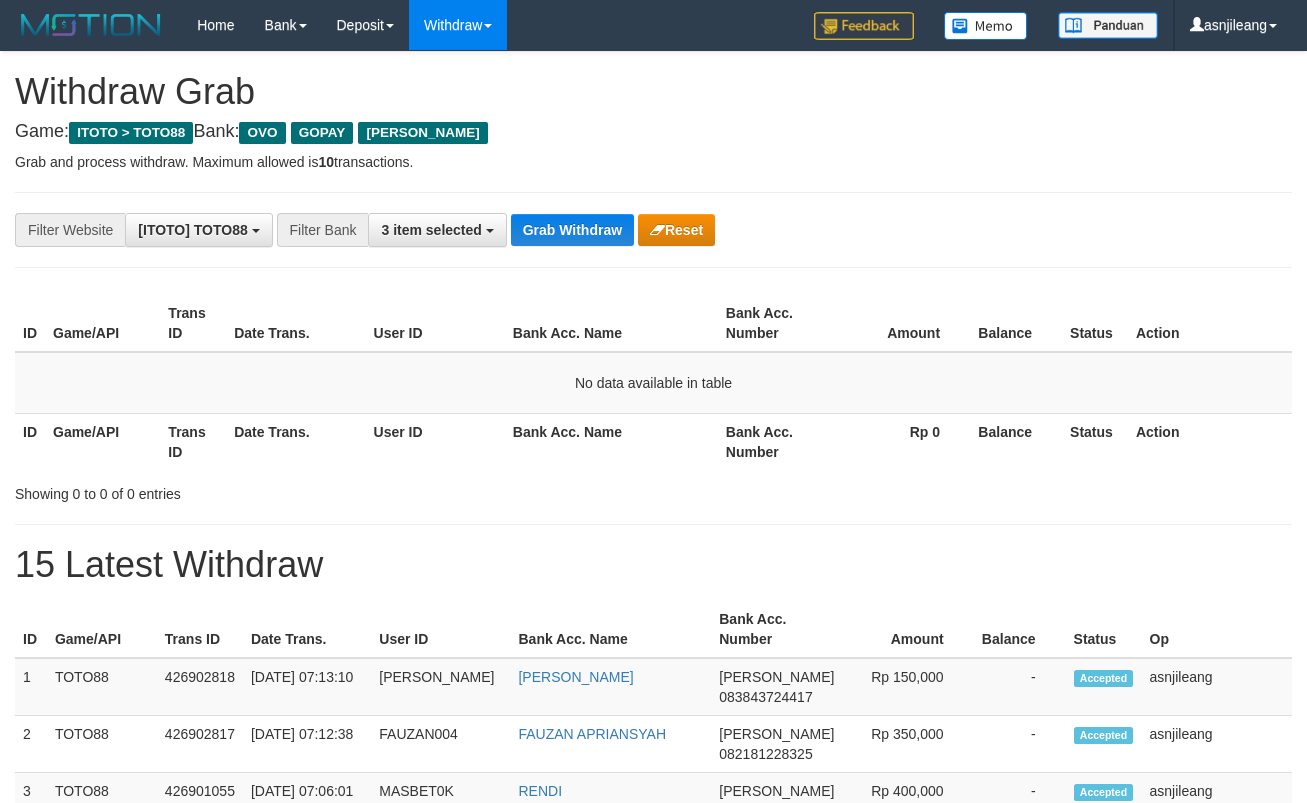 scroll, scrollTop: 0, scrollLeft: 0, axis: both 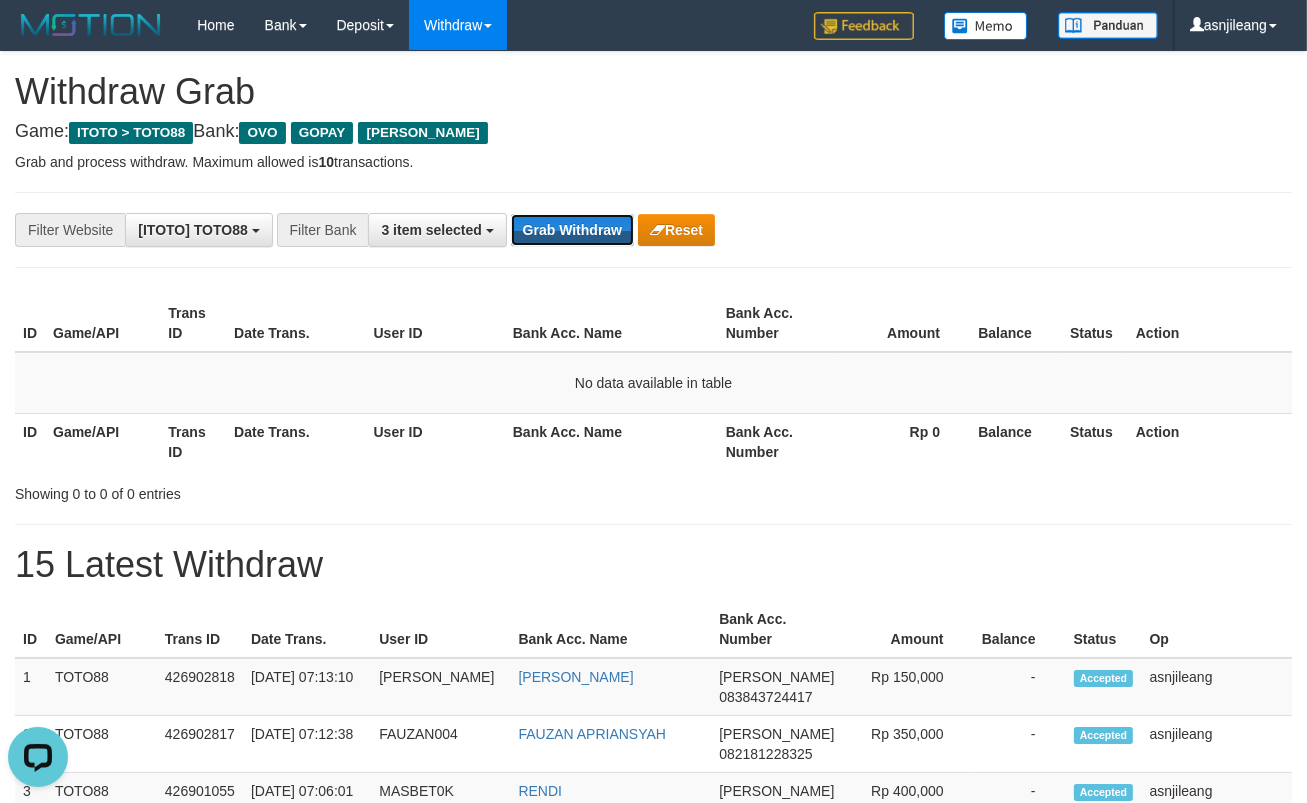 click on "Grab Withdraw" at bounding box center (572, 230) 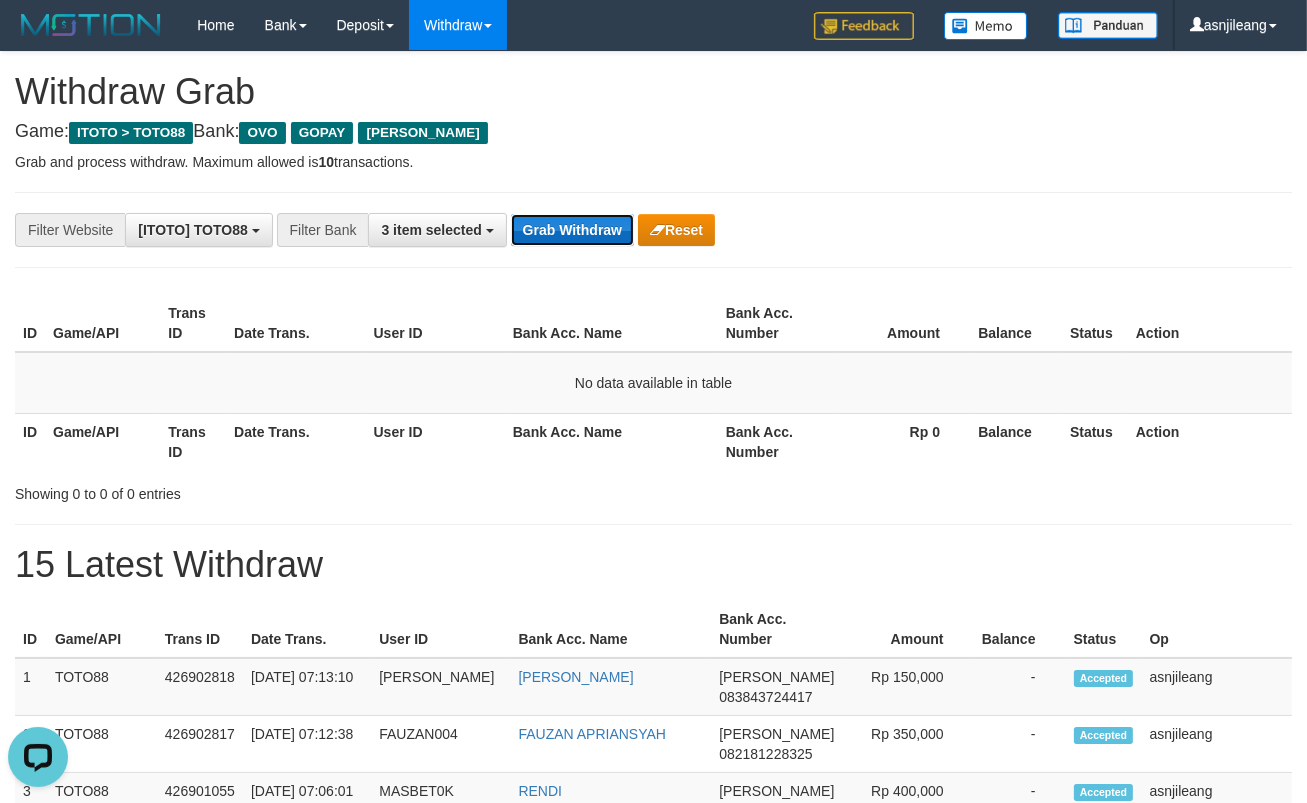 click on "Grab Withdraw" at bounding box center (572, 230) 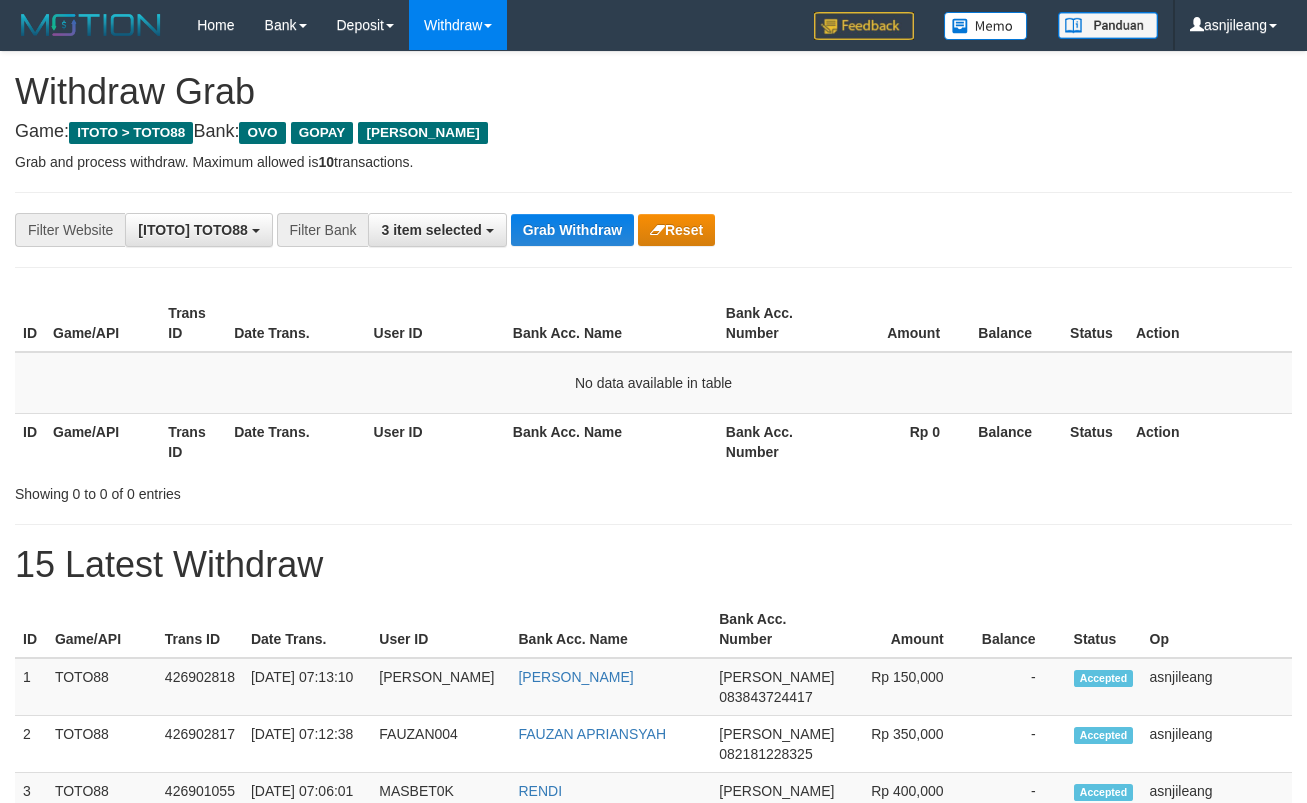 scroll, scrollTop: 0, scrollLeft: 0, axis: both 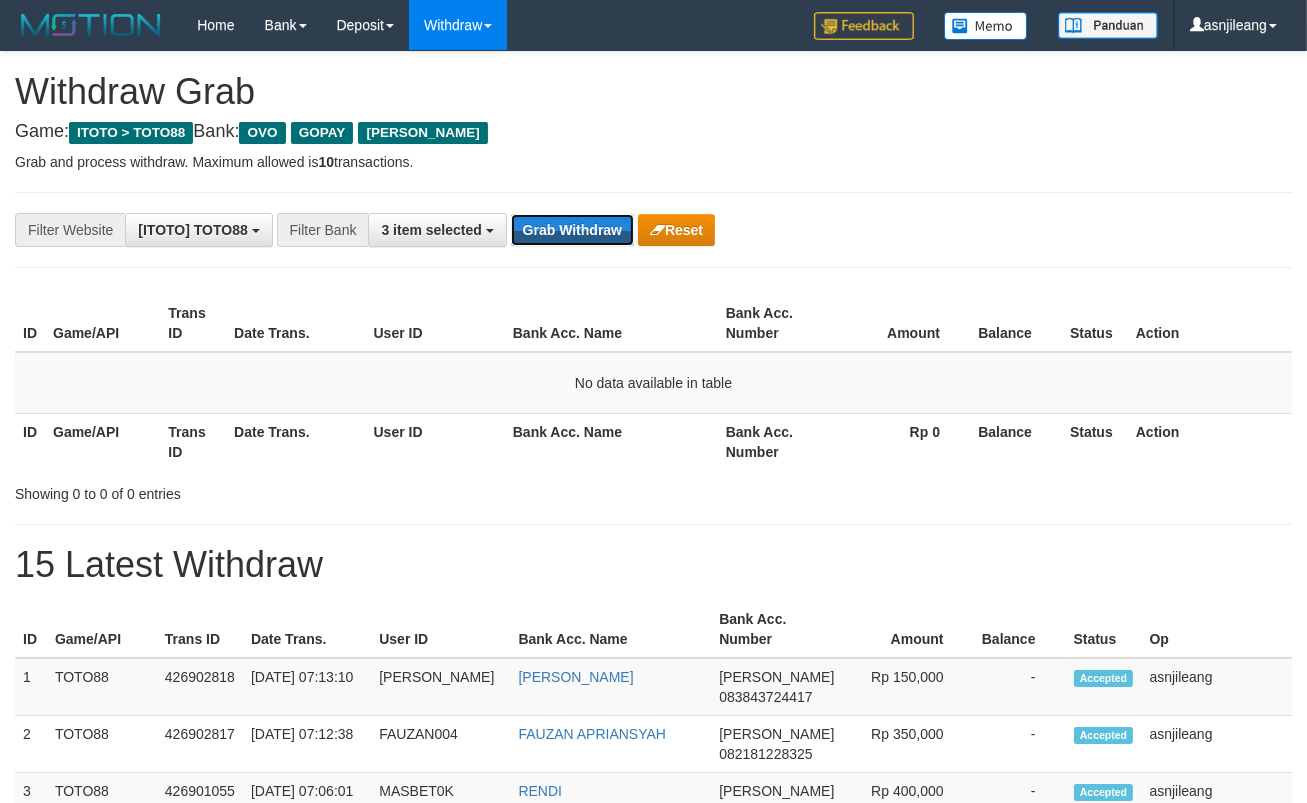 click on "Grab Withdraw" at bounding box center [572, 230] 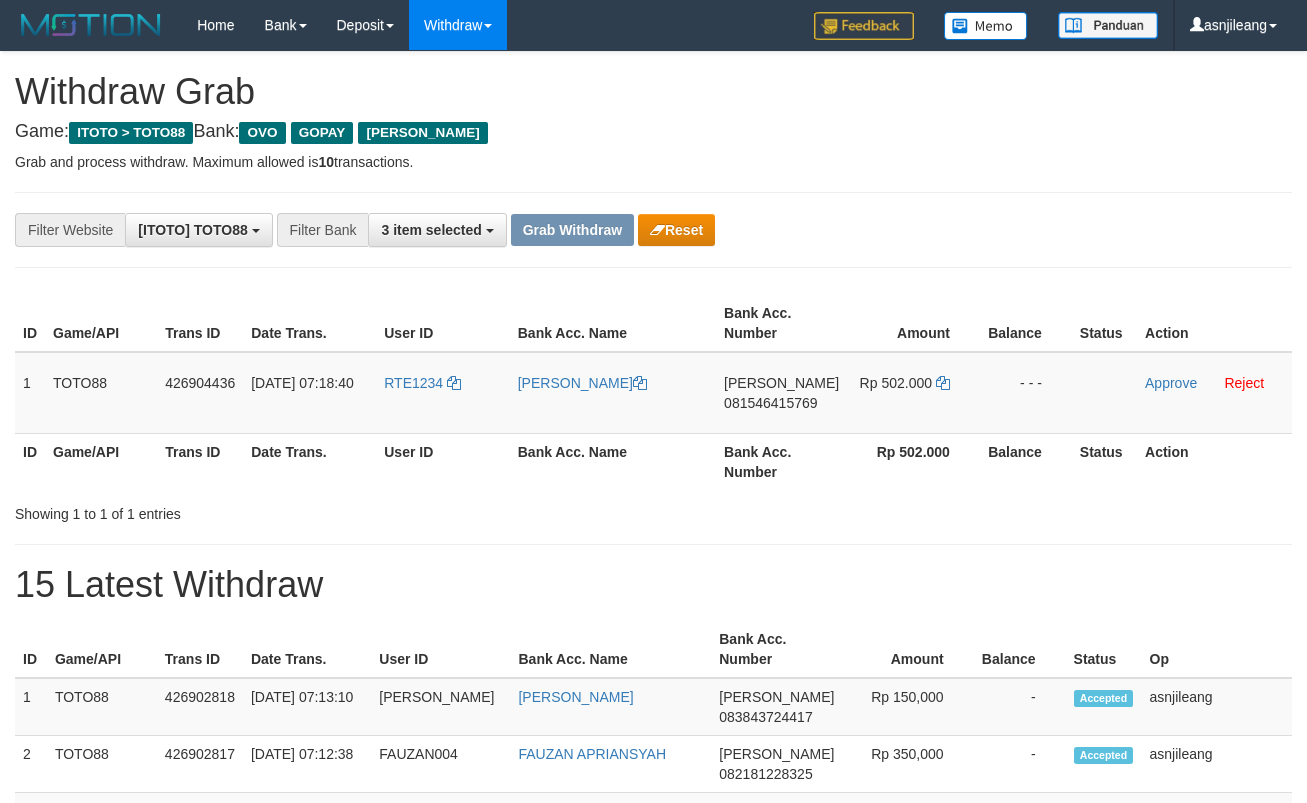 scroll, scrollTop: 0, scrollLeft: 0, axis: both 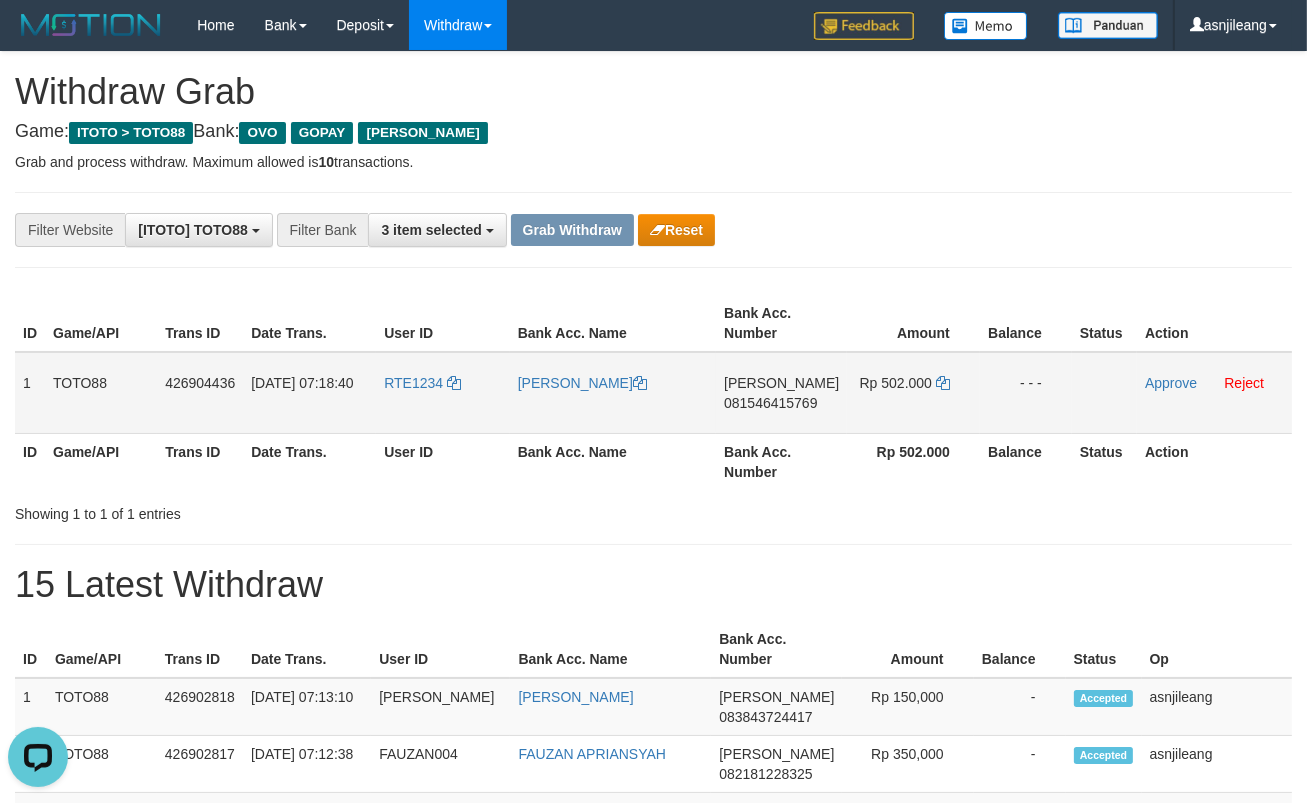 click on "DANA
081546415769" at bounding box center [781, 393] 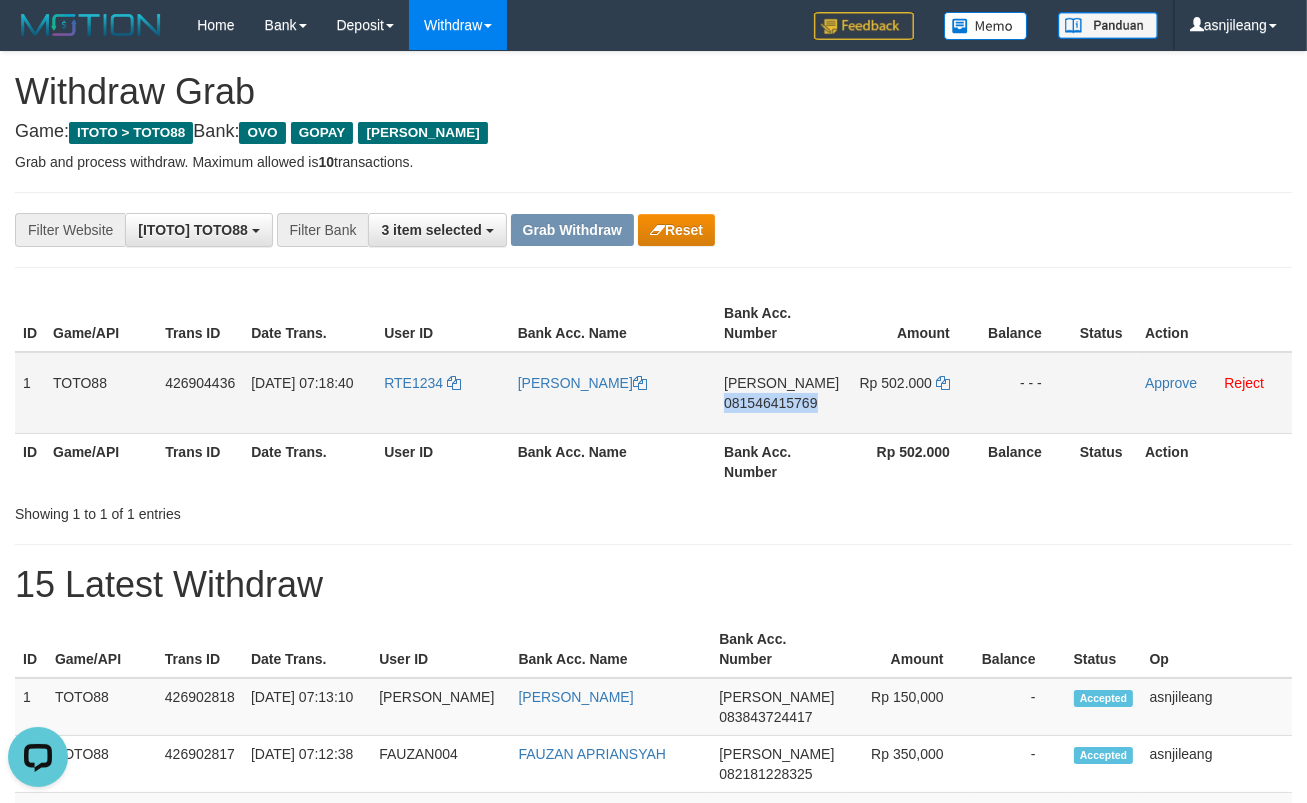 click on "DANA
081546415769" at bounding box center [781, 393] 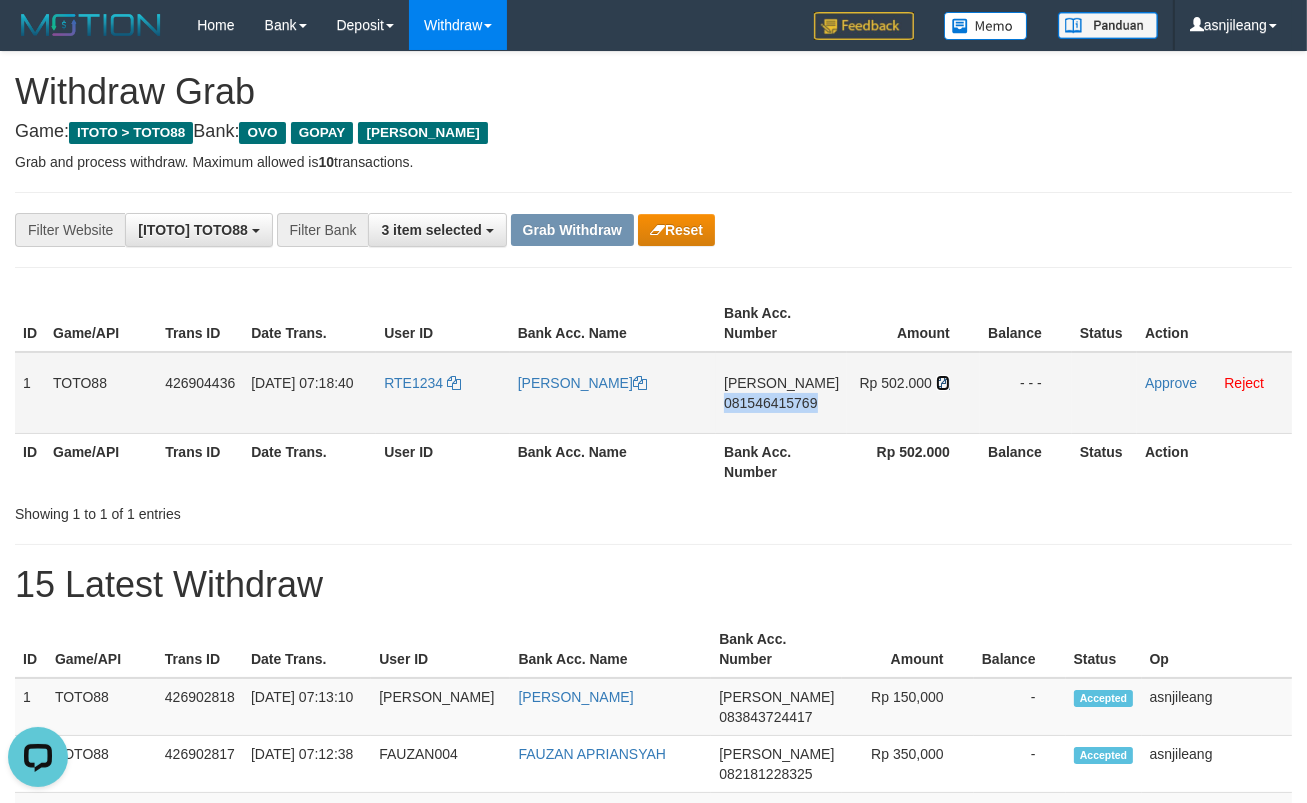 click at bounding box center [943, 383] 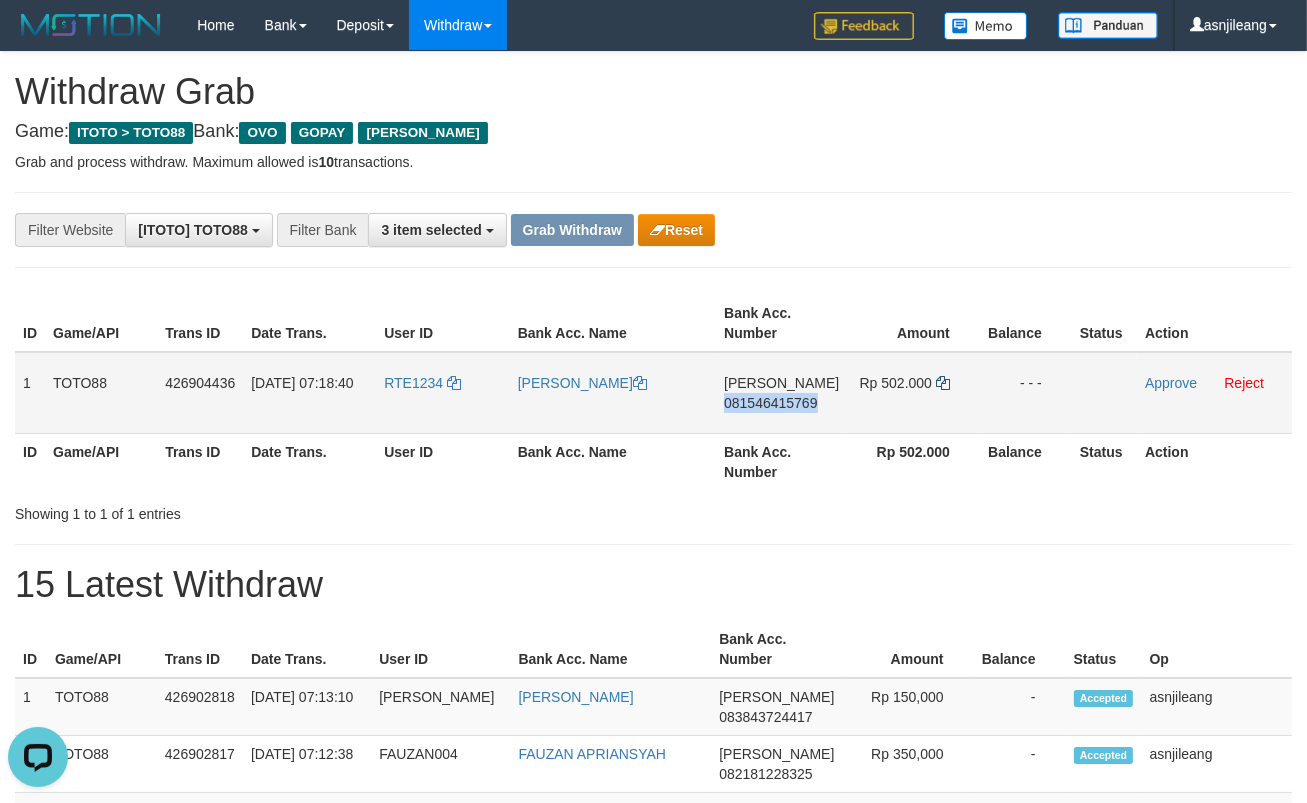 copy on "081546415769" 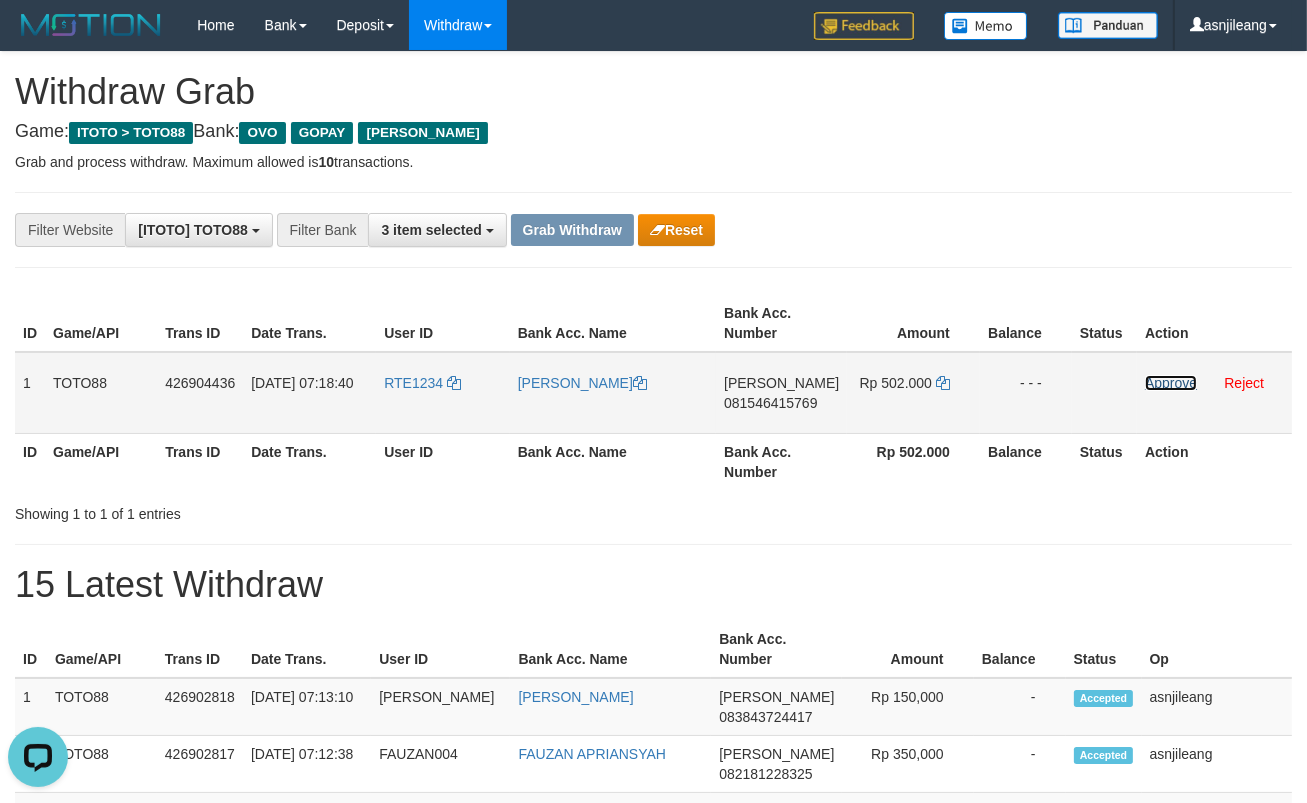 click on "Approve" at bounding box center [1171, 383] 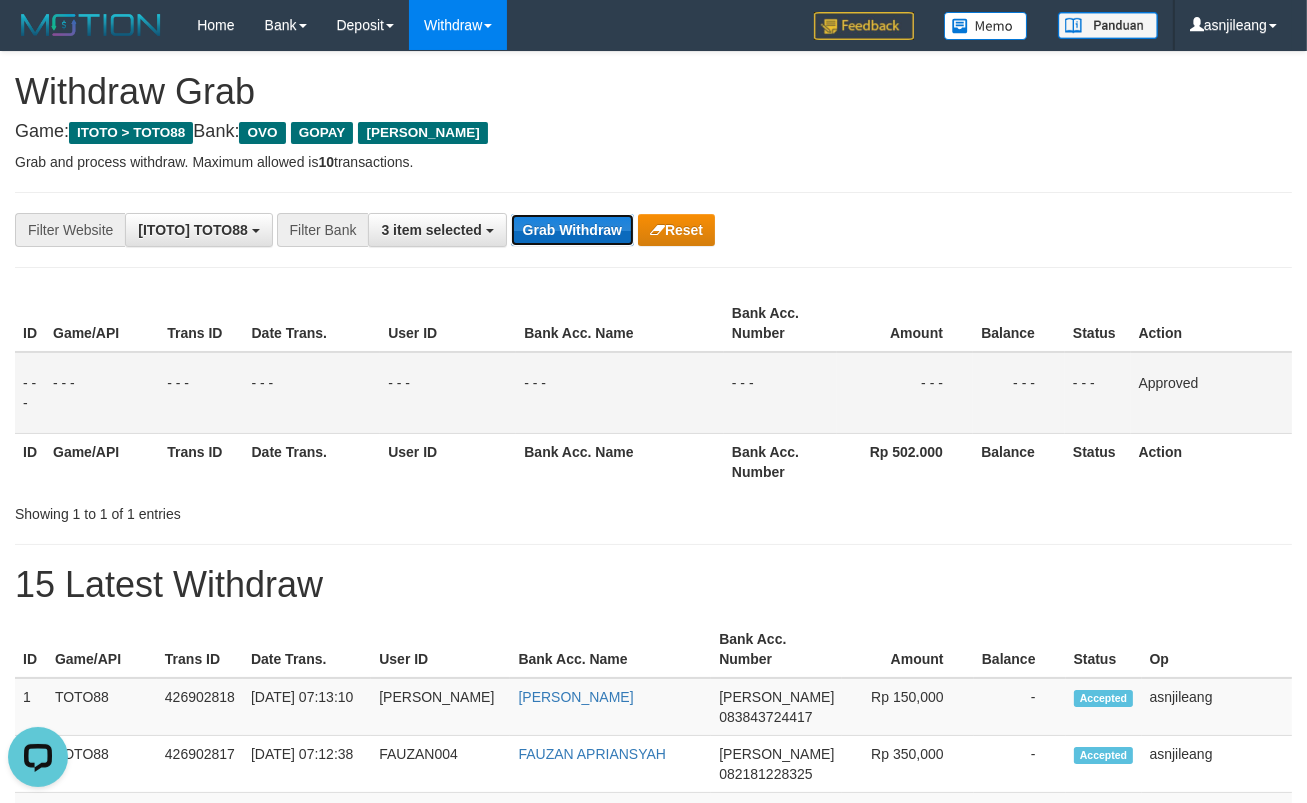 click on "Grab Withdraw" at bounding box center [572, 230] 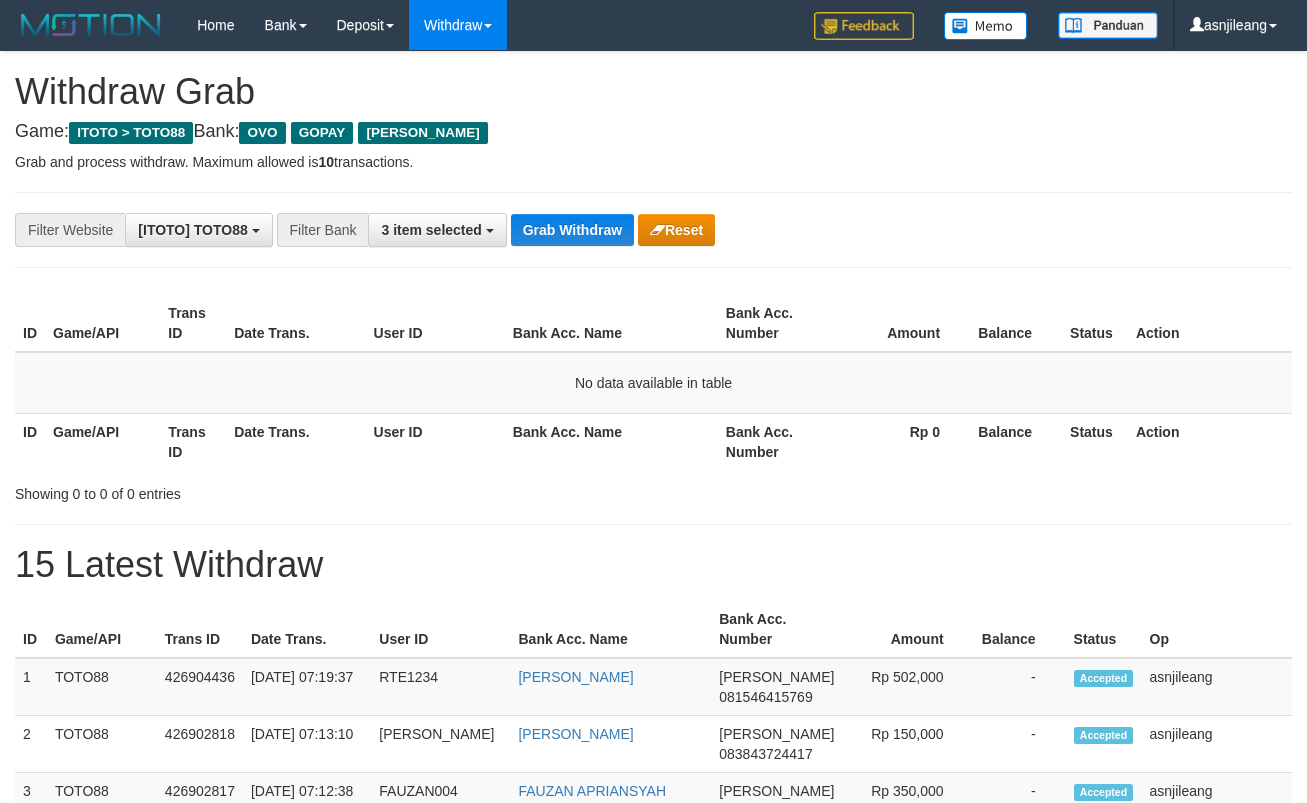 scroll, scrollTop: 0, scrollLeft: 0, axis: both 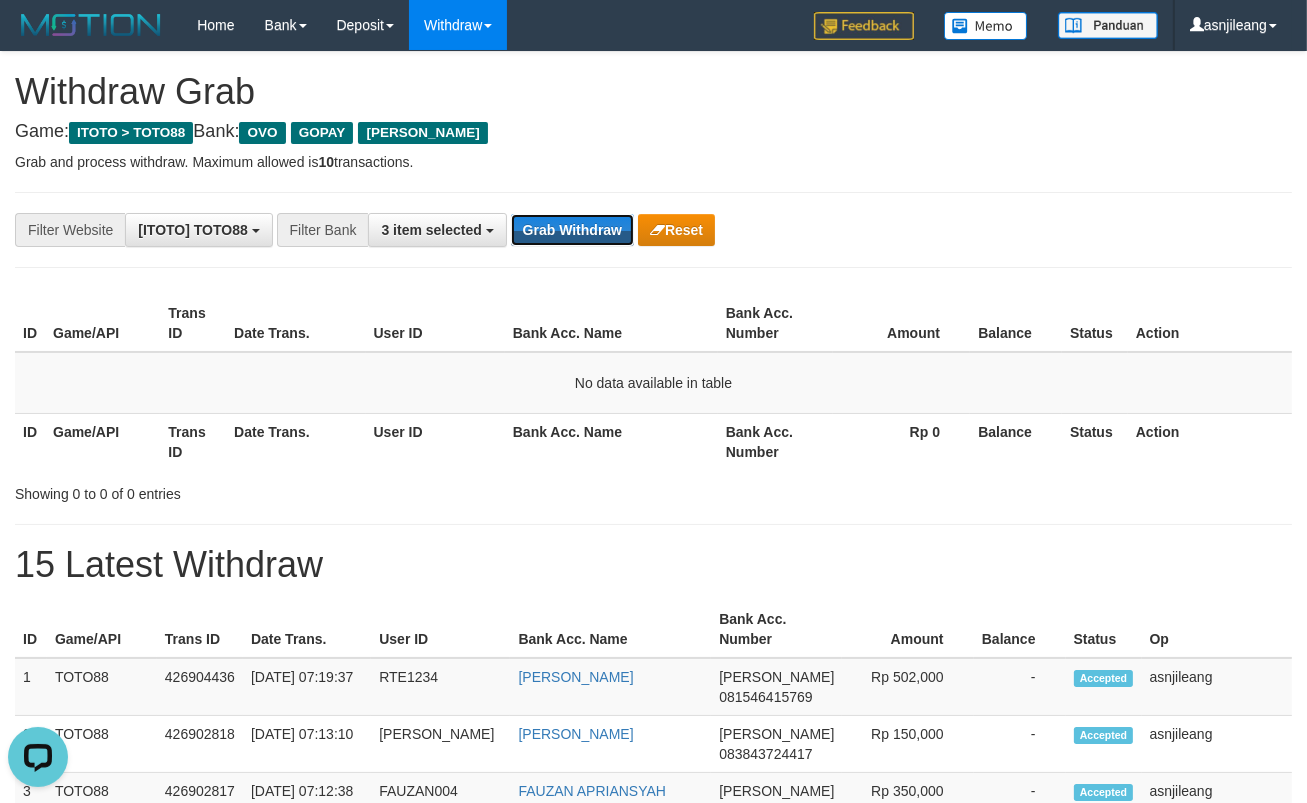 click on "Grab Withdraw" at bounding box center (572, 230) 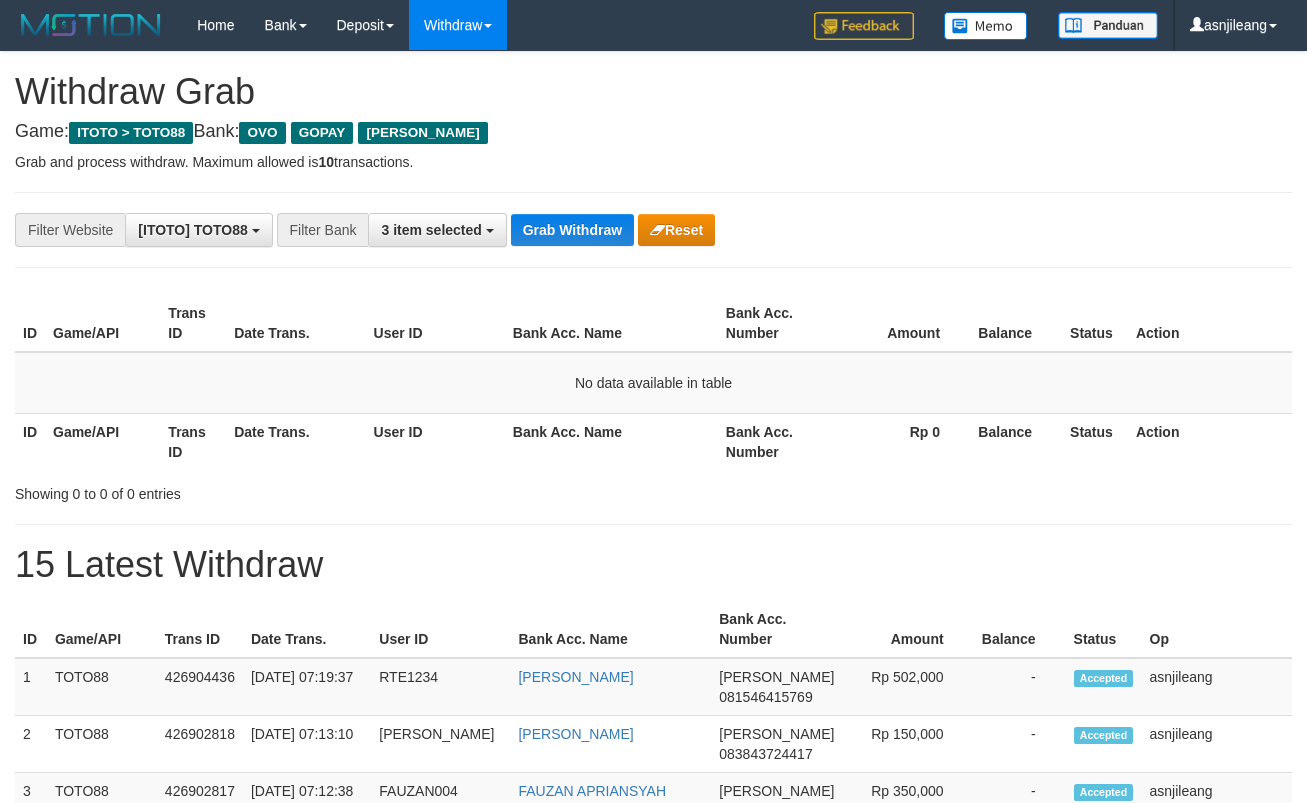 scroll, scrollTop: 0, scrollLeft: 0, axis: both 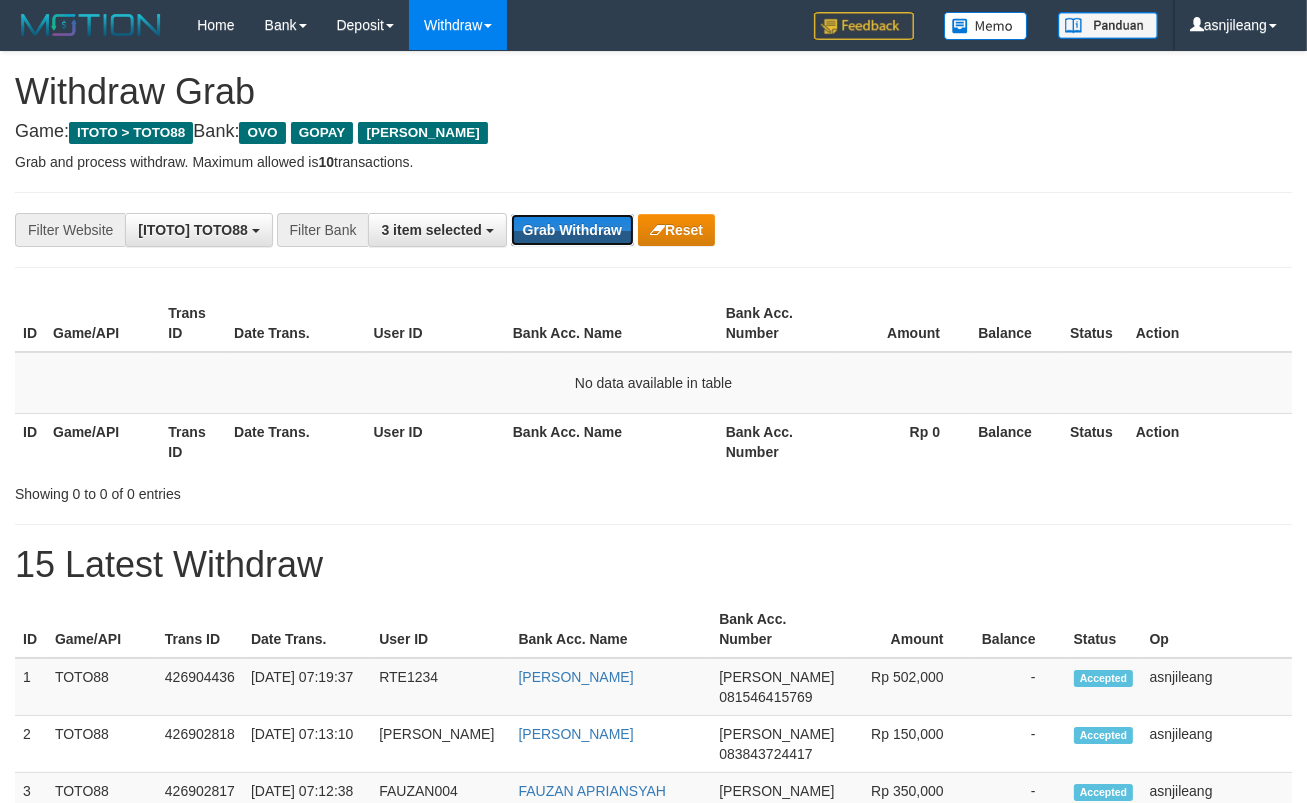 click on "Grab Withdraw" at bounding box center (572, 230) 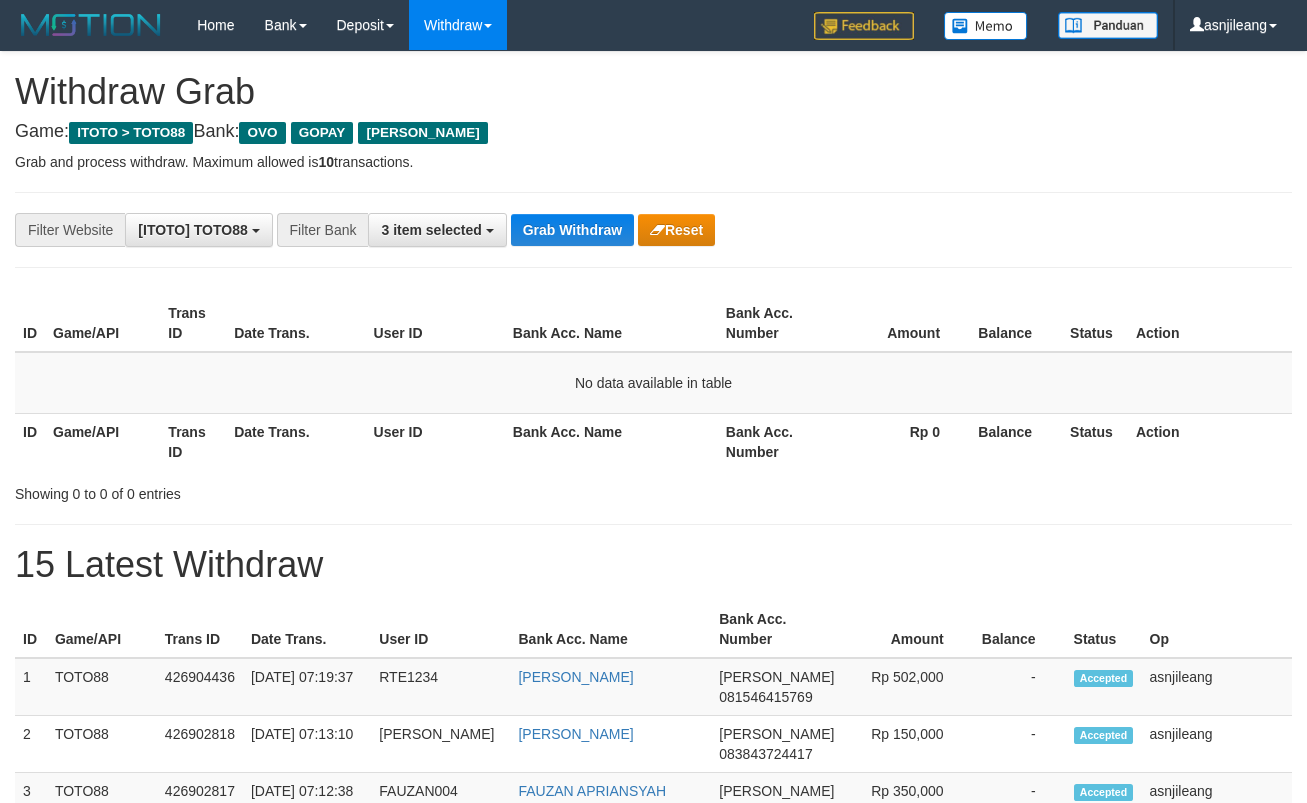 scroll, scrollTop: 0, scrollLeft: 0, axis: both 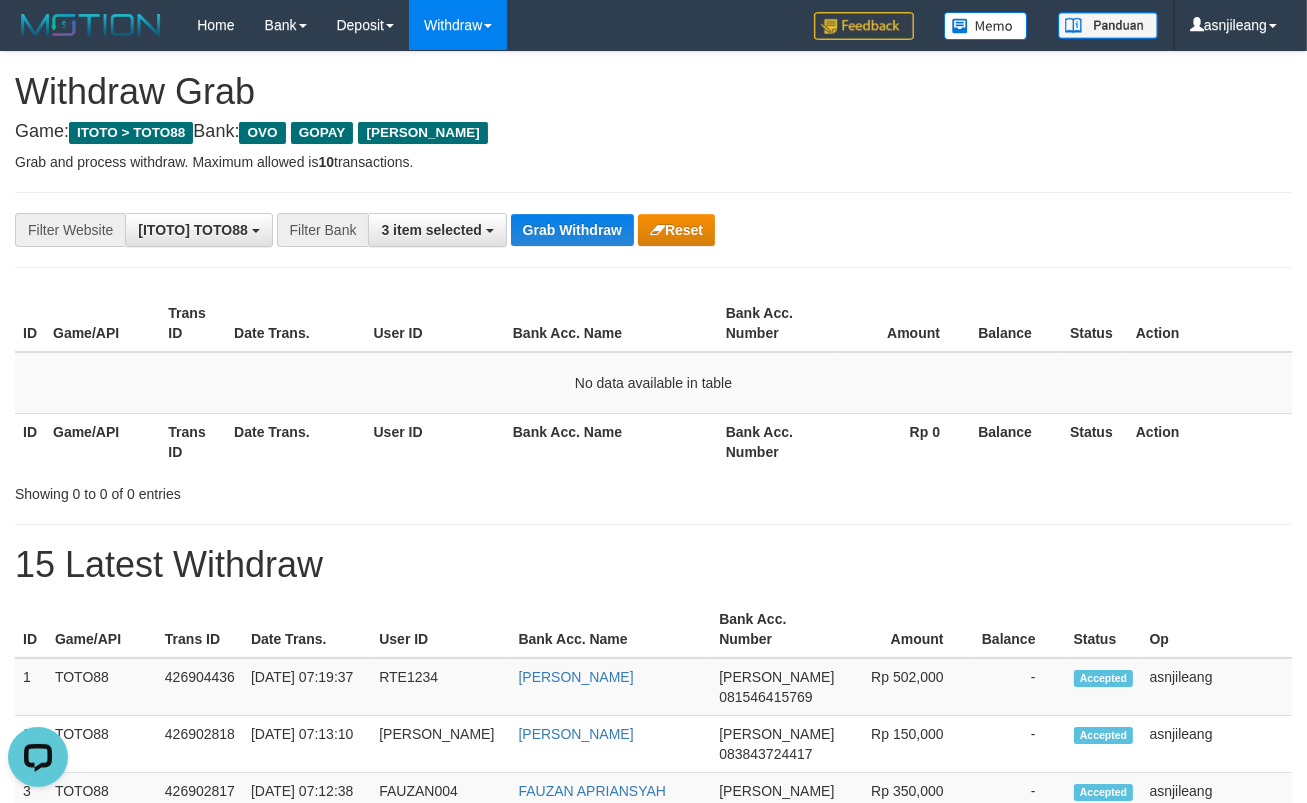 click on "**********" at bounding box center [653, 1113] 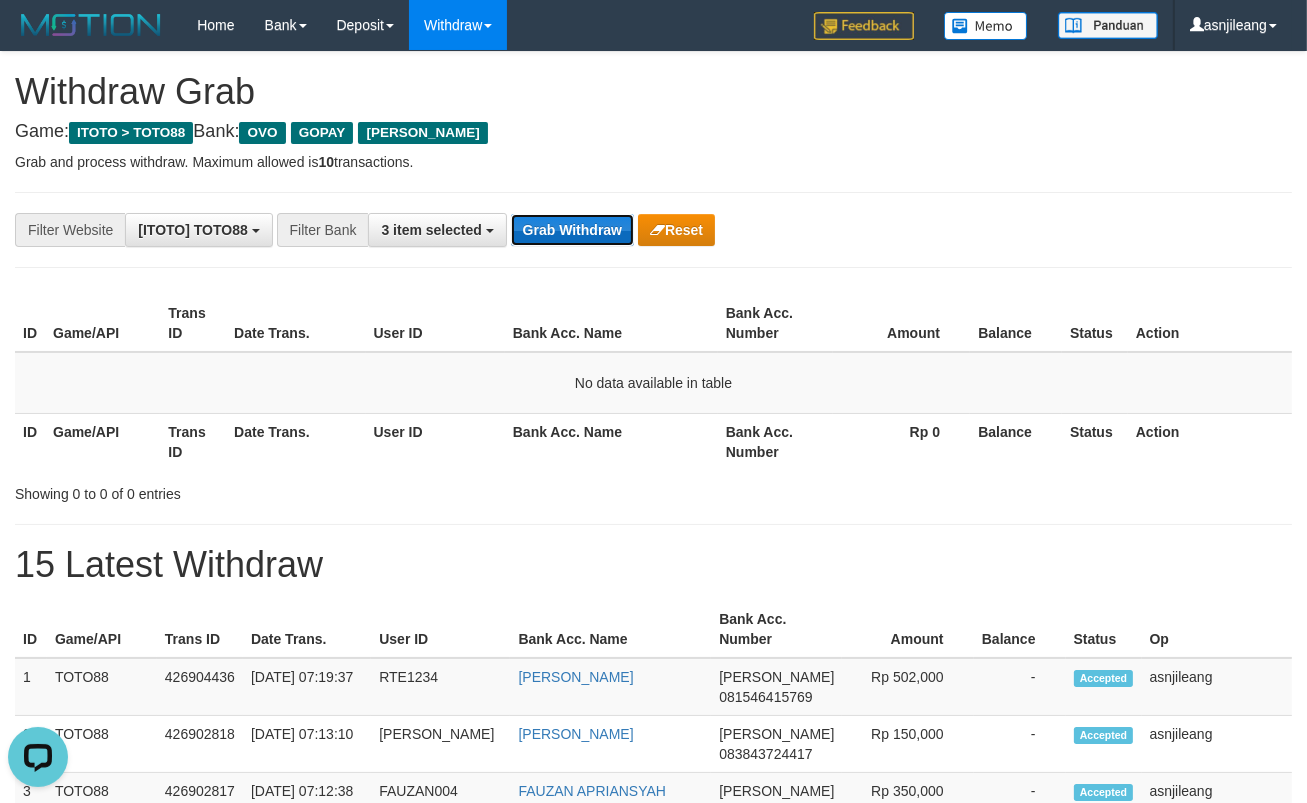 click on "Grab Withdraw" at bounding box center (572, 230) 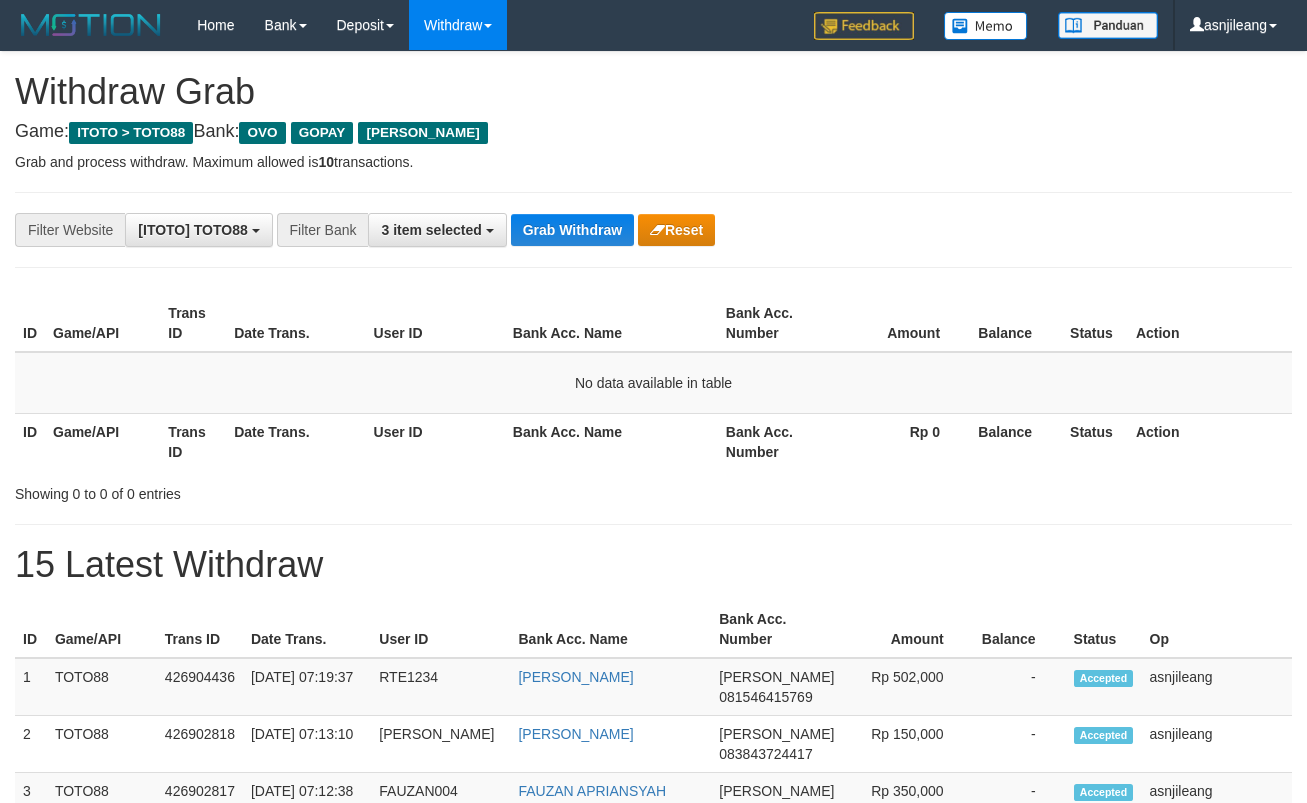 scroll, scrollTop: 0, scrollLeft: 0, axis: both 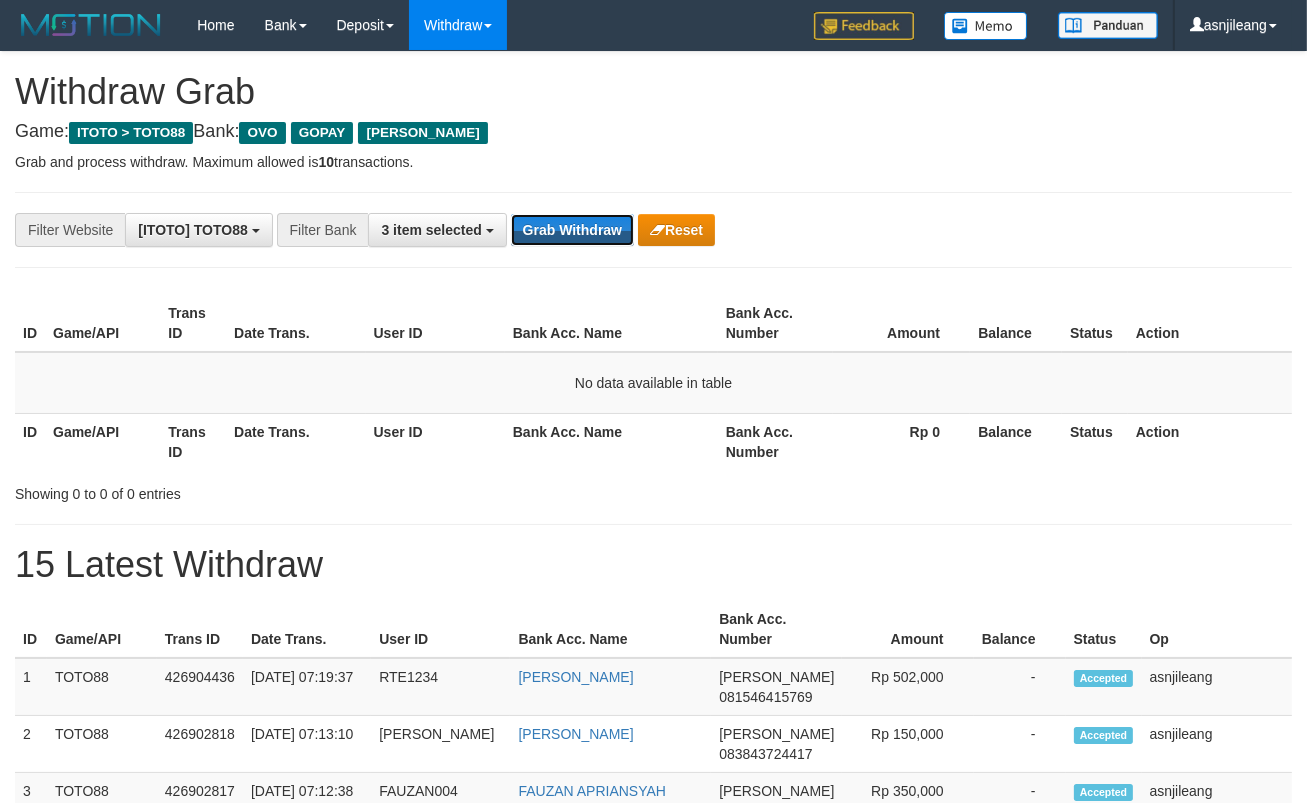 click on "Grab Withdraw" at bounding box center (572, 230) 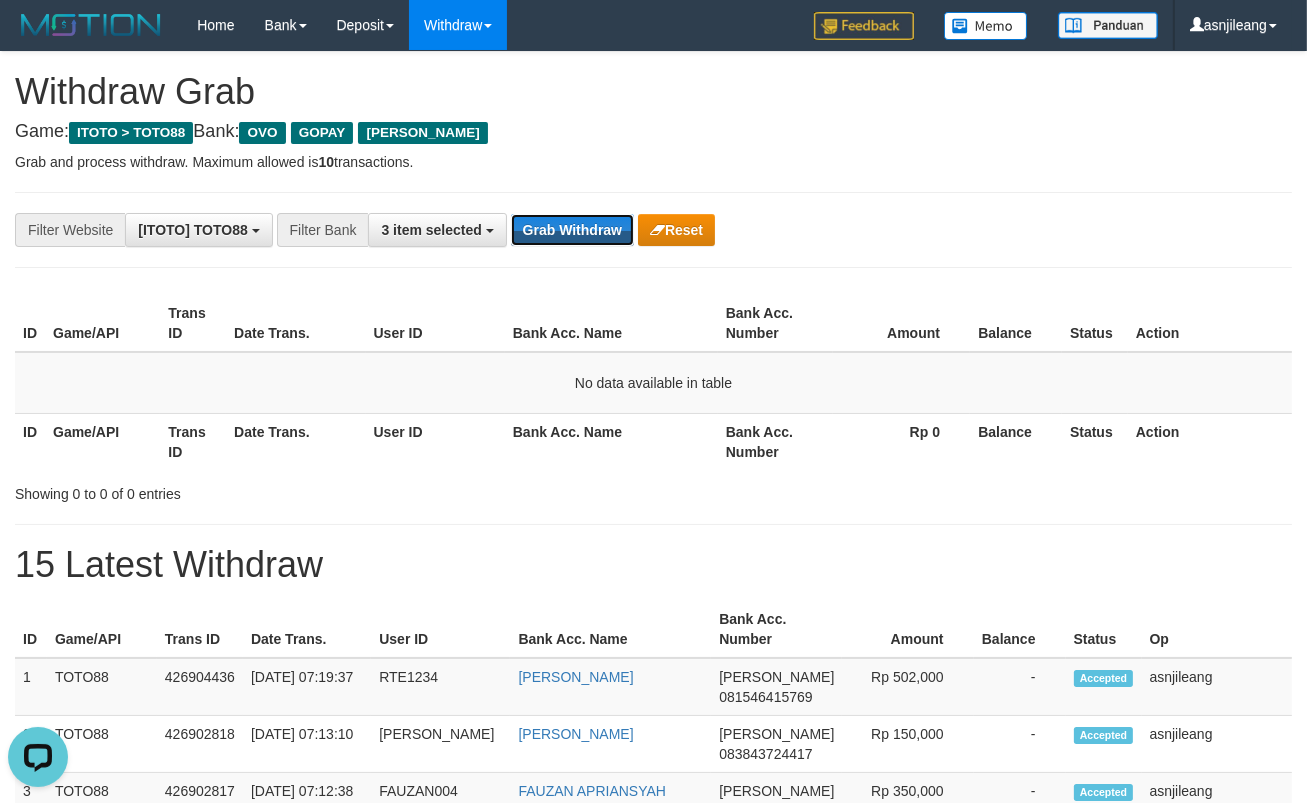 click on "Grab Withdraw" at bounding box center (572, 230) 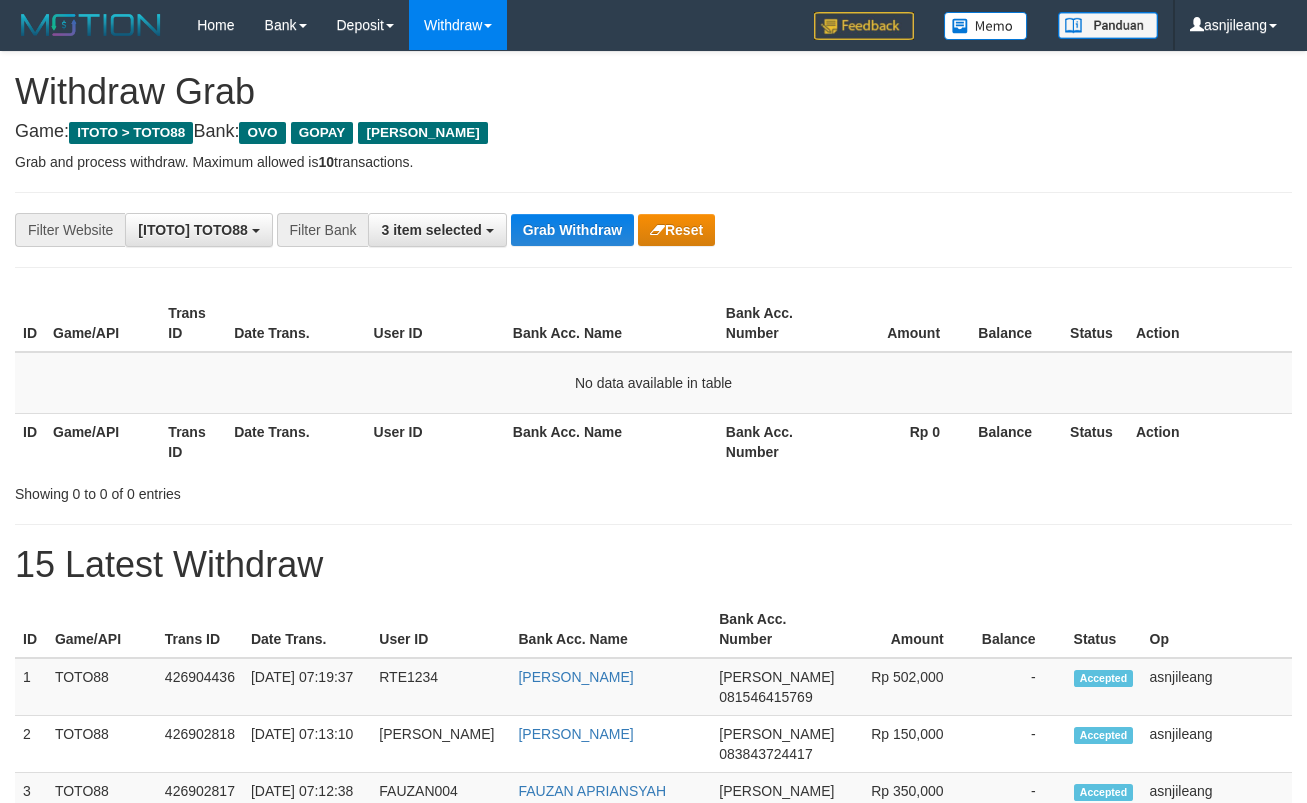 scroll, scrollTop: 0, scrollLeft: 0, axis: both 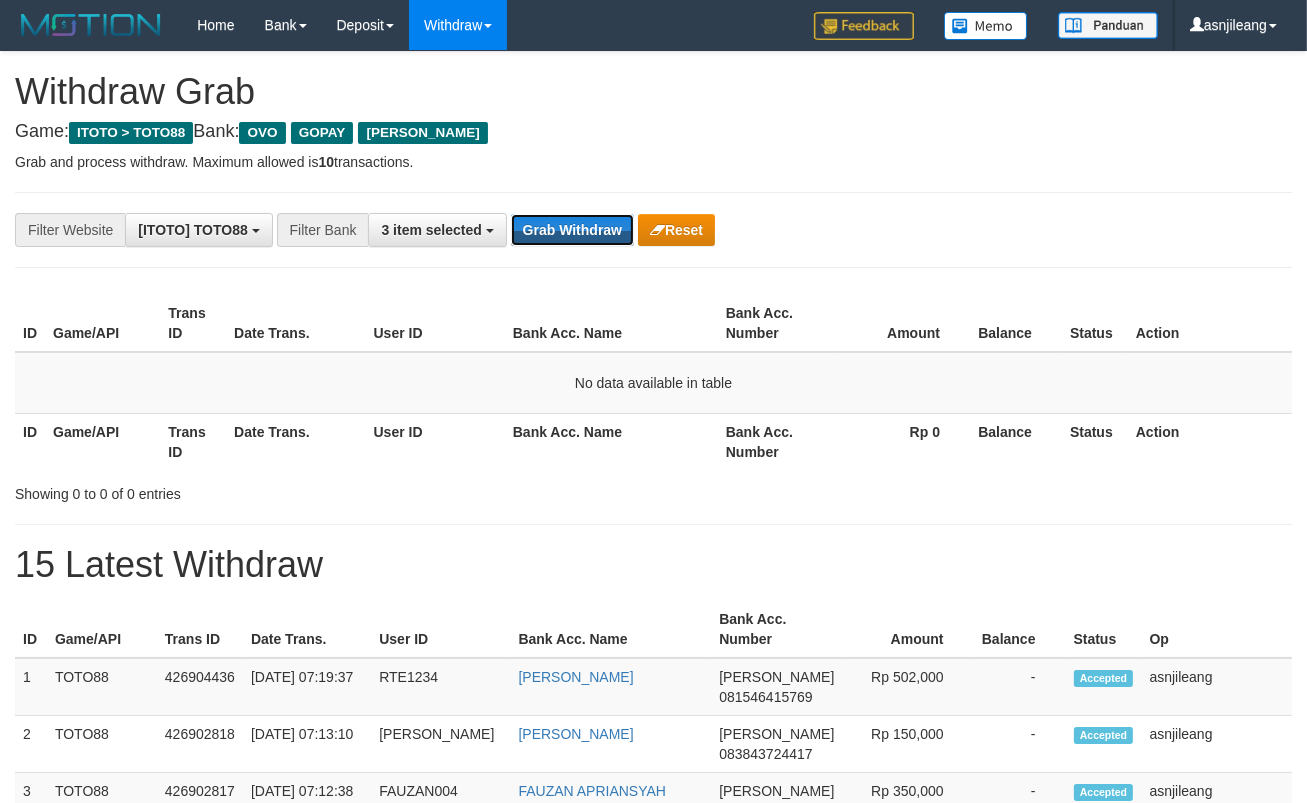 click on "Grab Withdraw" at bounding box center (572, 230) 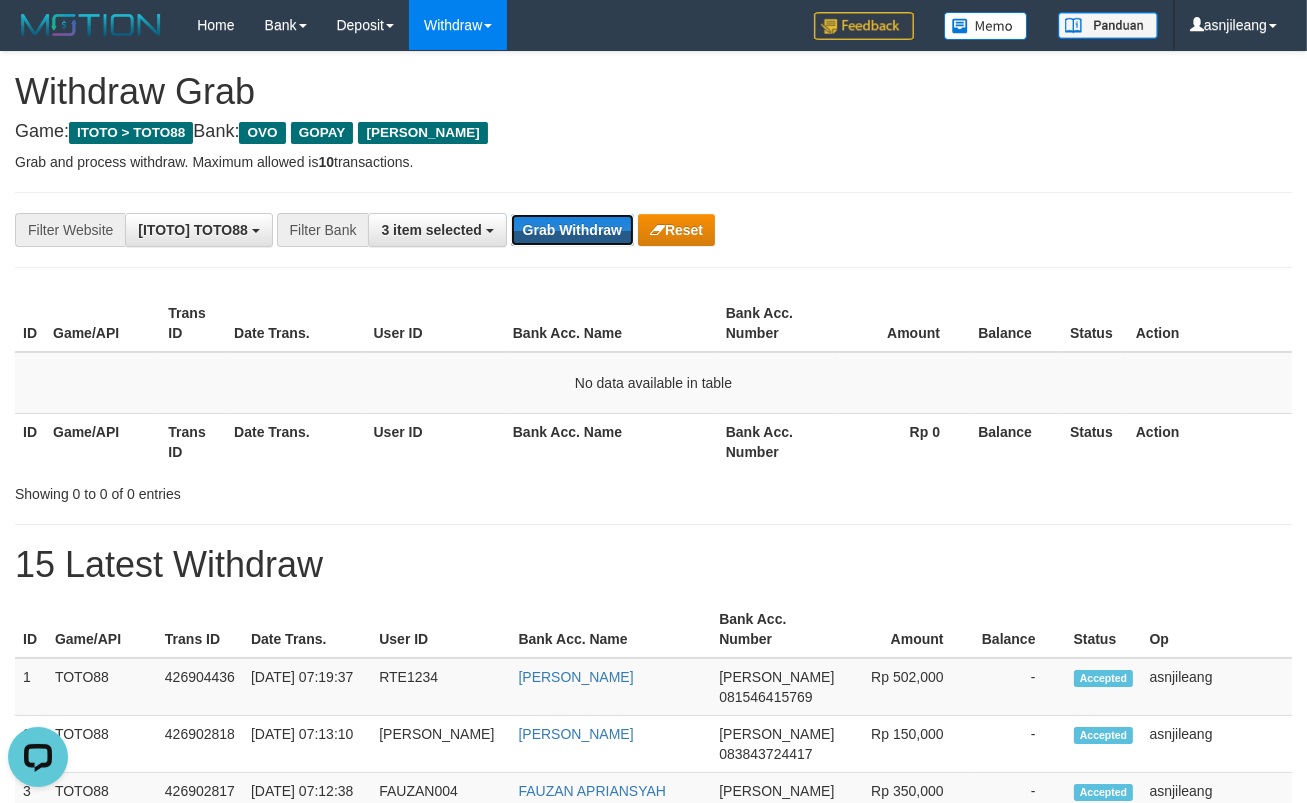 scroll, scrollTop: 0, scrollLeft: 0, axis: both 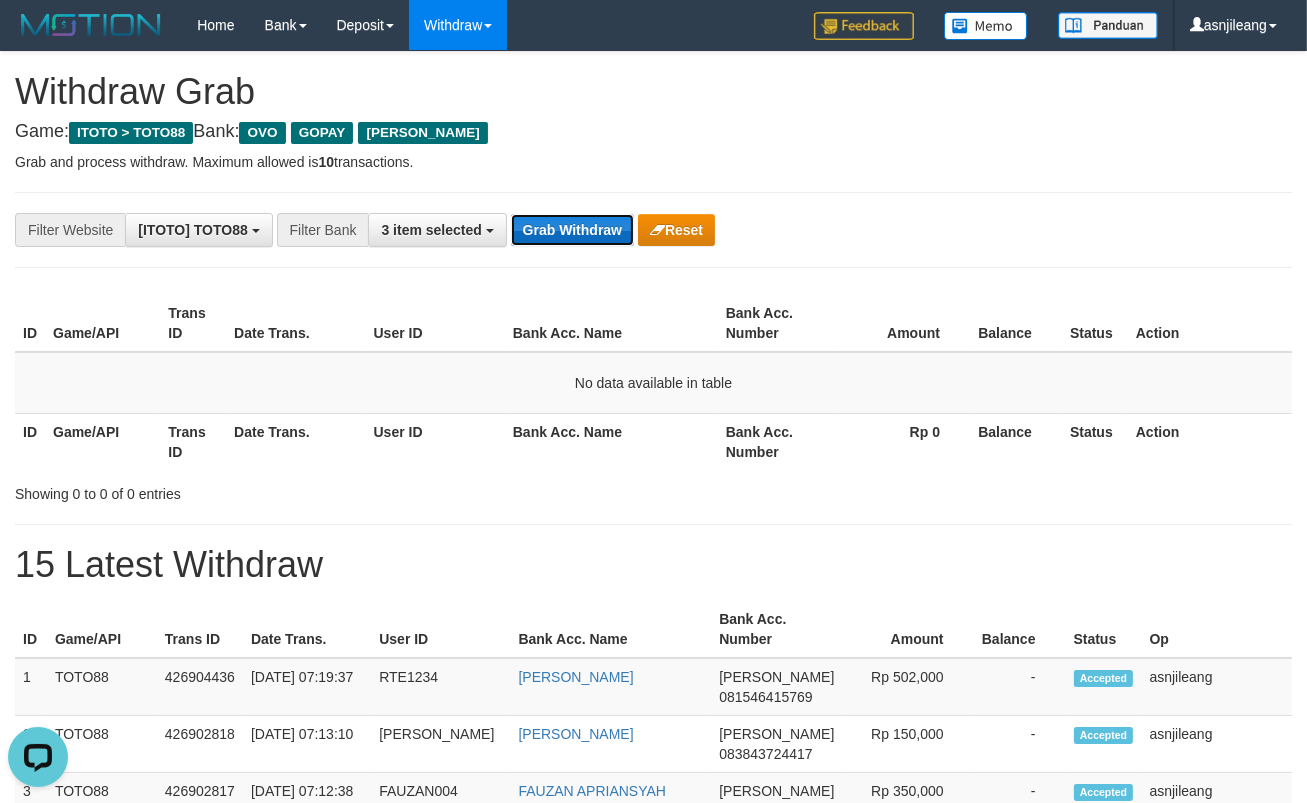 click on "Grab Withdraw" at bounding box center (572, 230) 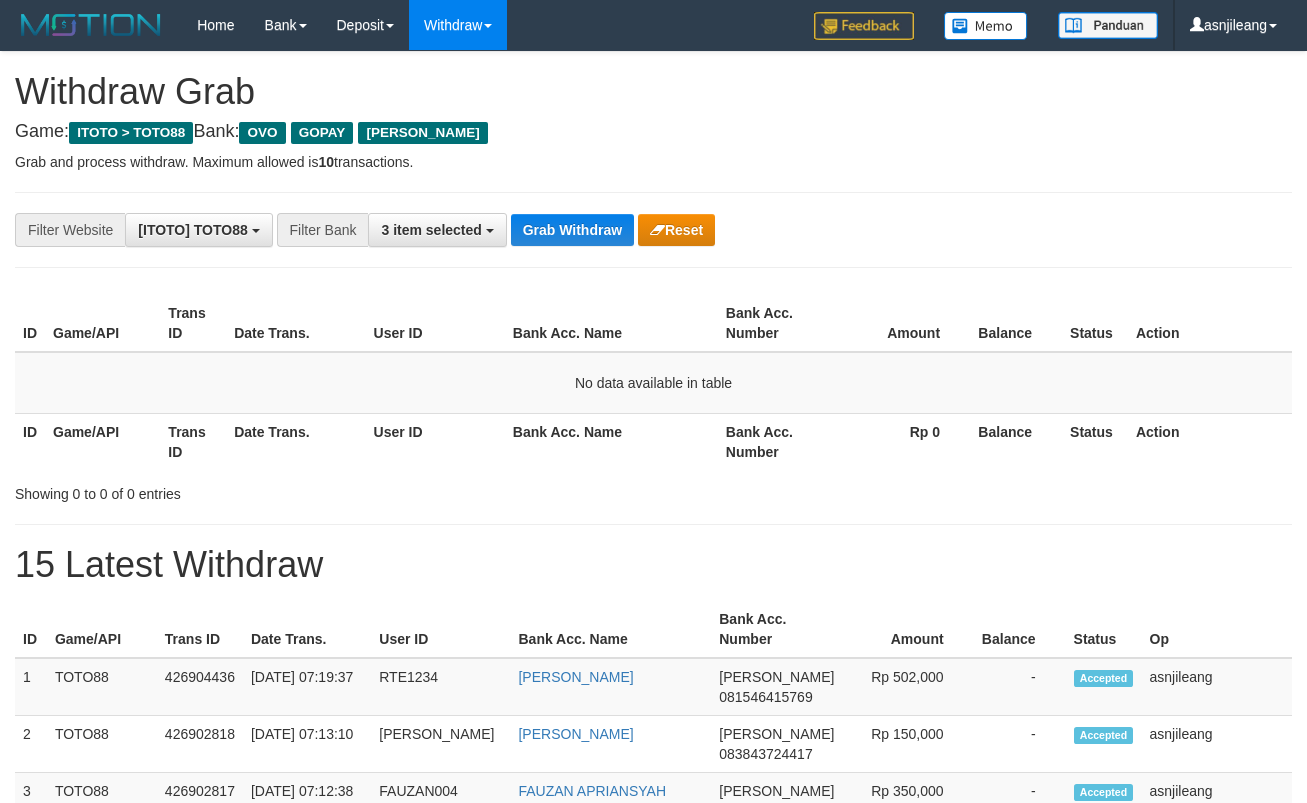 scroll, scrollTop: 0, scrollLeft: 0, axis: both 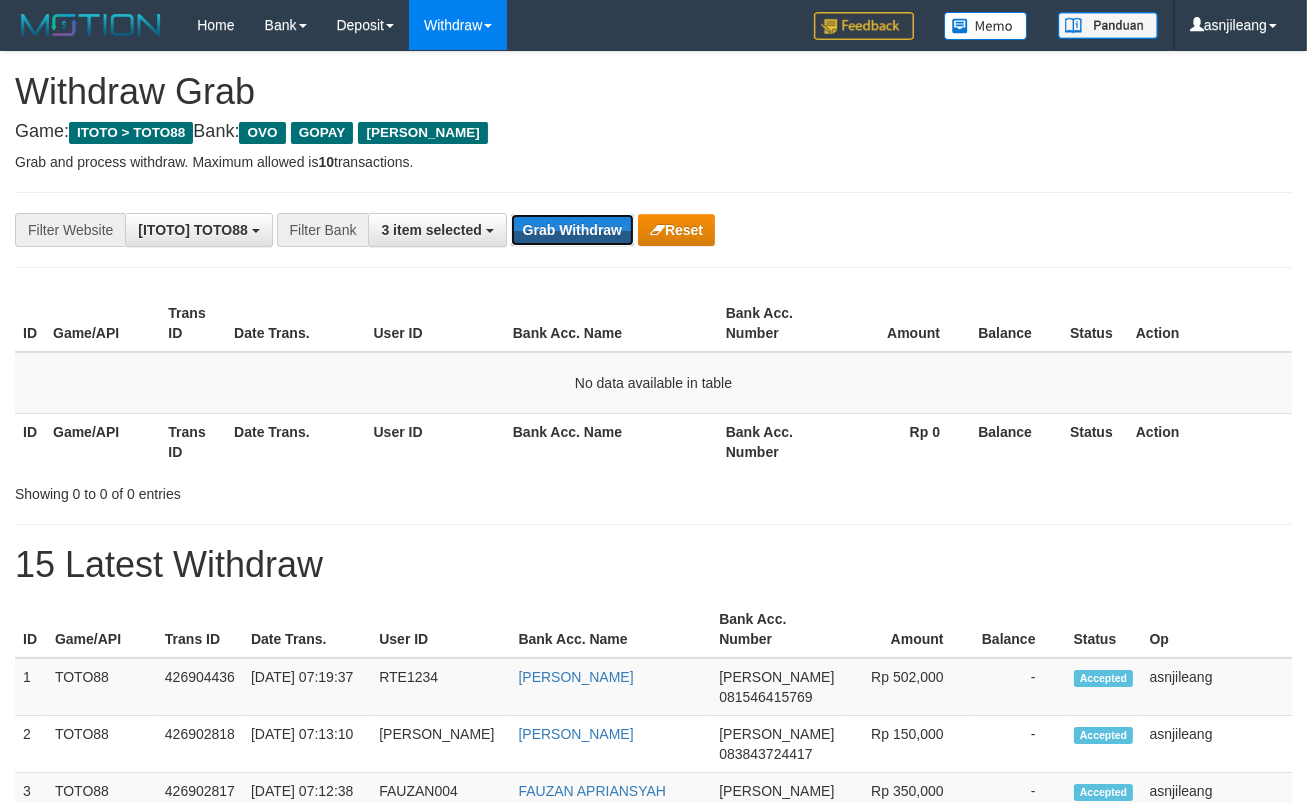 click on "Grab Withdraw" at bounding box center (572, 230) 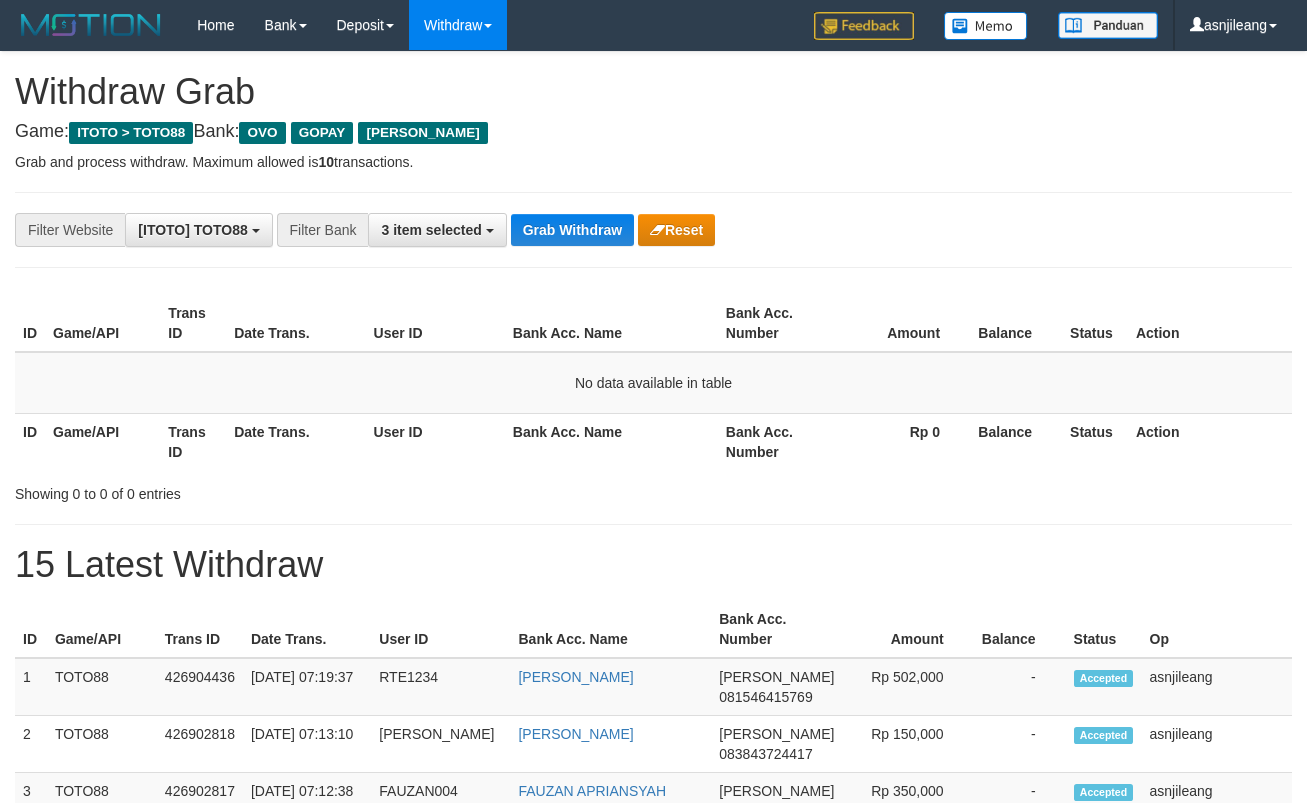 scroll, scrollTop: 0, scrollLeft: 0, axis: both 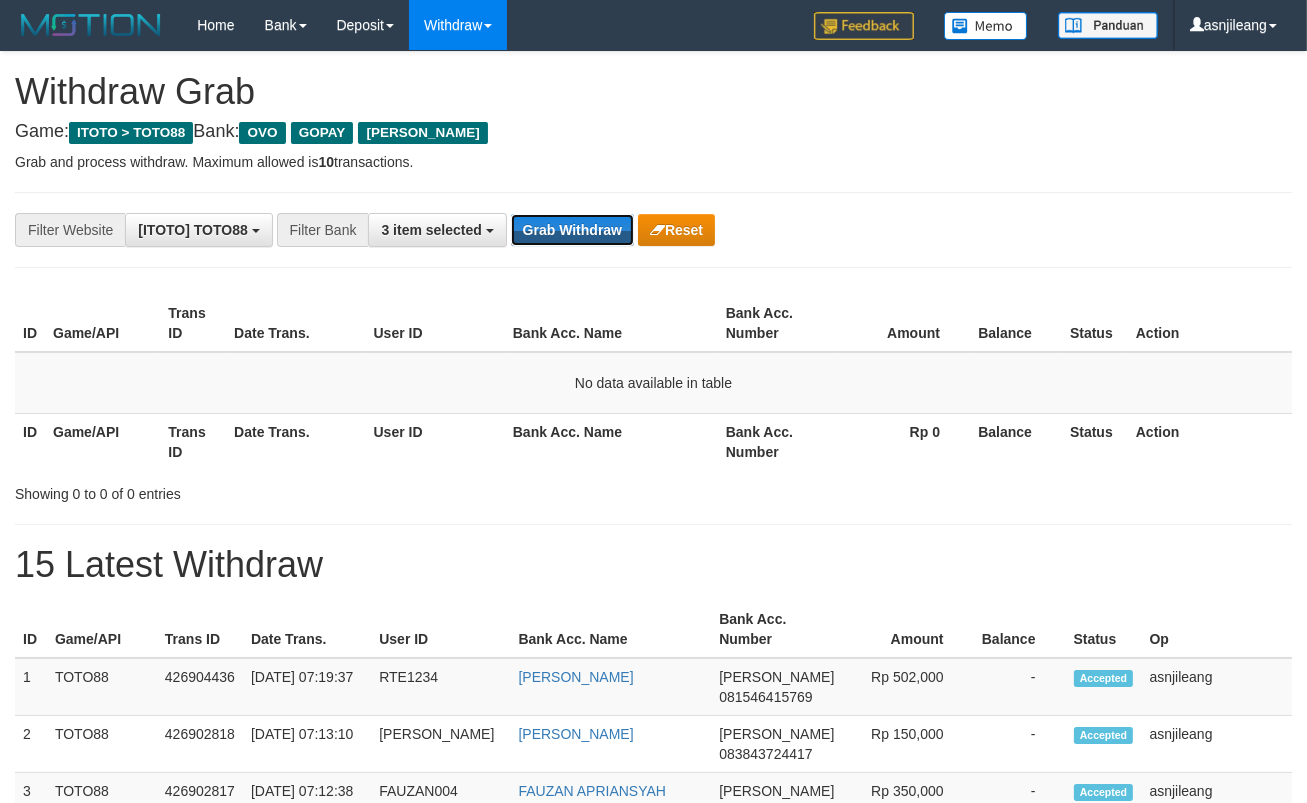 click on "Grab Withdraw" at bounding box center (572, 230) 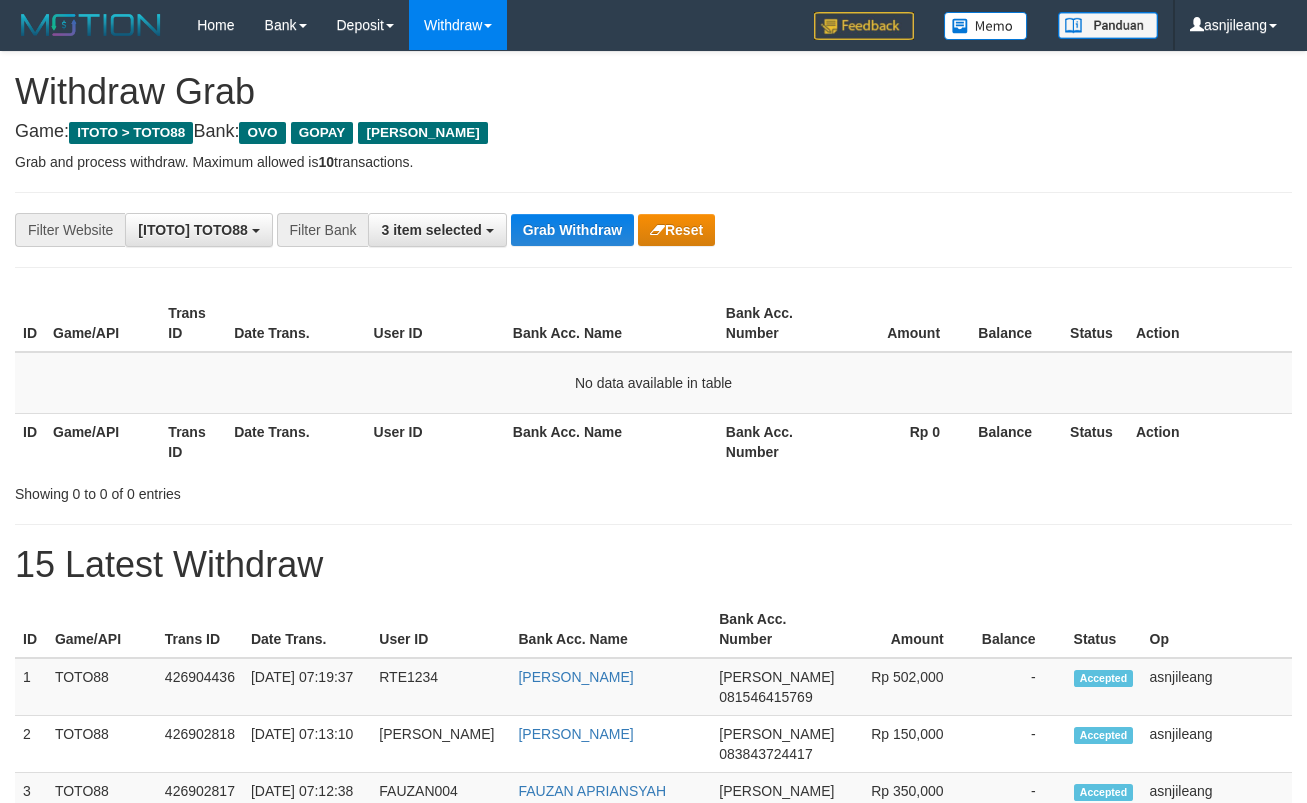 scroll, scrollTop: 0, scrollLeft: 0, axis: both 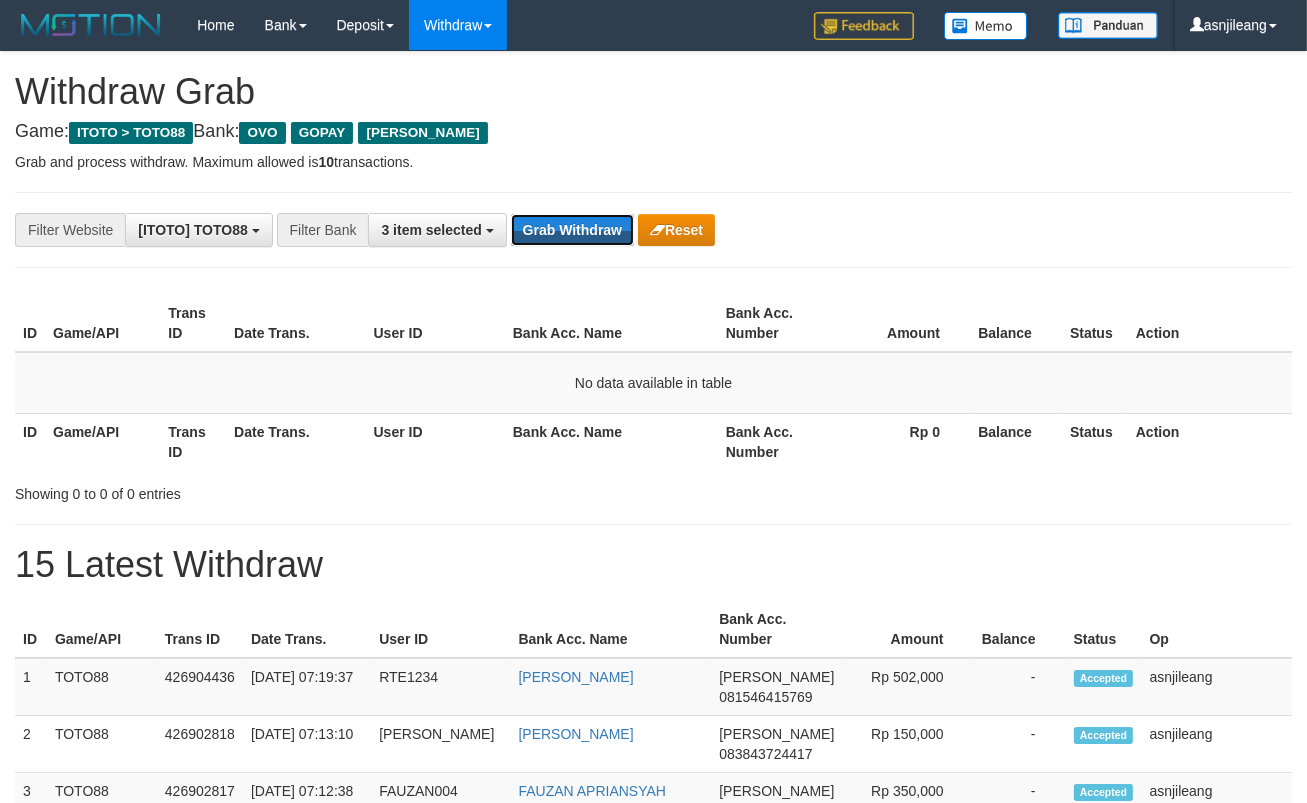 click on "Grab Withdraw" at bounding box center [572, 230] 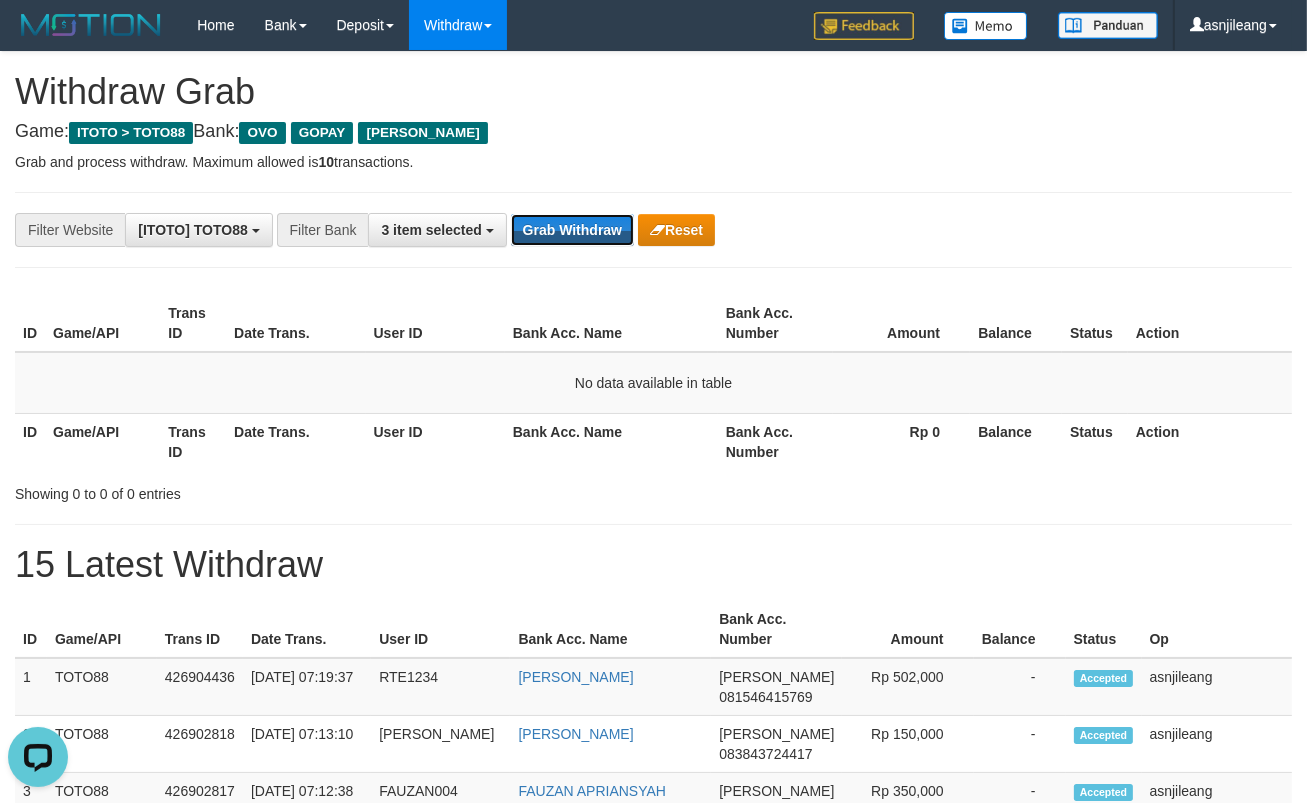 scroll, scrollTop: 0, scrollLeft: 0, axis: both 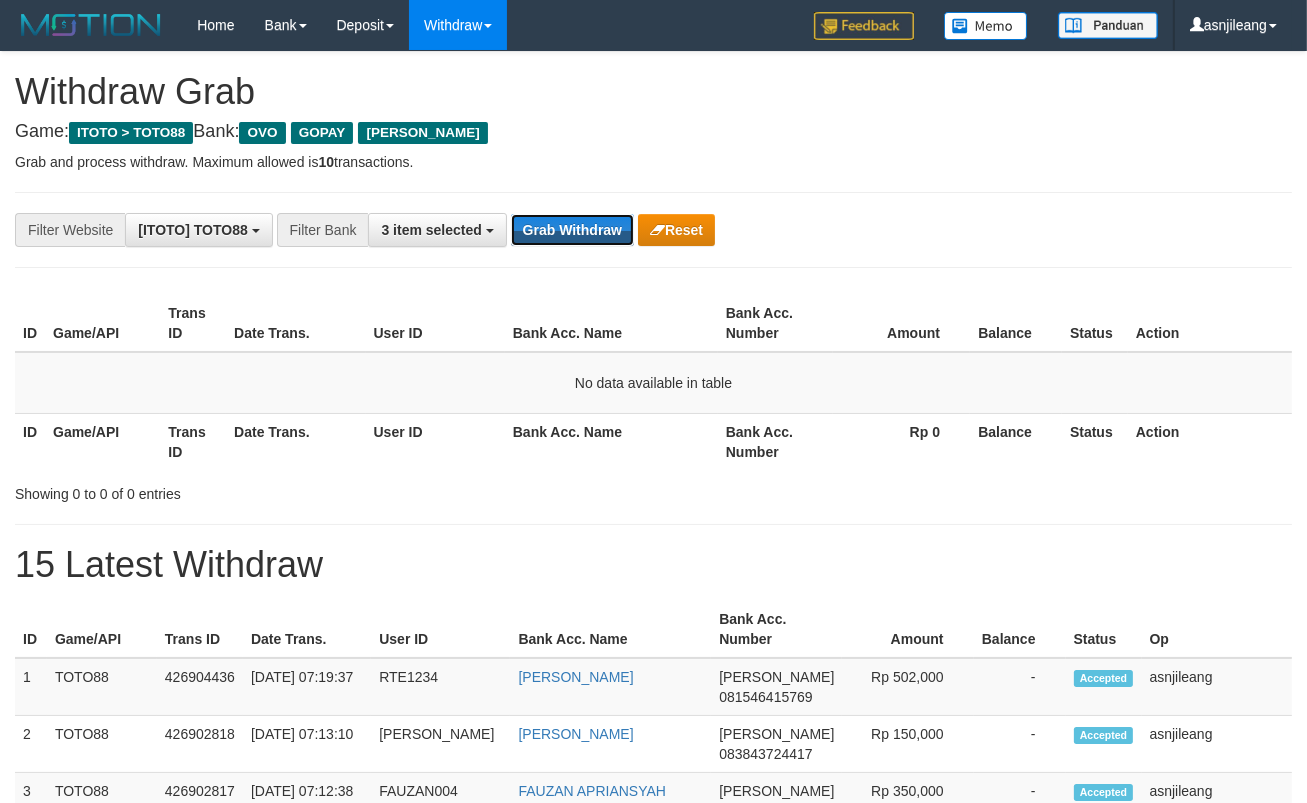 click on "Grab Withdraw" at bounding box center (572, 230) 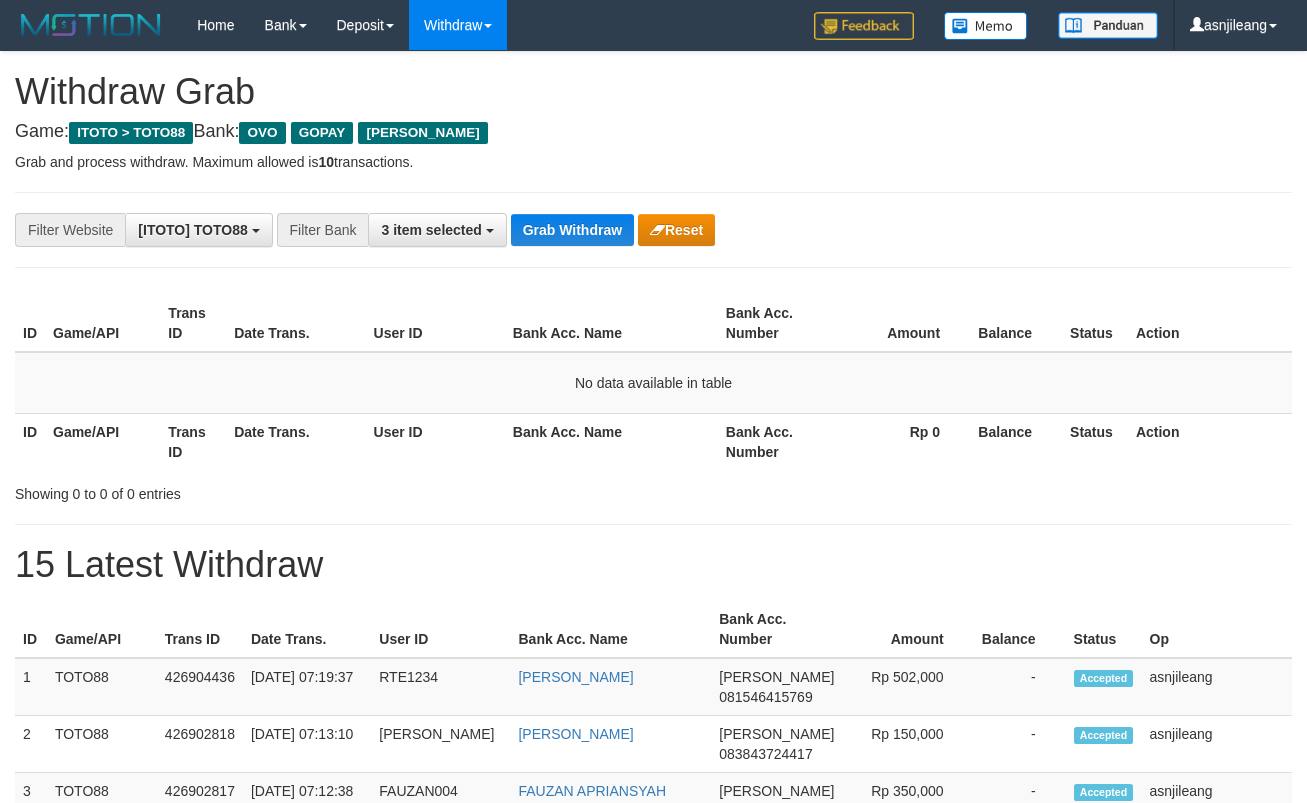 scroll, scrollTop: 0, scrollLeft: 0, axis: both 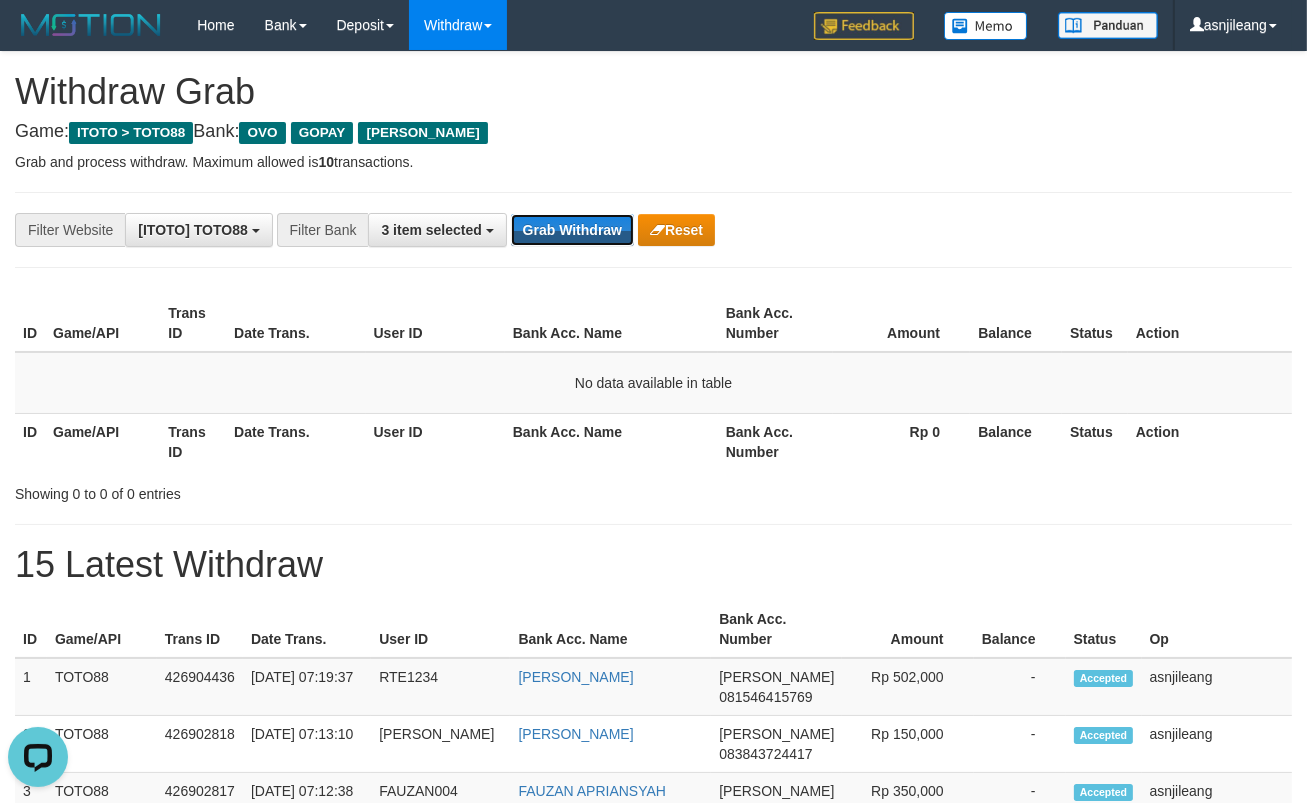 click on "Grab Withdraw" at bounding box center (572, 230) 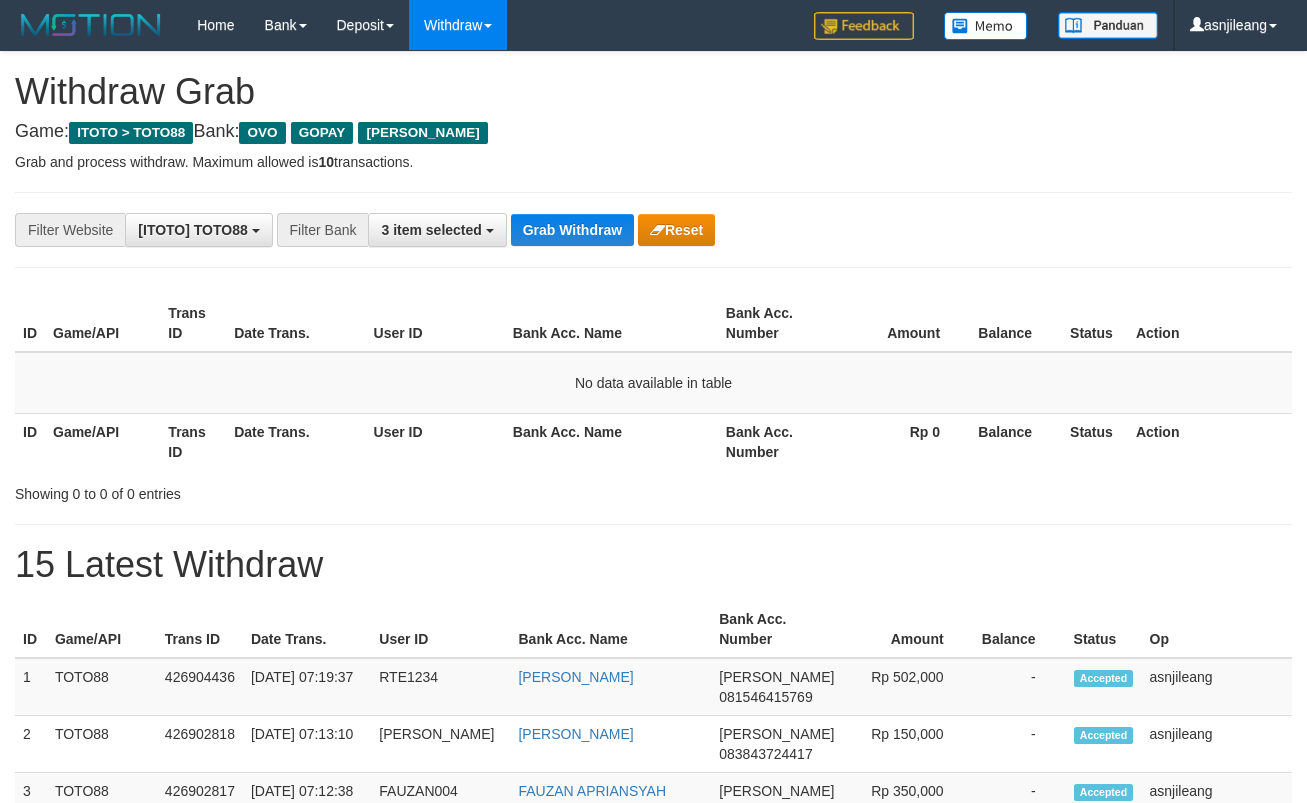 click on "Grab Withdraw" at bounding box center [572, 230] 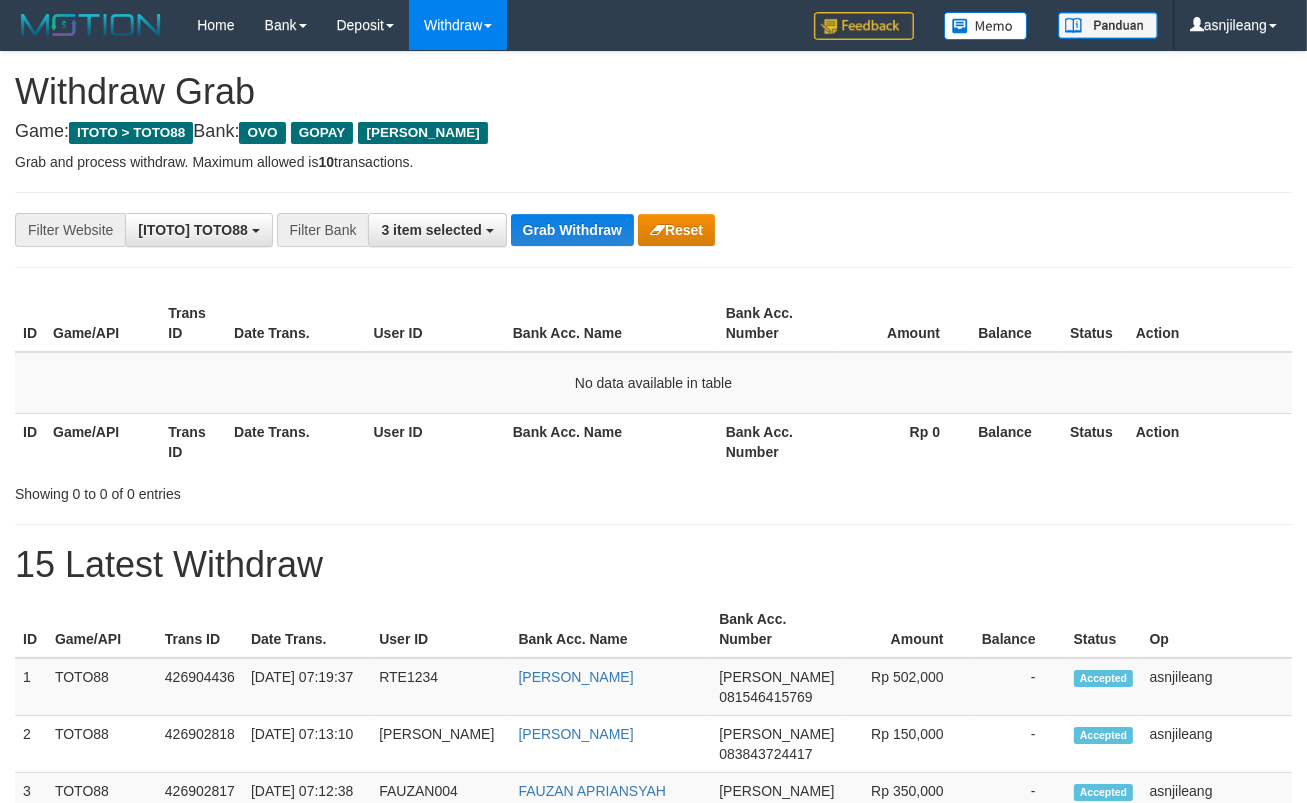 scroll, scrollTop: 17, scrollLeft: 0, axis: vertical 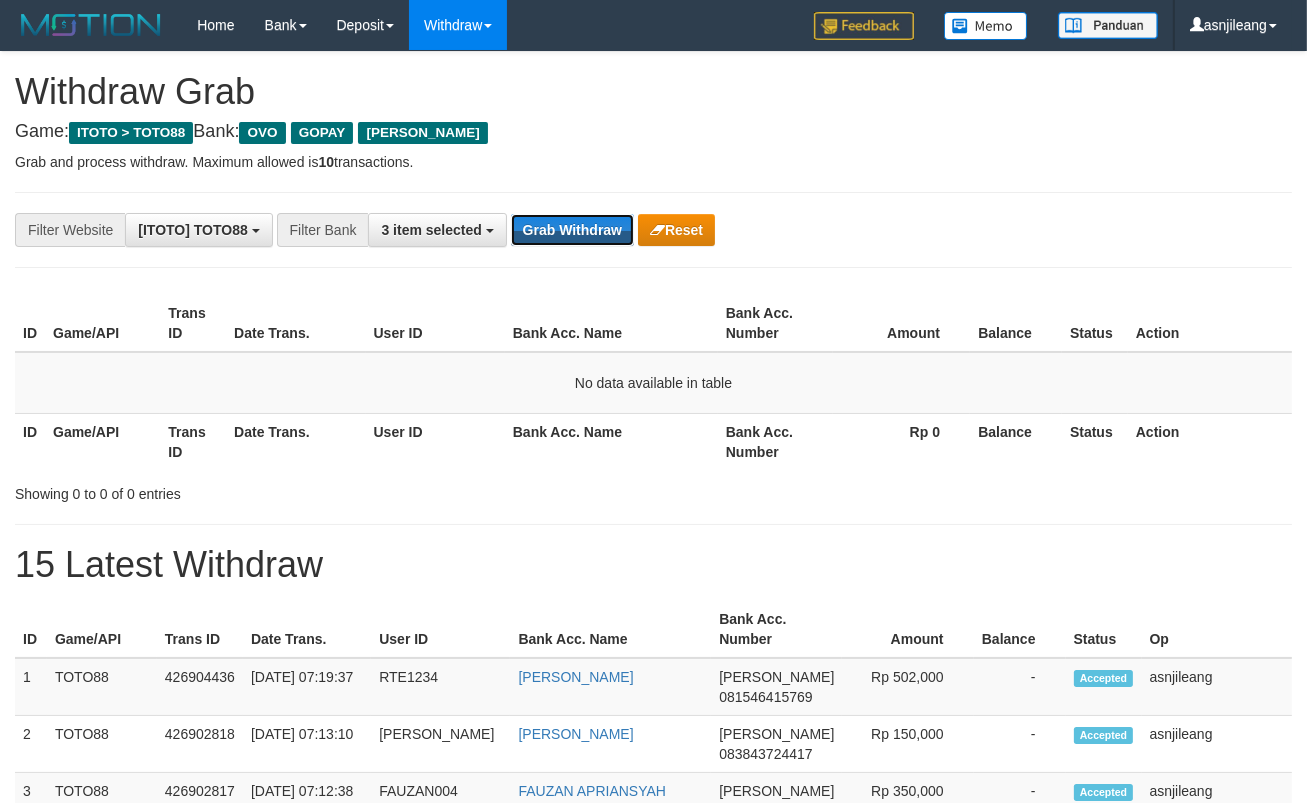 click on "Grab Withdraw" at bounding box center (572, 230) 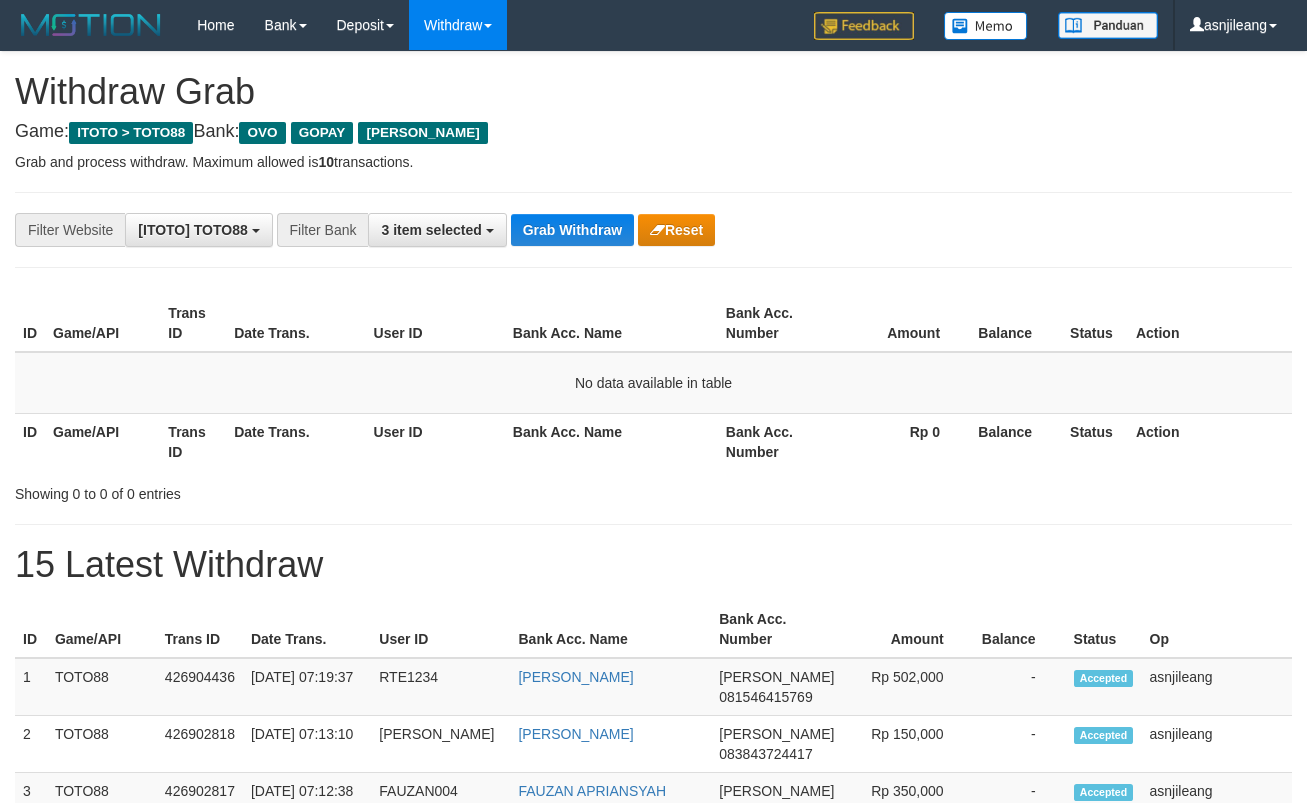 scroll, scrollTop: 0, scrollLeft: 0, axis: both 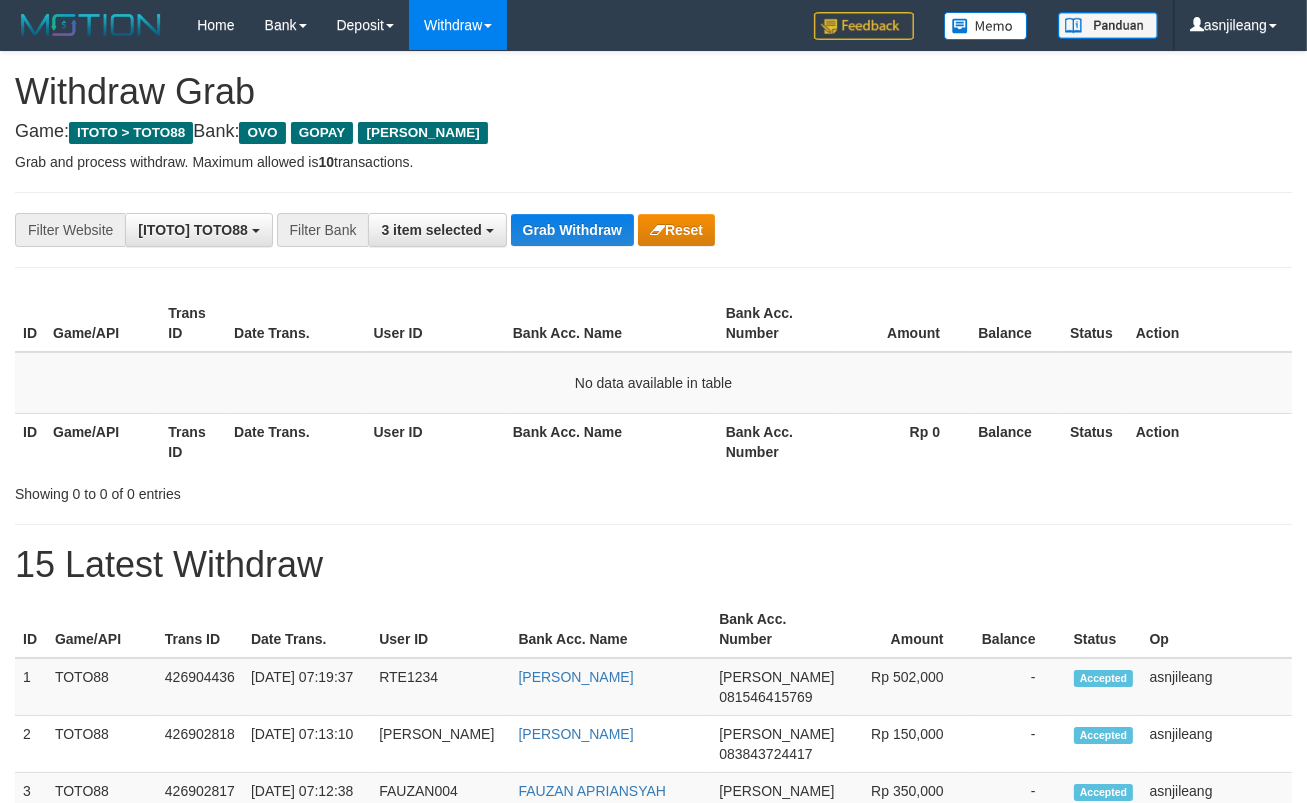 click on "Grab Withdraw" at bounding box center (572, 230) 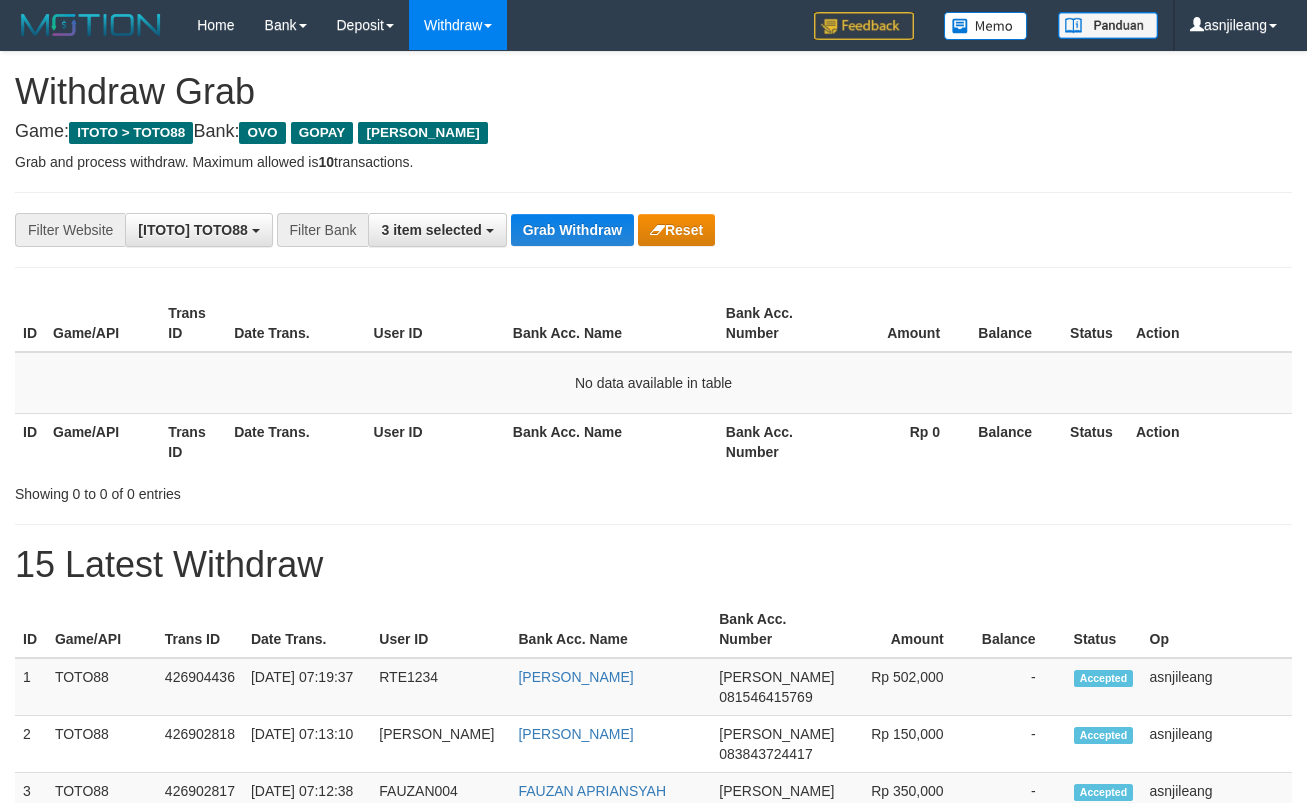 scroll, scrollTop: 0, scrollLeft: 0, axis: both 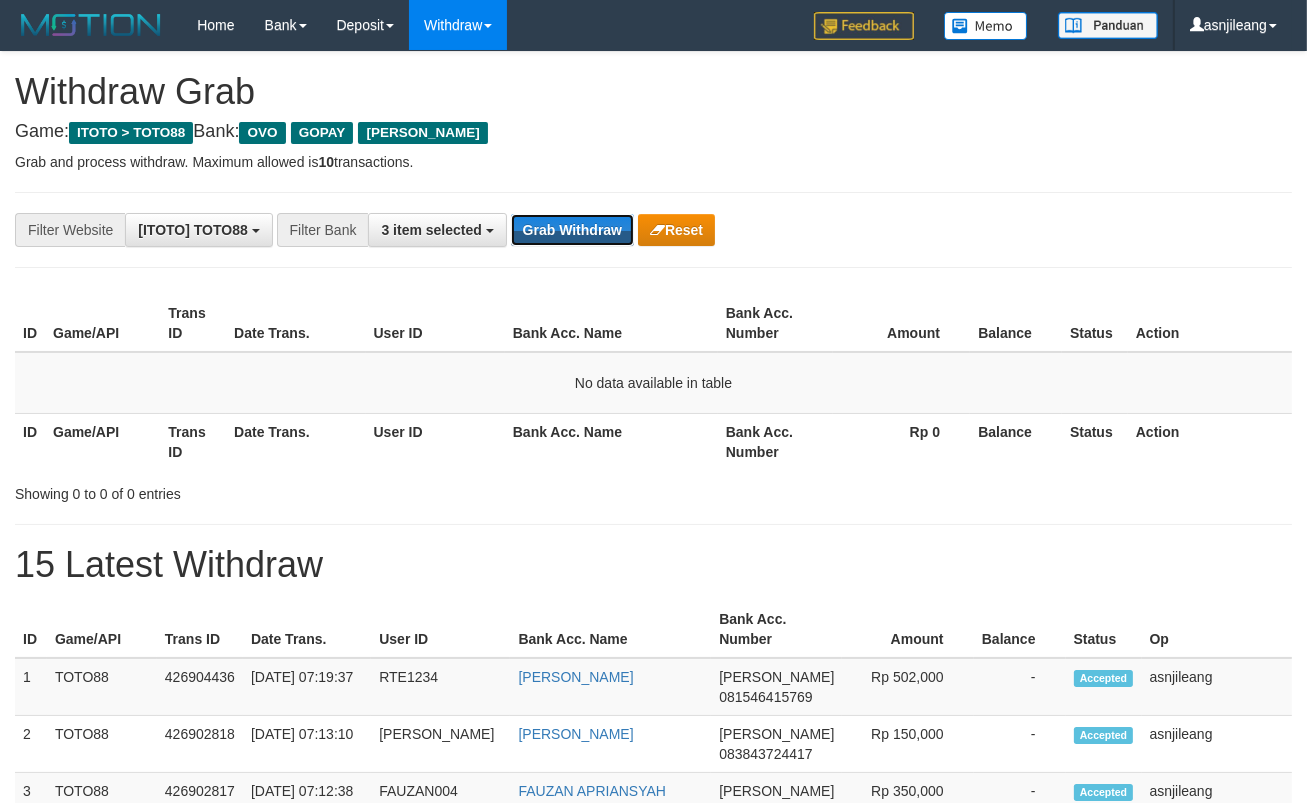 click on "Grab Withdraw" at bounding box center [572, 230] 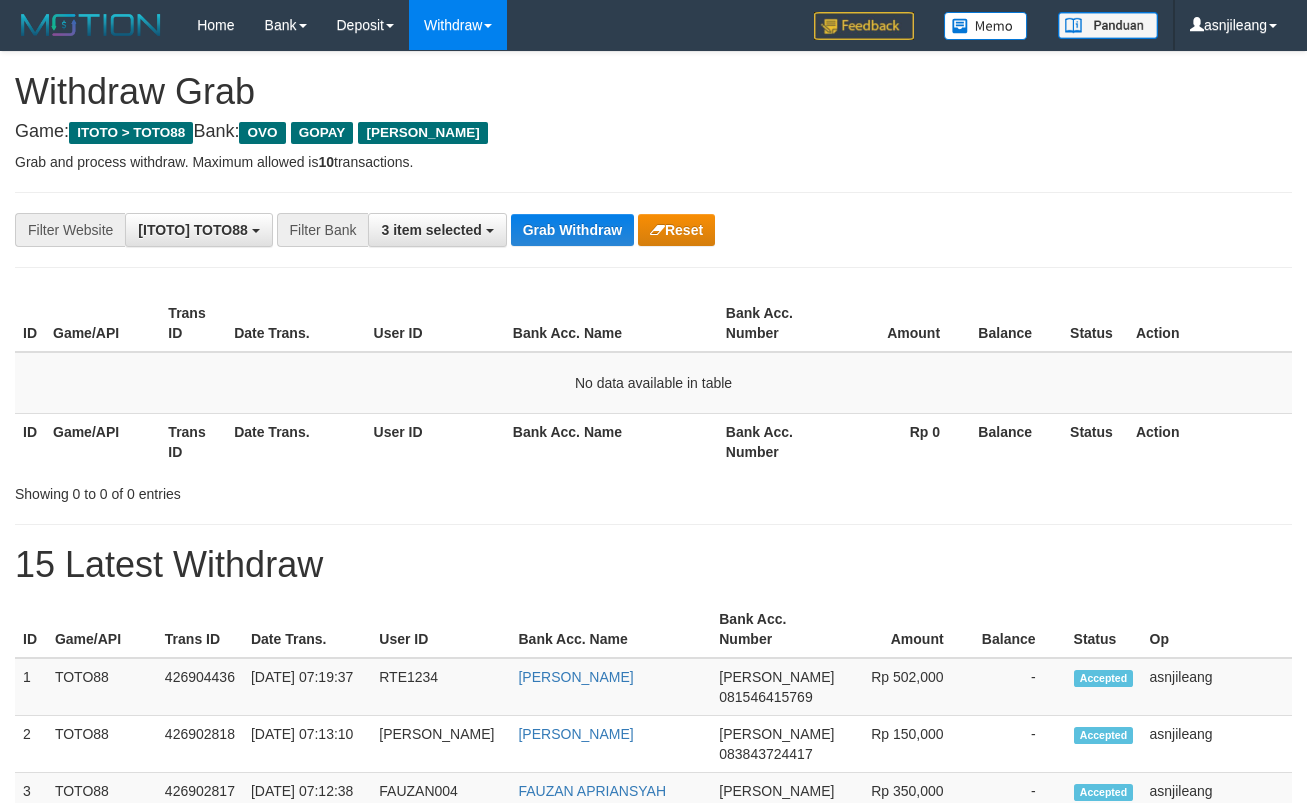 scroll, scrollTop: 0, scrollLeft: 0, axis: both 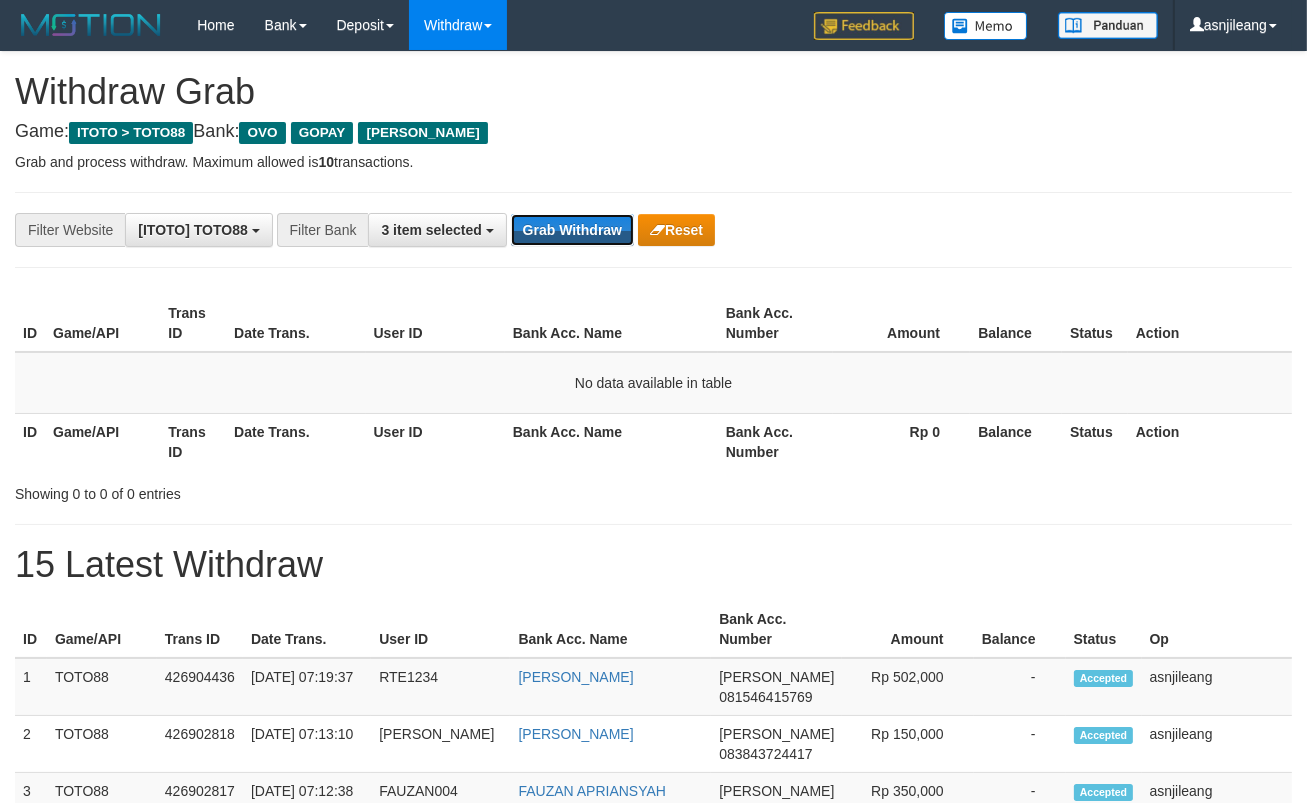 click on "Grab Withdraw" at bounding box center (572, 230) 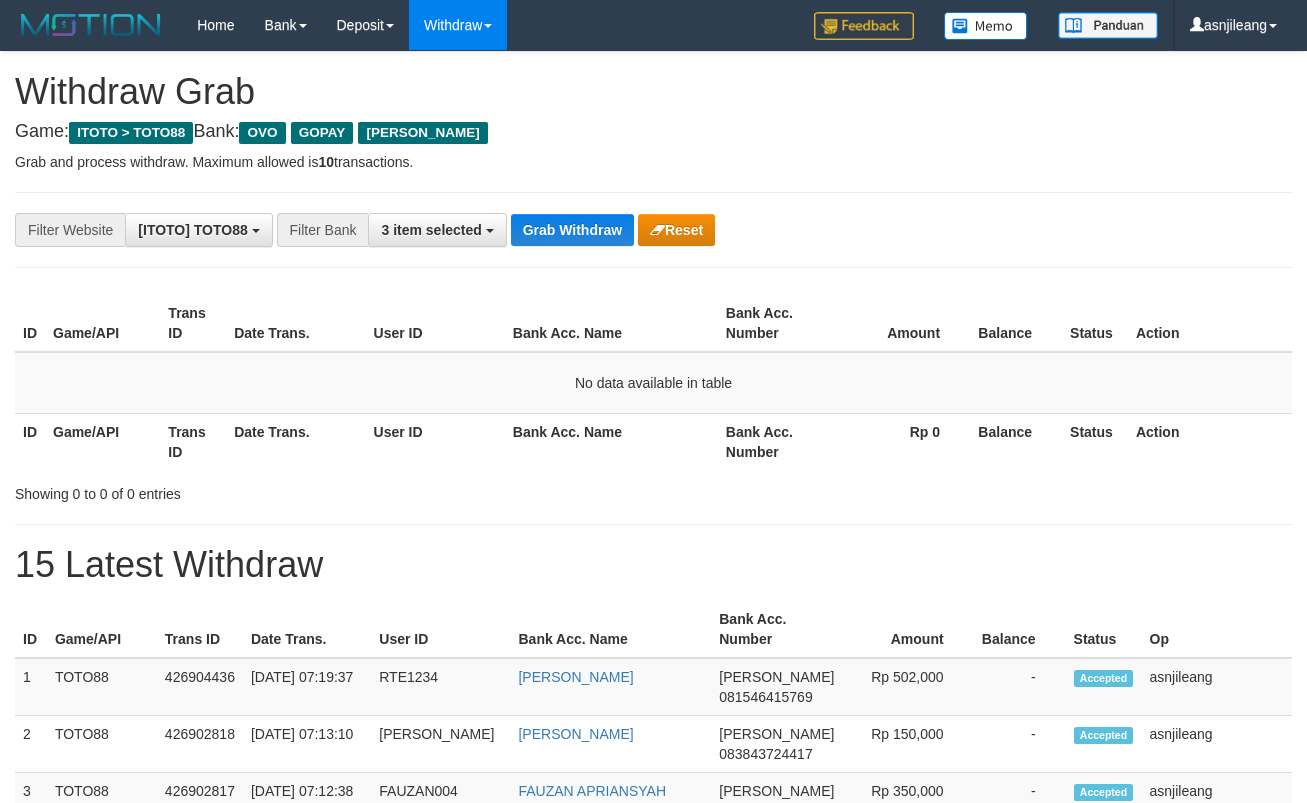 scroll, scrollTop: 0, scrollLeft: 0, axis: both 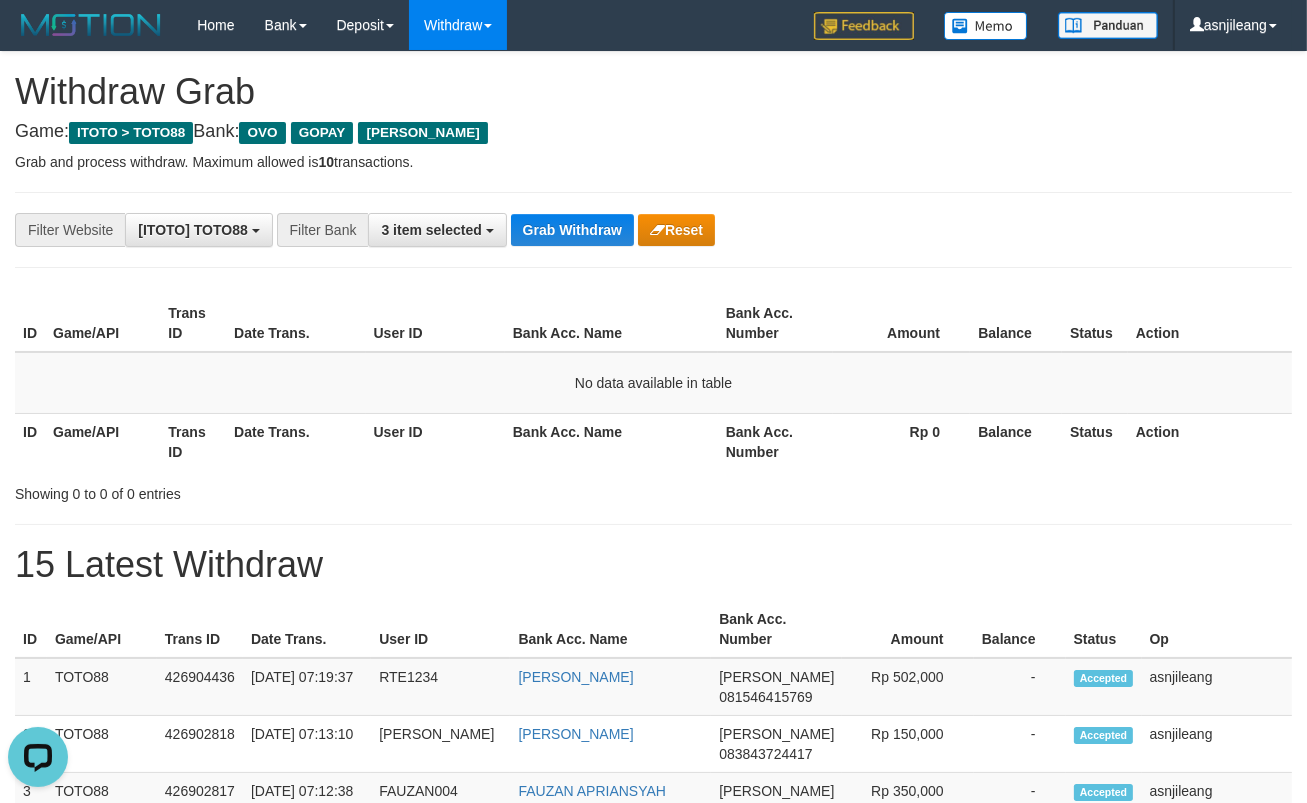 click on "**********" at bounding box center (653, 1113) 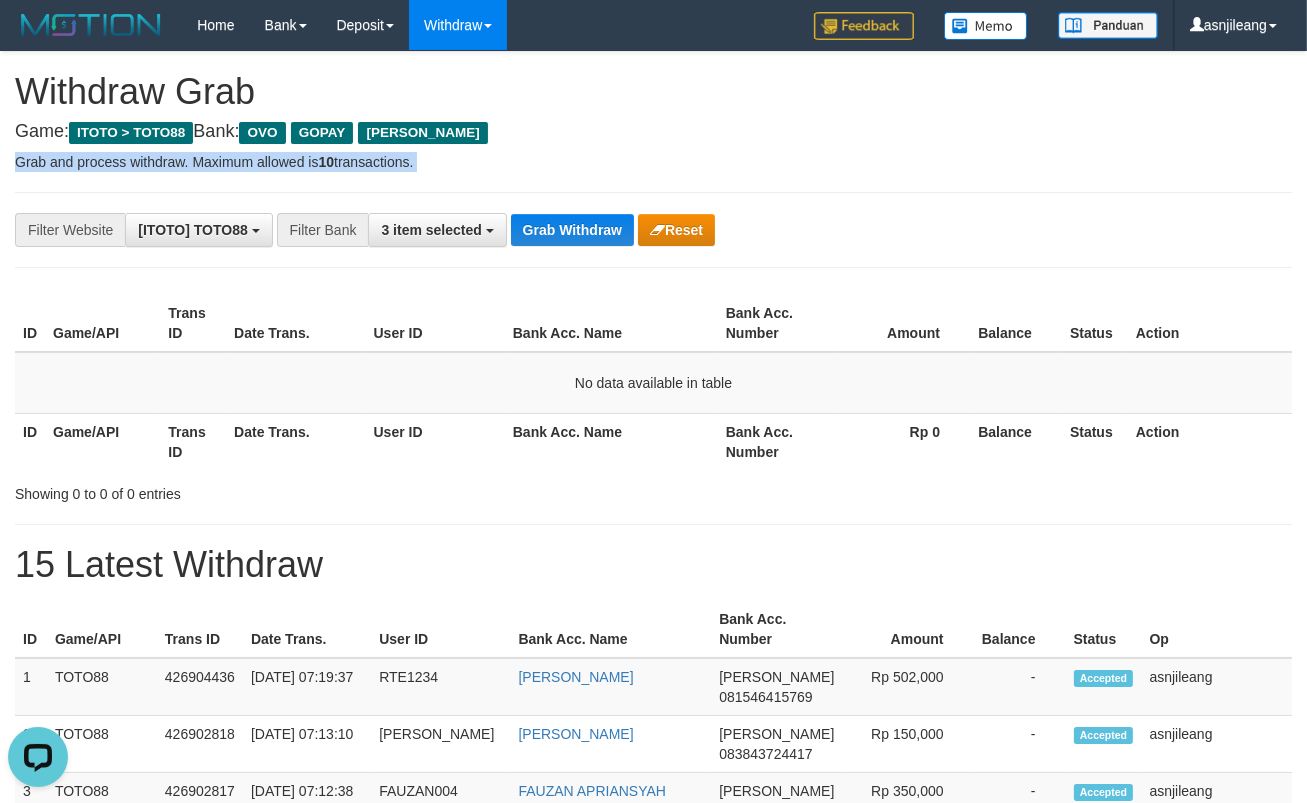 click on "**********" at bounding box center [653, 1113] 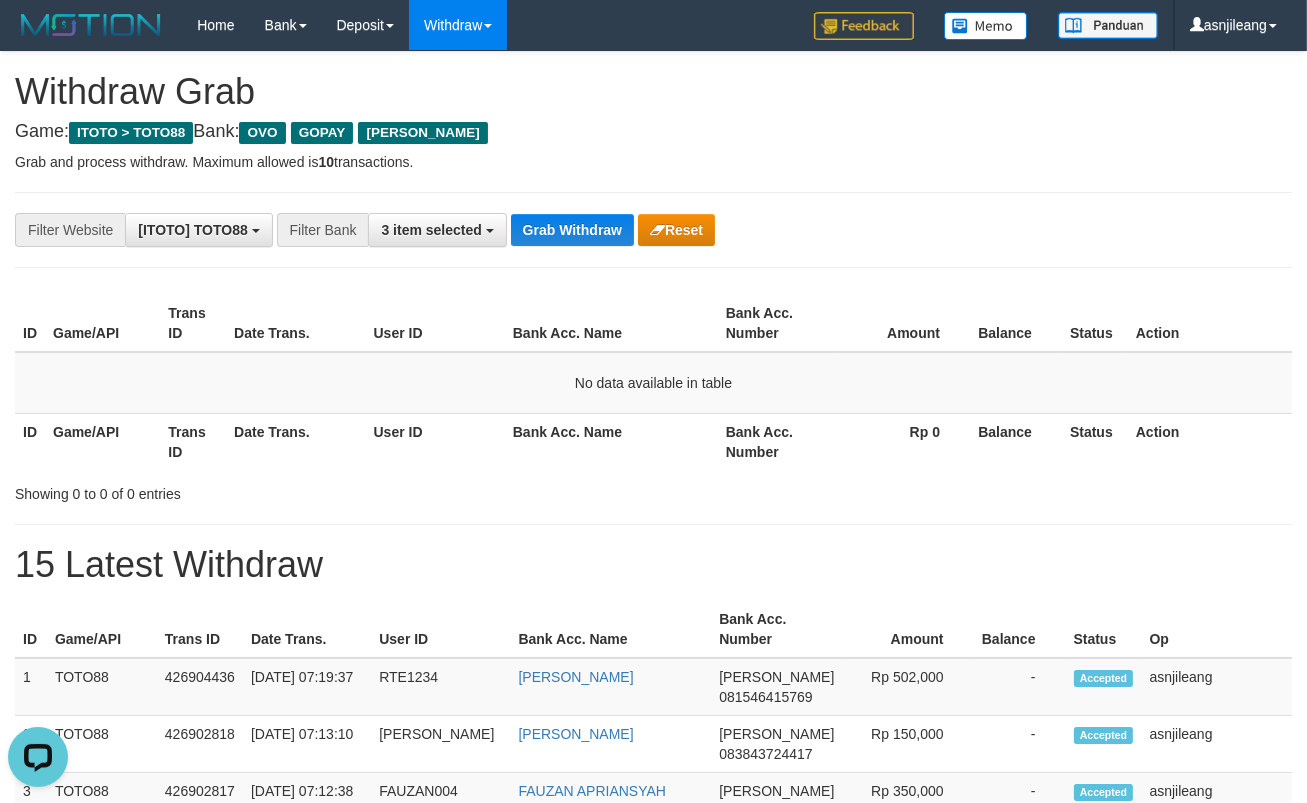 click on "**********" at bounding box center [653, 1113] 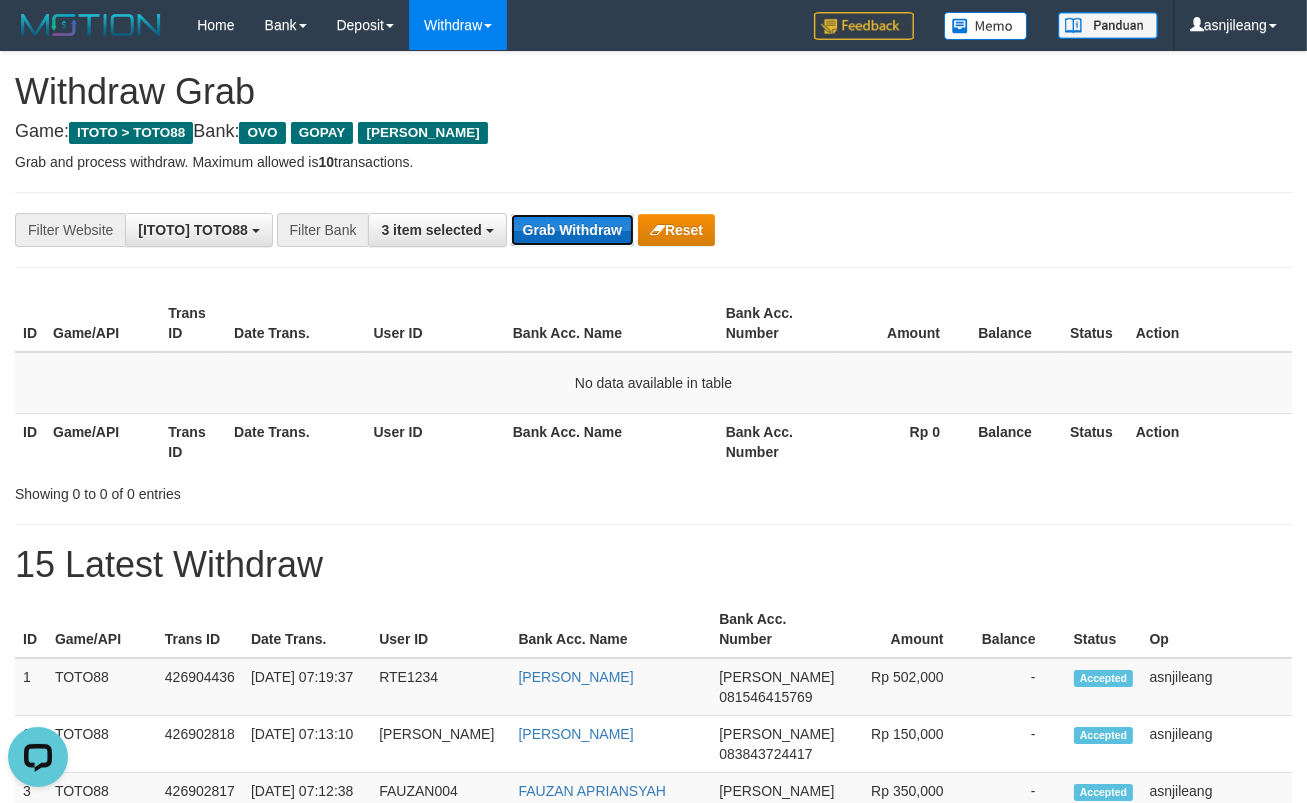click on "Grab Withdraw" at bounding box center [572, 230] 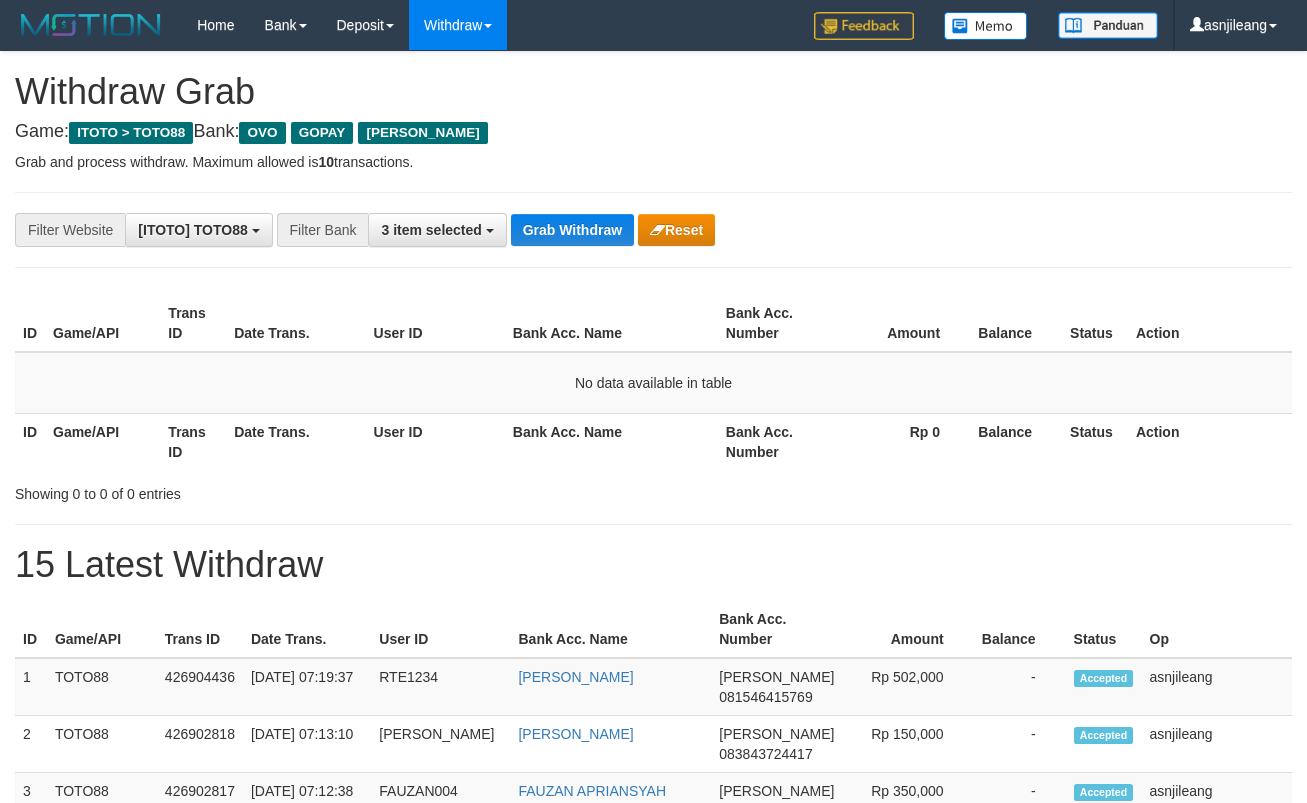 scroll, scrollTop: 0, scrollLeft: 0, axis: both 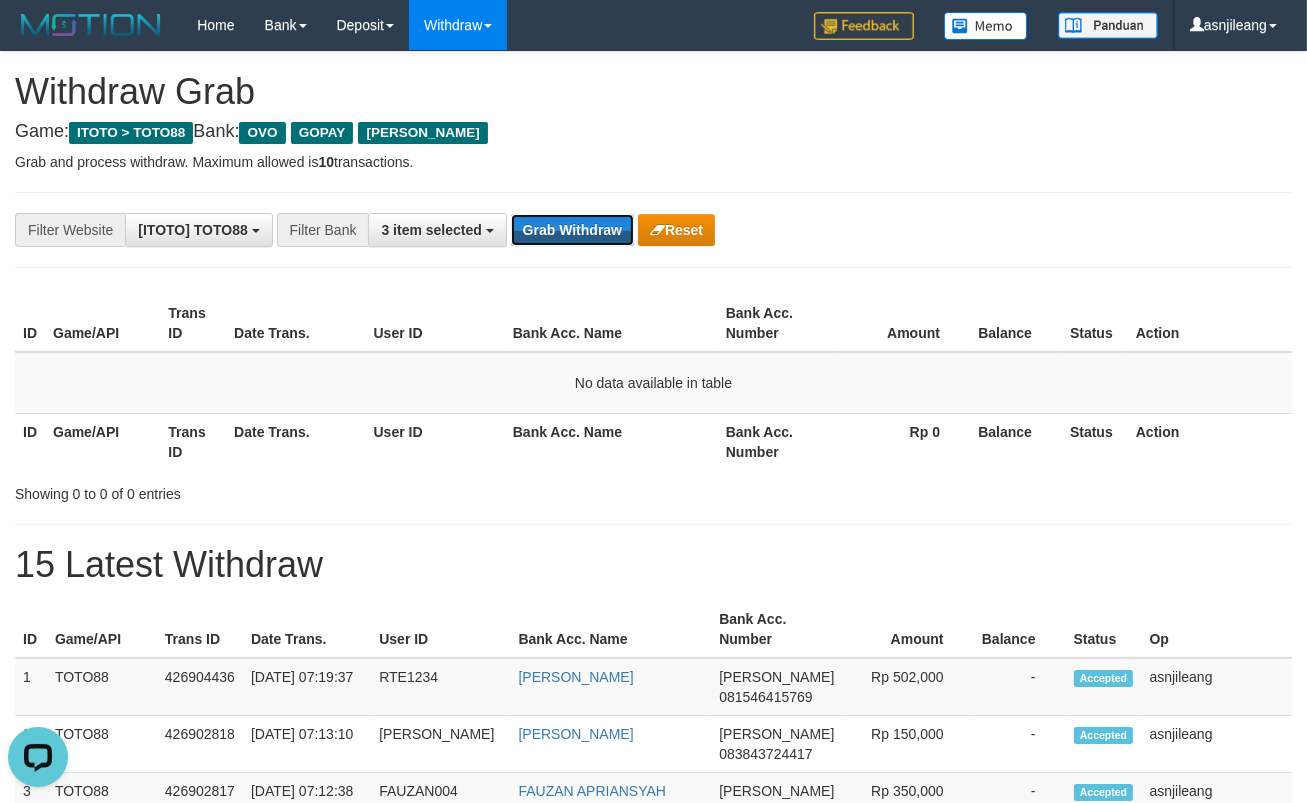 click on "Grab Withdraw" at bounding box center [572, 230] 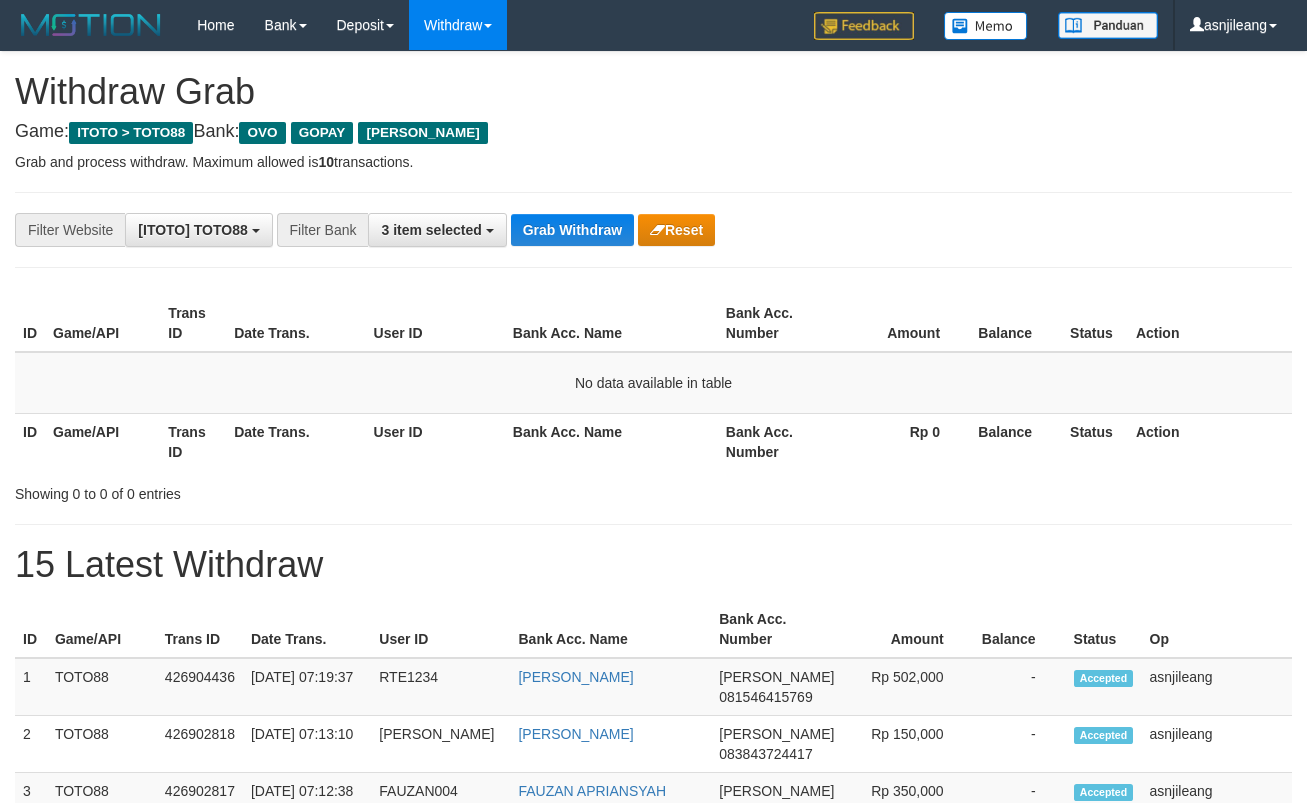 scroll, scrollTop: 0, scrollLeft: 0, axis: both 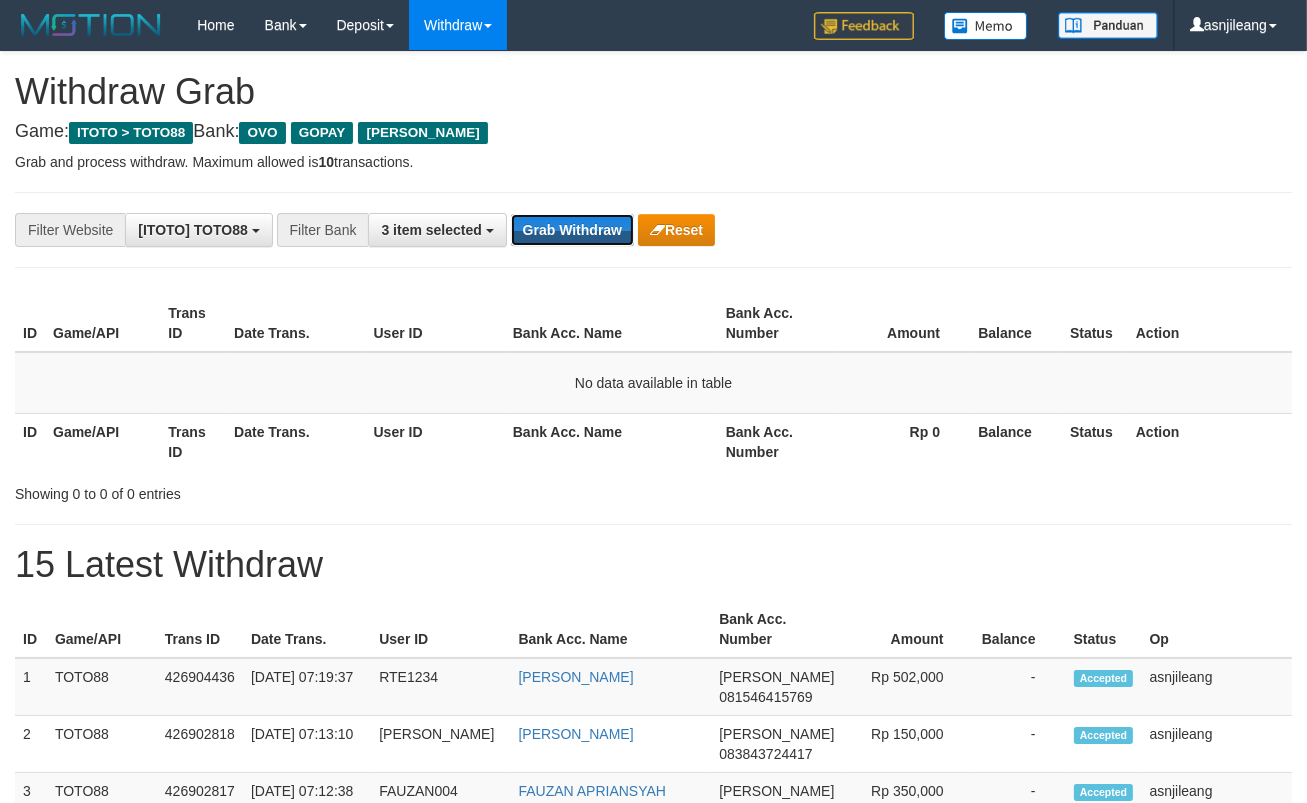 click on "Grab Withdraw" at bounding box center [572, 230] 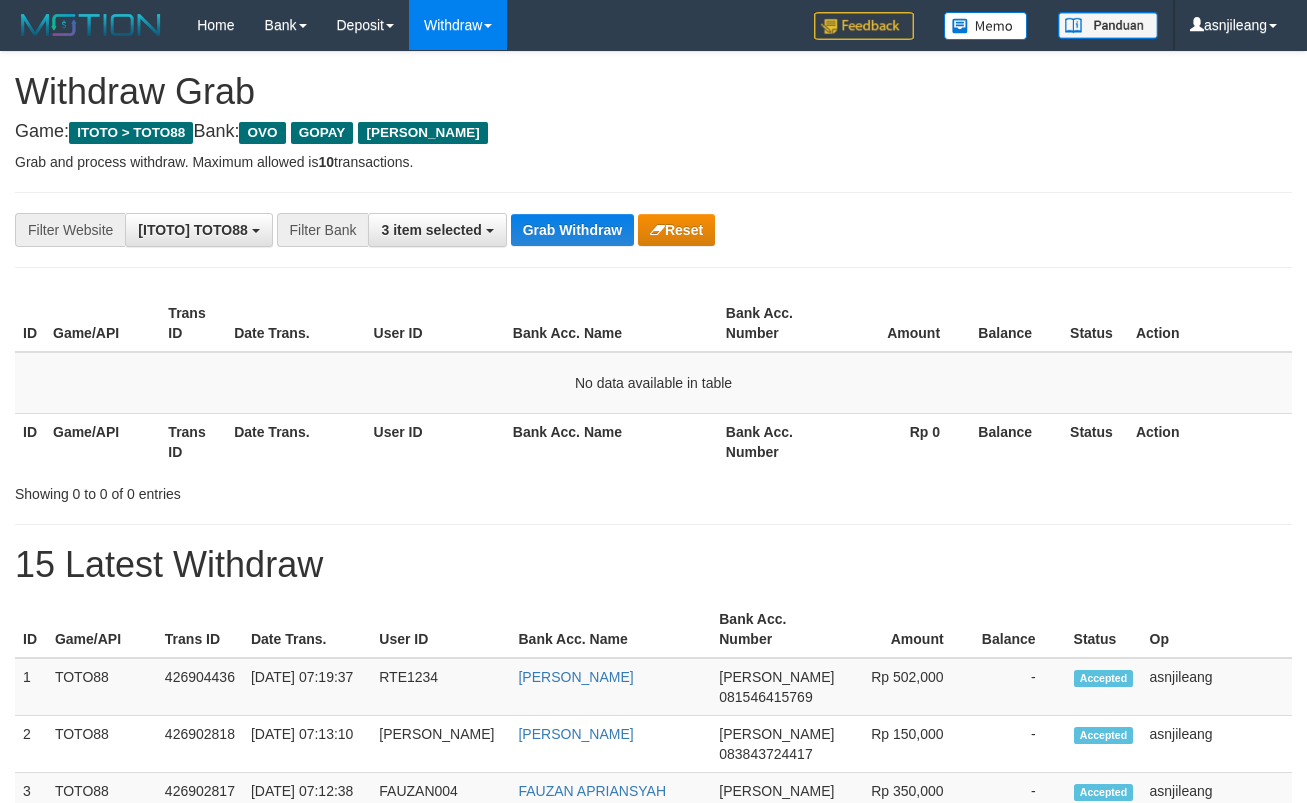 scroll, scrollTop: 0, scrollLeft: 0, axis: both 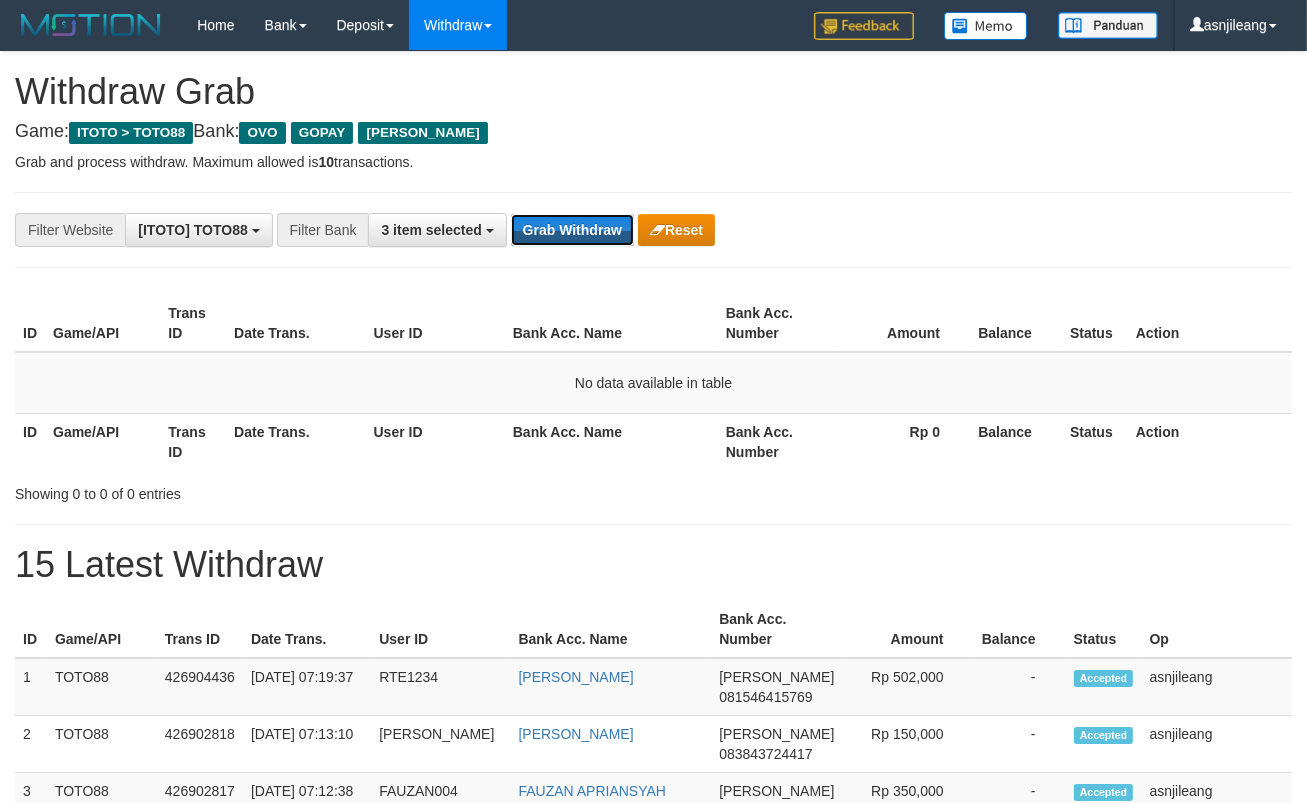 click on "Grab Withdraw" at bounding box center (572, 230) 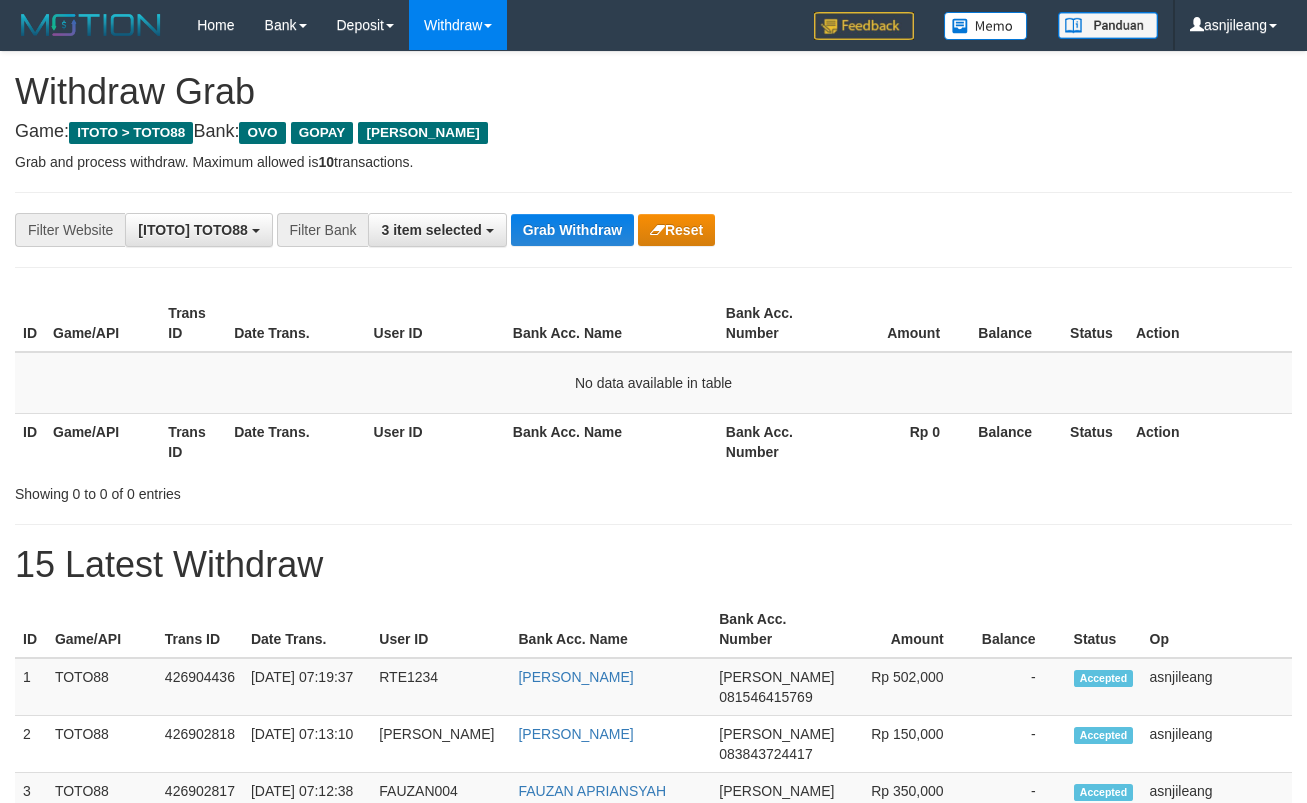 scroll, scrollTop: 0, scrollLeft: 0, axis: both 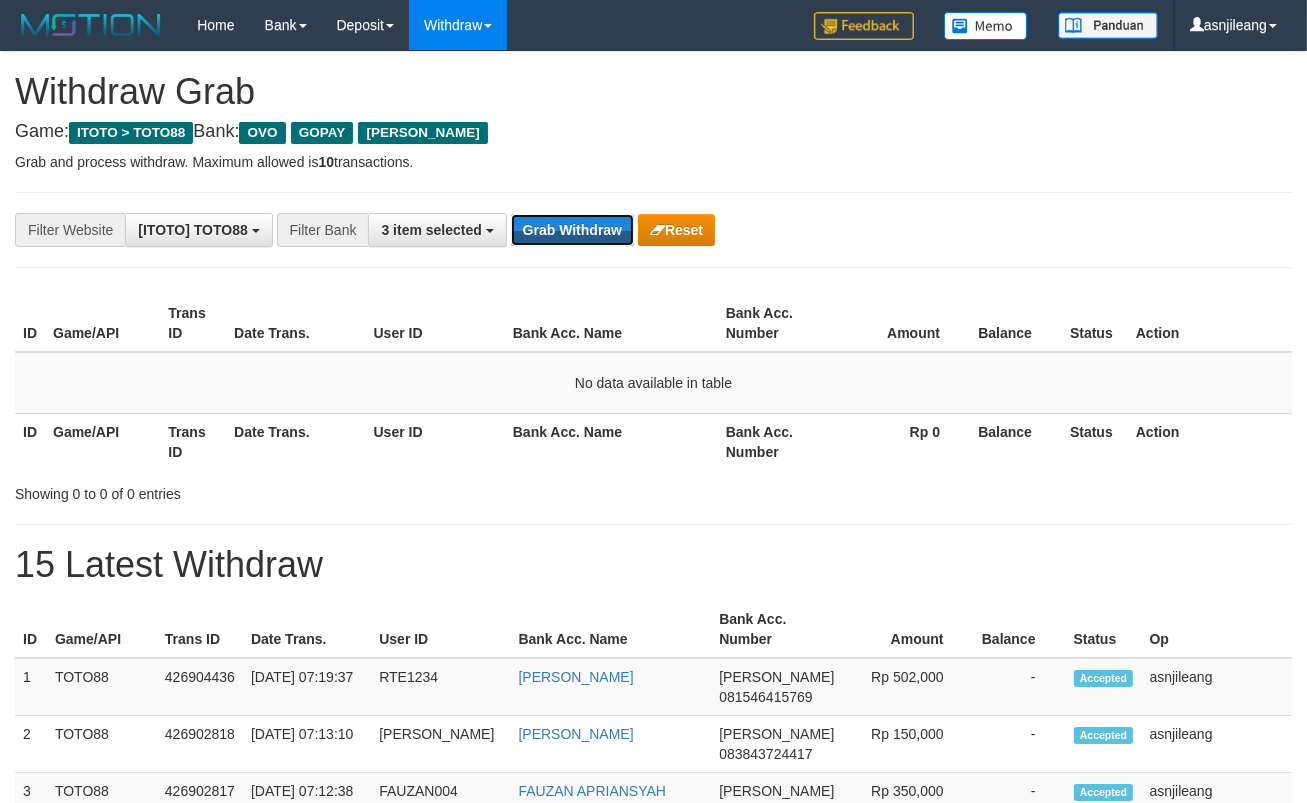 click on "Grab Withdraw" at bounding box center [572, 230] 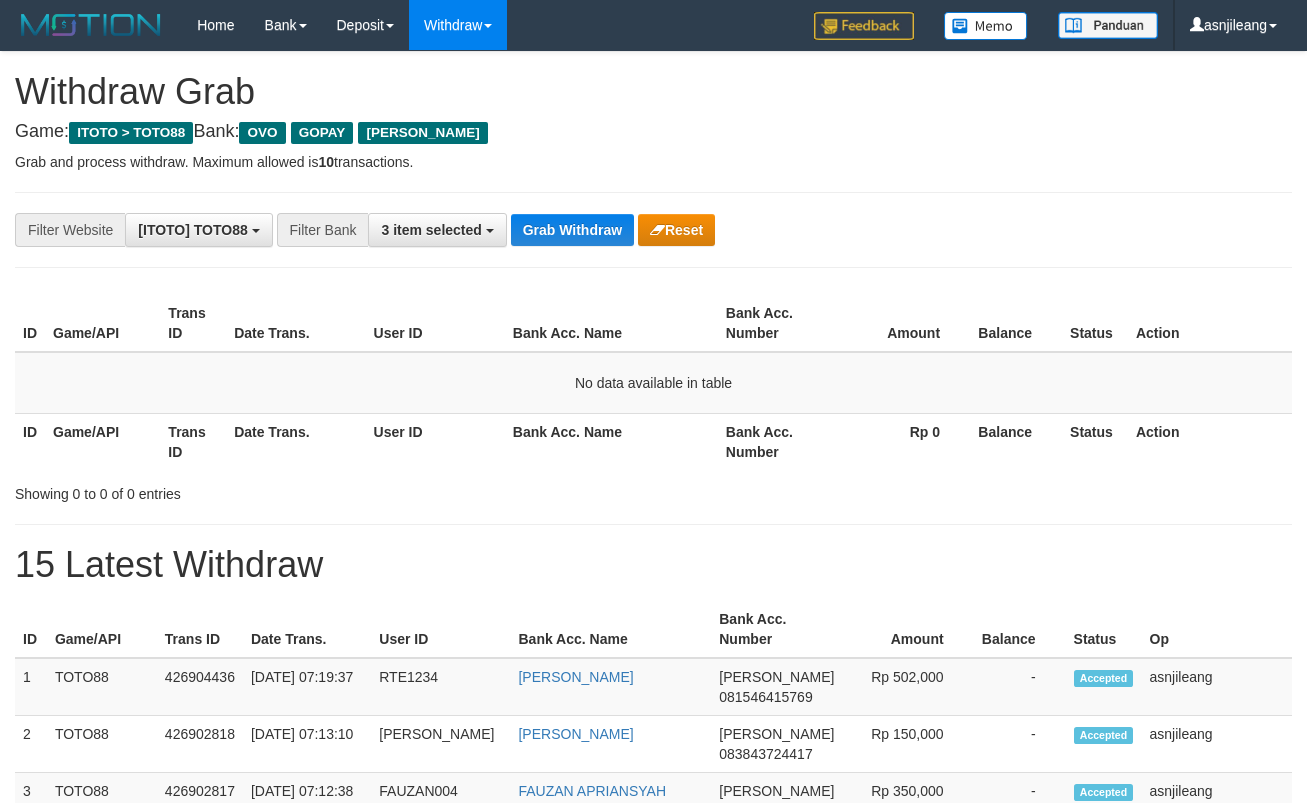 scroll, scrollTop: 0, scrollLeft: 0, axis: both 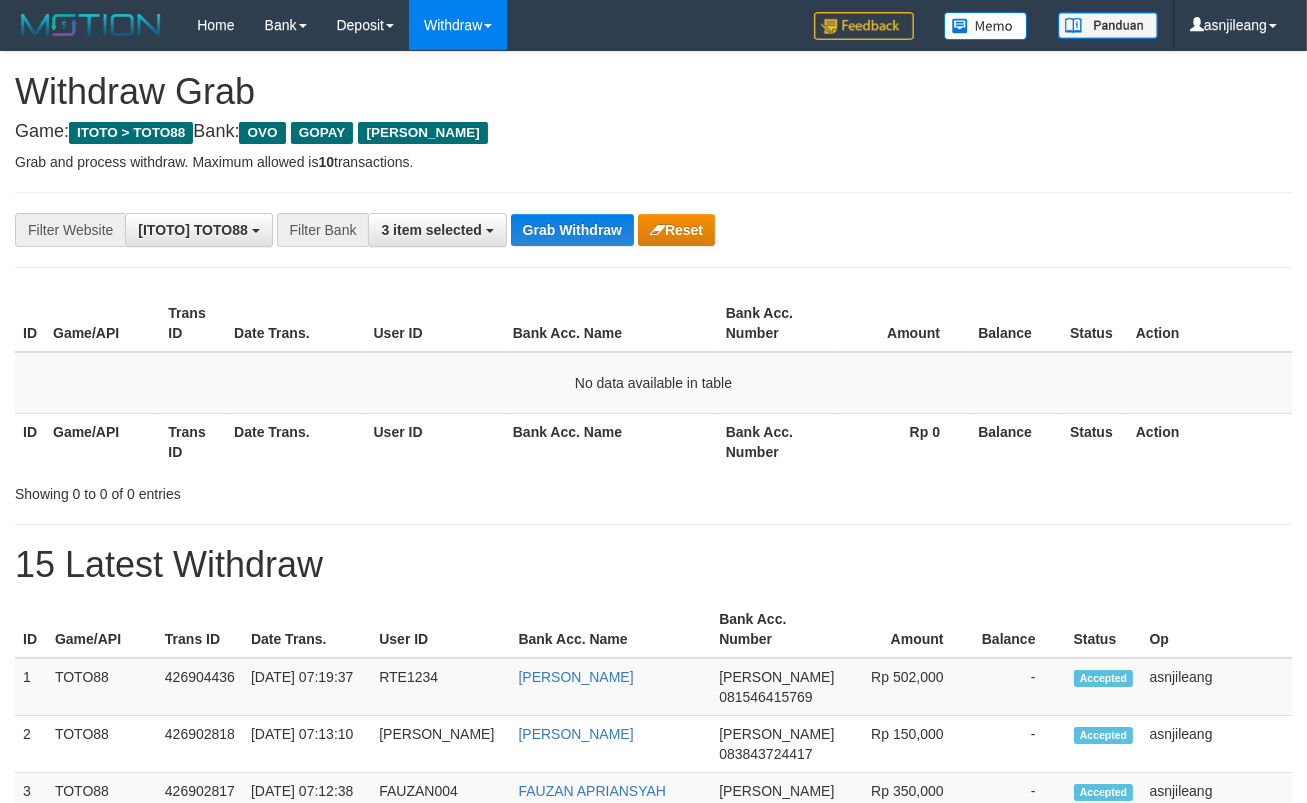 click on "Grab Withdraw" at bounding box center (572, 230) 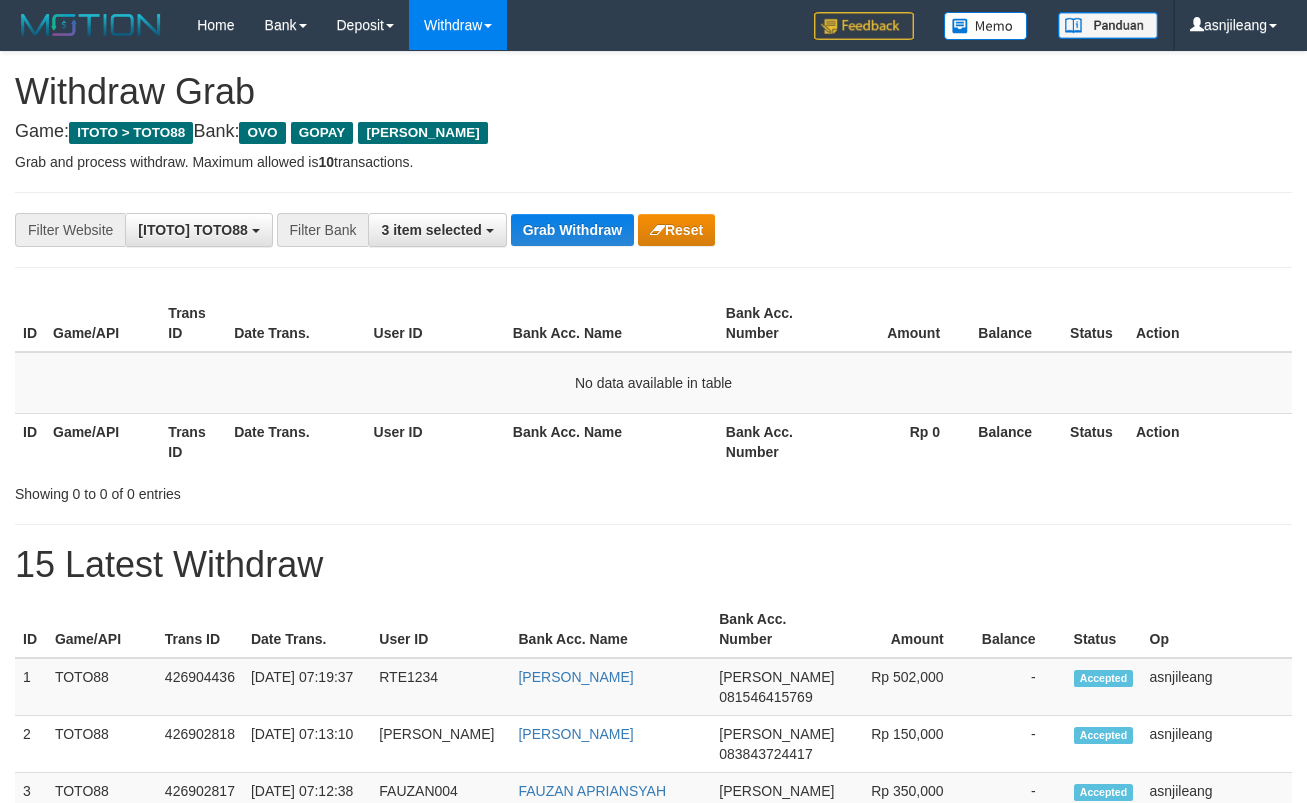 scroll, scrollTop: 0, scrollLeft: 0, axis: both 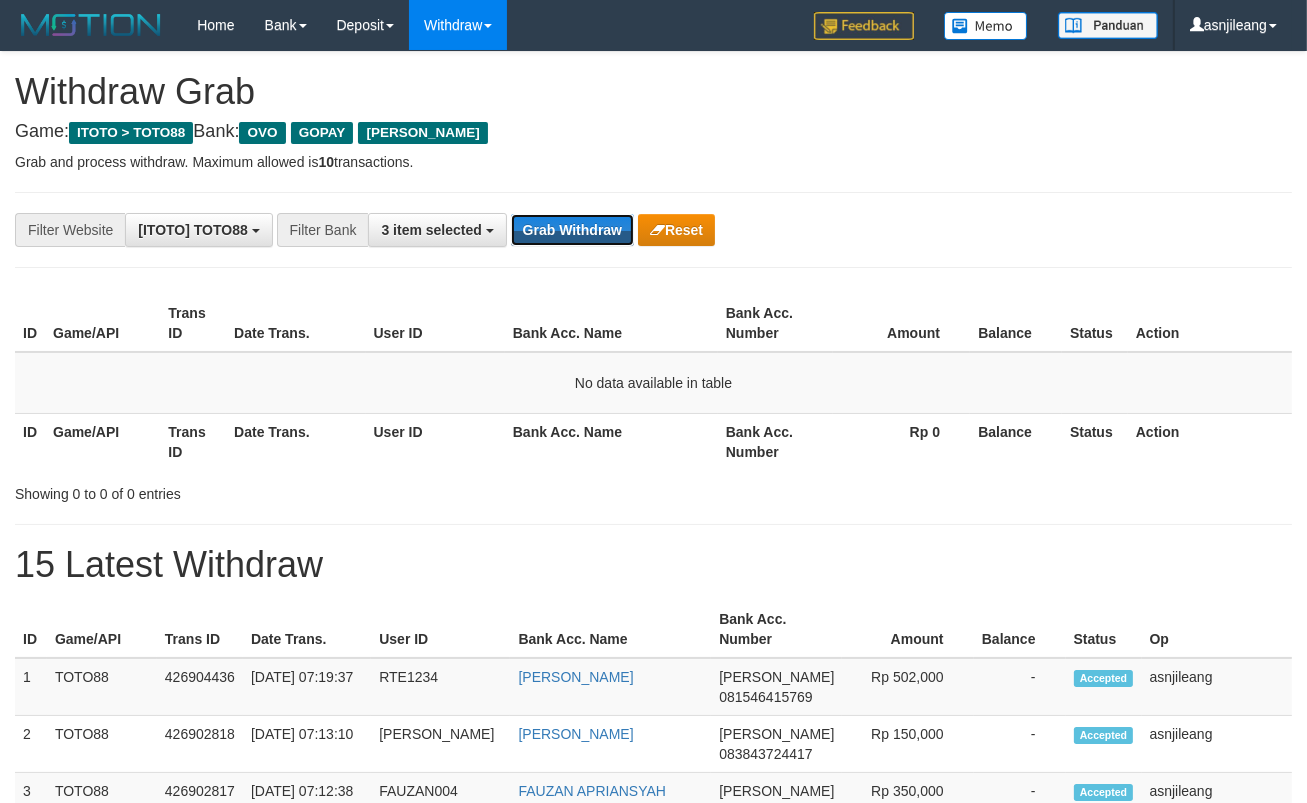 click on "Grab Withdraw" at bounding box center [572, 230] 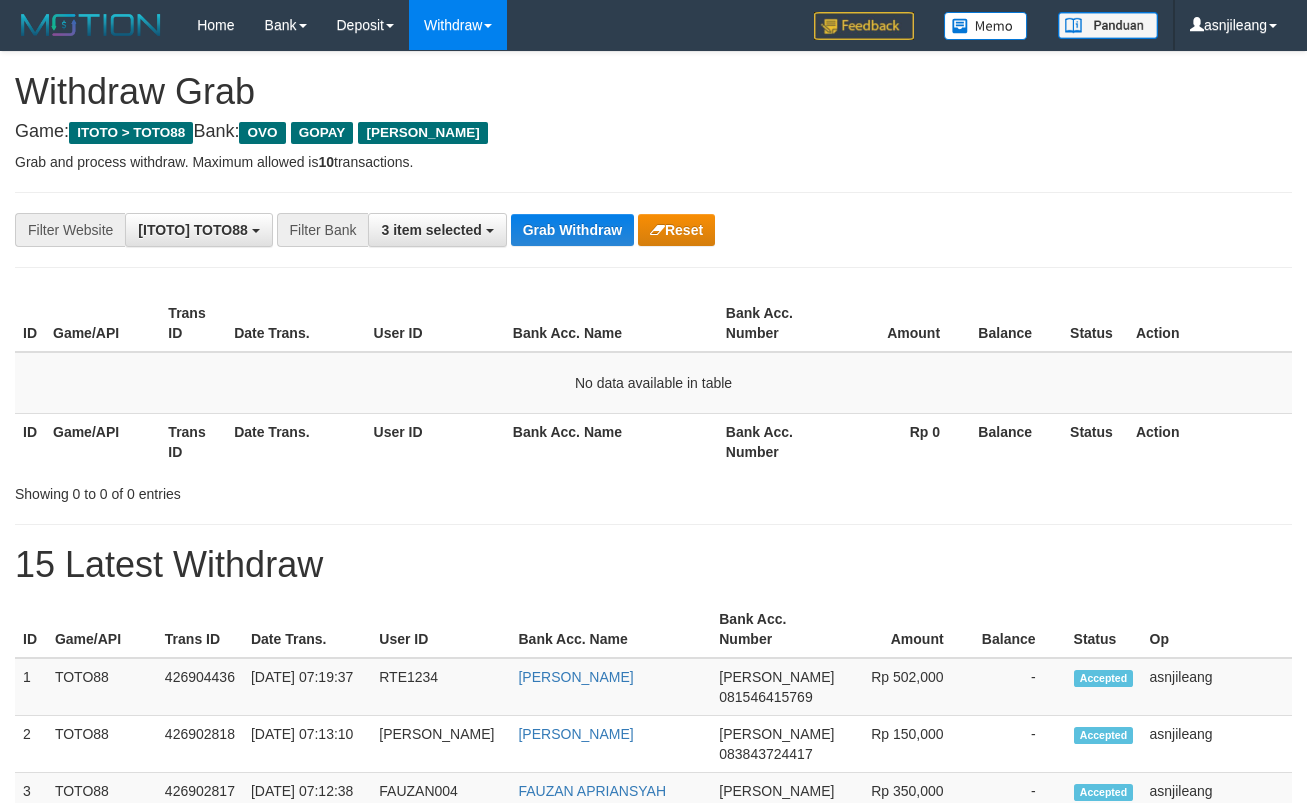 scroll, scrollTop: 0, scrollLeft: 0, axis: both 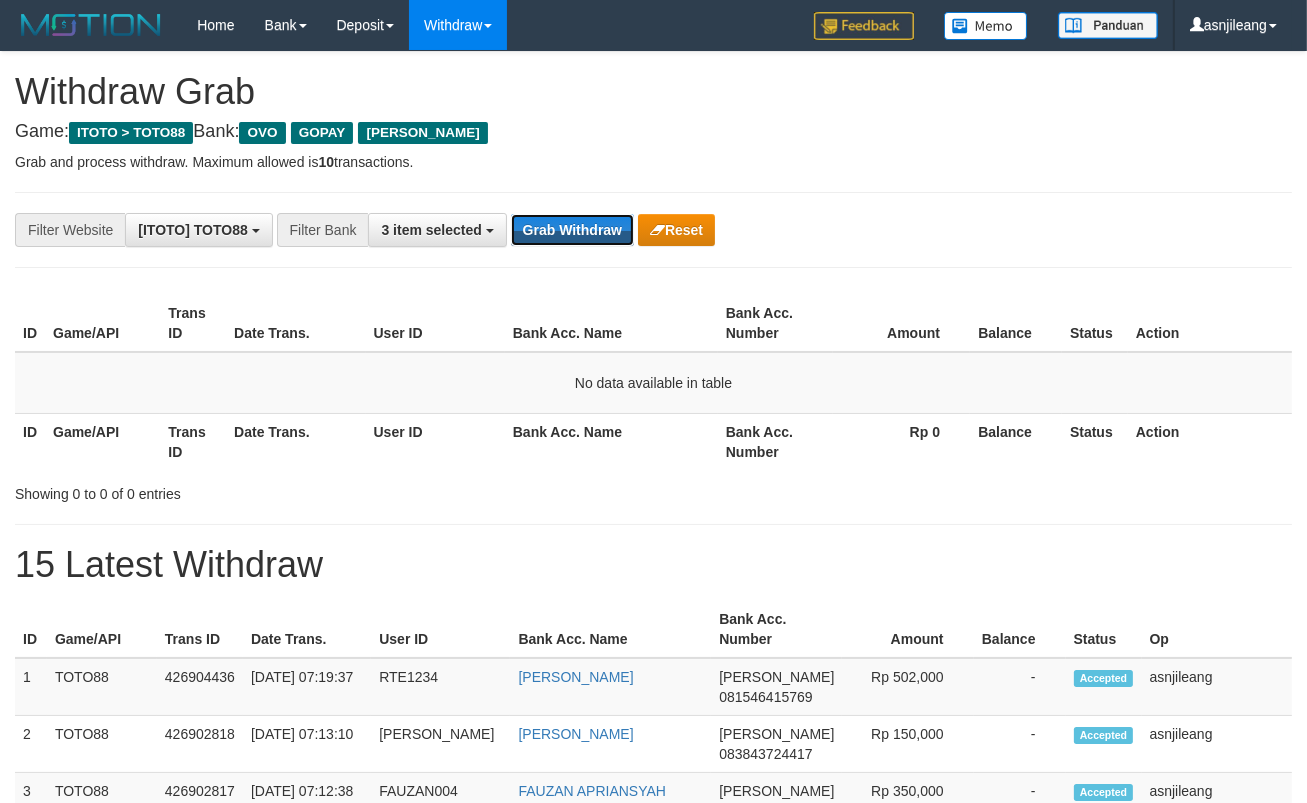 click on "Grab Withdraw" at bounding box center (572, 230) 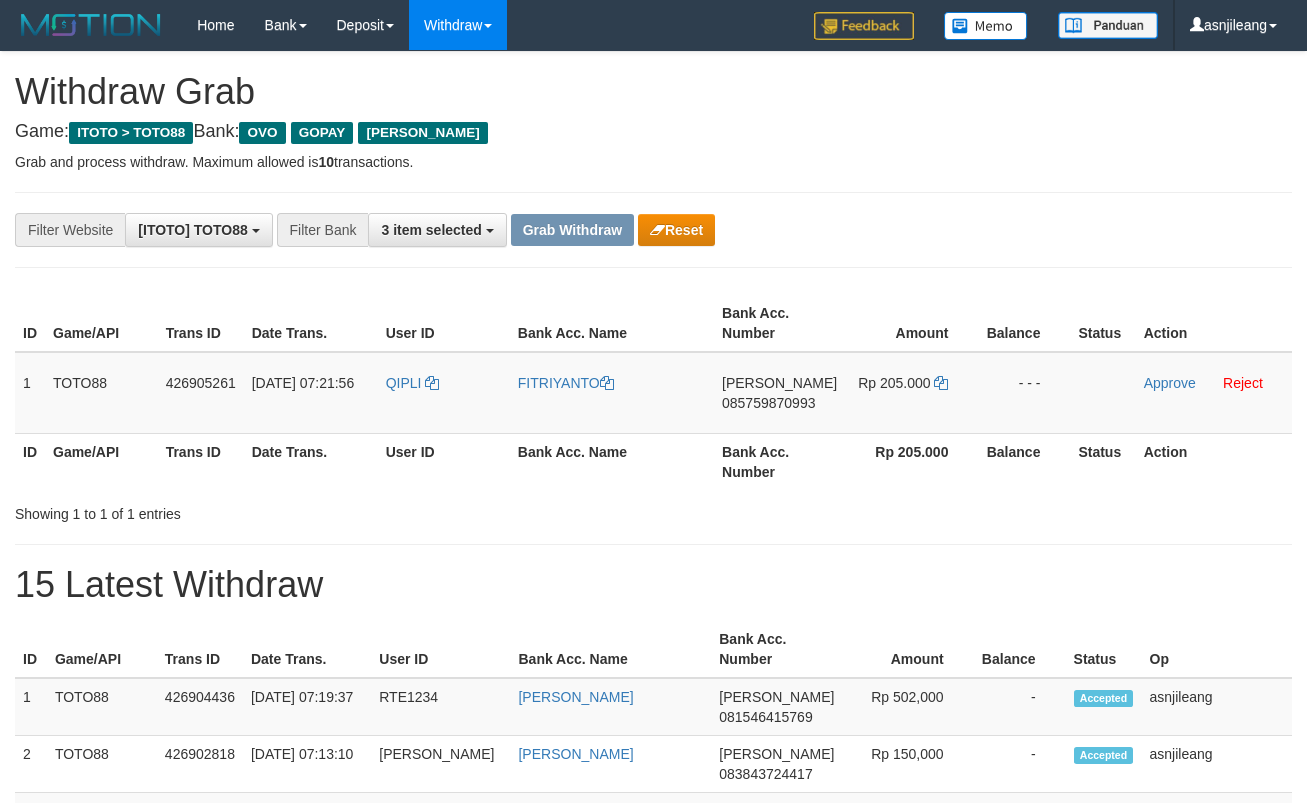 scroll, scrollTop: 0, scrollLeft: 0, axis: both 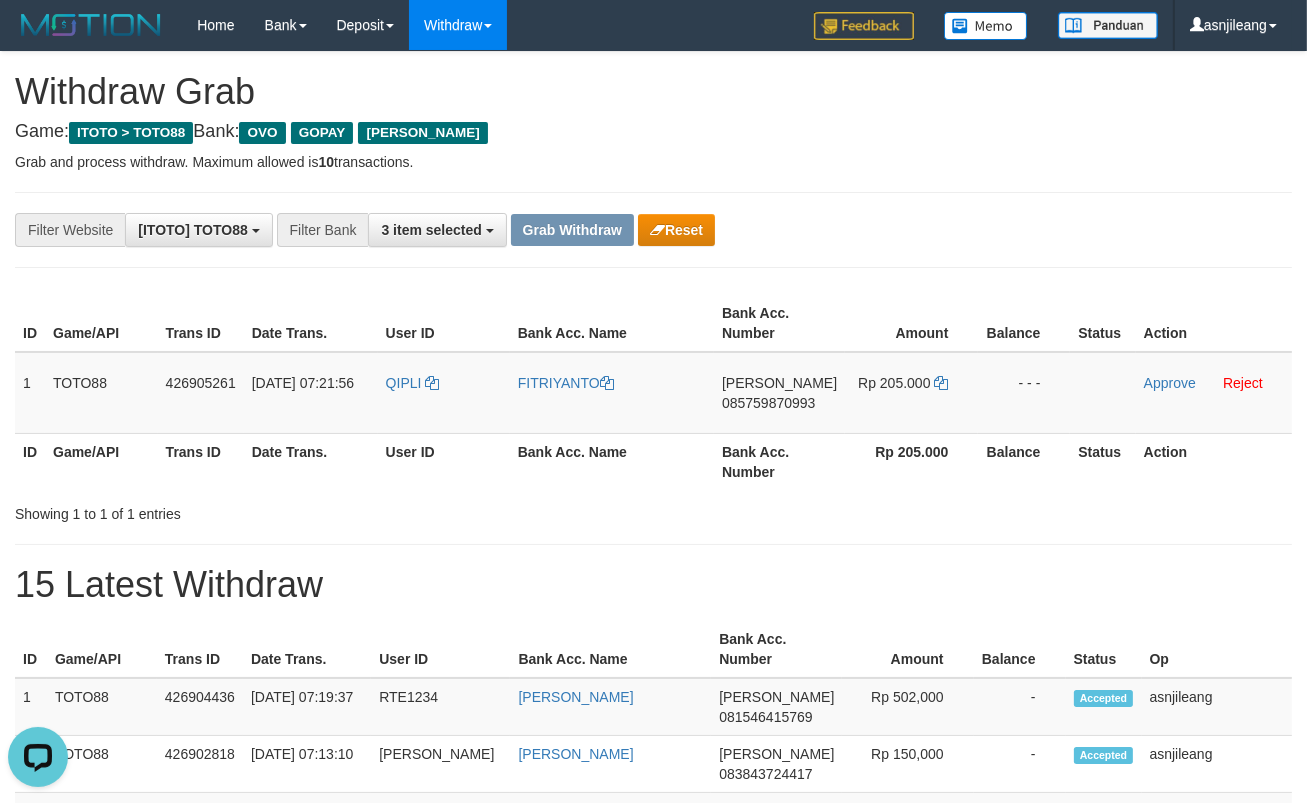 click on "Grab and process withdraw.
Maximum allowed is  10  transactions." at bounding box center [653, 162] 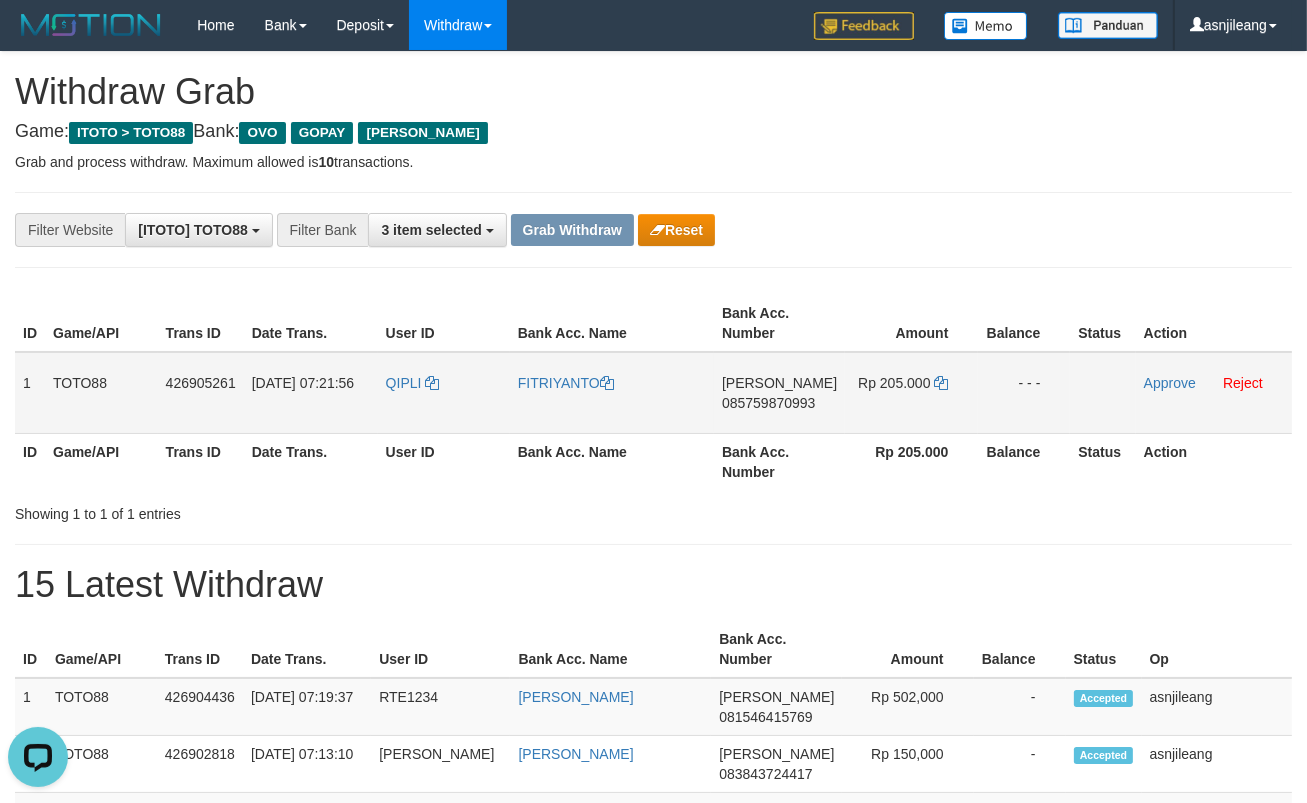 click on "DANA
085759870993" at bounding box center [779, 393] 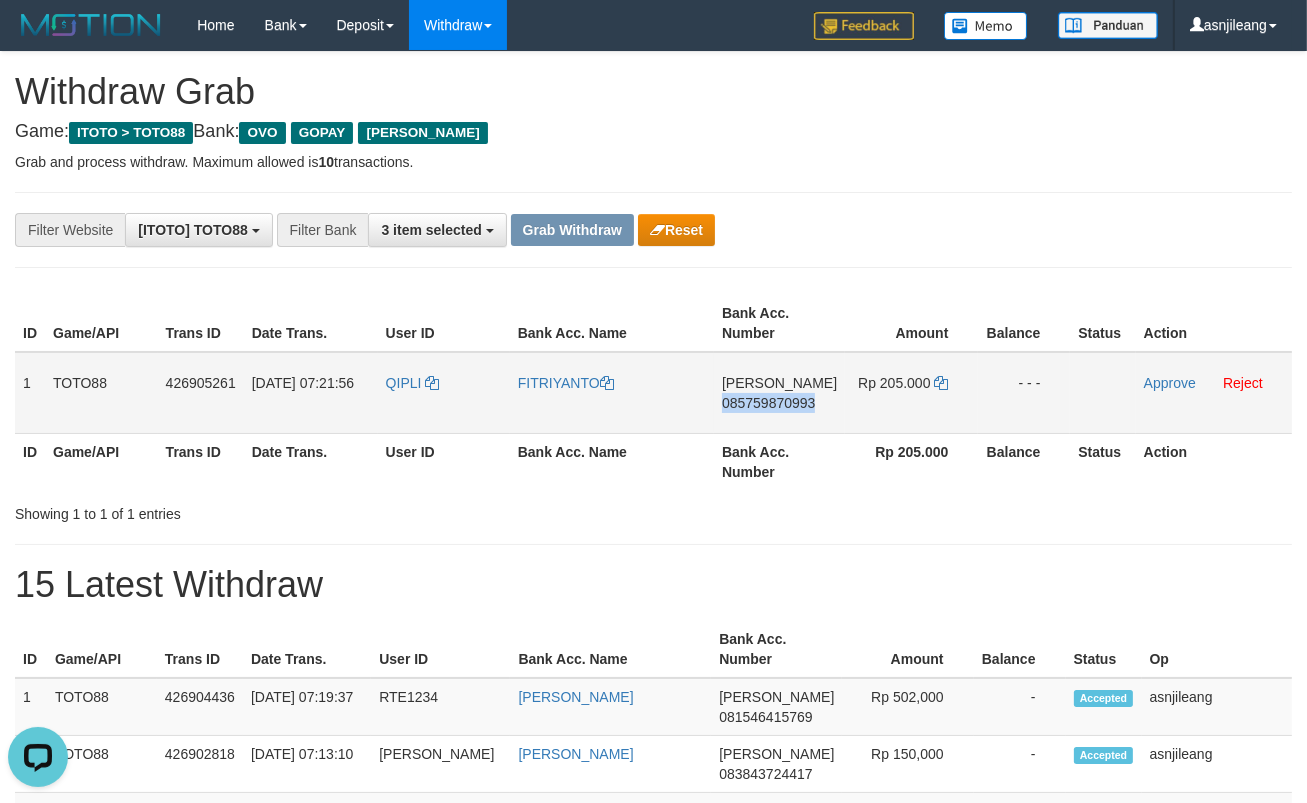 click on "DANA
085759870993" at bounding box center [779, 393] 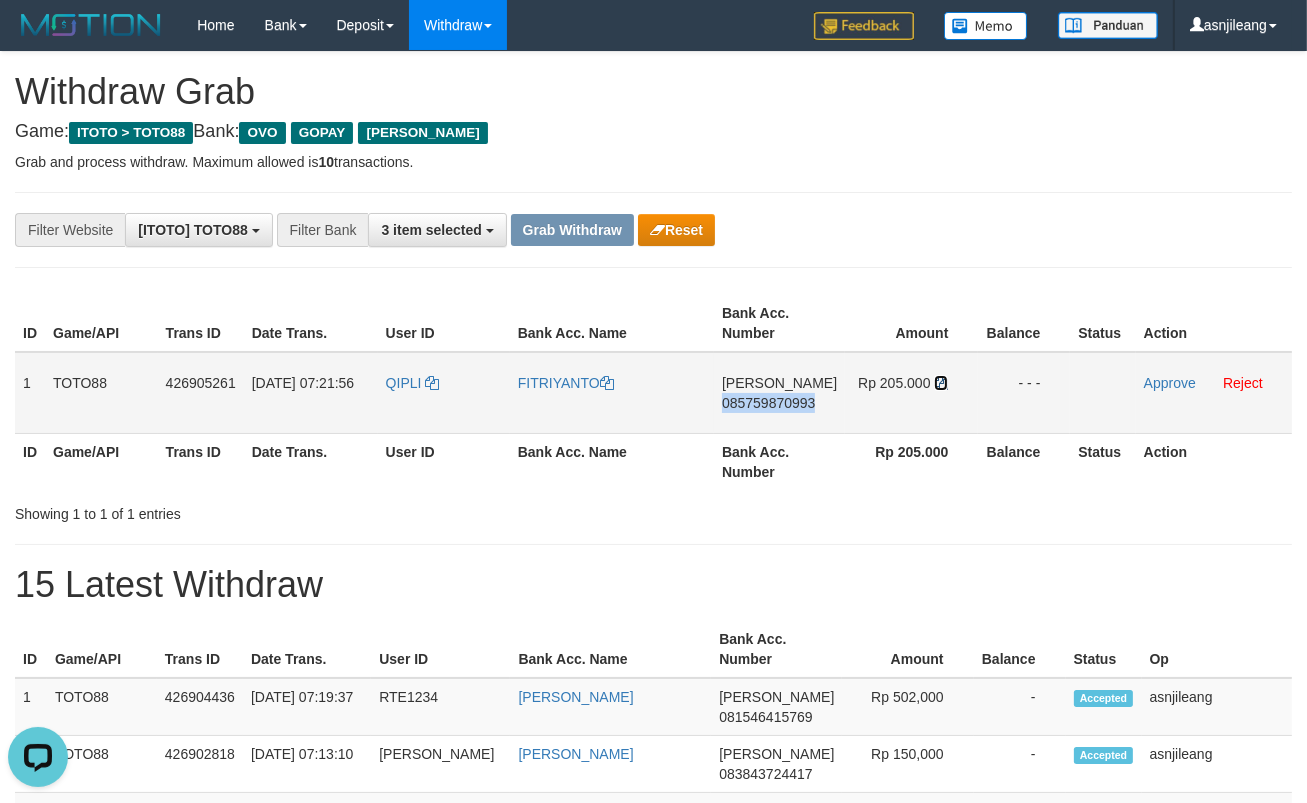 click at bounding box center (941, 383) 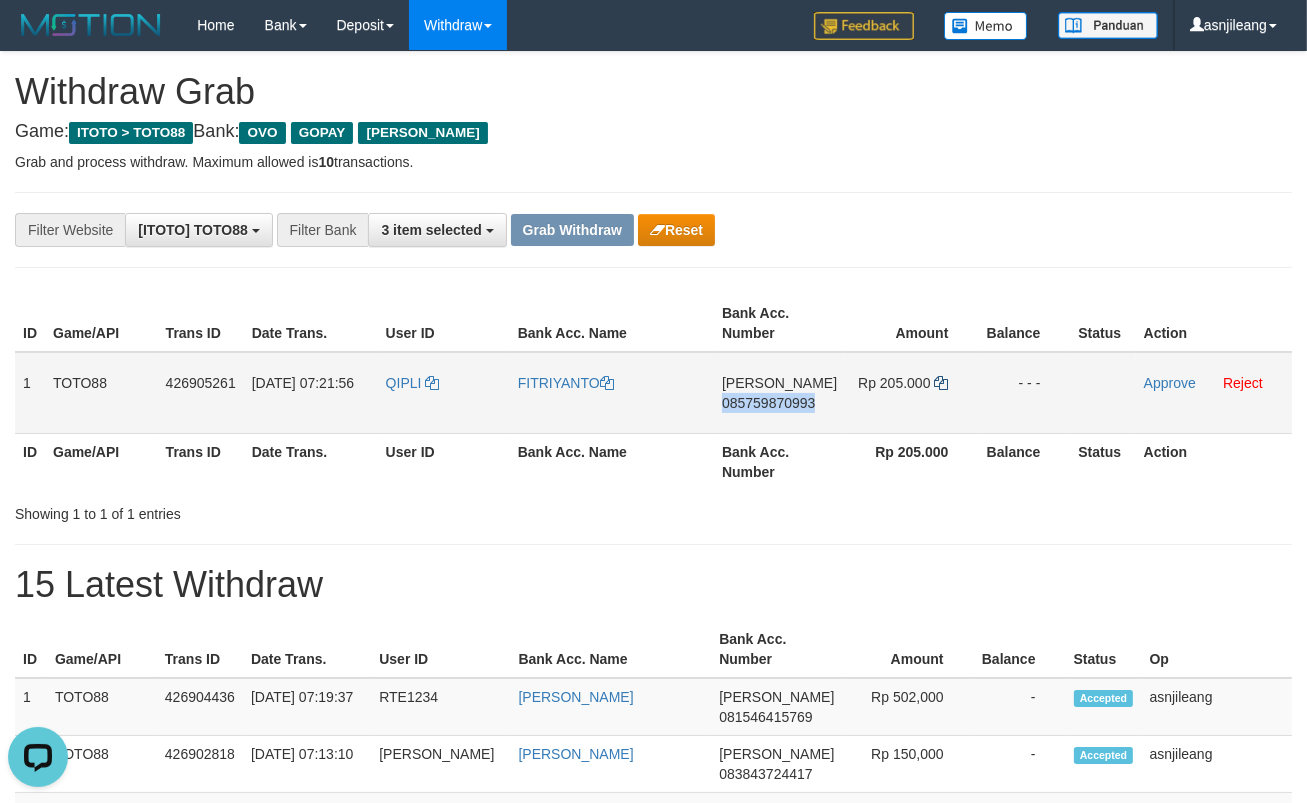 copy on "085759870993" 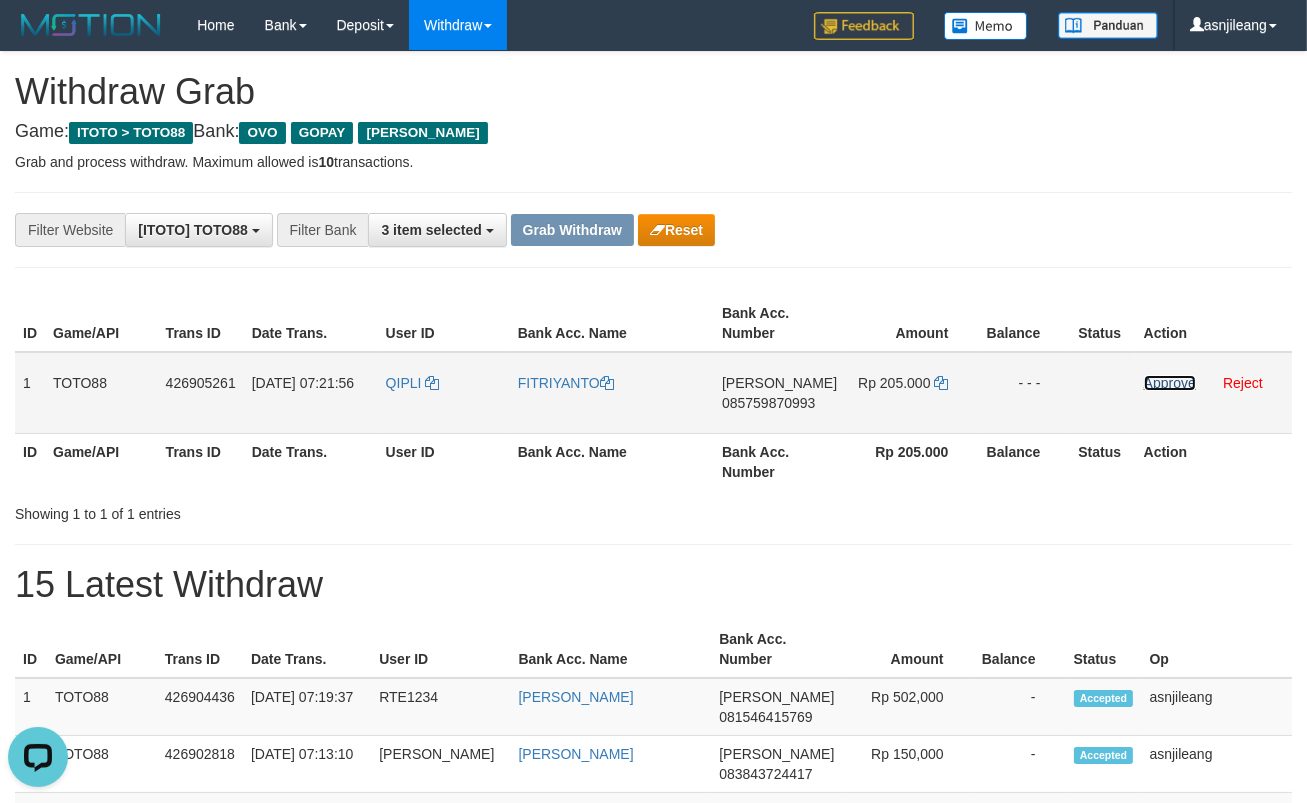click on "Approve" at bounding box center [1170, 383] 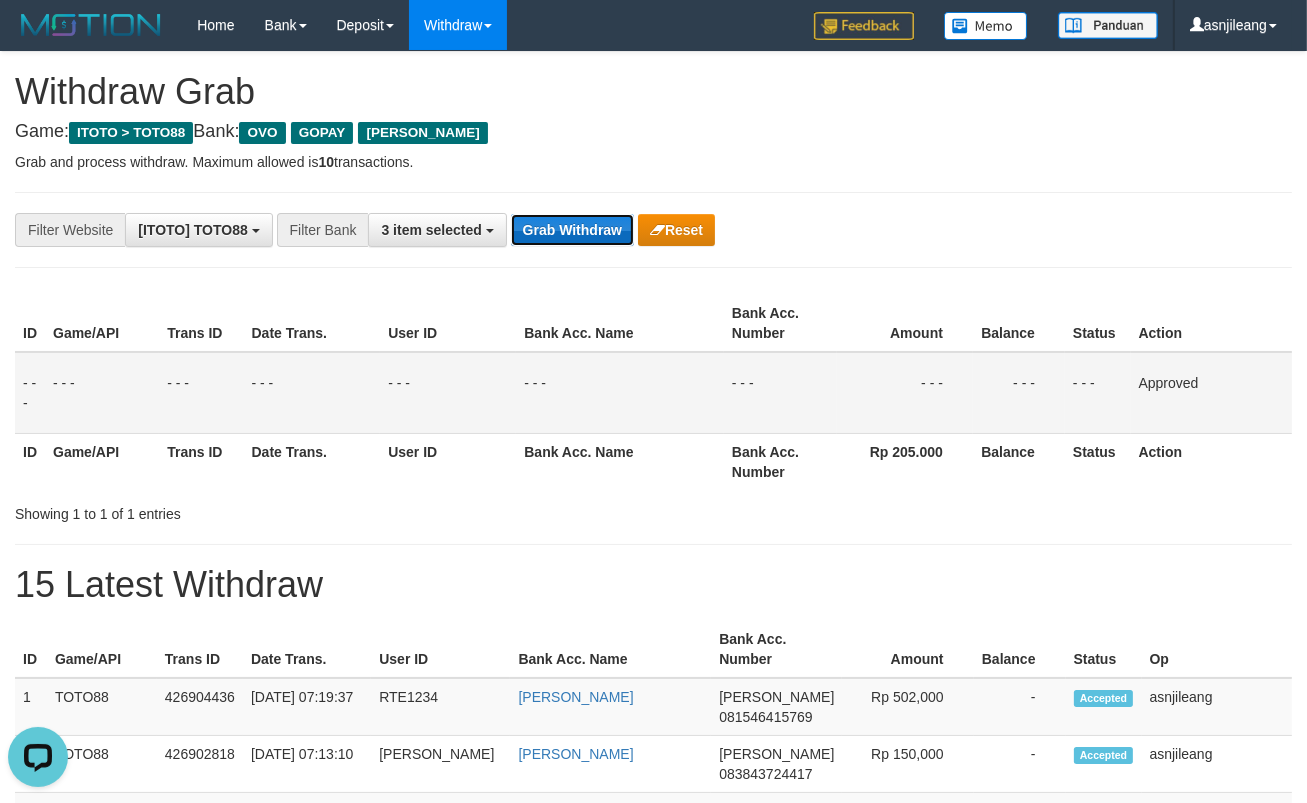 click on "Grab Withdraw" at bounding box center [572, 230] 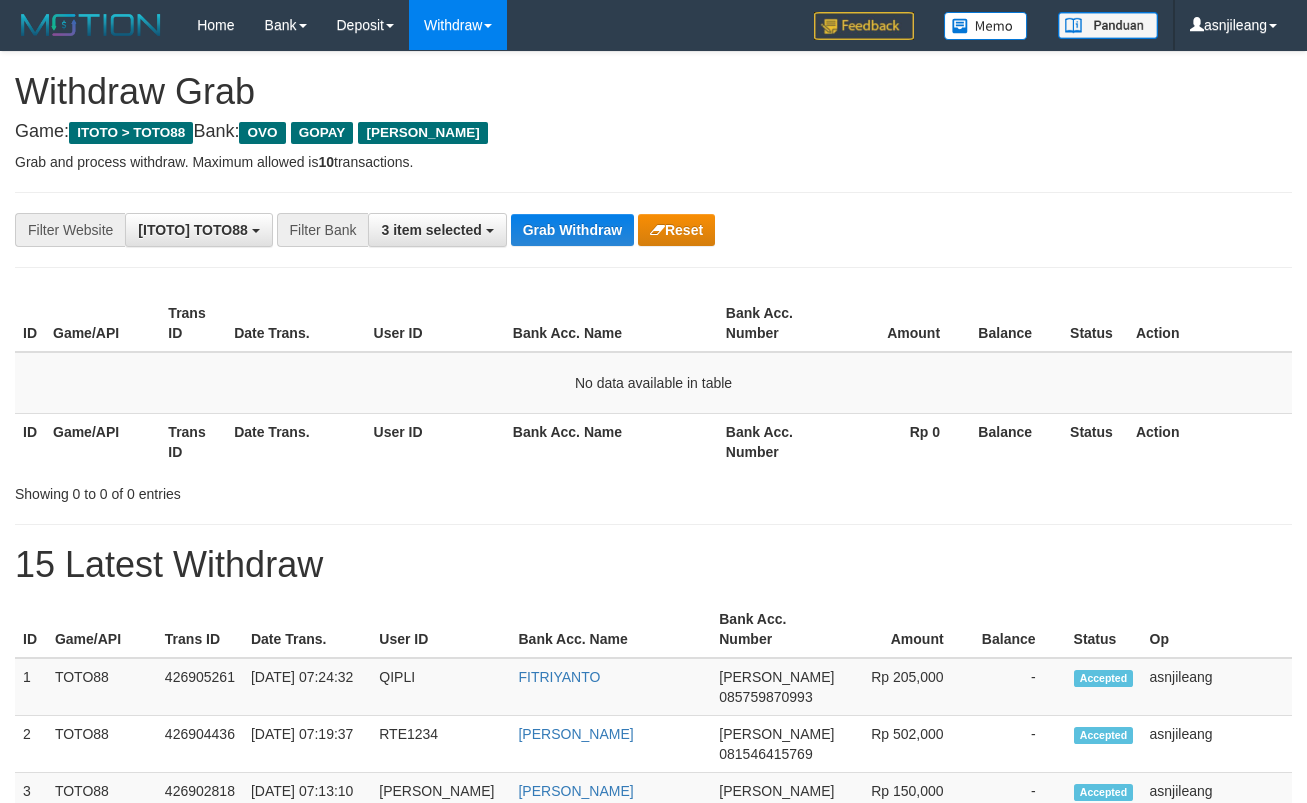 scroll, scrollTop: 0, scrollLeft: 0, axis: both 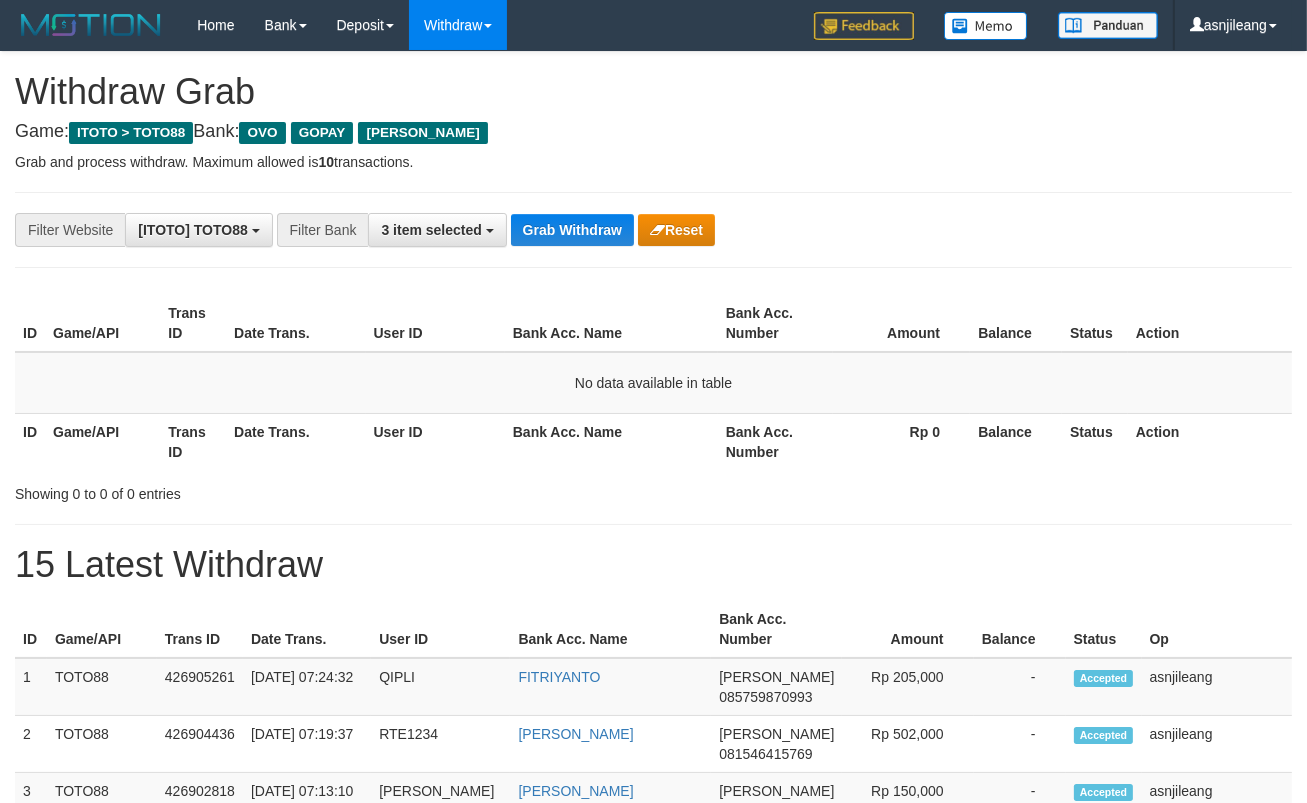 click on "Grab Withdraw" at bounding box center (572, 230) 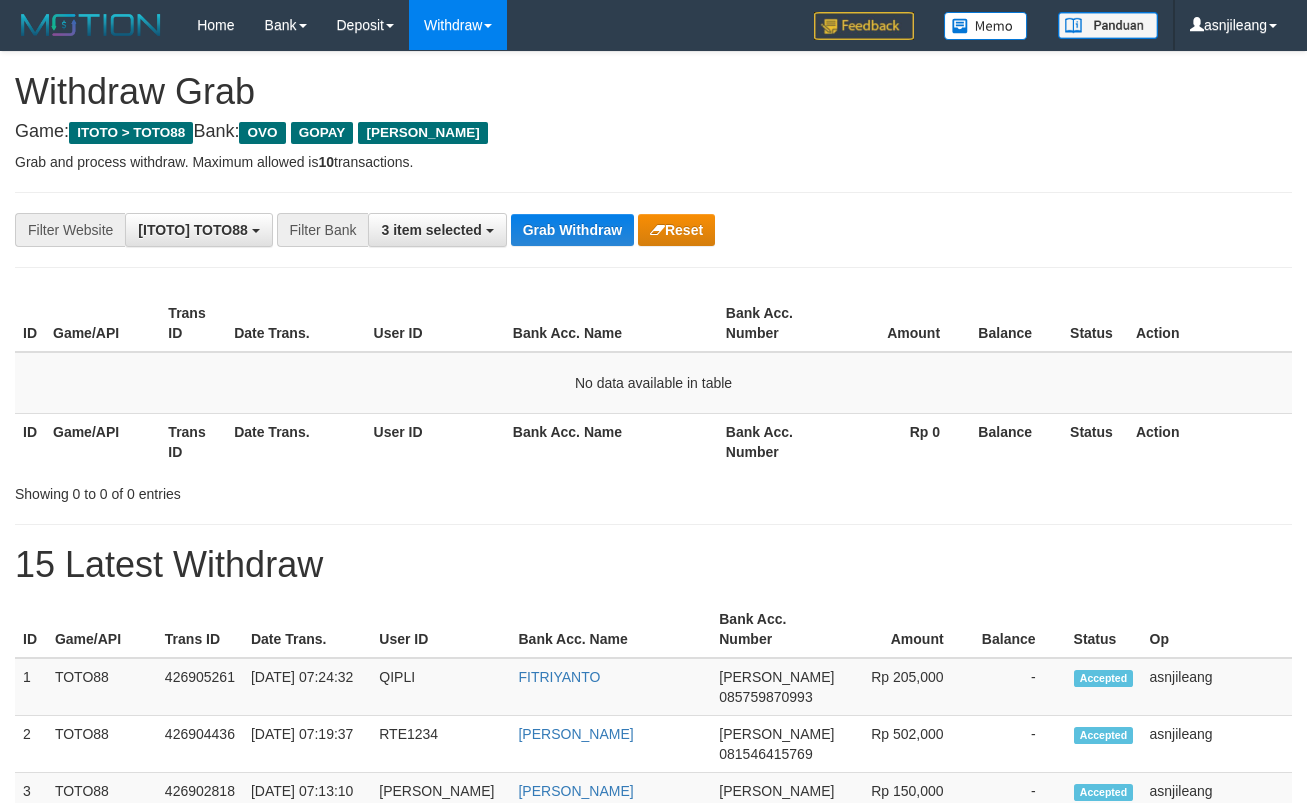 scroll, scrollTop: 0, scrollLeft: 0, axis: both 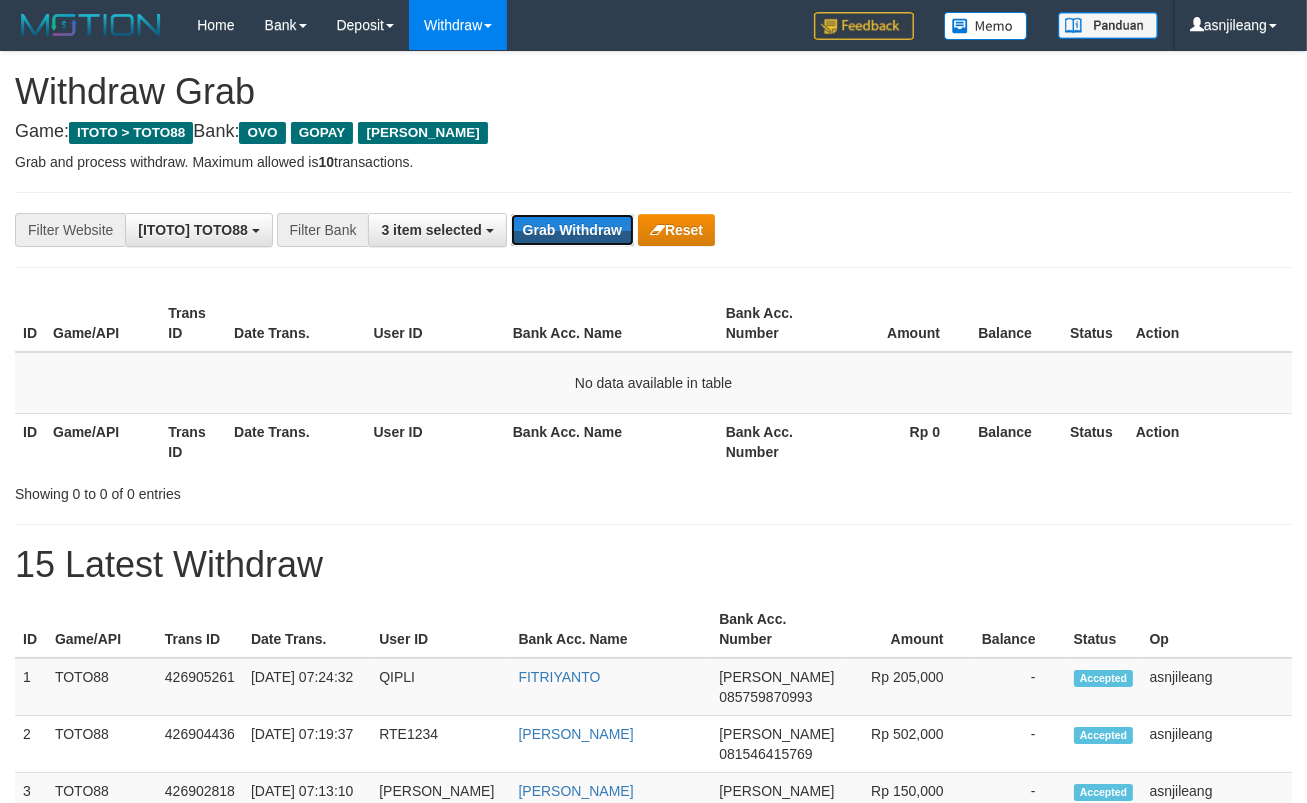 click on "Grab Withdraw" at bounding box center (572, 230) 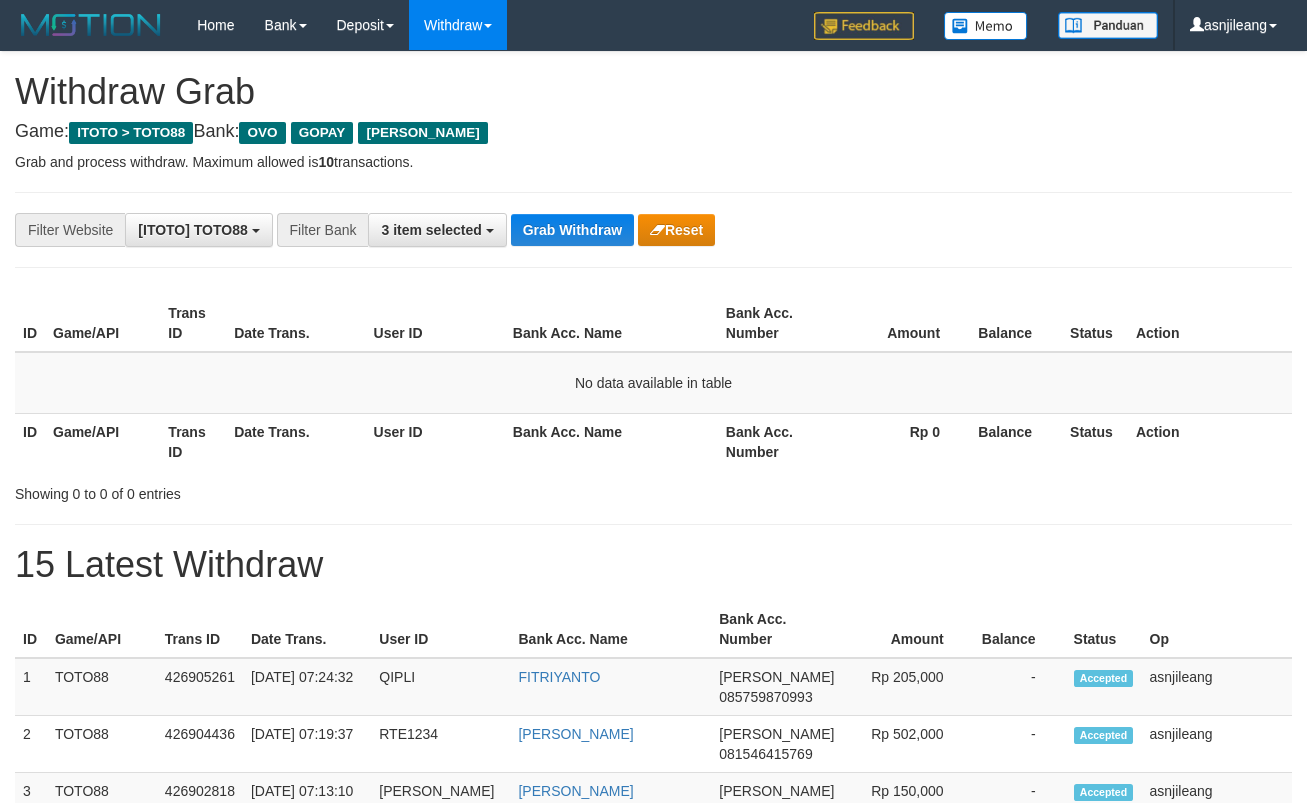 scroll, scrollTop: 0, scrollLeft: 0, axis: both 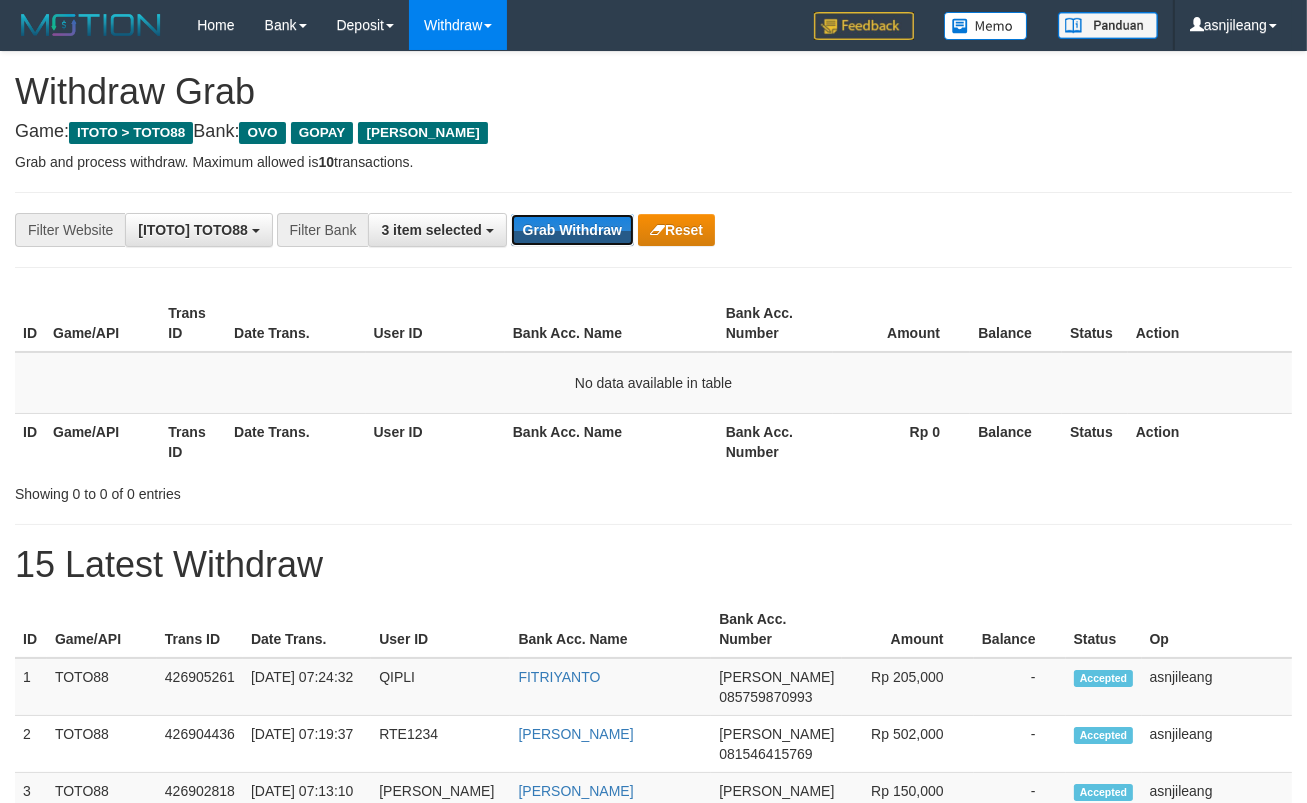 click on "Grab Withdraw" at bounding box center [572, 230] 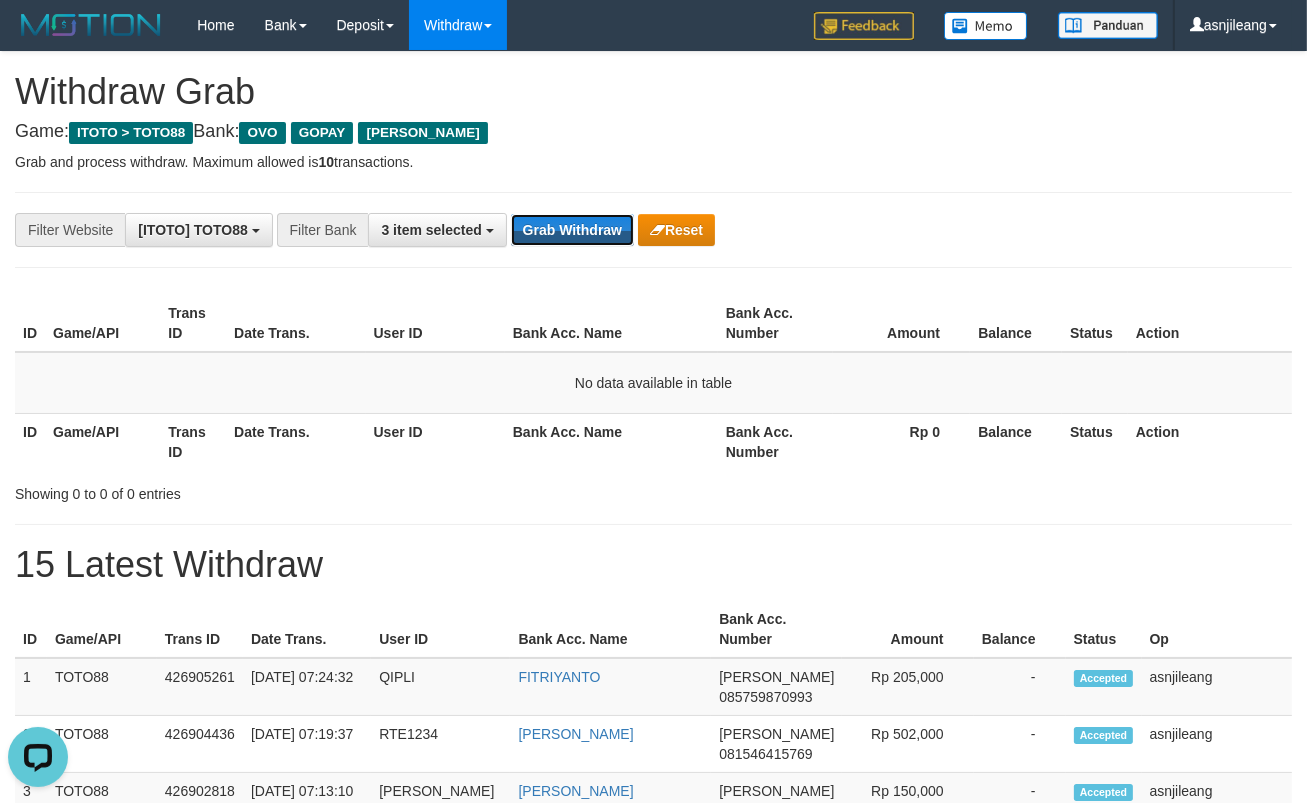 scroll, scrollTop: 0, scrollLeft: 0, axis: both 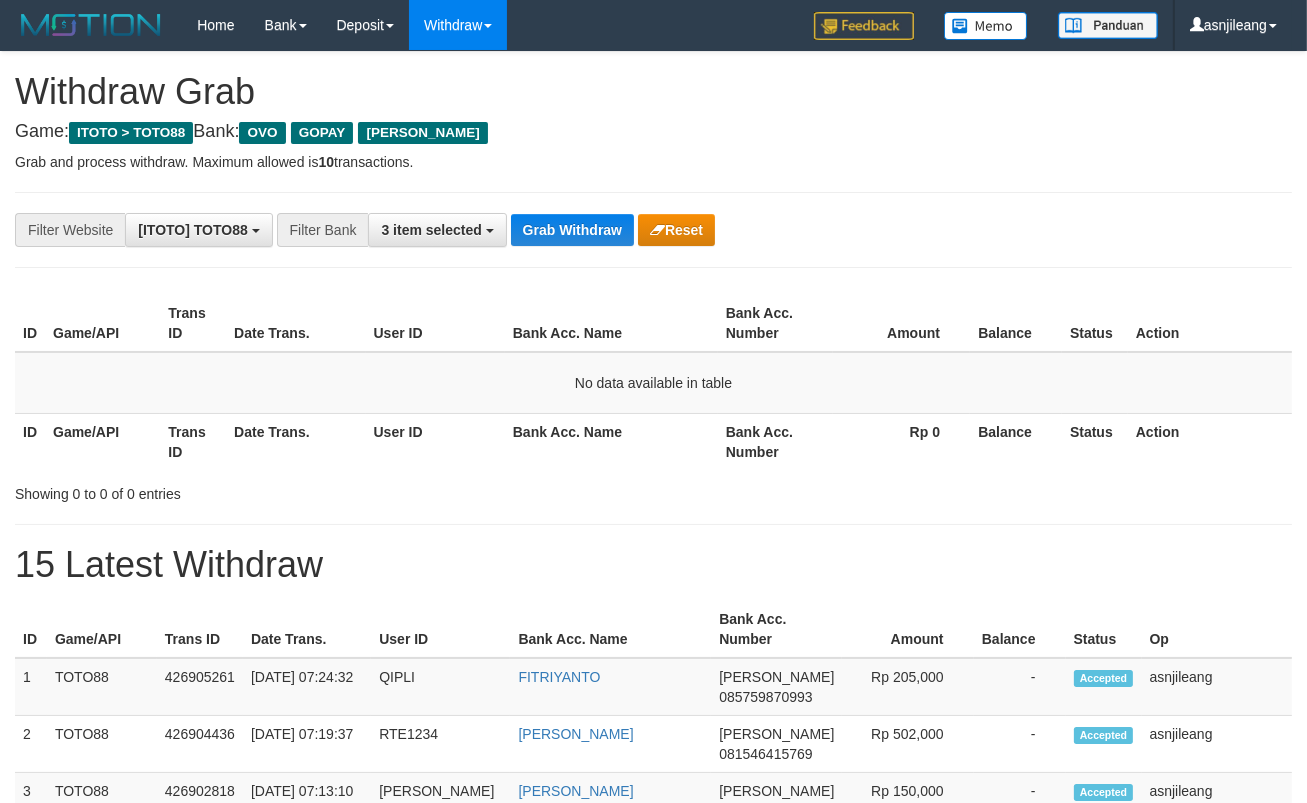 click on "Grab Withdraw" at bounding box center (572, 230) 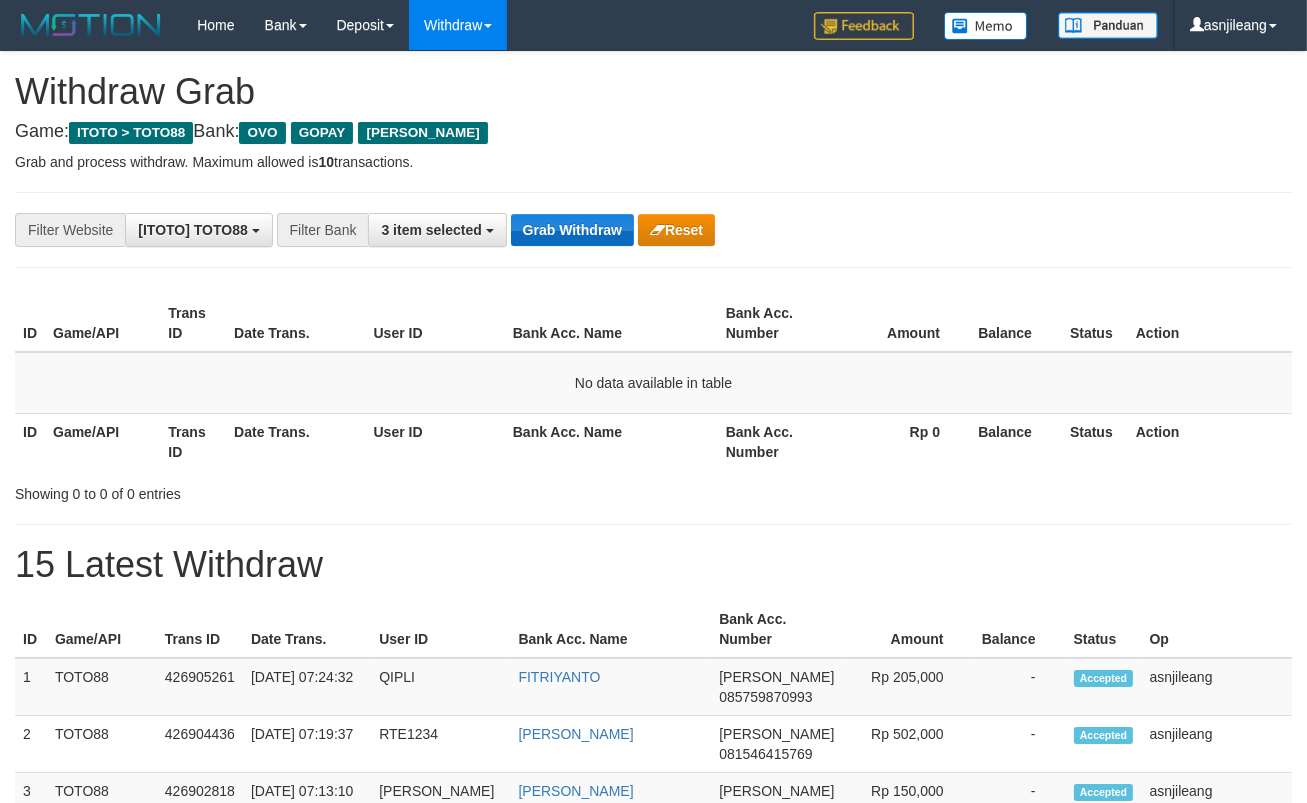 drag, startPoint x: 0, startPoint y: 0, endPoint x: 591, endPoint y: 232, distance: 634.9055 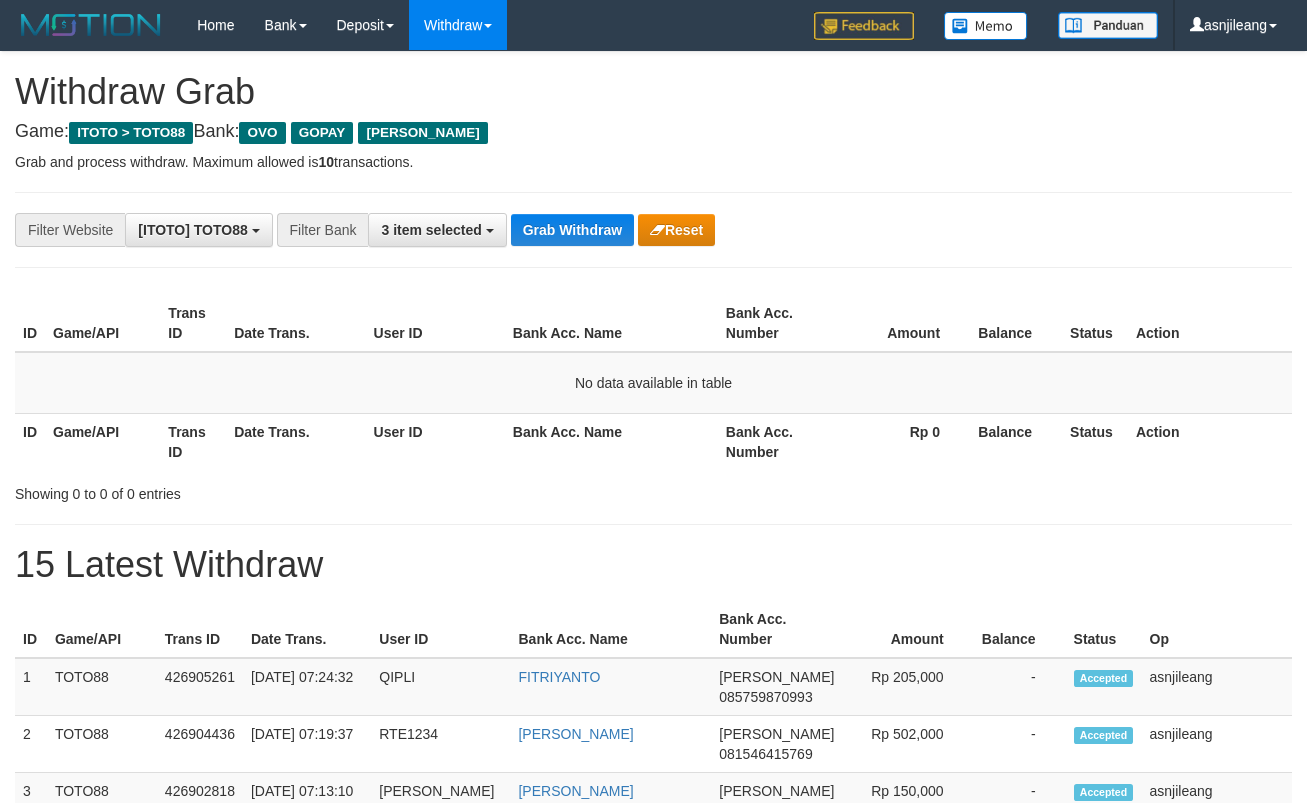 click on "Grab Withdraw" at bounding box center [572, 230] 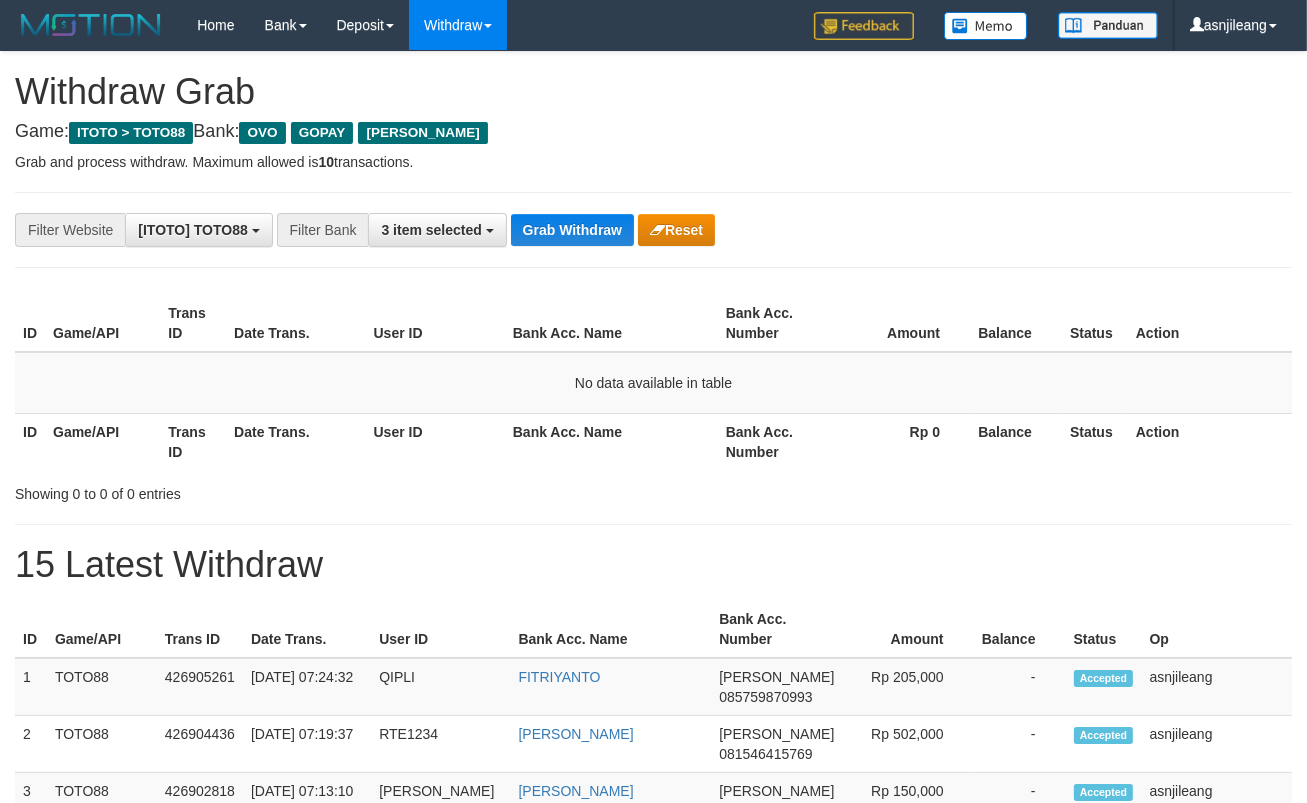 scroll, scrollTop: 17, scrollLeft: 0, axis: vertical 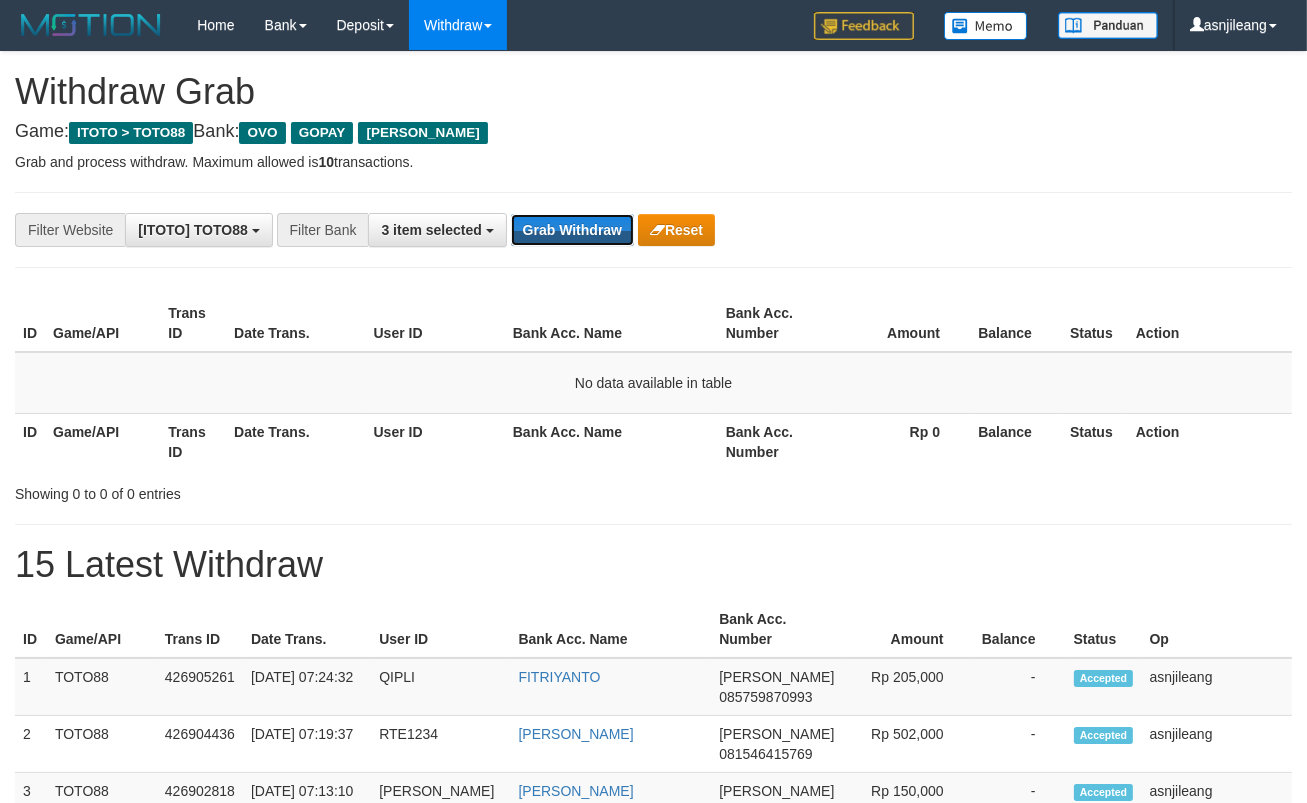 click on "Grab Withdraw" at bounding box center [572, 230] 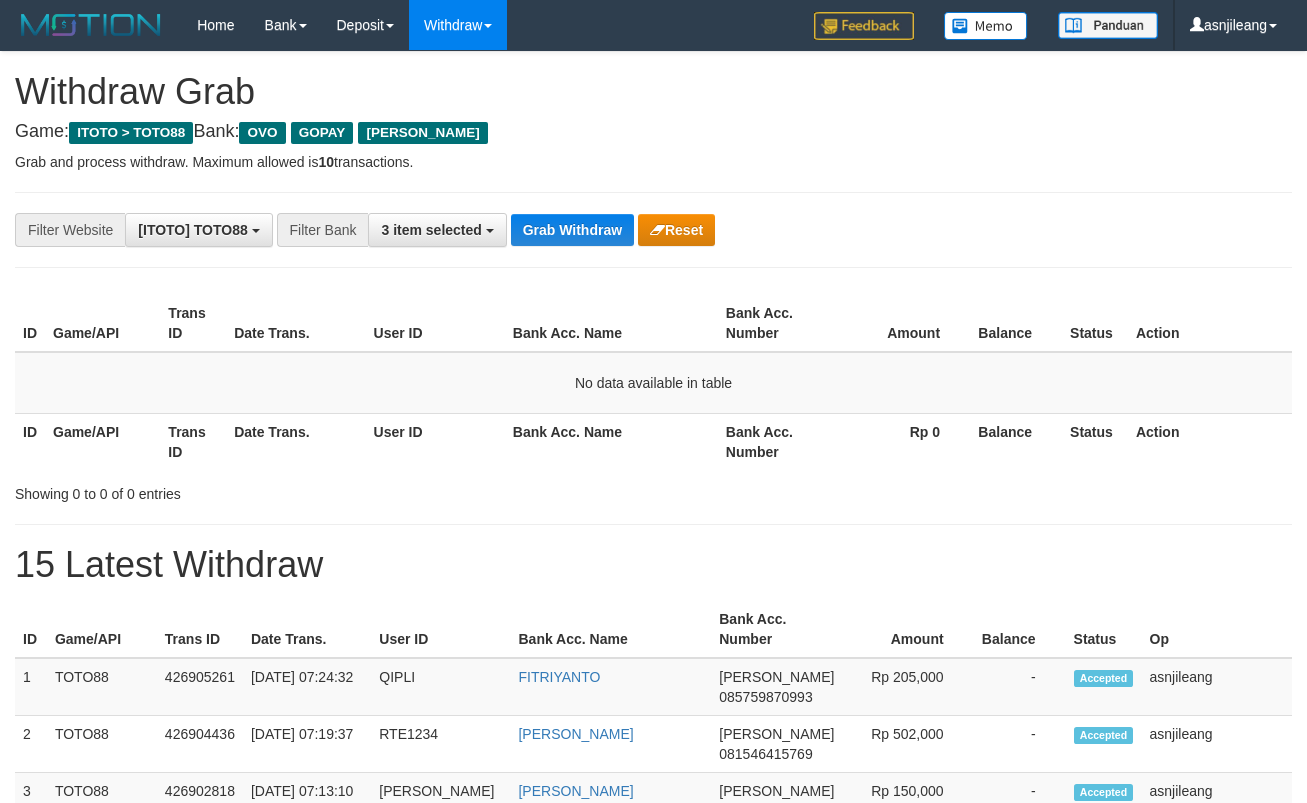 scroll, scrollTop: 0, scrollLeft: 0, axis: both 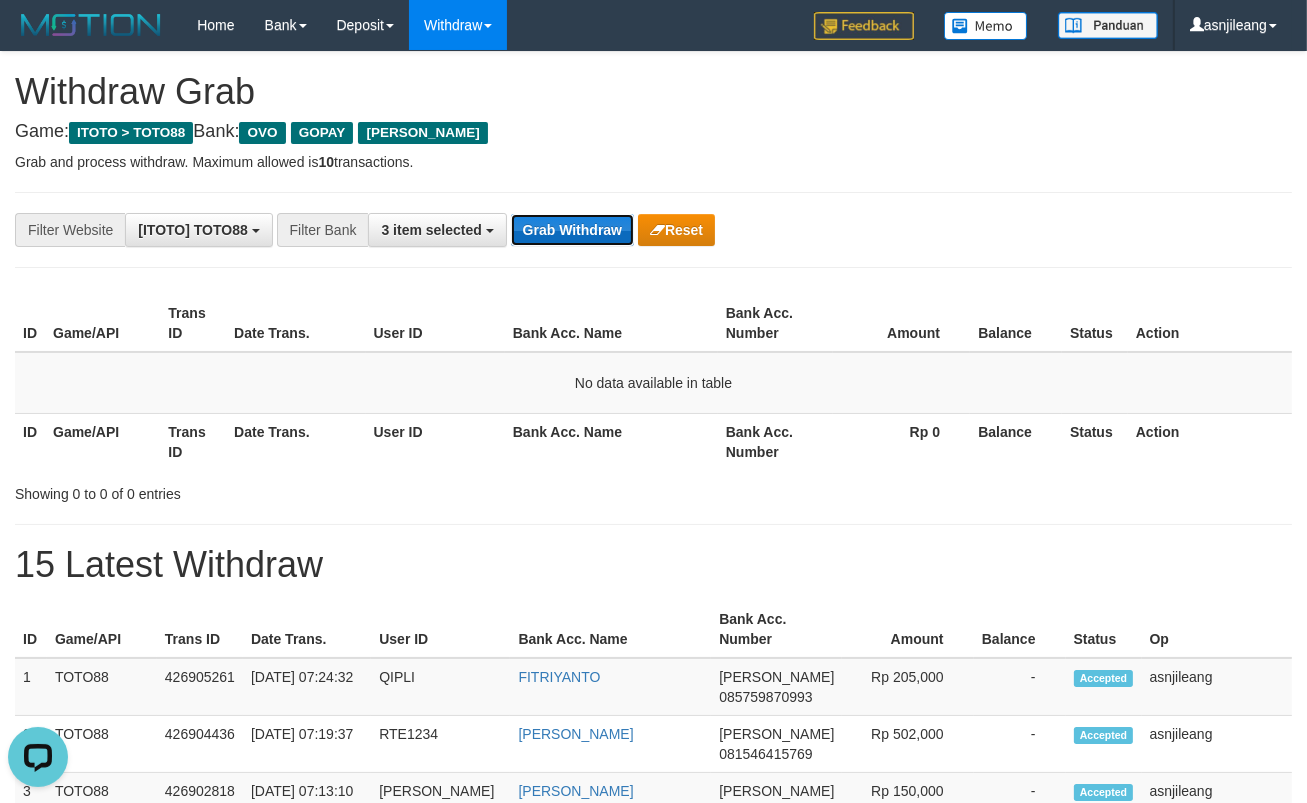 click on "Grab Withdraw" at bounding box center [572, 230] 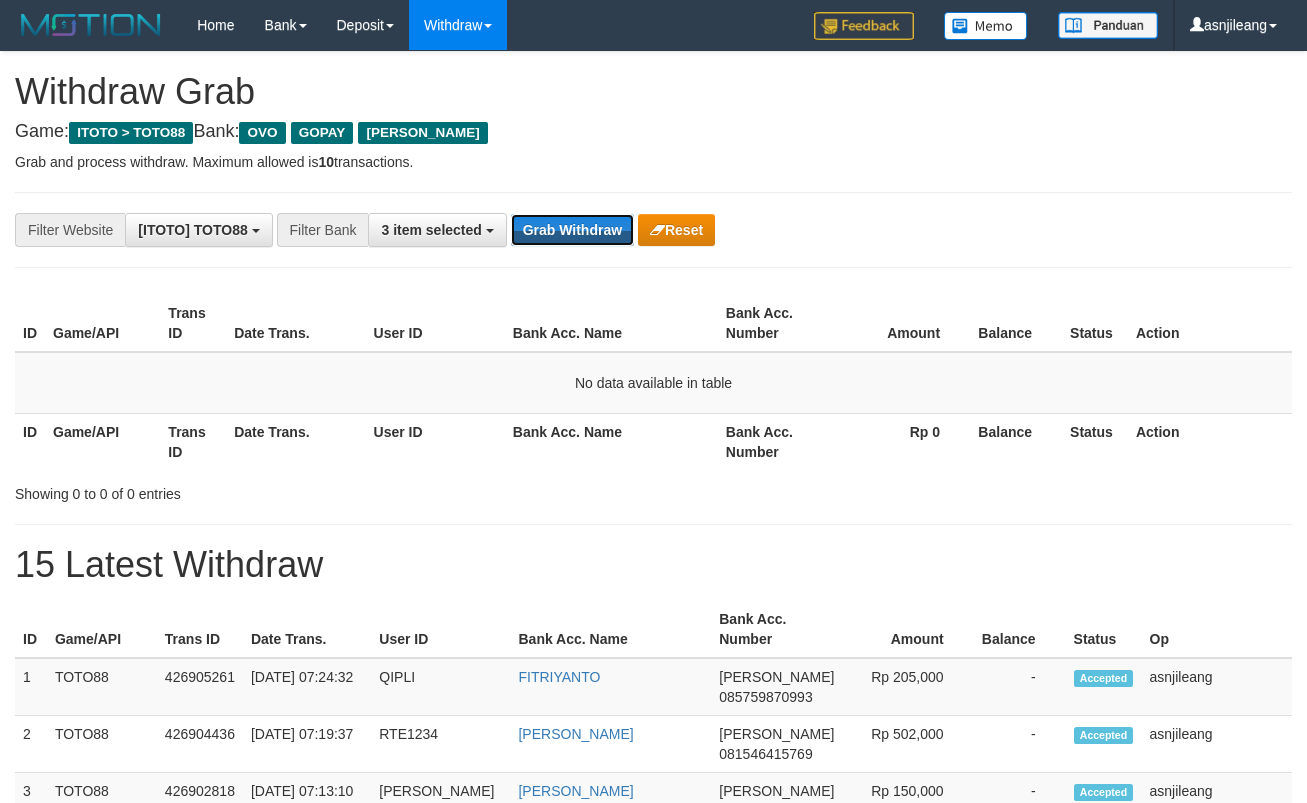scroll, scrollTop: 0, scrollLeft: 0, axis: both 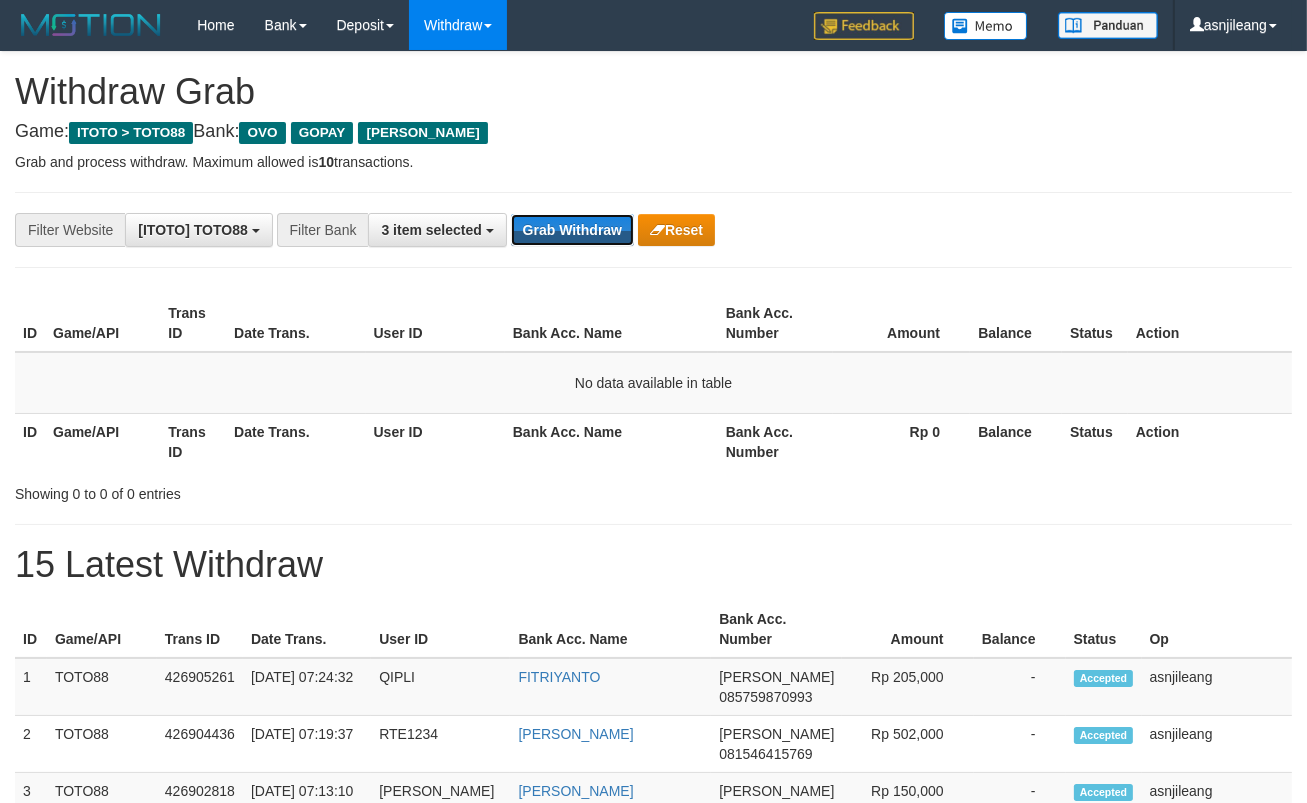 click on "Grab Withdraw" at bounding box center [572, 230] 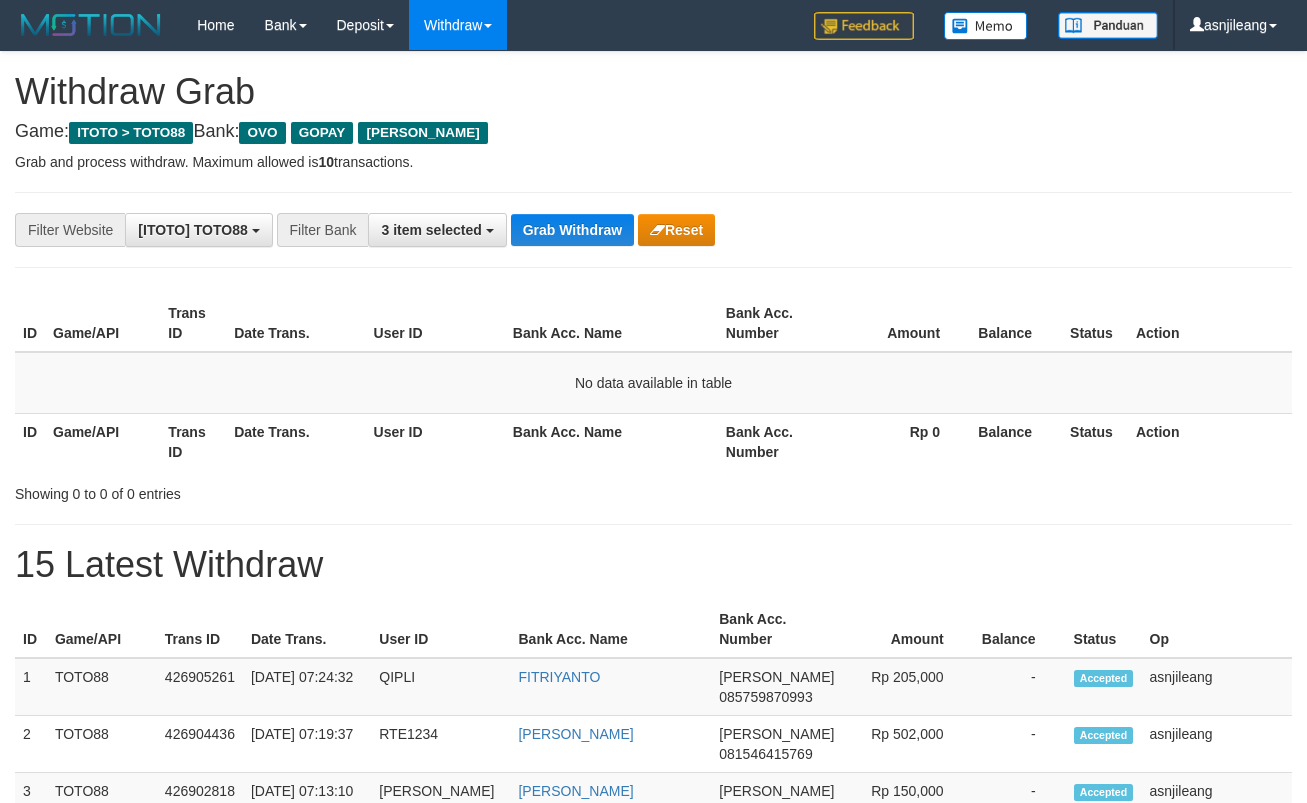 scroll, scrollTop: 0, scrollLeft: 0, axis: both 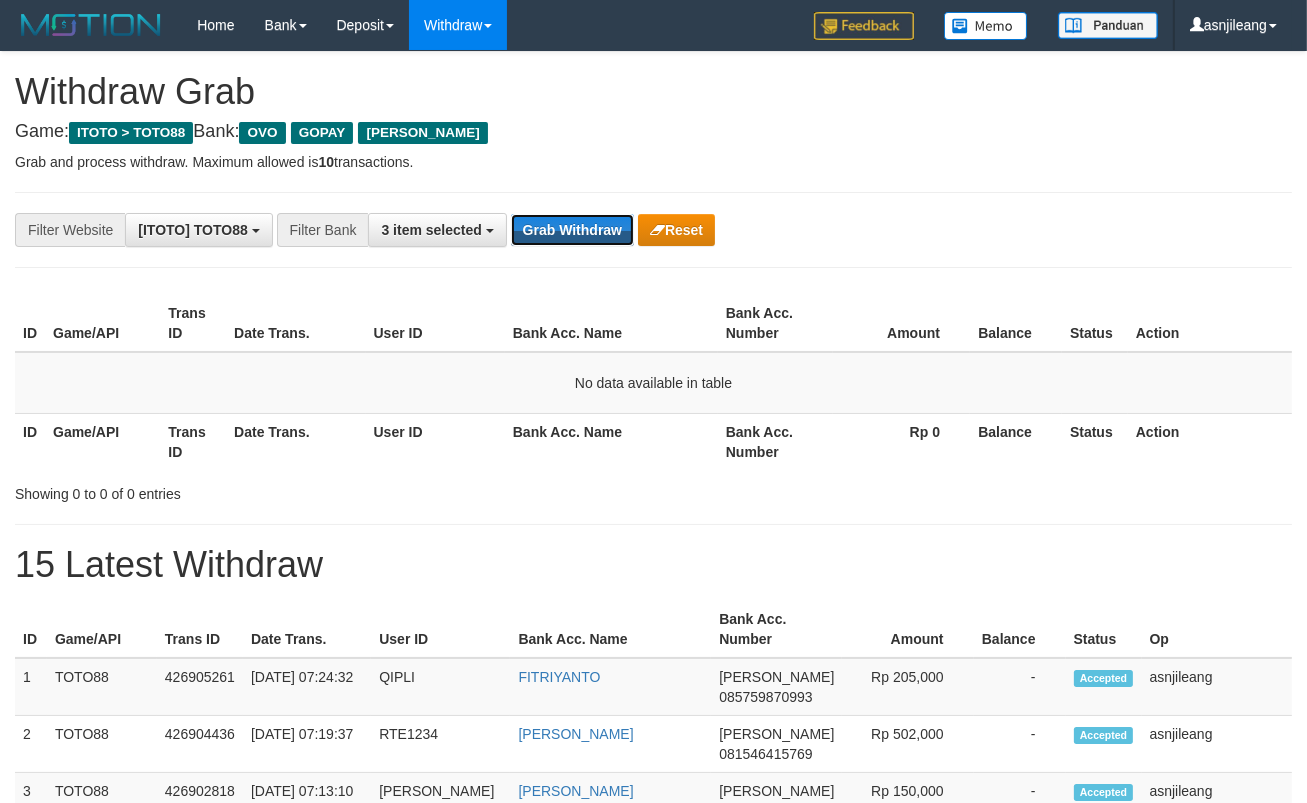 click on "Grab Withdraw" at bounding box center [572, 230] 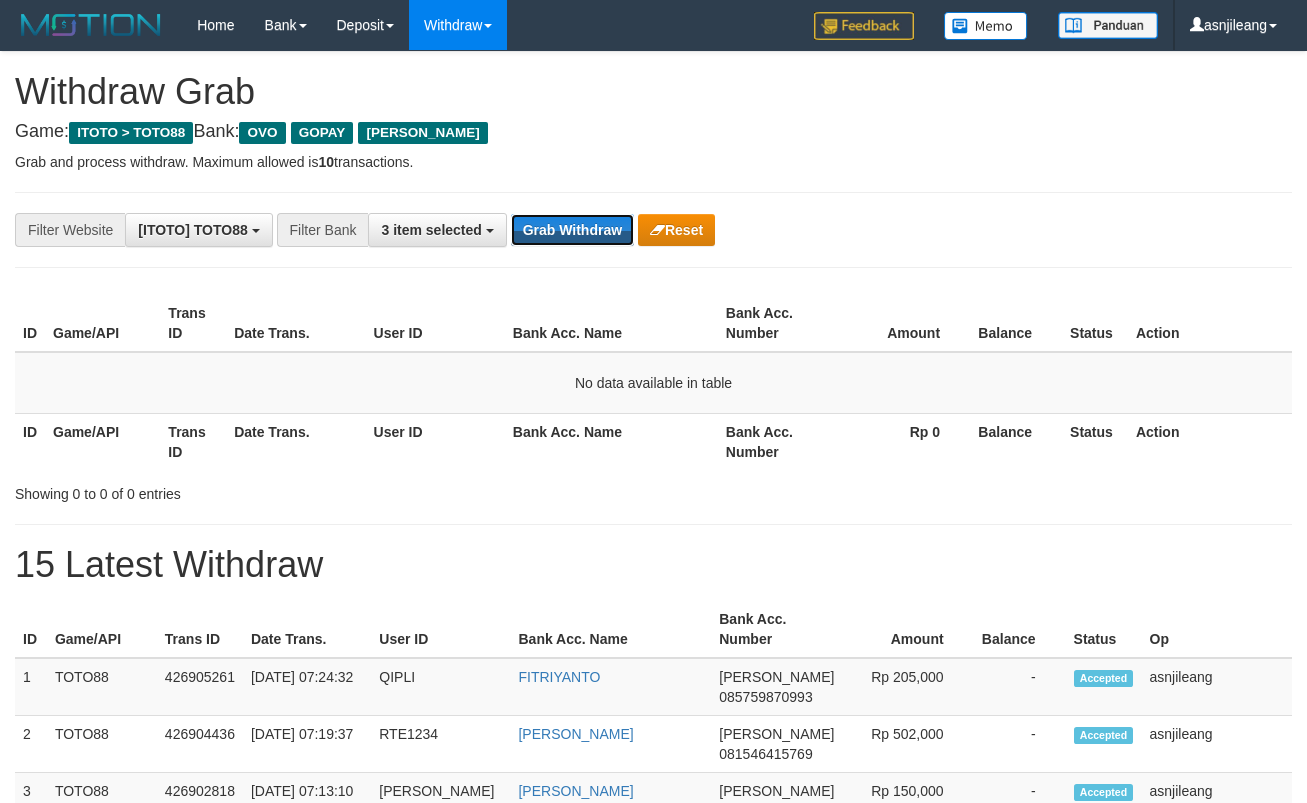 scroll, scrollTop: 0, scrollLeft: 0, axis: both 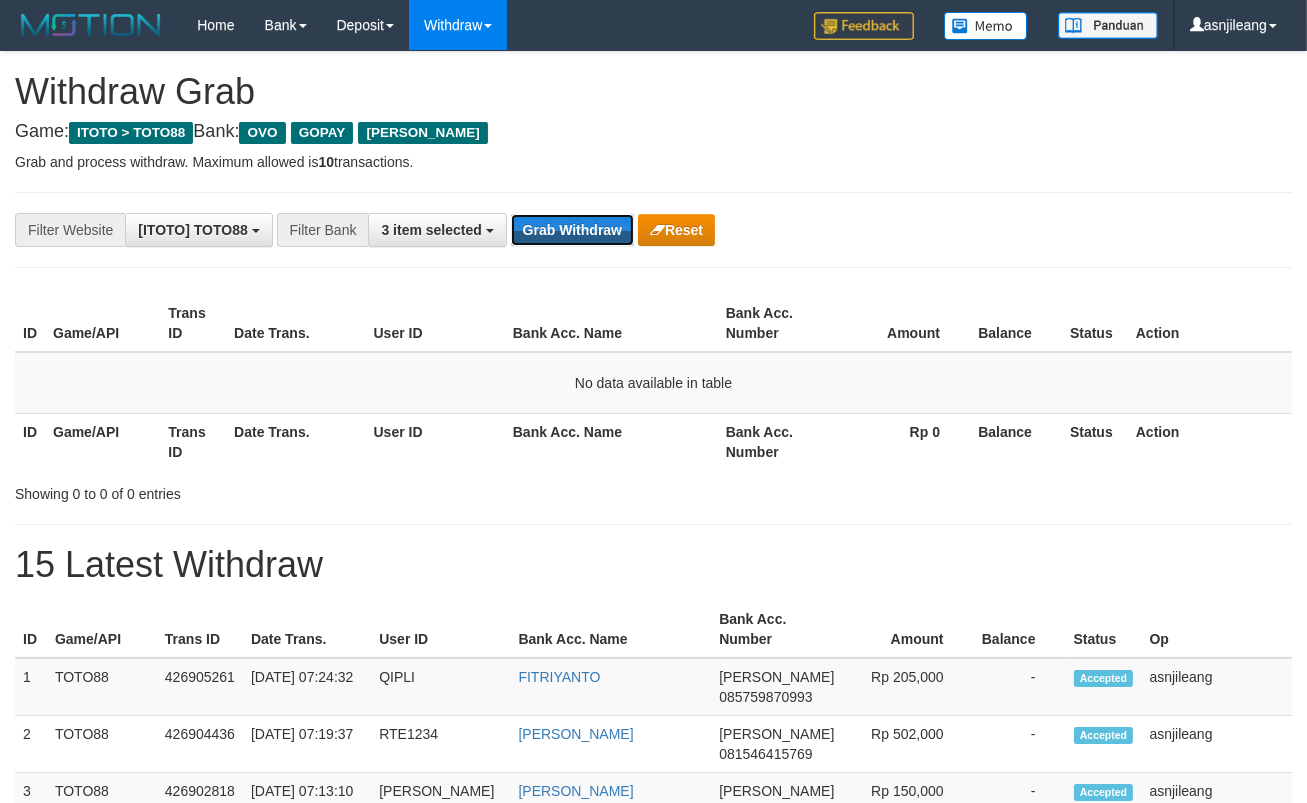 click on "Grab Withdraw" at bounding box center [572, 230] 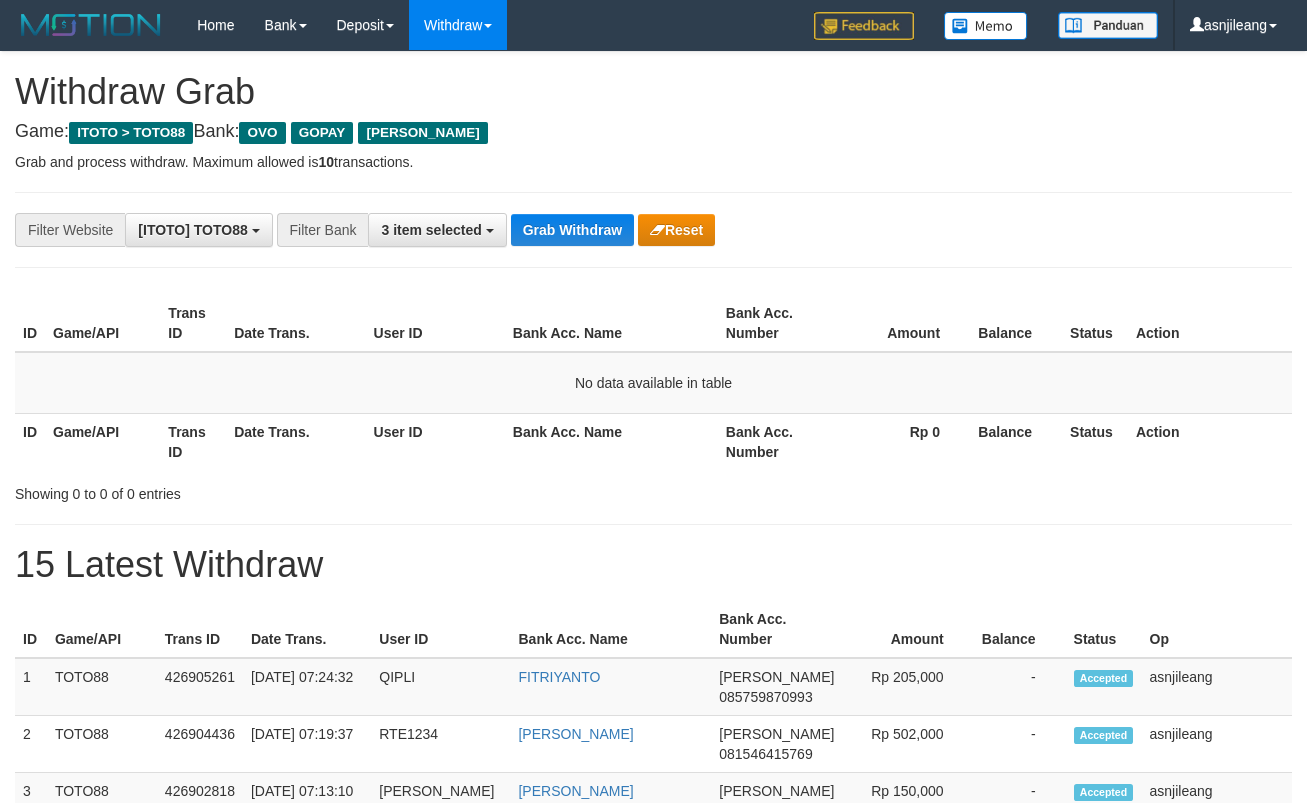 scroll, scrollTop: 0, scrollLeft: 0, axis: both 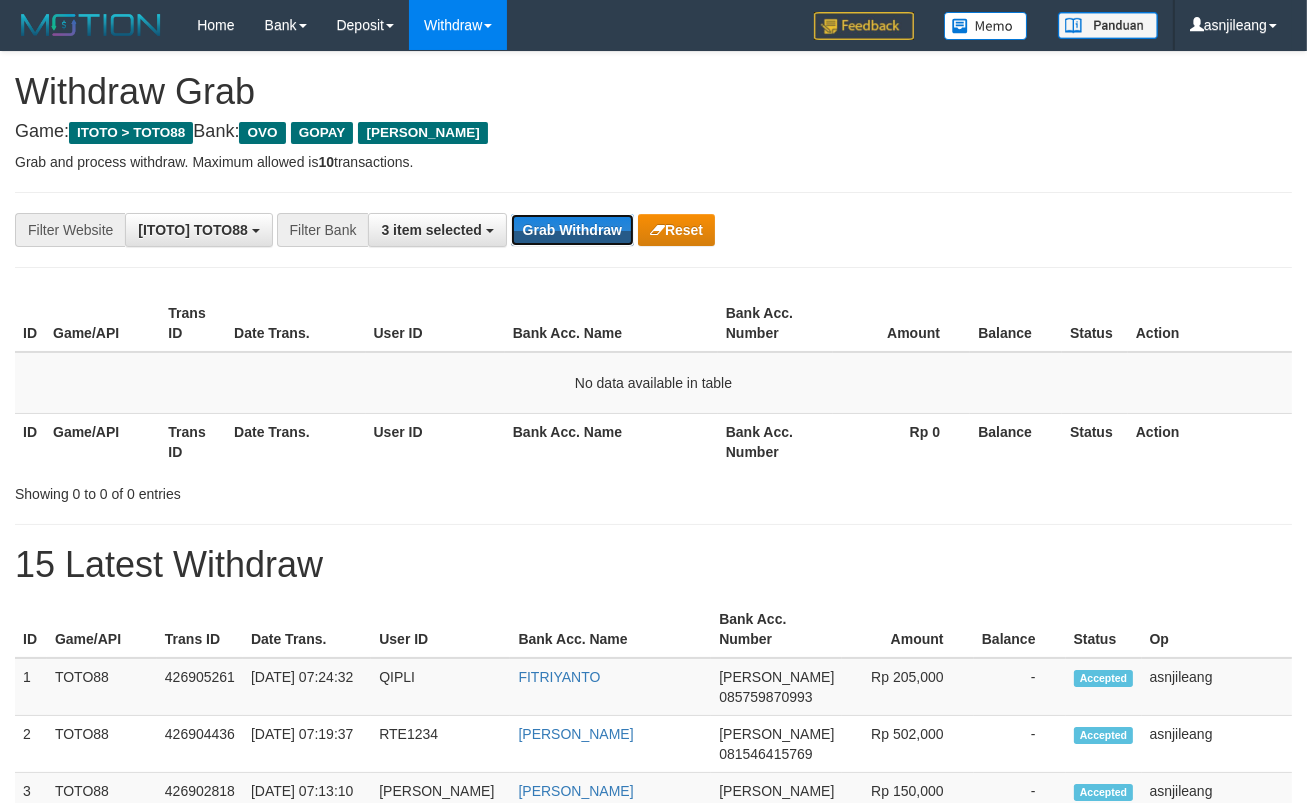 click on "Grab Withdraw" at bounding box center (572, 230) 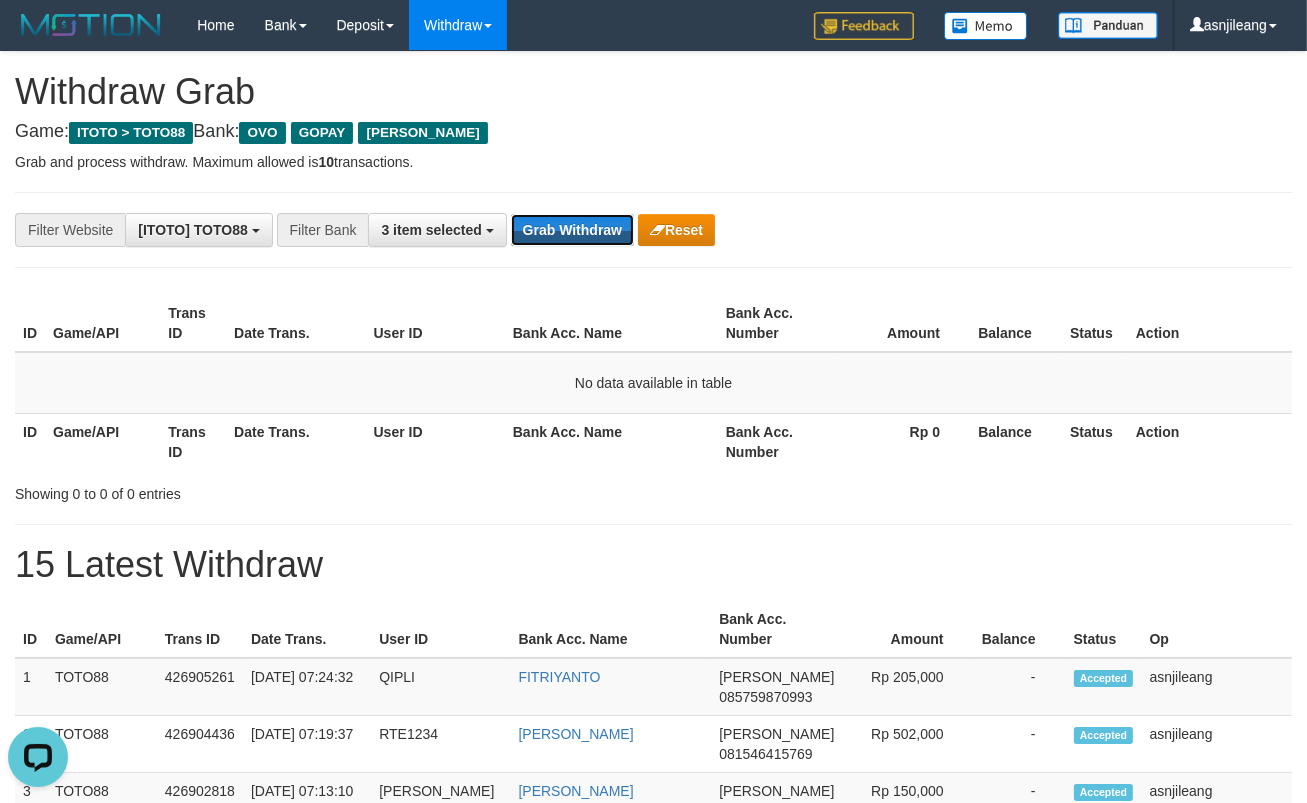 scroll, scrollTop: 0, scrollLeft: 0, axis: both 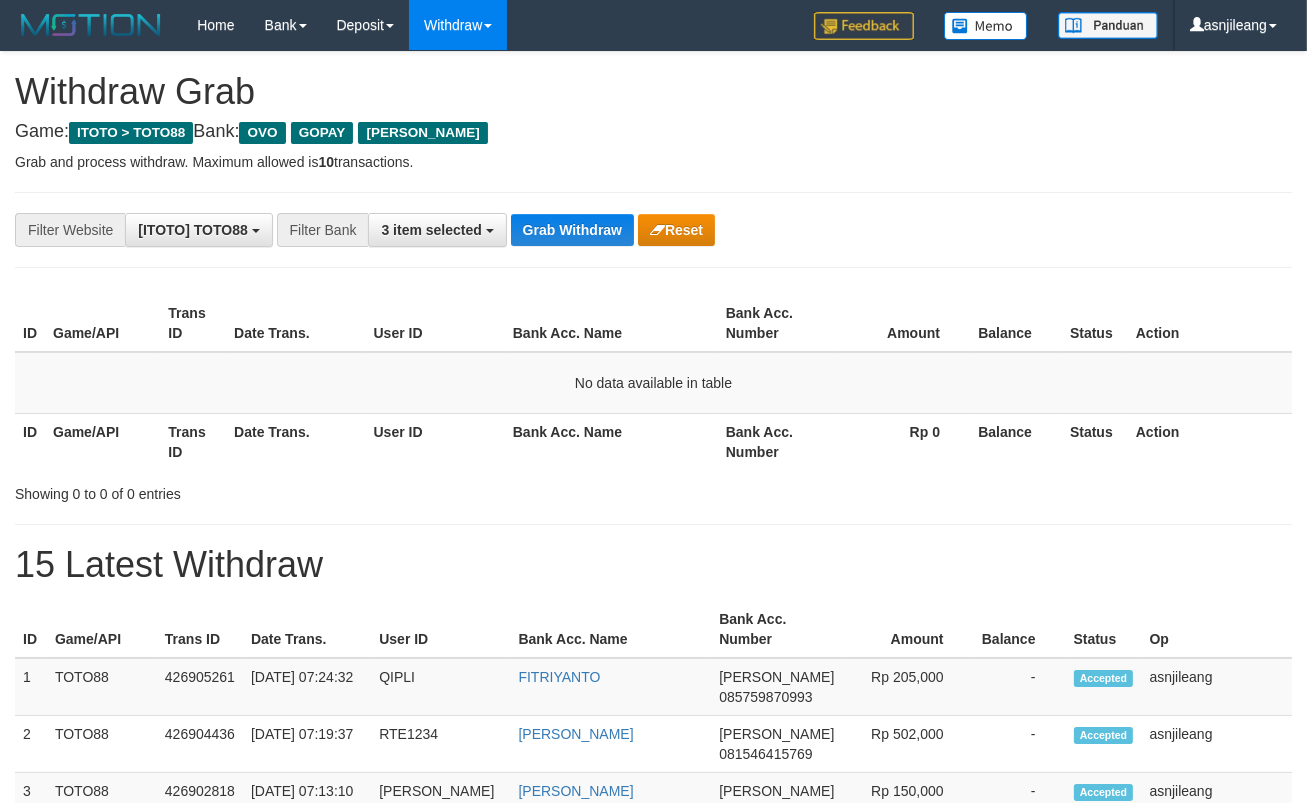 click on "Grab Withdraw" at bounding box center [572, 230] 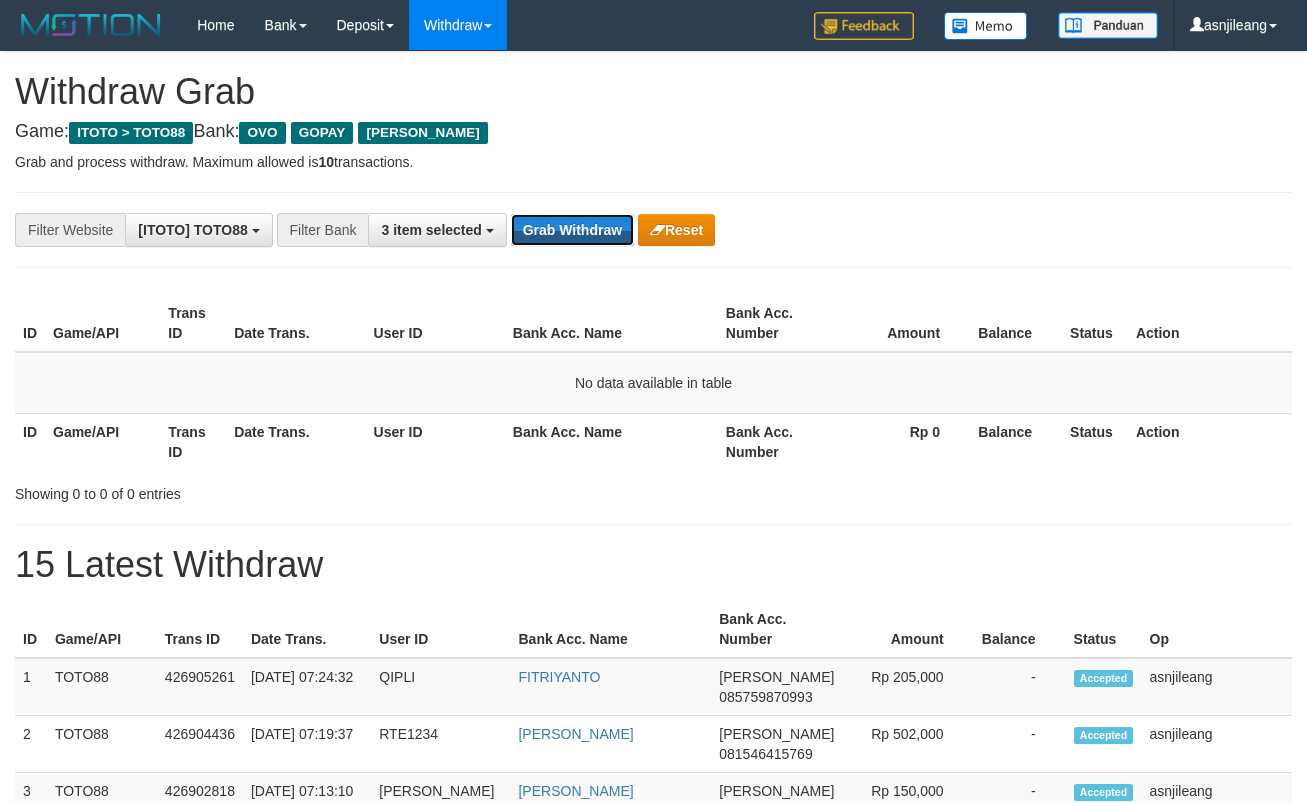 scroll, scrollTop: 0, scrollLeft: 0, axis: both 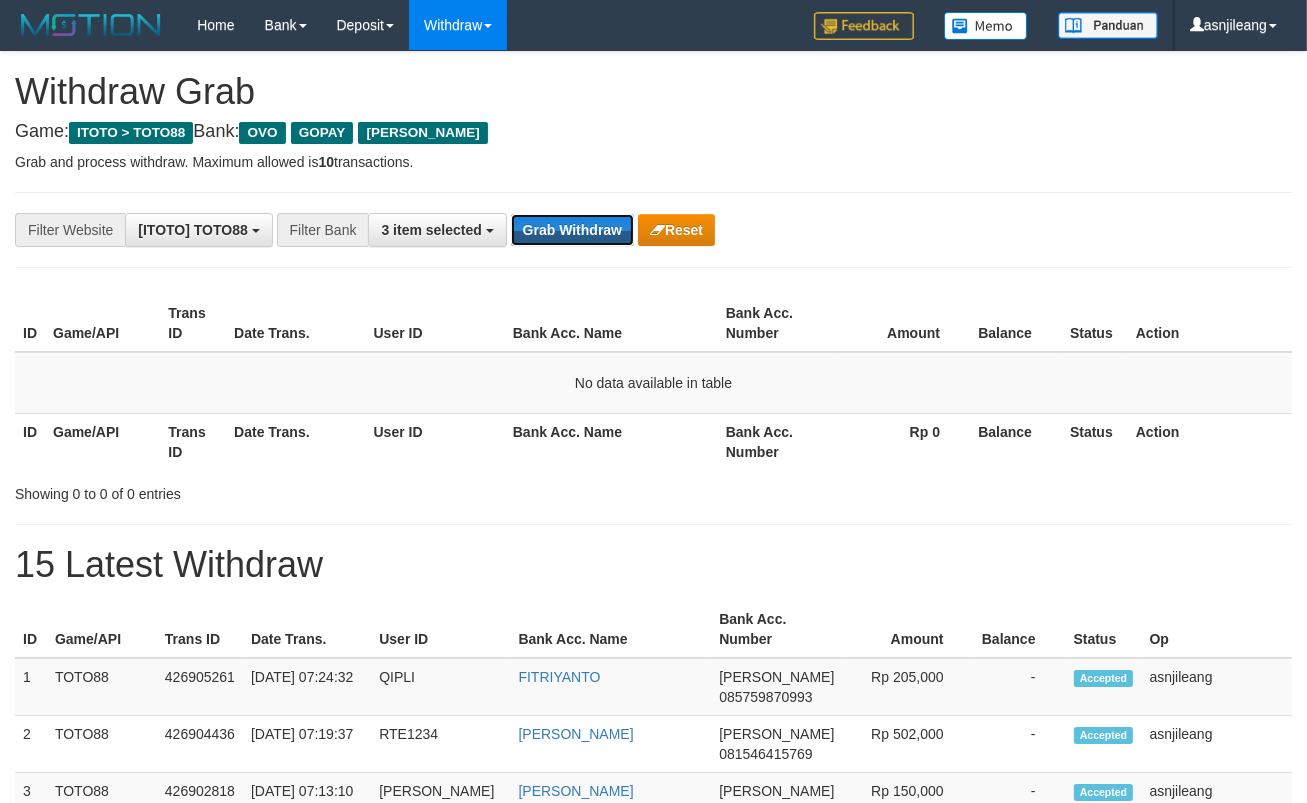 click on "Grab Withdraw" at bounding box center [572, 230] 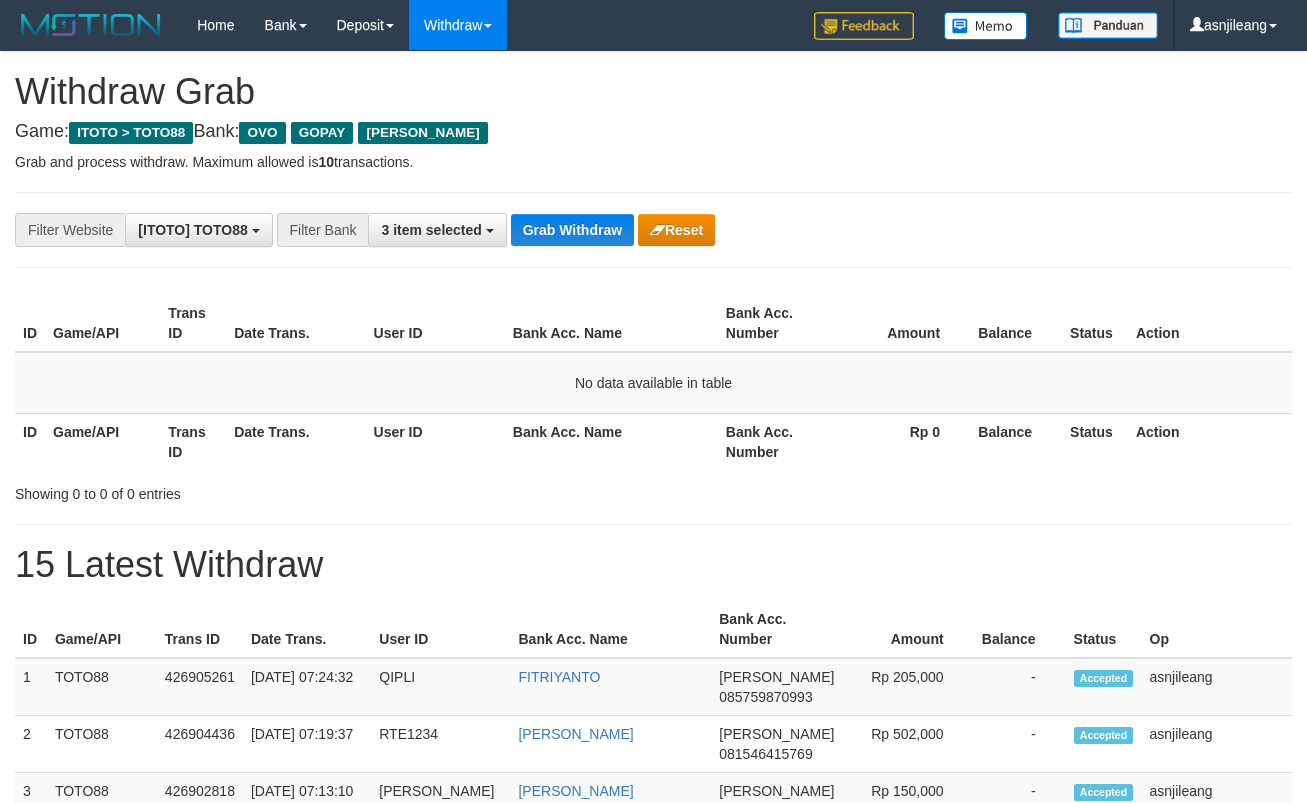 scroll, scrollTop: 0, scrollLeft: 0, axis: both 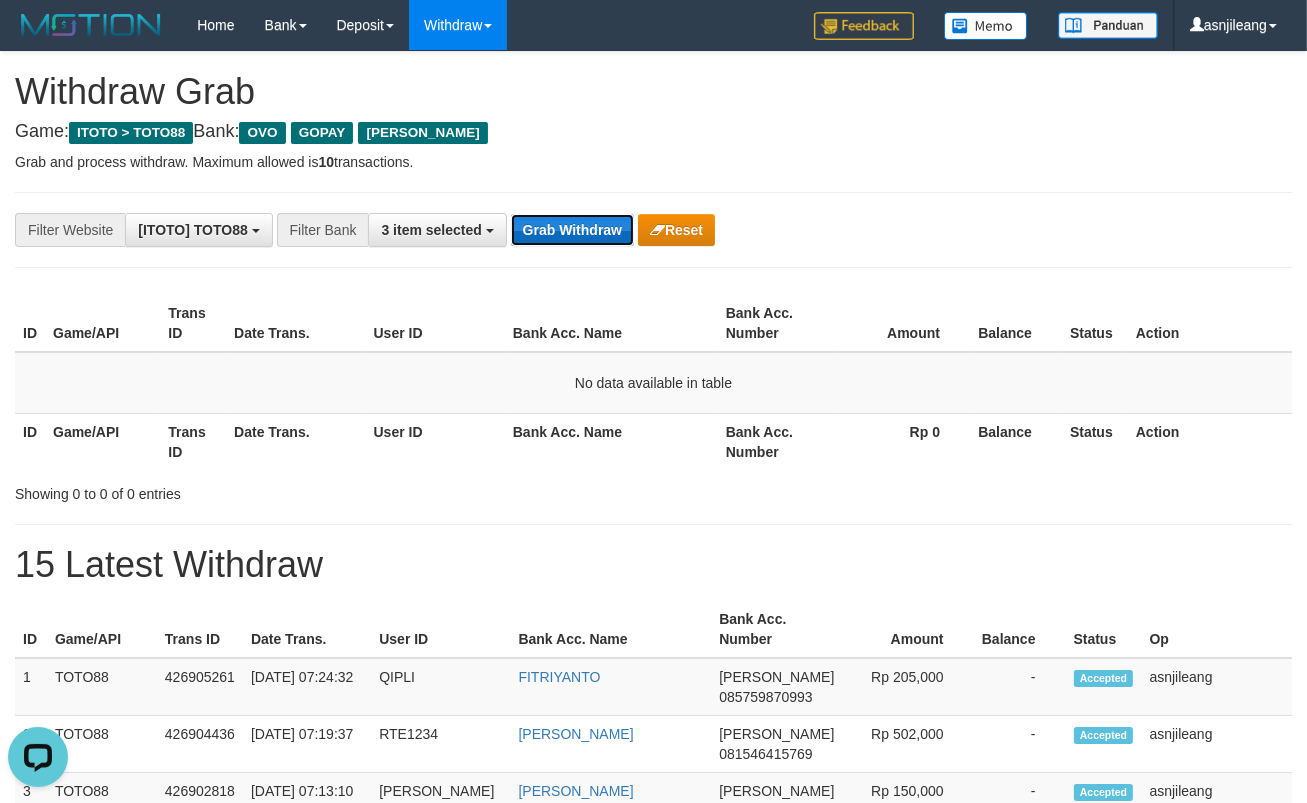 click on "Grab Withdraw" at bounding box center (572, 230) 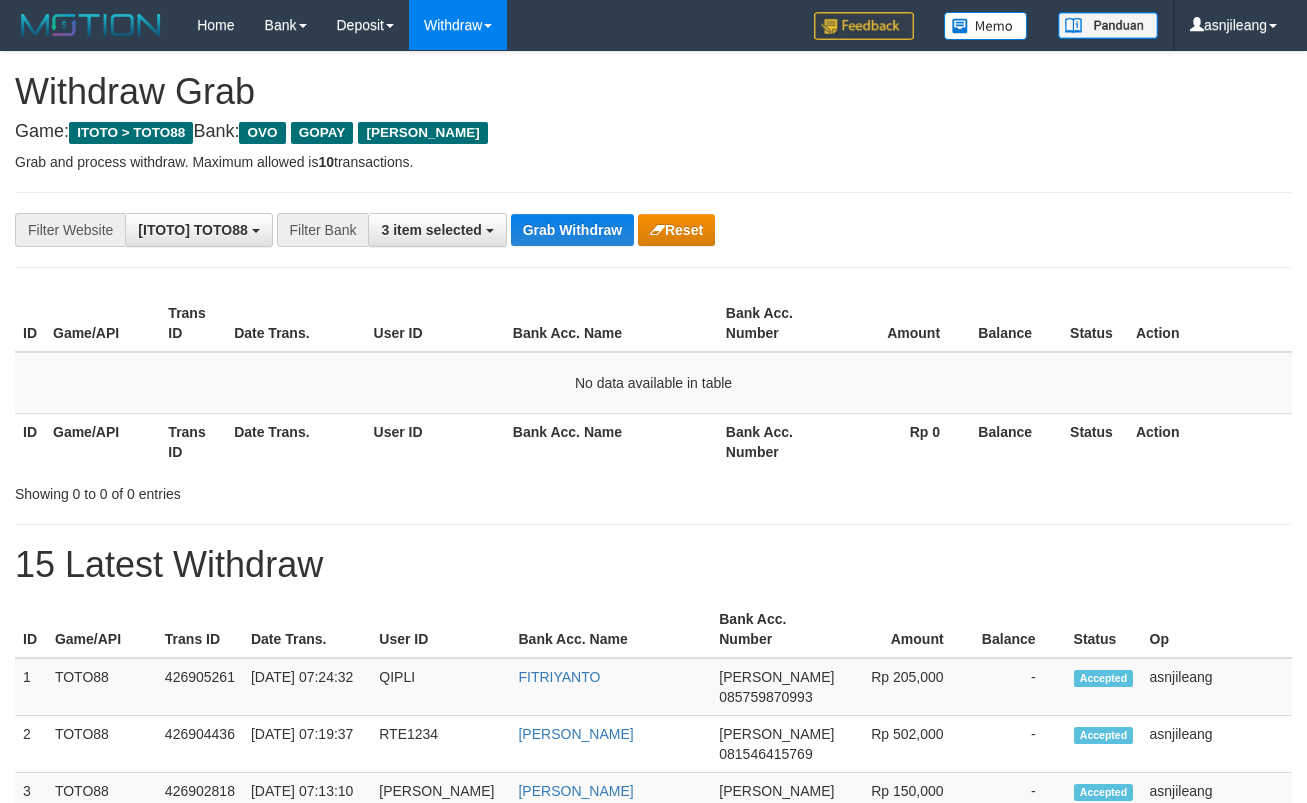 scroll, scrollTop: 0, scrollLeft: 0, axis: both 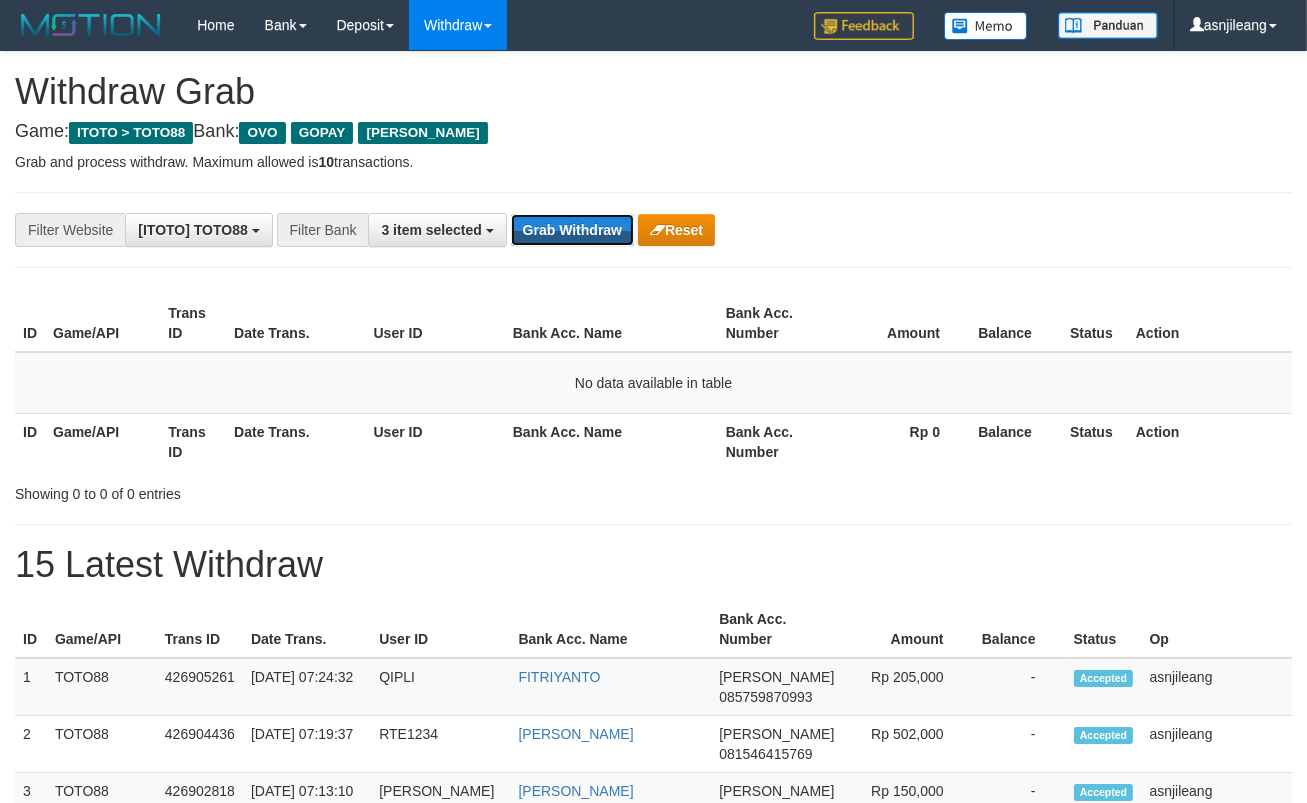 click on "Grab Withdraw" at bounding box center [572, 230] 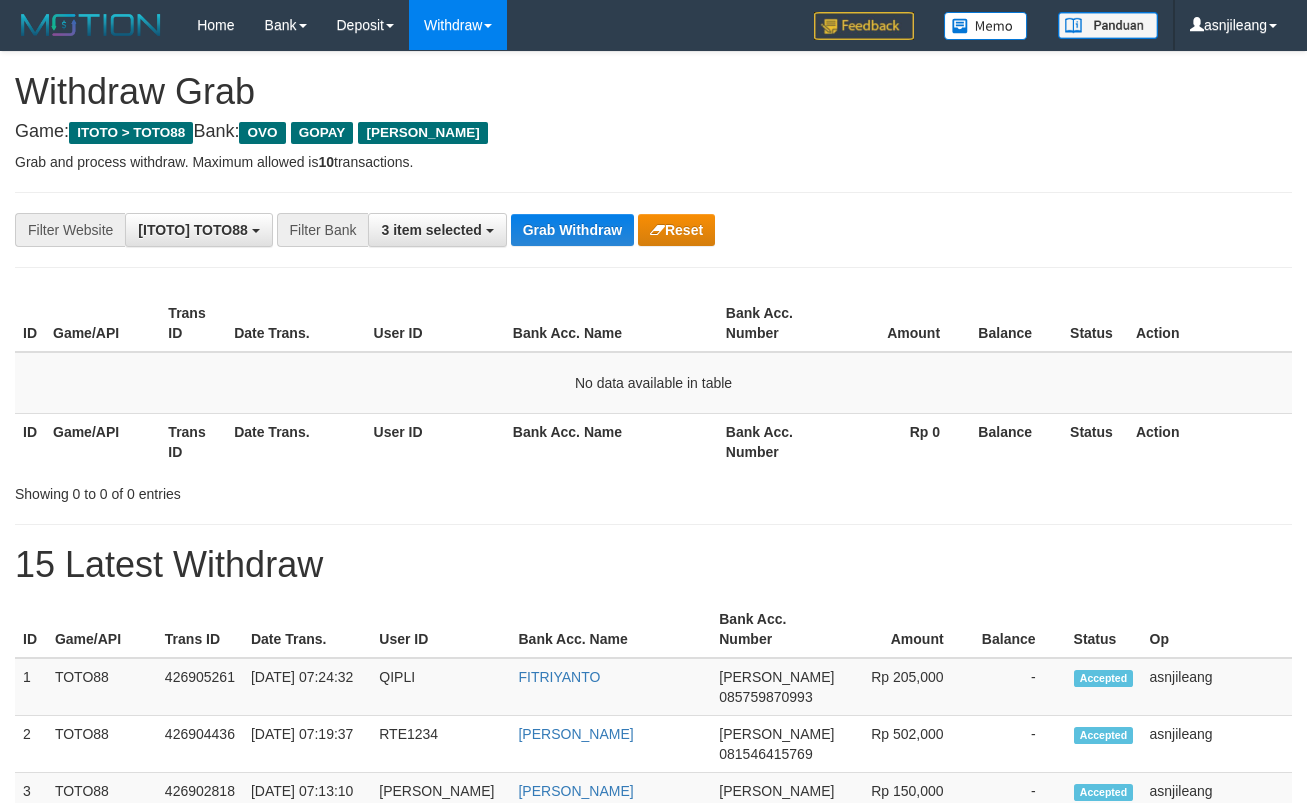 scroll, scrollTop: 0, scrollLeft: 0, axis: both 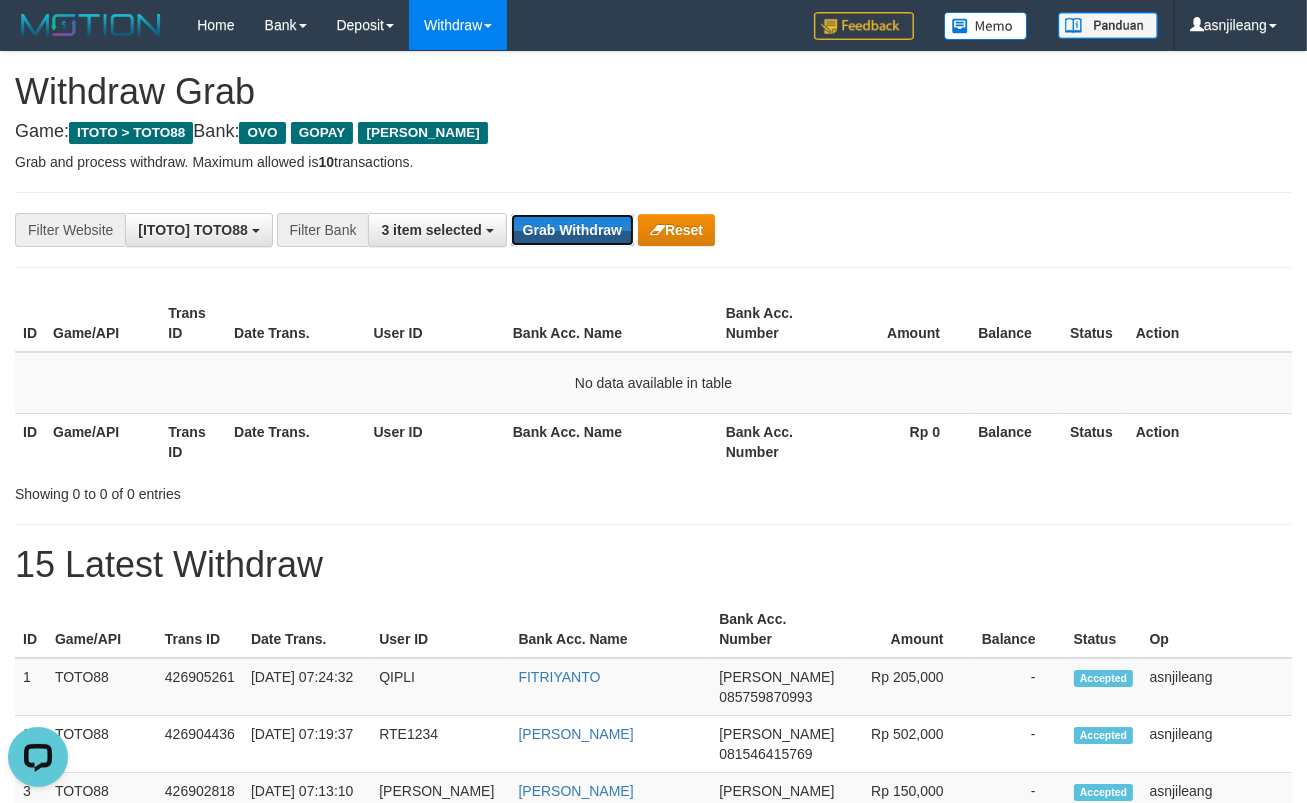 click on "Grab Withdraw" at bounding box center (572, 230) 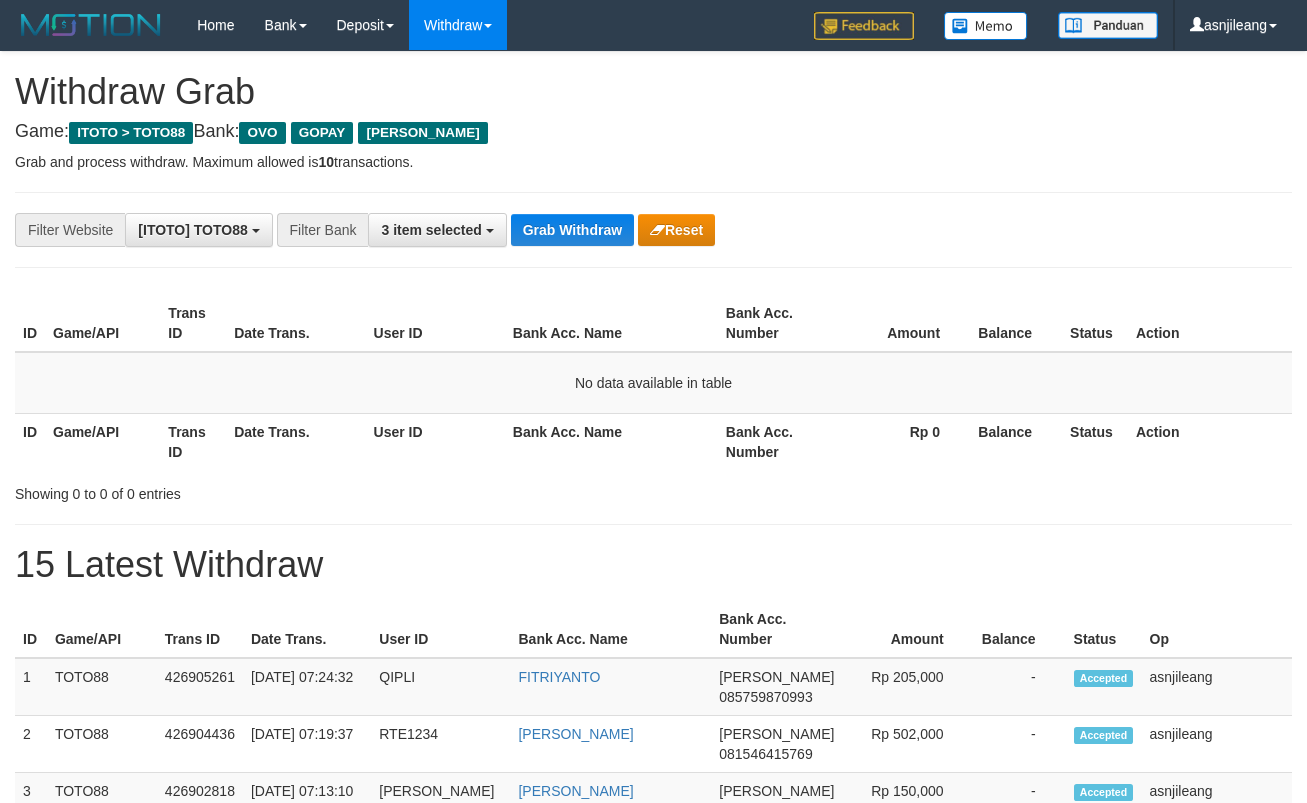 scroll, scrollTop: 0, scrollLeft: 0, axis: both 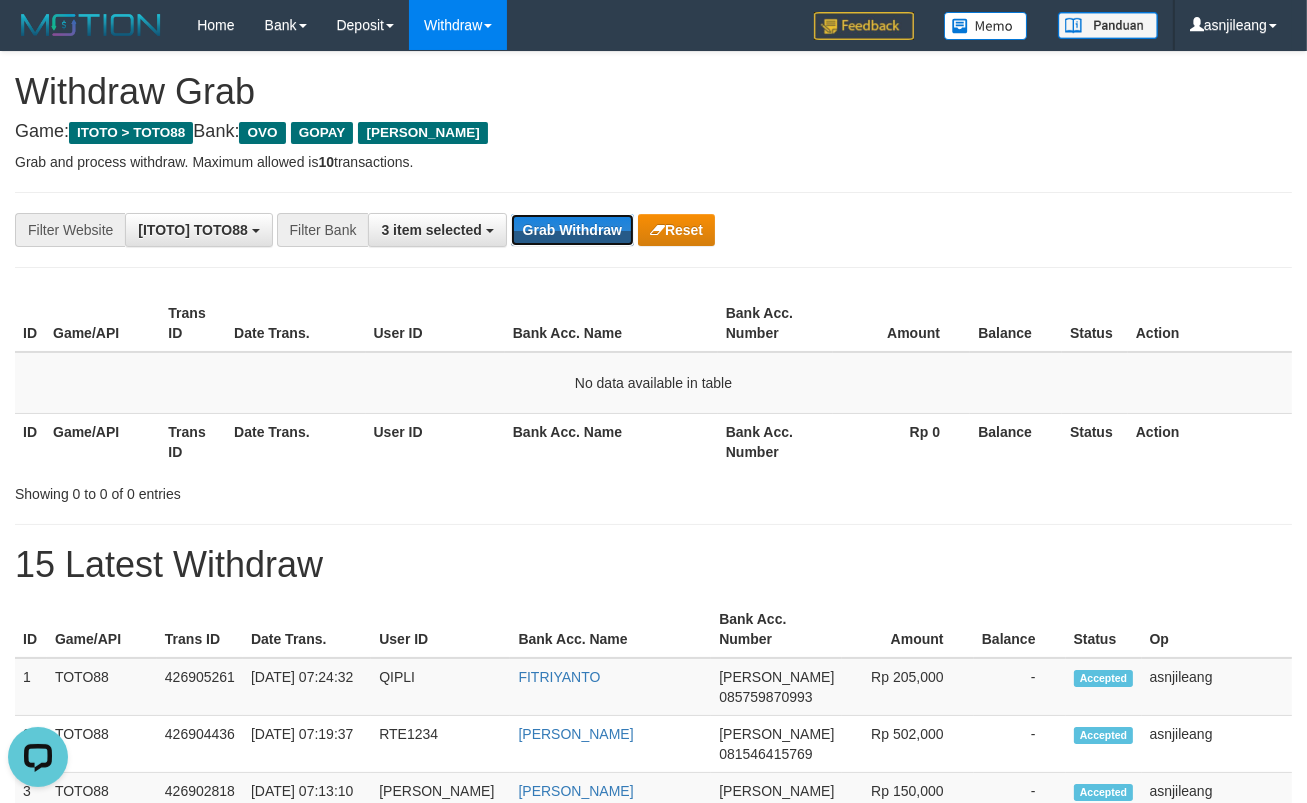 click on "Grab Withdraw" at bounding box center [572, 230] 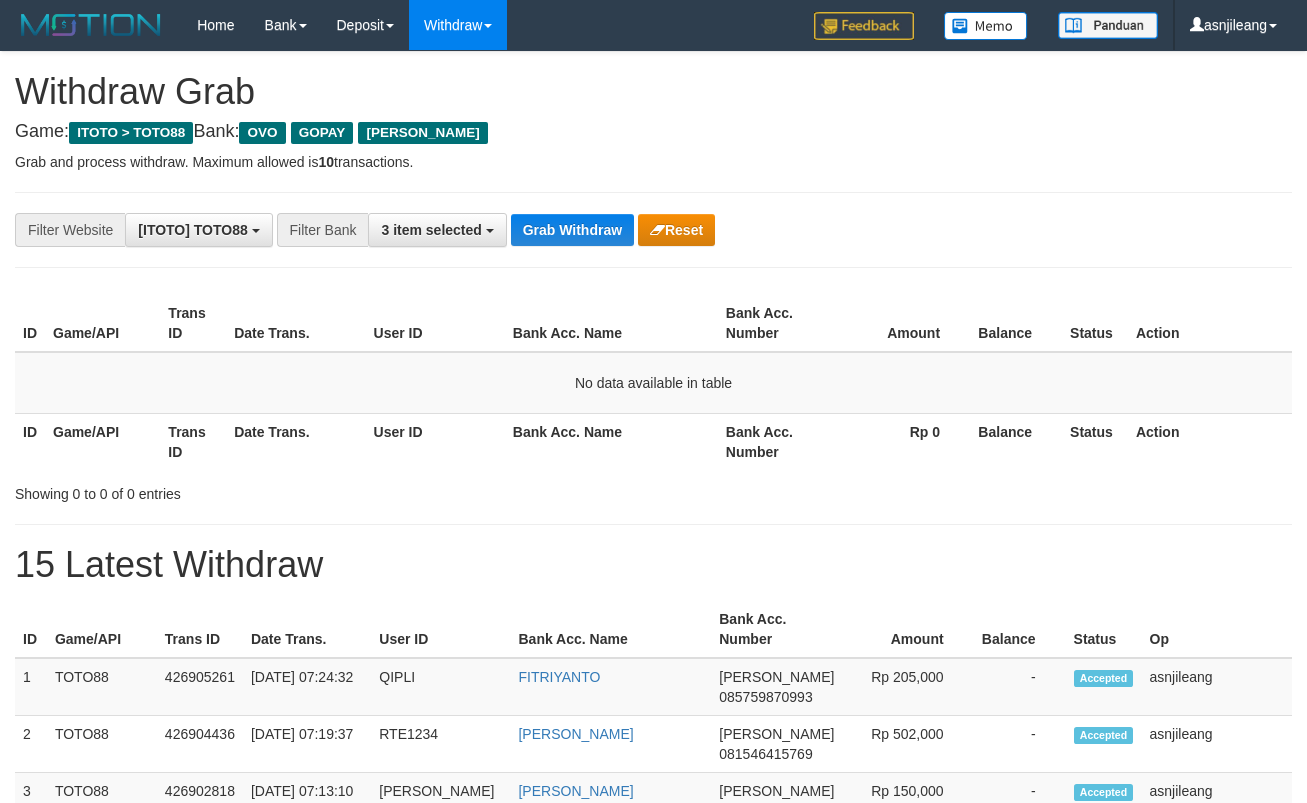 scroll, scrollTop: 0, scrollLeft: 0, axis: both 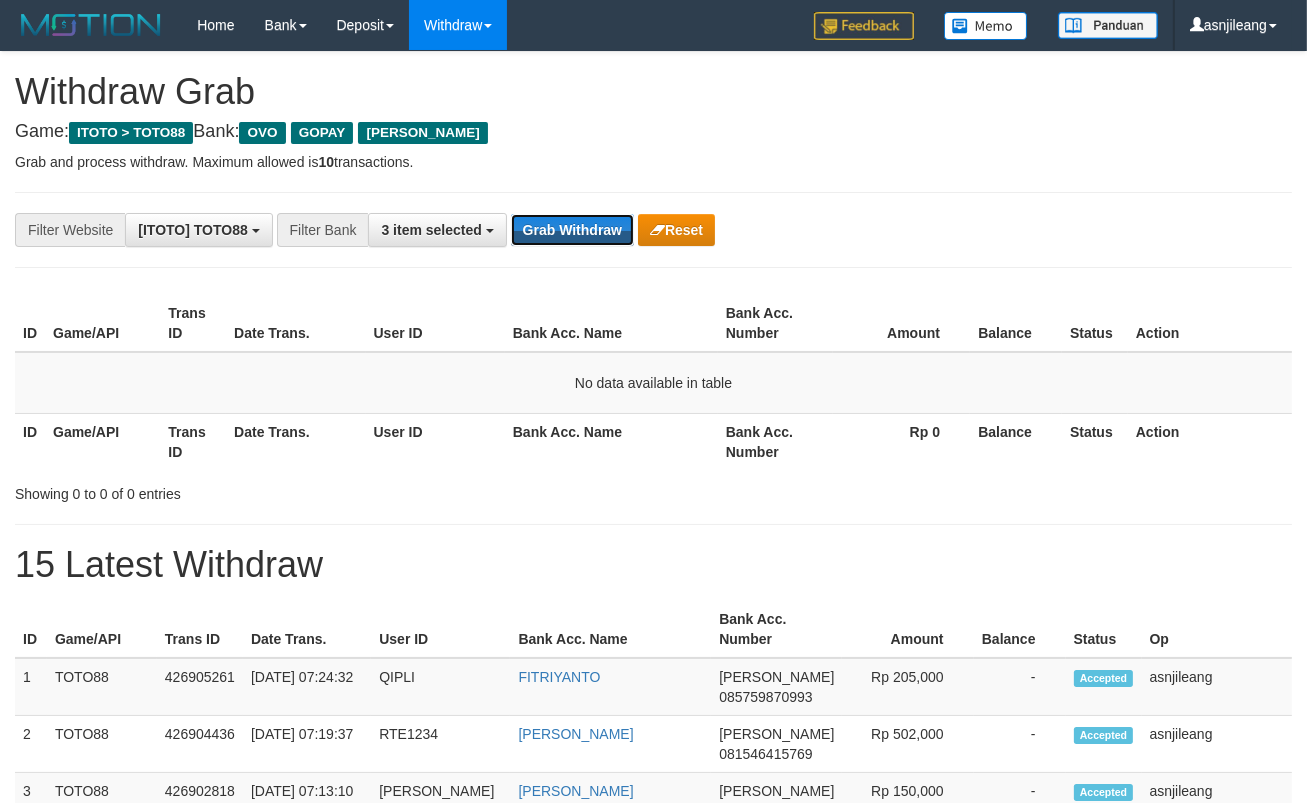 click on "Grab Withdraw" at bounding box center [572, 230] 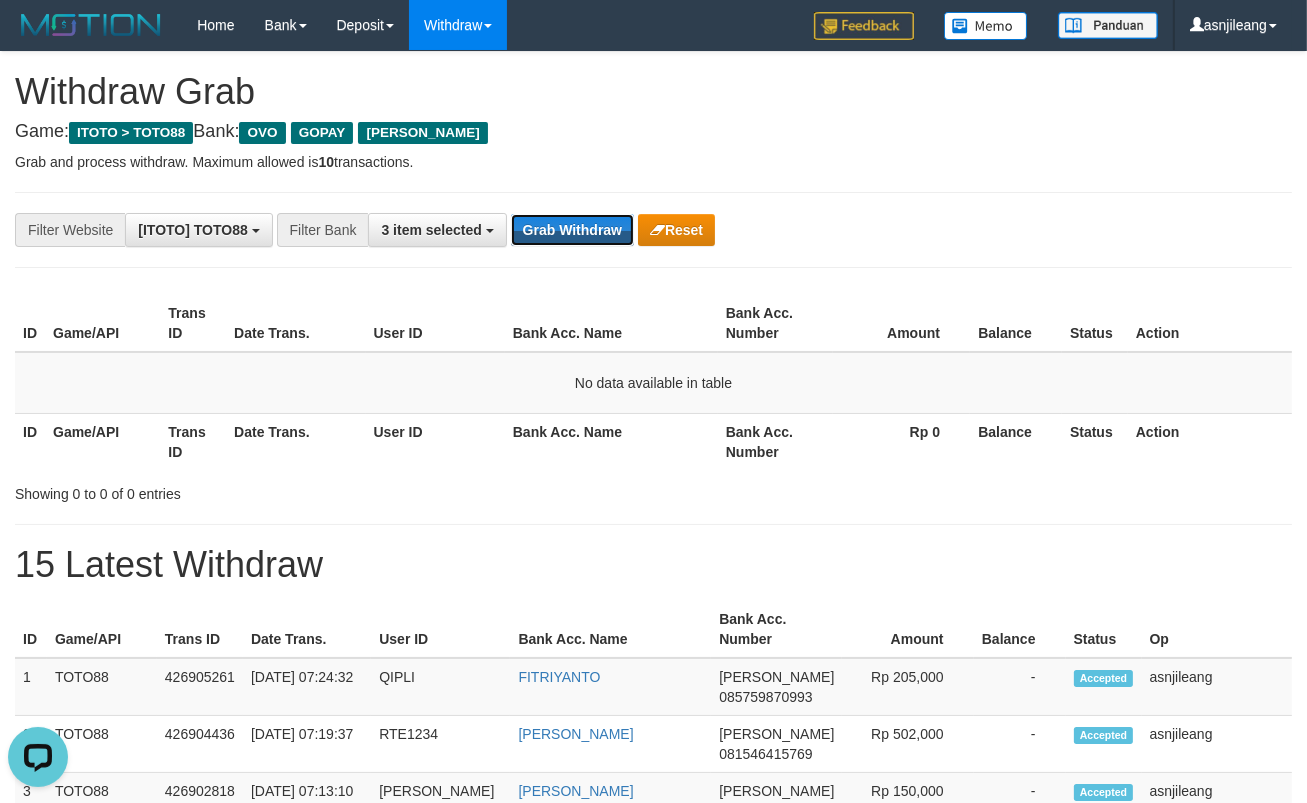 scroll, scrollTop: 0, scrollLeft: 0, axis: both 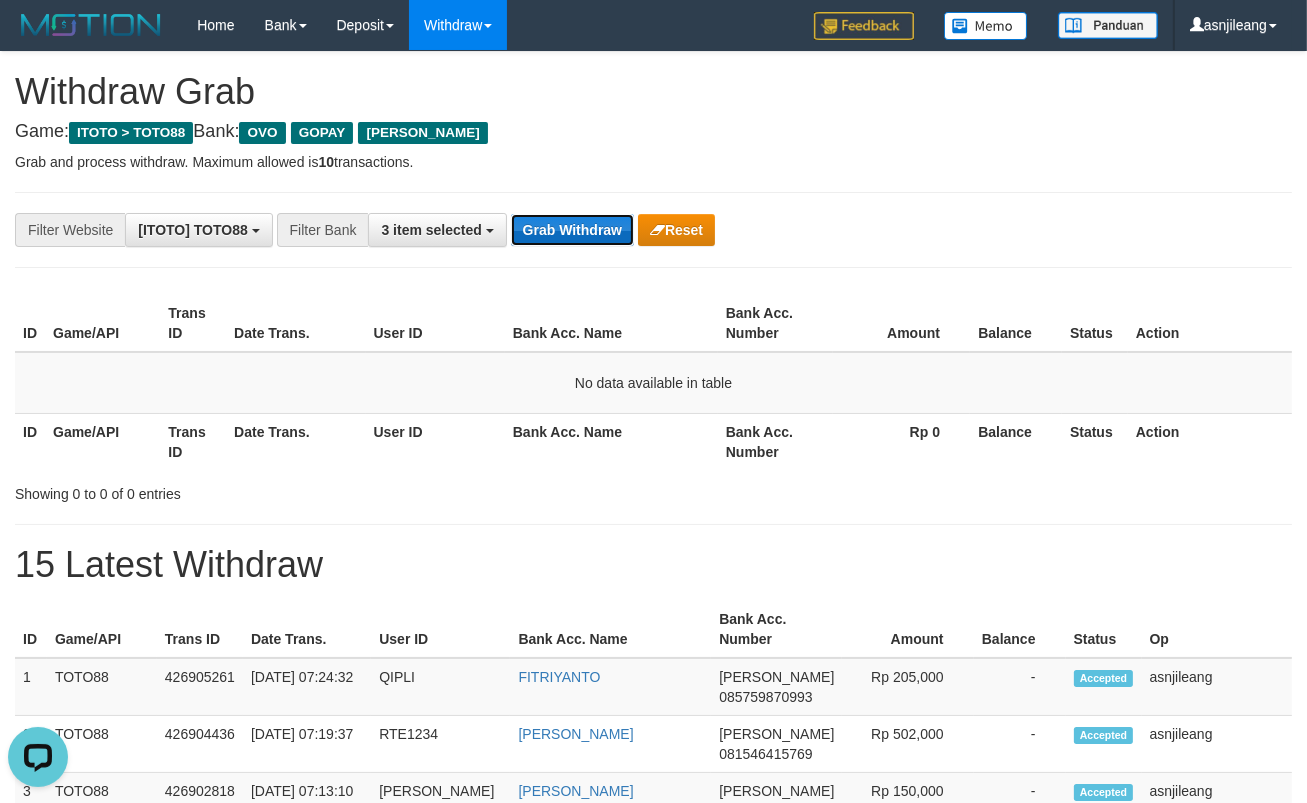 click on "Grab Withdraw" at bounding box center [572, 230] 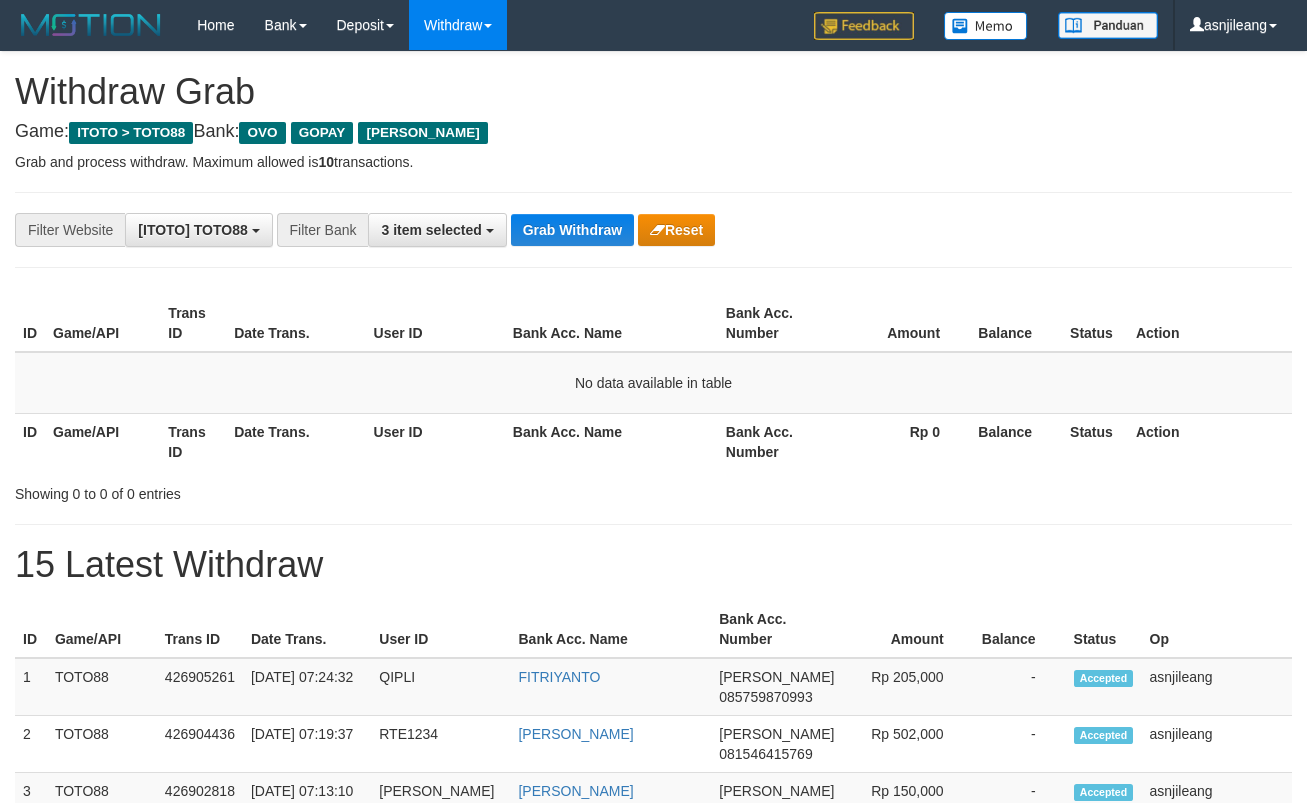 scroll, scrollTop: 0, scrollLeft: 0, axis: both 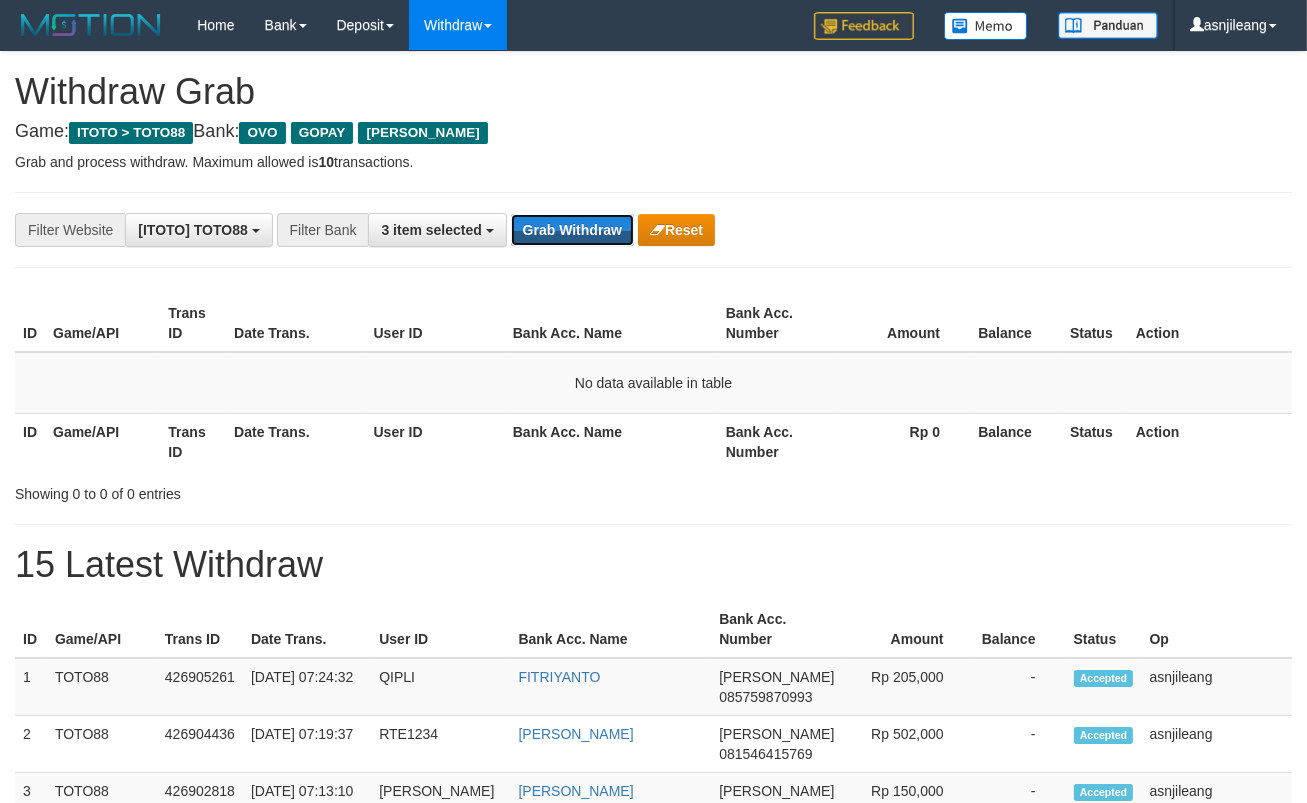 click on "Grab Withdraw" at bounding box center [572, 230] 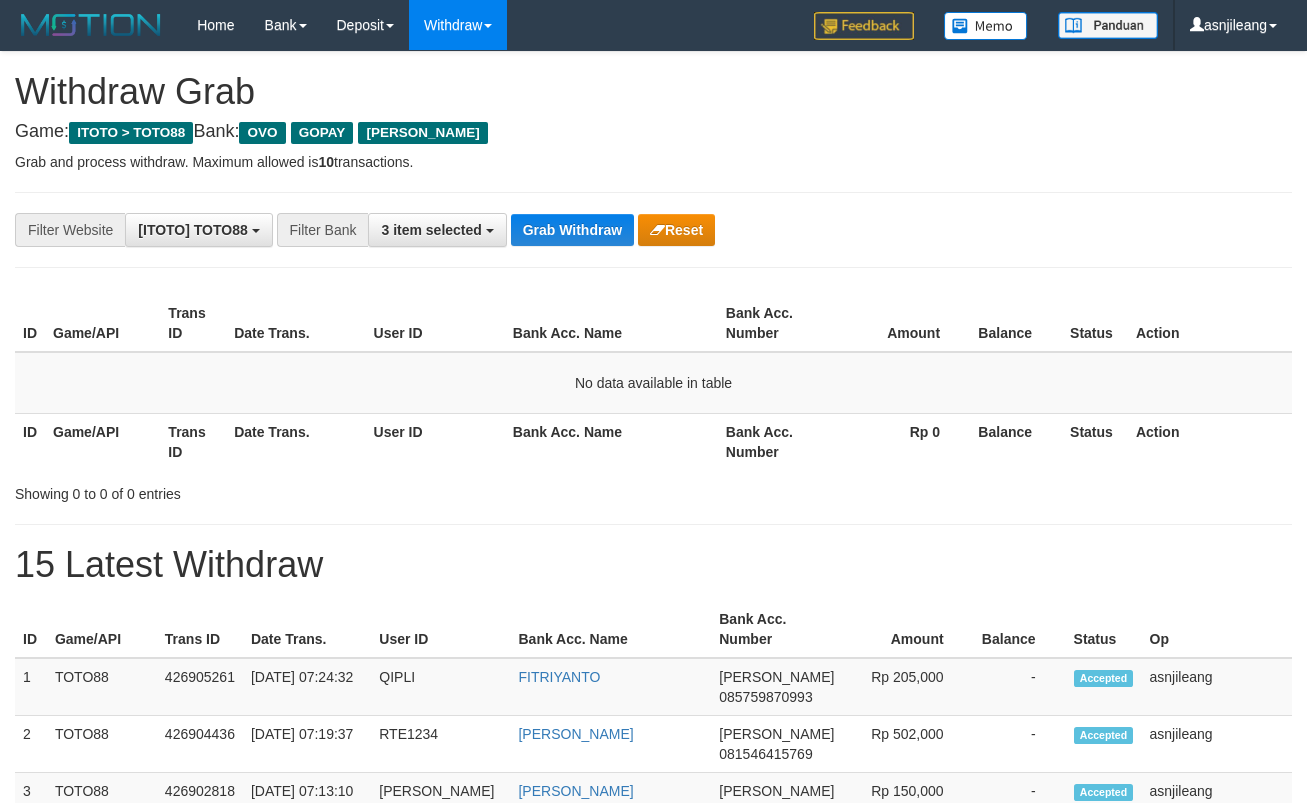 scroll, scrollTop: 0, scrollLeft: 0, axis: both 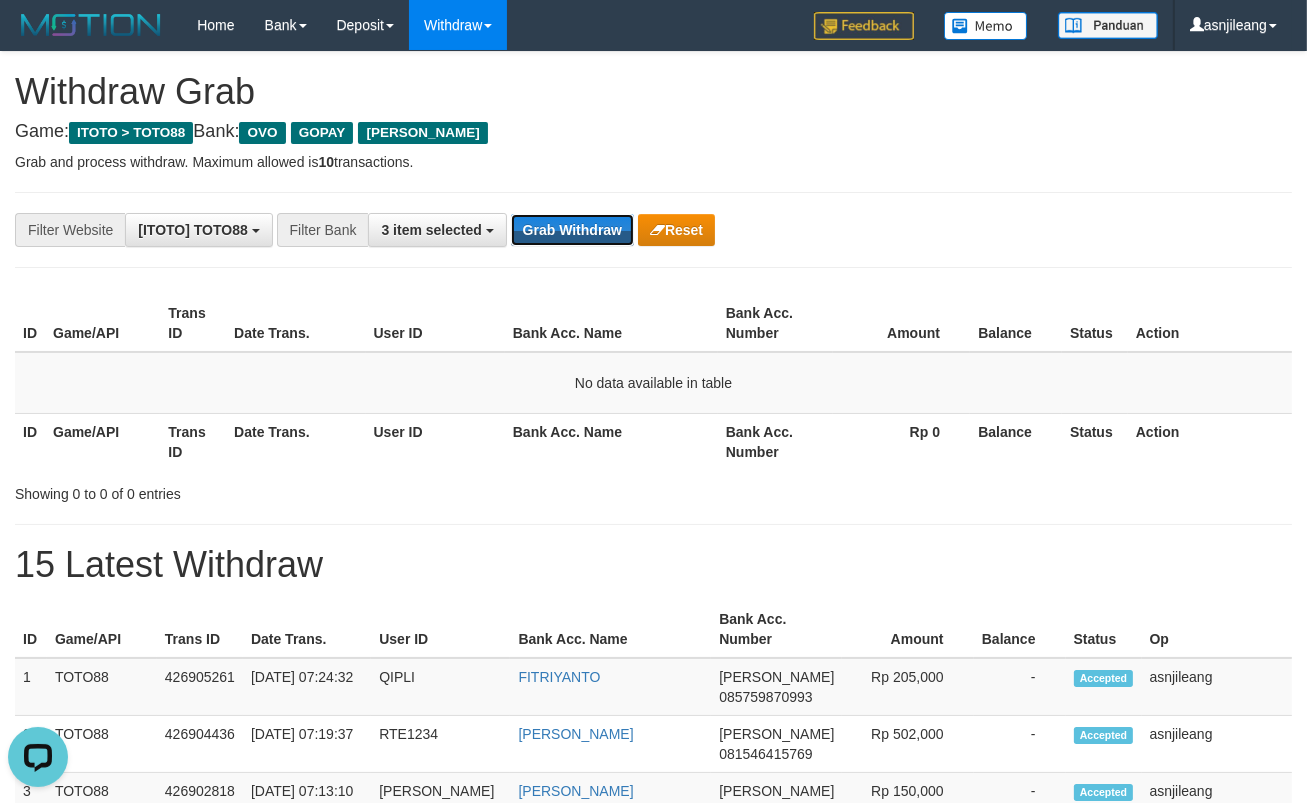 click on "Grab Withdraw" at bounding box center [572, 230] 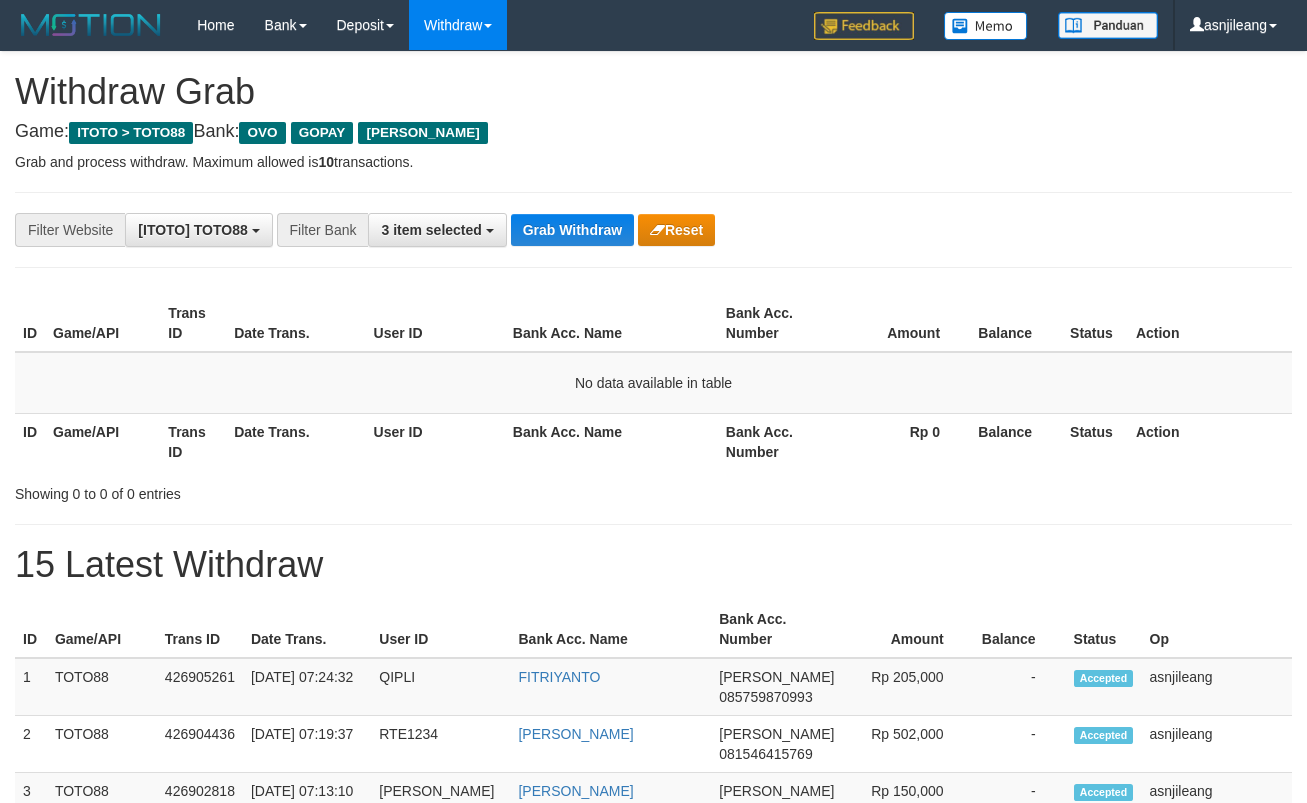 scroll, scrollTop: 0, scrollLeft: 0, axis: both 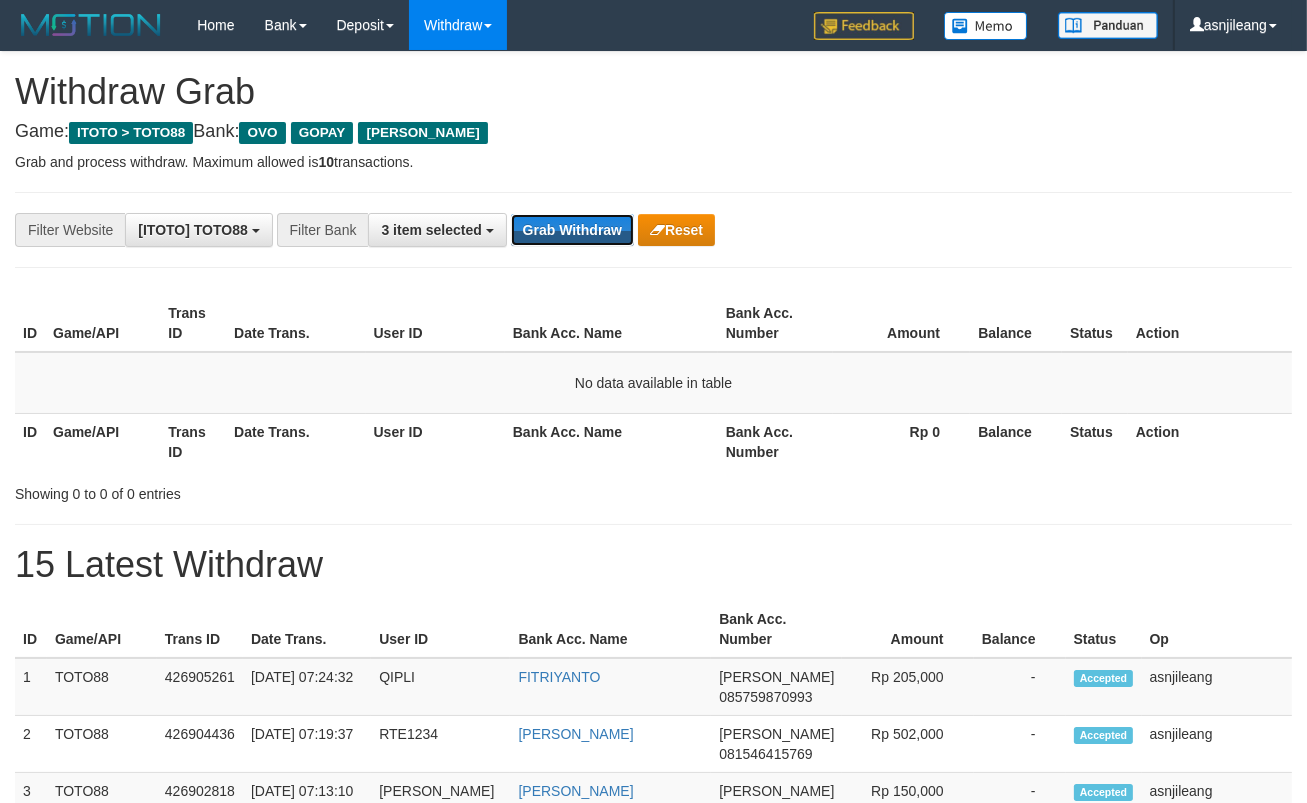 click on "Grab Withdraw" at bounding box center (572, 230) 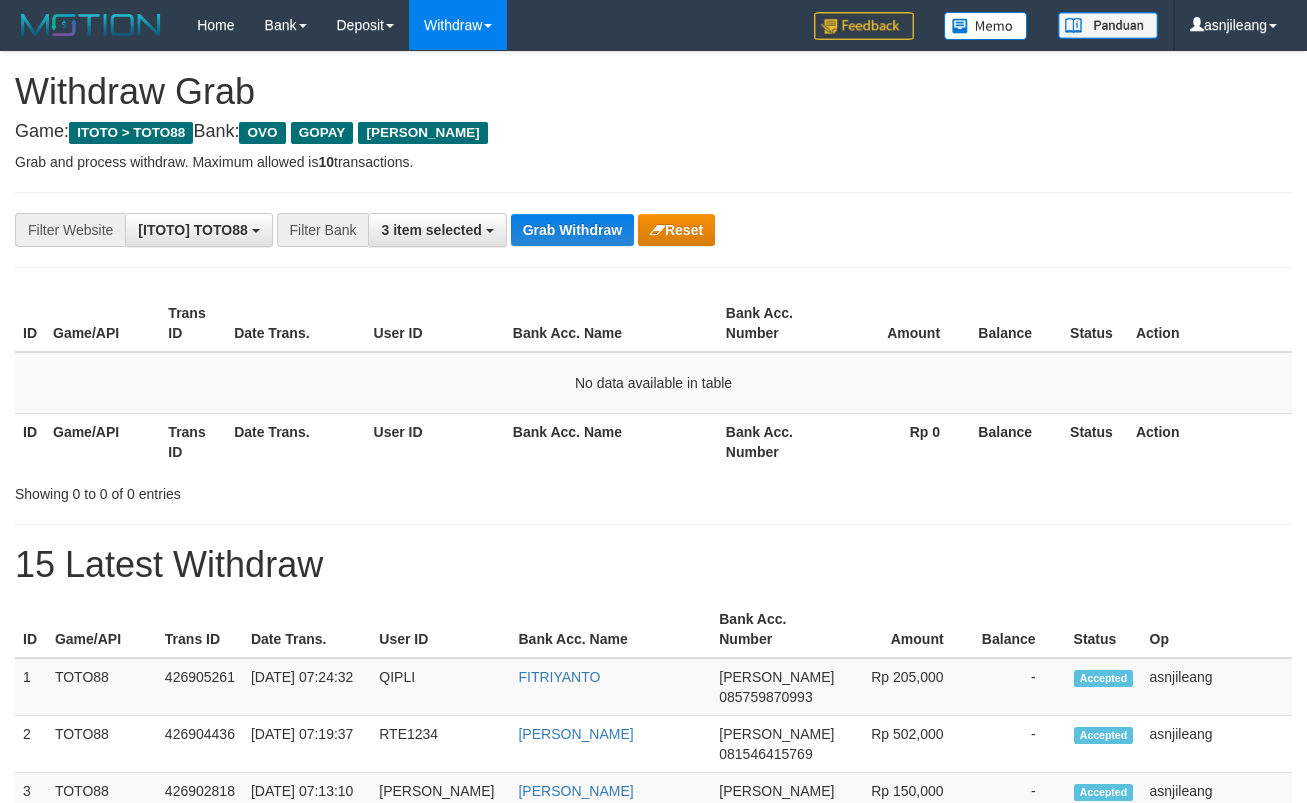 scroll, scrollTop: 0, scrollLeft: 0, axis: both 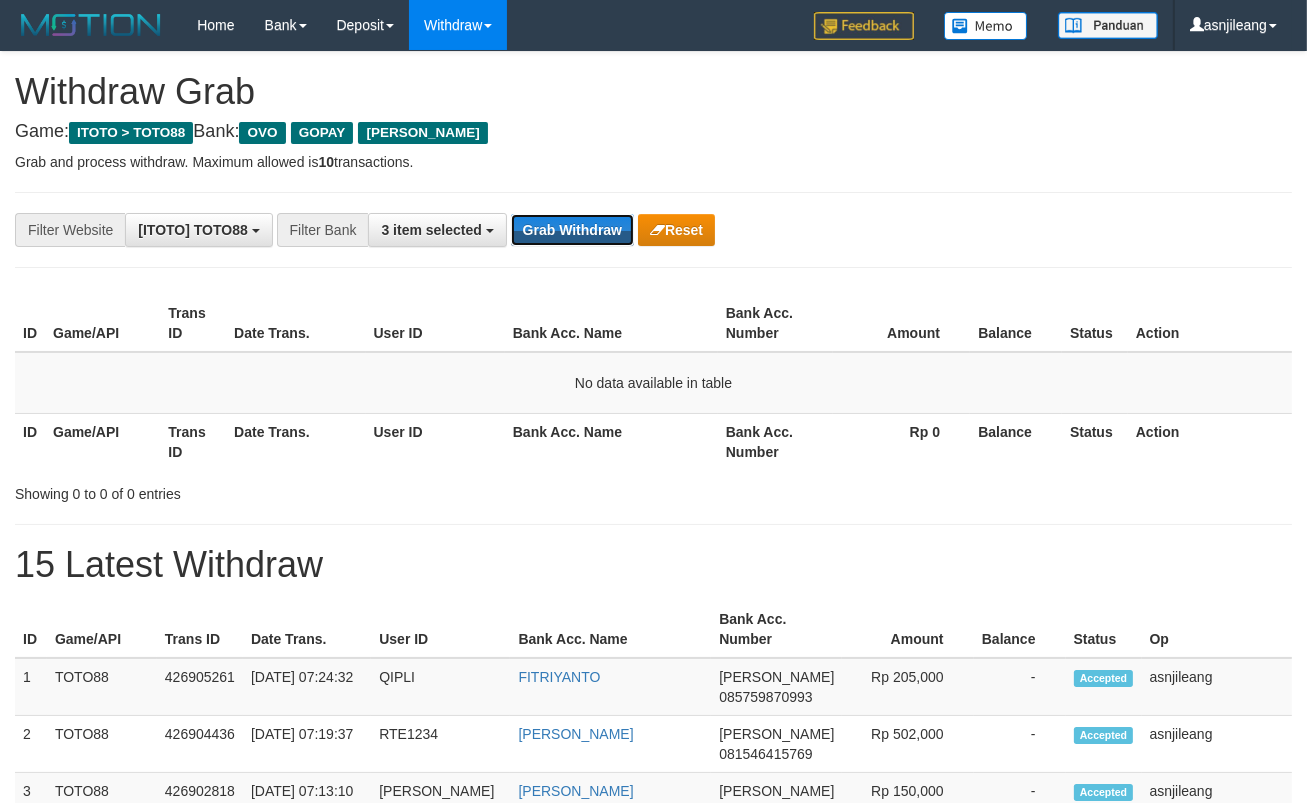 click on "Grab Withdraw" at bounding box center (572, 230) 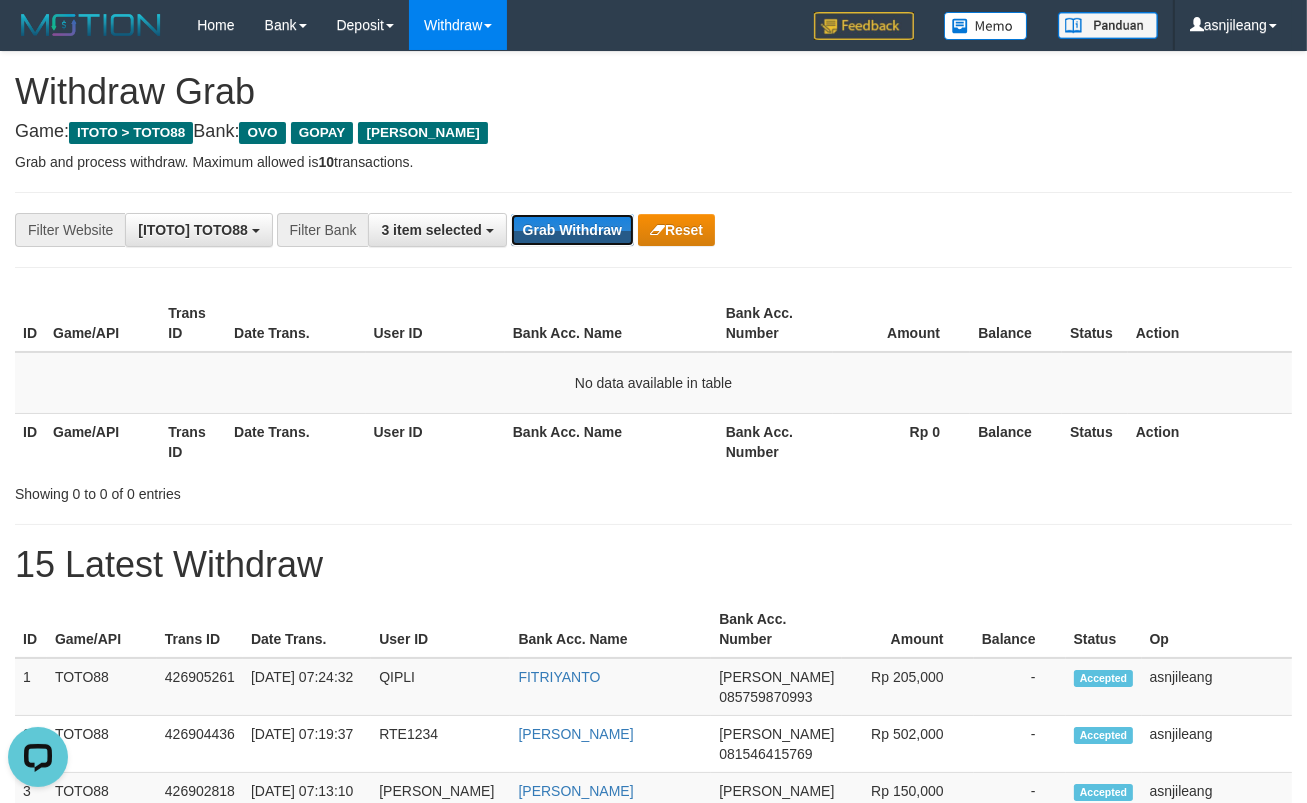 scroll, scrollTop: 0, scrollLeft: 0, axis: both 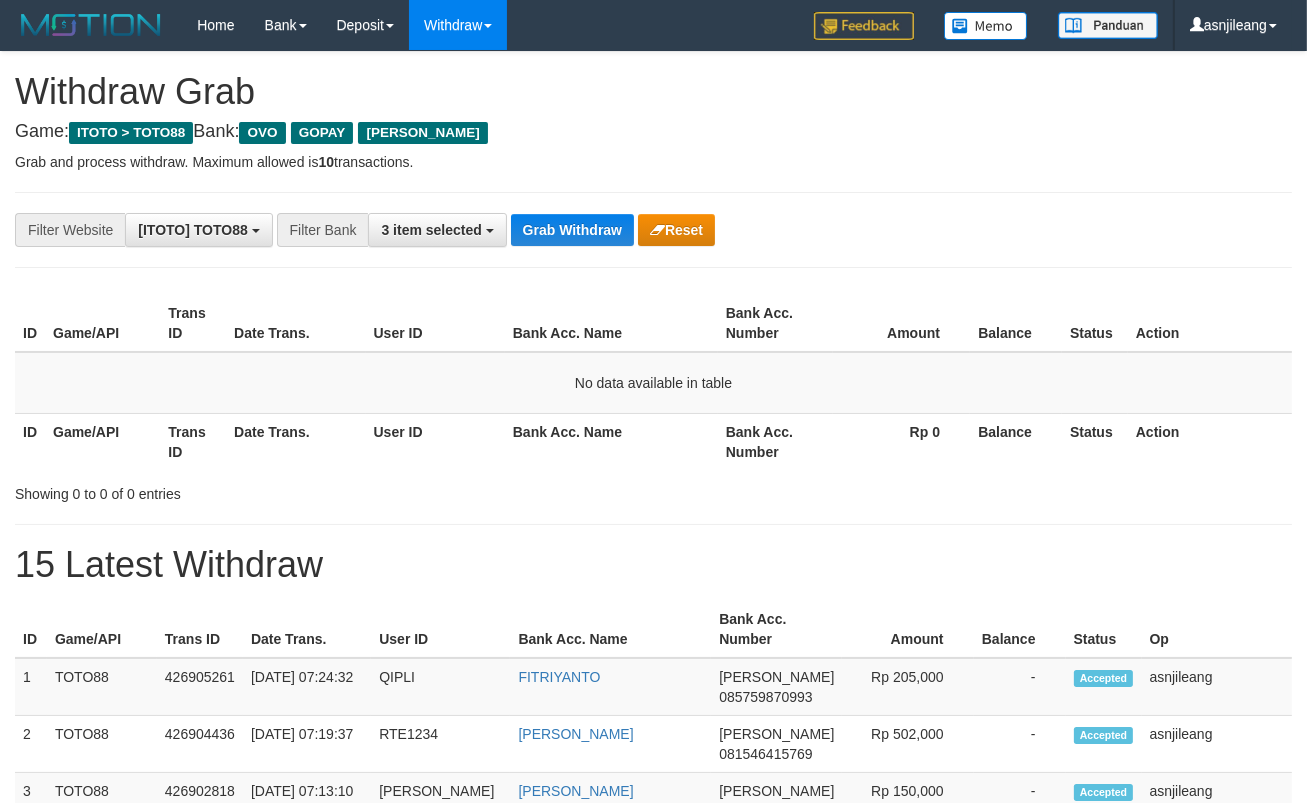 click on "Grab Withdraw" at bounding box center (572, 230) 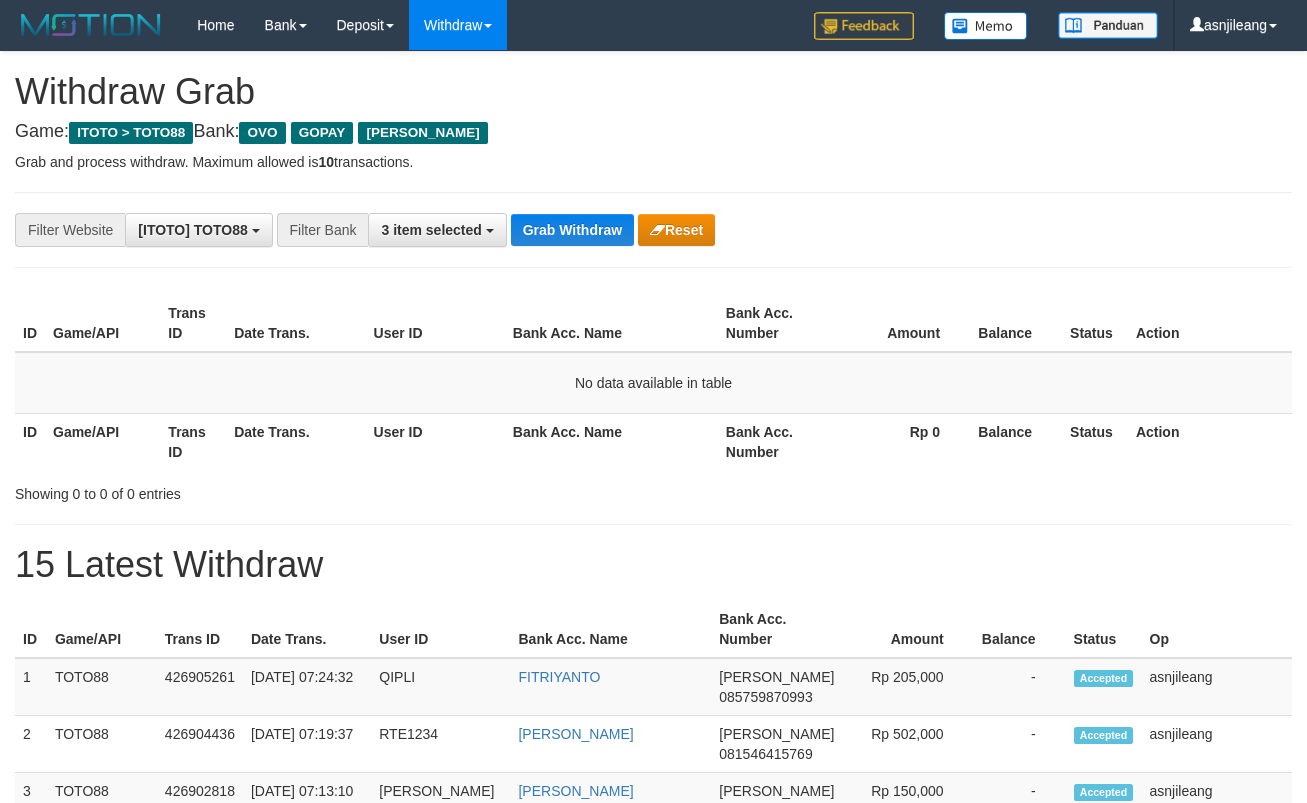scroll, scrollTop: 0, scrollLeft: 0, axis: both 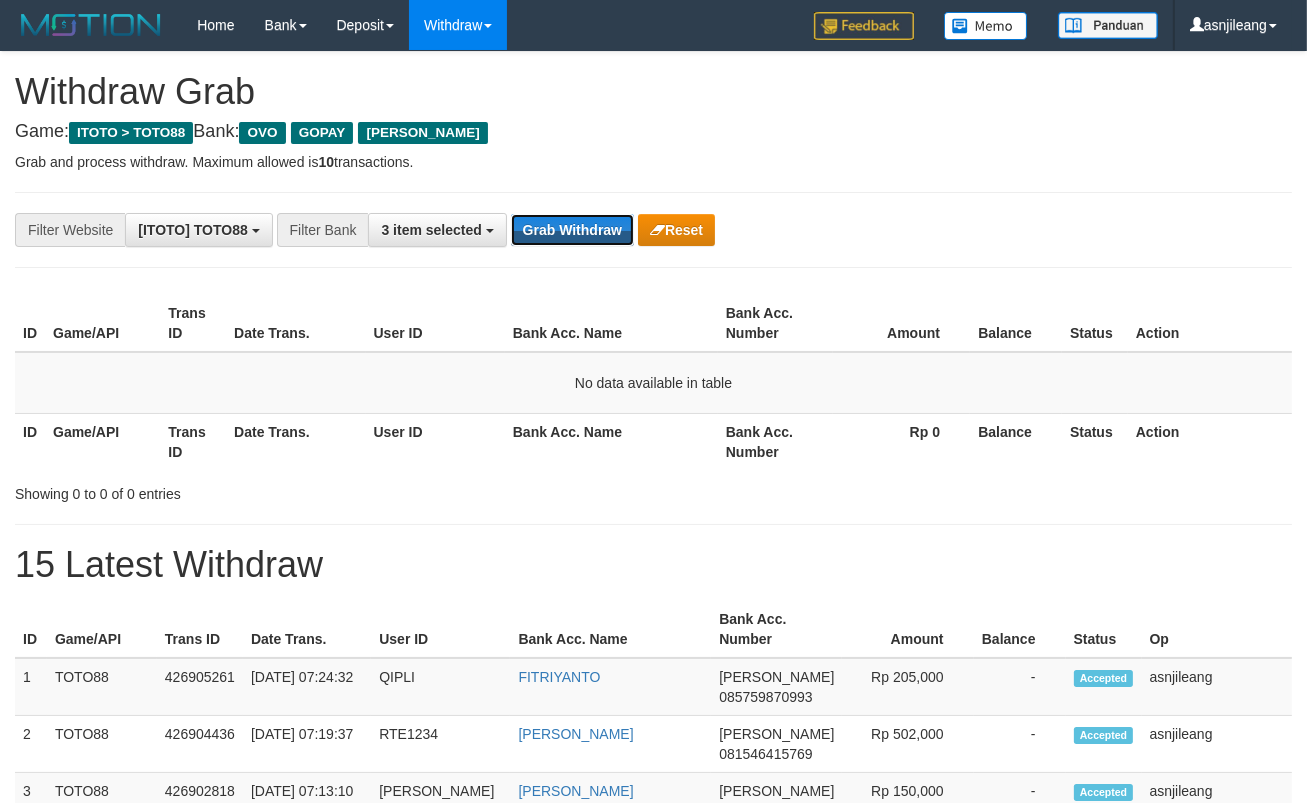 click on "Grab Withdraw" at bounding box center (572, 230) 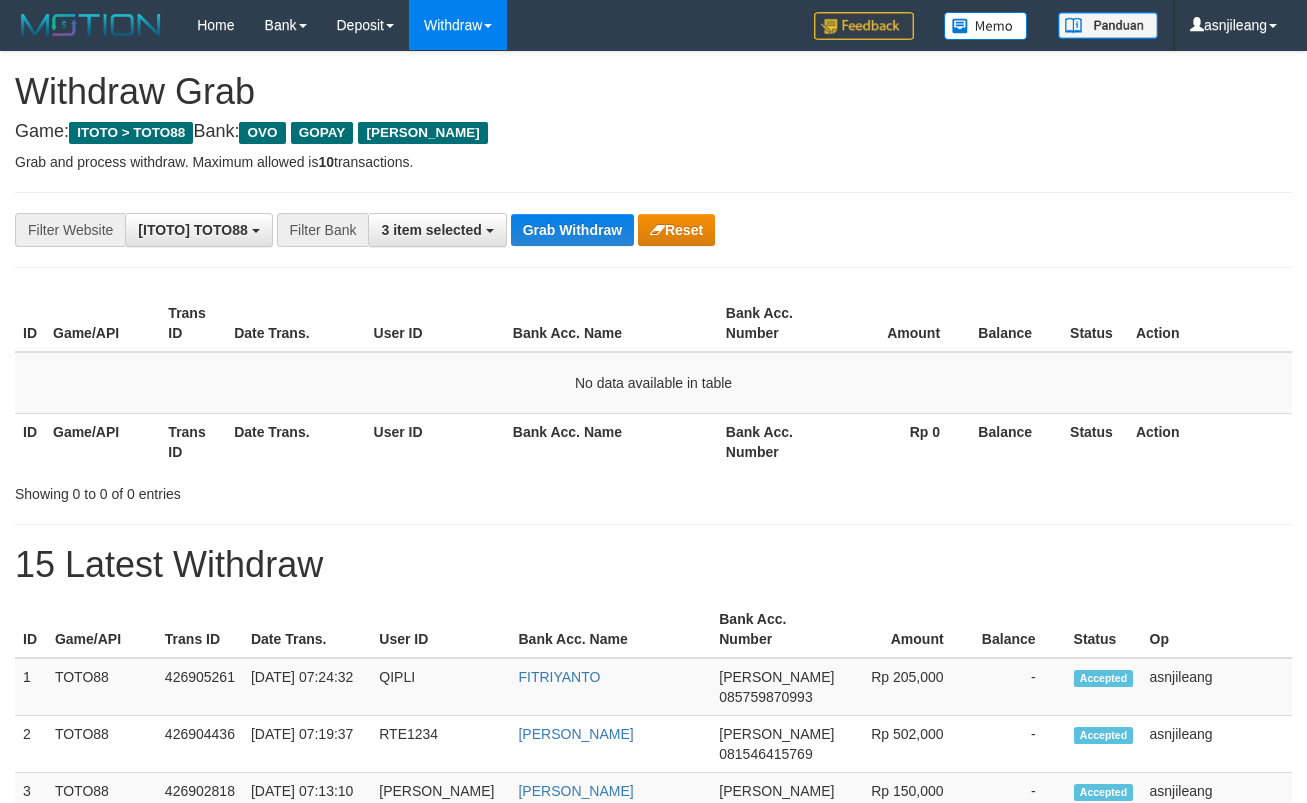 scroll, scrollTop: 0, scrollLeft: 0, axis: both 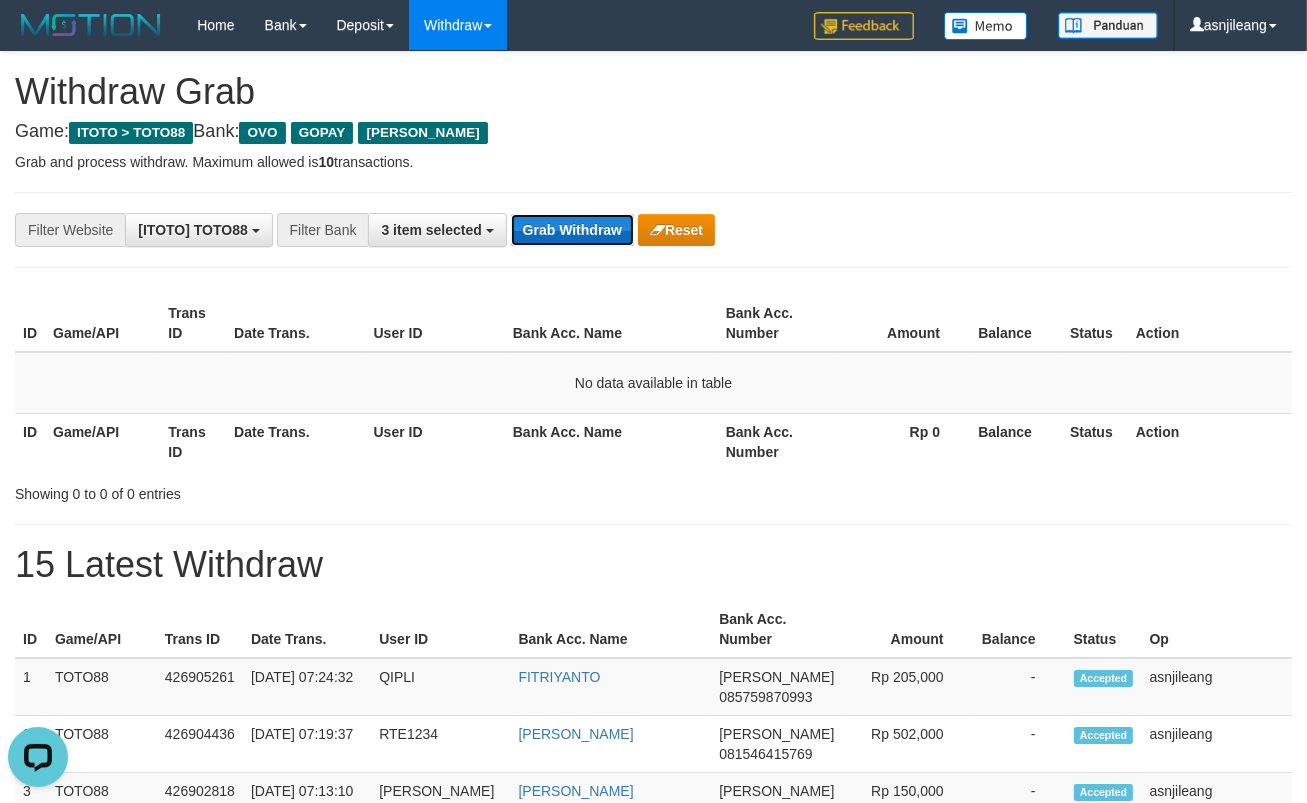click on "Grab Withdraw" at bounding box center (572, 230) 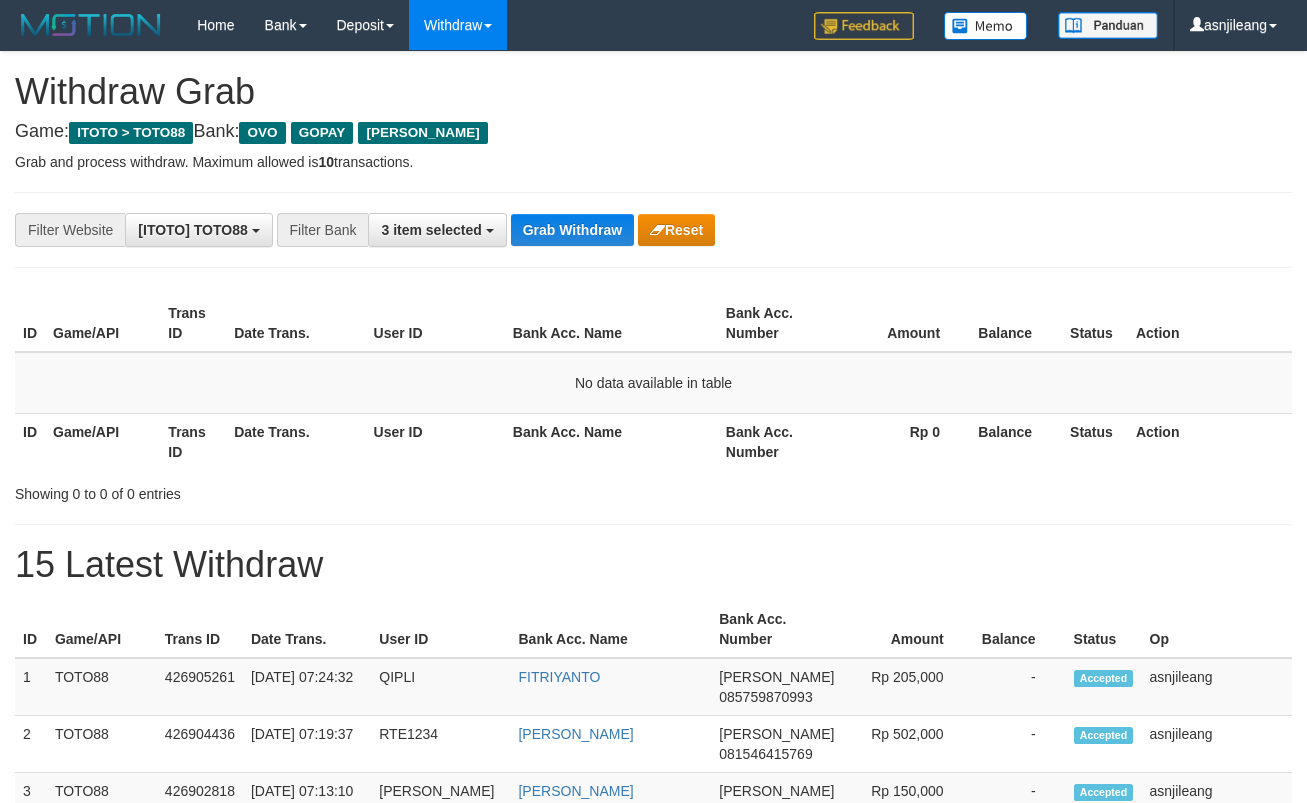 scroll, scrollTop: 0, scrollLeft: 0, axis: both 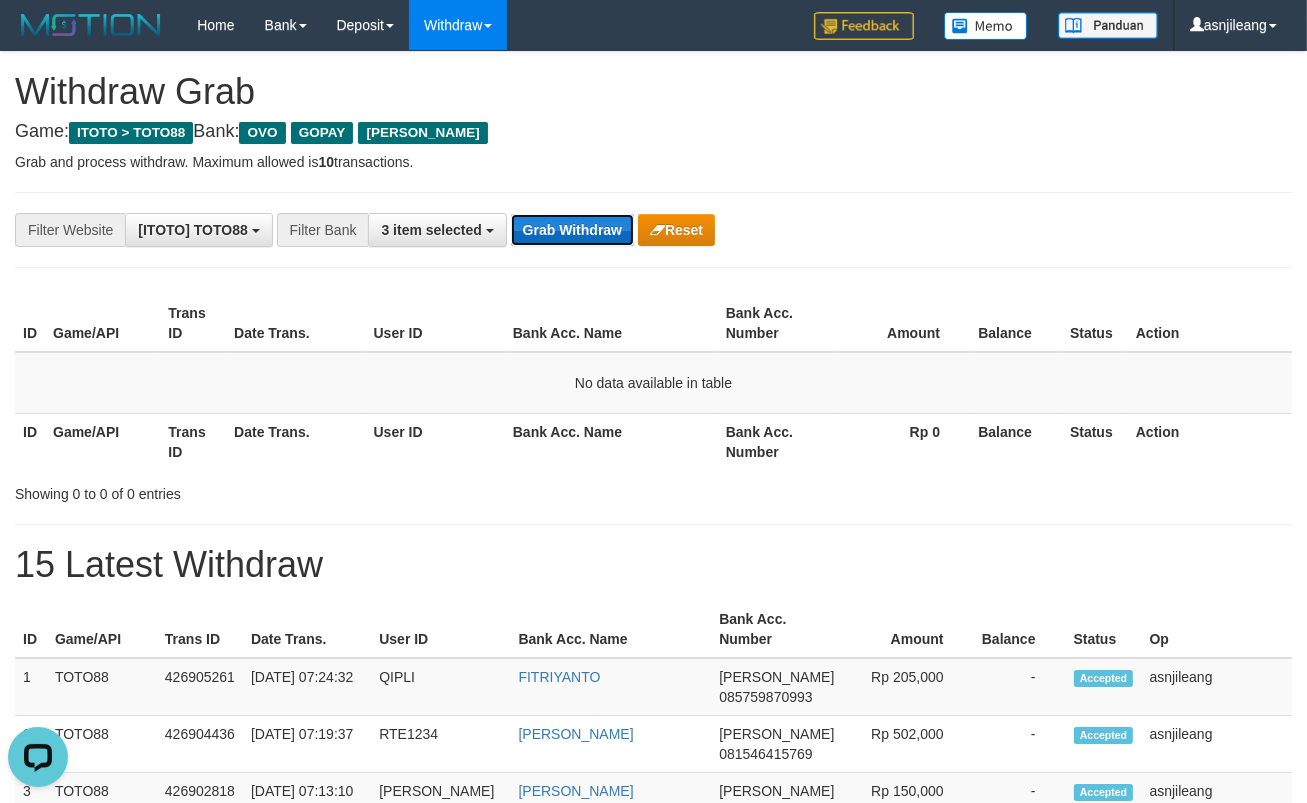 click on "Grab Withdraw" at bounding box center (572, 230) 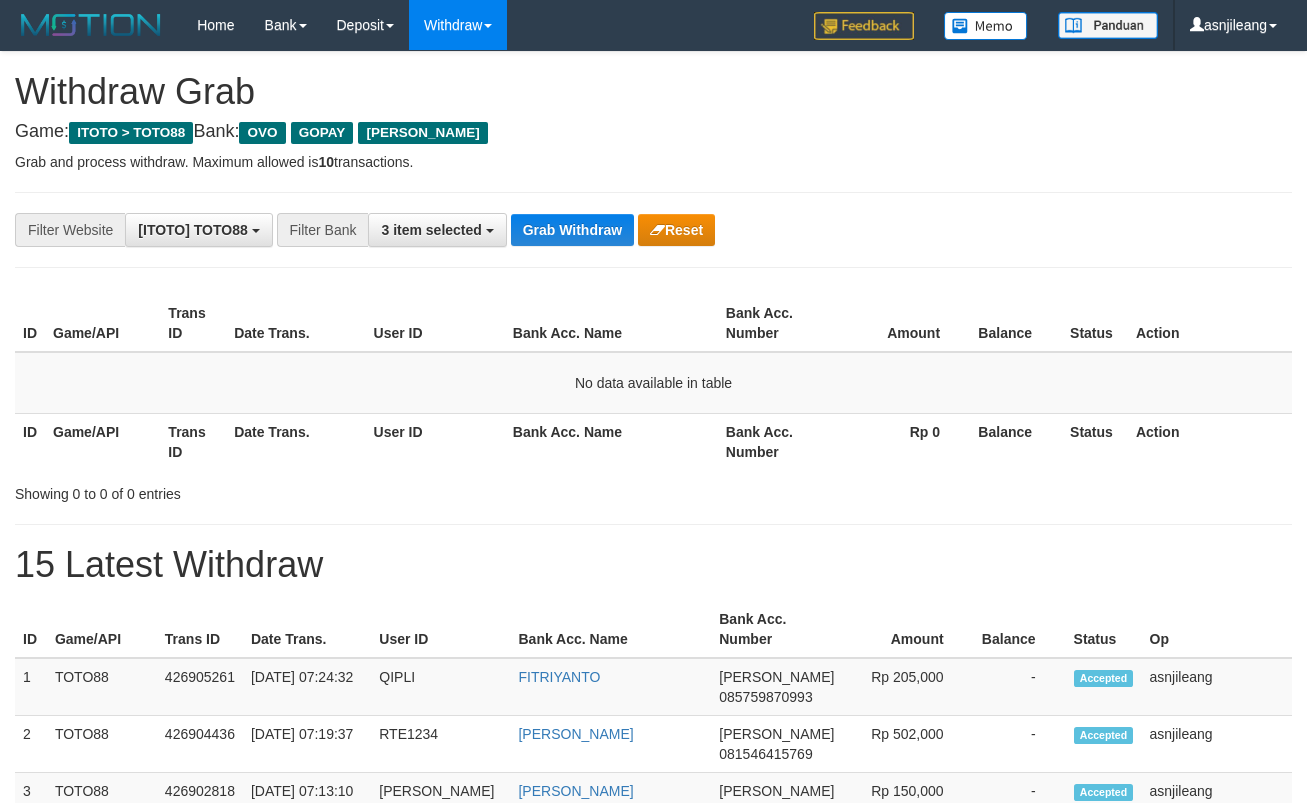 scroll, scrollTop: 0, scrollLeft: 0, axis: both 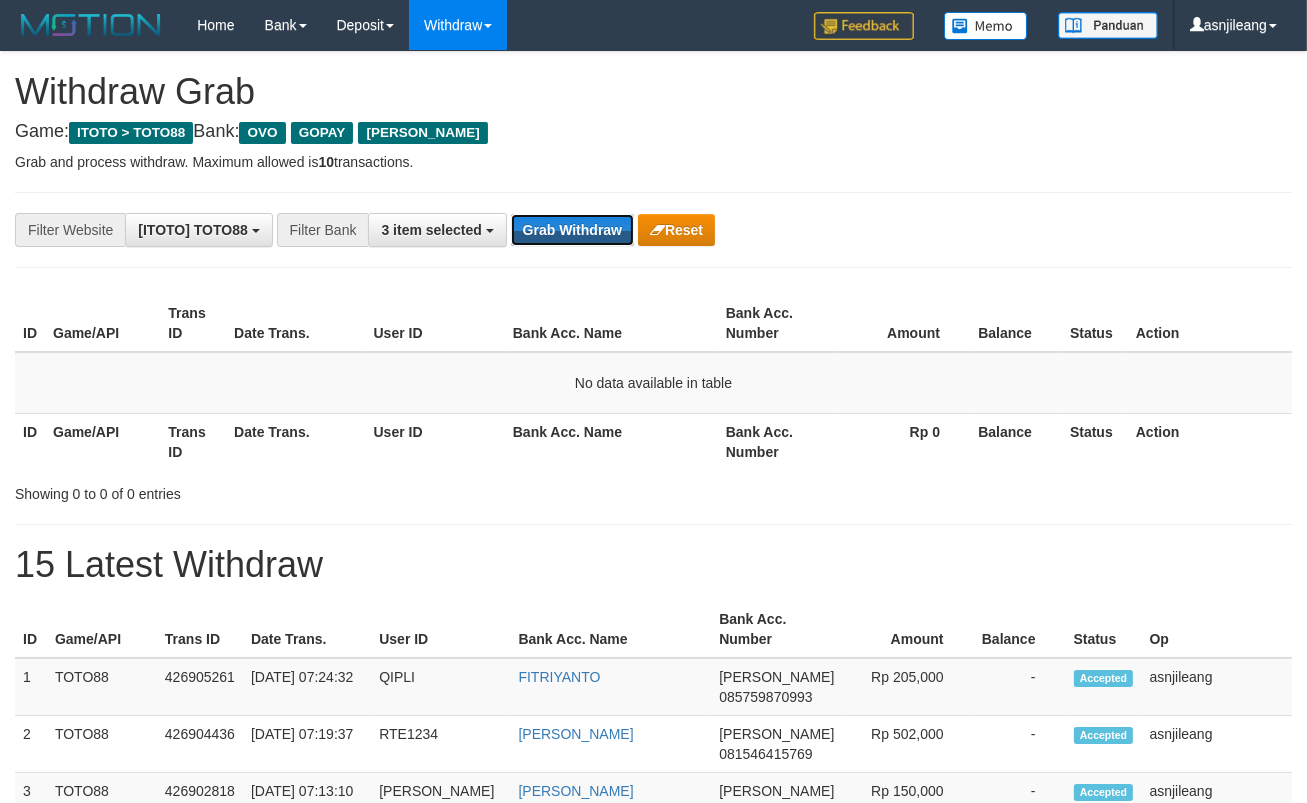 click on "Grab Withdraw" at bounding box center (572, 230) 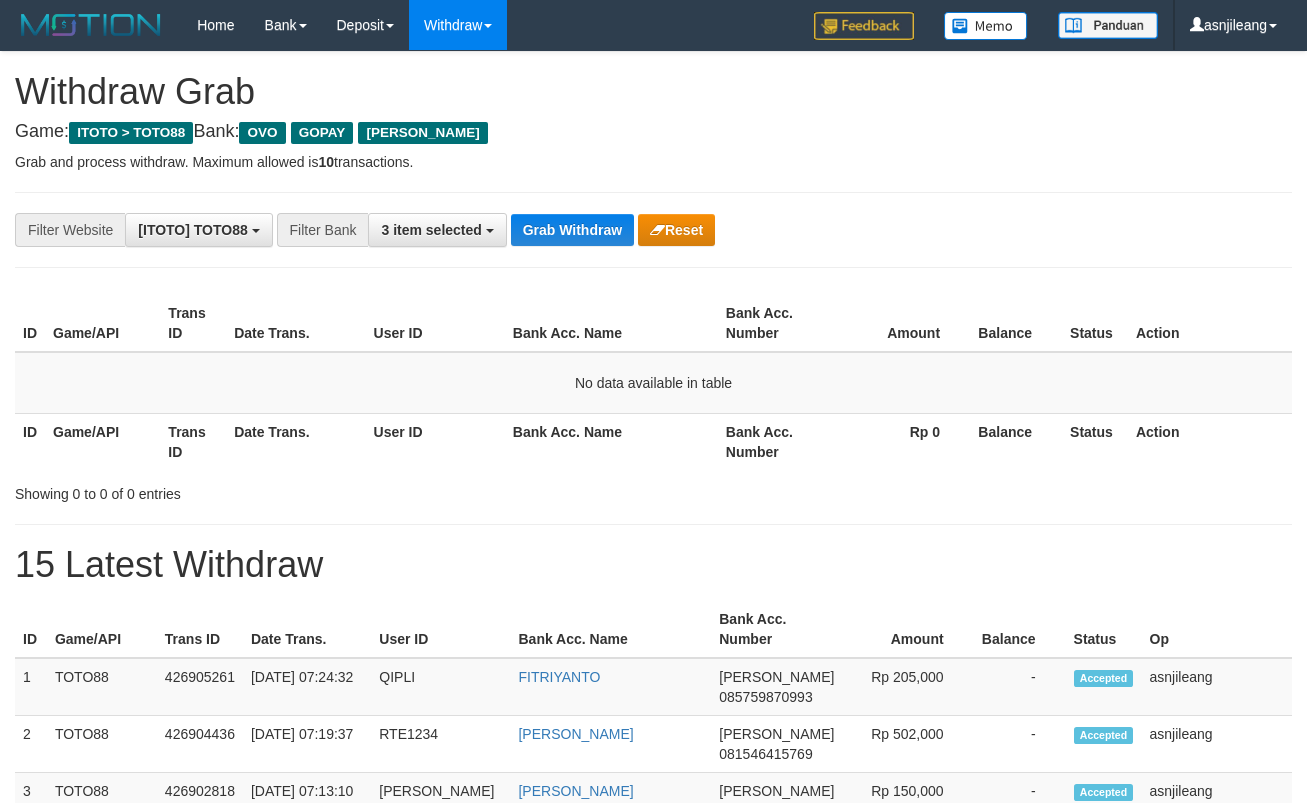 scroll, scrollTop: 0, scrollLeft: 0, axis: both 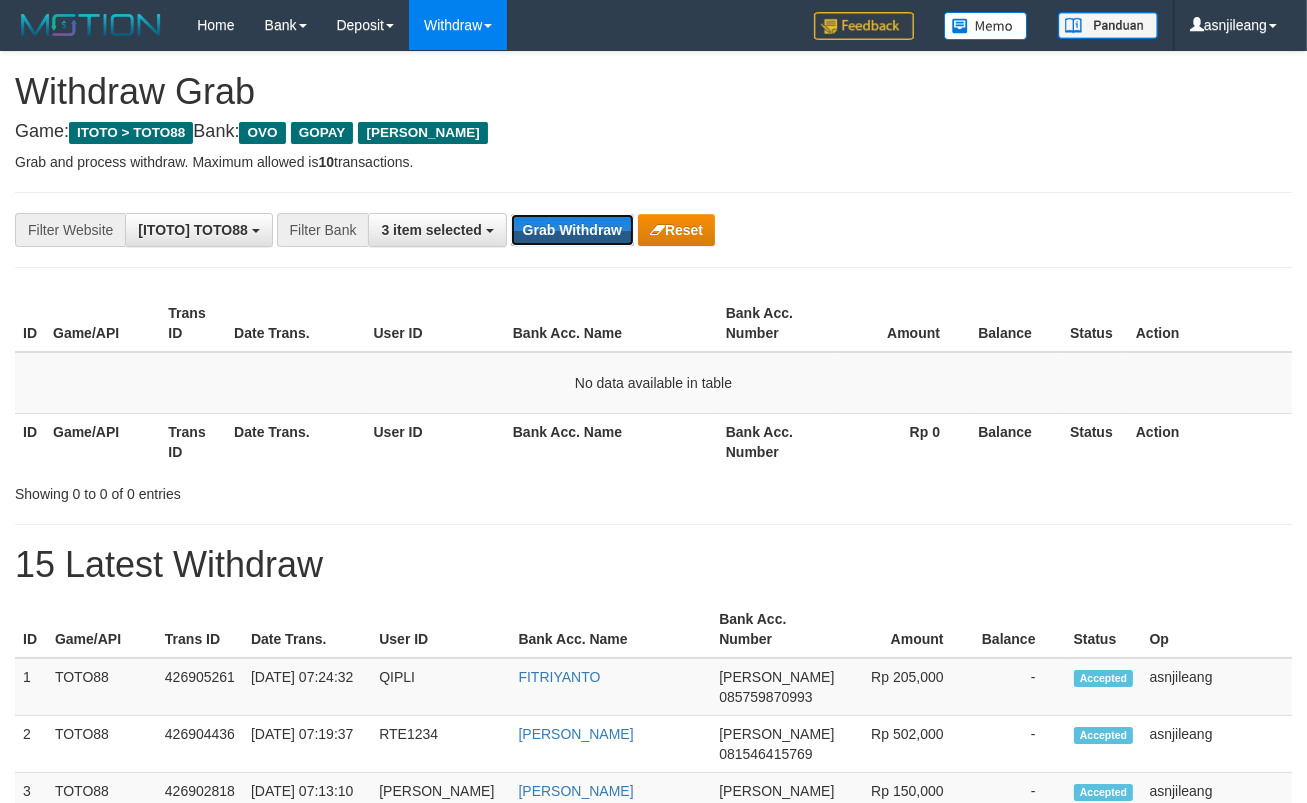 click on "Grab Withdraw" at bounding box center (572, 230) 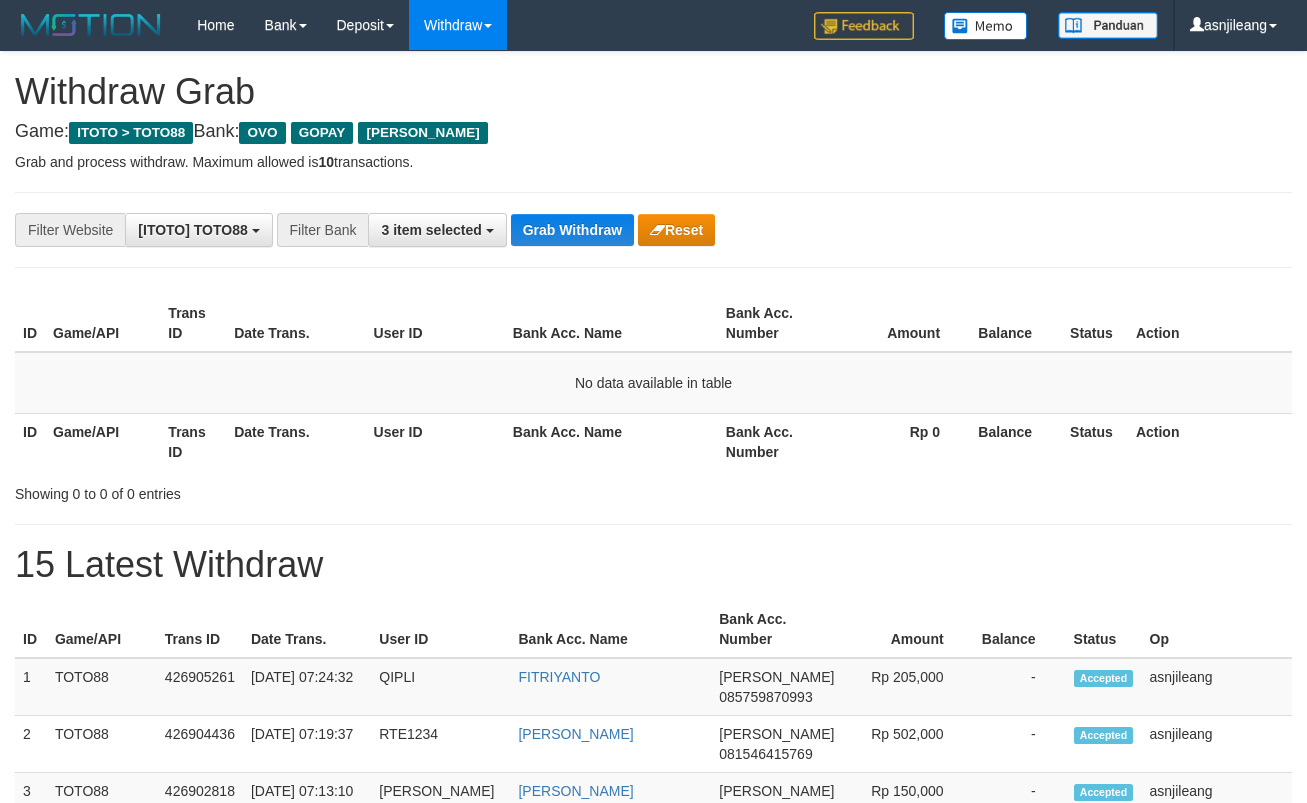 scroll, scrollTop: 0, scrollLeft: 0, axis: both 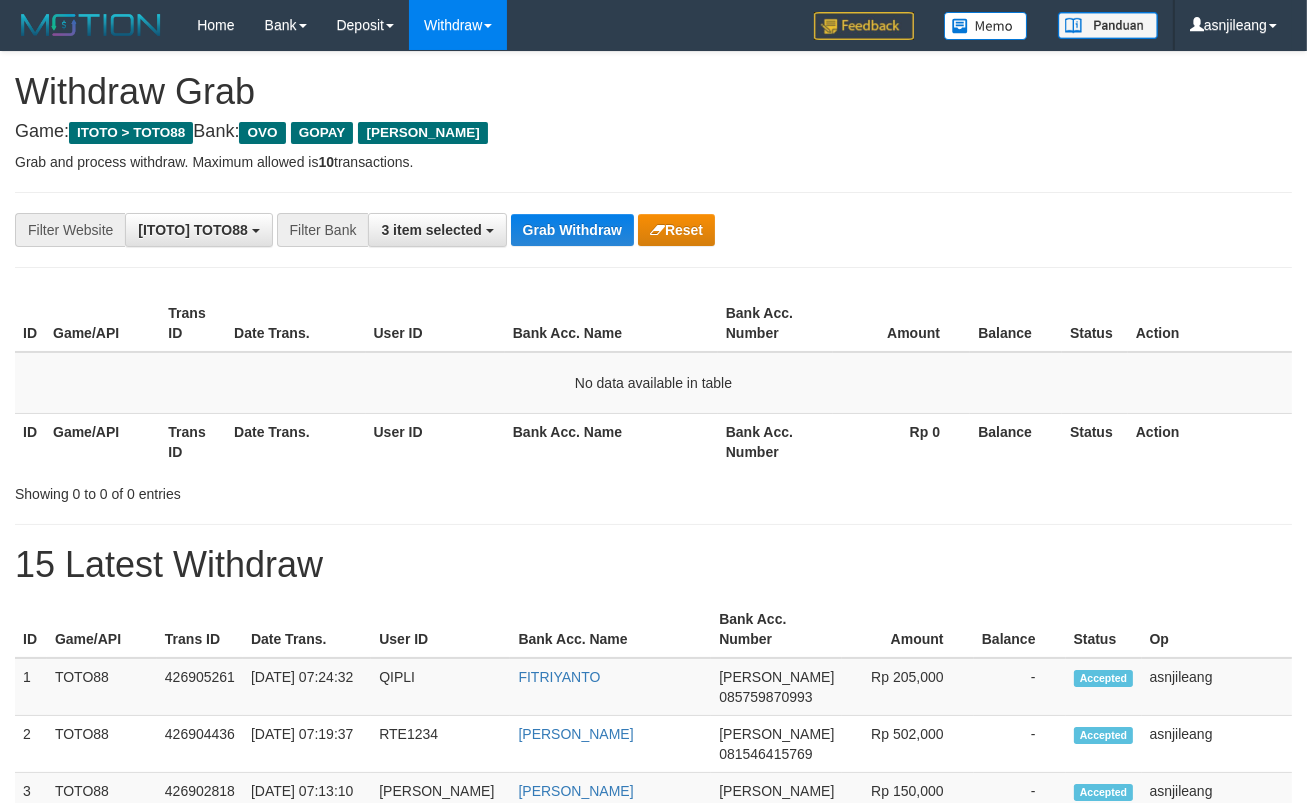 click on "Grab Withdraw" at bounding box center (572, 230) 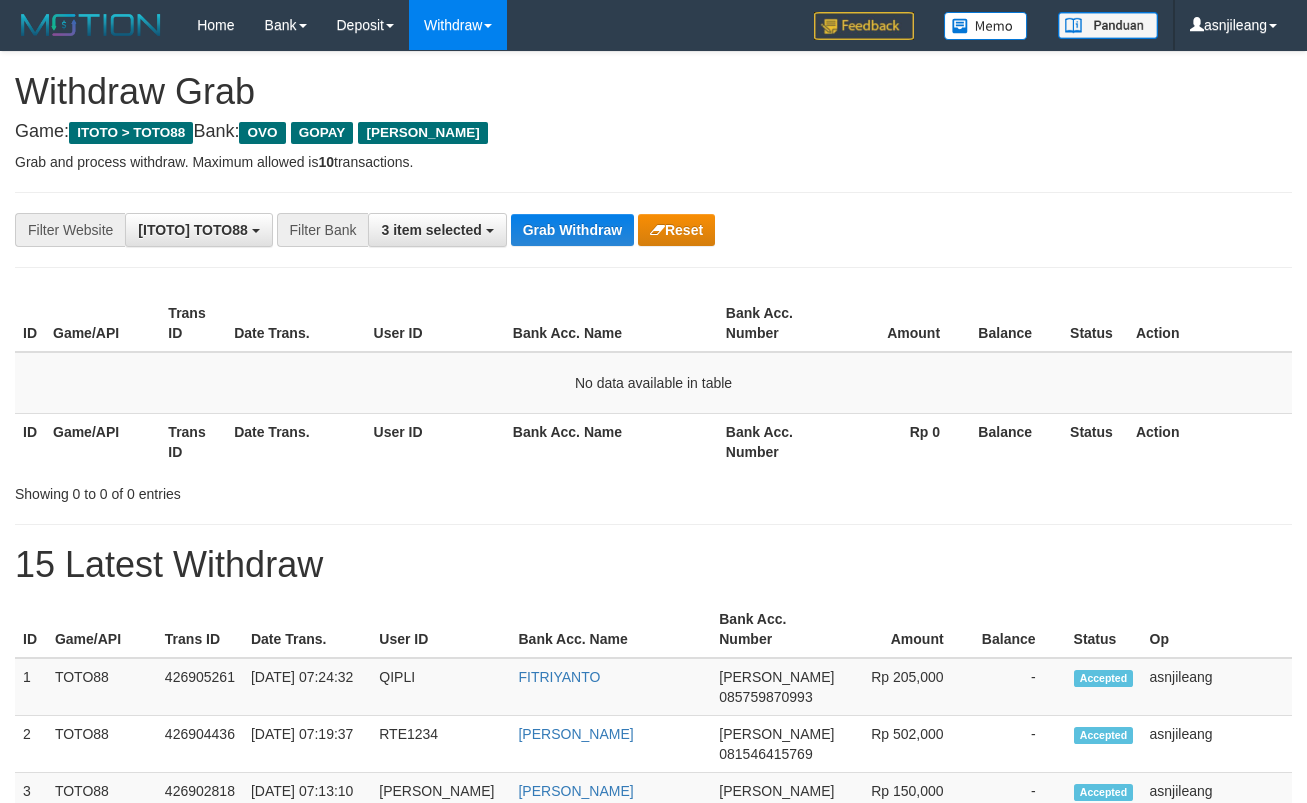 scroll, scrollTop: 0, scrollLeft: 0, axis: both 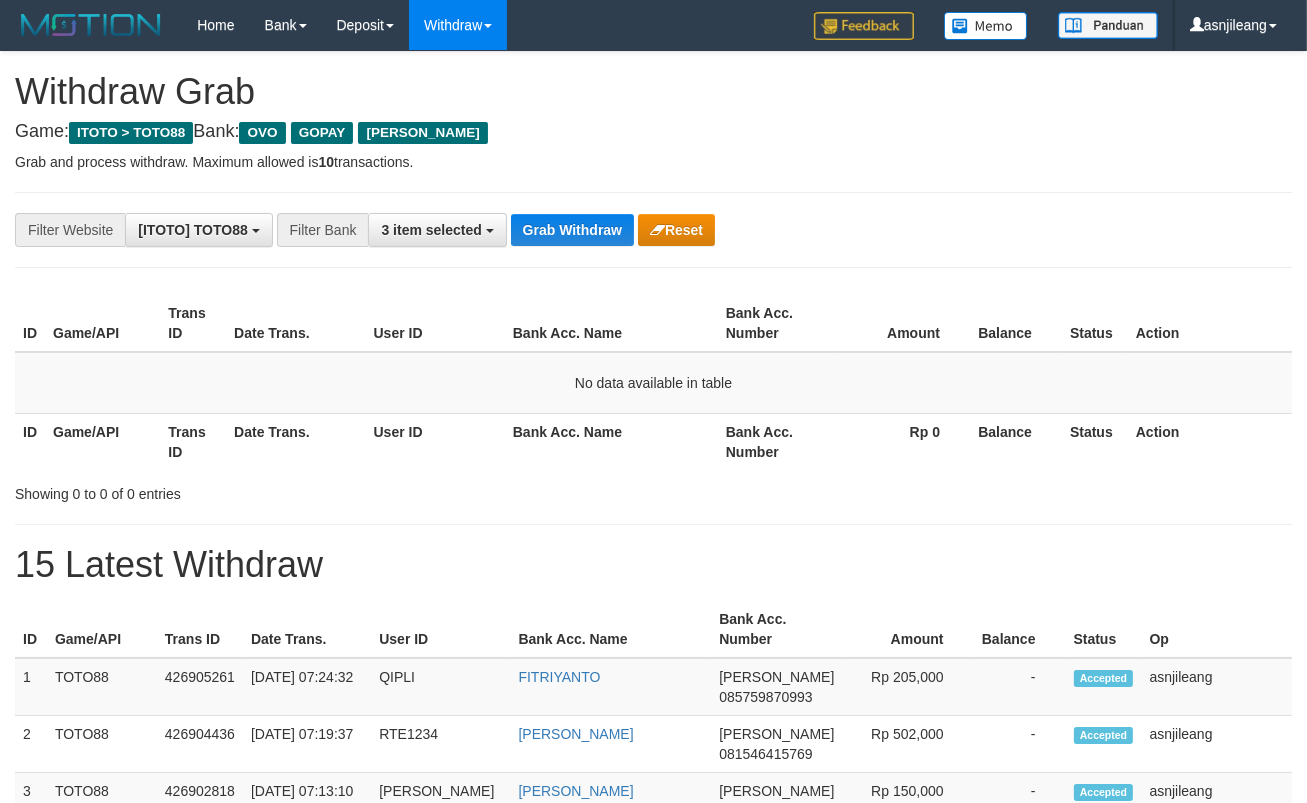 click on "Grab Withdraw" at bounding box center (572, 230) 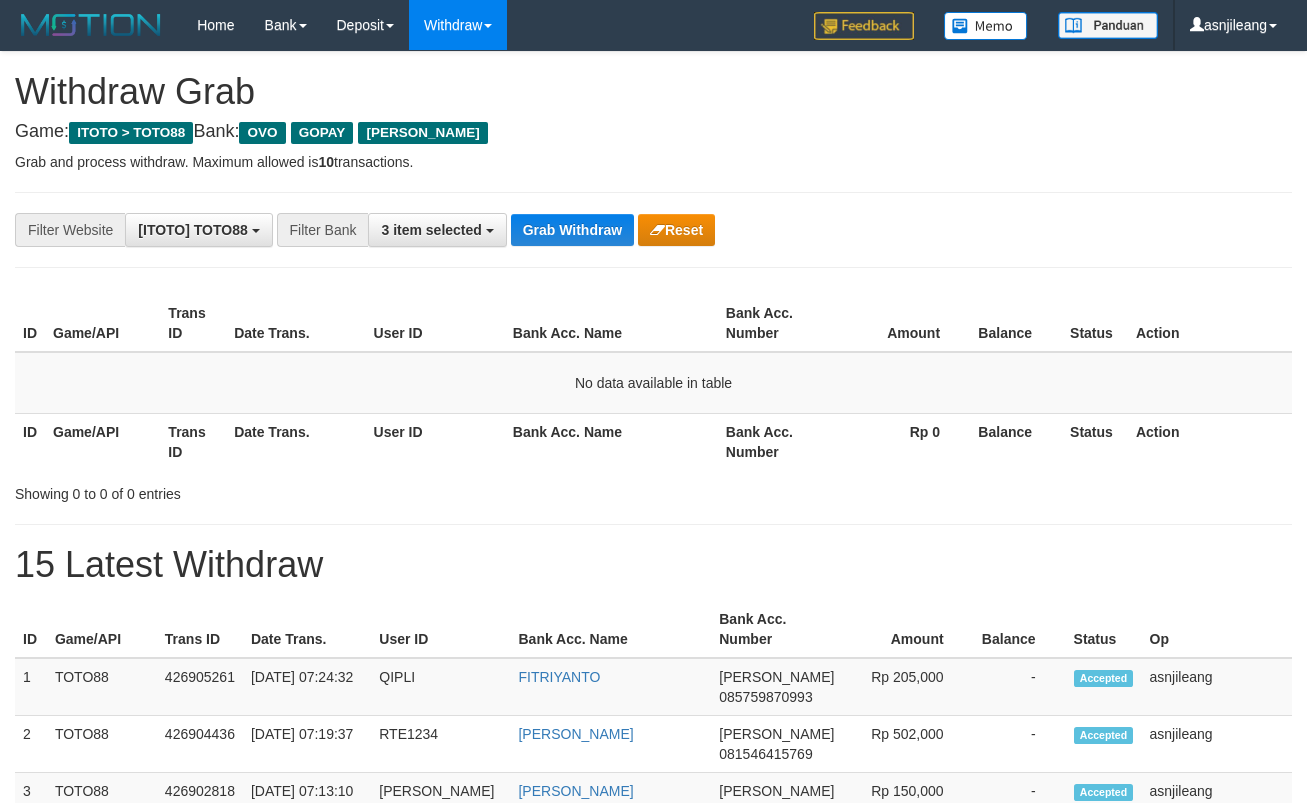 scroll, scrollTop: 0, scrollLeft: 0, axis: both 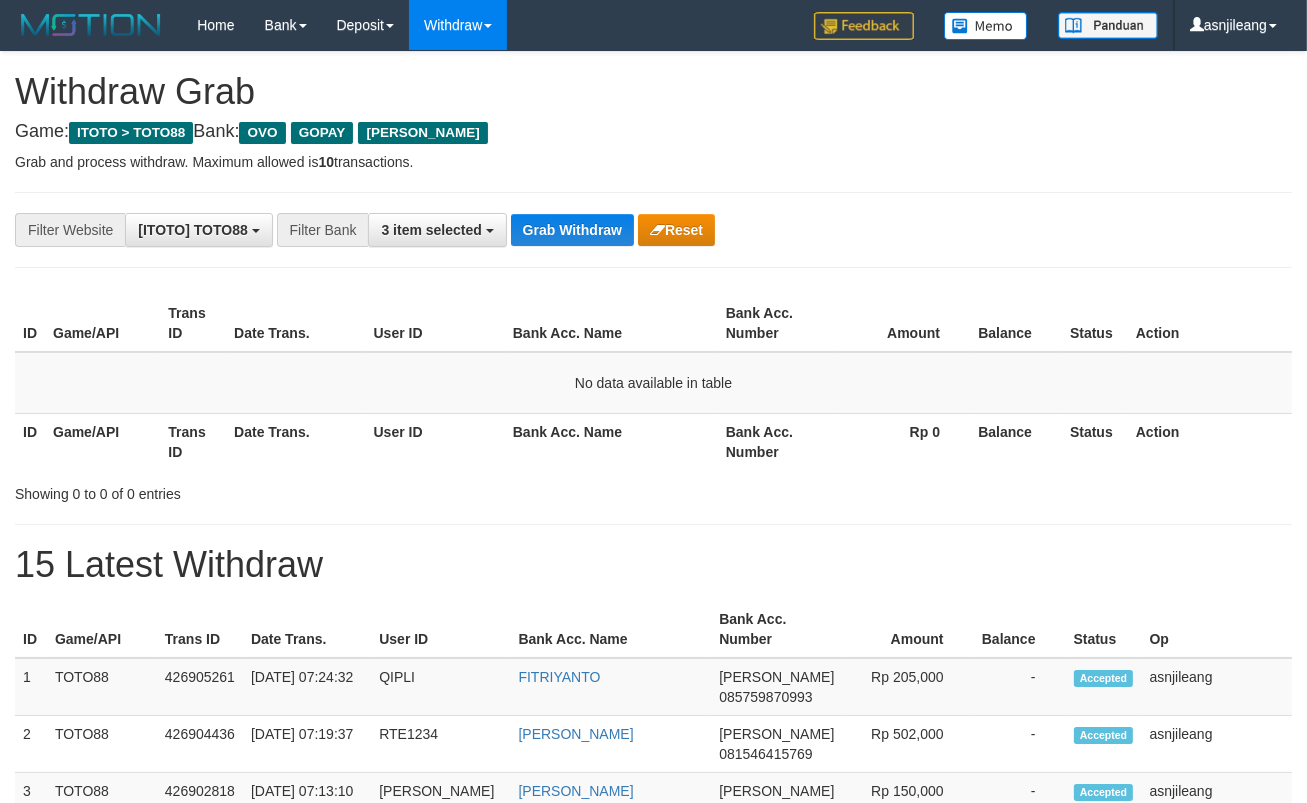 click on "Grab Withdraw" at bounding box center (572, 230) 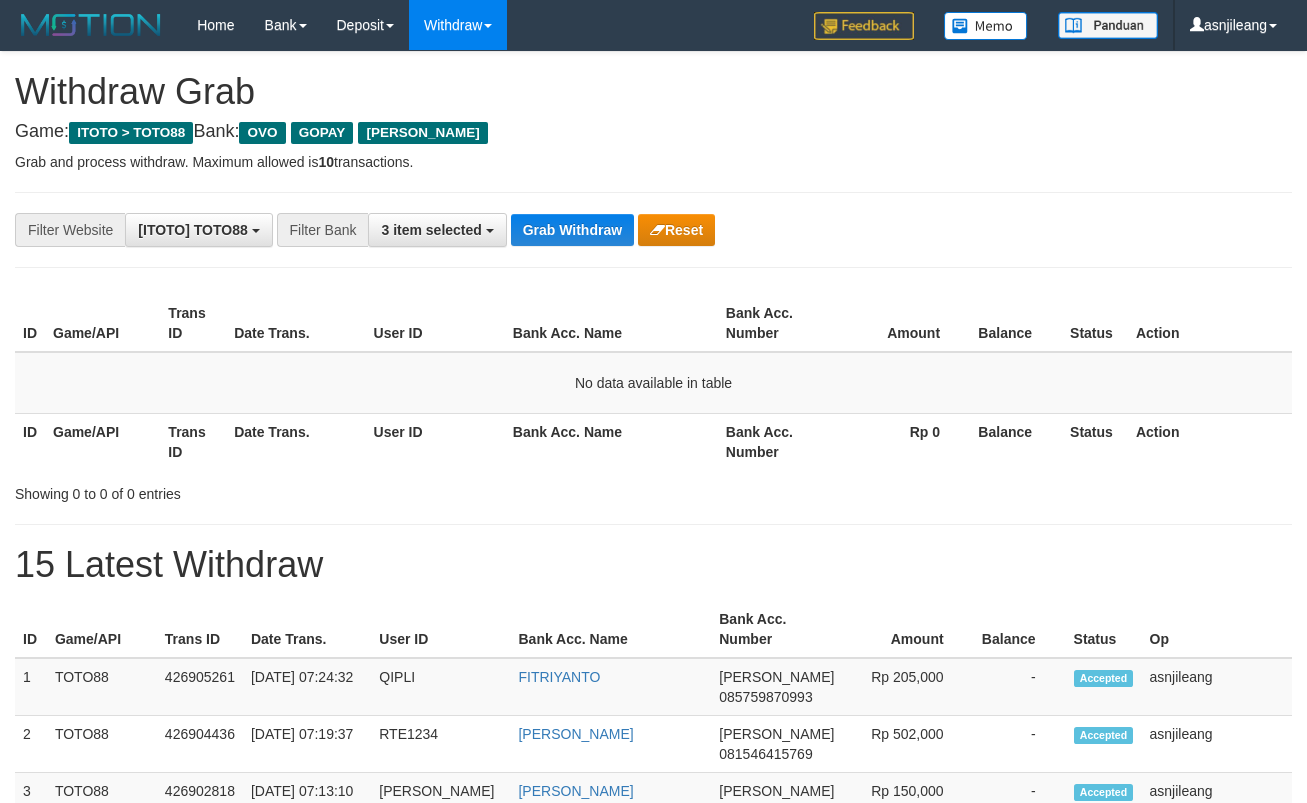 scroll, scrollTop: 0, scrollLeft: 0, axis: both 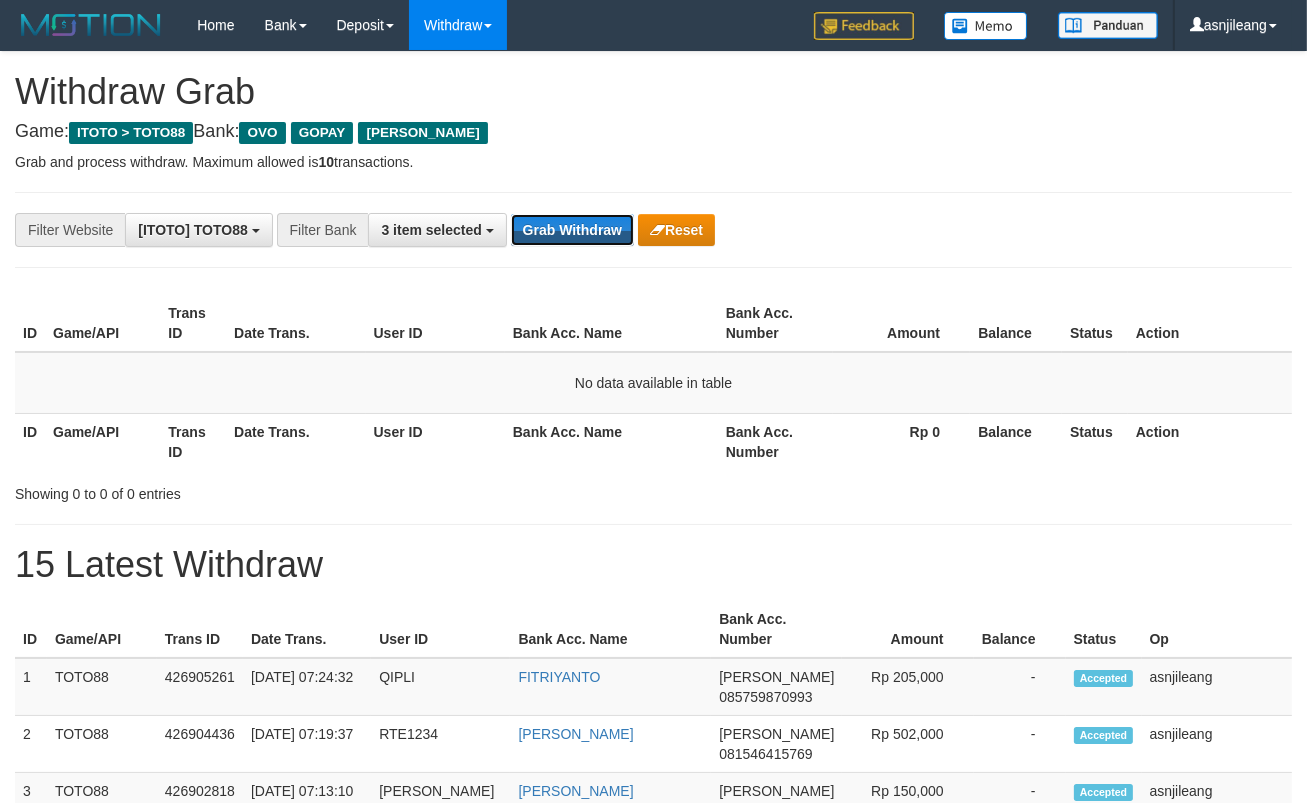 click on "Grab Withdraw" at bounding box center [572, 230] 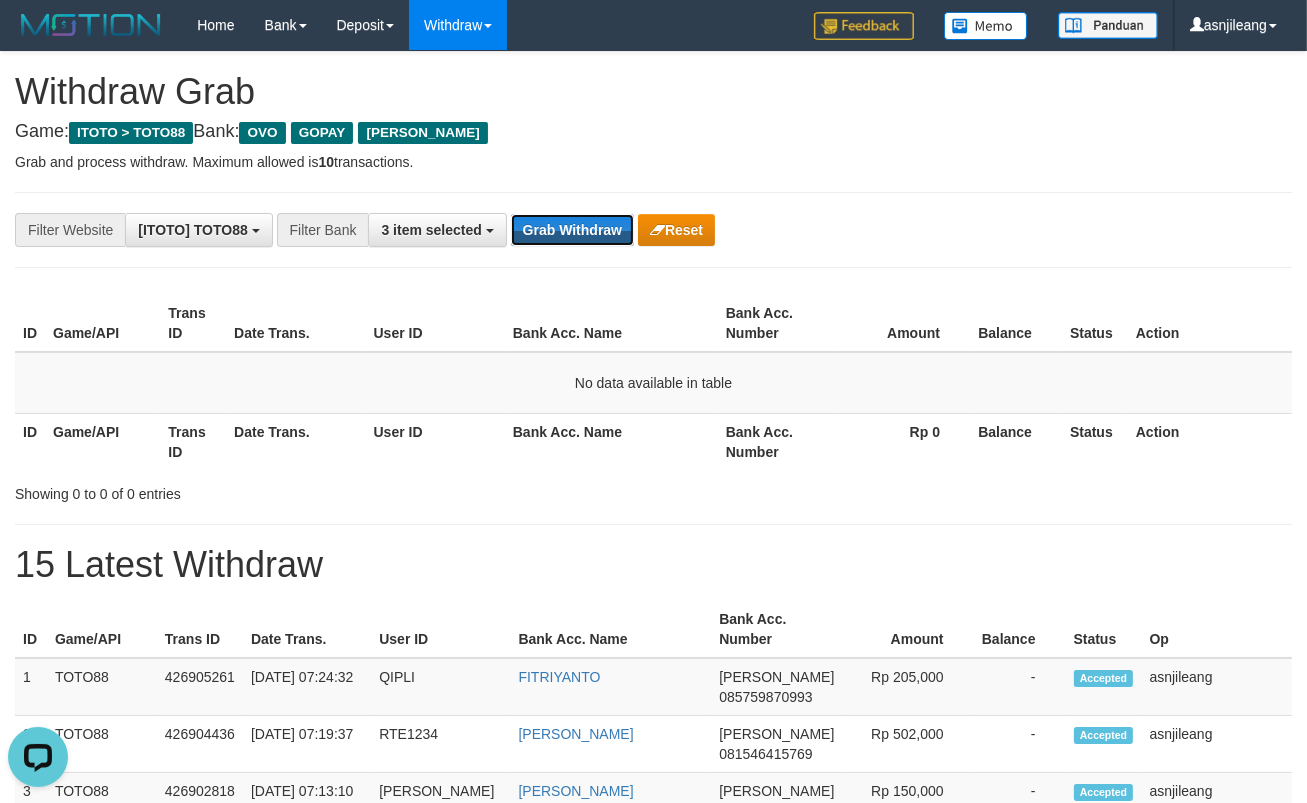 scroll, scrollTop: 0, scrollLeft: 0, axis: both 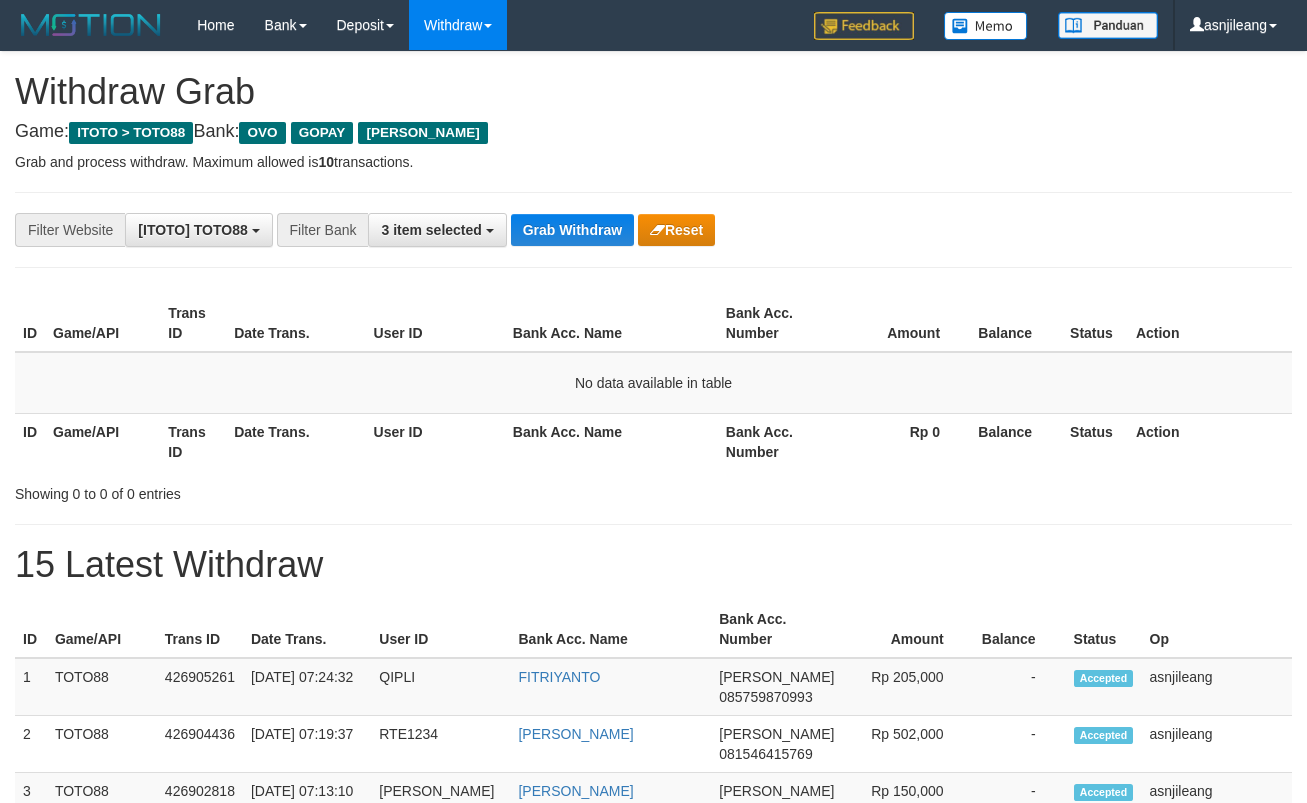 click on "Grab Withdraw" at bounding box center [572, 230] 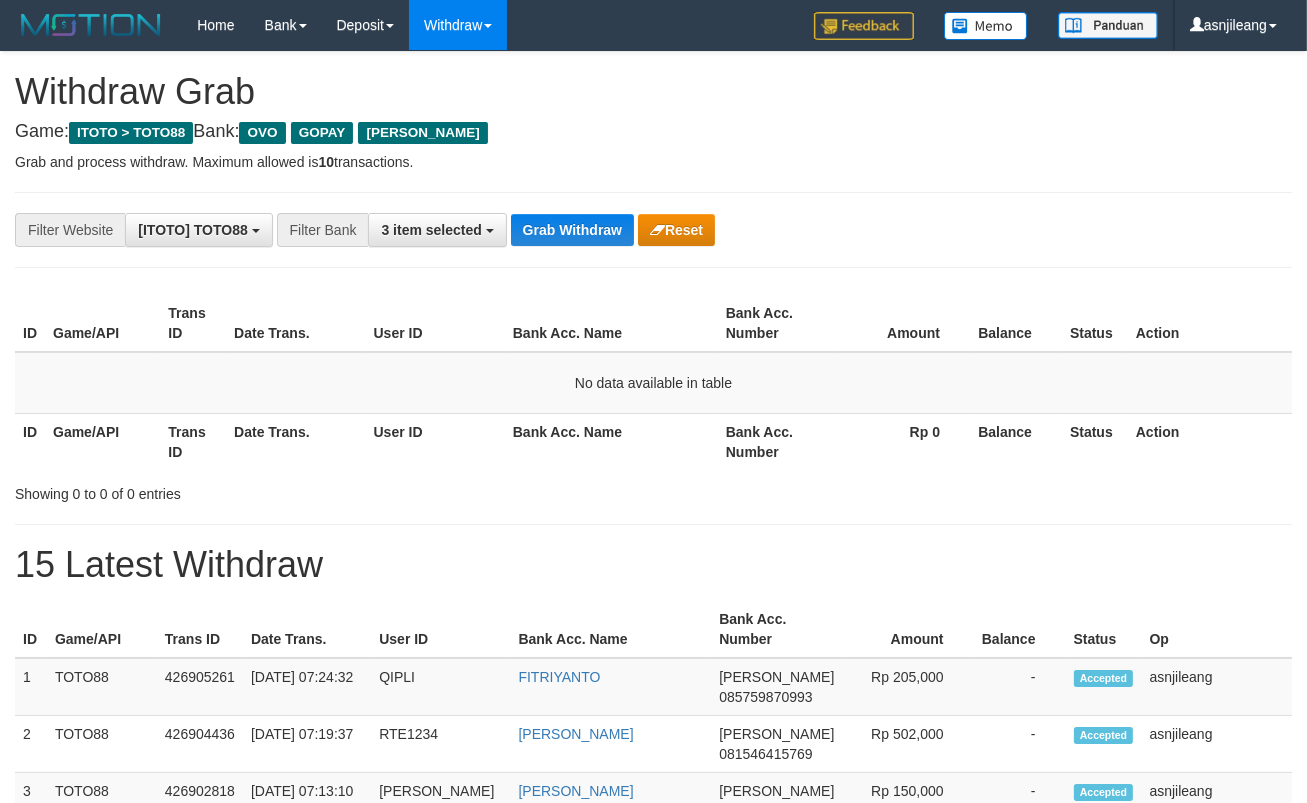 scroll, scrollTop: 17, scrollLeft: 0, axis: vertical 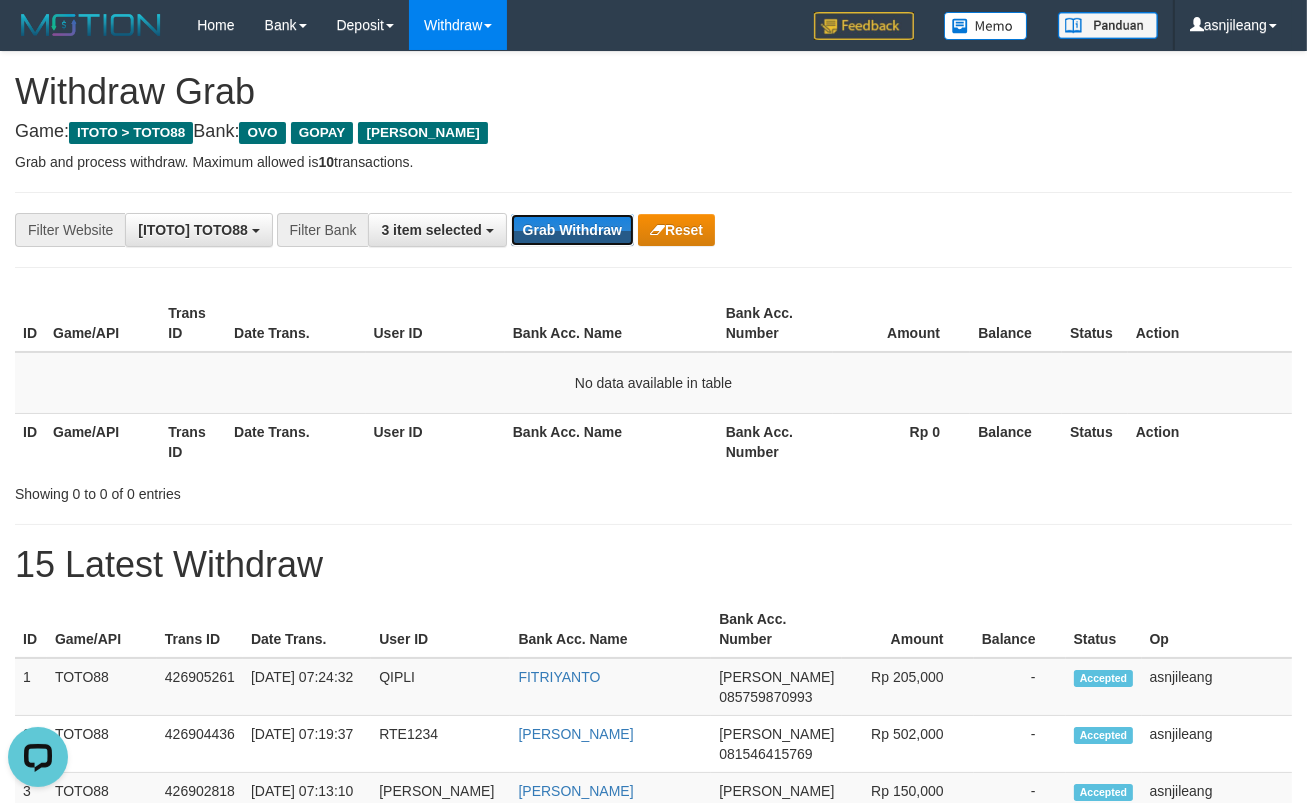 click on "Grab Withdraw" at bounding box center (572, 230) 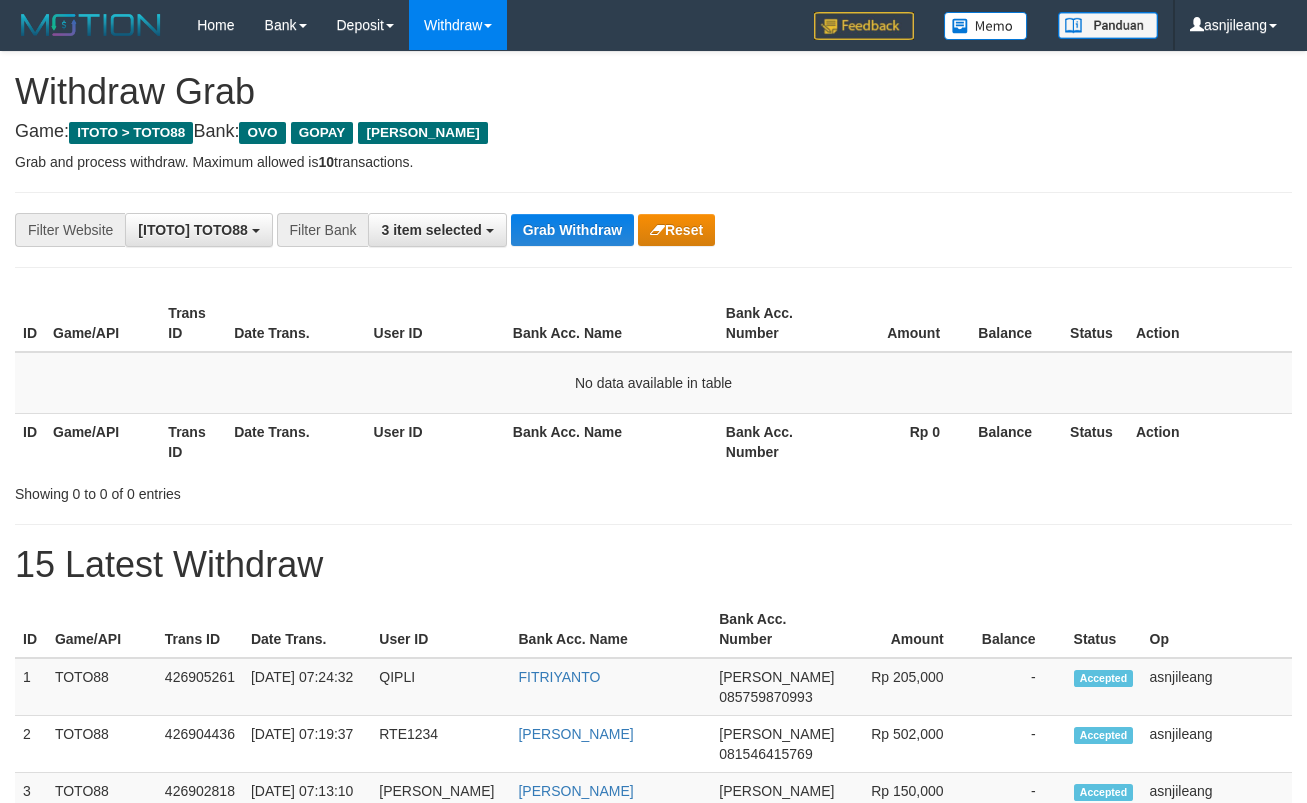scroll, scrollTop: 0, scrollLeft: 0, axis: both 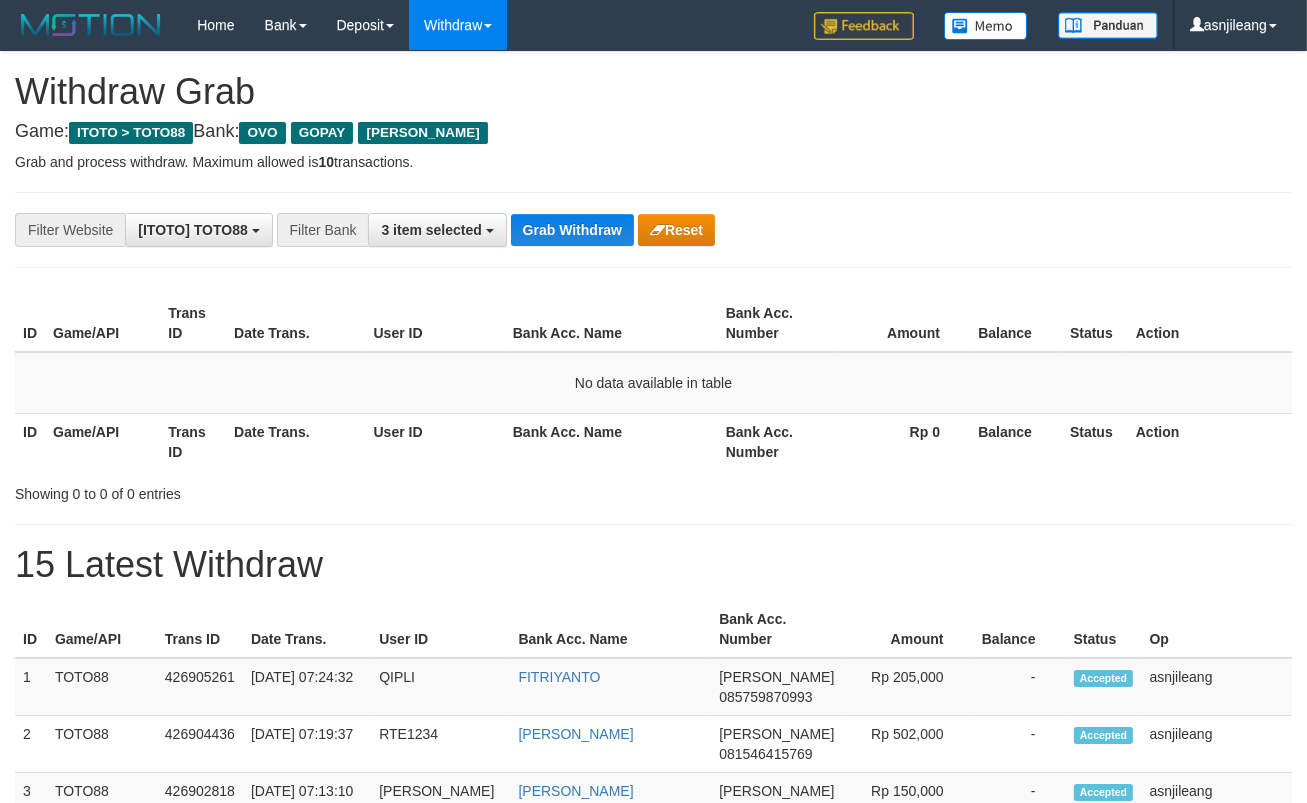 click on "Grab Withdraw" at bounding box center [572, 230] 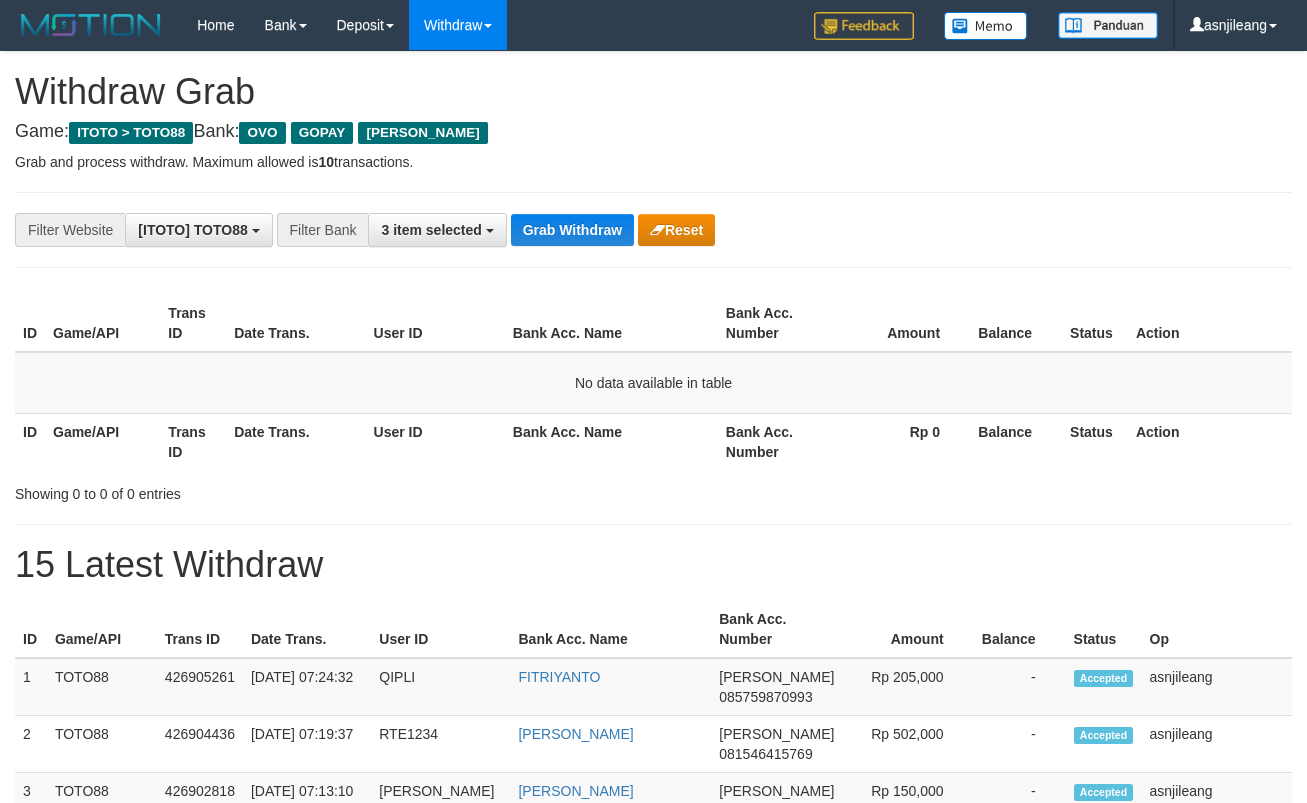 scroll, scrollTop: 0, scrollLeft: 0, axis: both 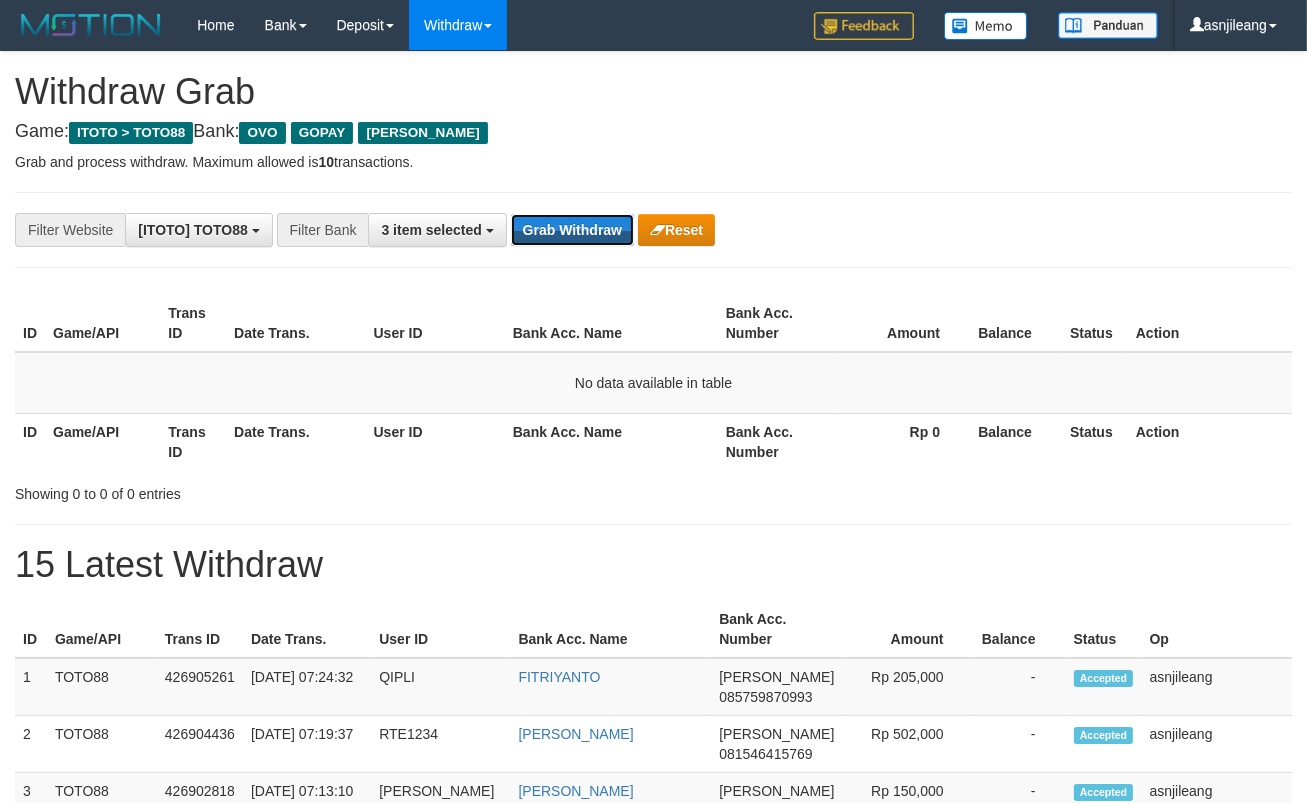click on "Grab Withdraw" at bounding box center (572, 230) 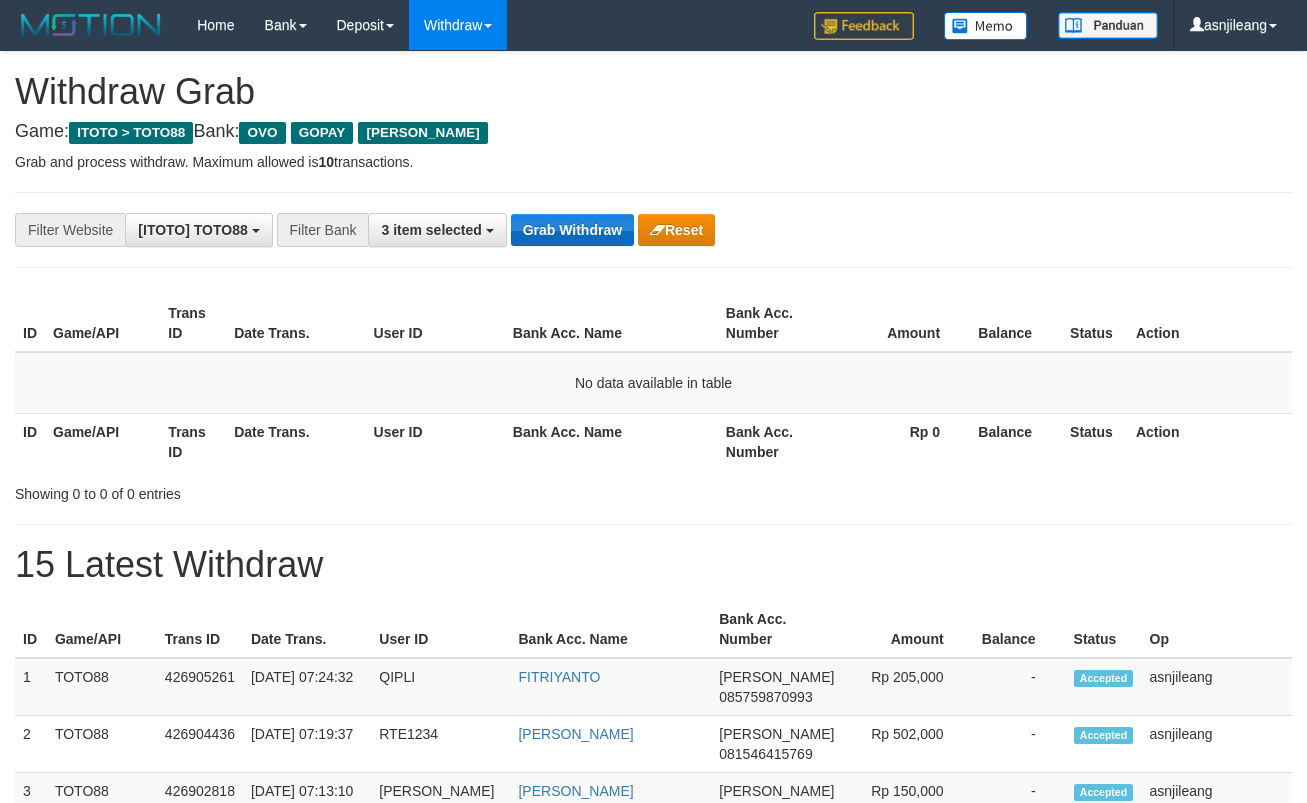 scroll, scrollTop: 0, scrollLeft: 0, axis: both 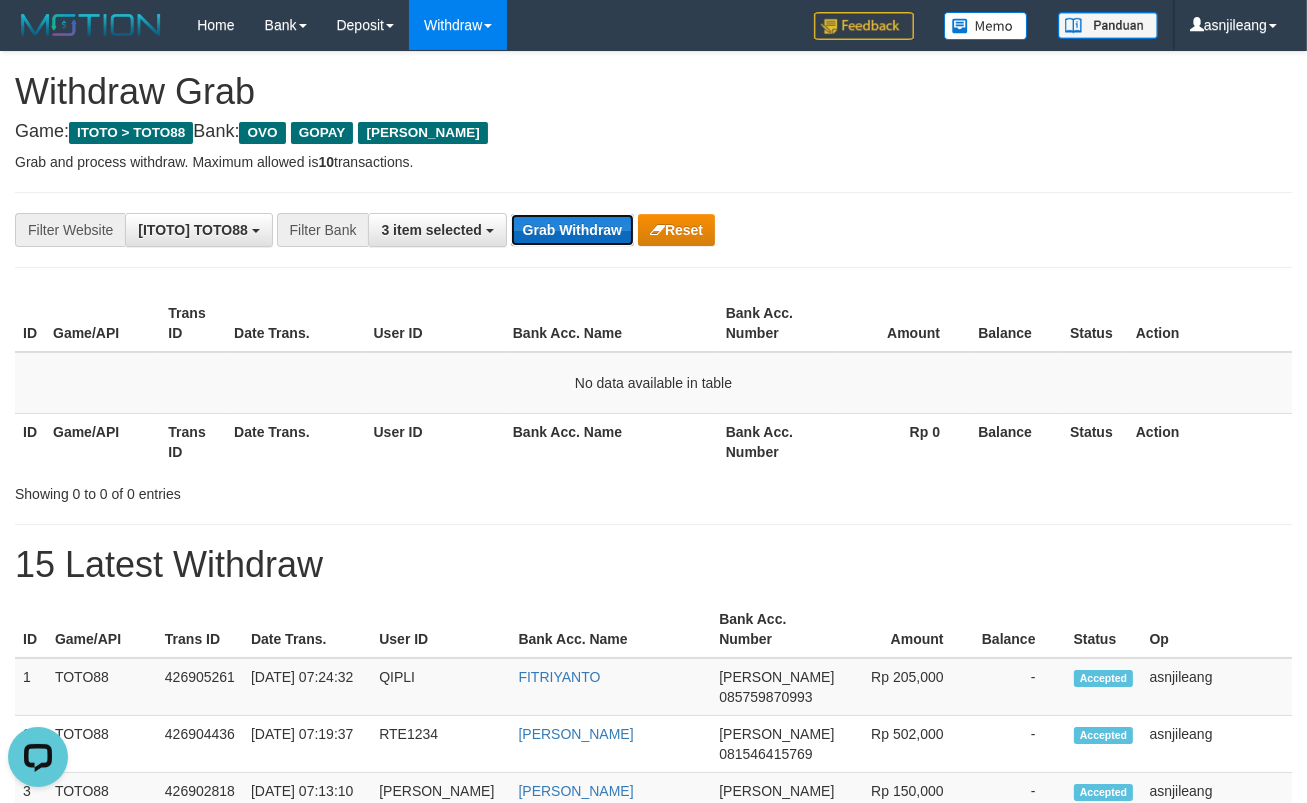 click on "Grab Withdraw" at bounding box center [572, 230] 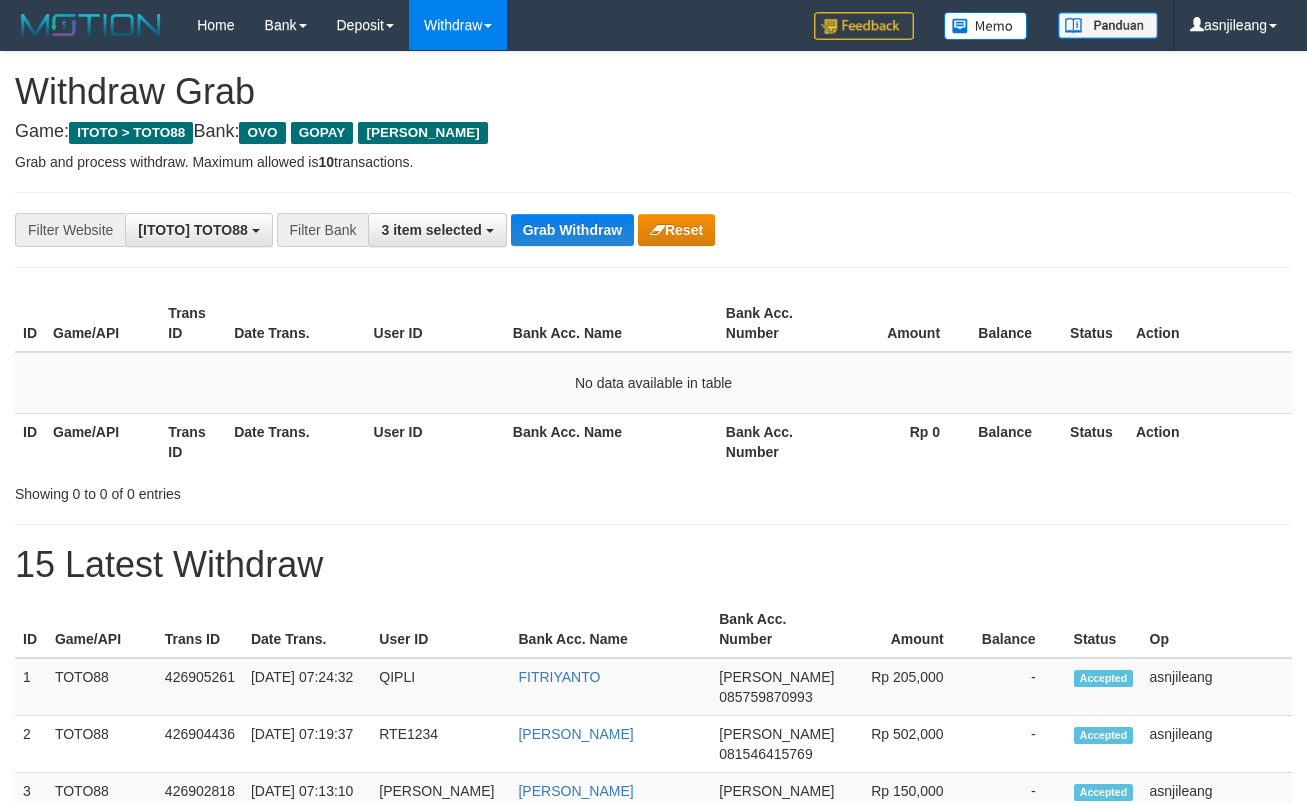 scroll, scrollTop: 0, scrollLeft: 0, axis: both 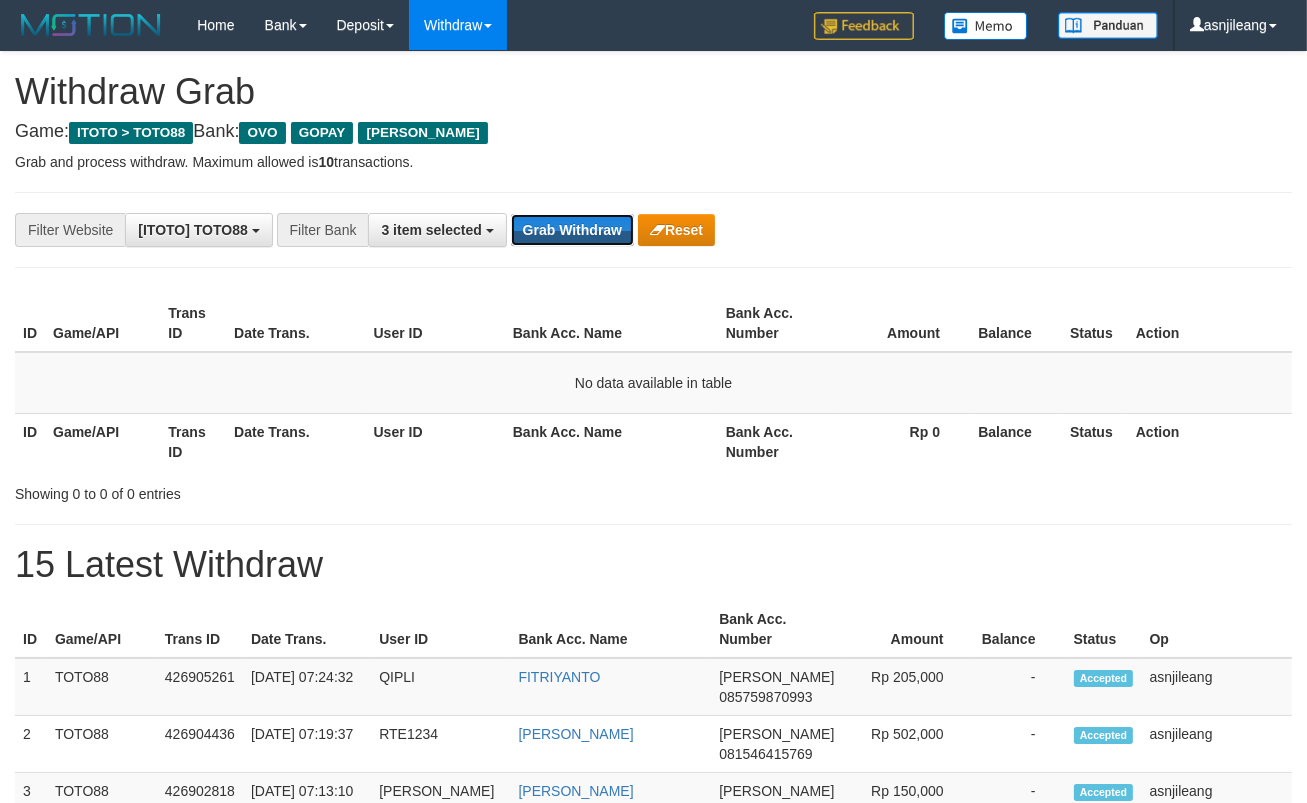 click on "Grab Withdraw" at bounding box center (572, 230) 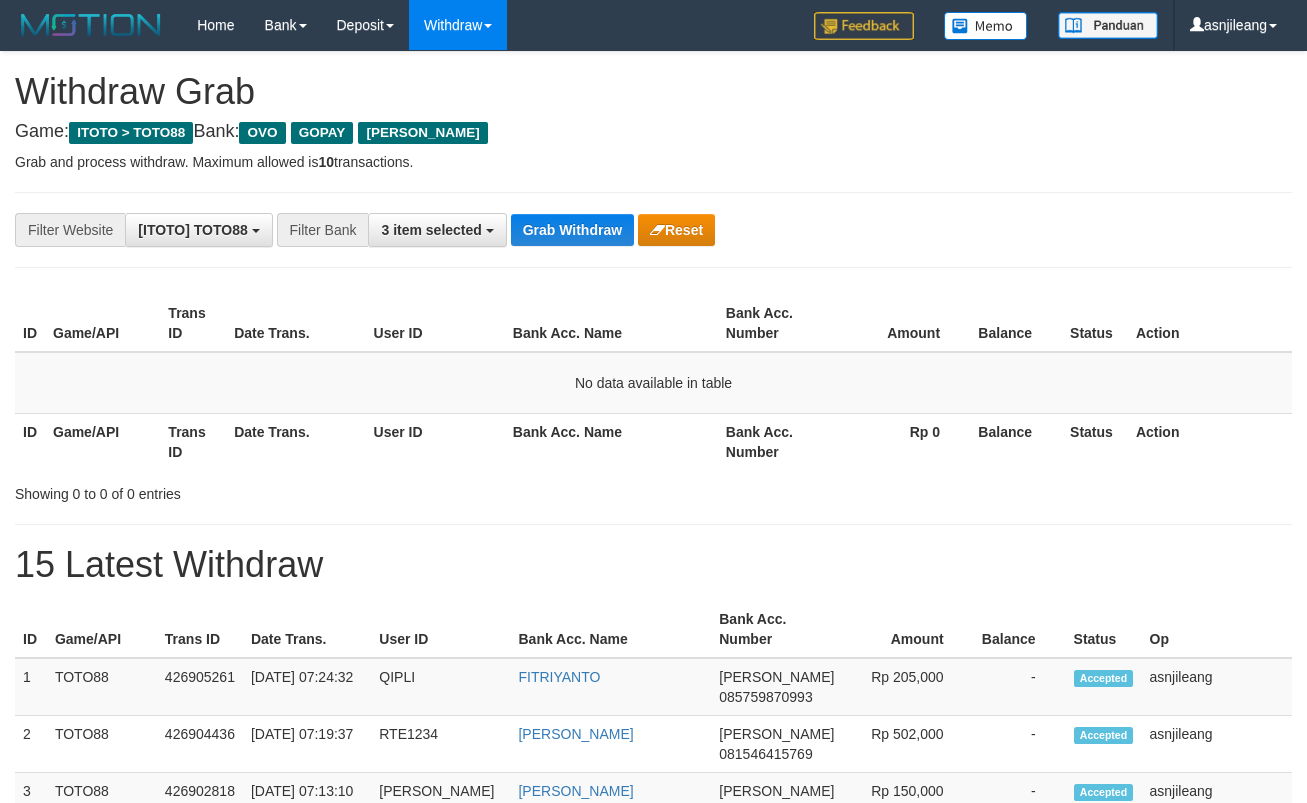 scroll, scrollTop: 0, scrollLeft: 0, axis: both 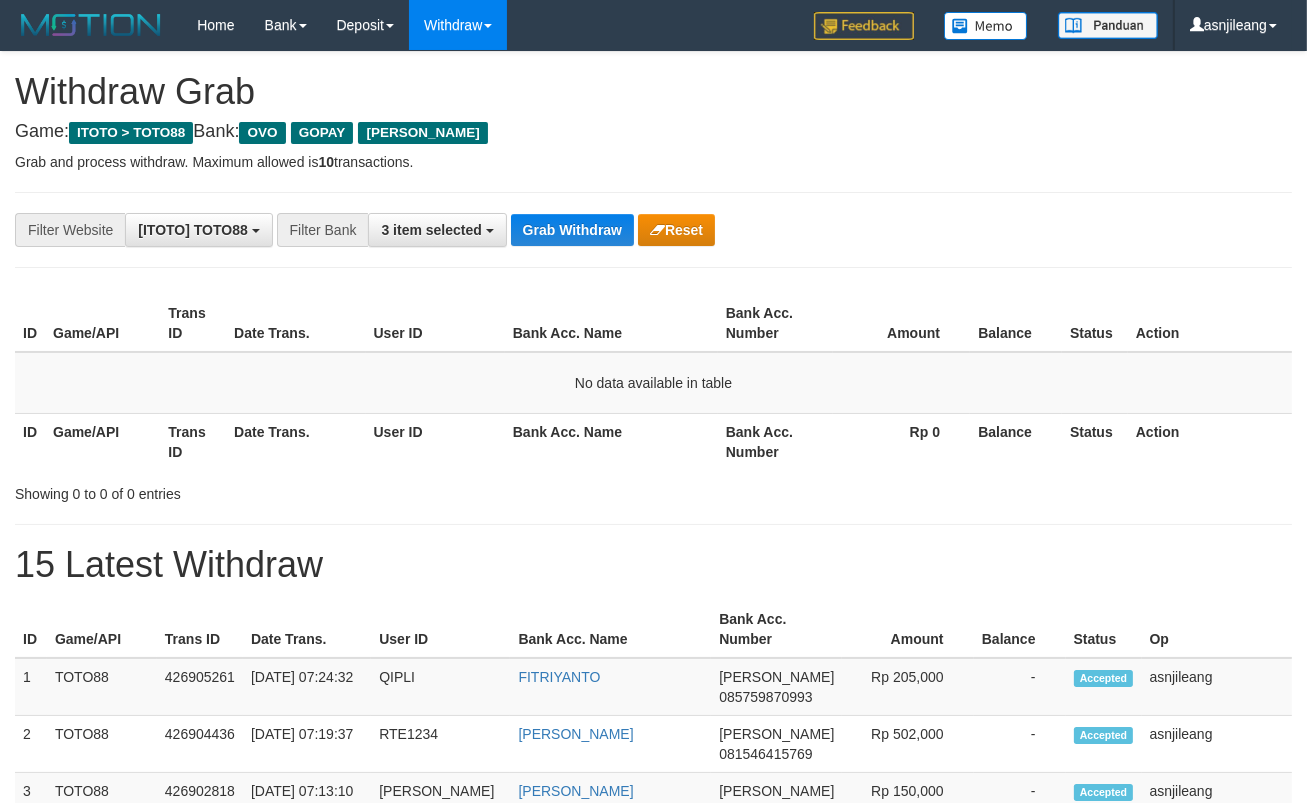 click on "Grab Withdraw" at bounding box center (572, 230) 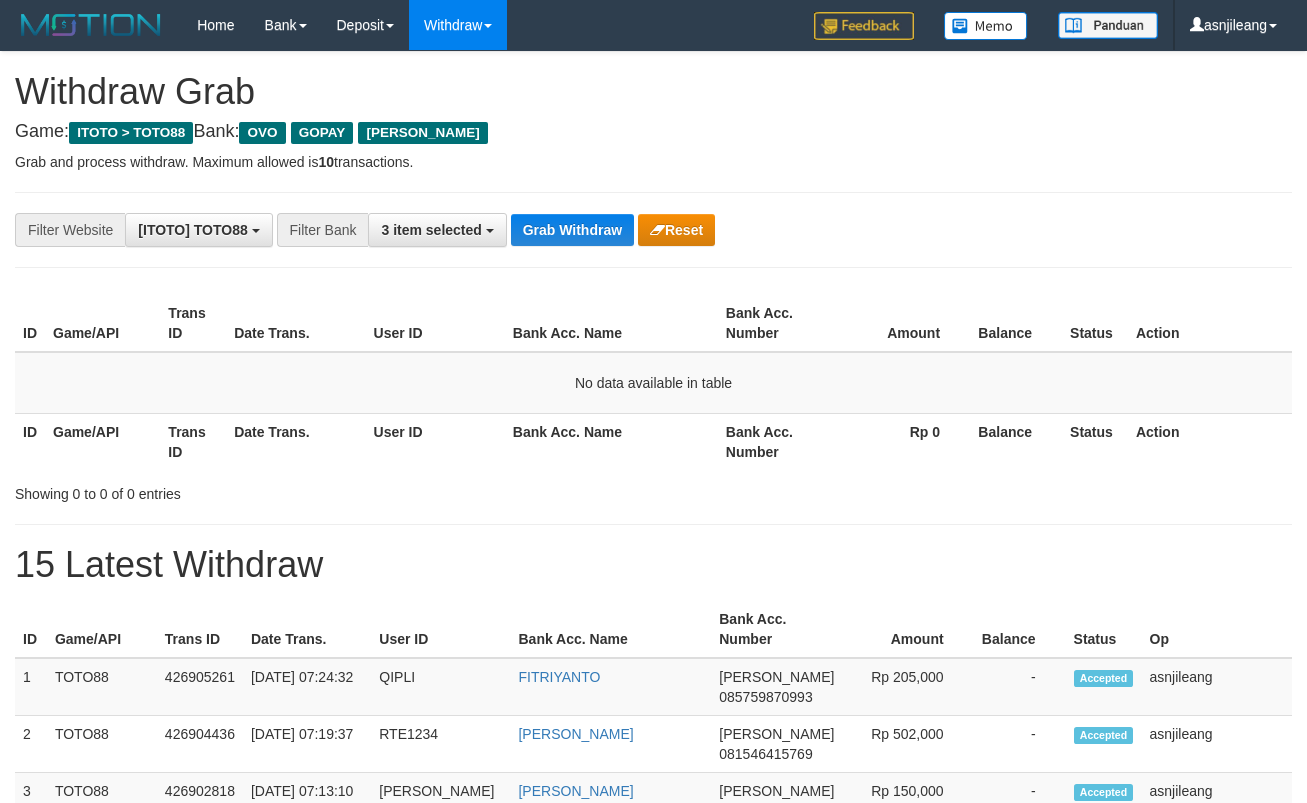 scroll, scrollTop: 0, scrollLeft: 0, axis: both 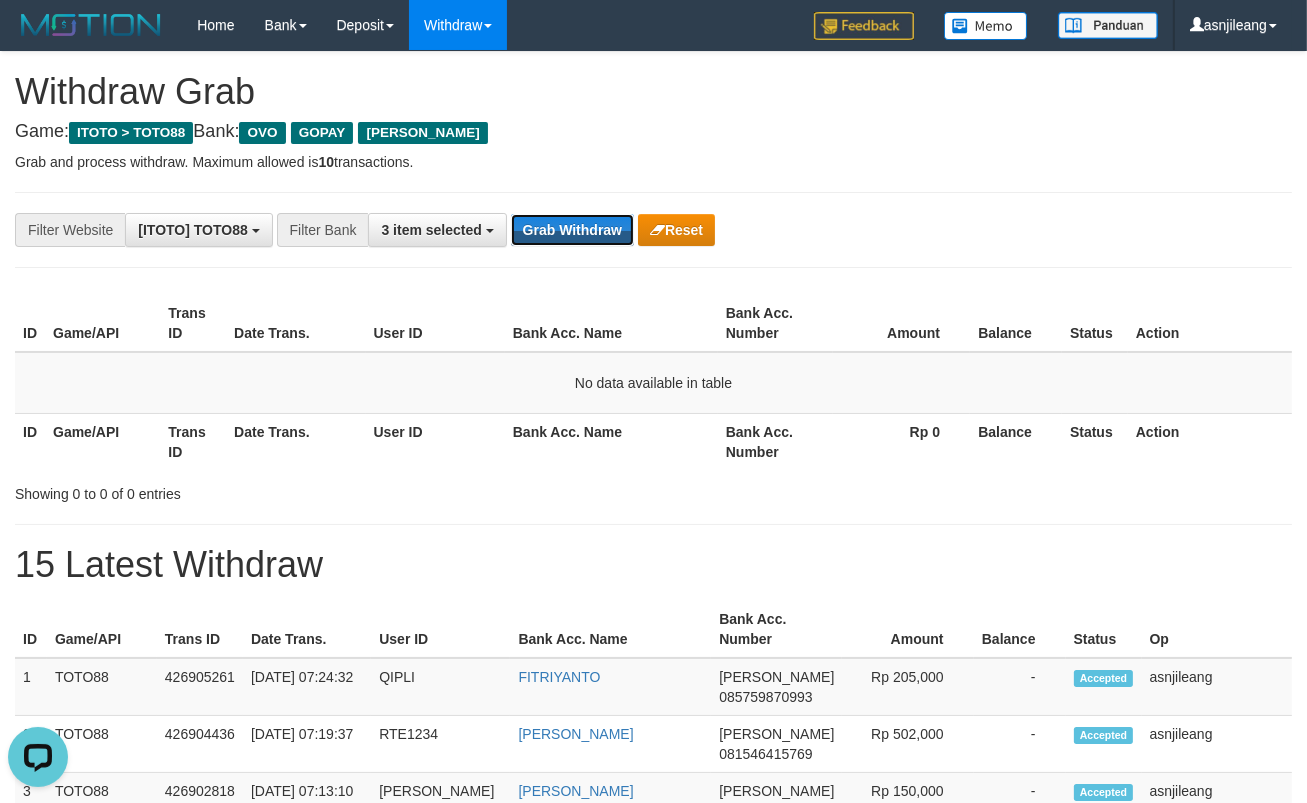 click on "Grab Withdraw" at bounding box center (572, 230) 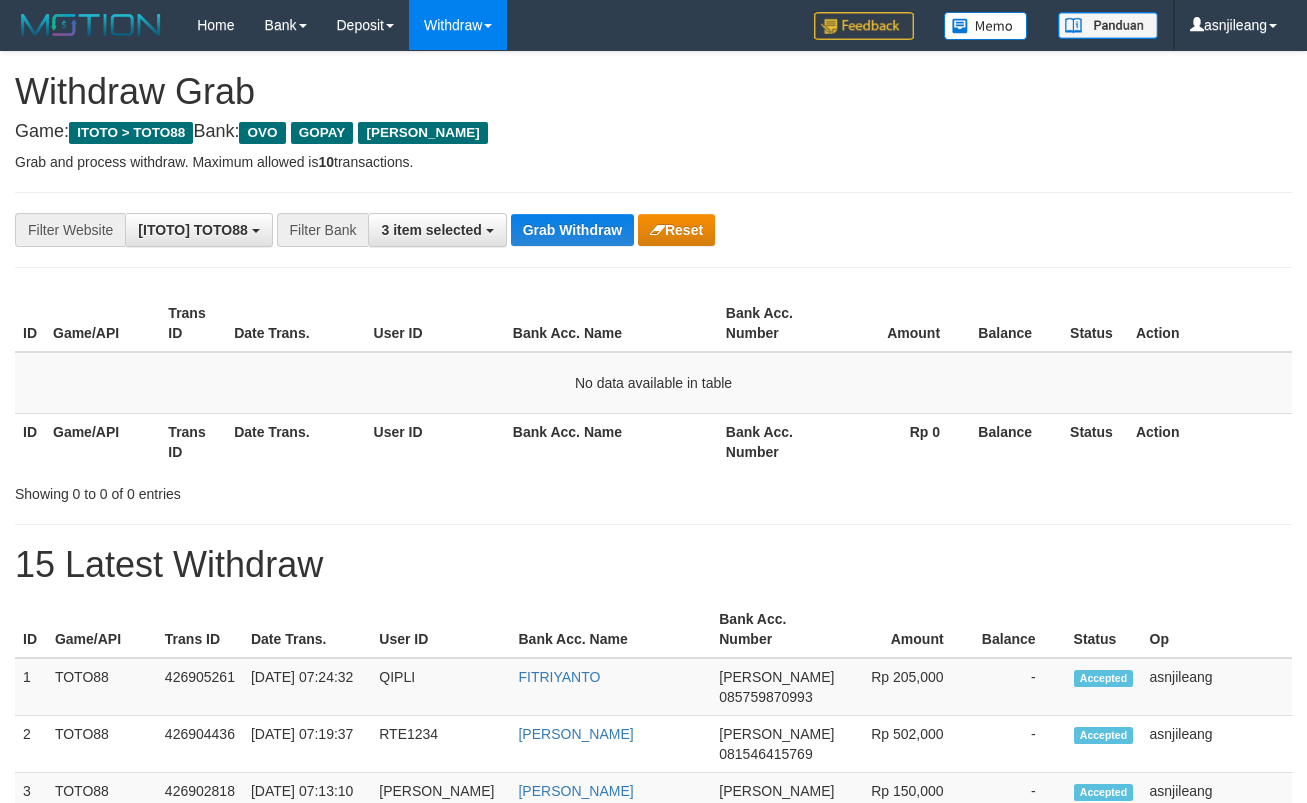 click on "Grab Withdraw" at bounding box center (572, 230) 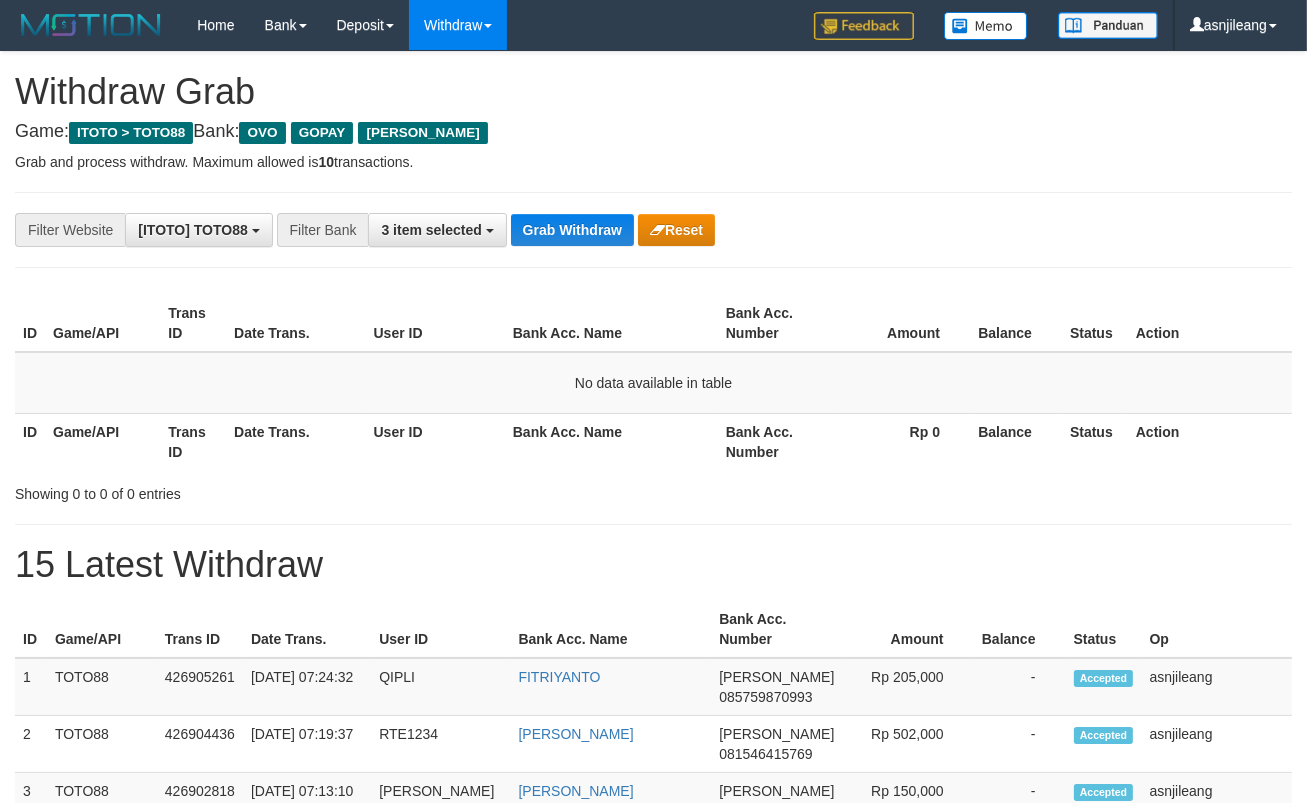 scroll, scrollTop: 17, scrollLeft: 0, axis: vertical 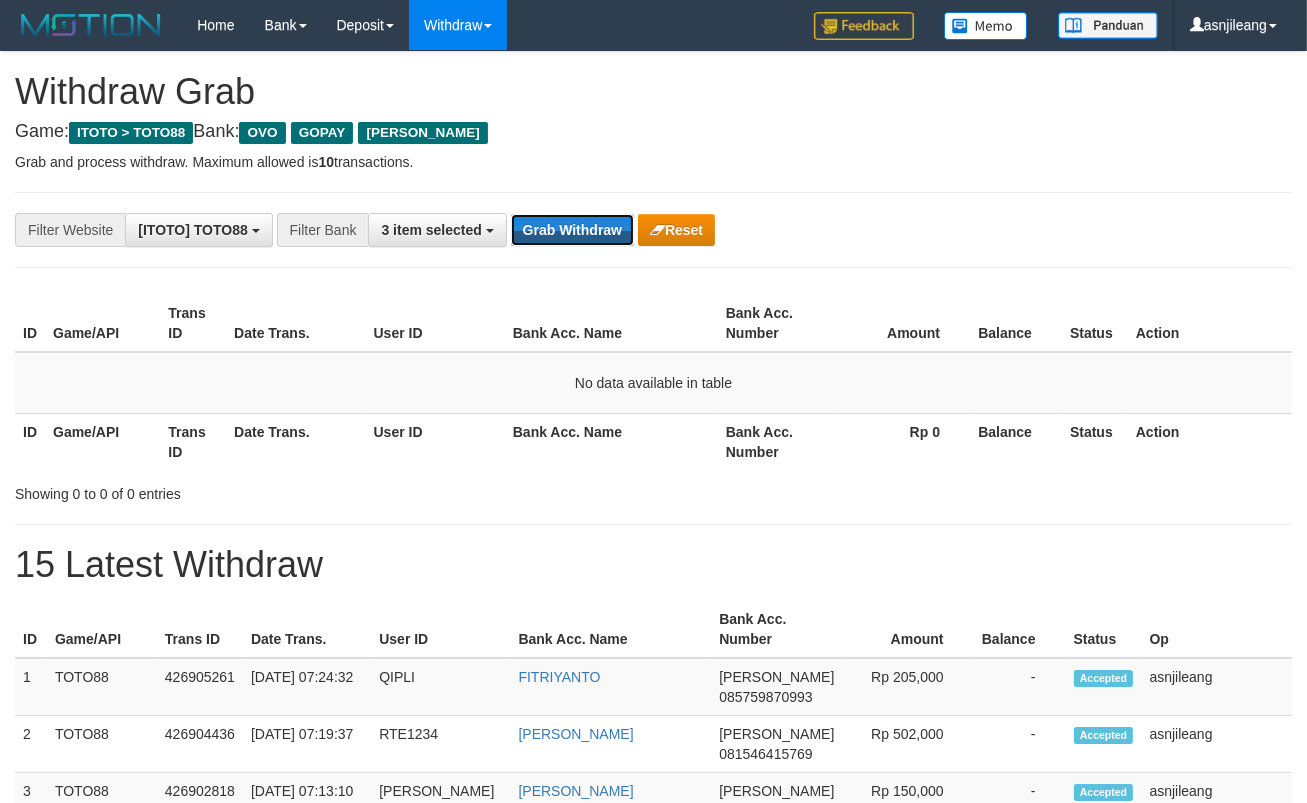 click on "Grab Withdraw" at bounding box center [572, 230] 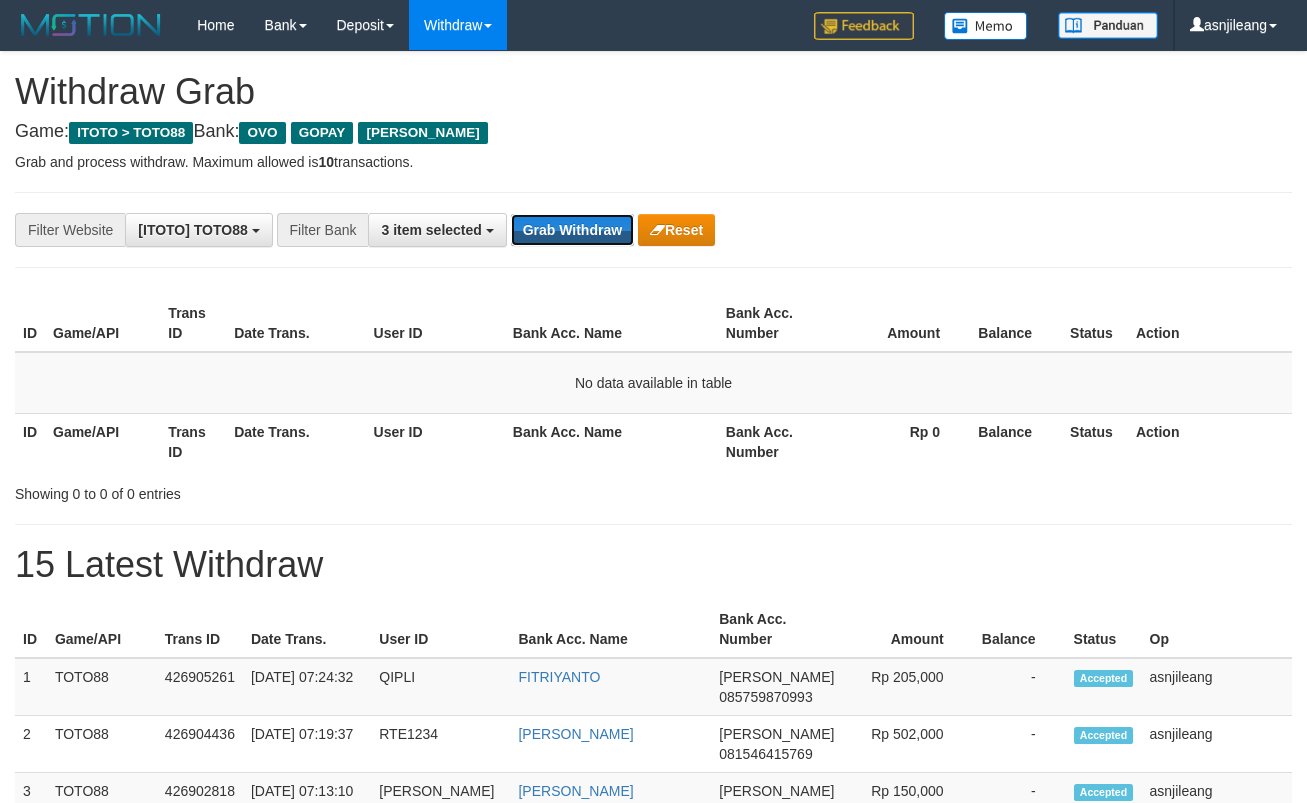 scroll, scrollTop: 0, scrollLeft: 0, axis: both 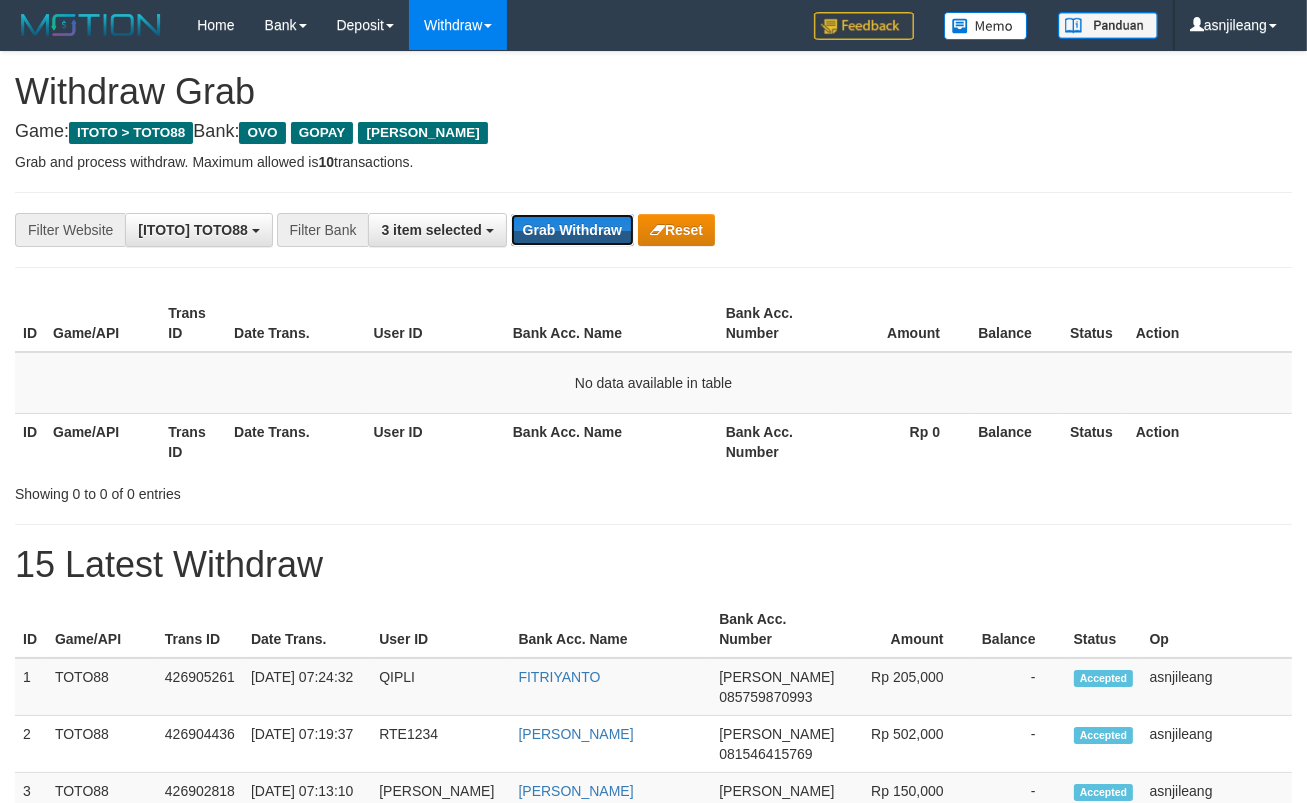 click on "Grab Withdraw" at bounding box center (572, 230) 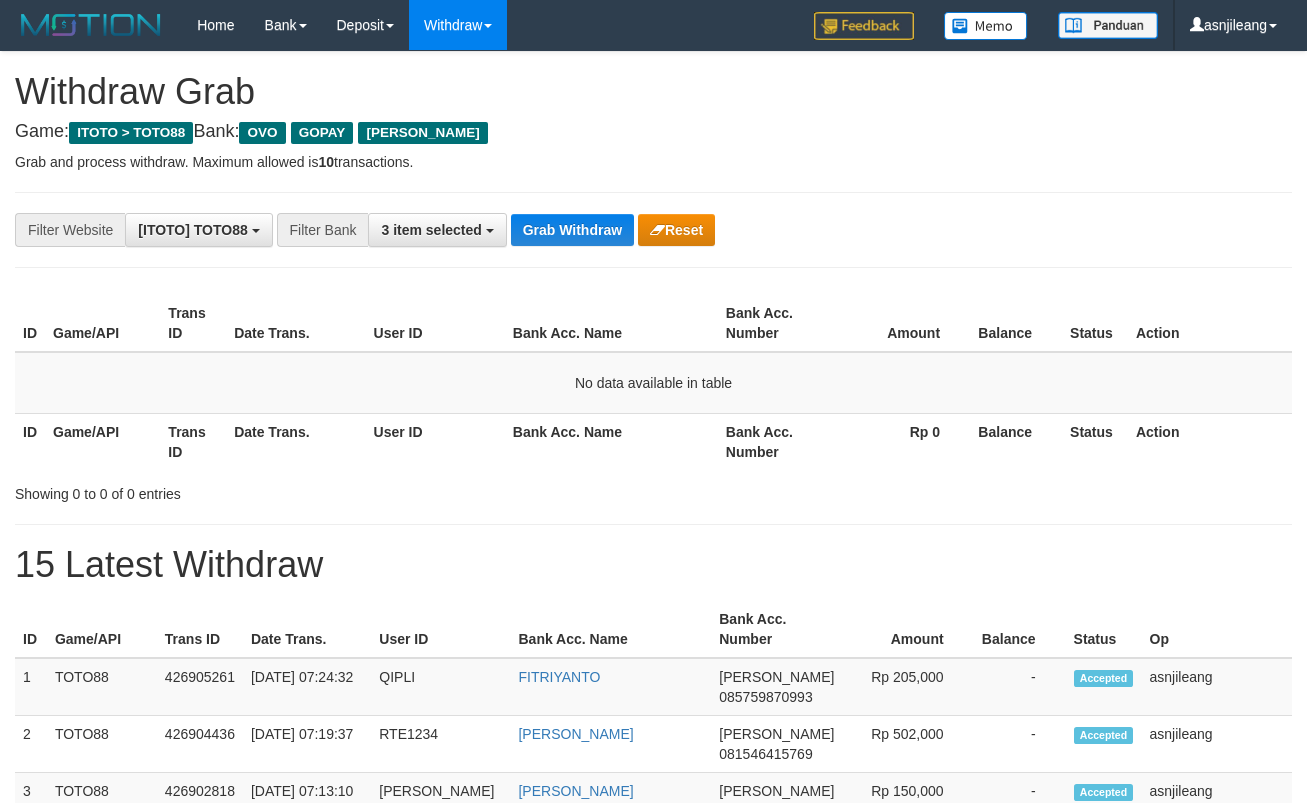 scroll, scrollTop: 0, scrollLeft: 0, axis: both 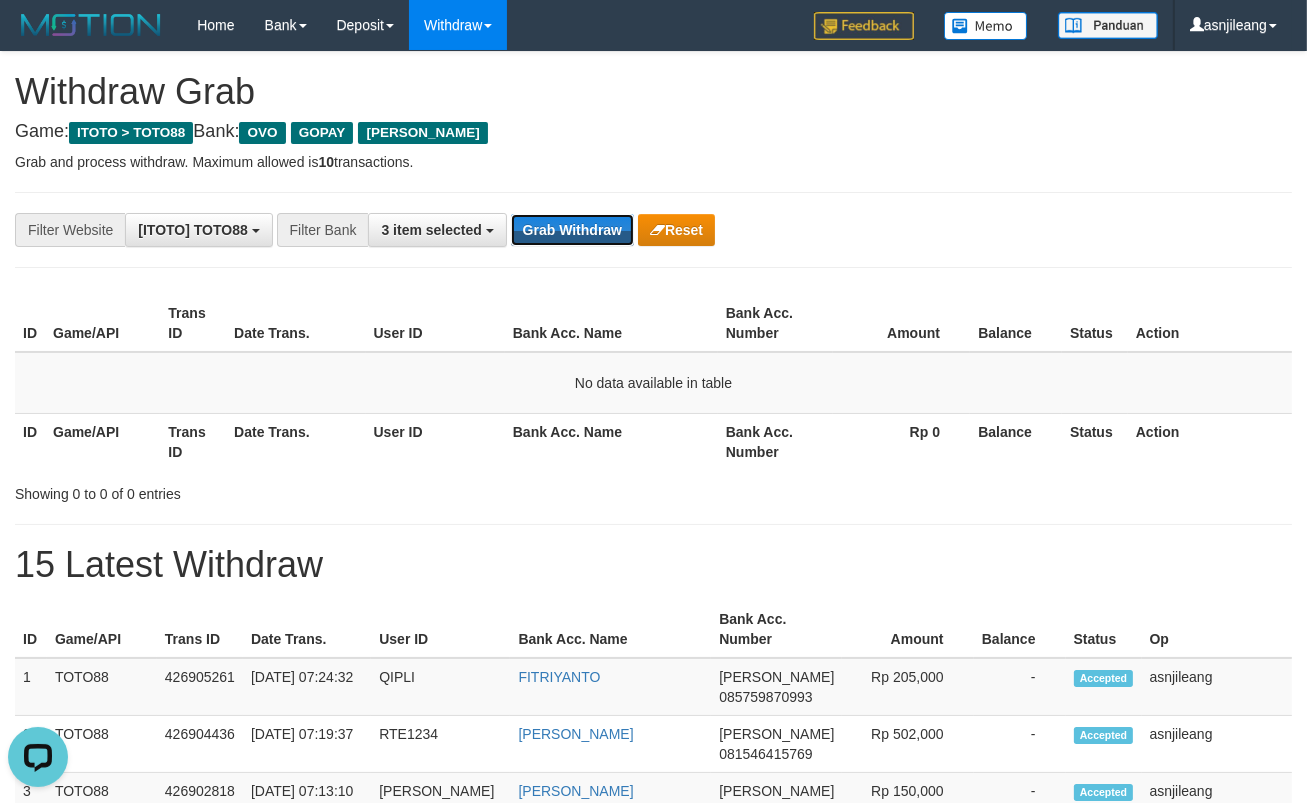 click on "Grab Withdraw" at bounding box center (572, 230) 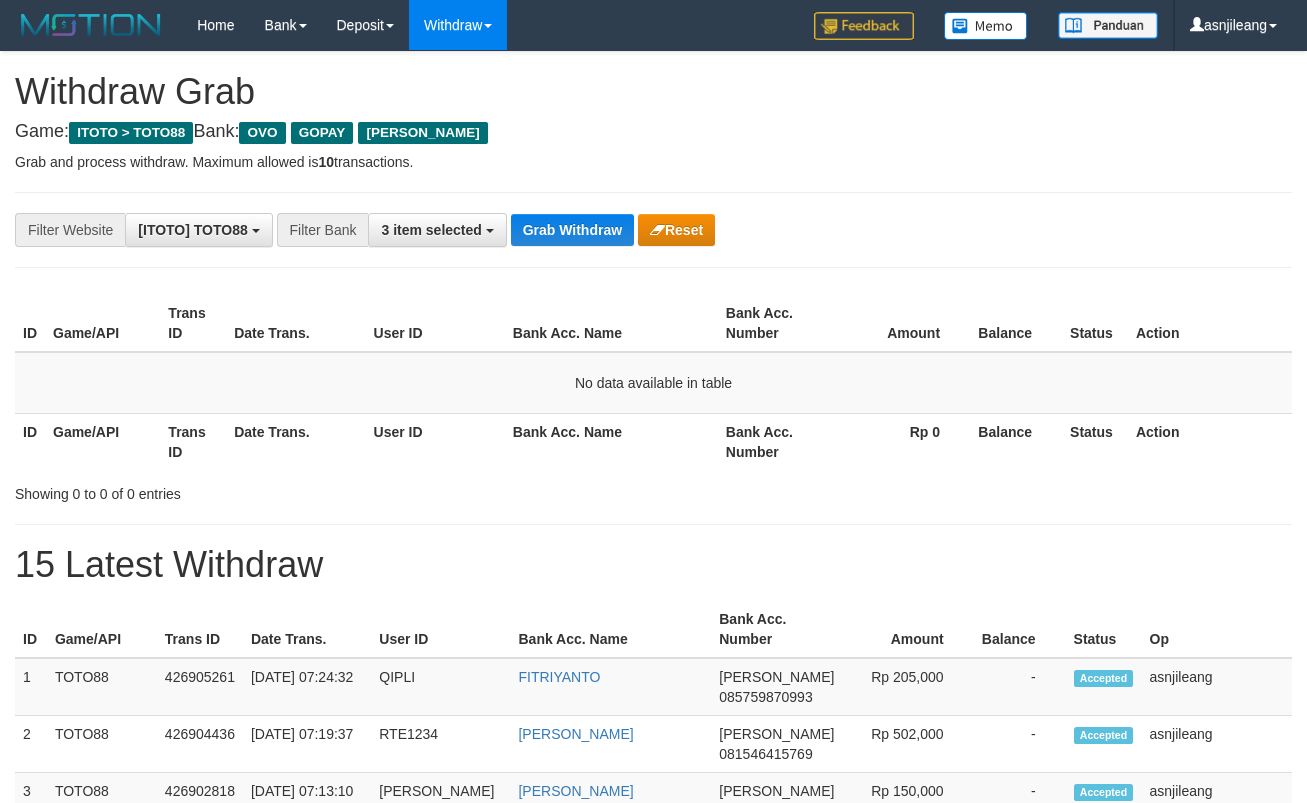 scroll, scrollTop: 0, scrollLeft: 0, axis: both 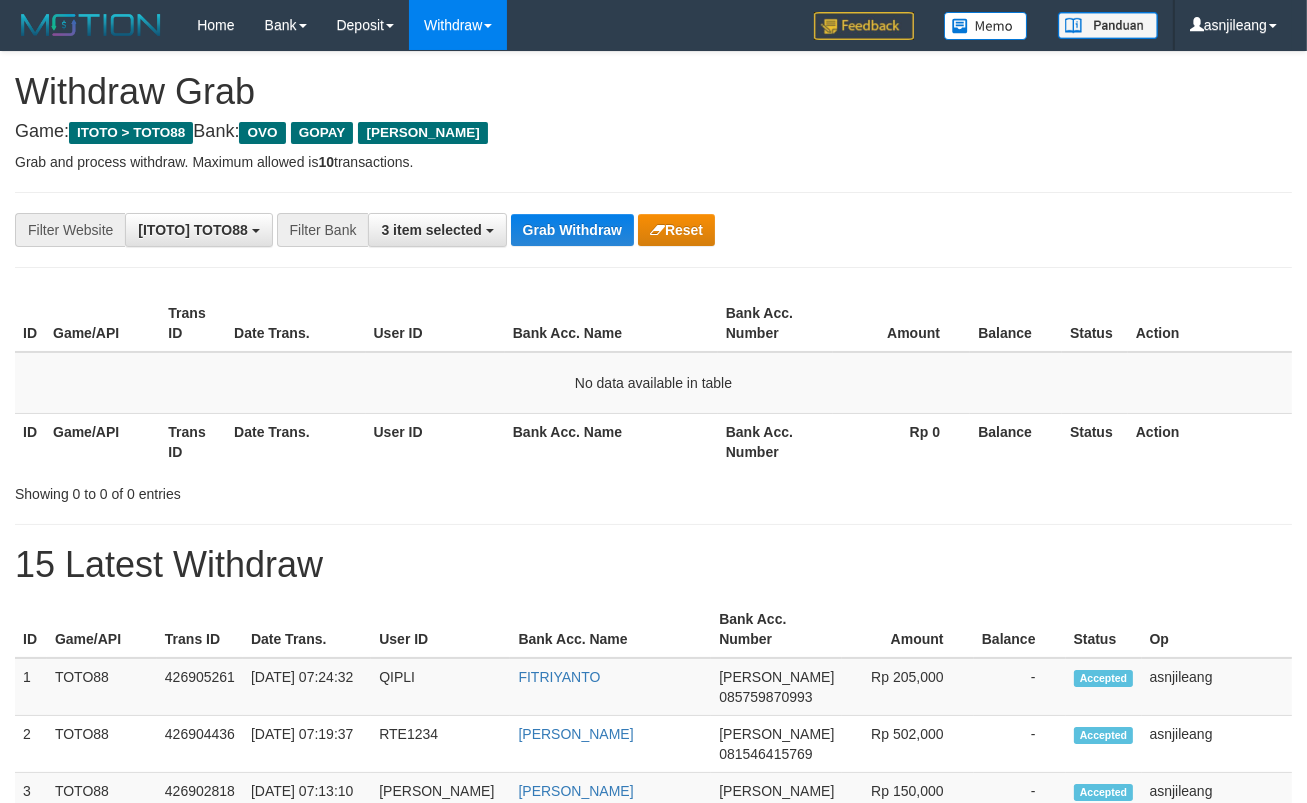 click on "Grab Withdraw" at bounding box center [572, 230] 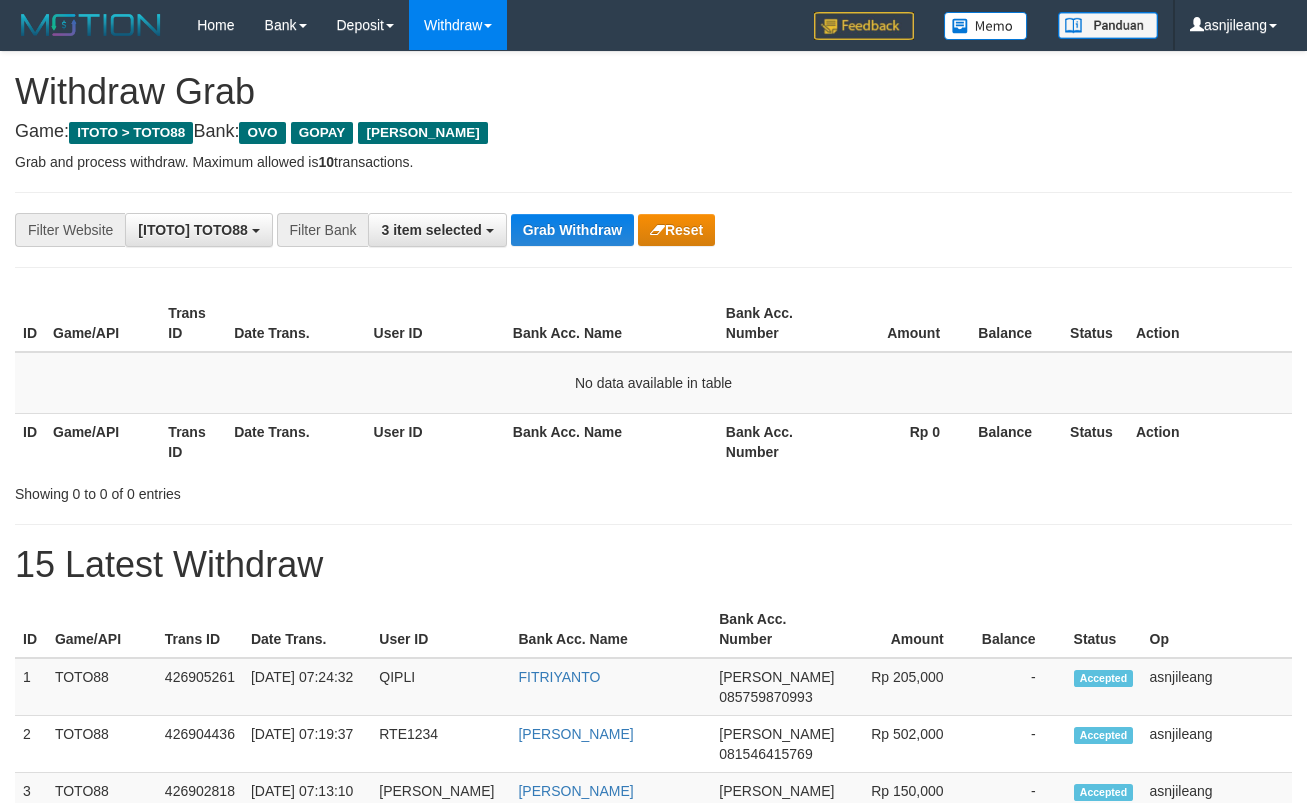 scroll, scrollTop: 0, scrollLeft: 0, axis: both 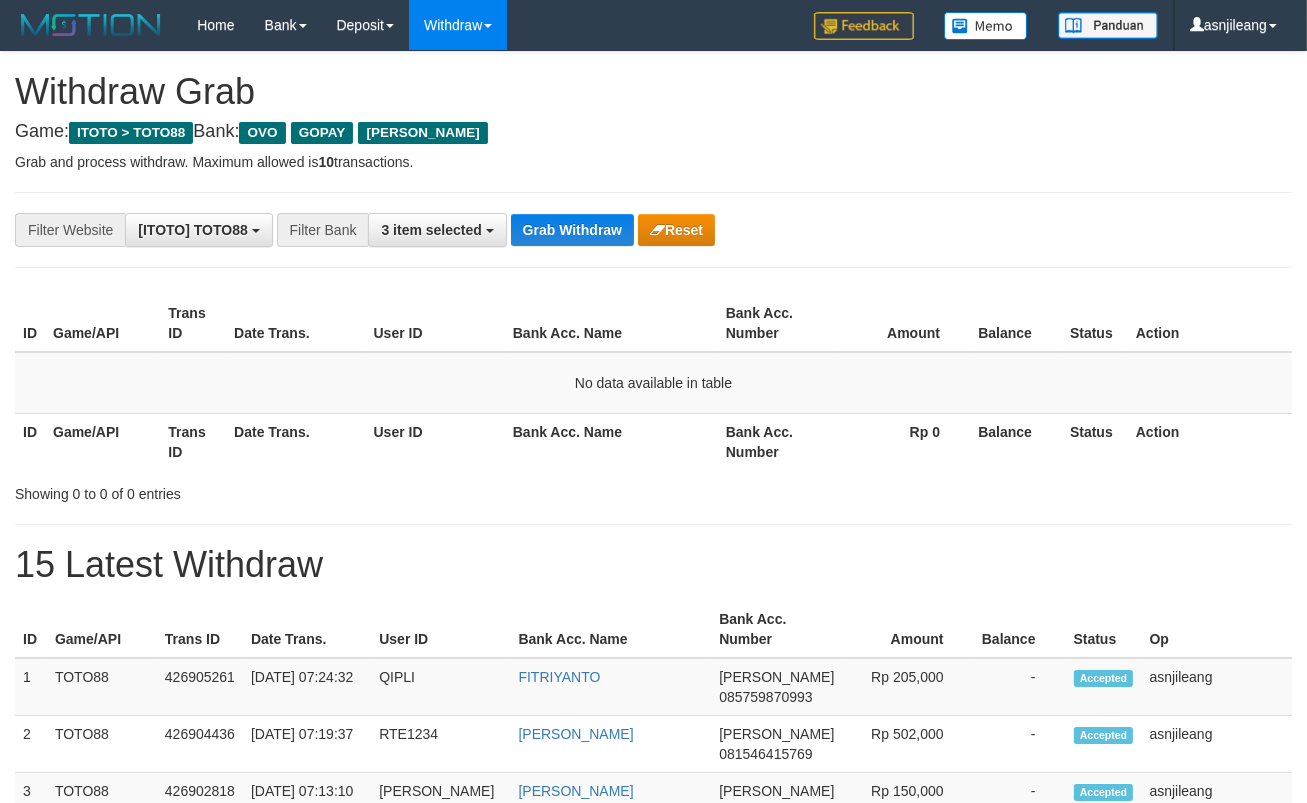 click on "Grab Withdraw" at bounding box center (572, 230) 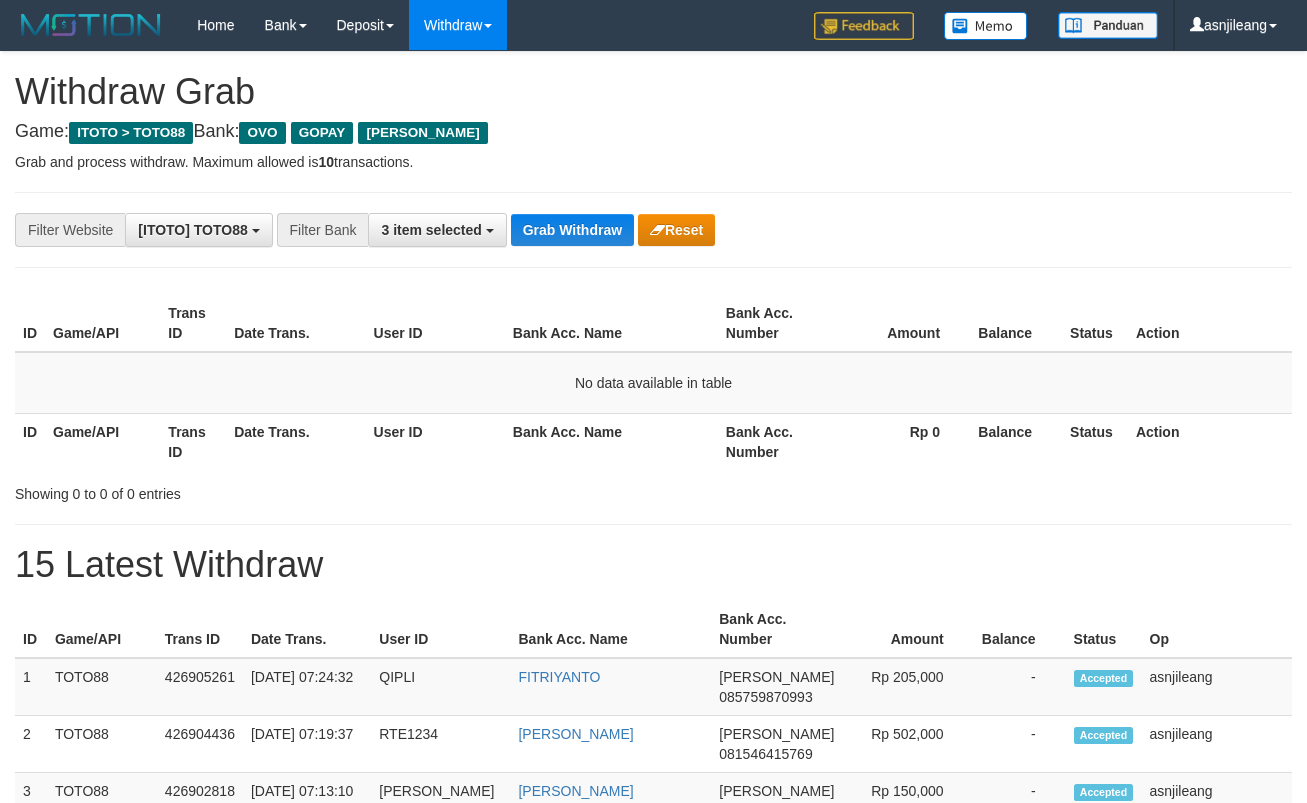 scroll, scrollTop: 0, scrollLeft: 0, axis: both 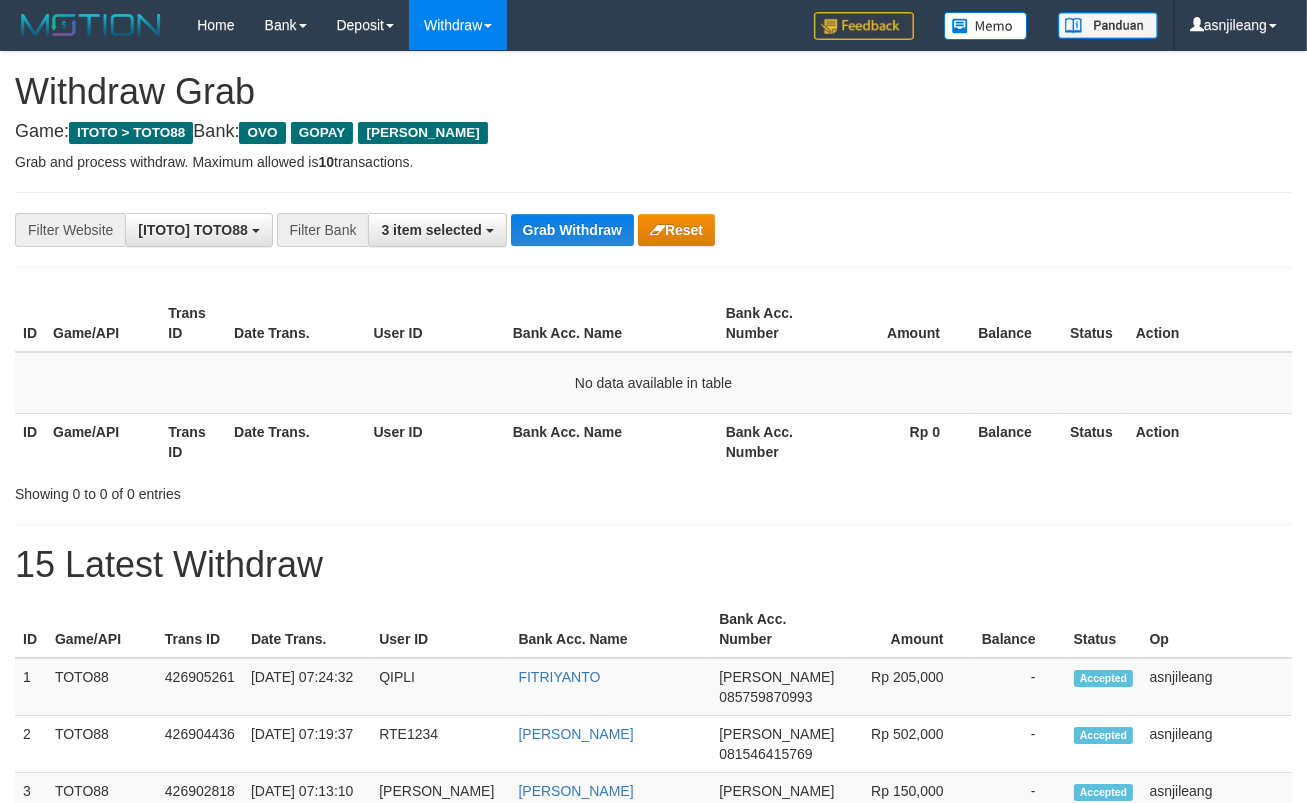 click on "Grab Withdraw" at bounding box center (572, 230) 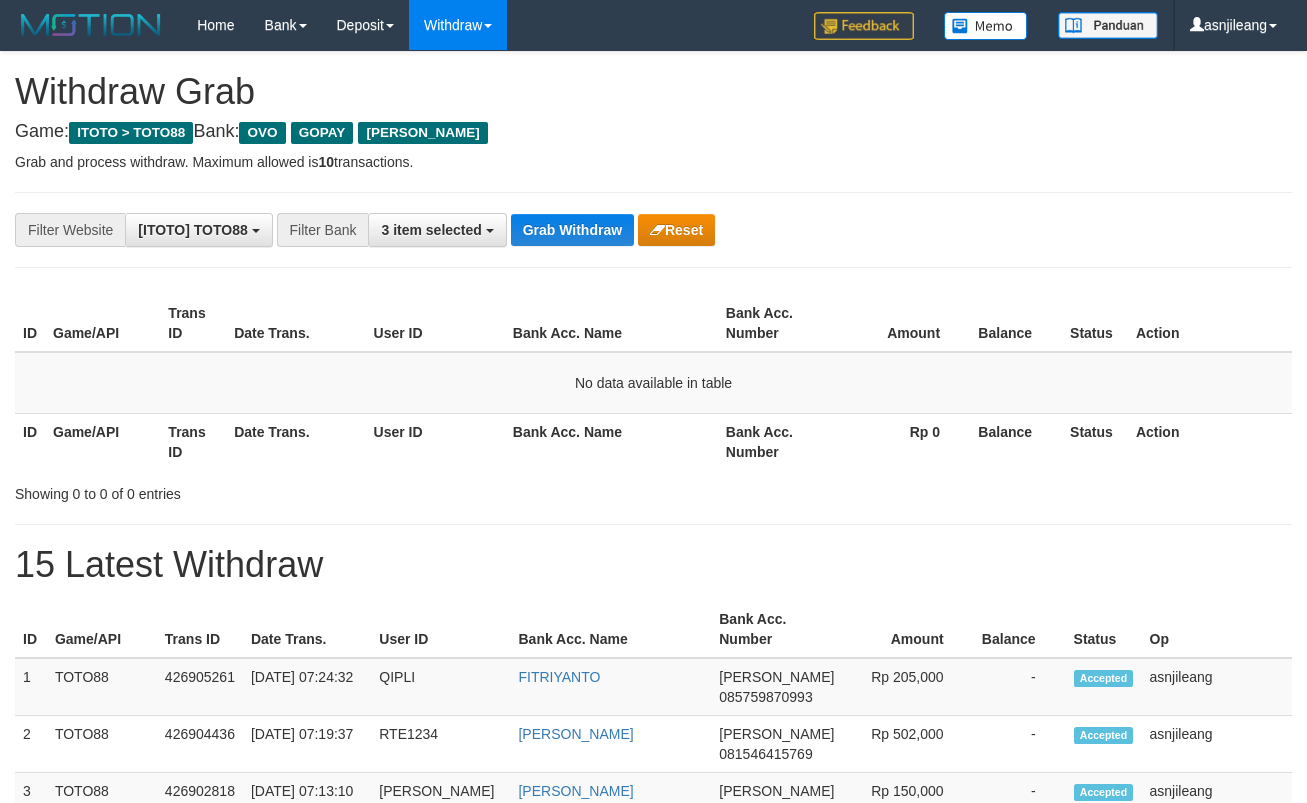 scroll, scrollTop: 0, scrollLeft: 0, axis: both 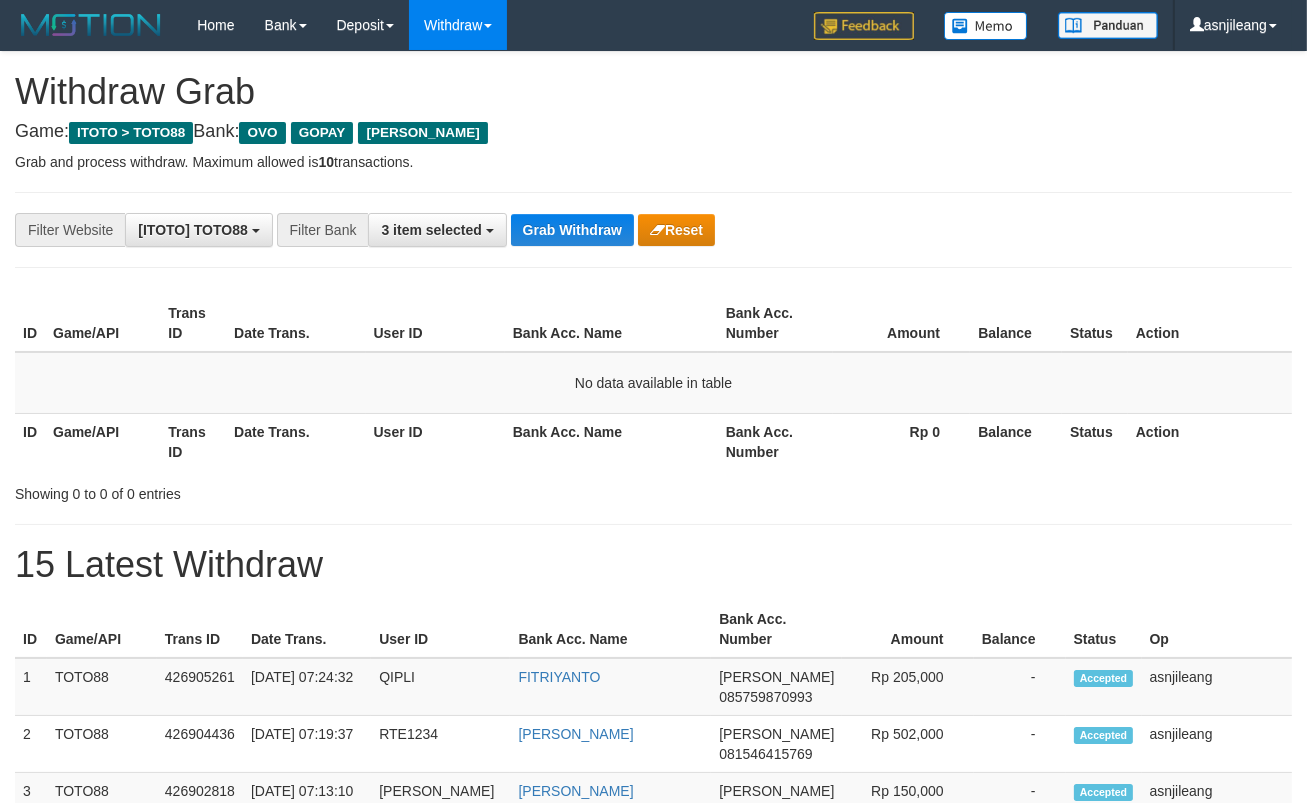 click on "Grab Withdraw" at bounding box center (572, 230) 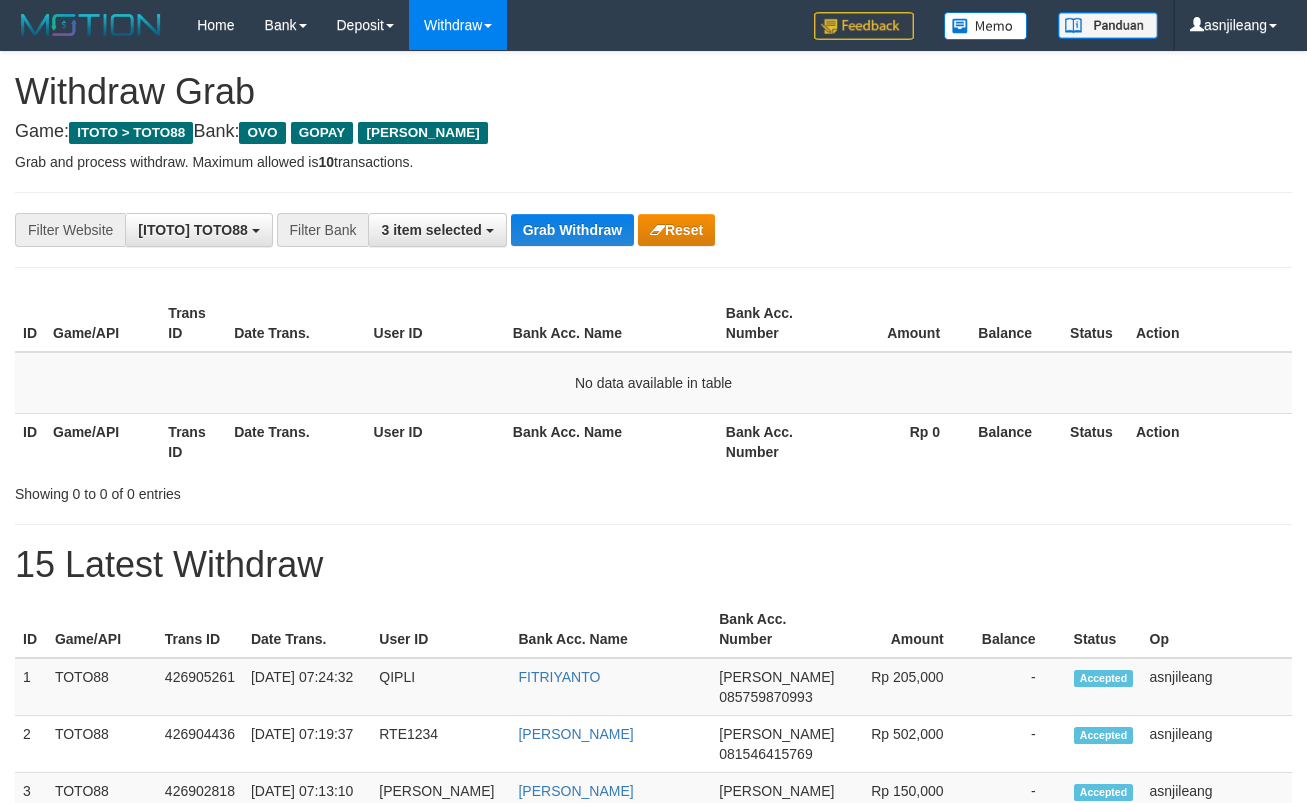 scroll, scrollTop: 0, scrollLeft: 0, axis: both 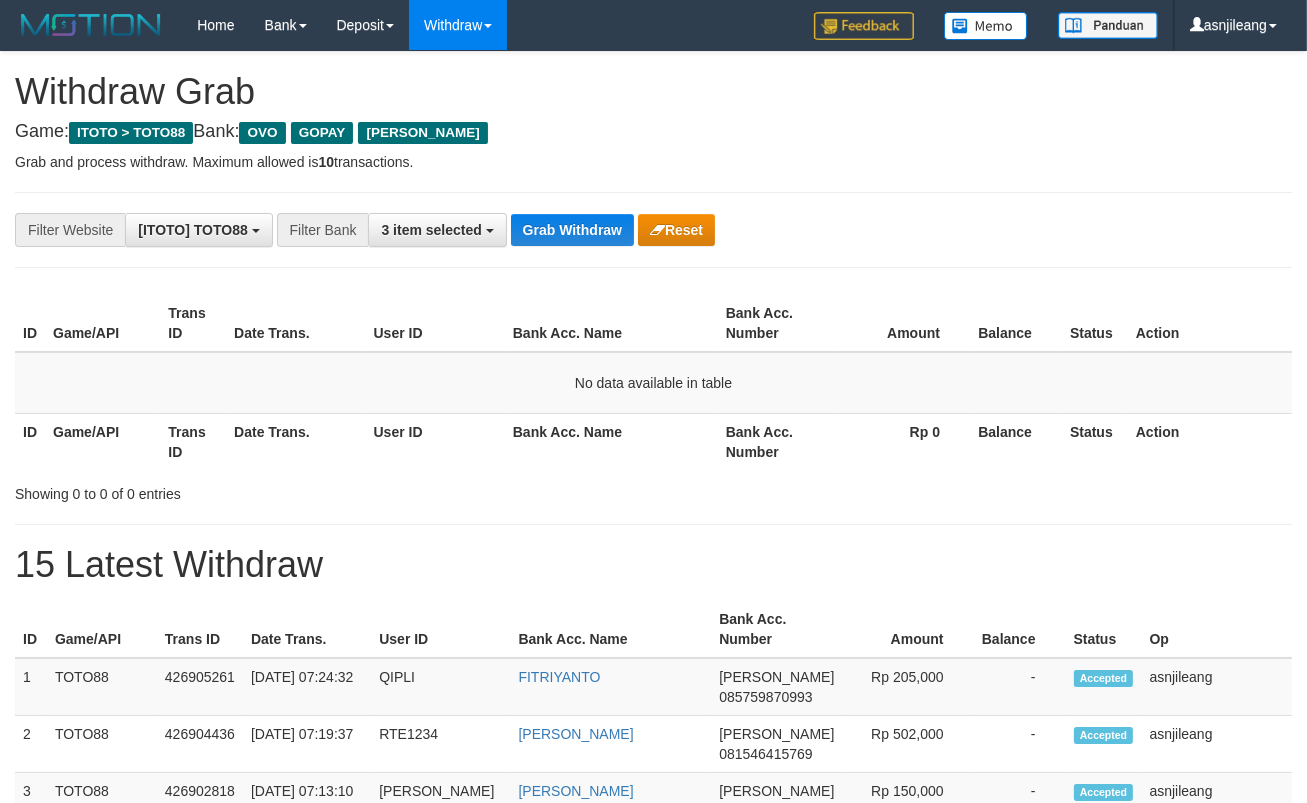 click on "Grab Withdraw" at bounding box center (572, 230) 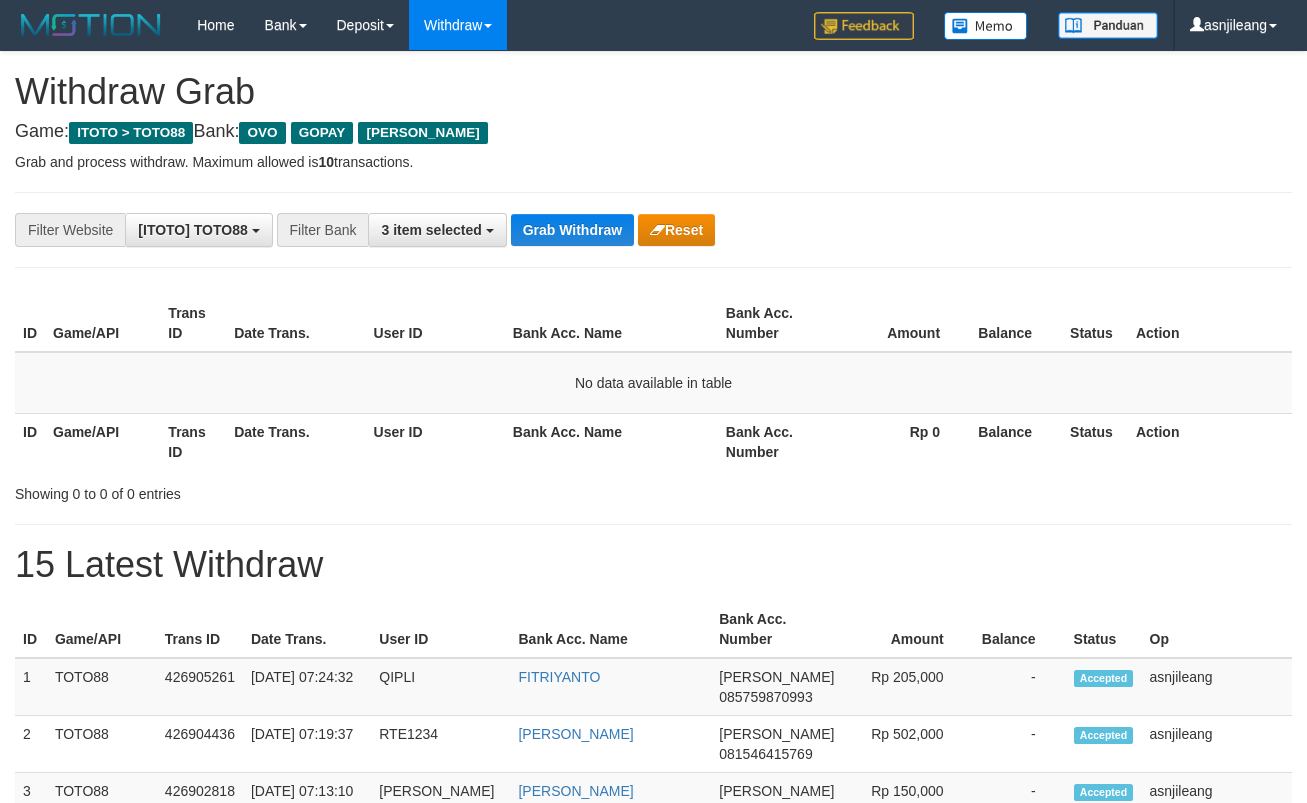 scroll, scrollTop: 0, scrollLeft: 0, axis: both 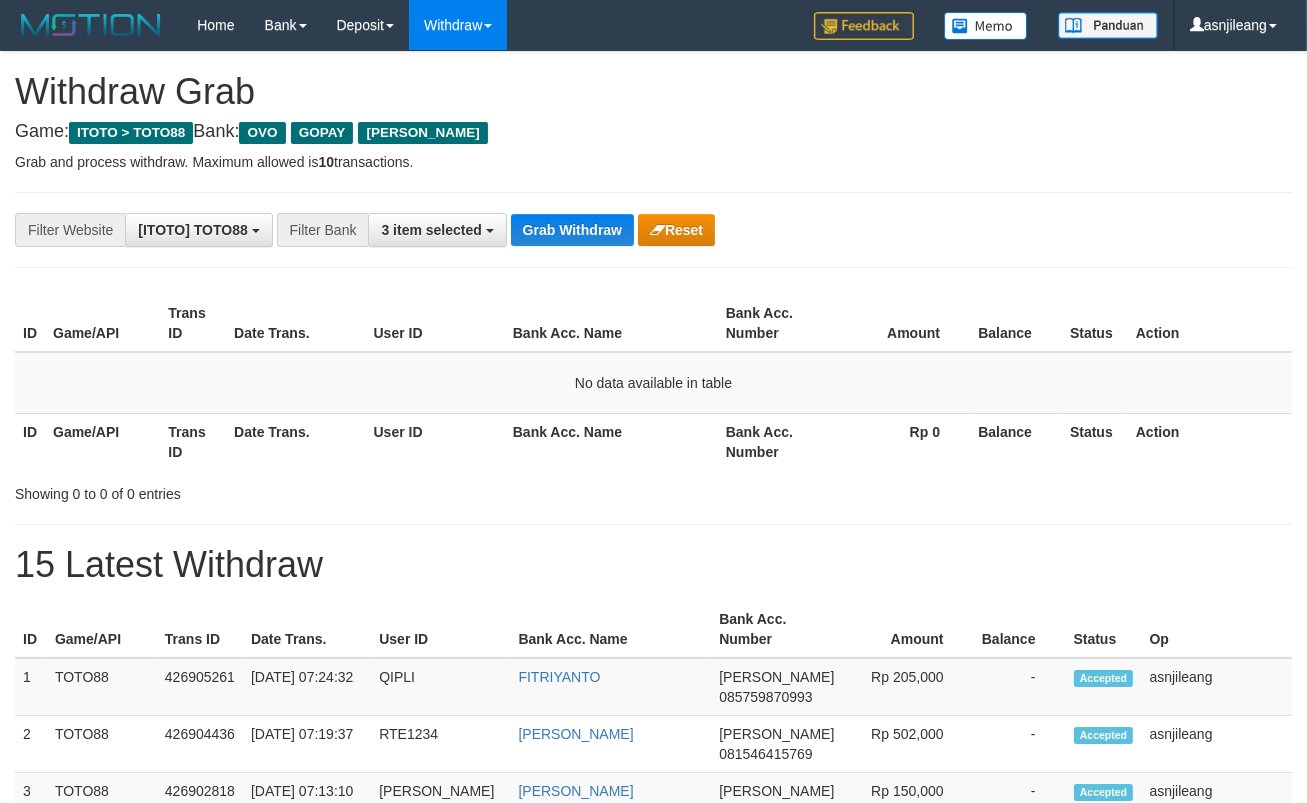click on "Grab Withdraw" at bounding box center (572, 230) 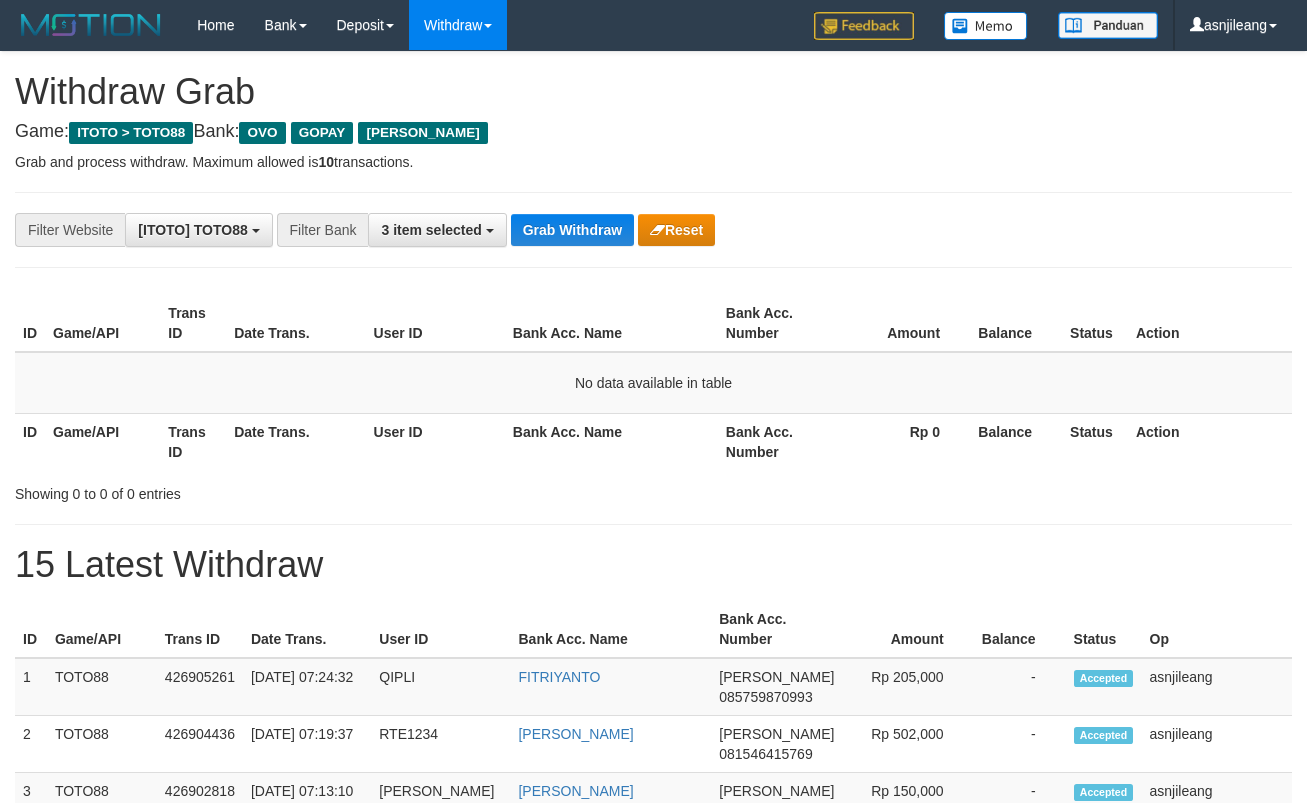 scroll, scrollTop: 0, scrollLeft: 0, axis: both 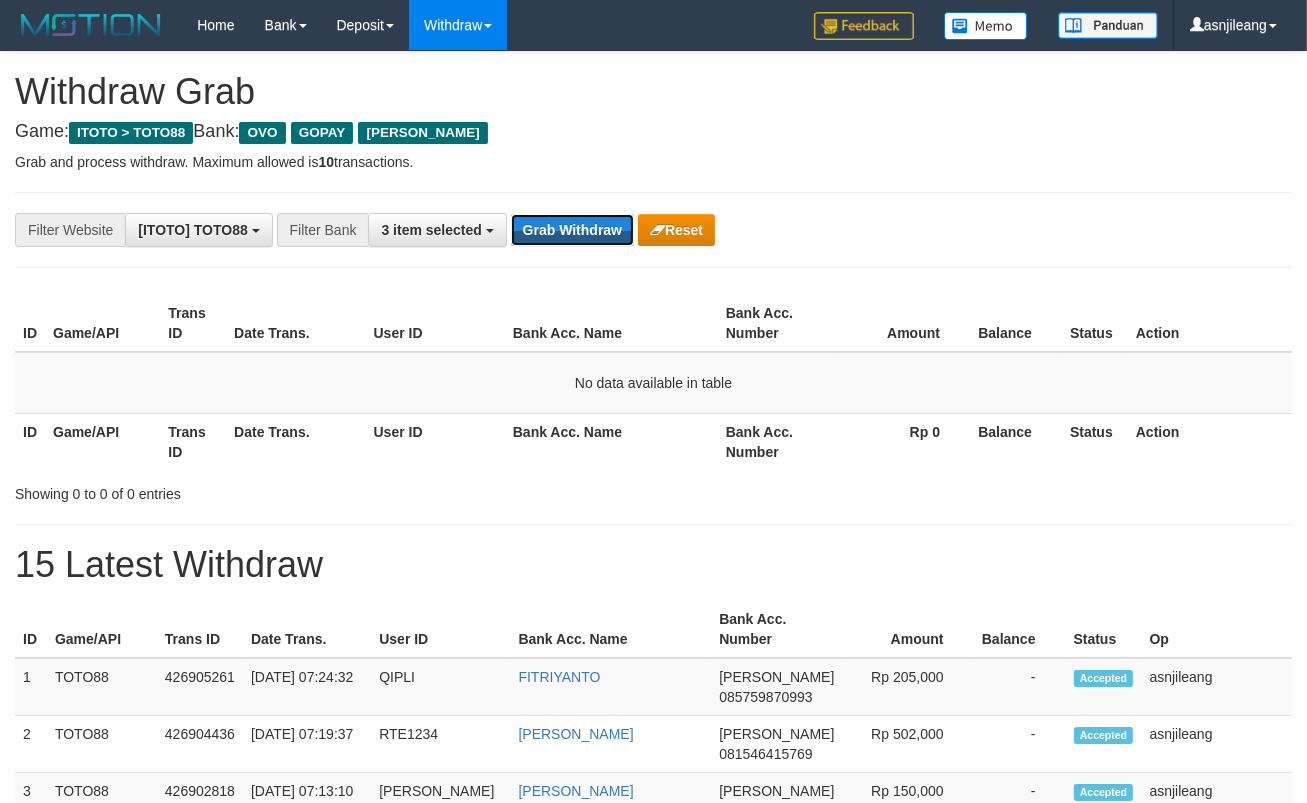 click on "Grab Withdraw" at bounding box center [572, 230] 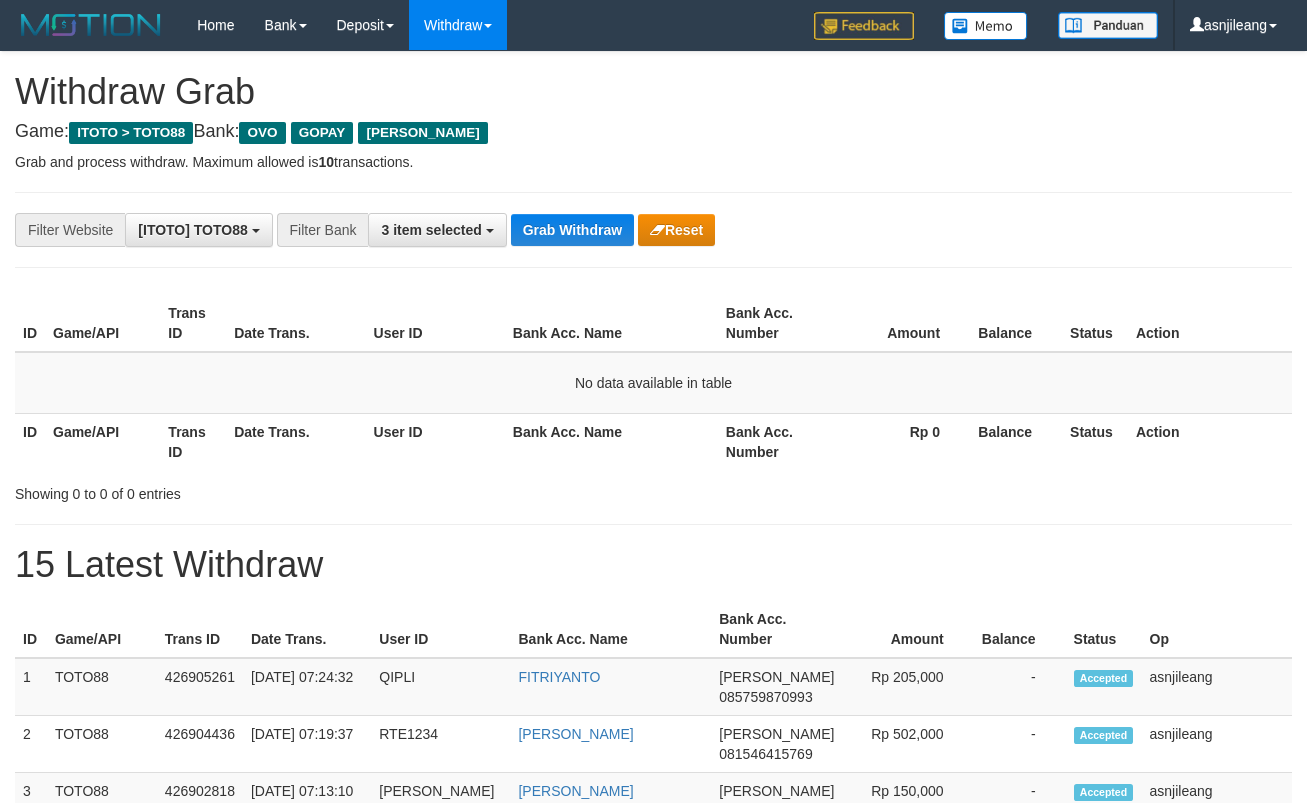 scroll, scrollTop: 0, scrollLeft: 0, axis: both 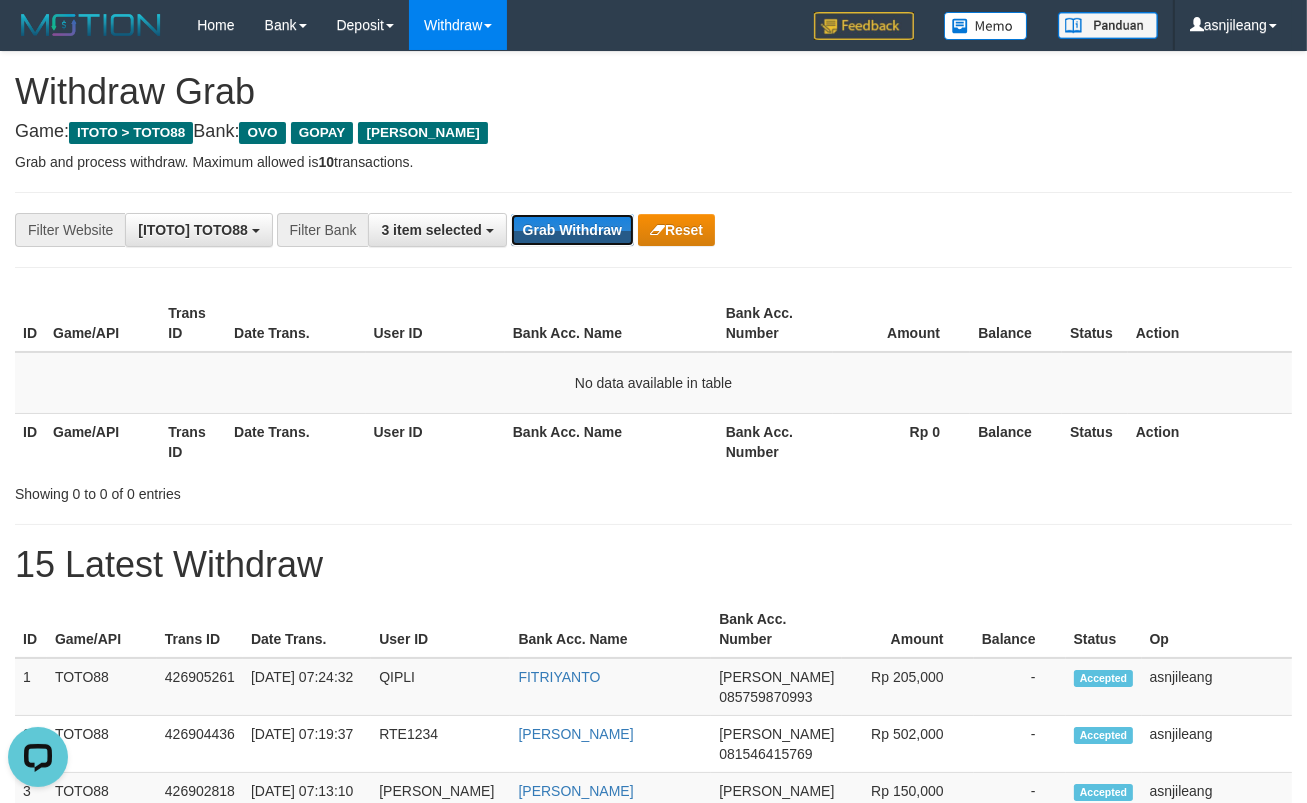 click on "Grab Withdraw" at bounding box center (572, 230) 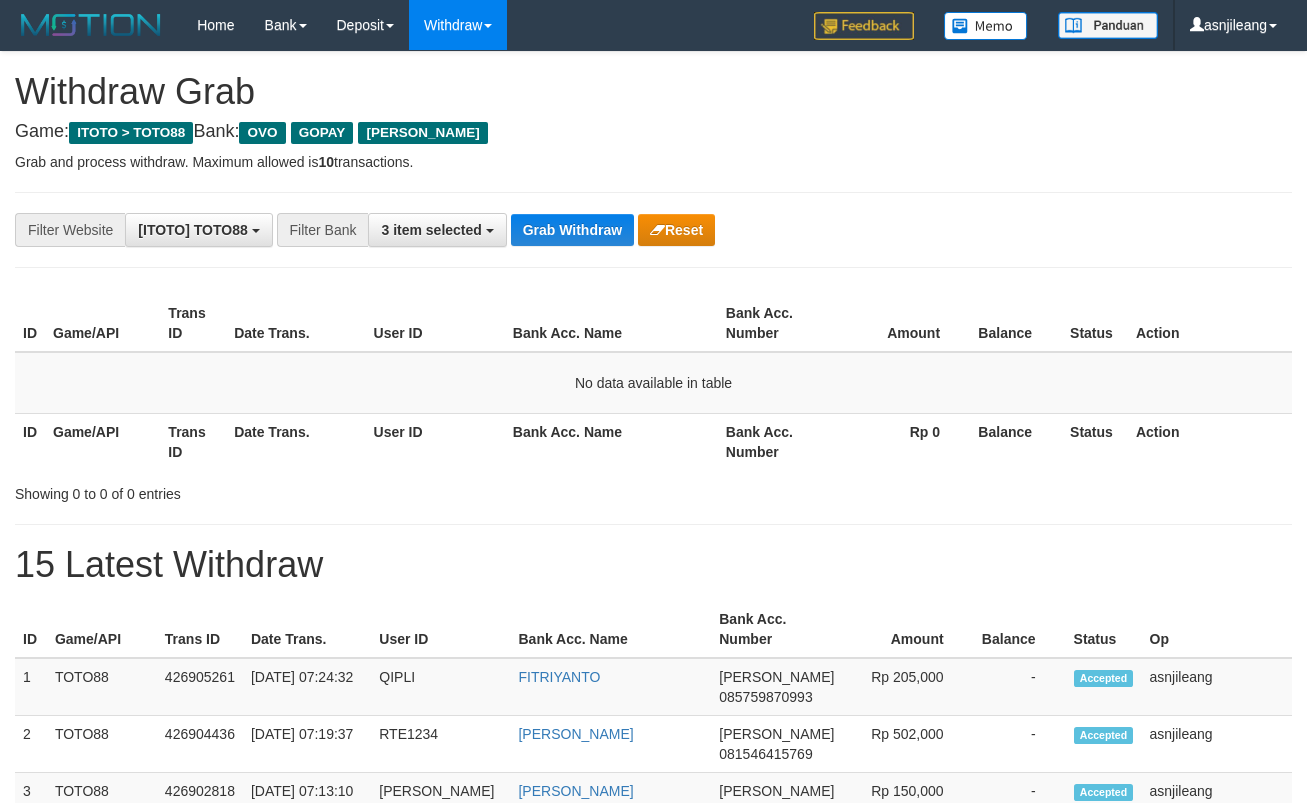 scroll, scrollTop: 0, scrollLeft: 0, axis: both 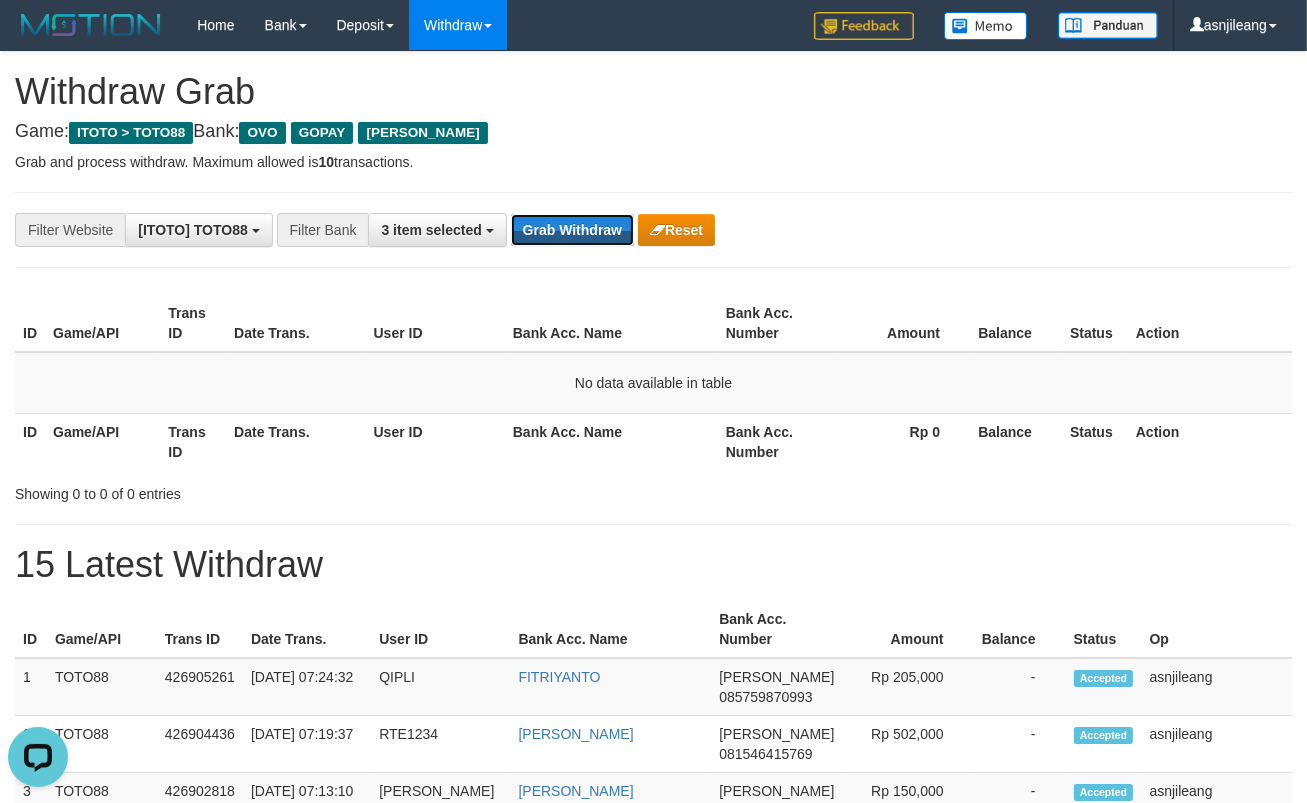 click on "Grab Withdraw" at bounding box center (572, 230) 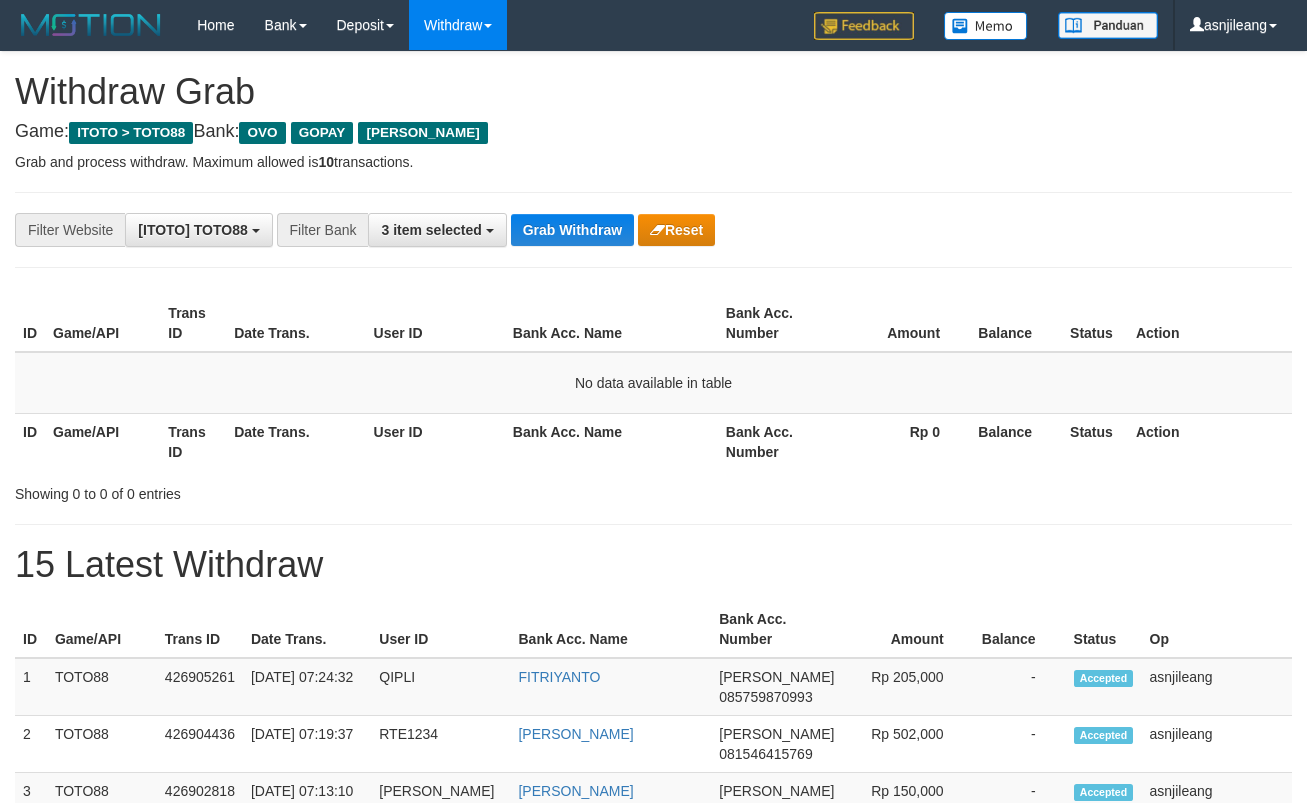 scroll, scrollTop: 0, scrollLeft: 0, axis: both 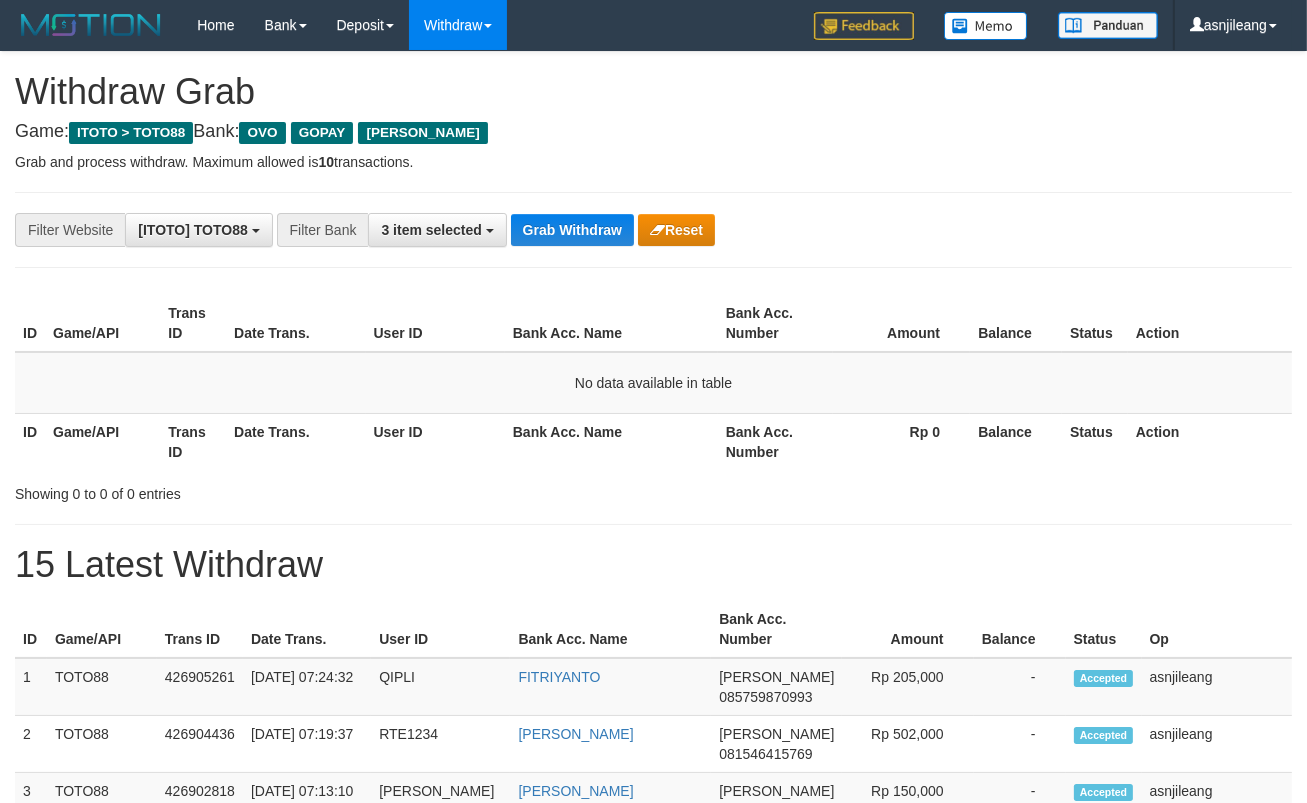 click on "Grab Withdraw" at bounding box center (572, 230) 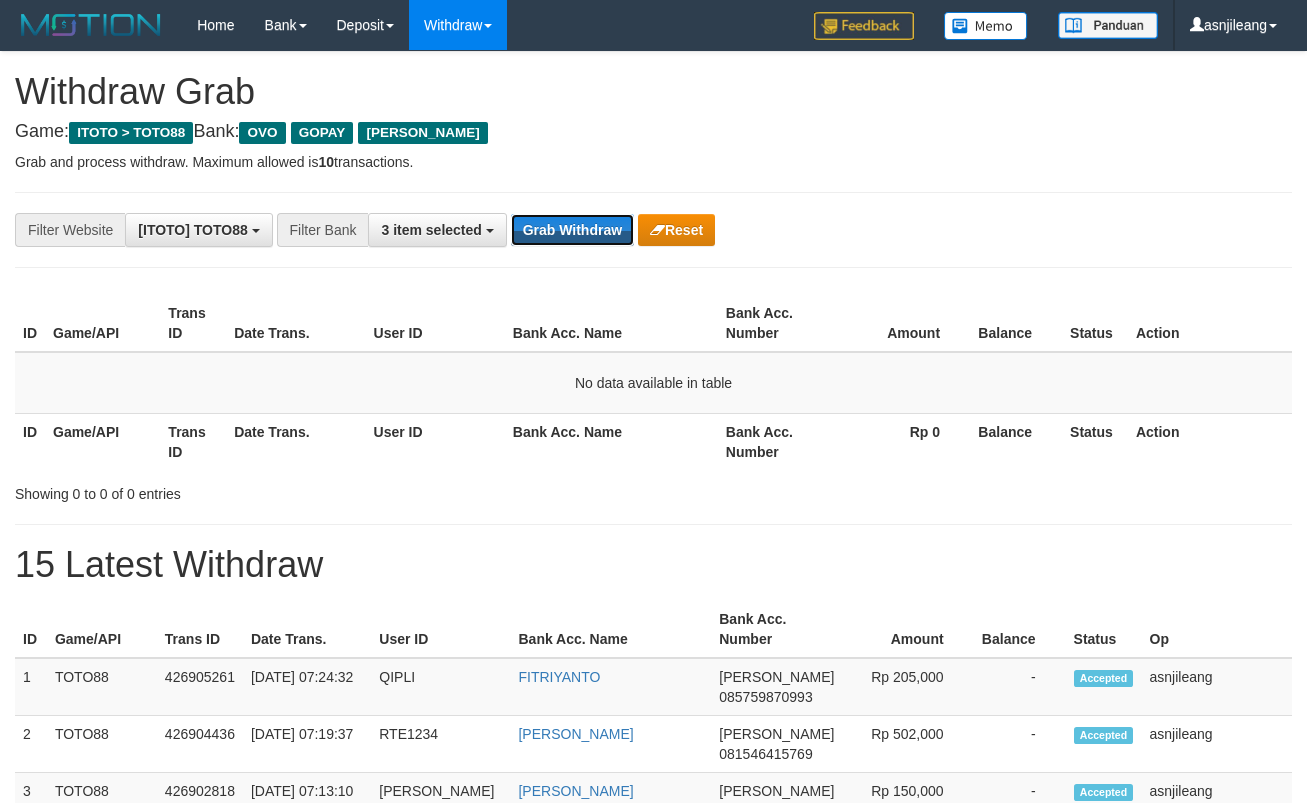 scroll, scrollTop: 0, scrollLeft: 0, axis: both 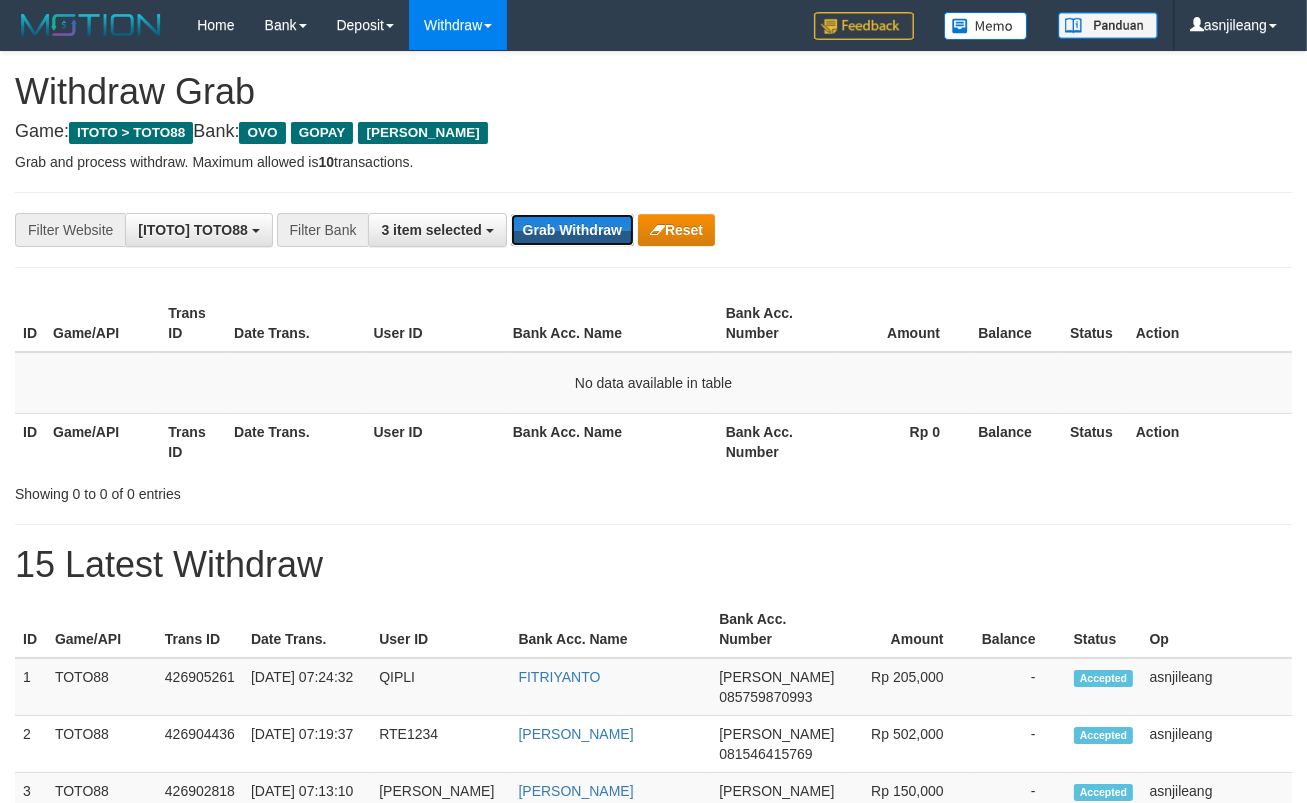 click on "Grab Withdraw" at bounding box center (572, 230) 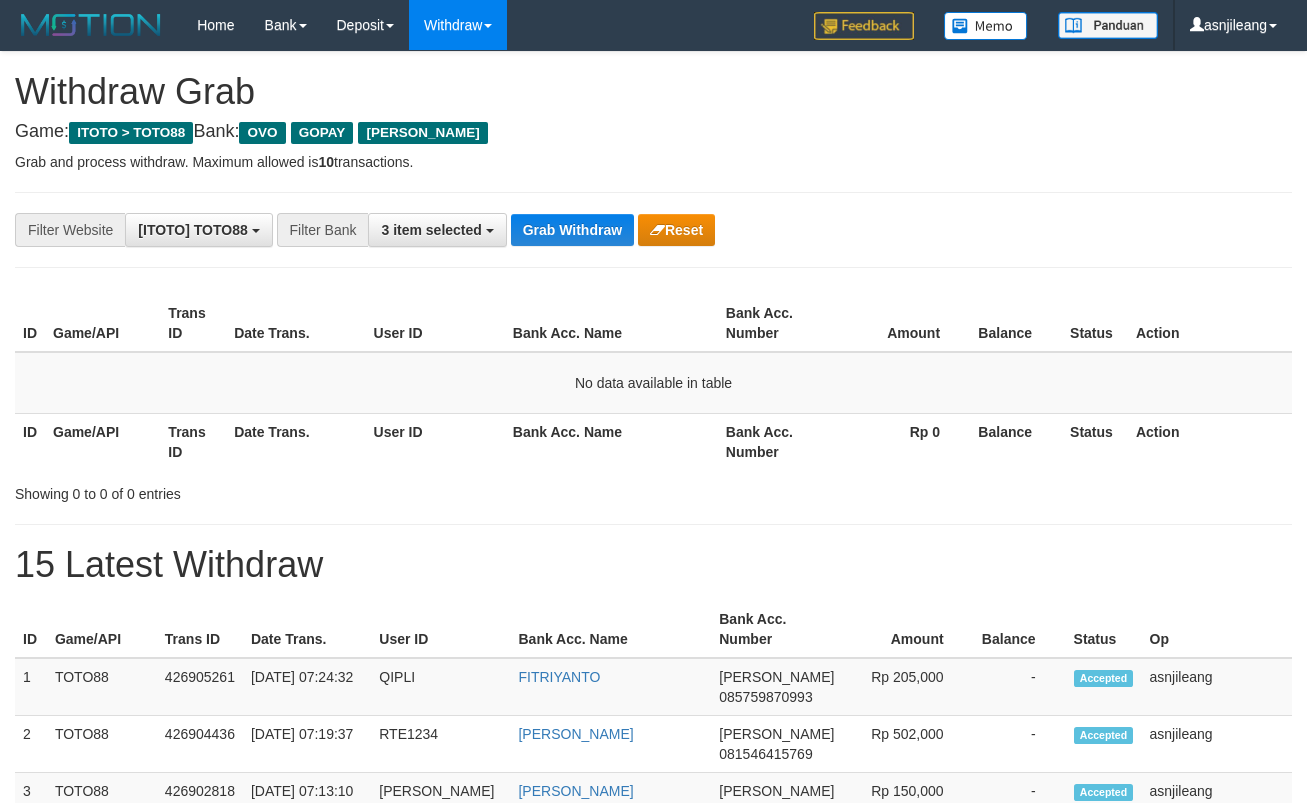 scroll, scrollTop: 0, scrollLeft: 0, axis: both 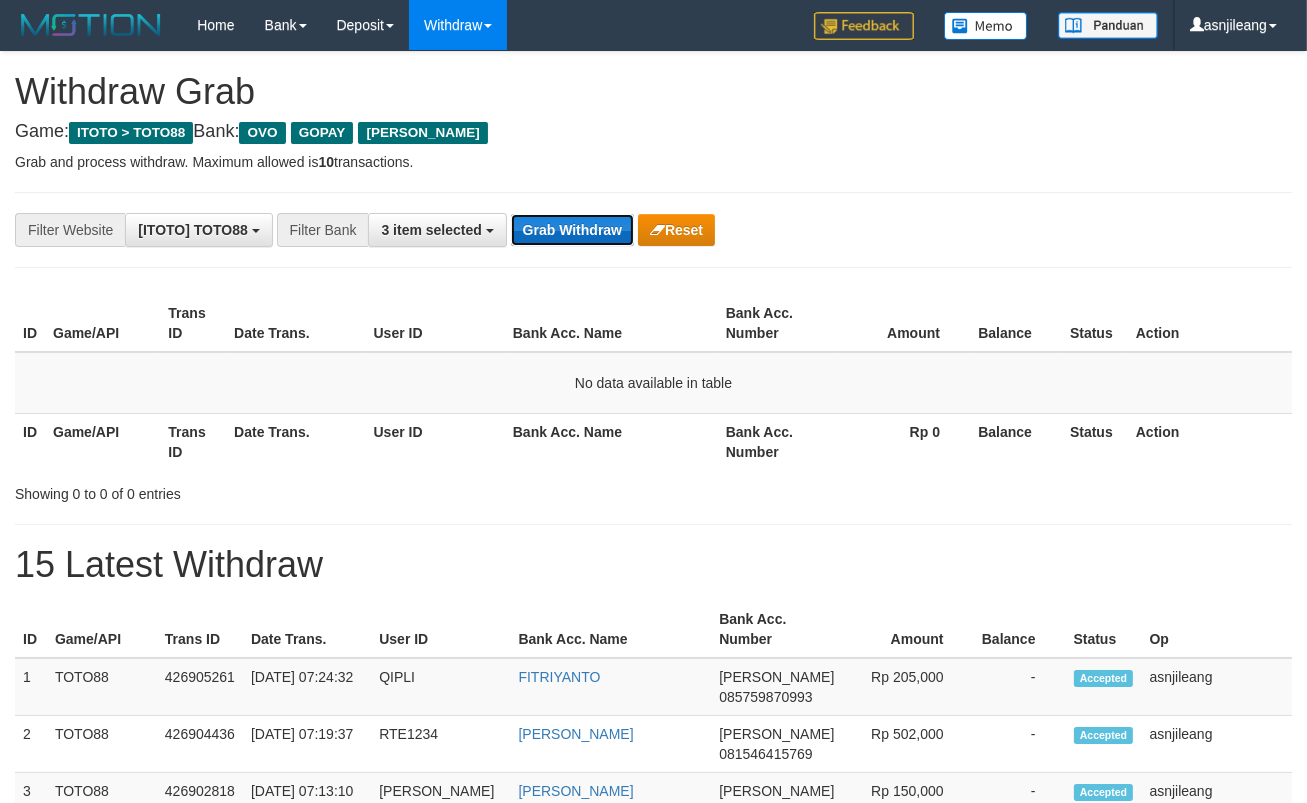 click on "Grab Withdraw" at bounding box center (572, 230) 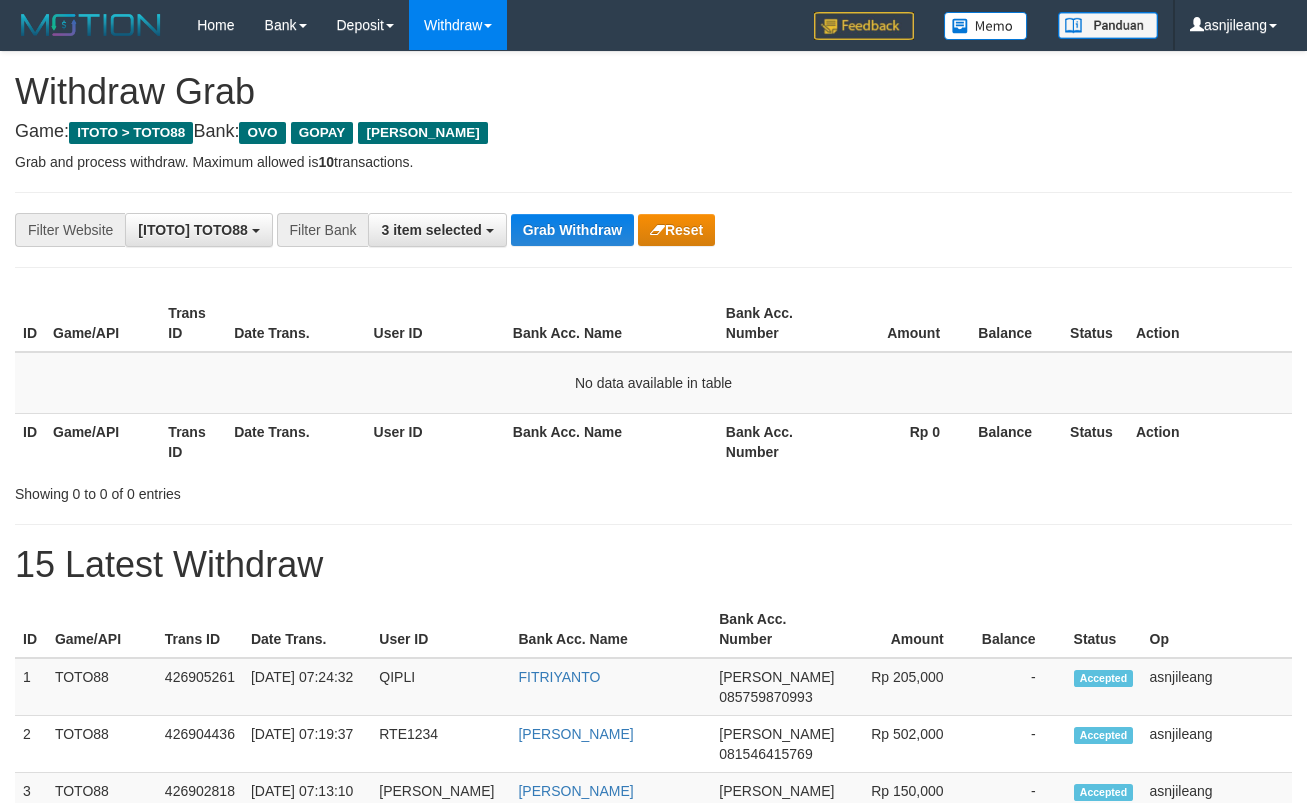 scroll, scrollTop: 0, scrollLeft: 0, axis: both 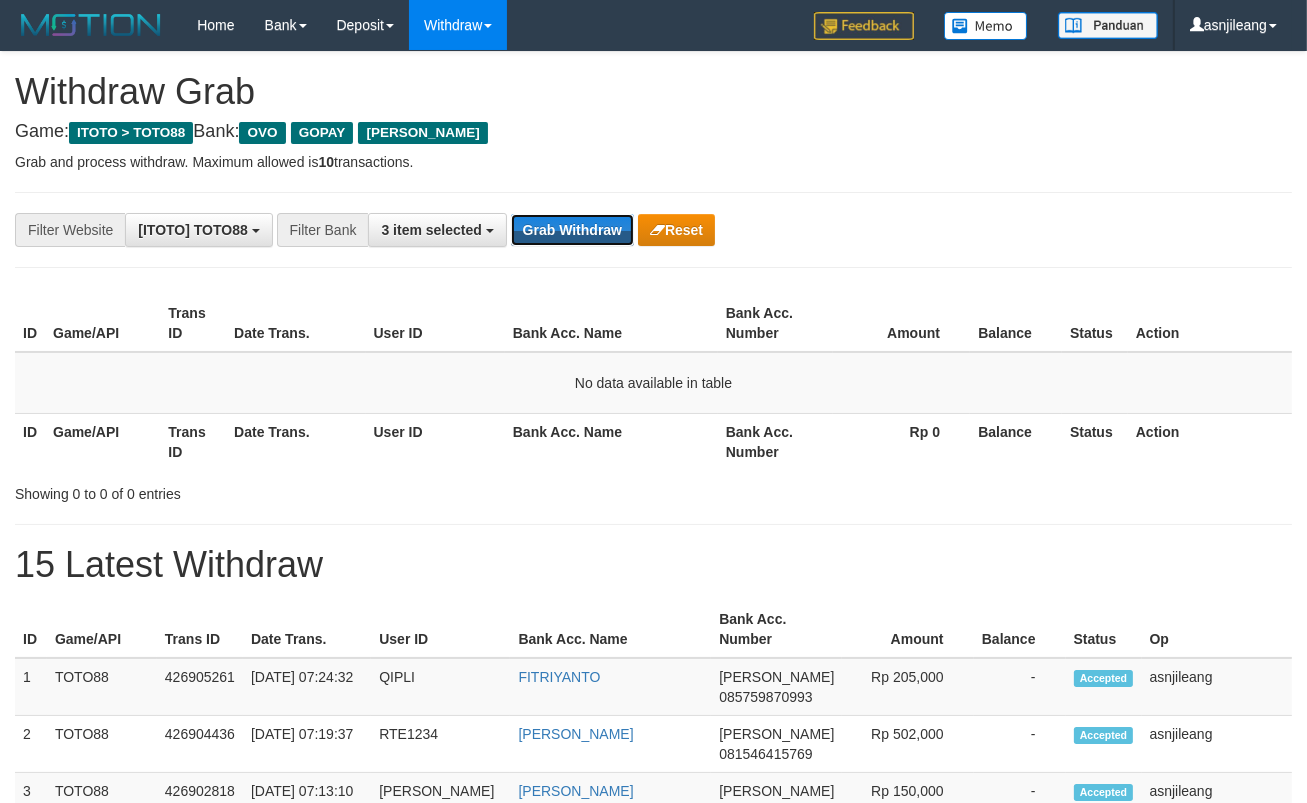 click on "Grab Withdraw" at bounding box center [572, 230] 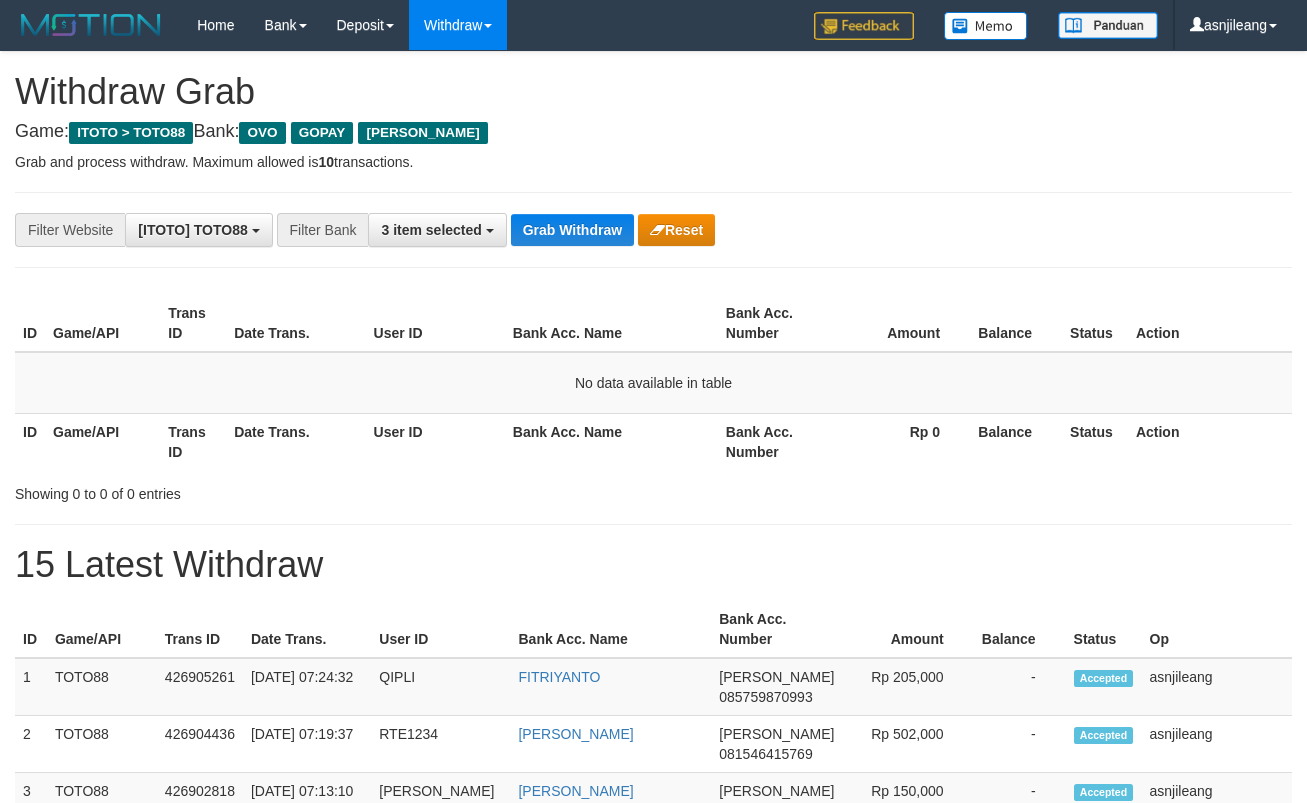 scroll, scrollTop: 0, scrollLeft: 0, axis: both 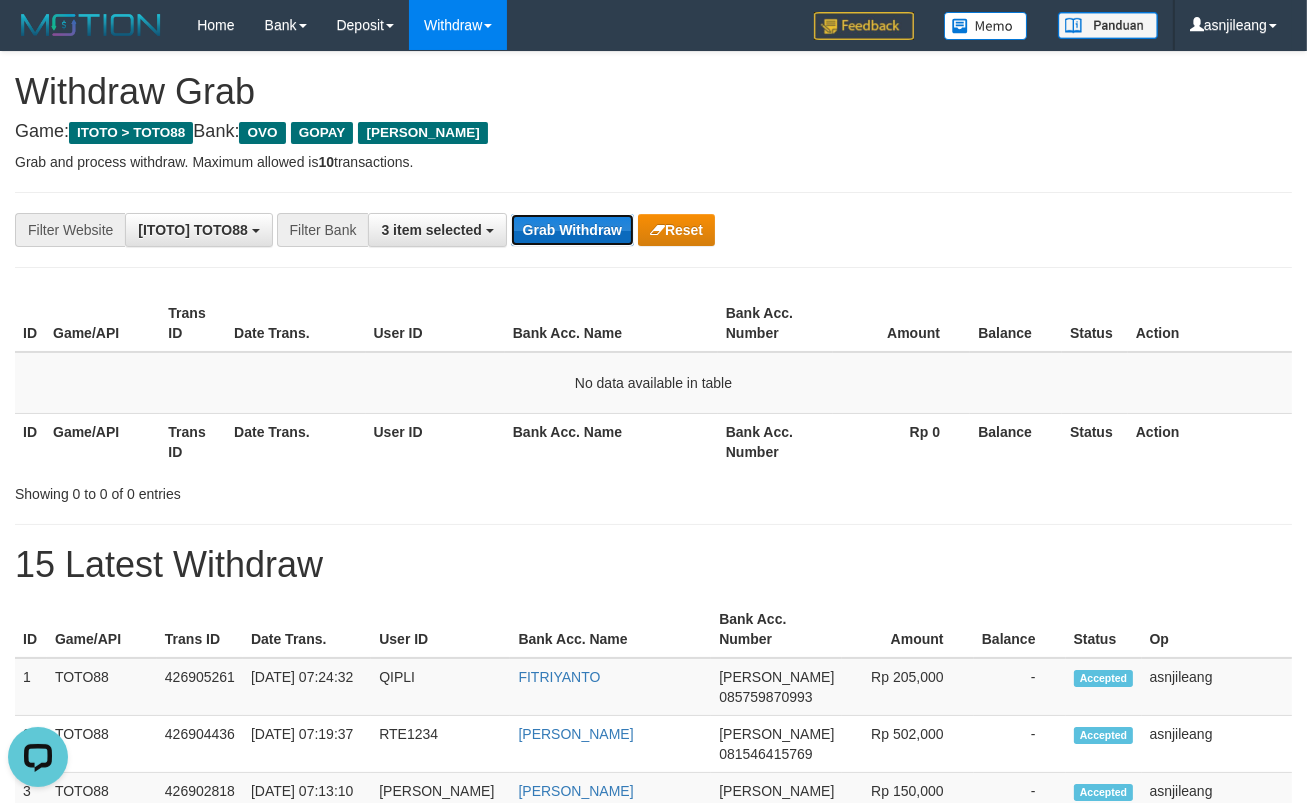 click on "Grab Withdraw" at bounding box center (572, 230) 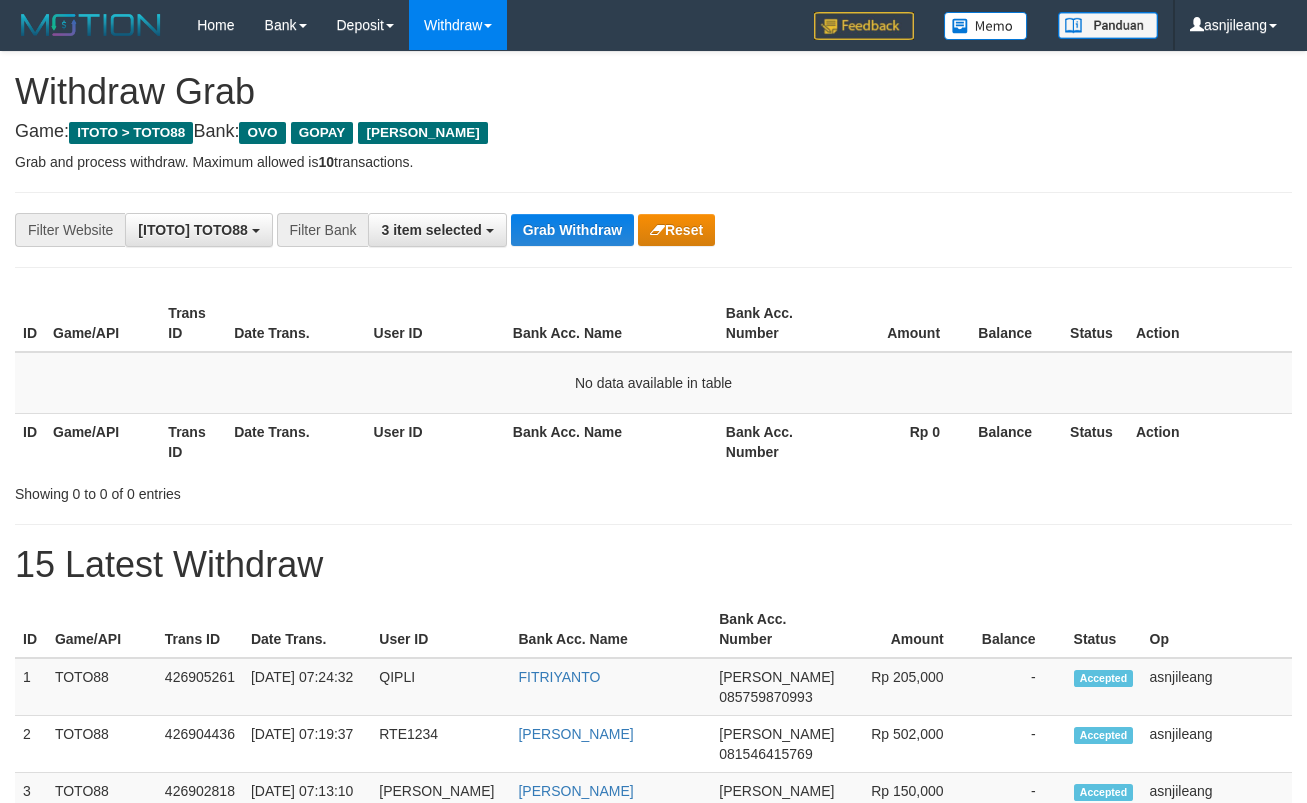 scroll, scrollTop: 0, scrollLeft: 0, axis: both 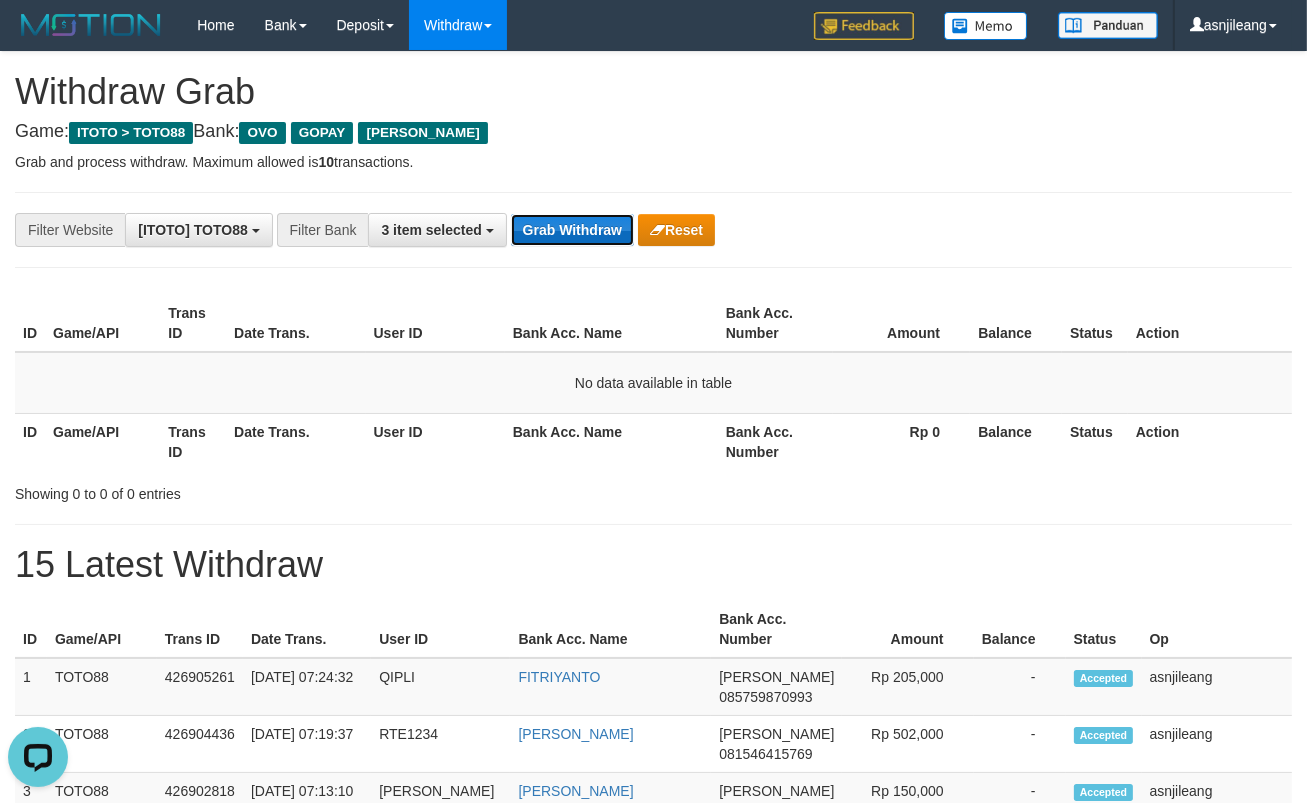 click on "Grab Withdraw" at bounding box center (572, 230) 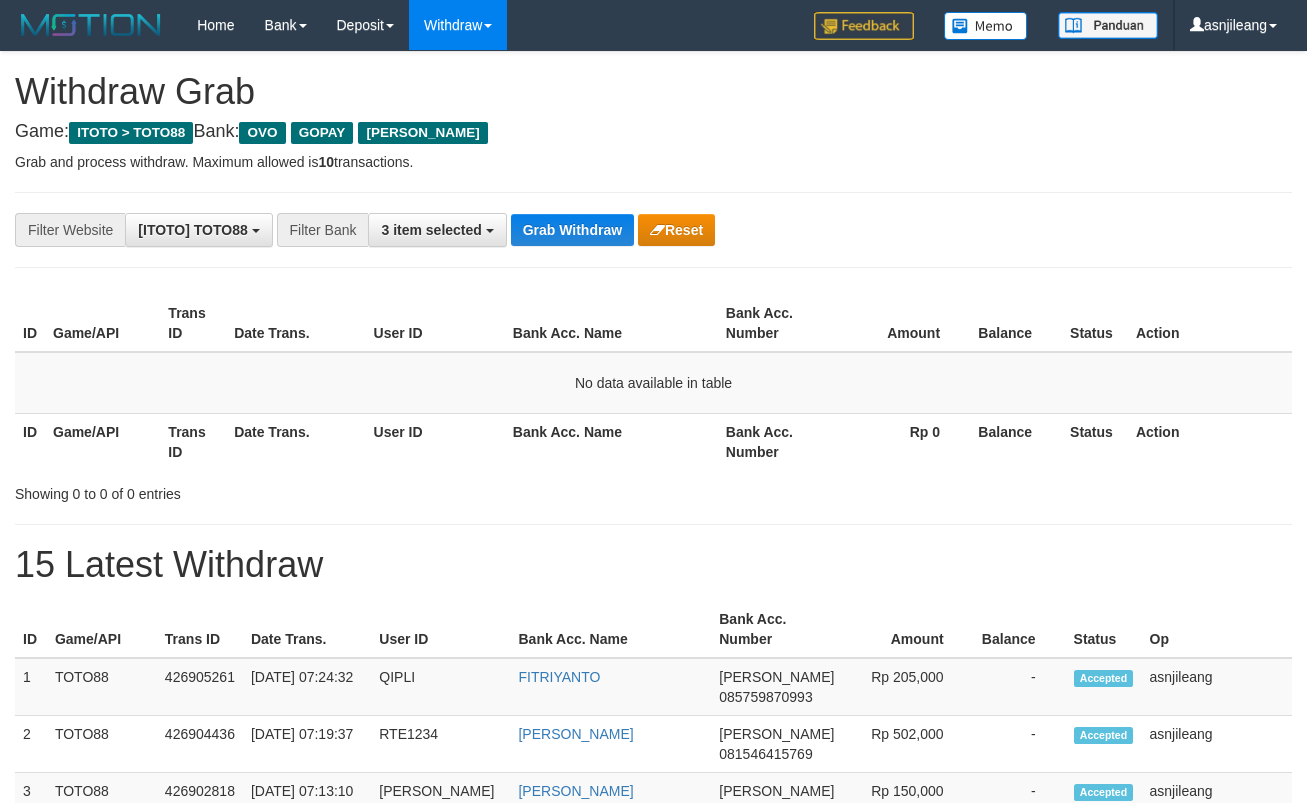click on "Grab Withdraw" at bounding box center [572, 230] 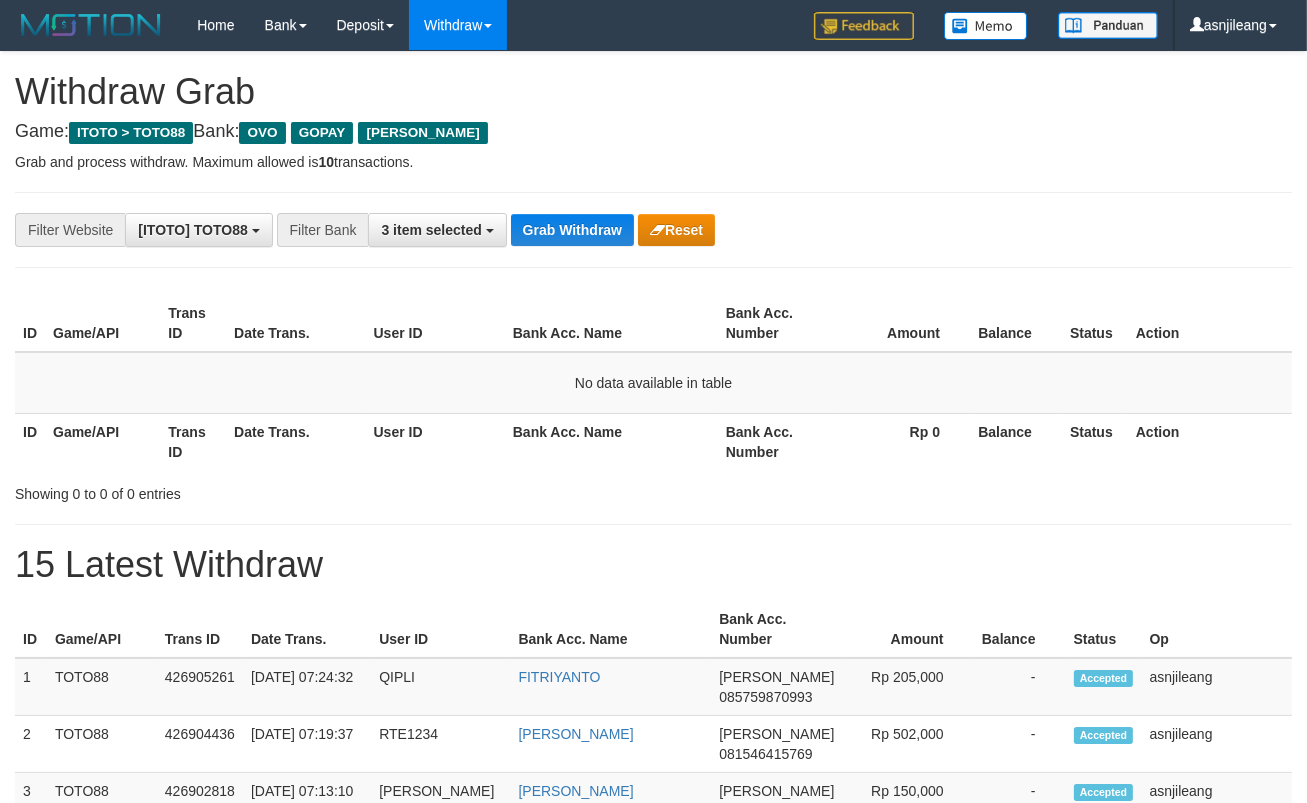 scroll, scrollTop: 17, scrollLeft: 0, axis: vertical 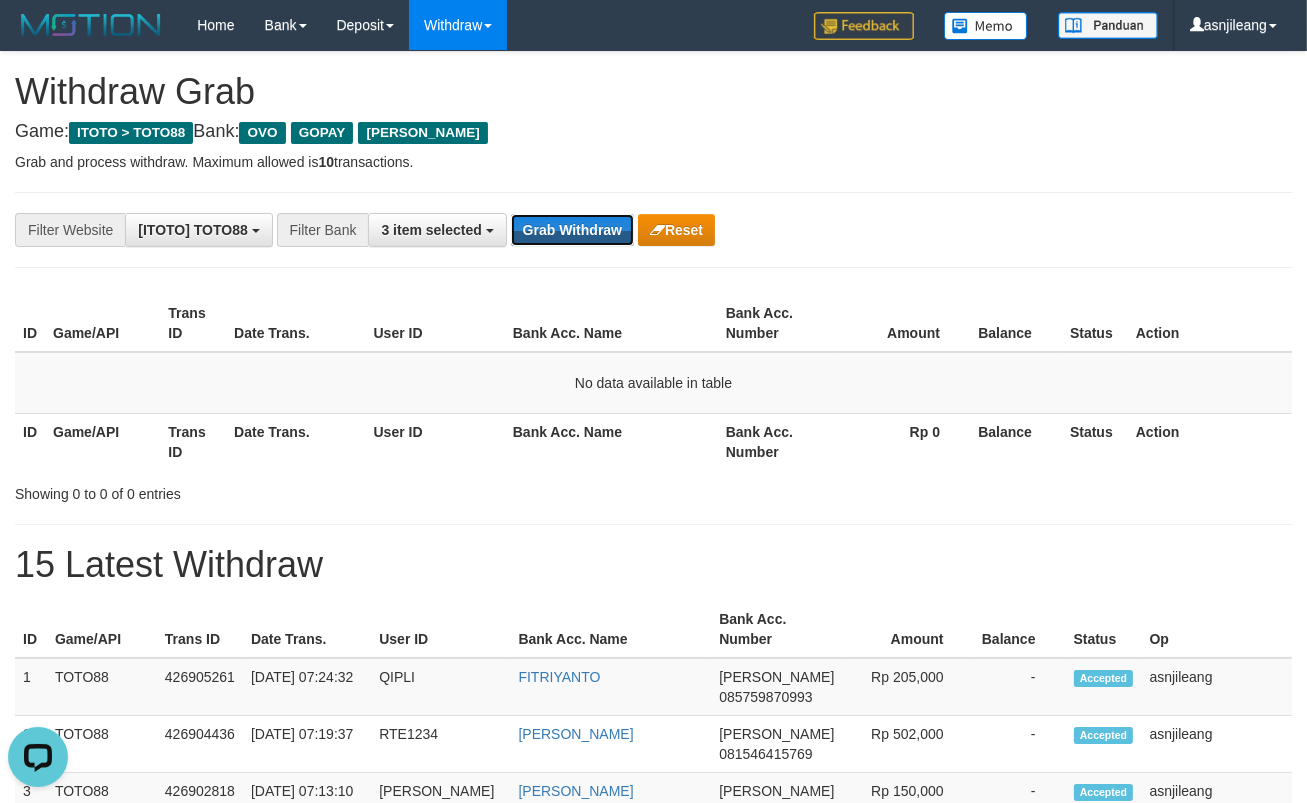 click on "Grab Withdraw" at bounding box center (572, 230) 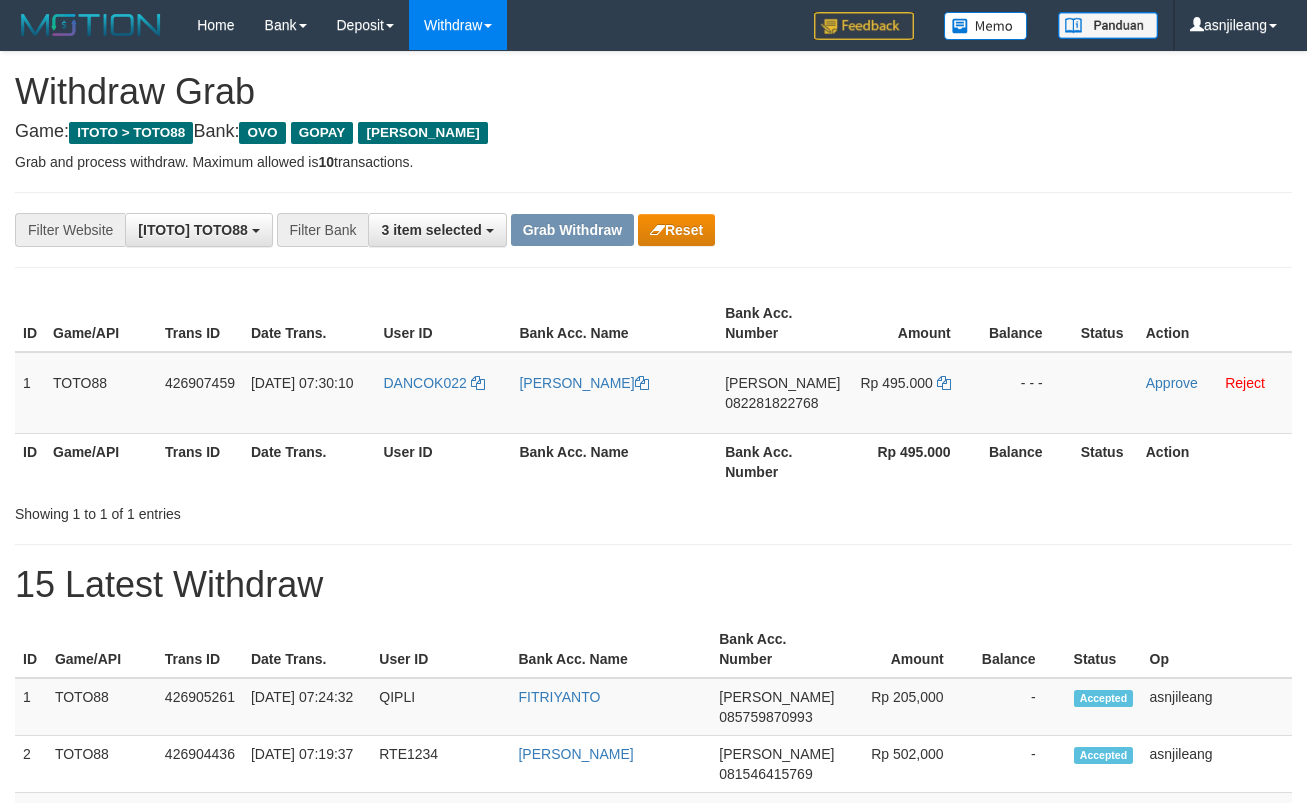 scroll, scrollTop: 0, scrollLeft: 0, axis: both 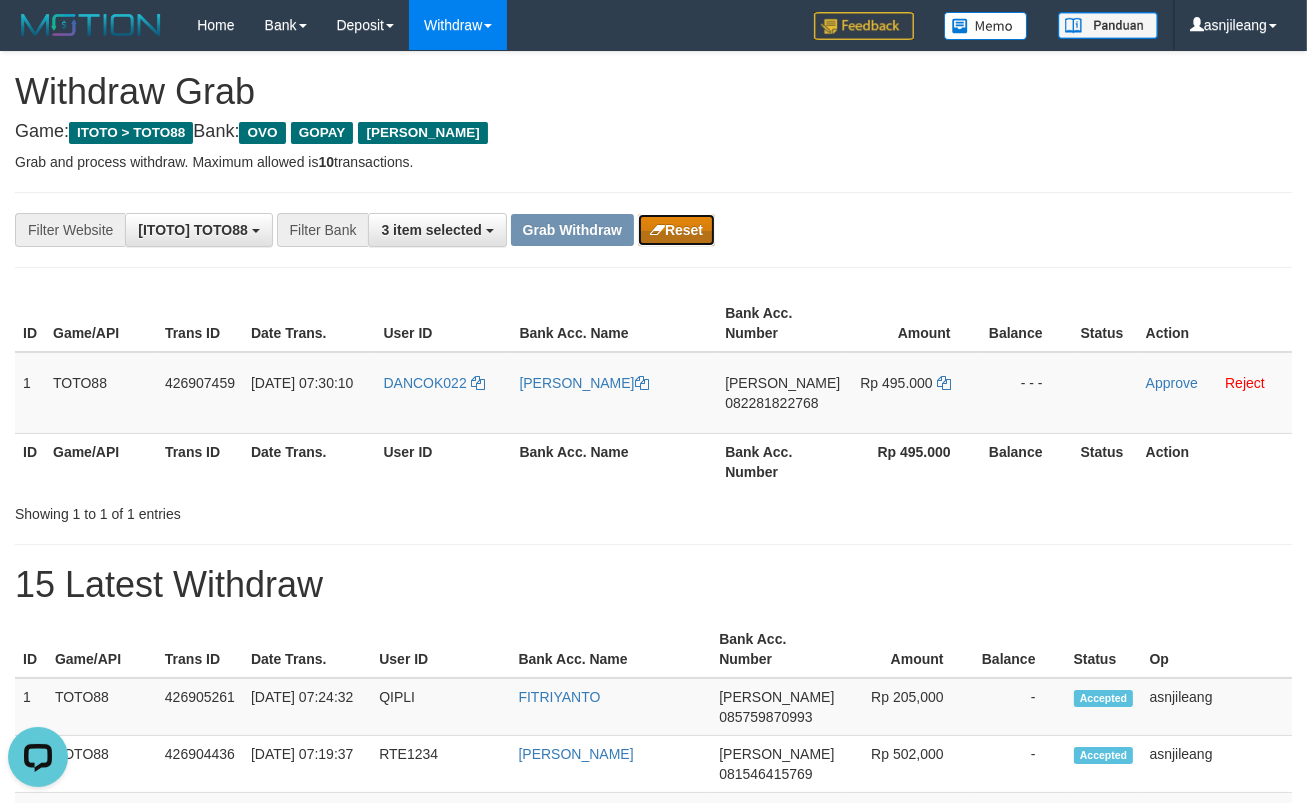 click on "Reset" at bounding box center [676, 230] 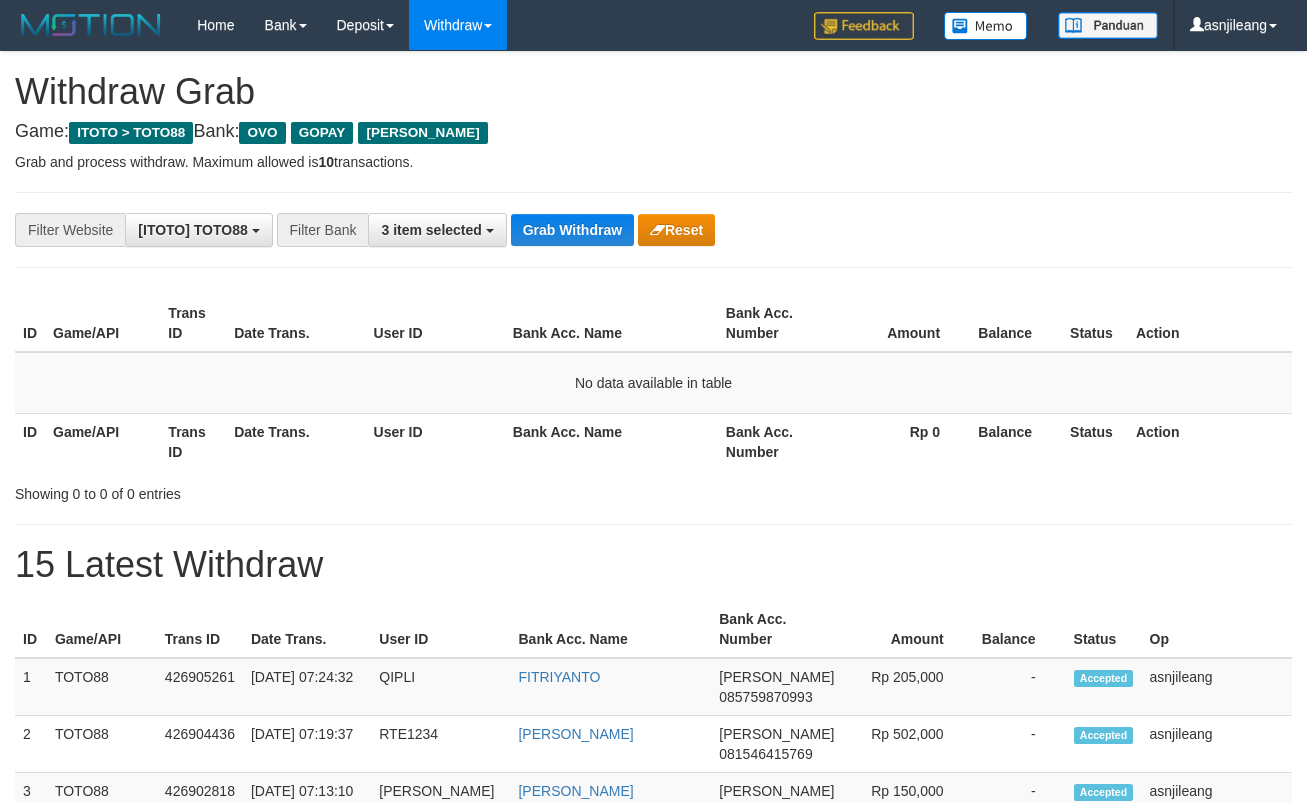 scroll, scrollTop: 0, scrollLeft: 0, axis: both 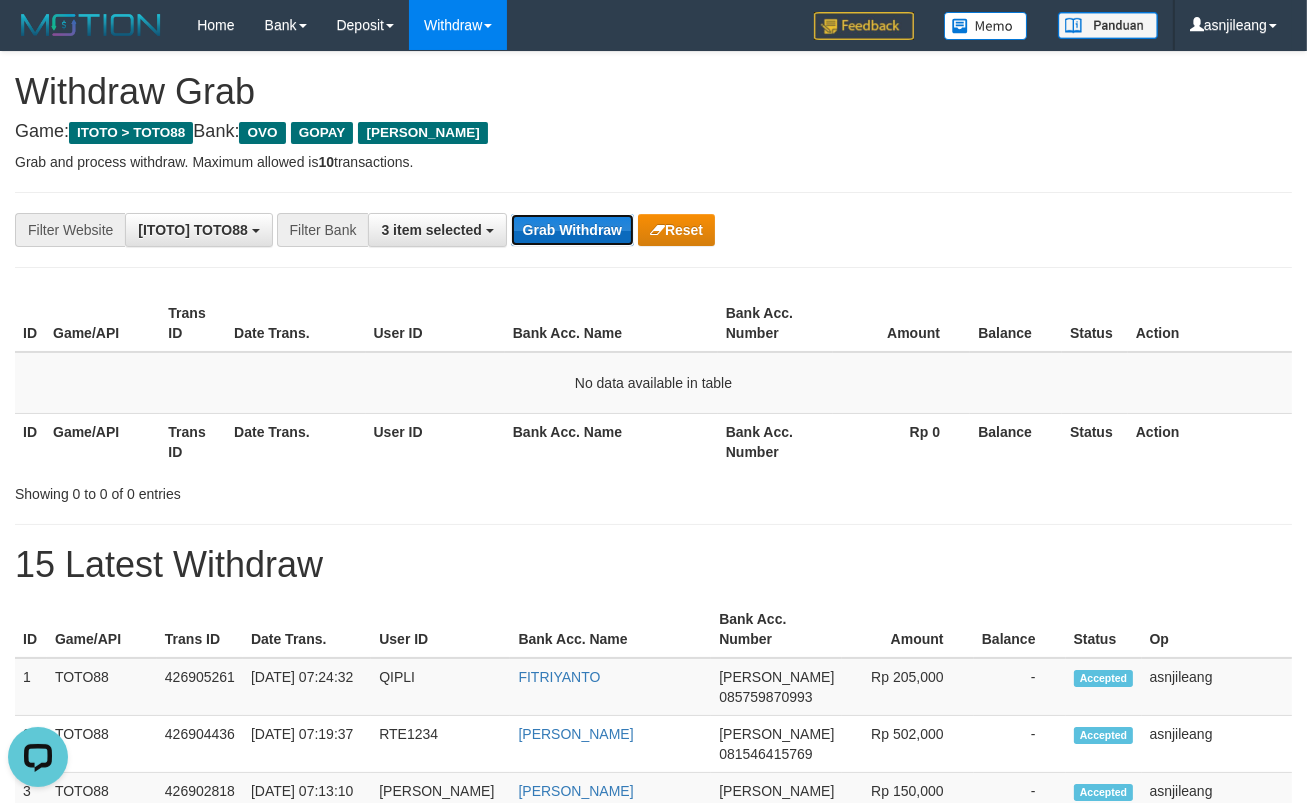 click on "Grab Withdraw" at bounding box center [572, 230] 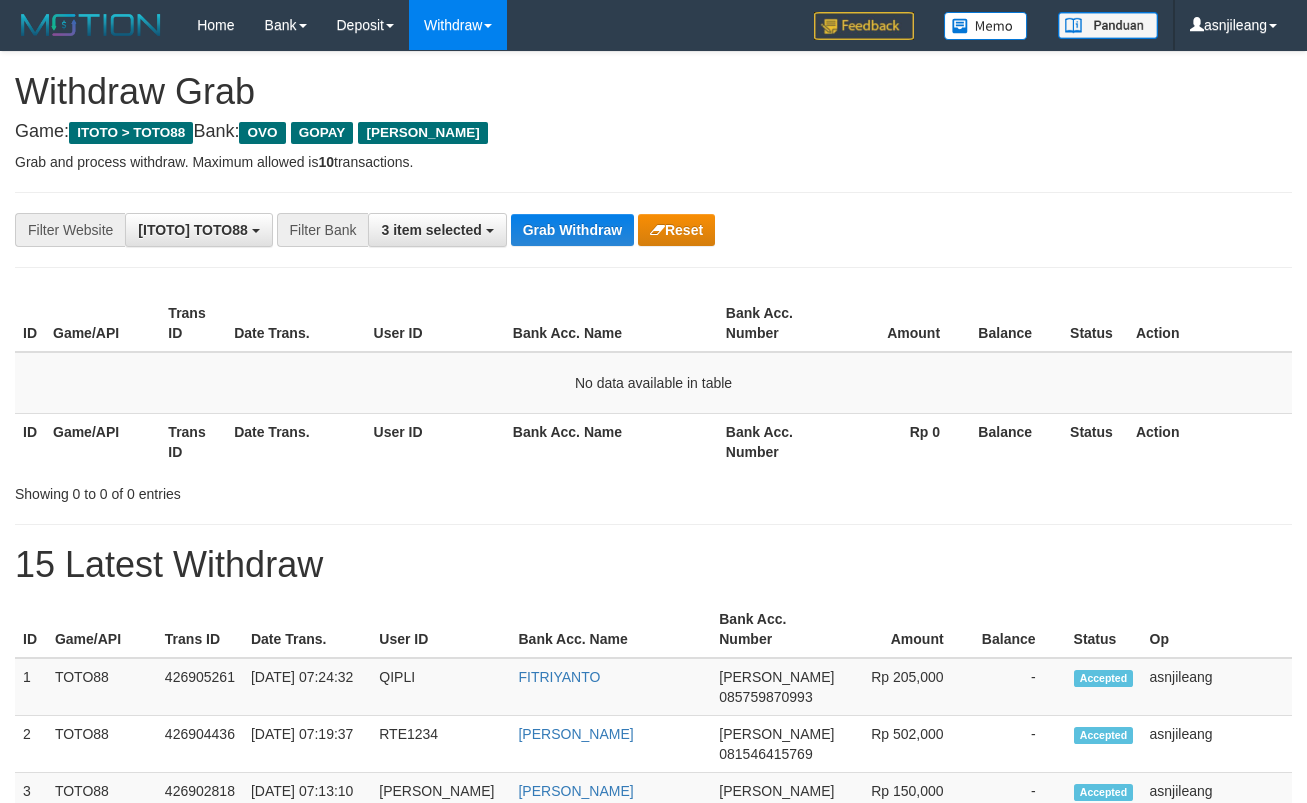 scroll, scrollTop: 0, scrollLeft: 0, axis: both 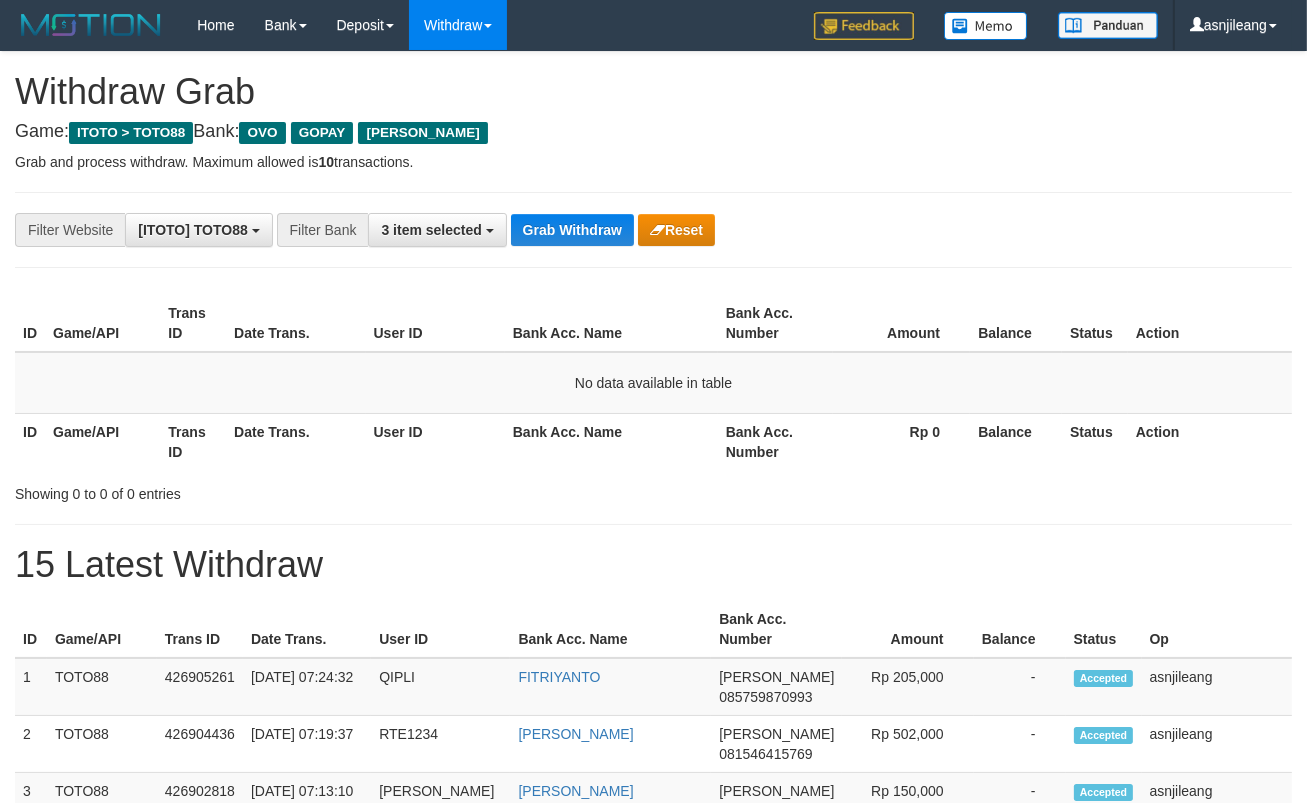 click on "Grab Withdraw" at bounding box center [572, 230] 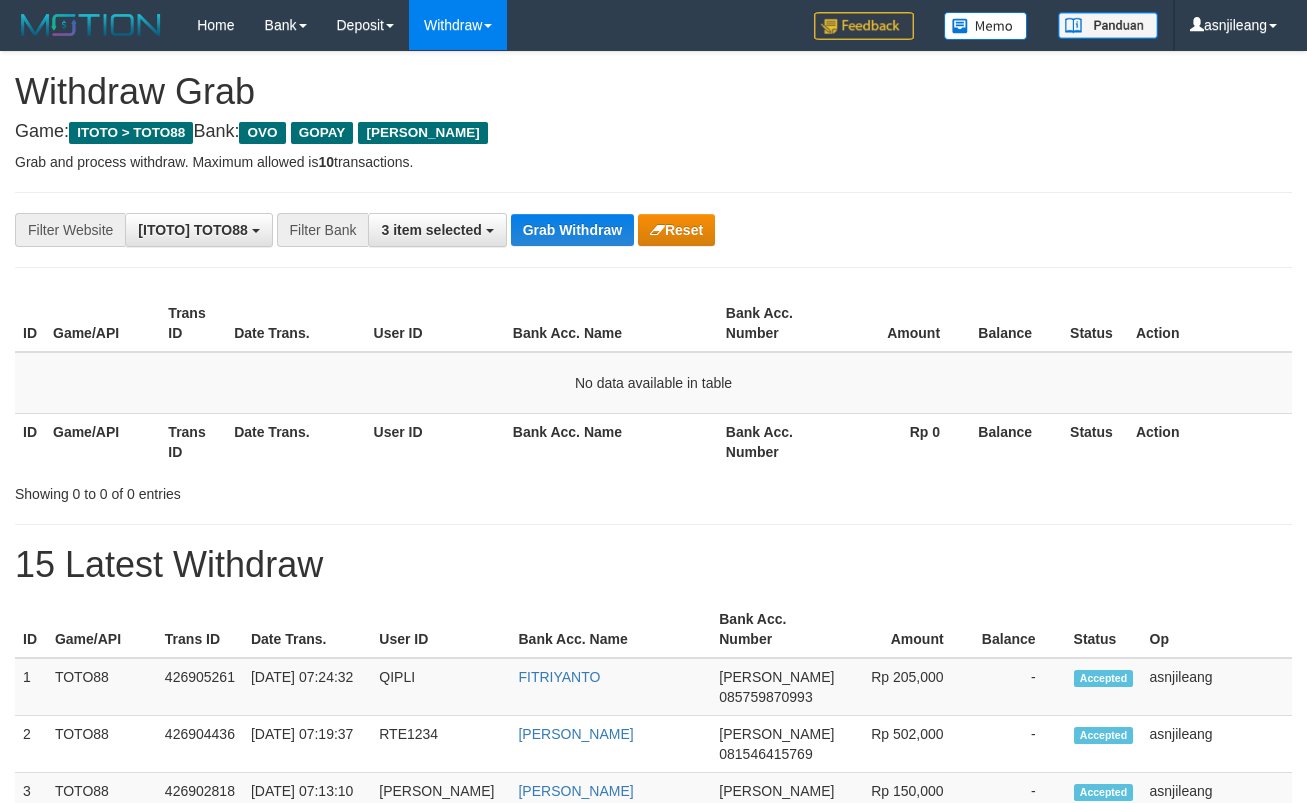 click on "Grab Withdraw" at bounding box center [572, 230] 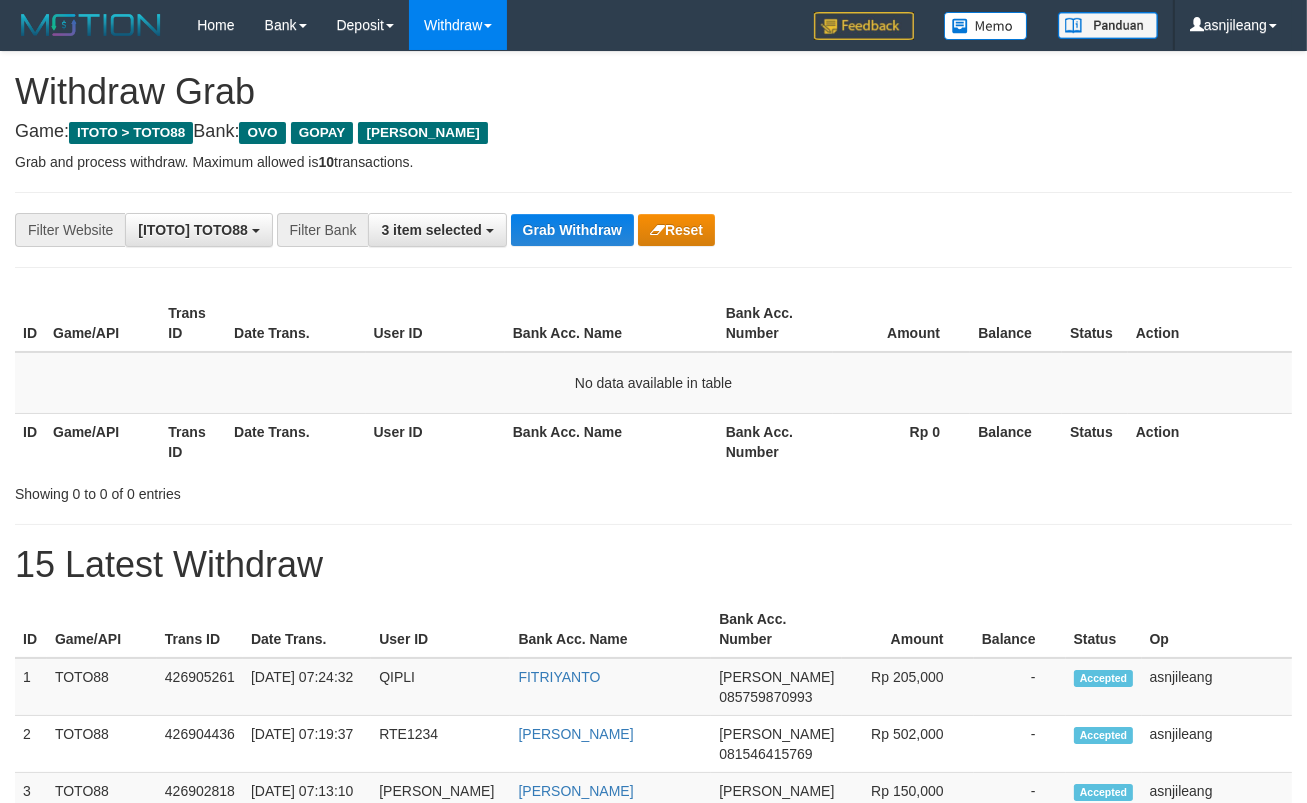 scroll, scrollTop: 17, scrollLeft: 0, axis: vertical 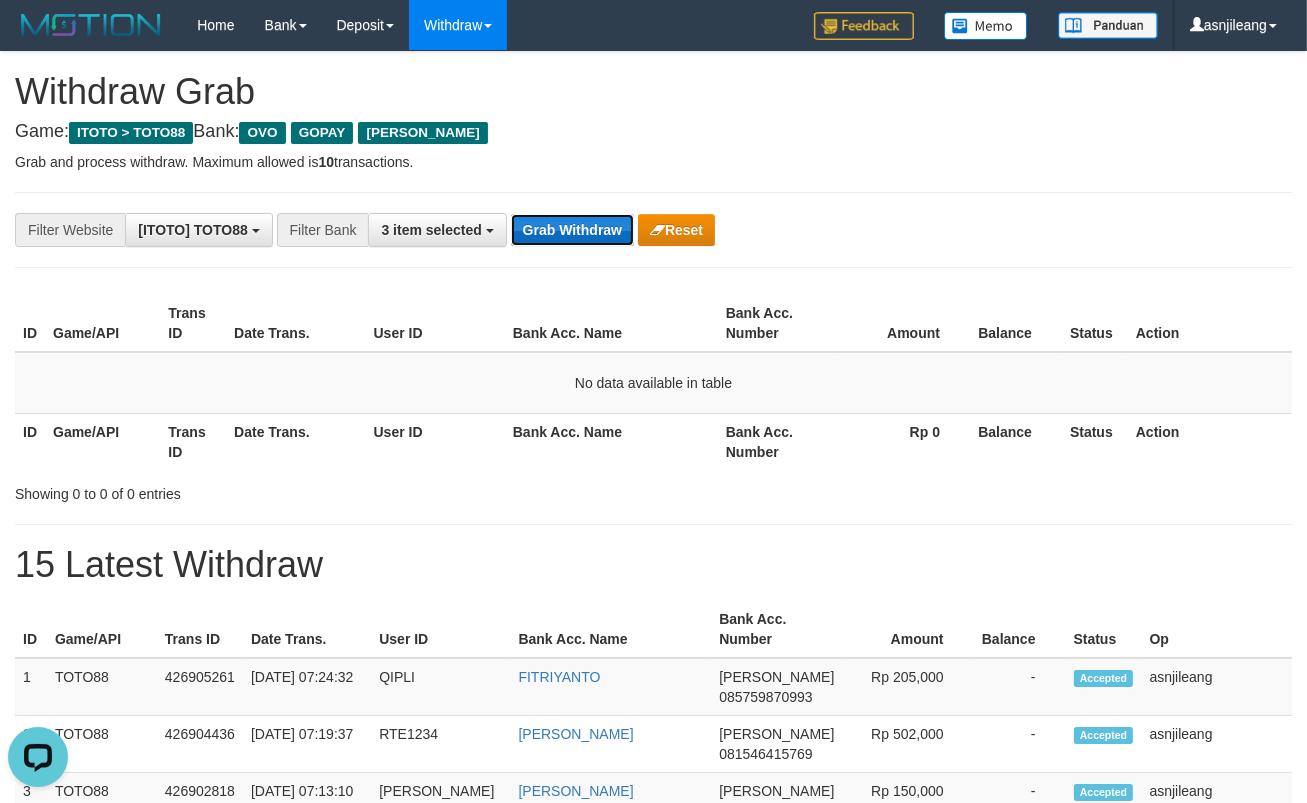 click on "Grab Withdraw" at bounding box center (572, 230) 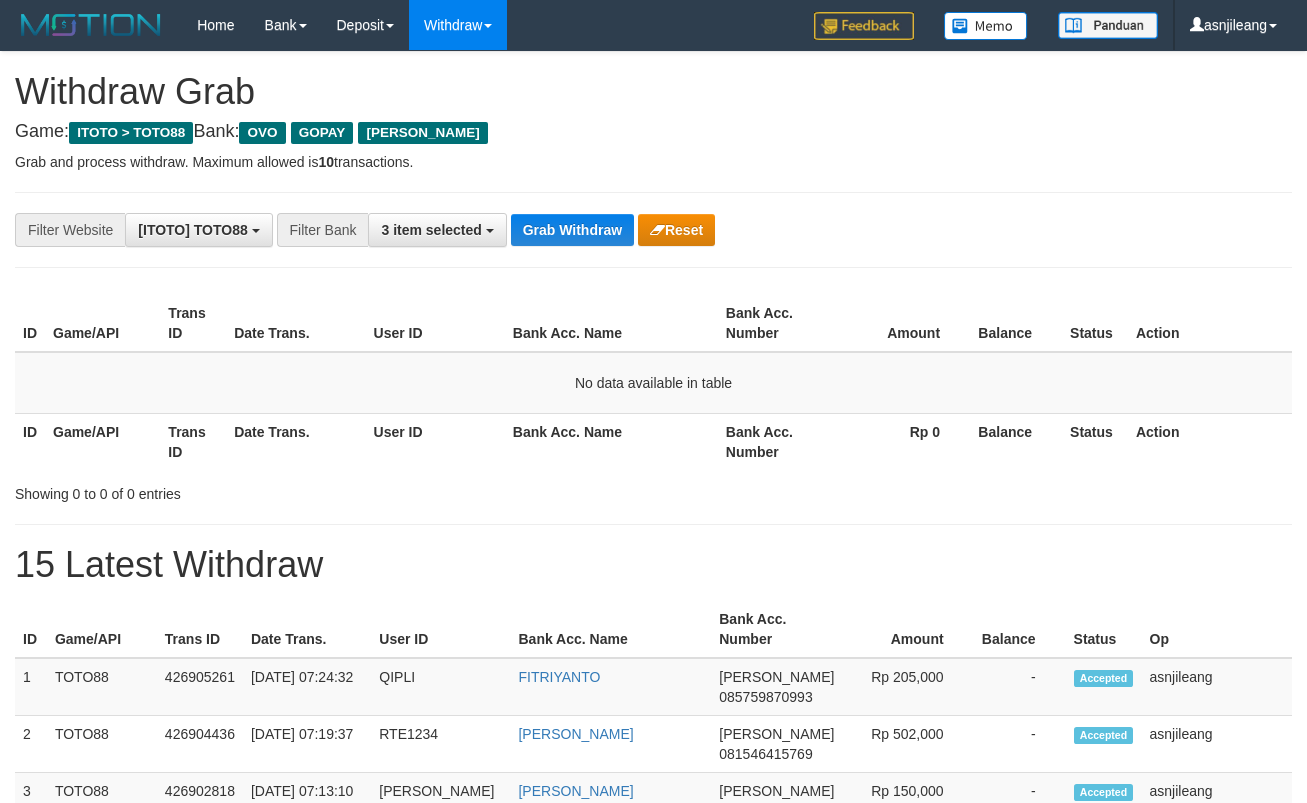 click on "Grab Withdraw" at bounding box center [572, 230] 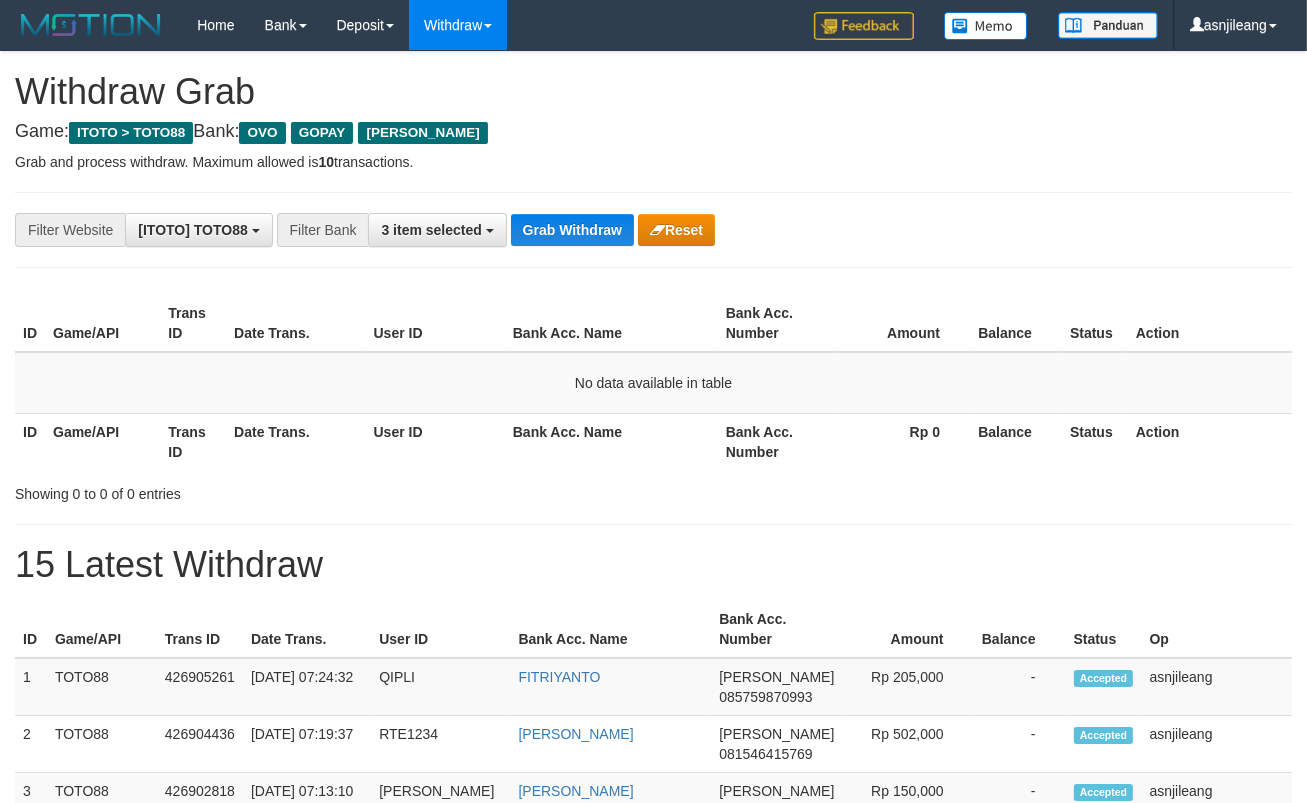 scroll, scrollTop: 17, scrollLeft: 0, axis: vertical 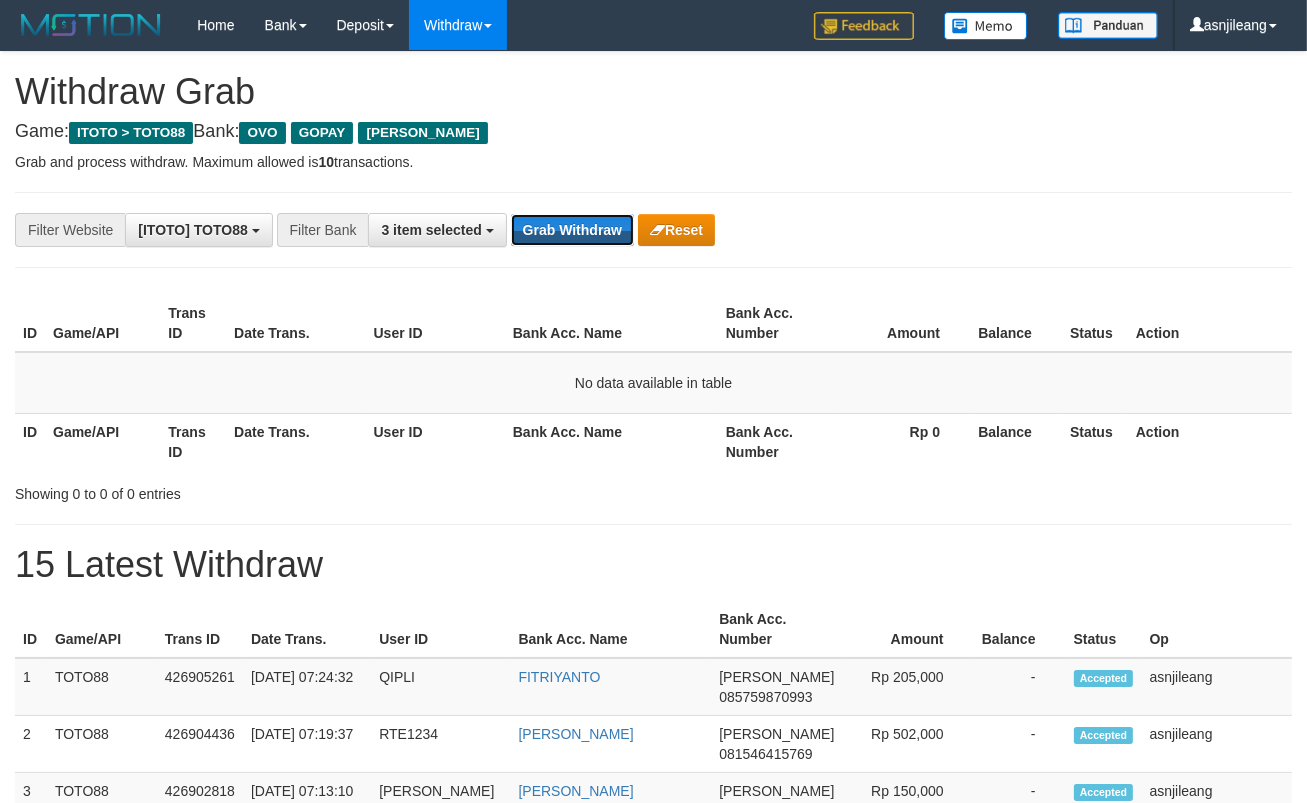 click on "Grab Withdraw" at bounding box center [572, 230] 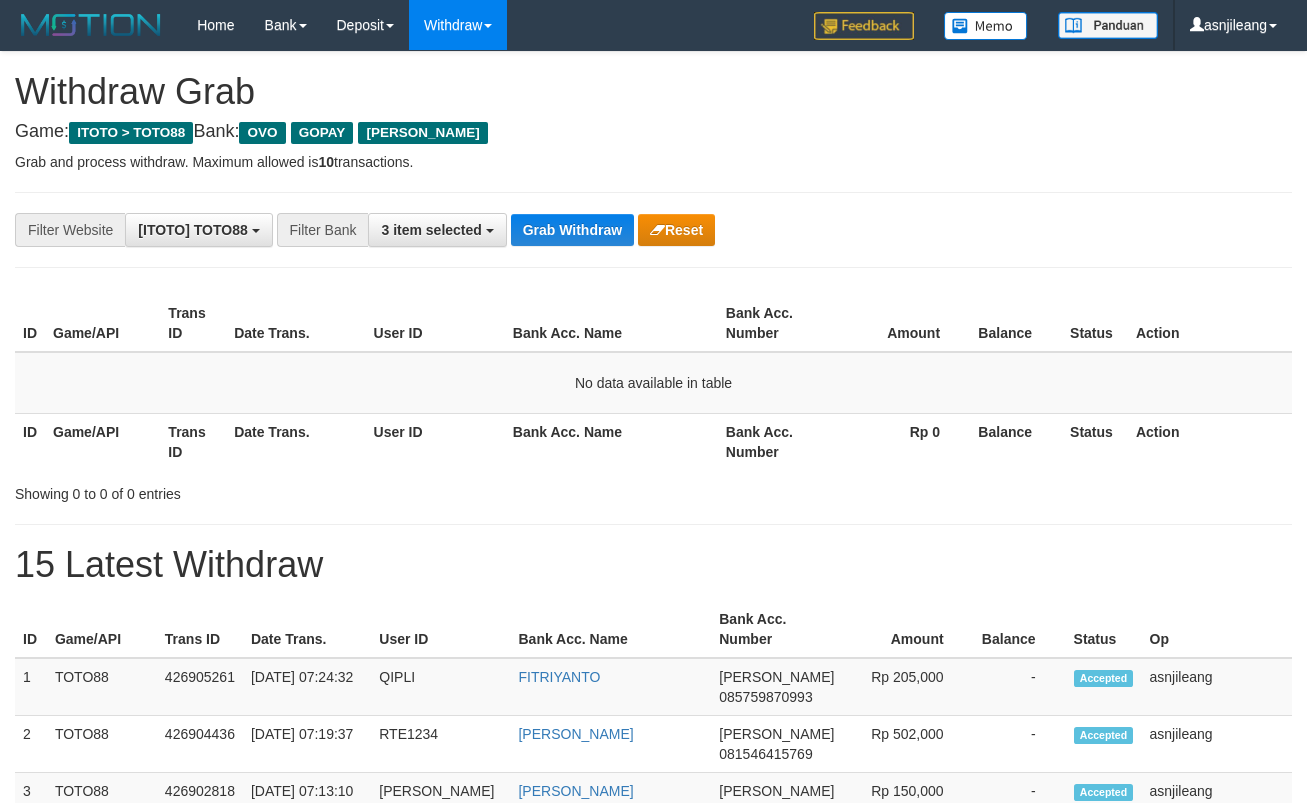 scroll, scrollTop: 0, scrollLeft: 0, axis: both 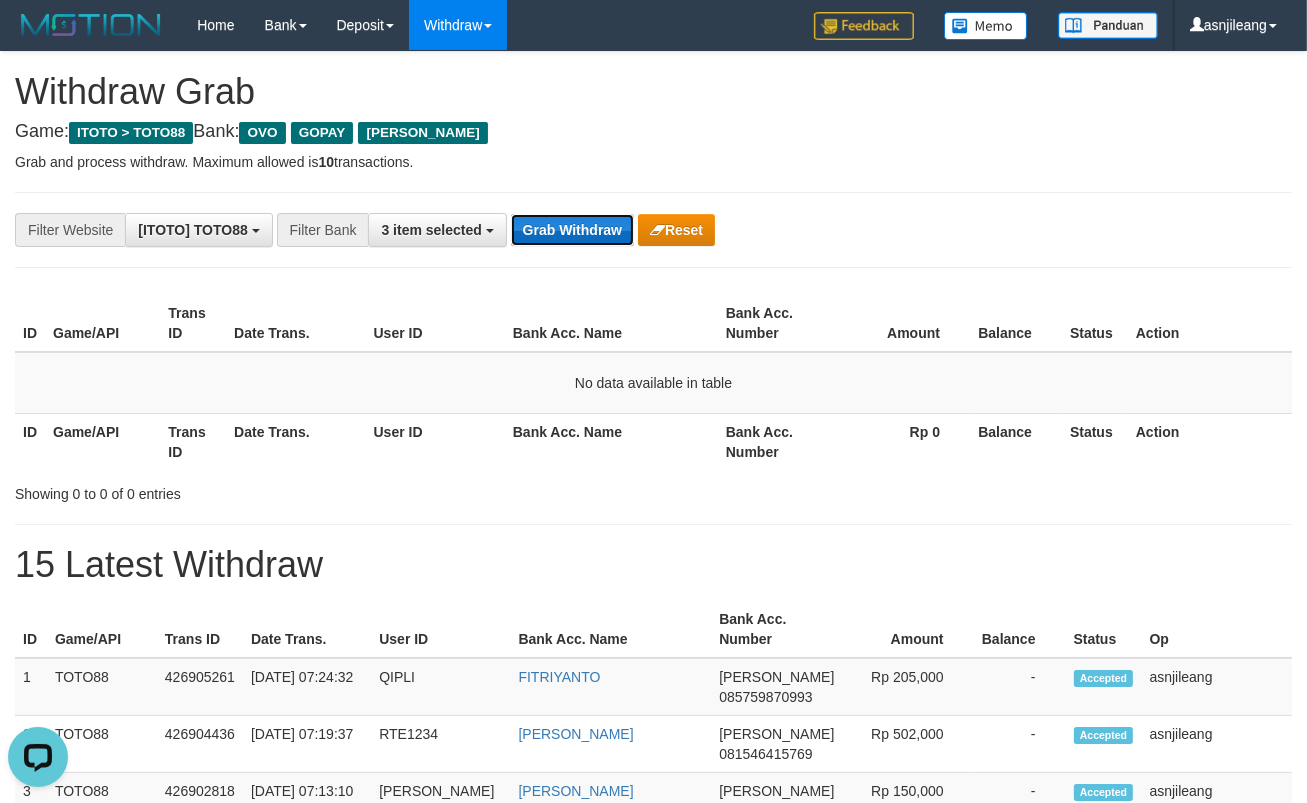 click on "Grab Withdraw" at bounding box center [572, 230] 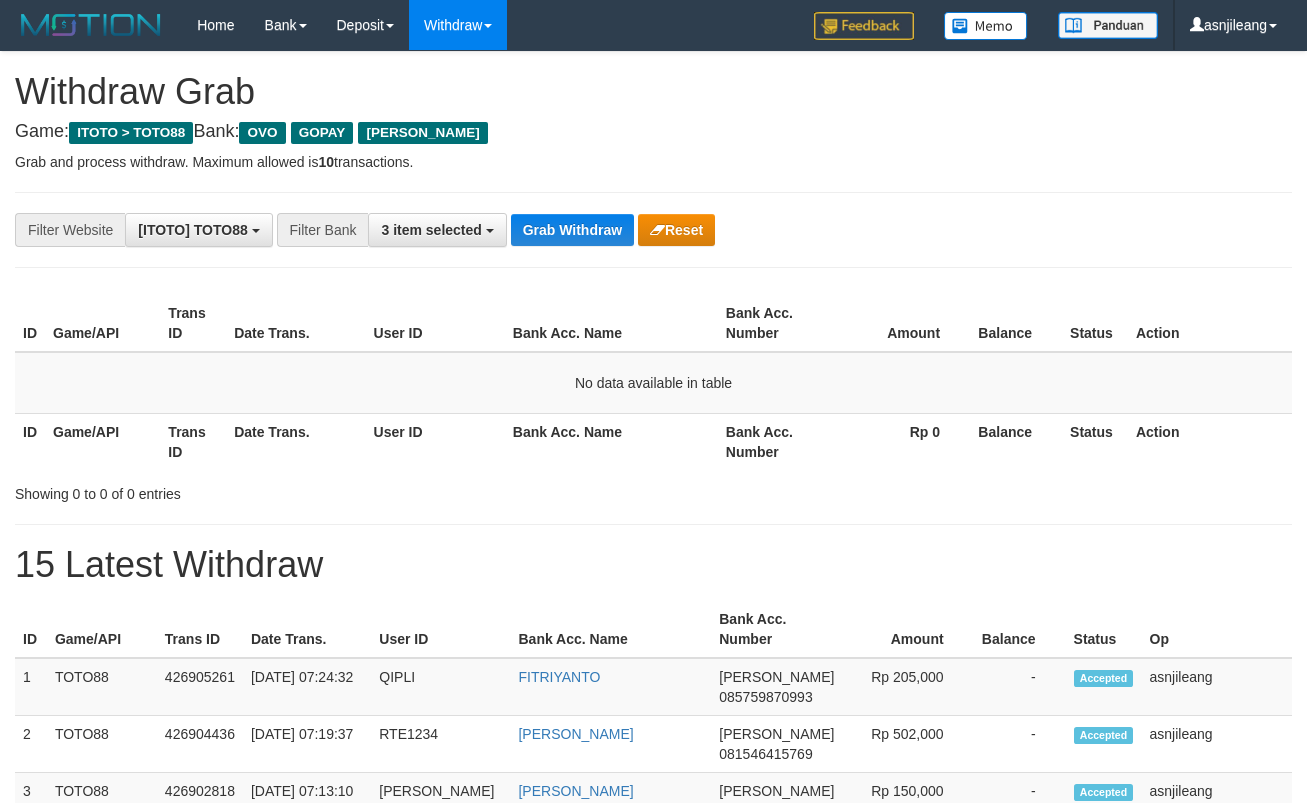 scroll, scrollTop: 0, scrollLeft: 0, axis: both 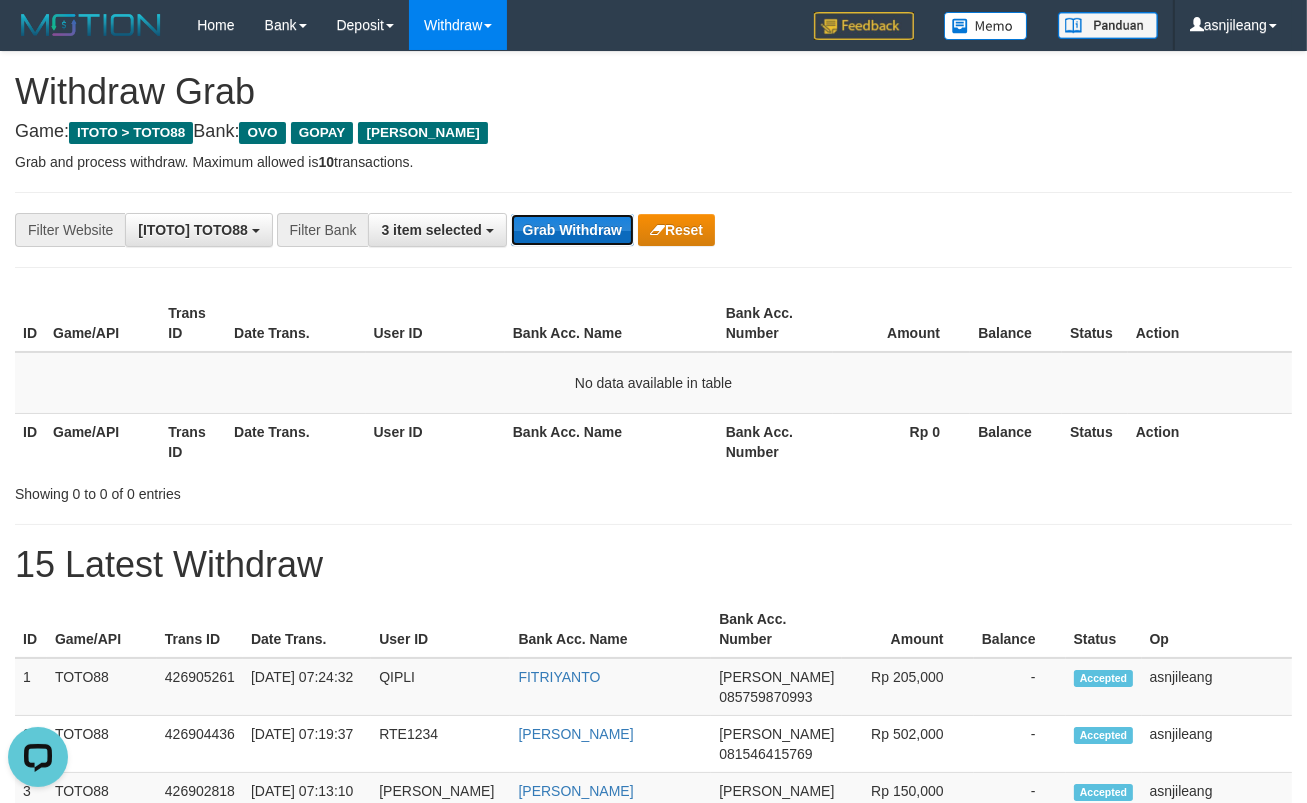 click on "Grab Withdraw" at bounding box center [572, 230] 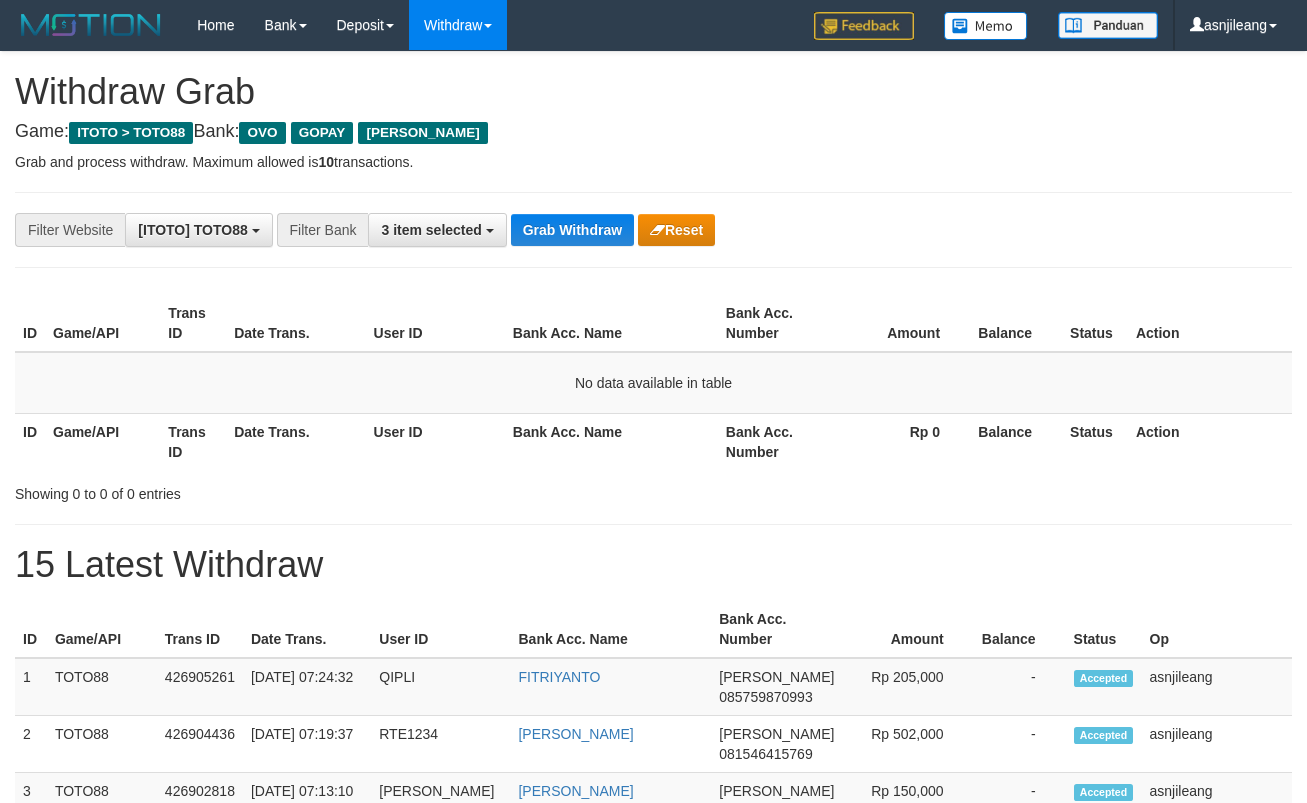 scroll, scrollTop: 0, scrollLeft: 0, axis: both 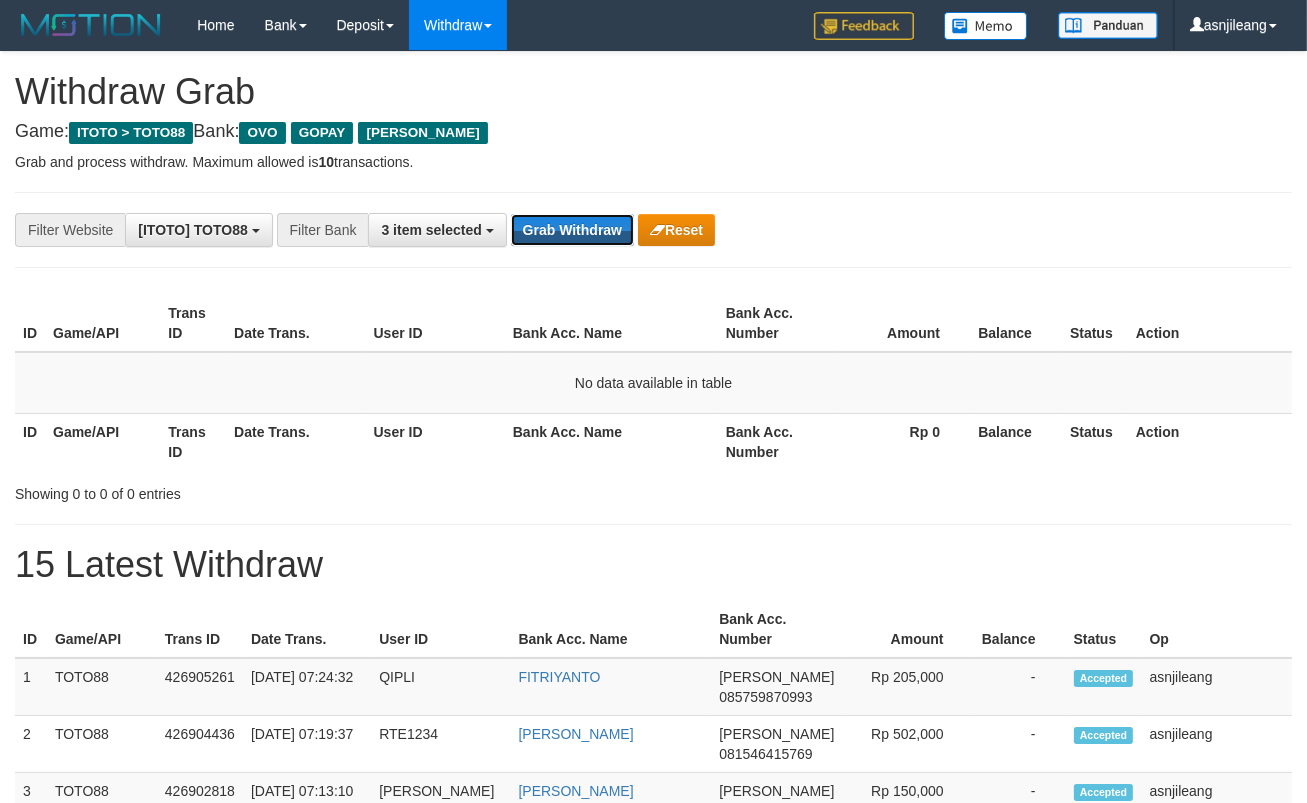 click on "Grab Withdraw" at bounding box center (572, 230) 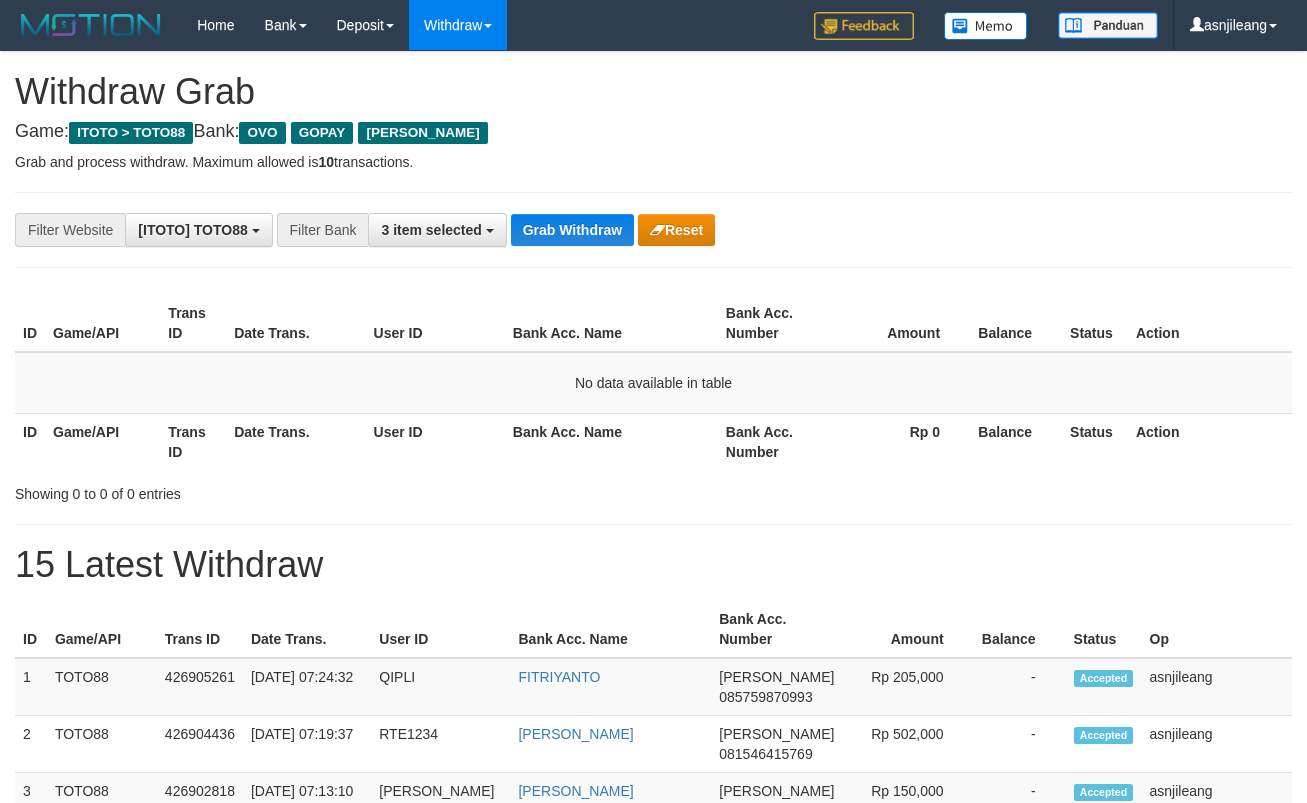 scroll, scrollTop: 0, scrollLeft: 0, axis: both 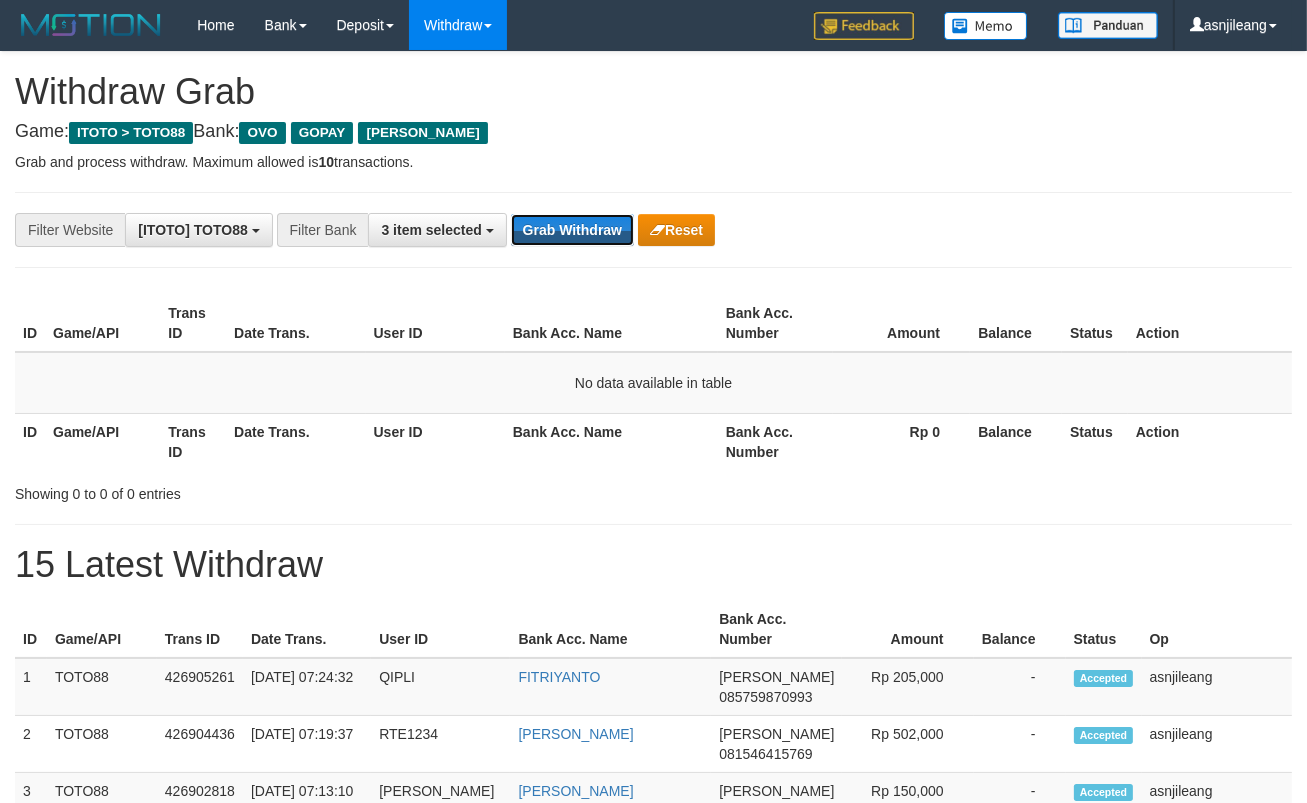 click on "Grab Withdraw" at bounding box center [572, 230] 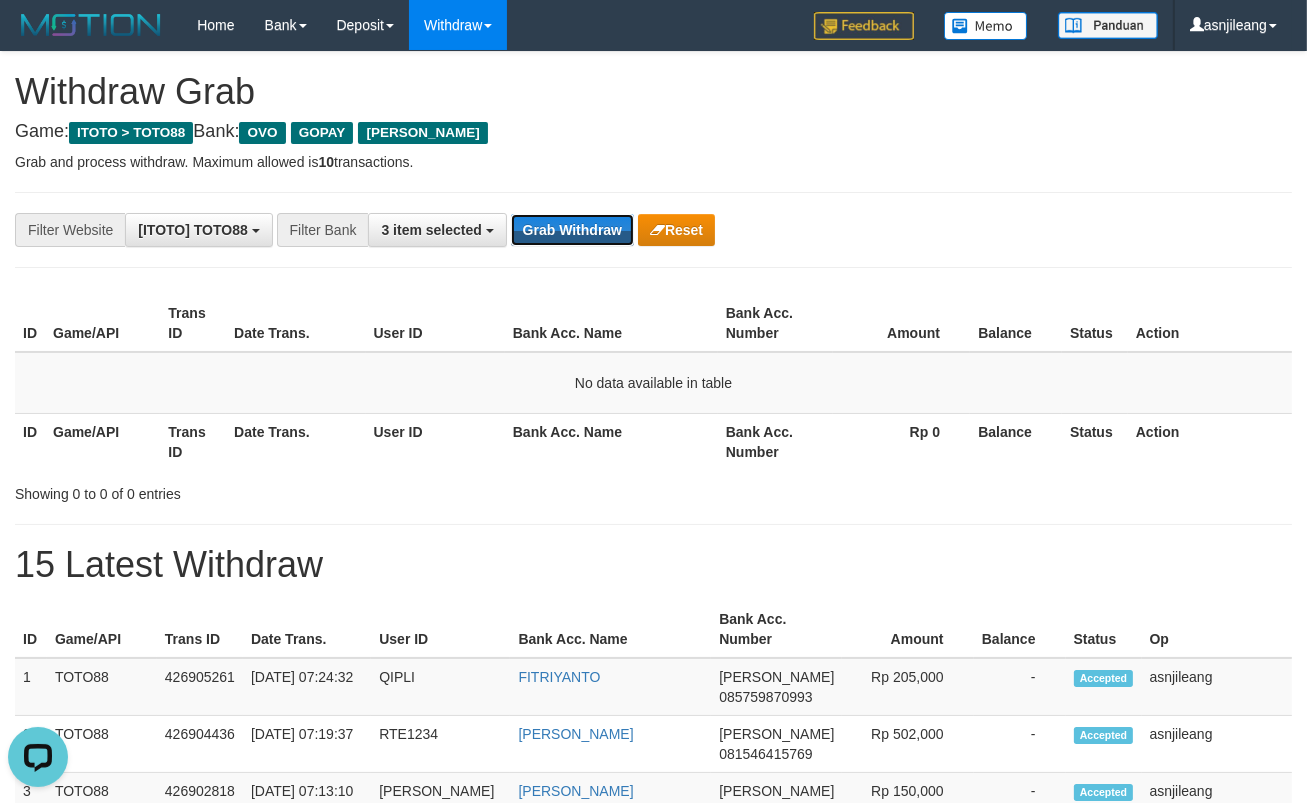 scroll, scrollTop: 0, scrollLeft: 0, axis: both 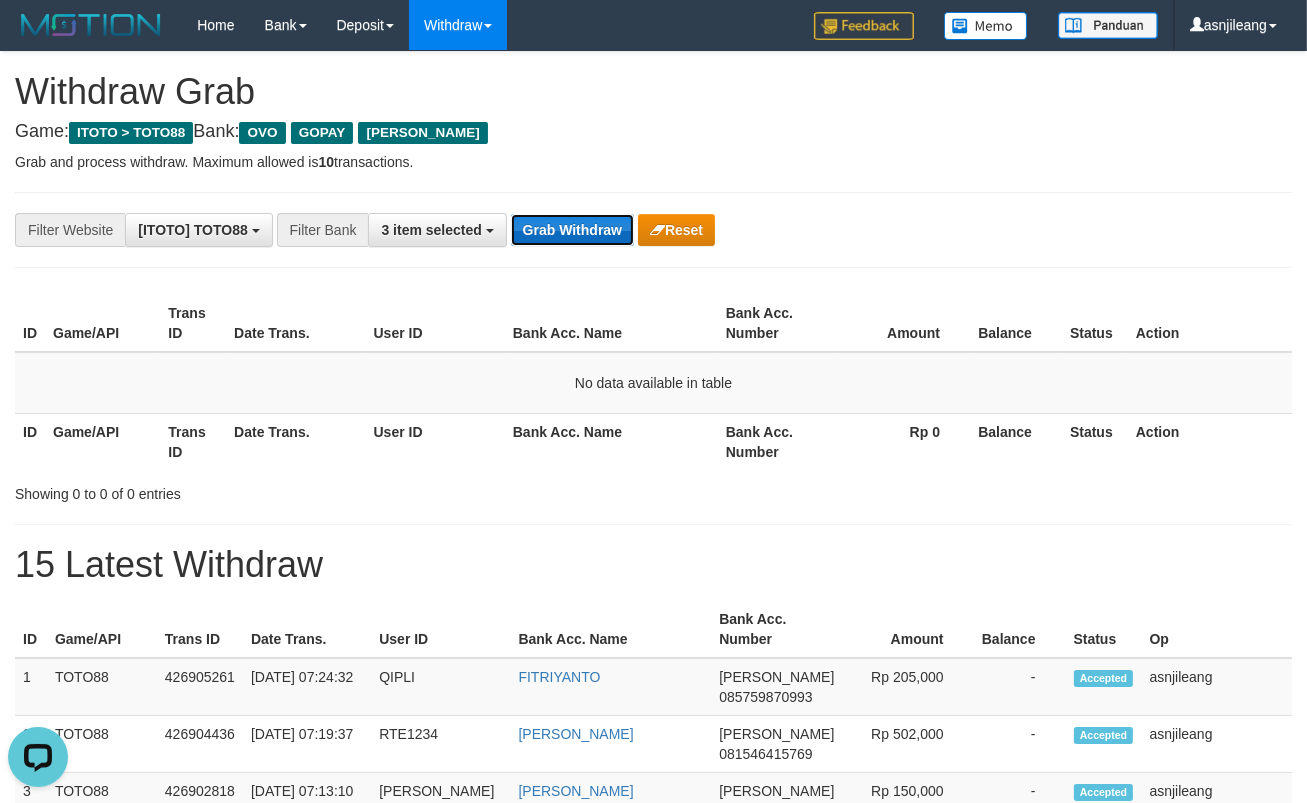 click on "Grab Withdraw" at bounding box center [572, 230] 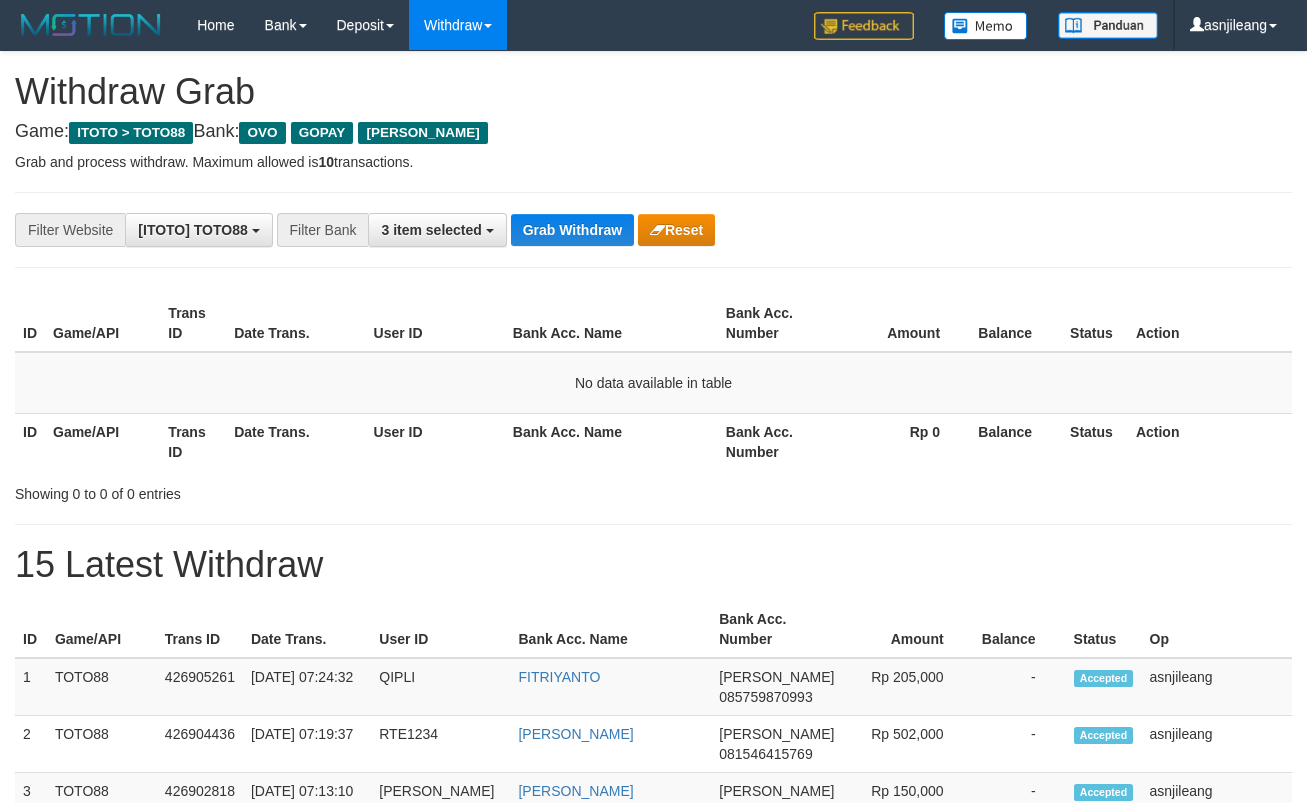 scroll, scrollTop: 0, scrollLeft: 0, axis: both 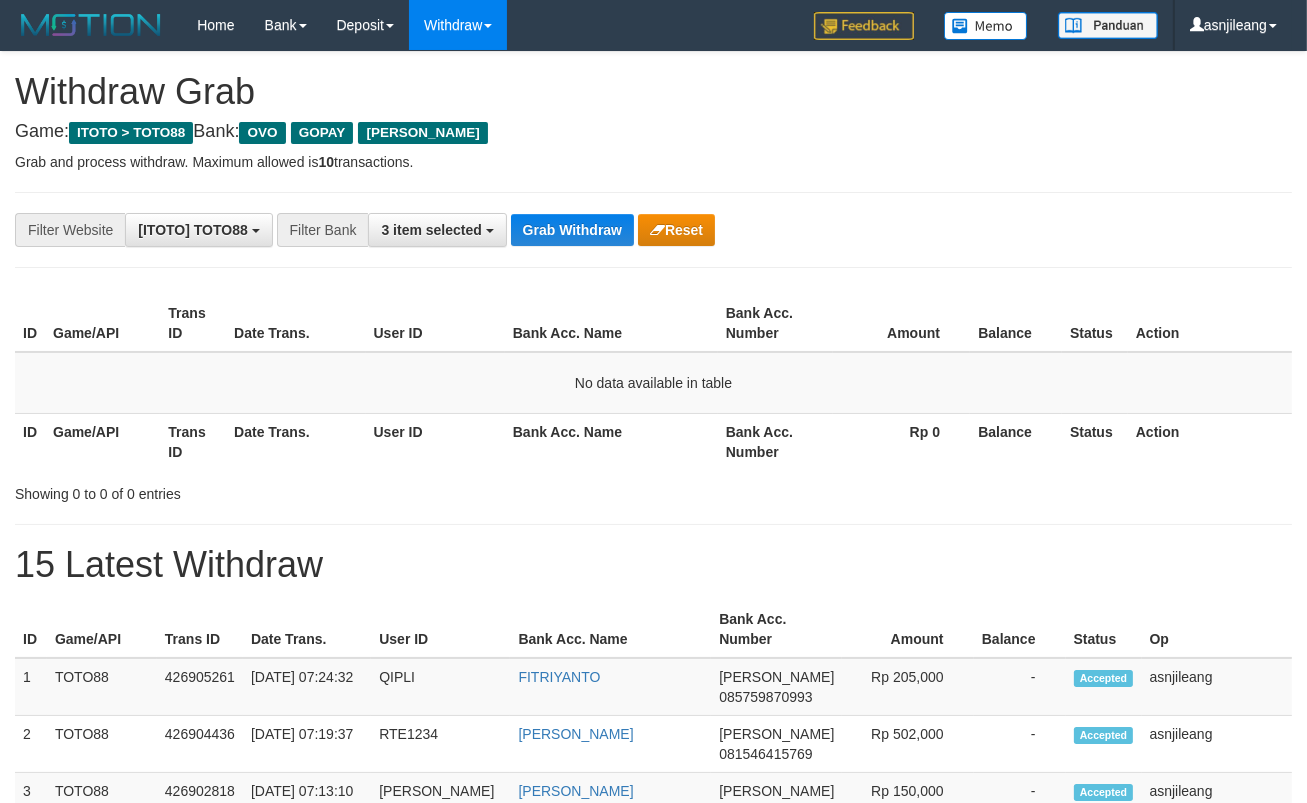 click on "**********" at bounding box center [653, 1113] 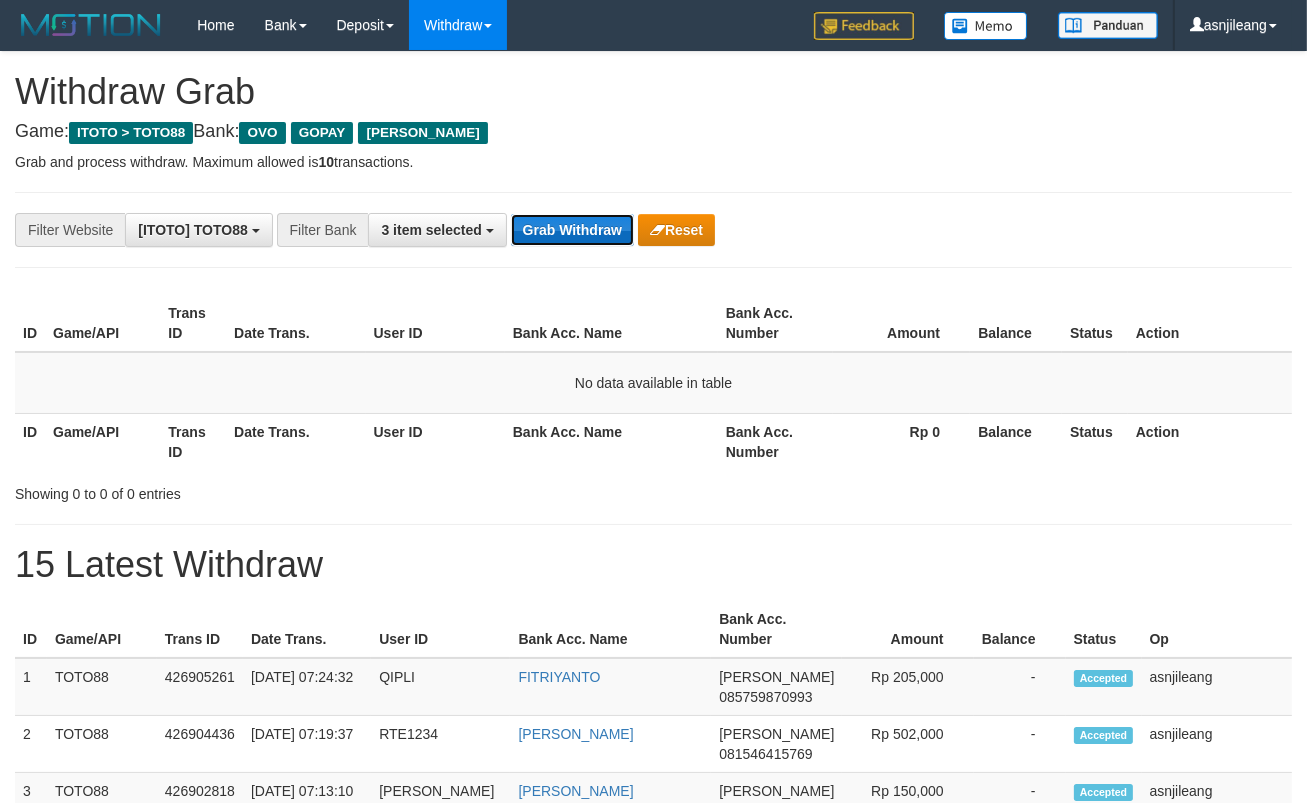 click on "Grab Withdraw" at bounding box center [572, 230] 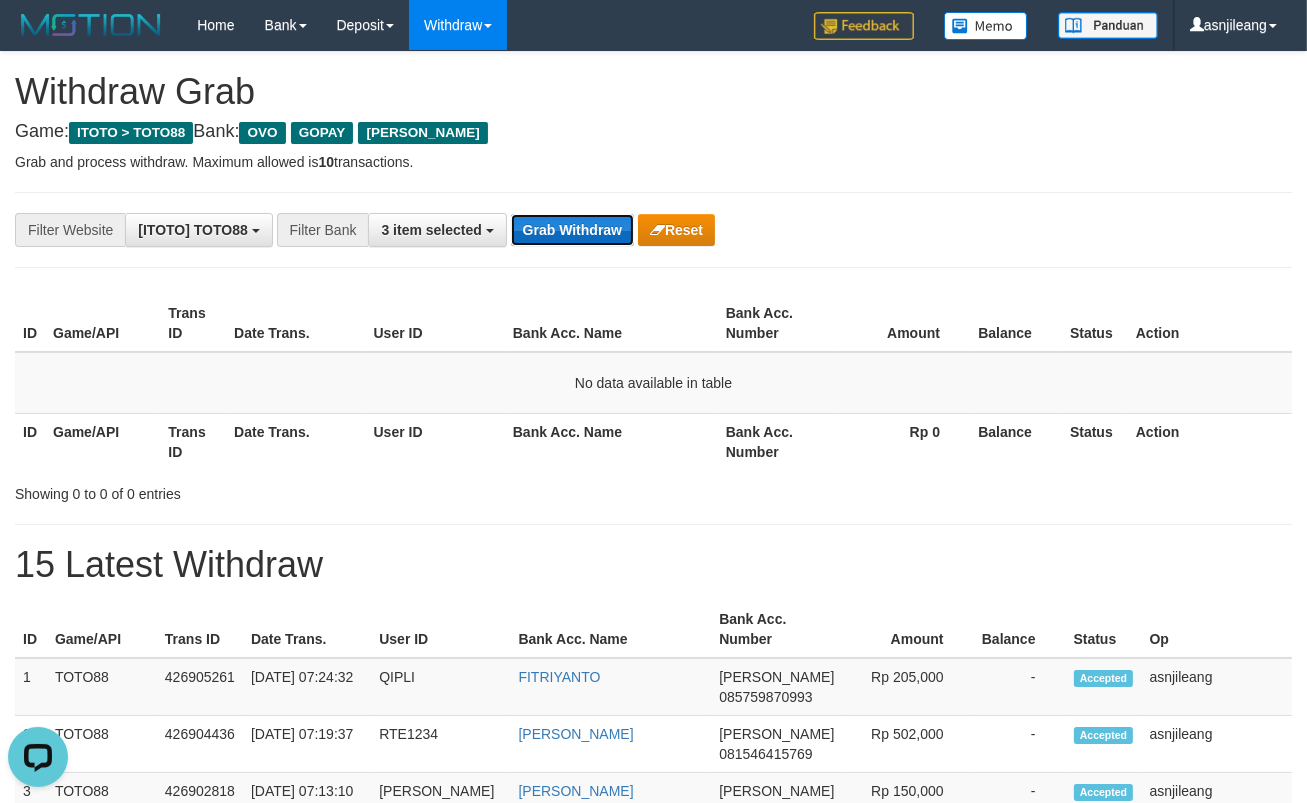 click on "Grab Withdraw" at bounding box center (572, 230) 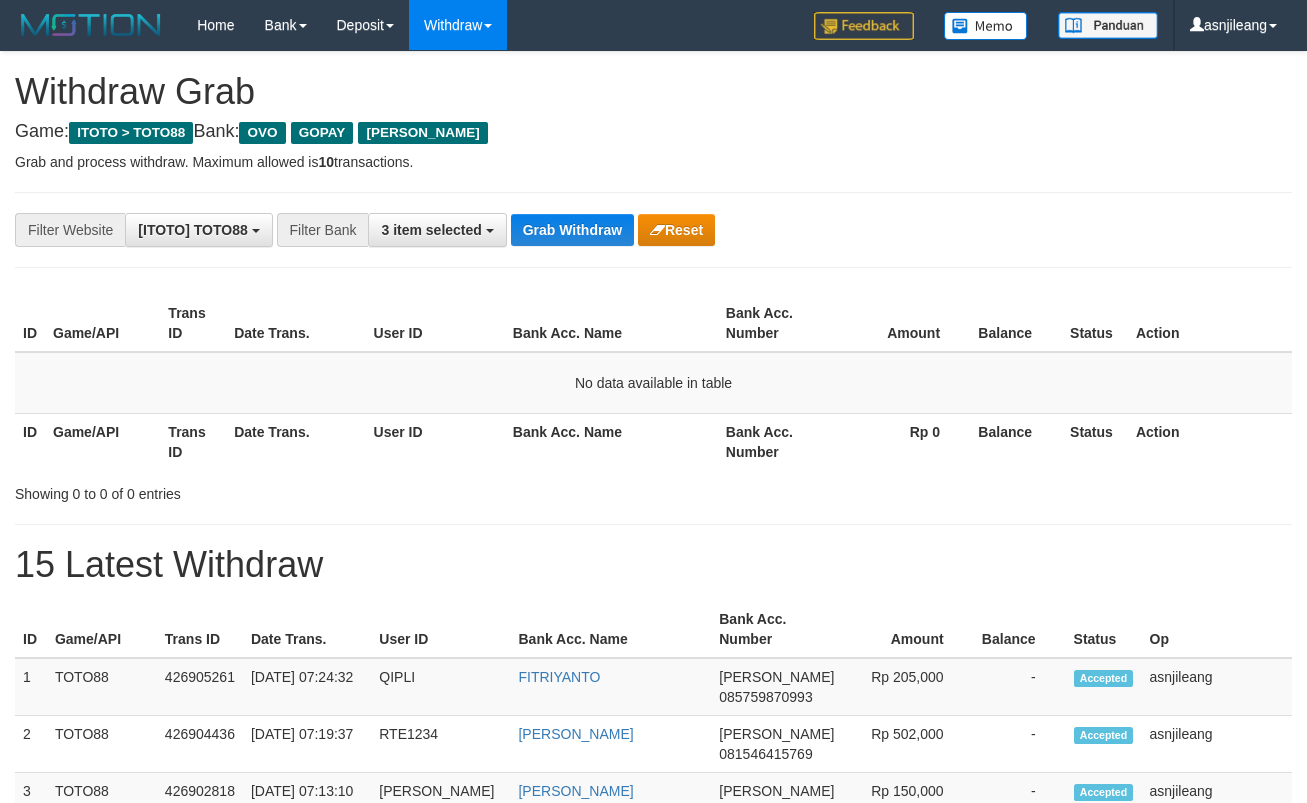 scroll, scrollTop: 0, scrollLeft: 0, axis: both 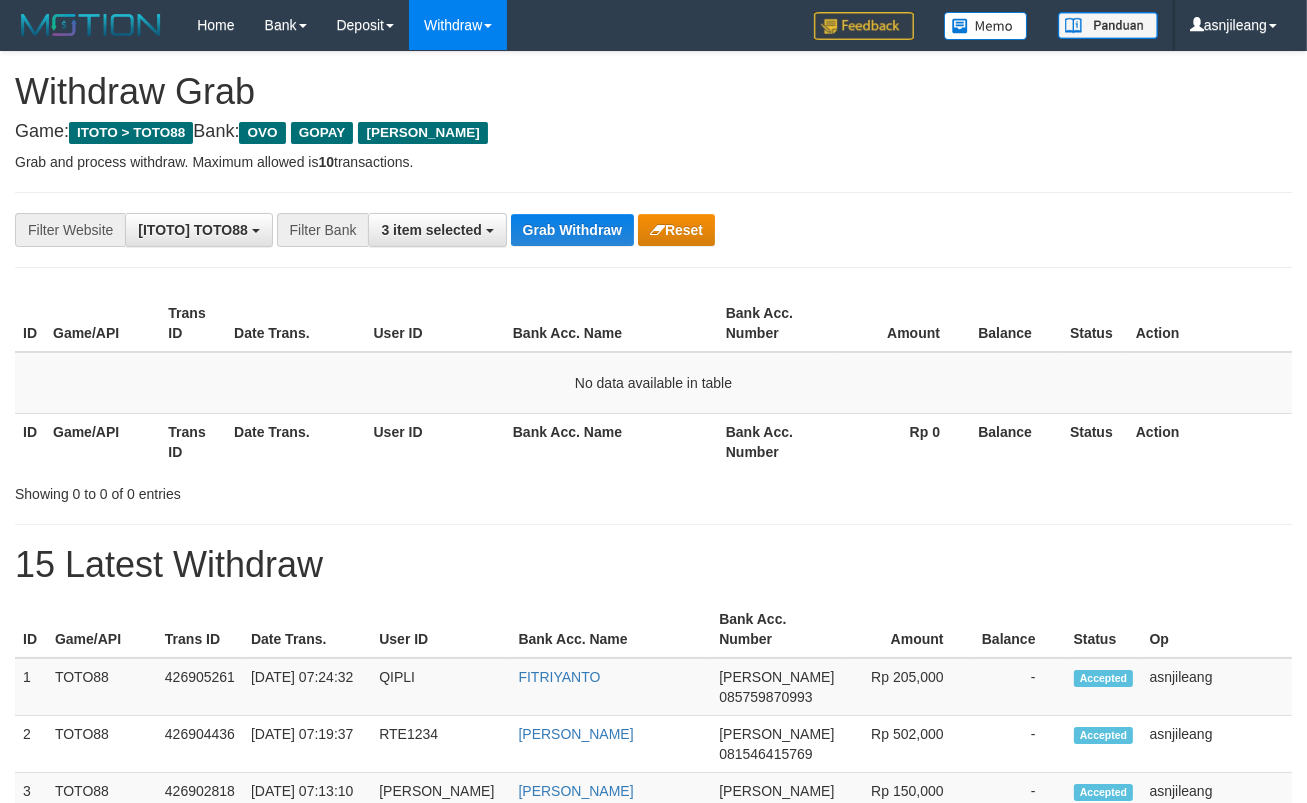 click on "Grab Withdraw" at bounding box center [572, 230] 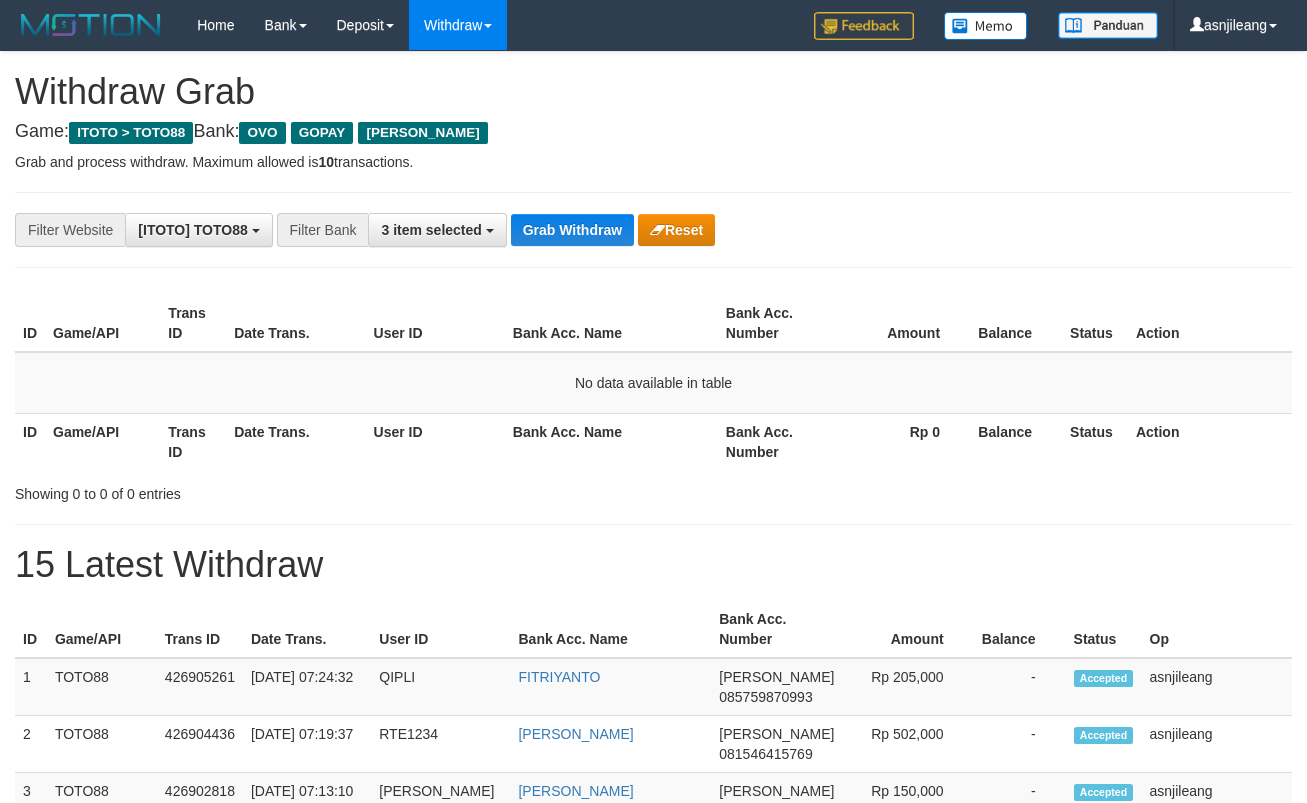 scroll, scrollTop: 0, scrollLeft: 0, axis: both 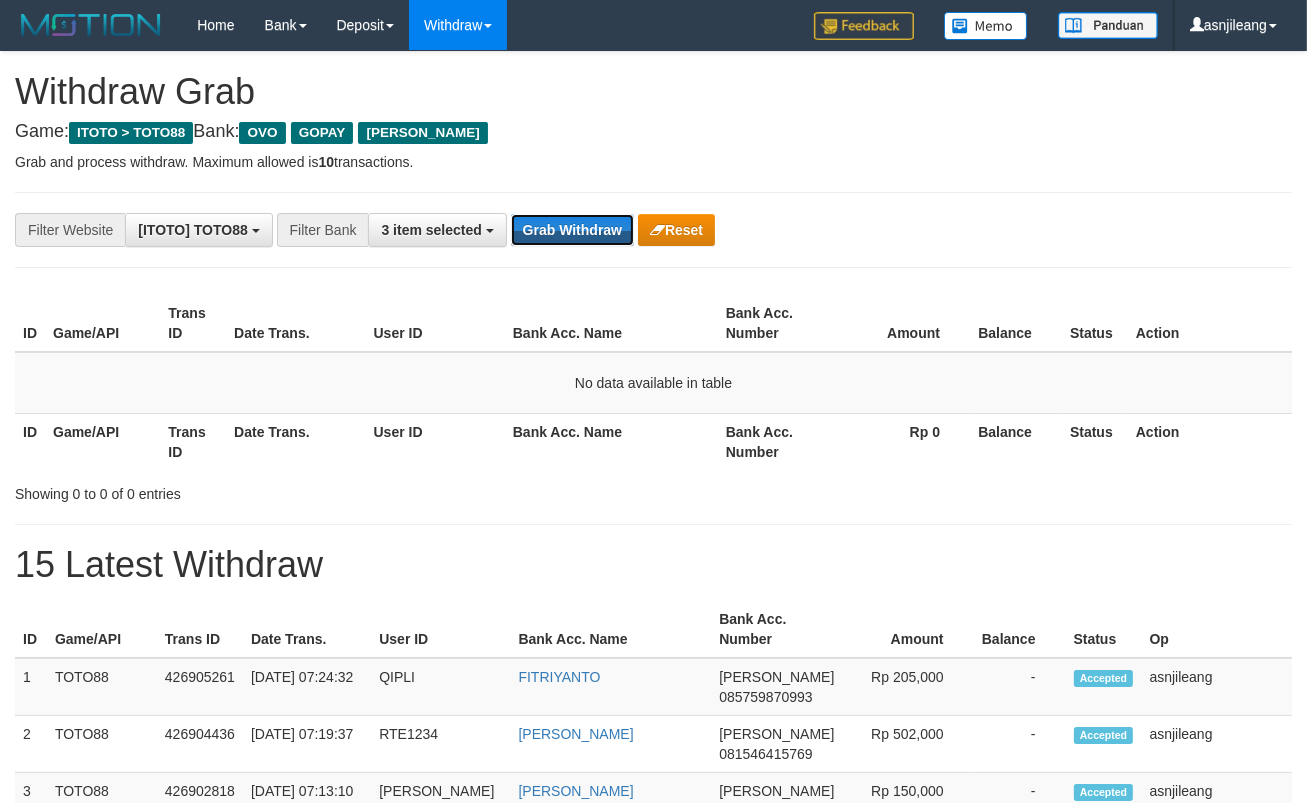 click on "Grab Withdraw" at bounding box center (572, 230) 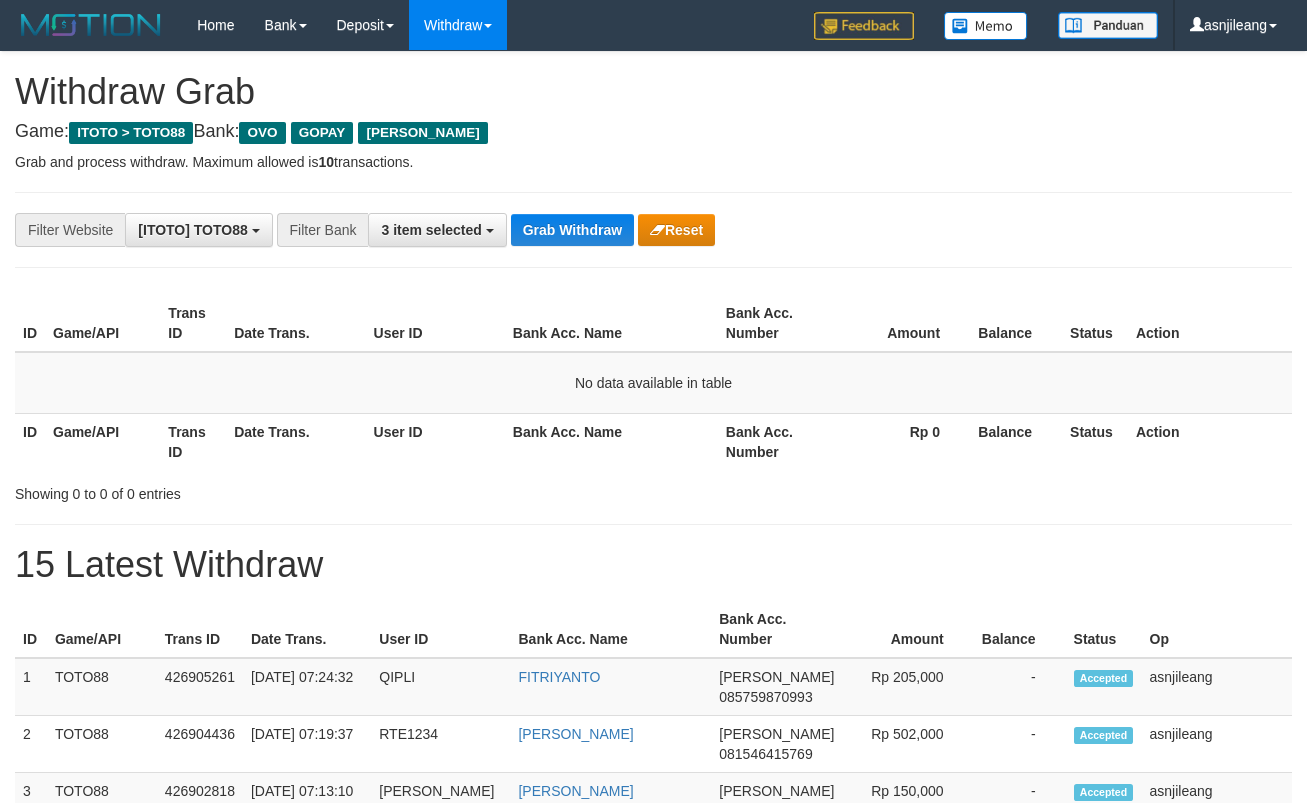 scroll, scrollTop: 0, scrollLeft: 0, axis: both 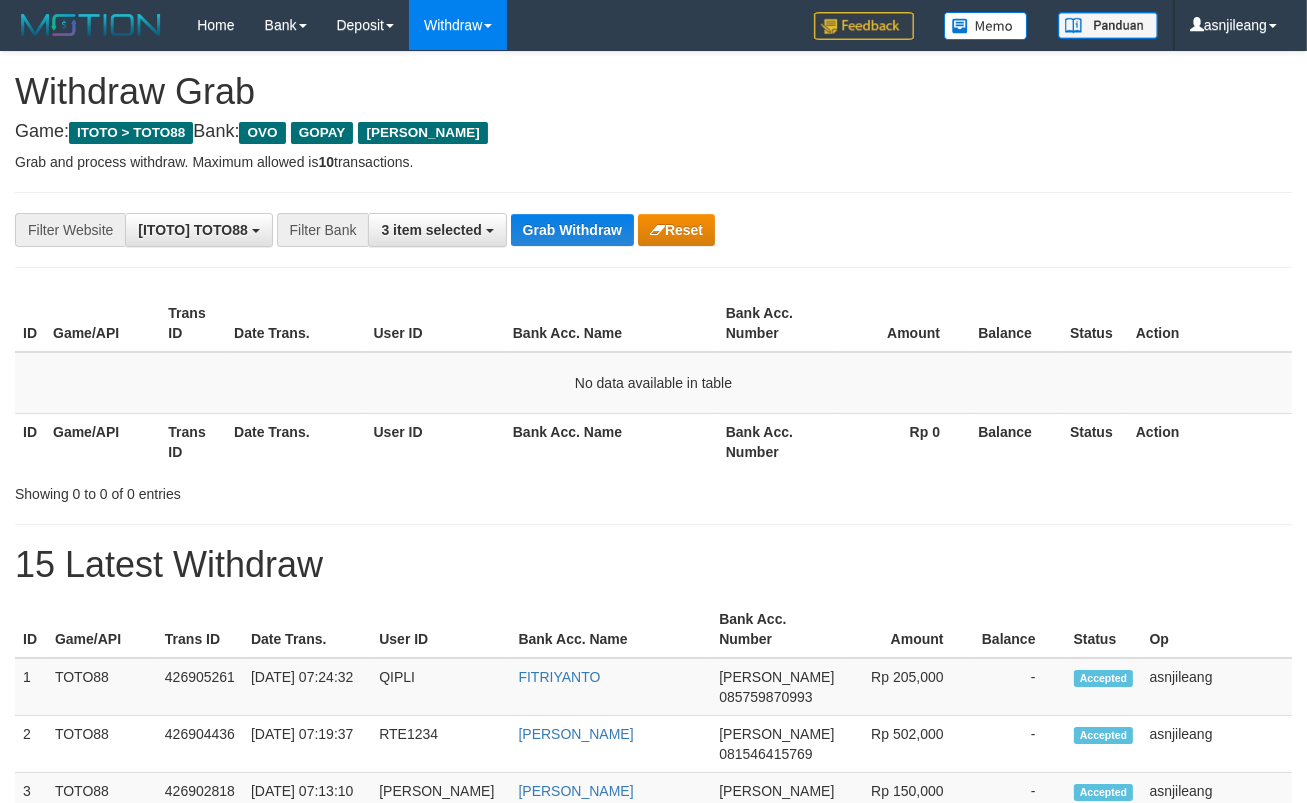 click on "Grab Withdraw" at bounding box center (572, 230) 